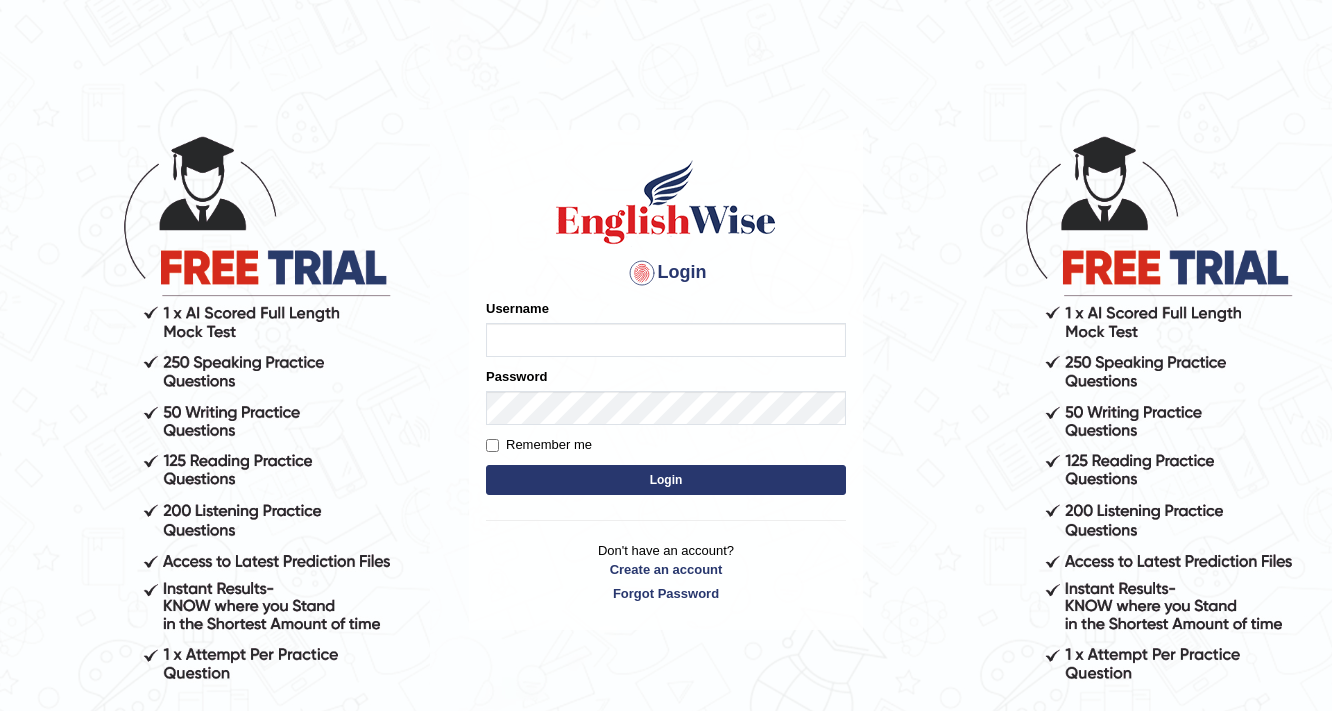 scroll, scrollTop: 0, scrollLeft: 0, axis: both 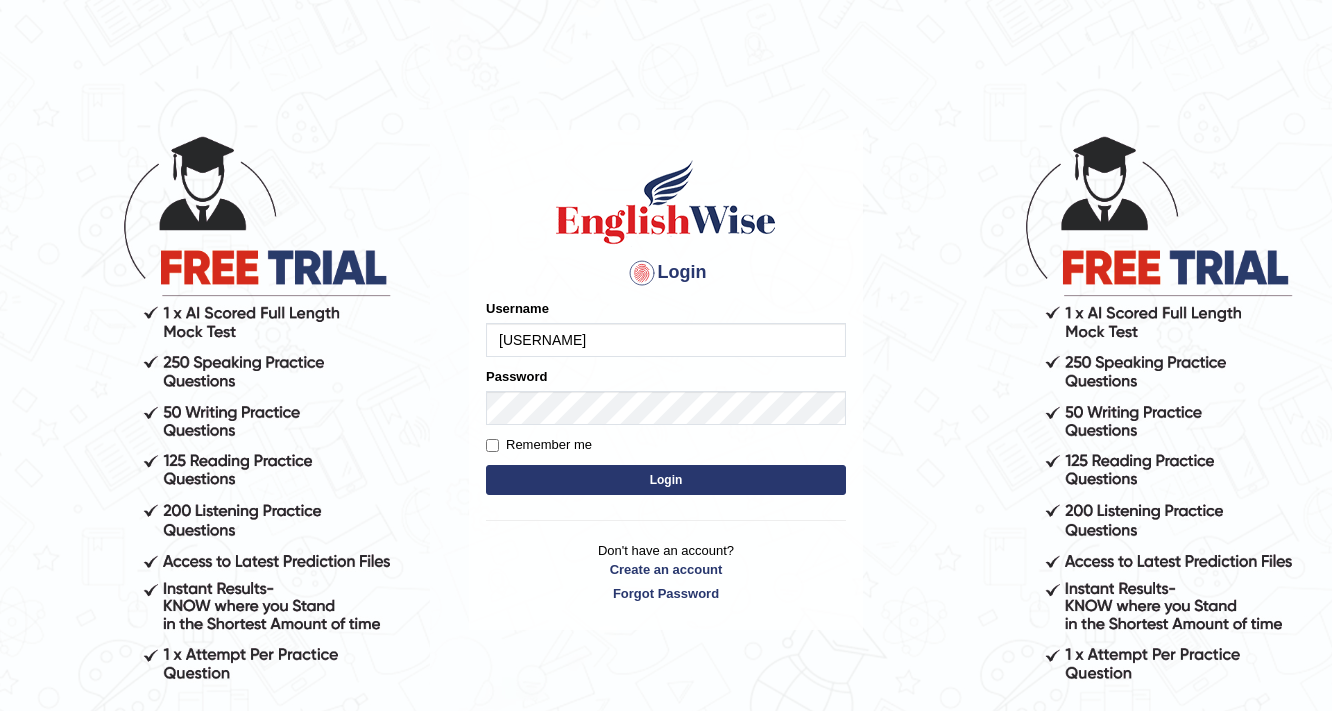 type on "bijayb" 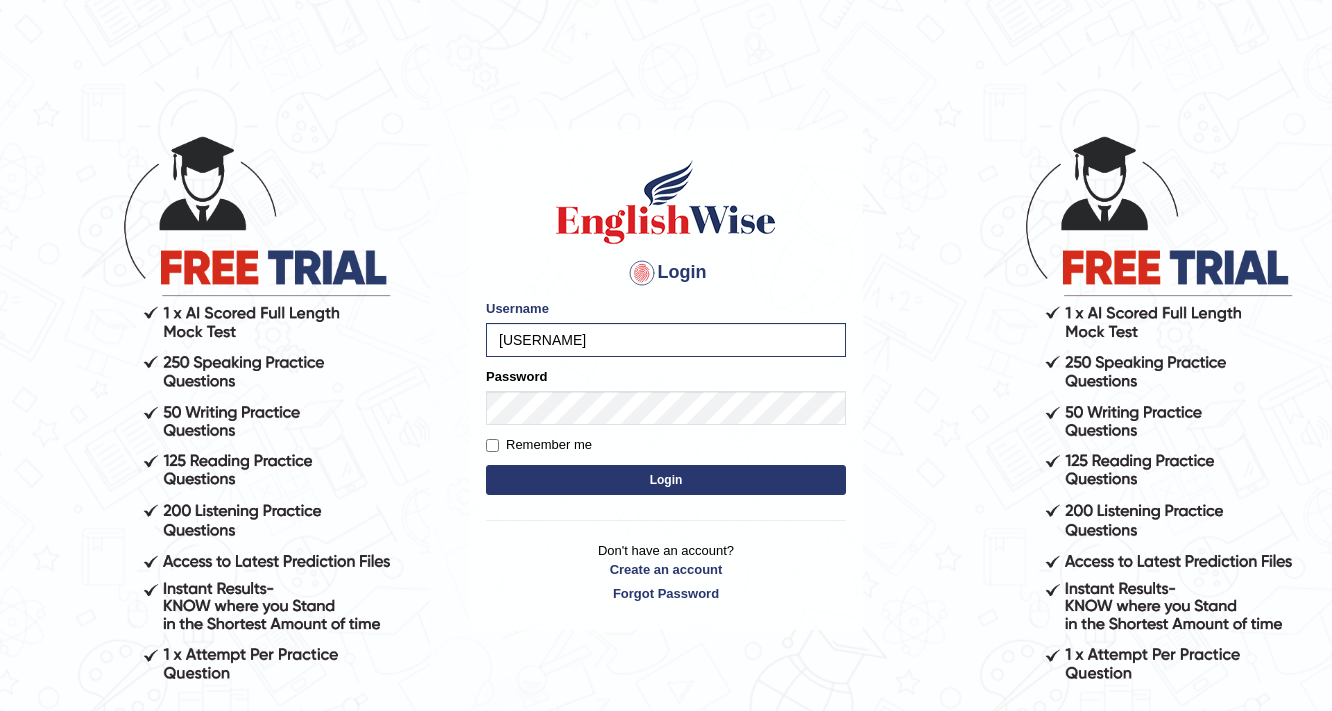 click on "Login" at bounding box center (666, 480) 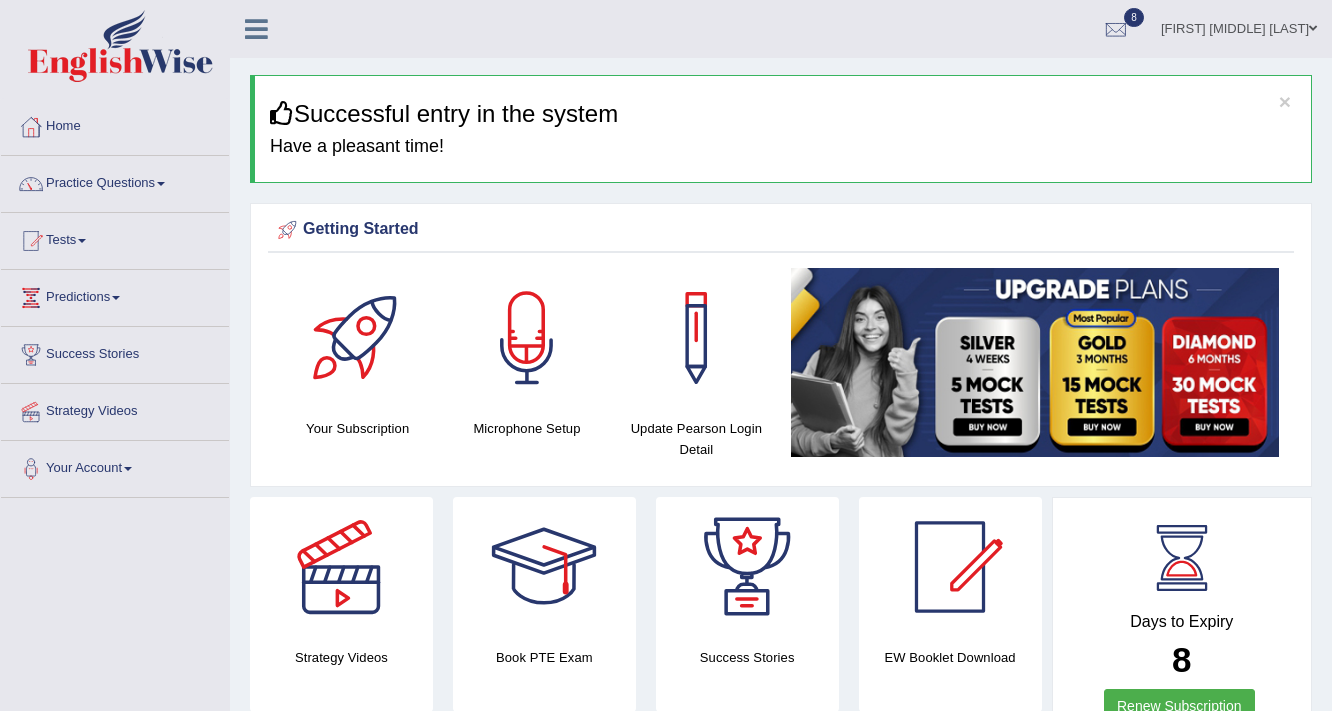 scroll, scrollTop: 80, scrollLeft: 0, axis: vertical 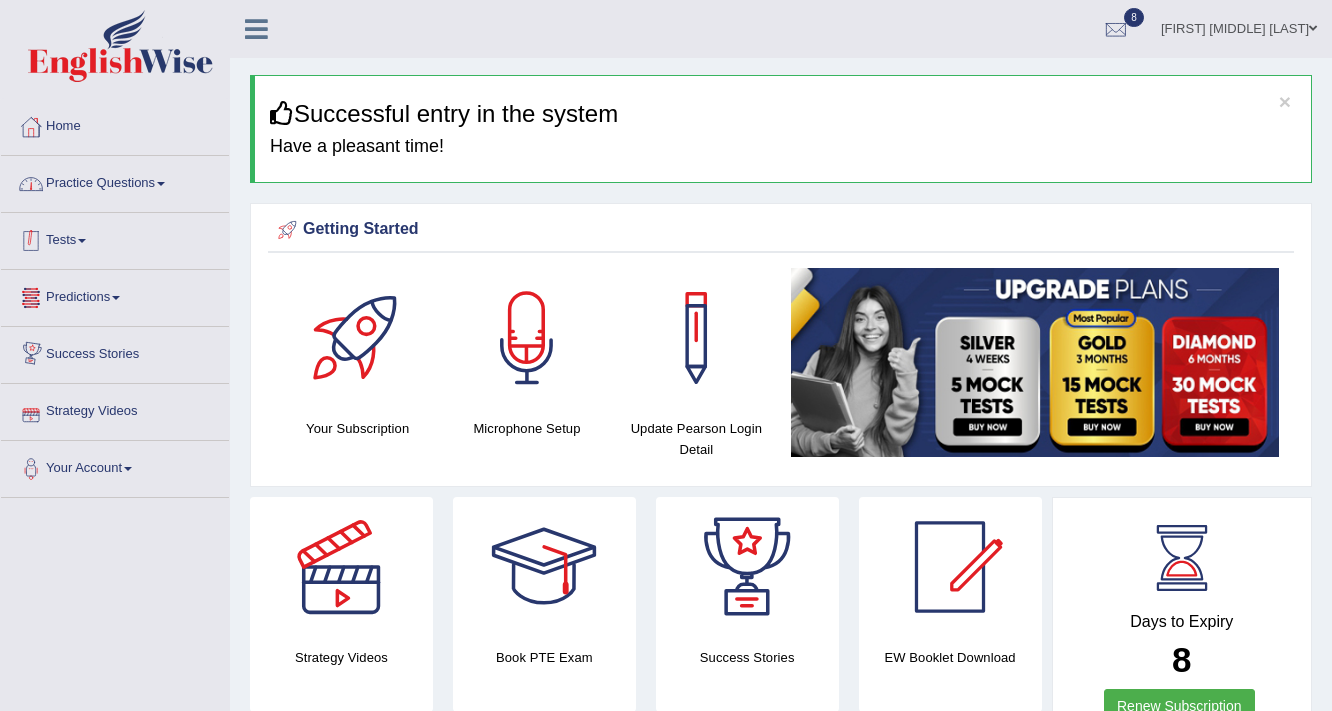 click on "Practice Questions" at bounding box center (115, 181) 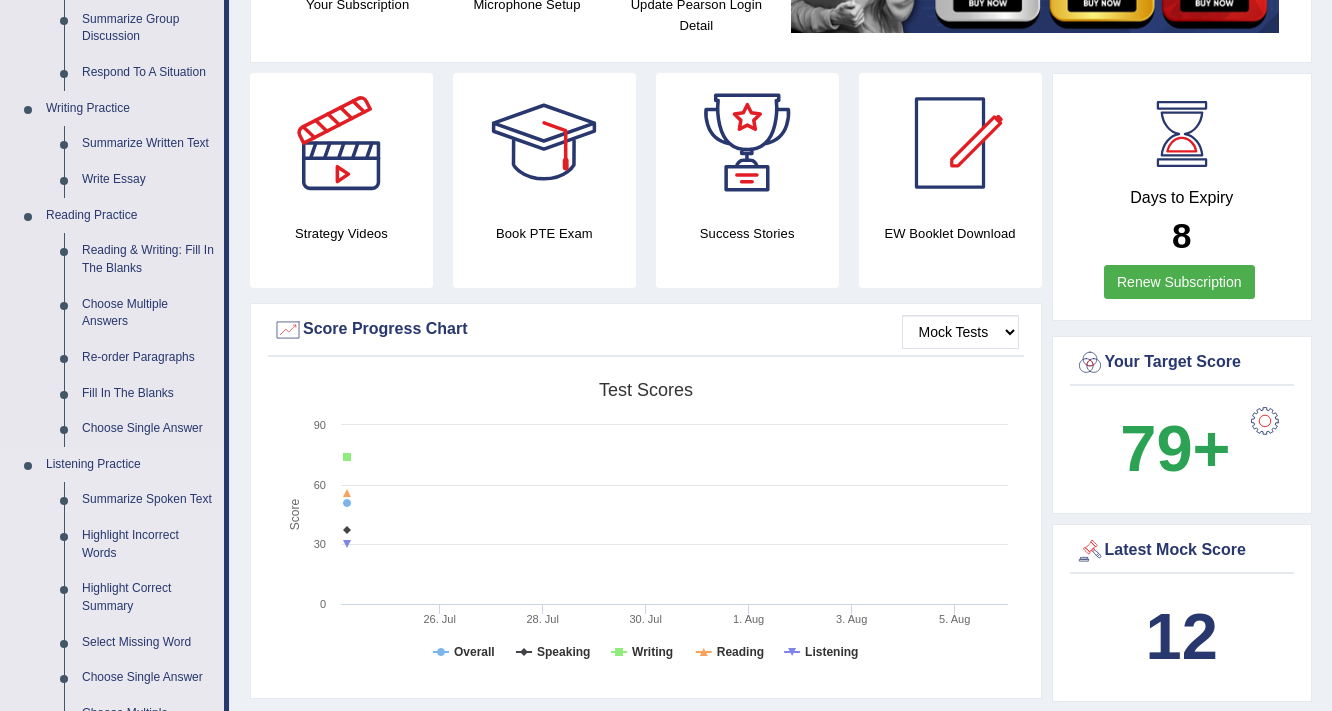 scroll, scrollTop: 400, scrollLeft: 0, axis: vertical 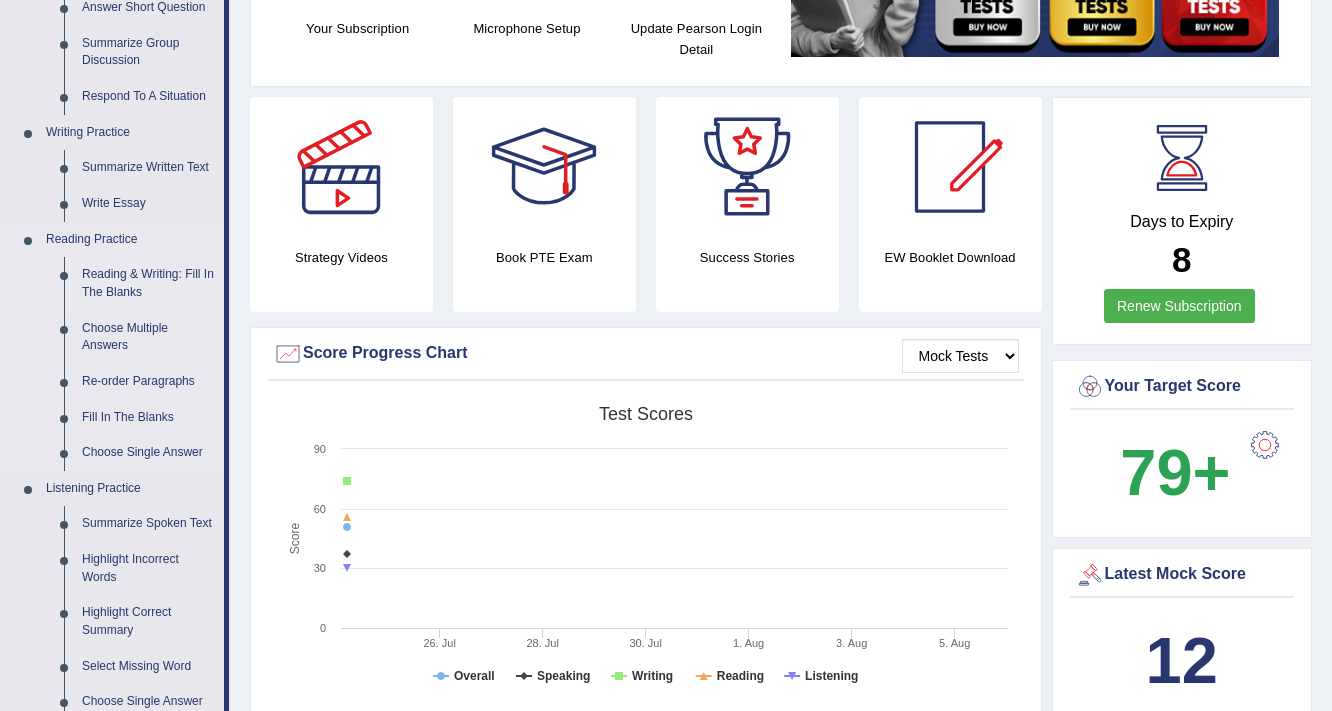click on "Reading & Writing: Fill In The Blanks" at bounding box center [148, 283] 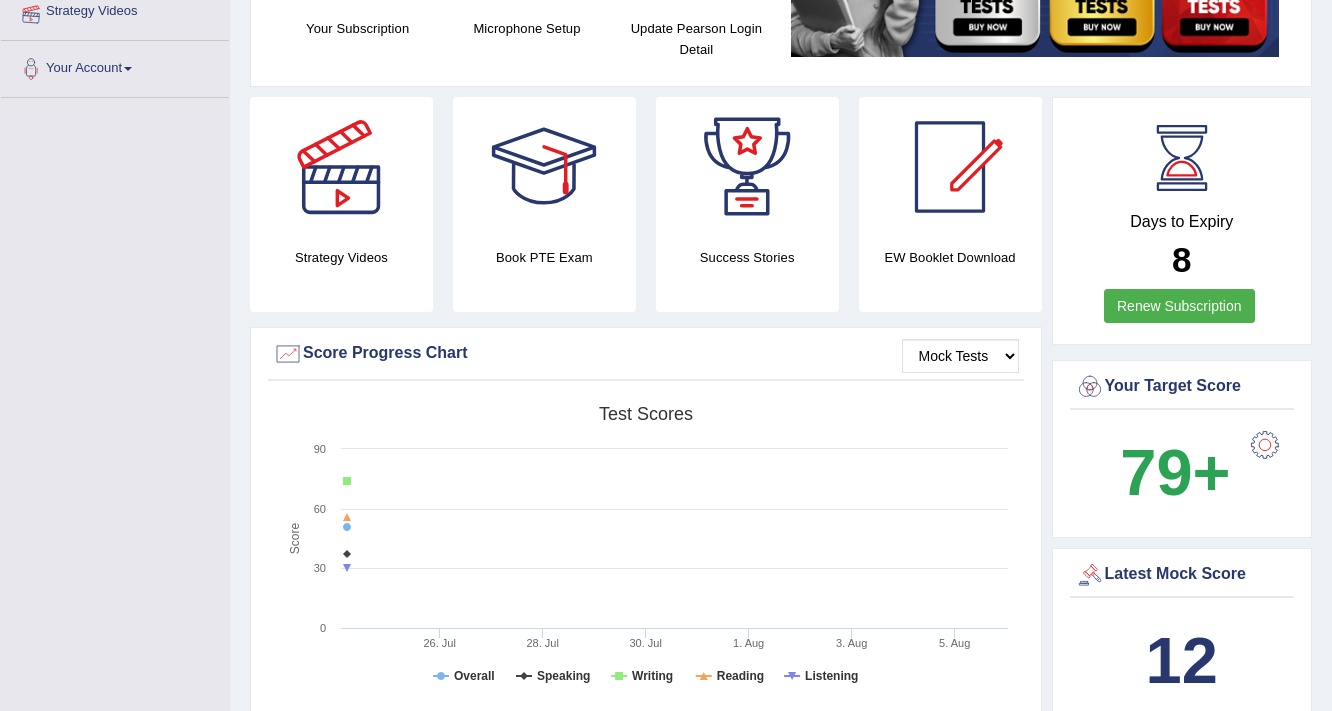 scroll, scrollTop: 517, scrollLeft: 0, axis: vertical 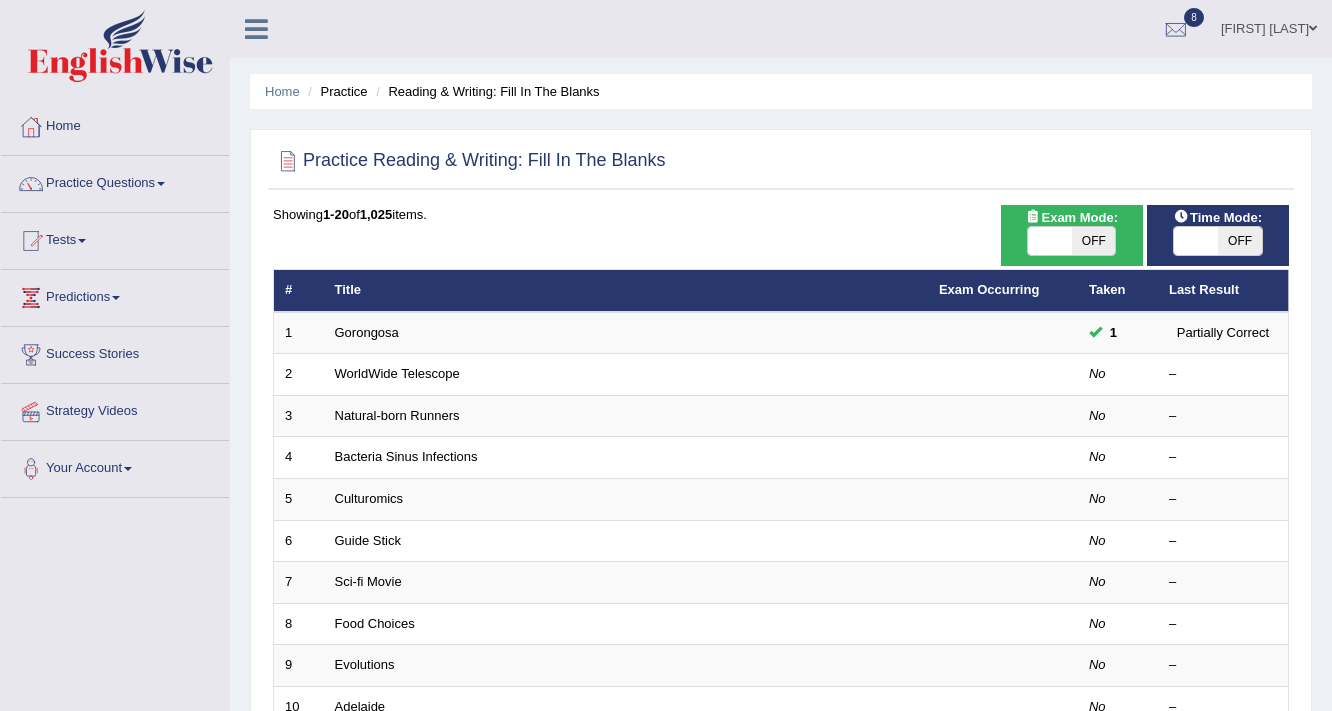 click at bounding box center [1050, 241] 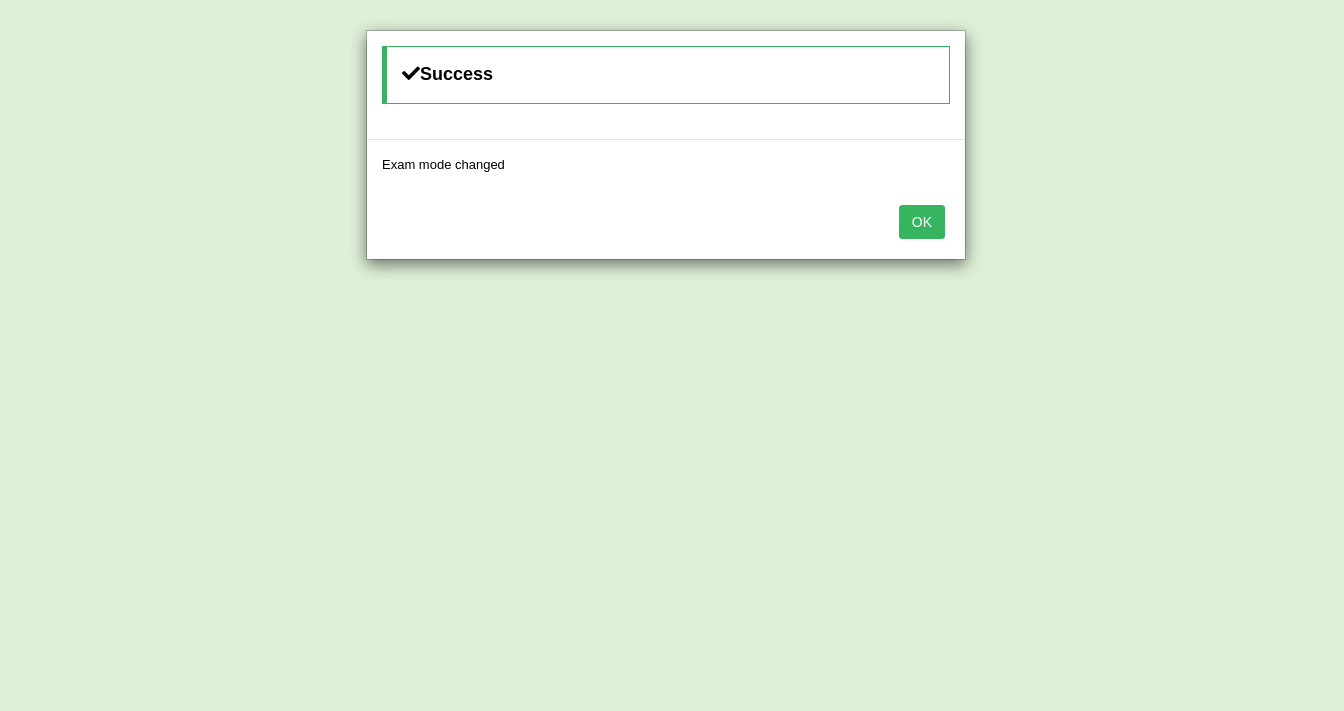 click on "Success Exam mode changed OK" at bounding box center [672, 355] 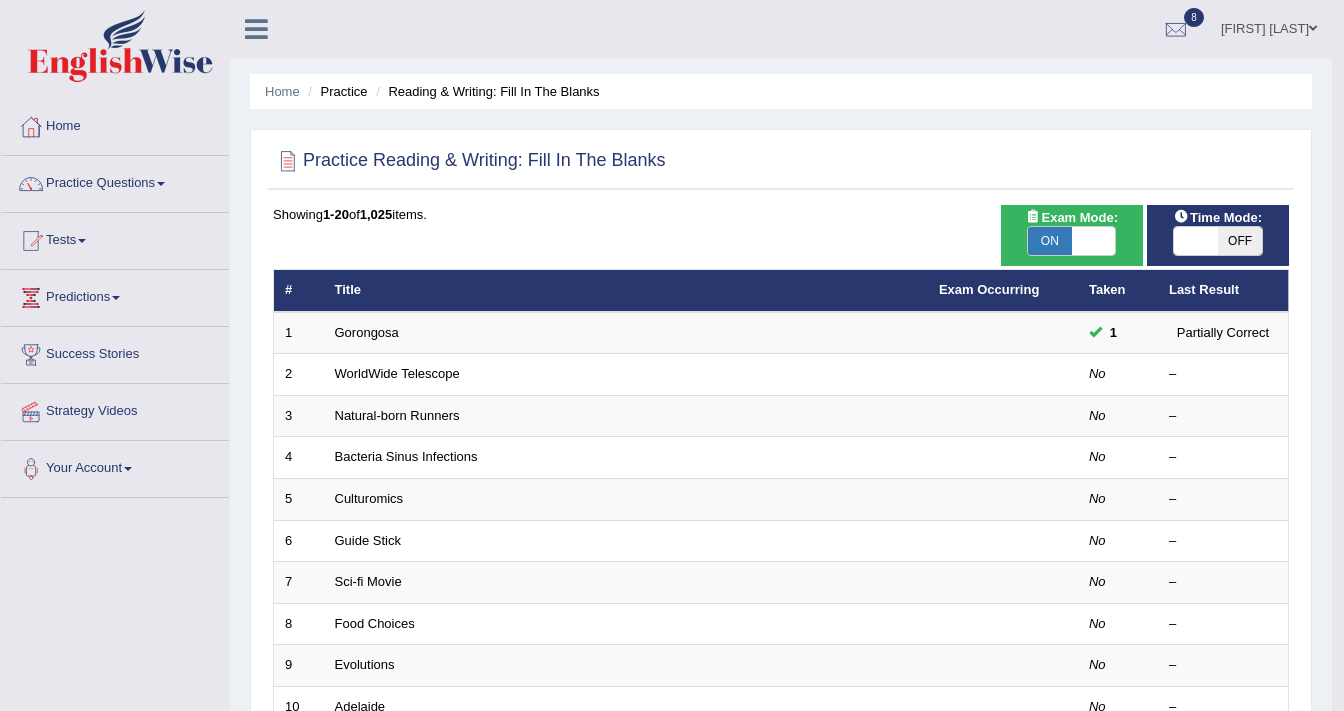 click on "Showing  1-20  of  1,025  items.
# Title Exam Occurring Taken Last Result
1 Gorongosa 1 Partially Correct
2 WorldWide Telescope No –
3 Natural-born Runners No –
4 Bacteria Sinus Infections No –
5 Culturomics No –
6 Guide Stick No –
7 Sci-fi Movie No –
8 Food Choices No –
9 Evolutions No –
10 Adelaide No –
11 Apartment Renting 1 Correct
12 Illness 1 Partially Correct
13 Nome 1 Partially Correct
14 Elevated Front Door 1 Partially Correct
15 Sustainable Business Practices 1 Partially Correct
16 Bone Conduction Headphones 1 Partially Correct
17 Strengthening Worker Power 1 Incorrect
18 Flu 1 Correct
19 Digital Tip Jars 1 Partially Correct
20 New Houses 1 Partially Correct
«
1
2
3
4
5
6
7
8
9
10
»" at bounding box center (781, 723) 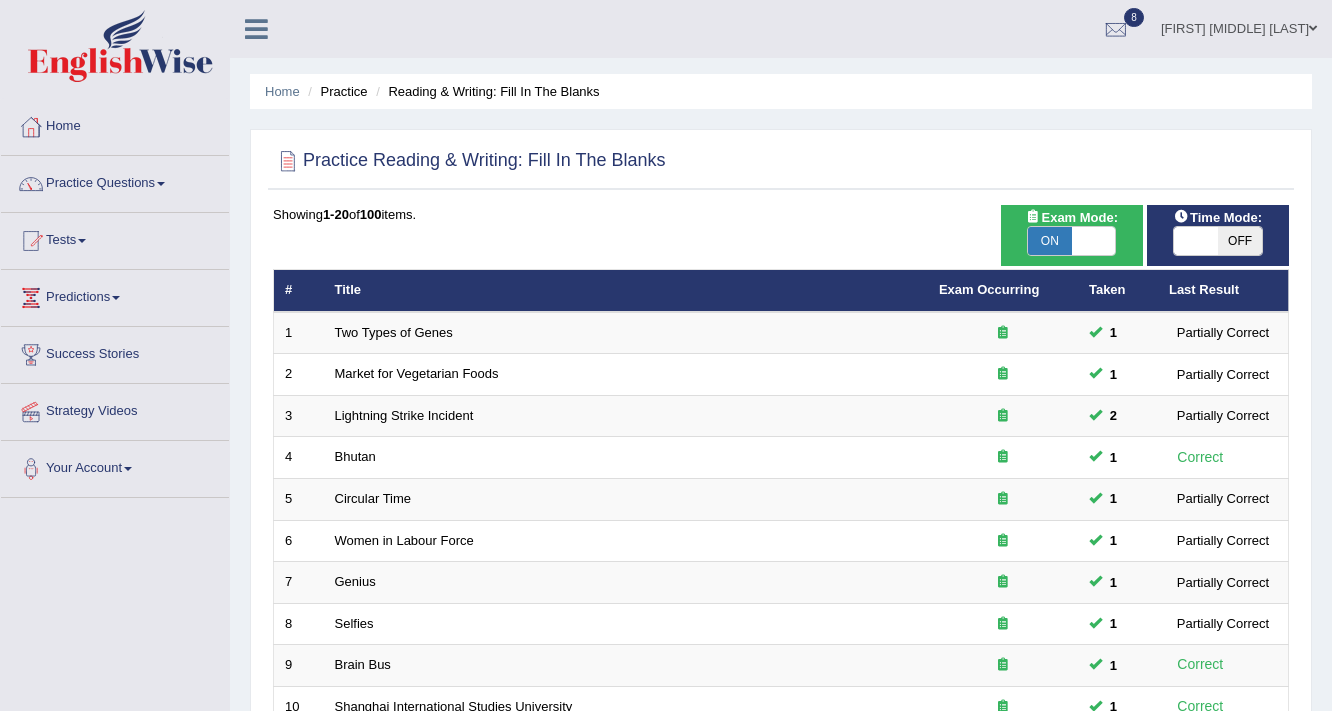 scroll, scrollTop: 0, scrollLeft: 0, axis: both 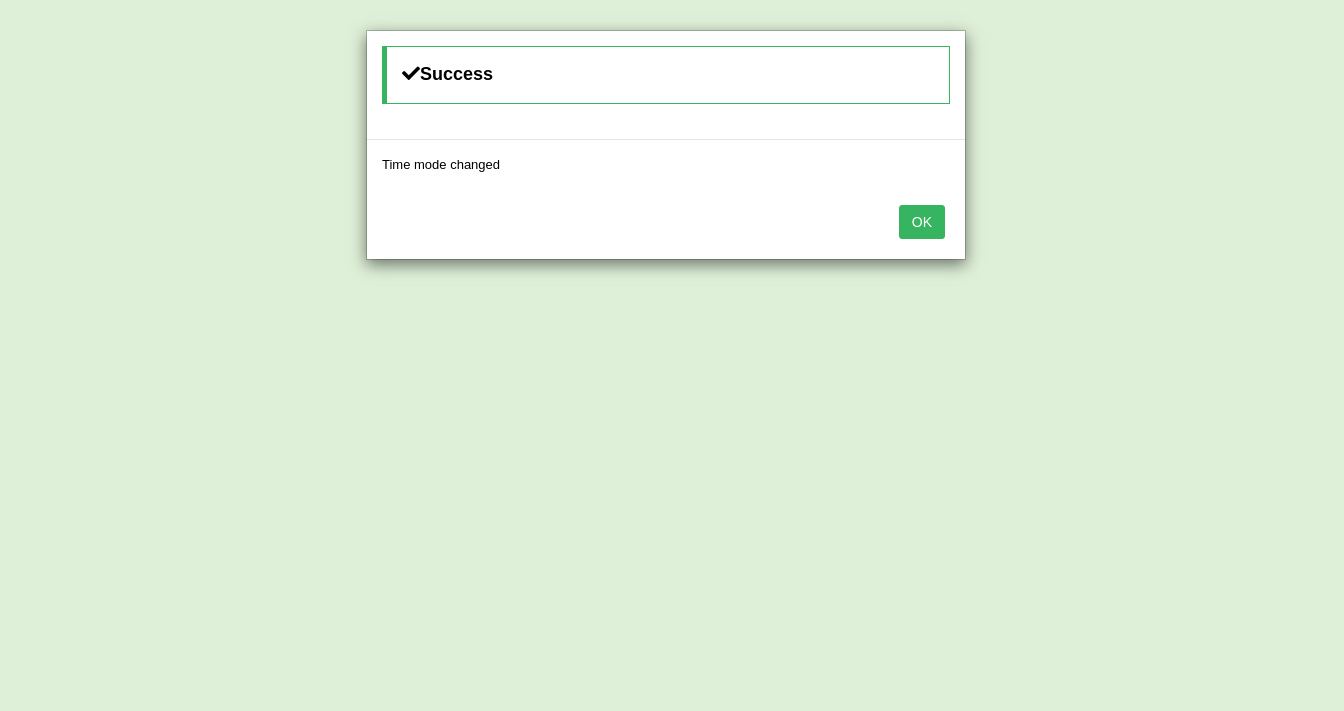 click on "OK" at bounding box center [922, 222] 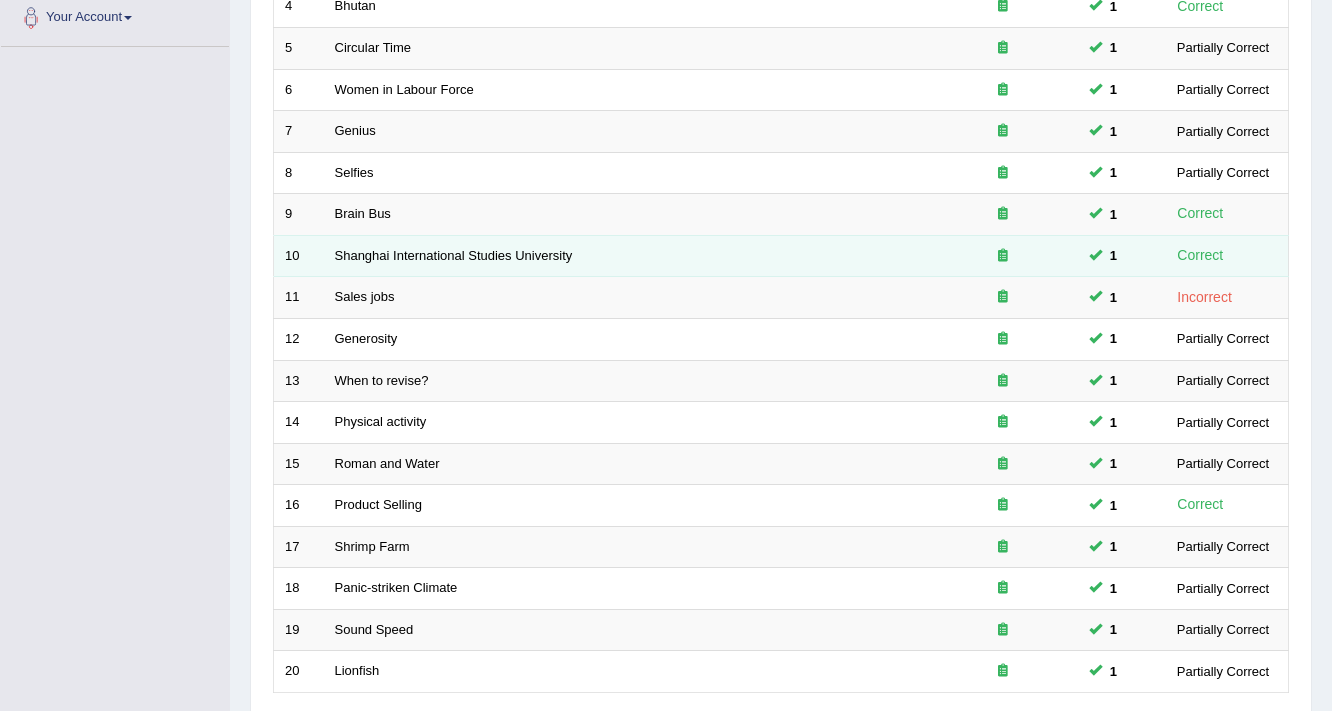 scroll, scrollTop: 607, scrollLeft: 0, axis: vertical 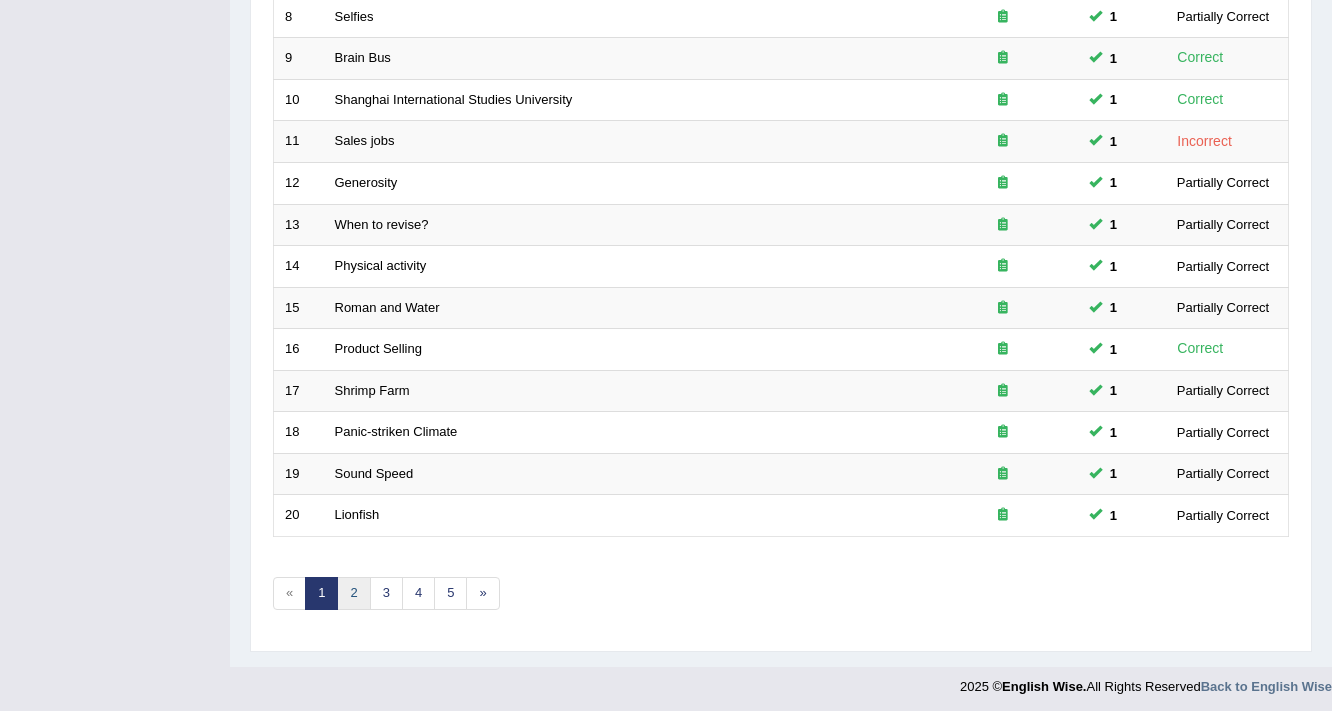 click on "2" at bounding box center [353, 593] 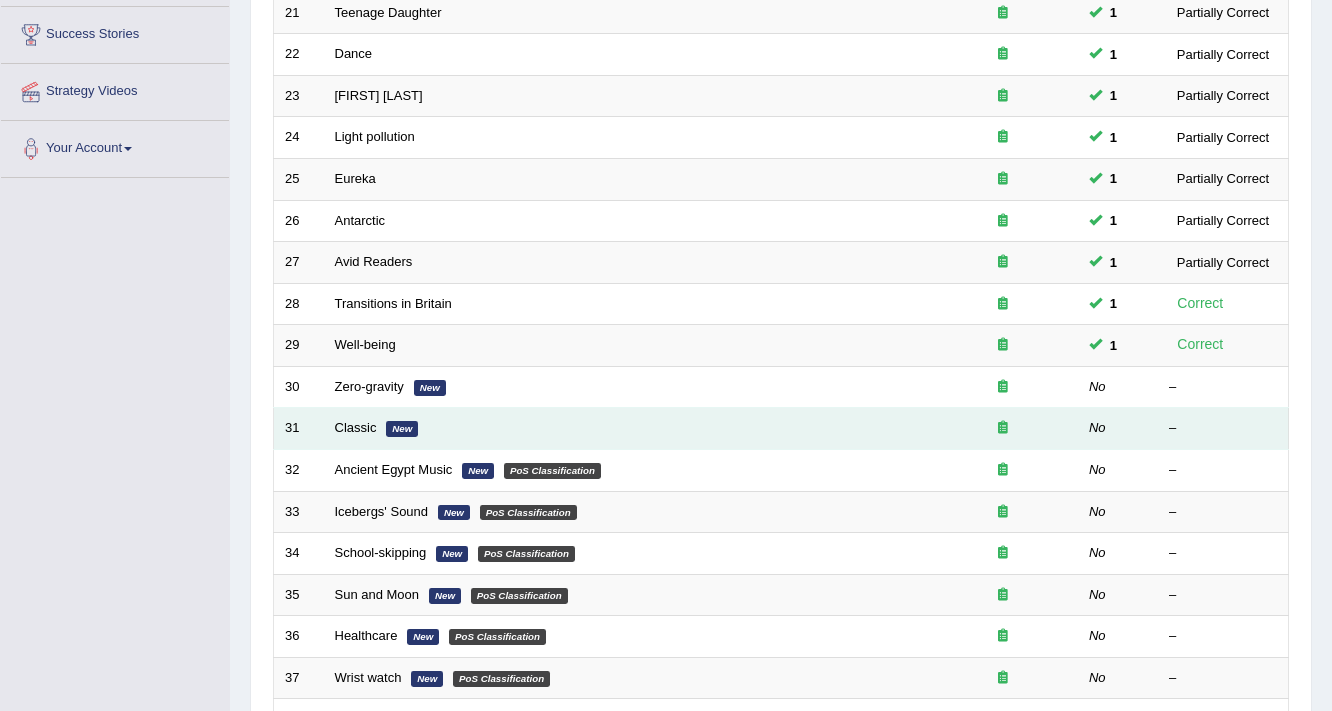 scroll, scrollTop: 320, scrollLeft: 0, axis: vertical 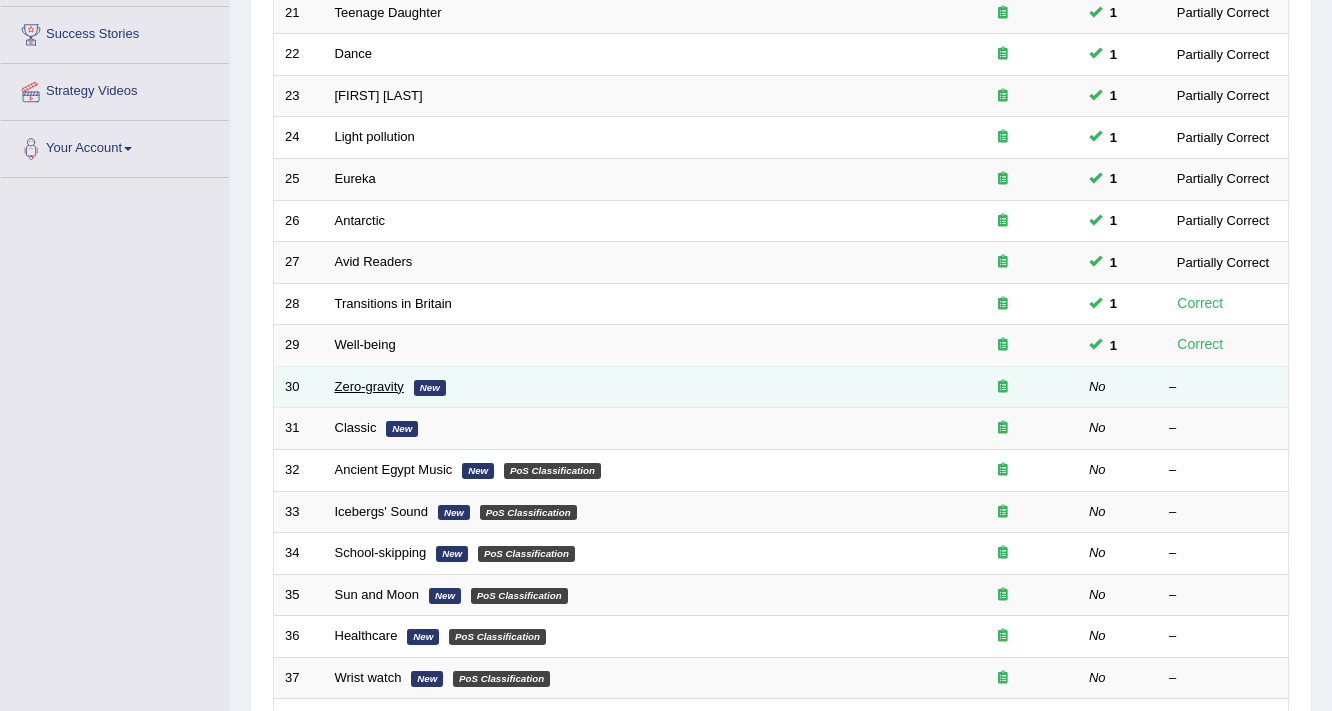 click on "Zero-gravity" at bounding box center [369, 386] 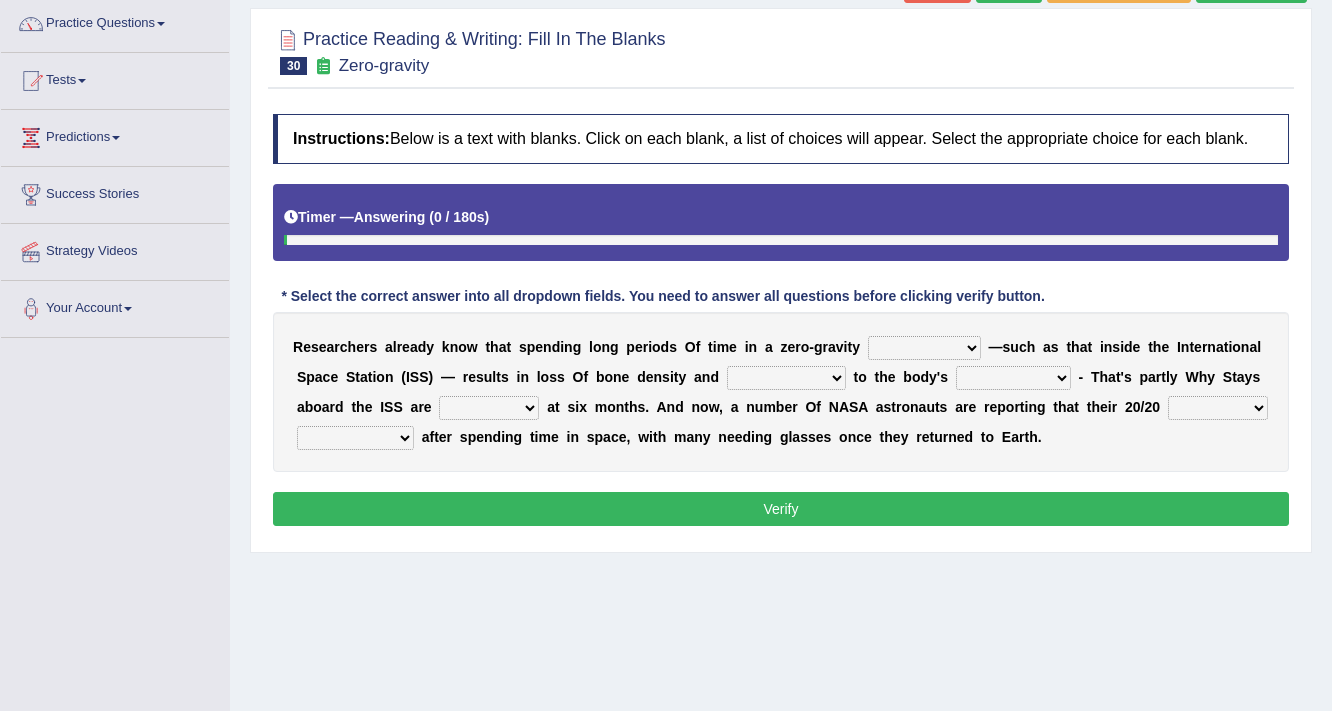 scroll, scrollTop: 160, scrollLeft: 0, axis: vertical 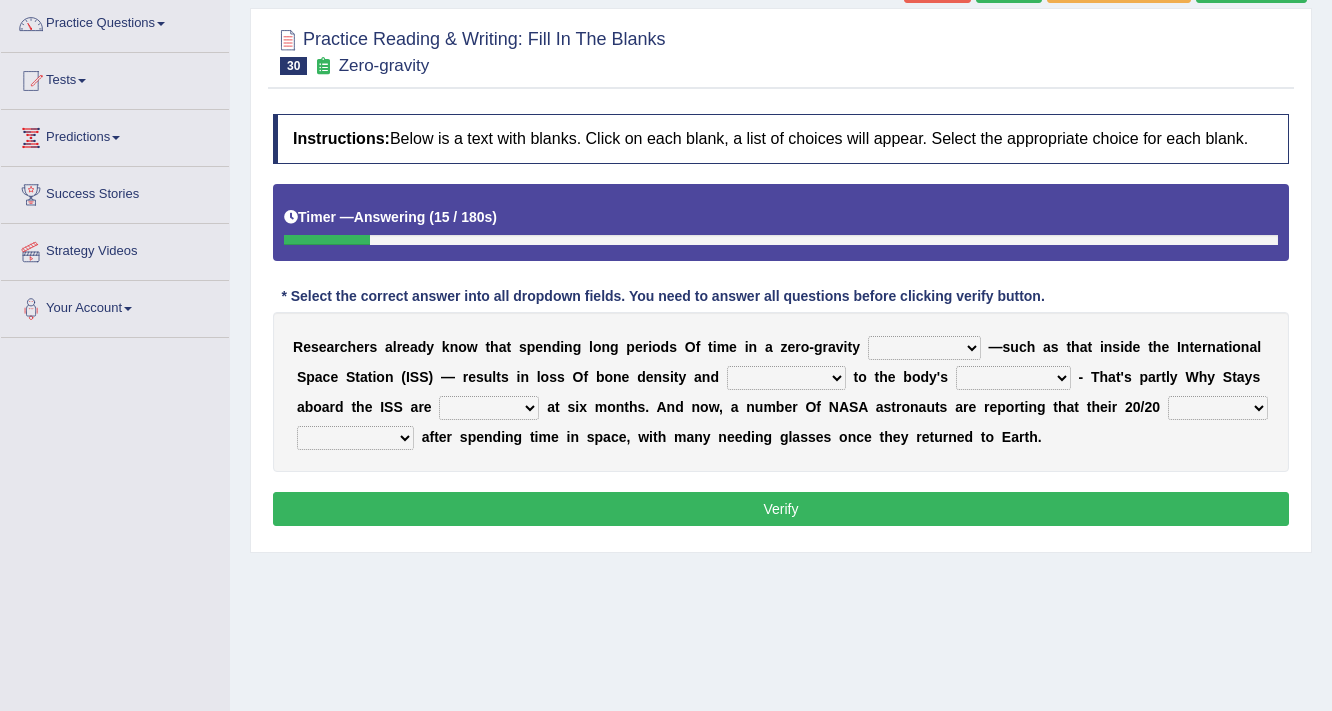 click on "planet weather climate environment" at bounding box center (924, 348) 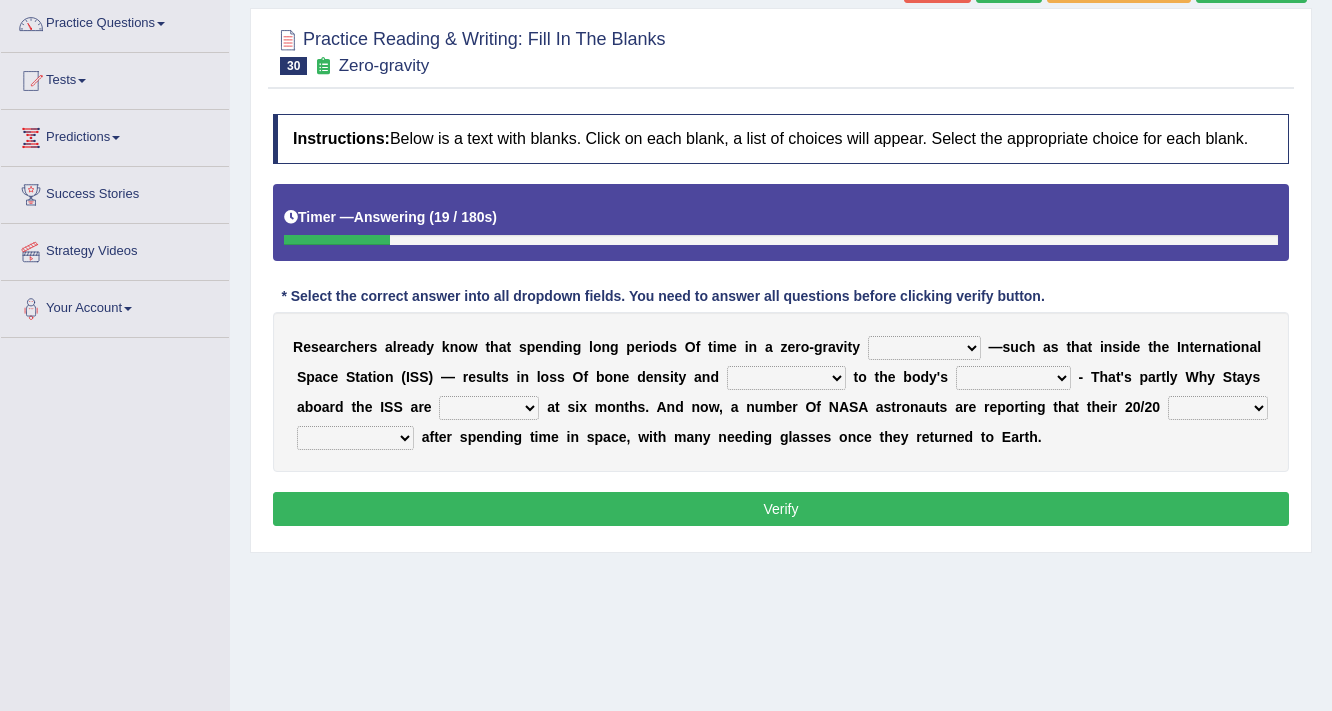 select on "planet" 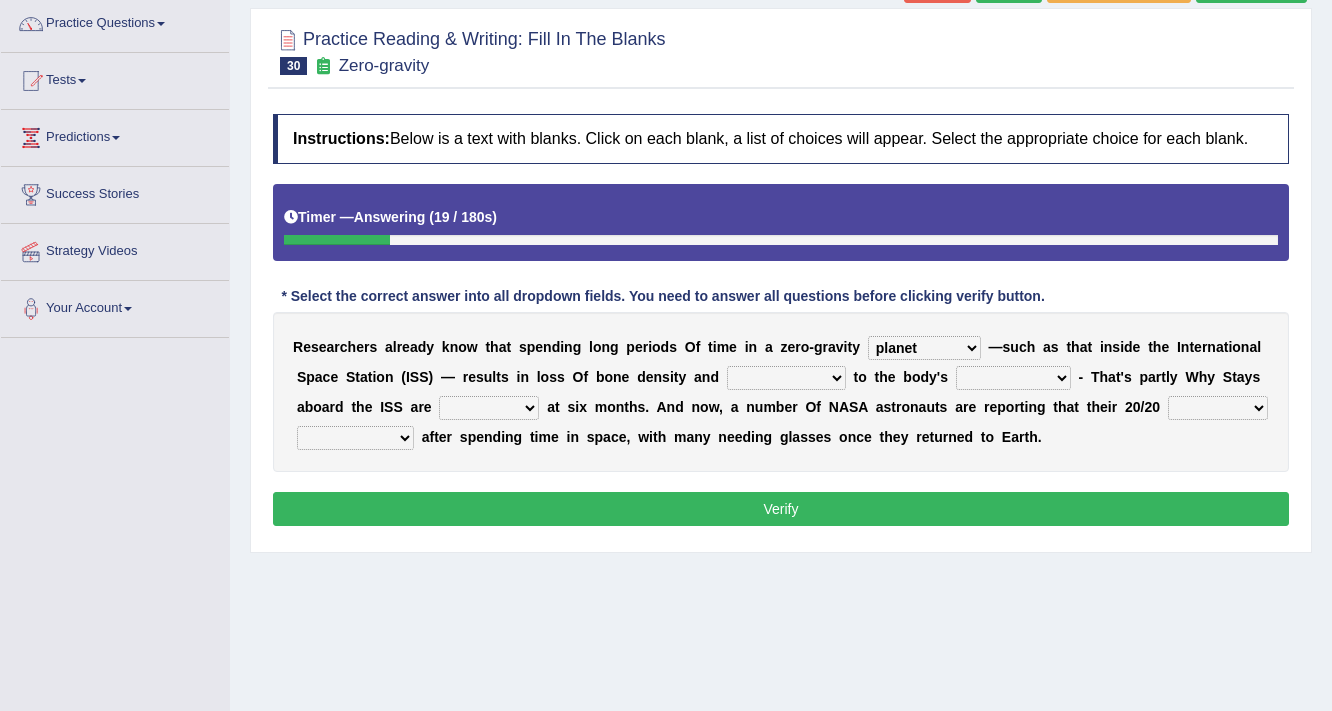 click on "planet weather climate environment" at bounding box center (924, 348) 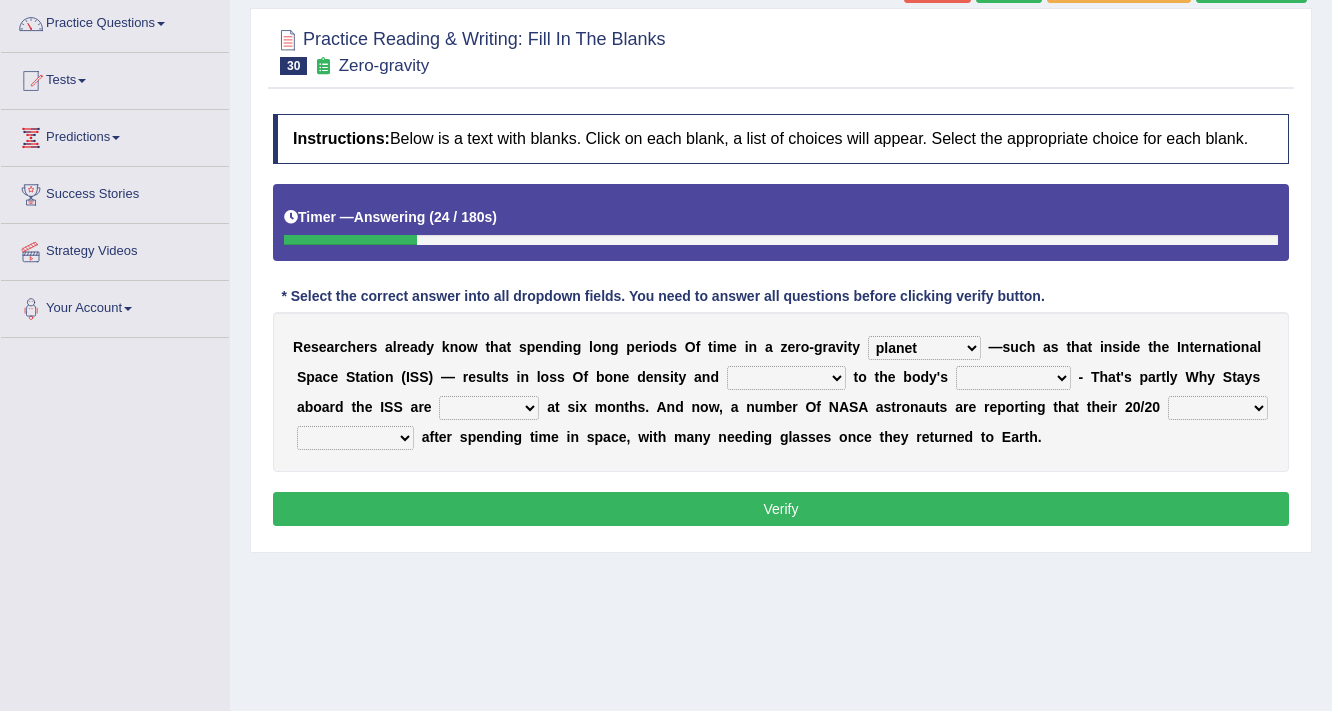 click on "enhancement damage gain recovery" at bounding box center [786, 378] 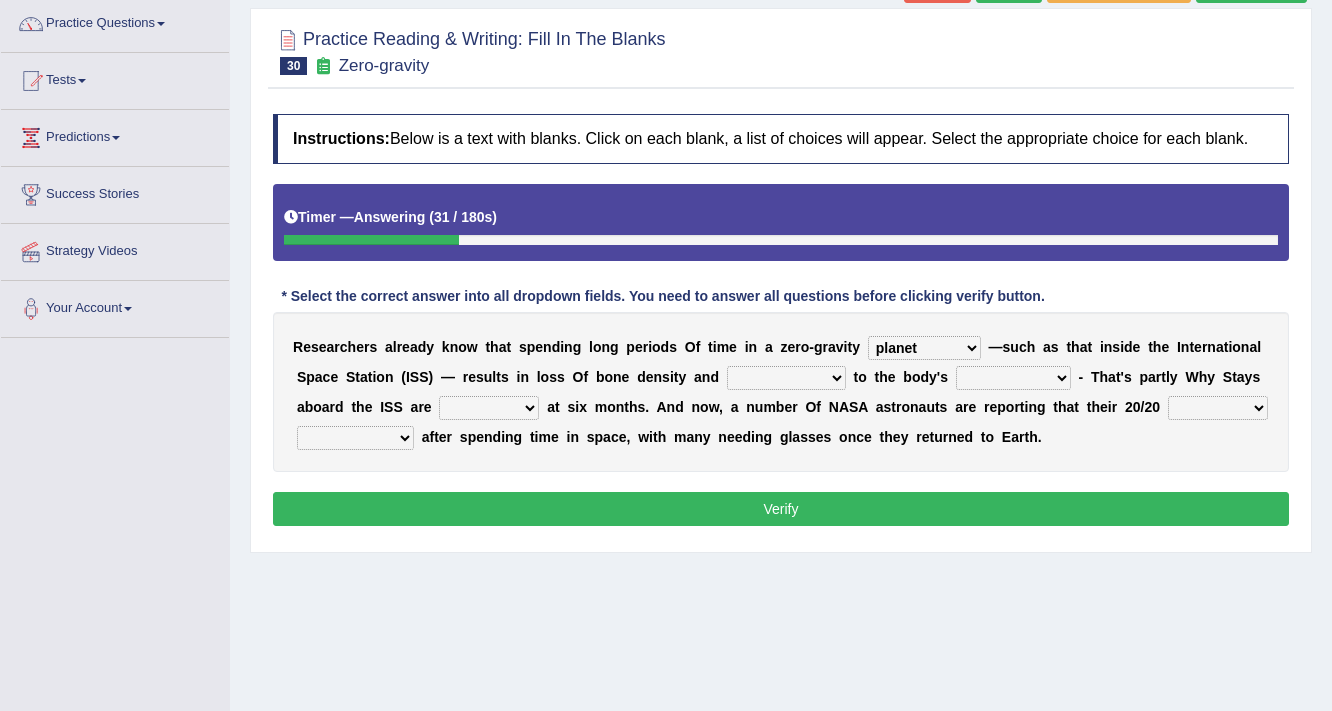 select on "damage" 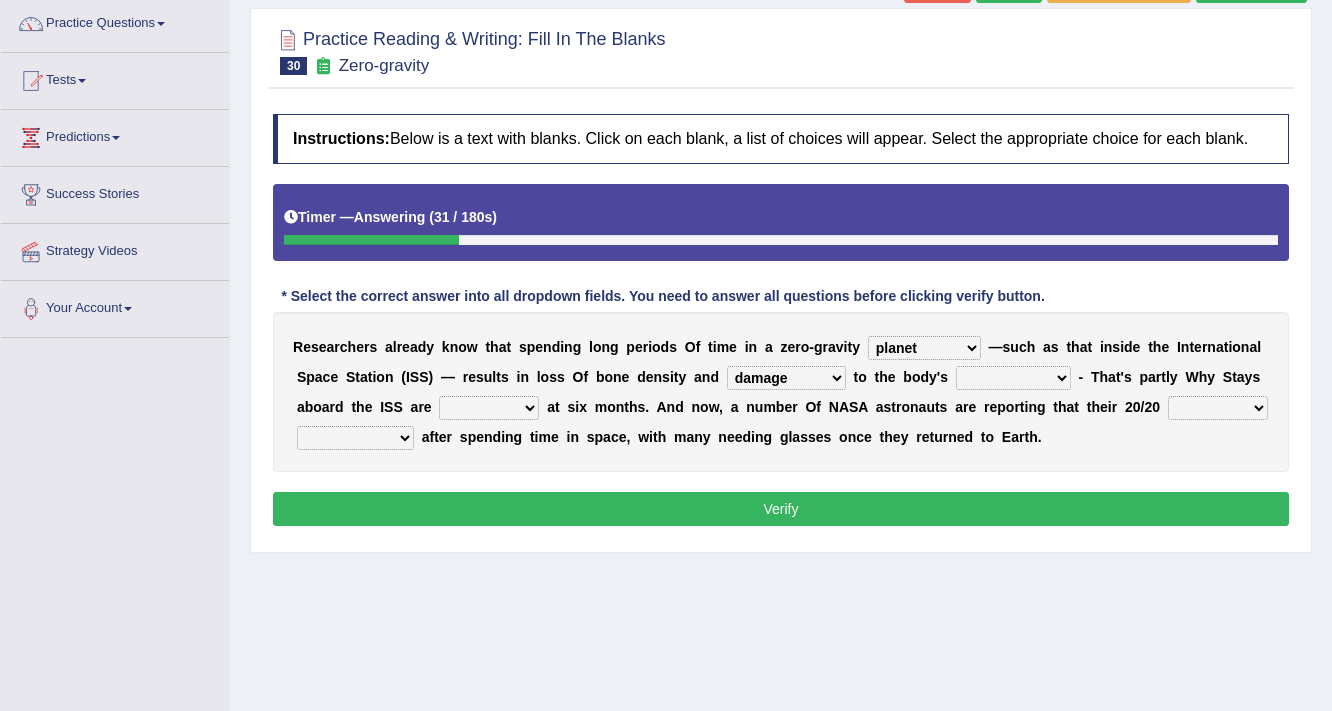 click on "enhancement damage gain recovery" at bounding box center [786, 378] 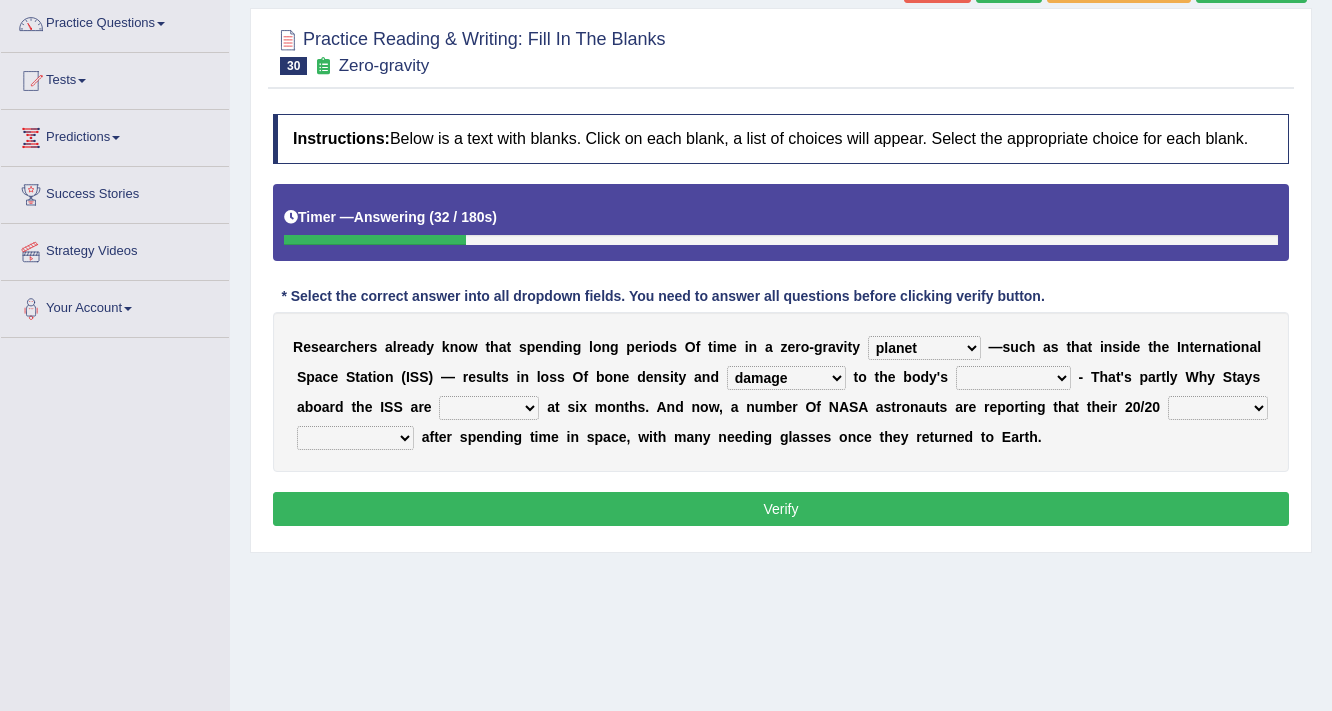 click on "muscles flexibility development action" at bounding box center (1013, 378) 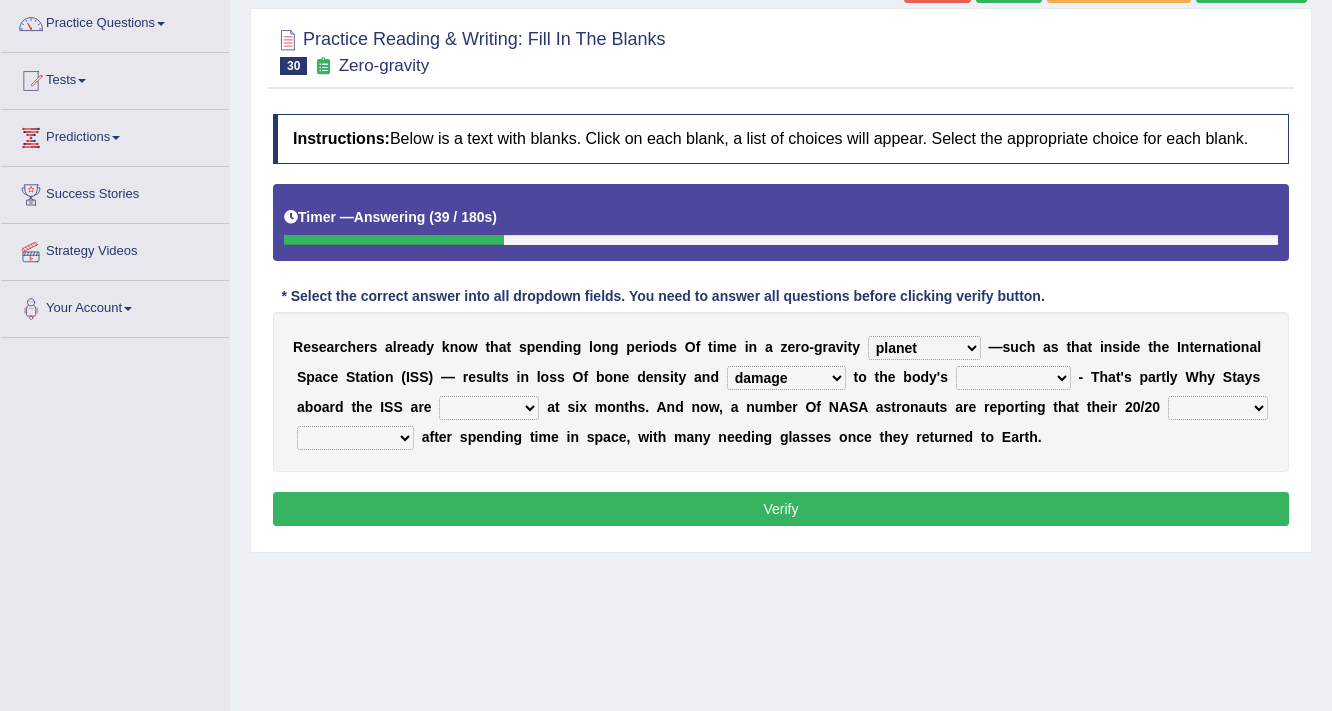 select on "muscles" 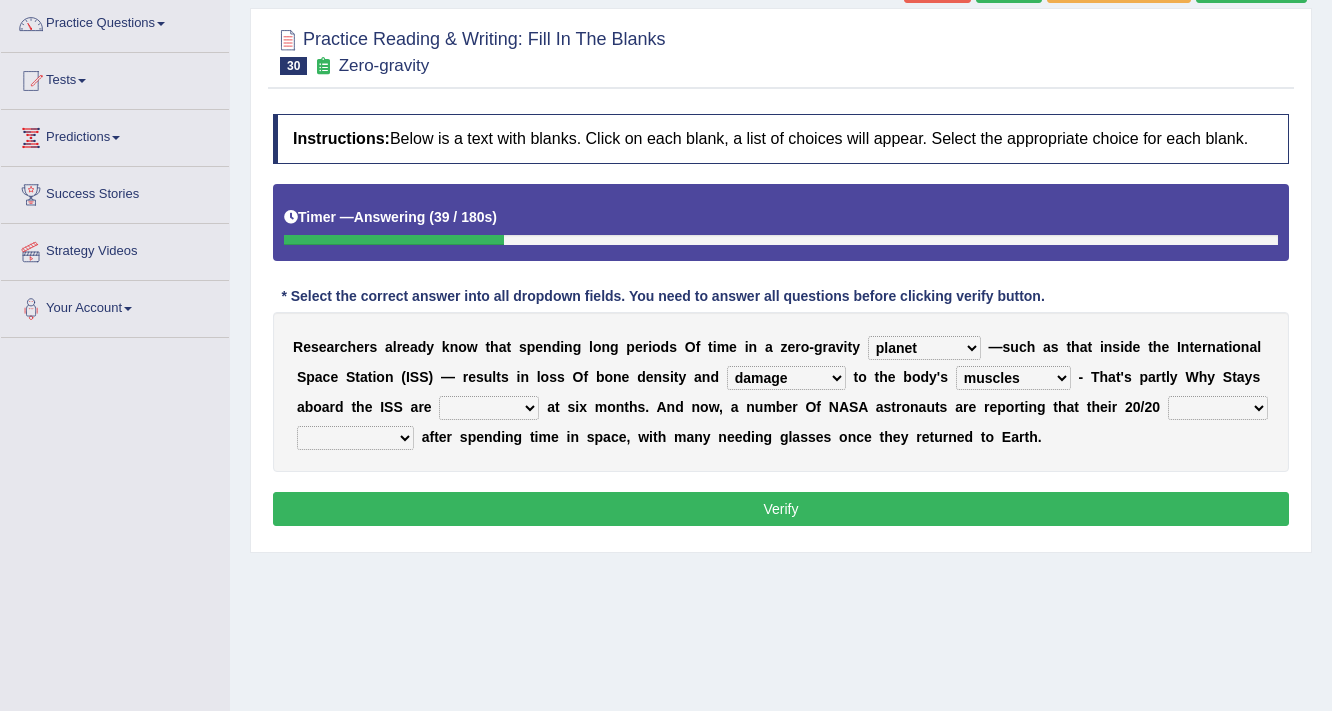 click on "muscles flexibility development action" at bounding box center [1013, 378] 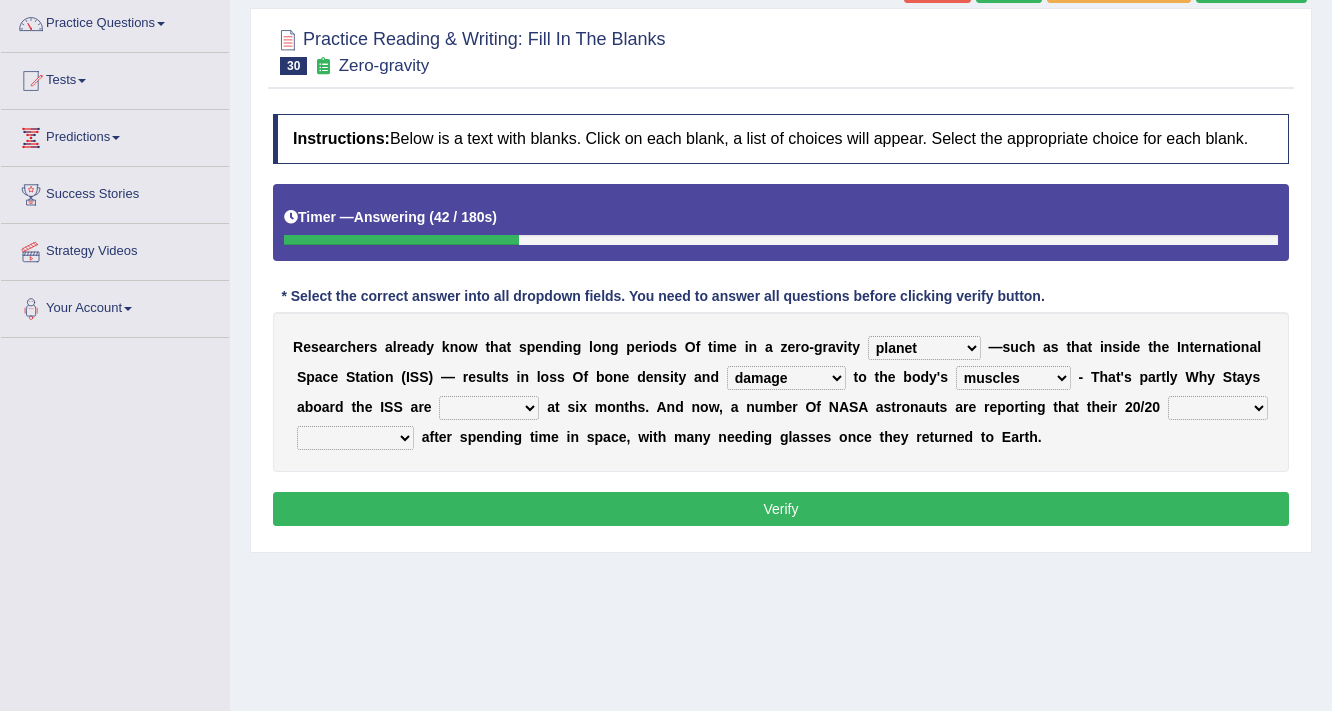 click on "allowed excessive timed restricted" at bounding box center (489, 408) 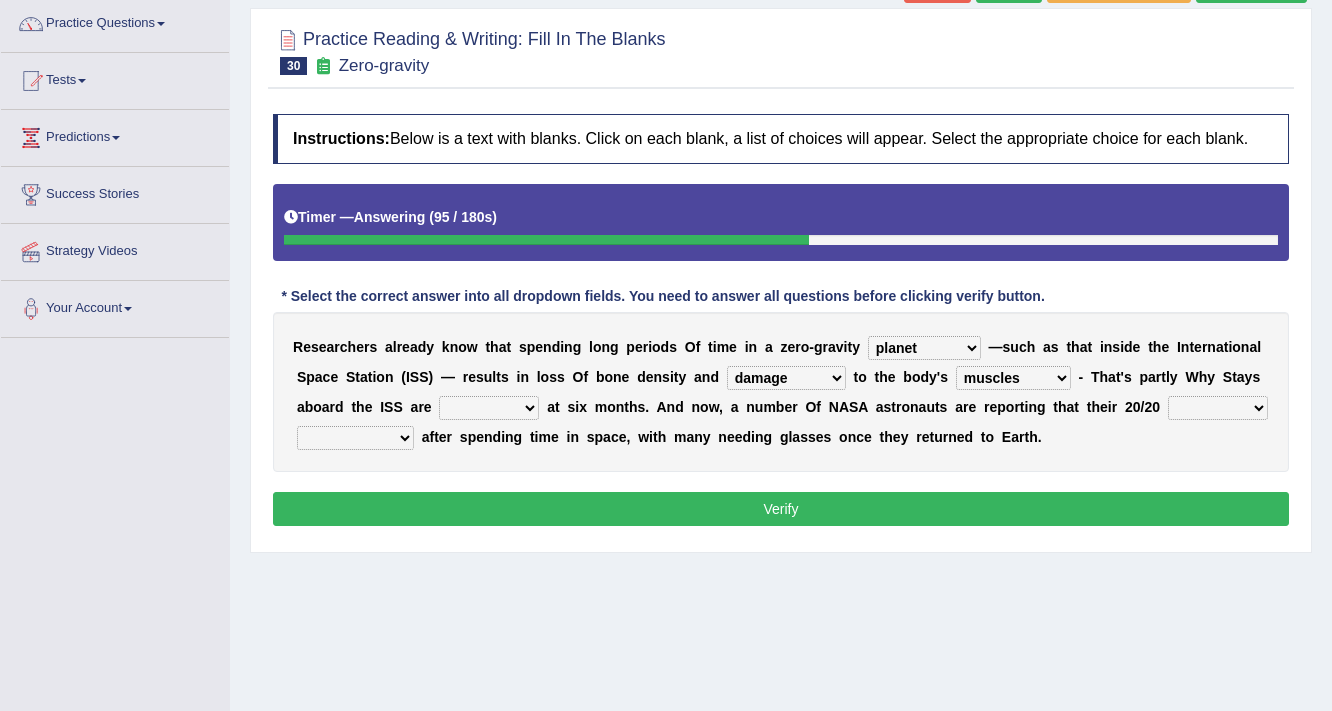 select on "allowed" 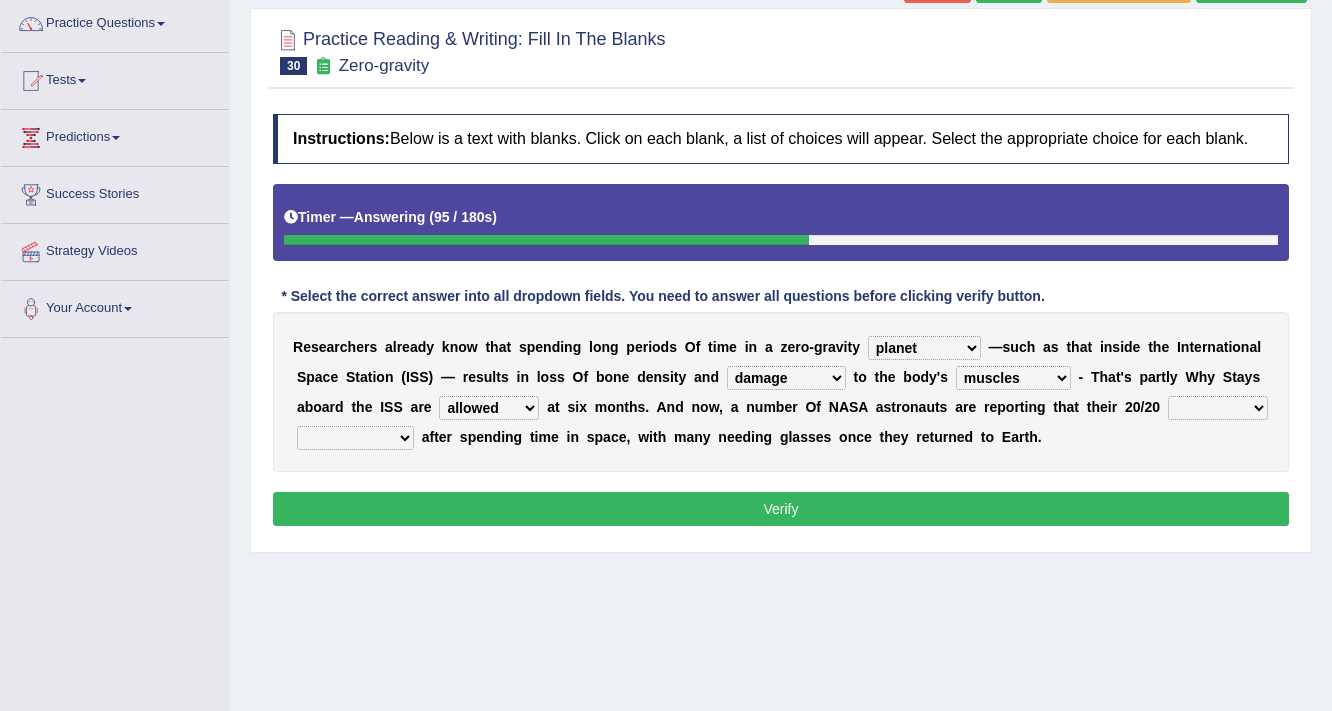 click on "allowed excessive timed restricted" at bounding box center (489, 408) 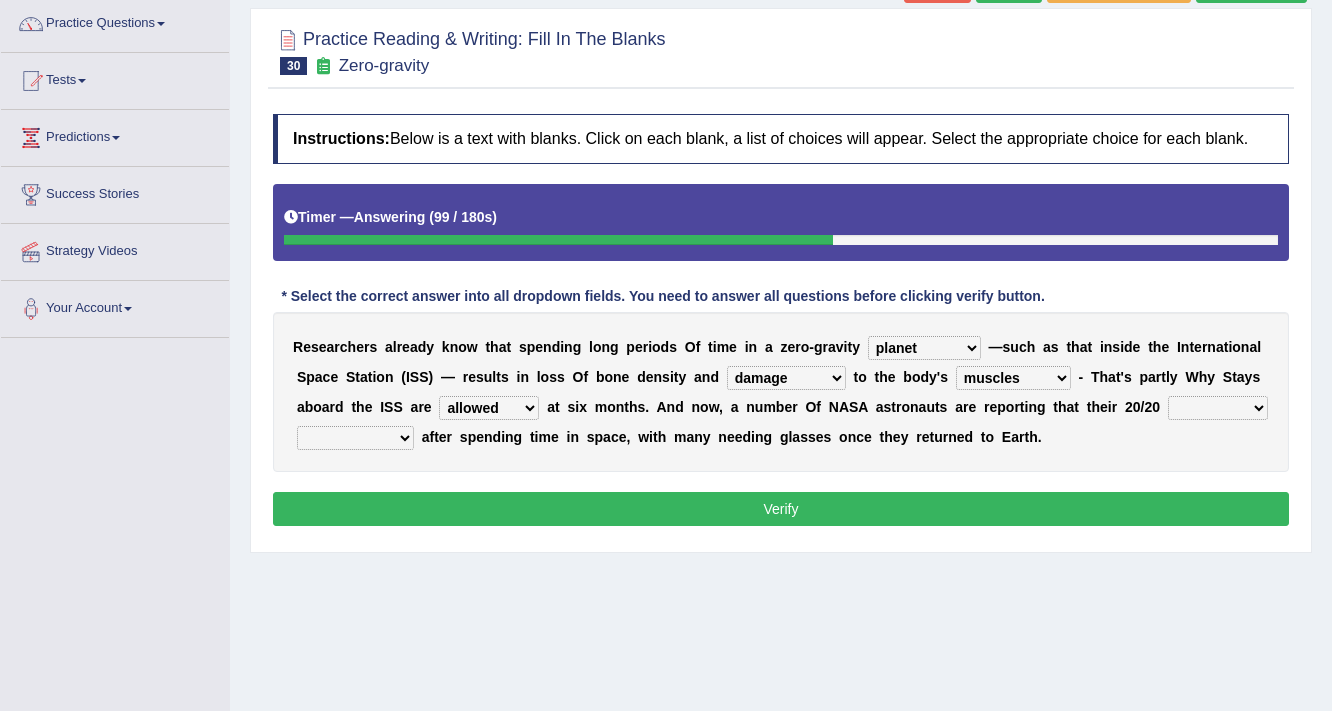 click on "allowed excessive timed restricted" at bounding box center (489, 408) 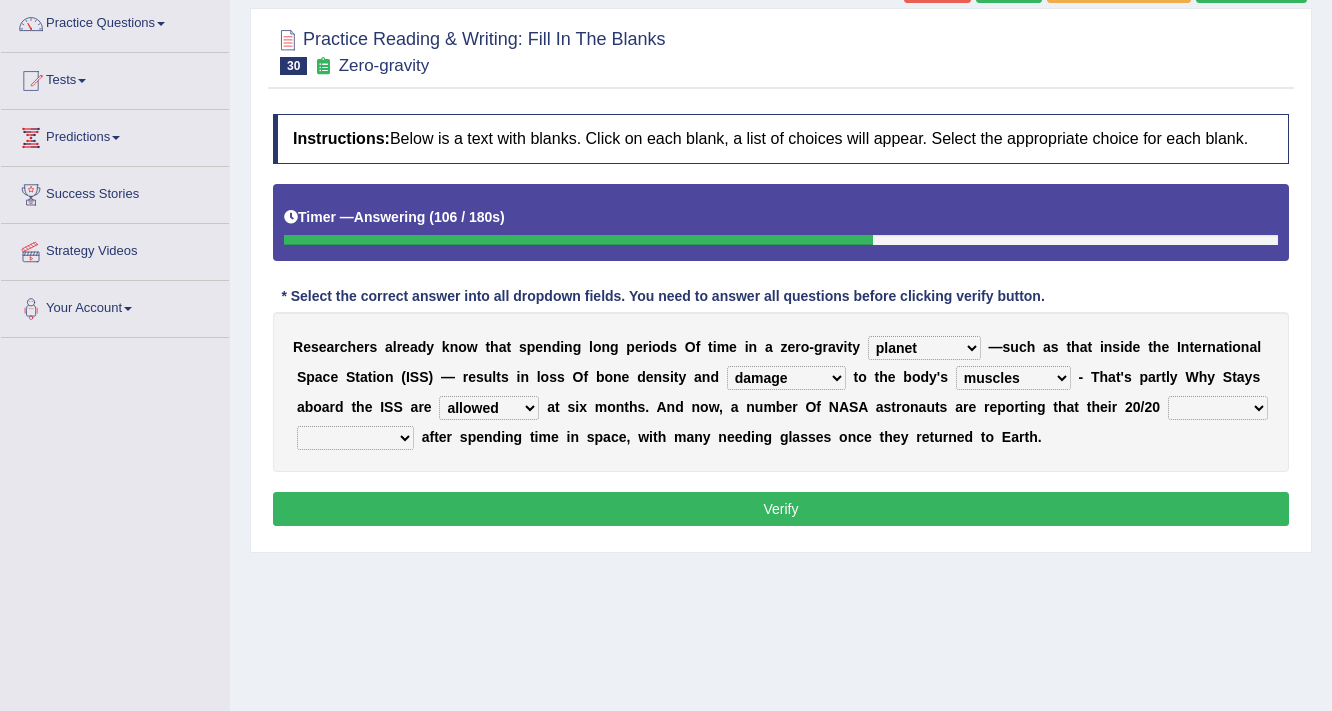 click on "allowed excessive timed restricted" at bounding box center [489, 408] 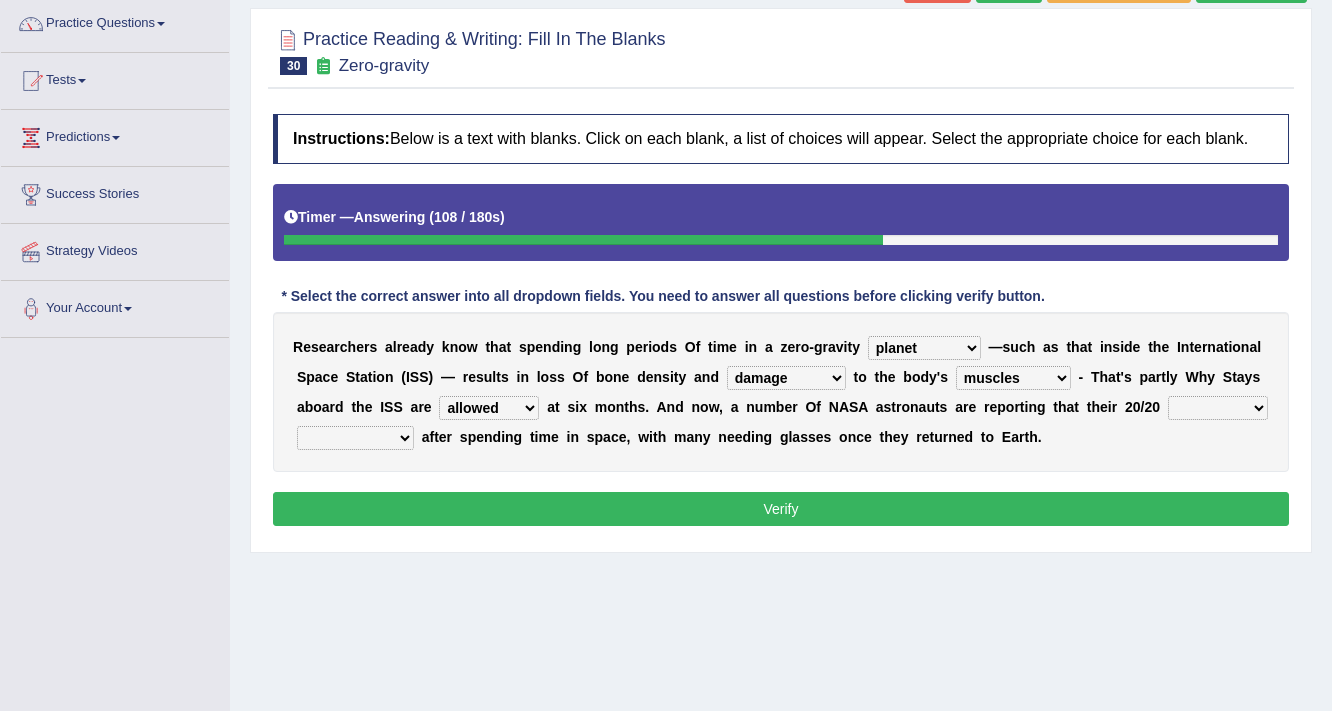 click on "voices smelling vision hearing" at bounding box center (1218, 408) 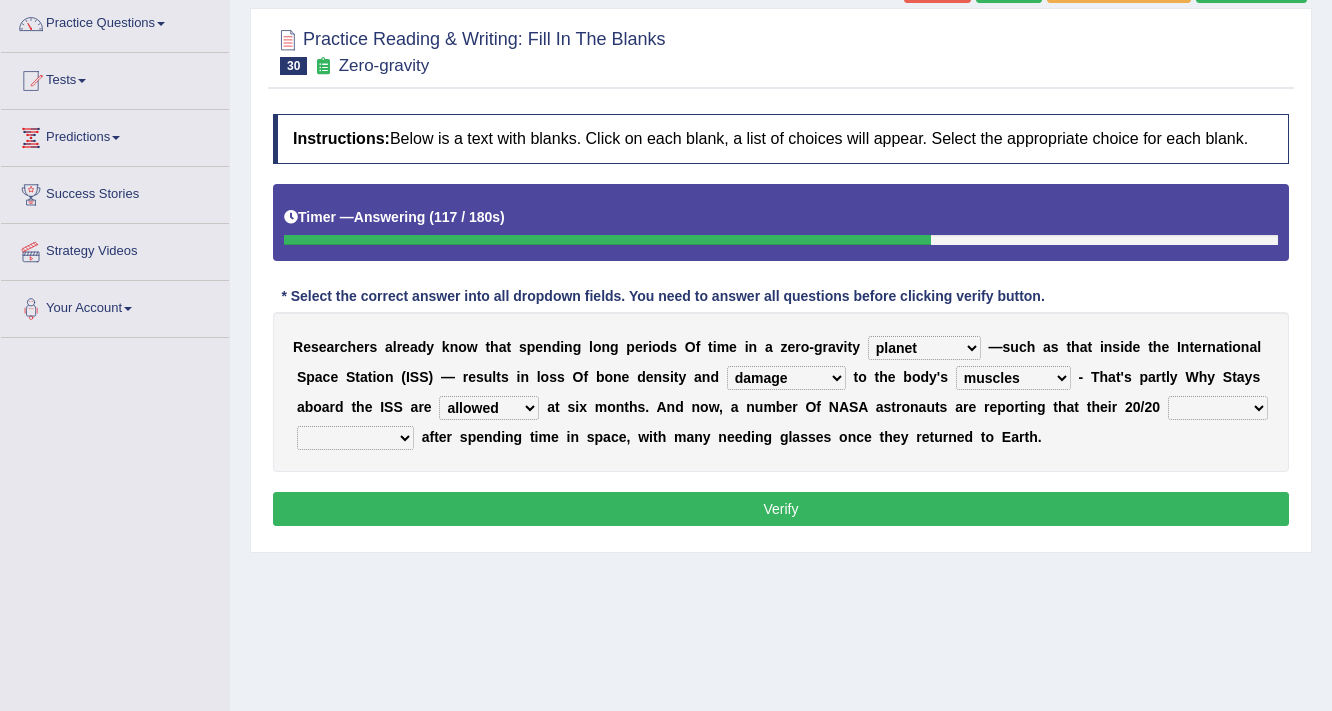 select on "vision" 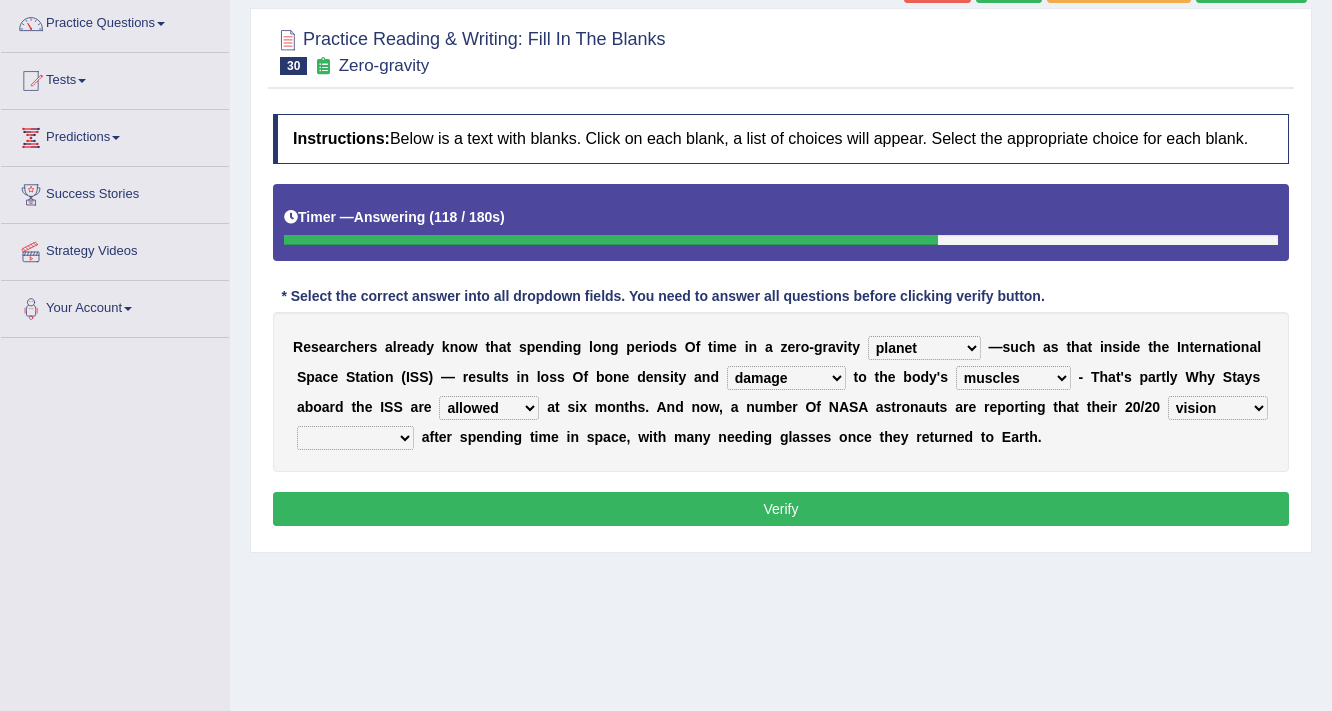 click on "disappeared fatigue faded strengthened" at bounding box center (355, 438) 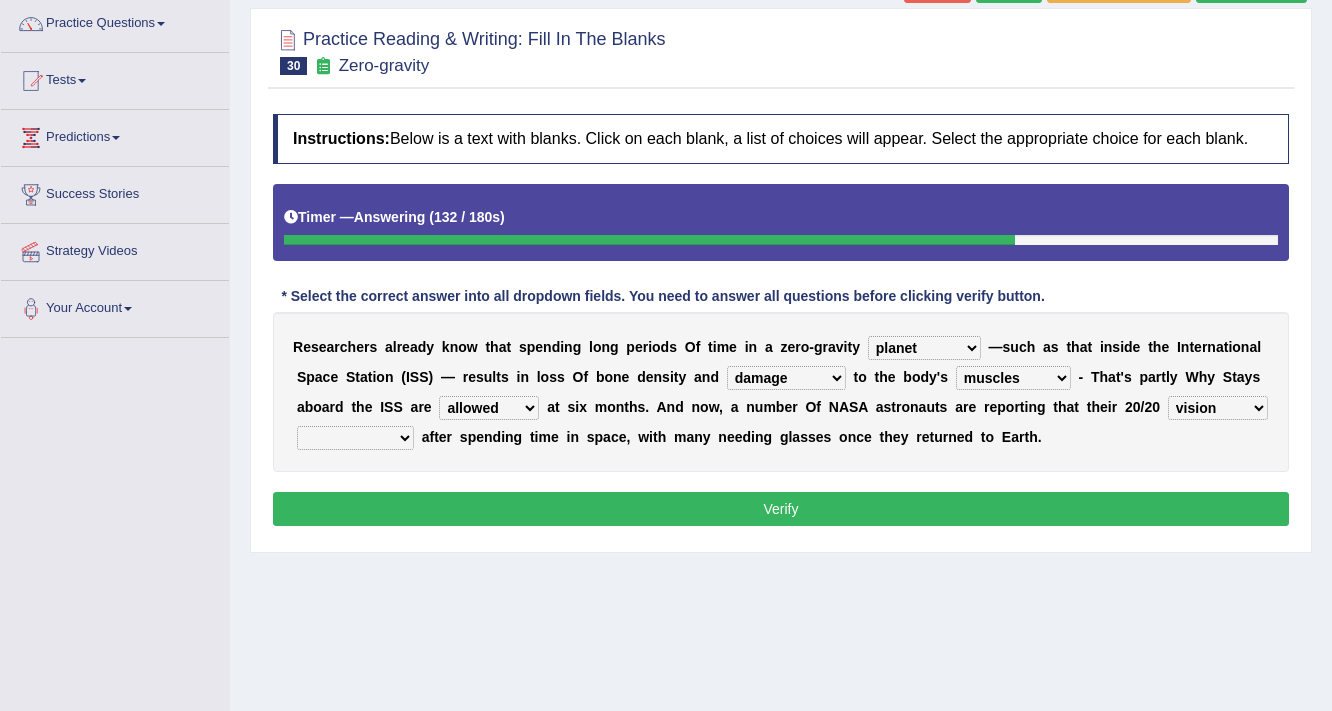 select on "disappeared" 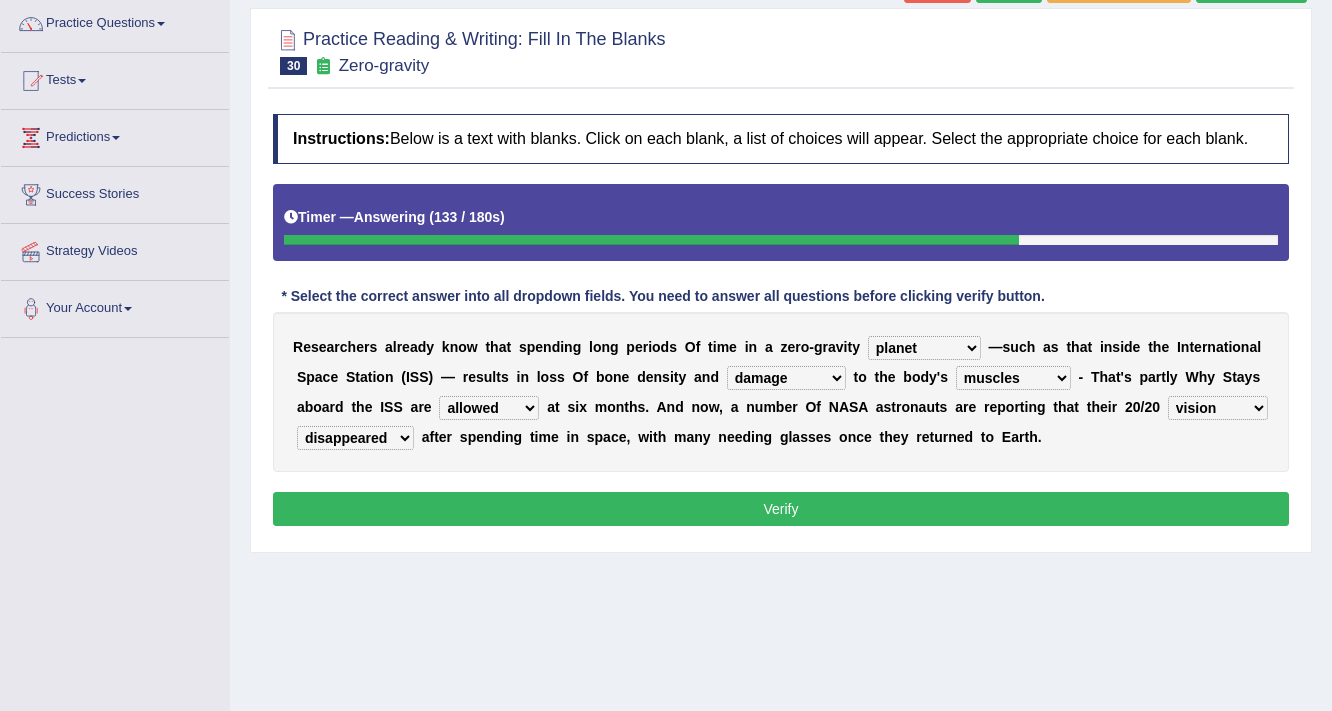 click on "Verify" at bounding box center (781, 509) 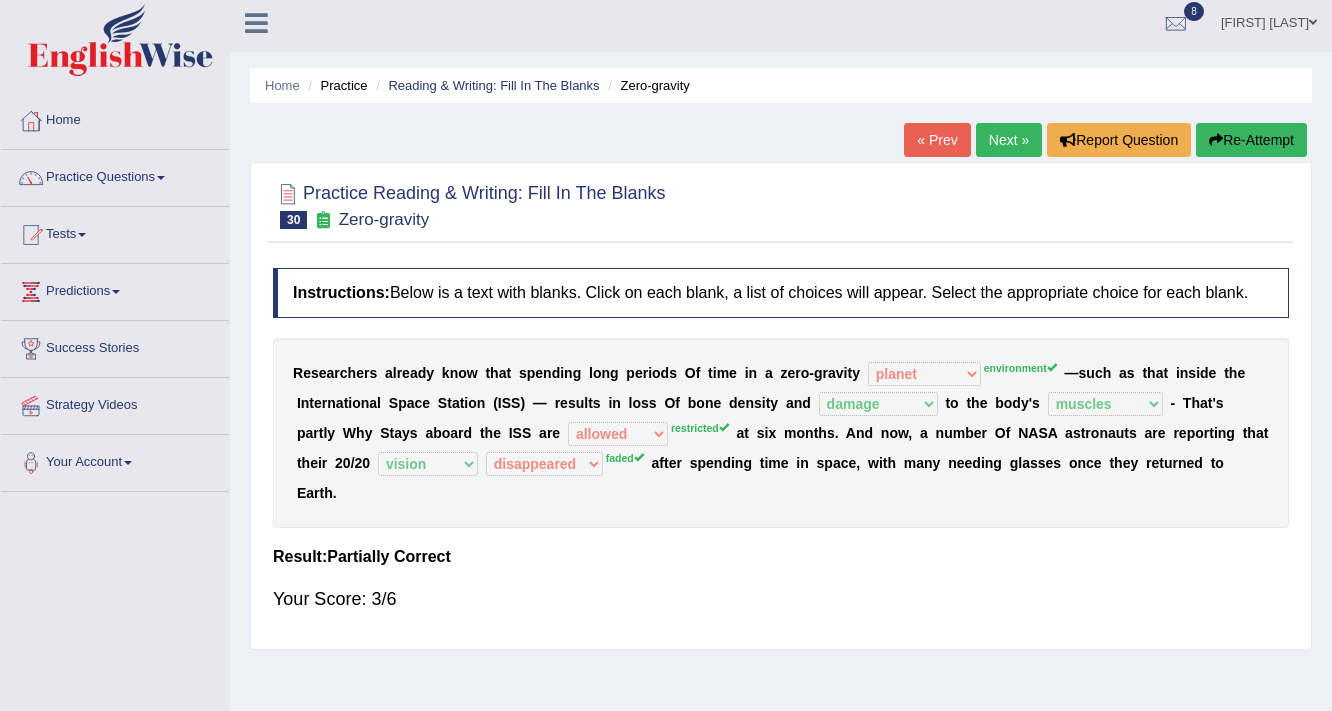scroll, scrollTop: 0, scrollLeft: 0, axis: both 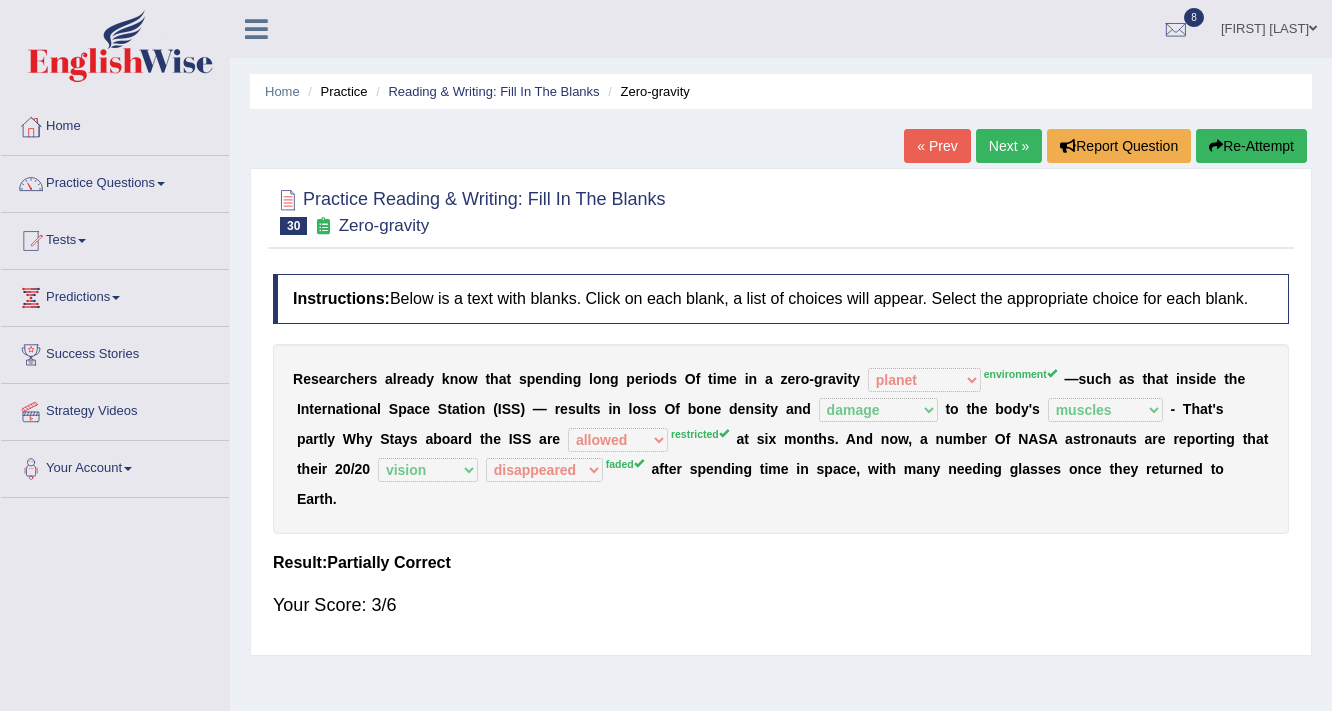 click on "Next »" at bounding box center [1009, 146] 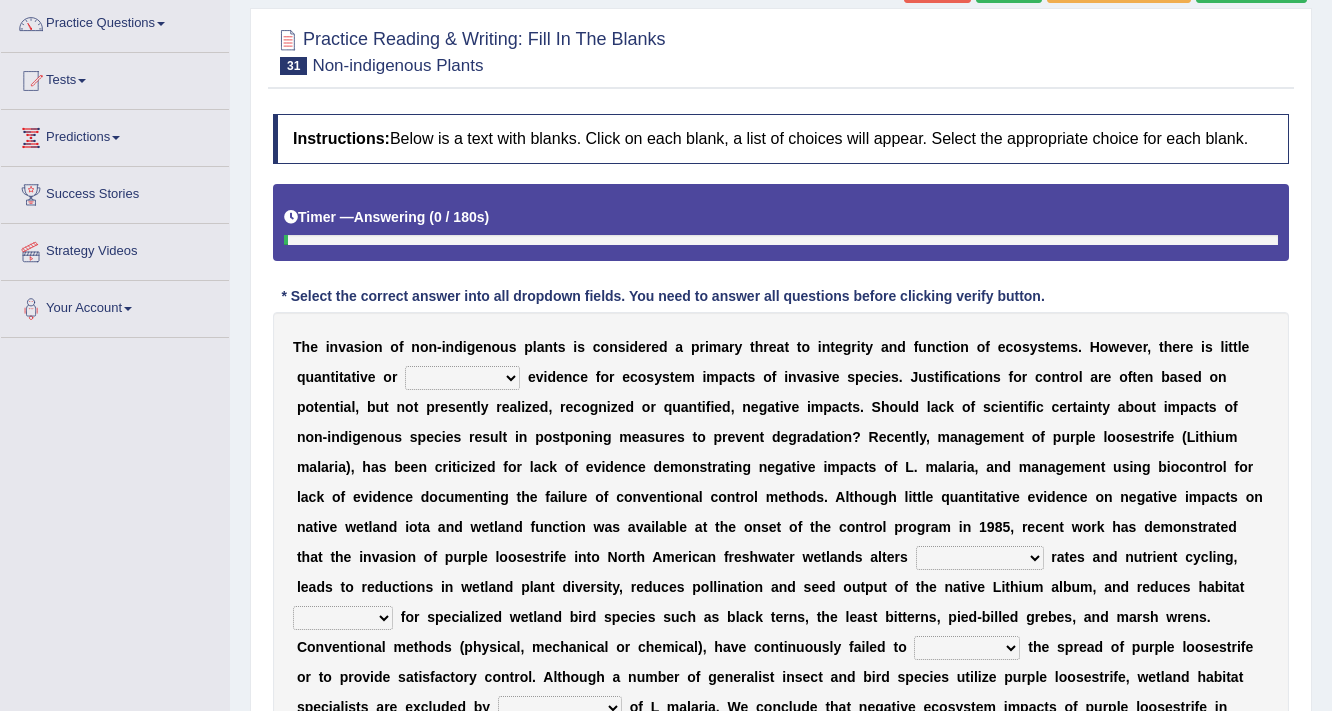scroll, scrollTop: 160, scrollLeft: 0, axis: vertical 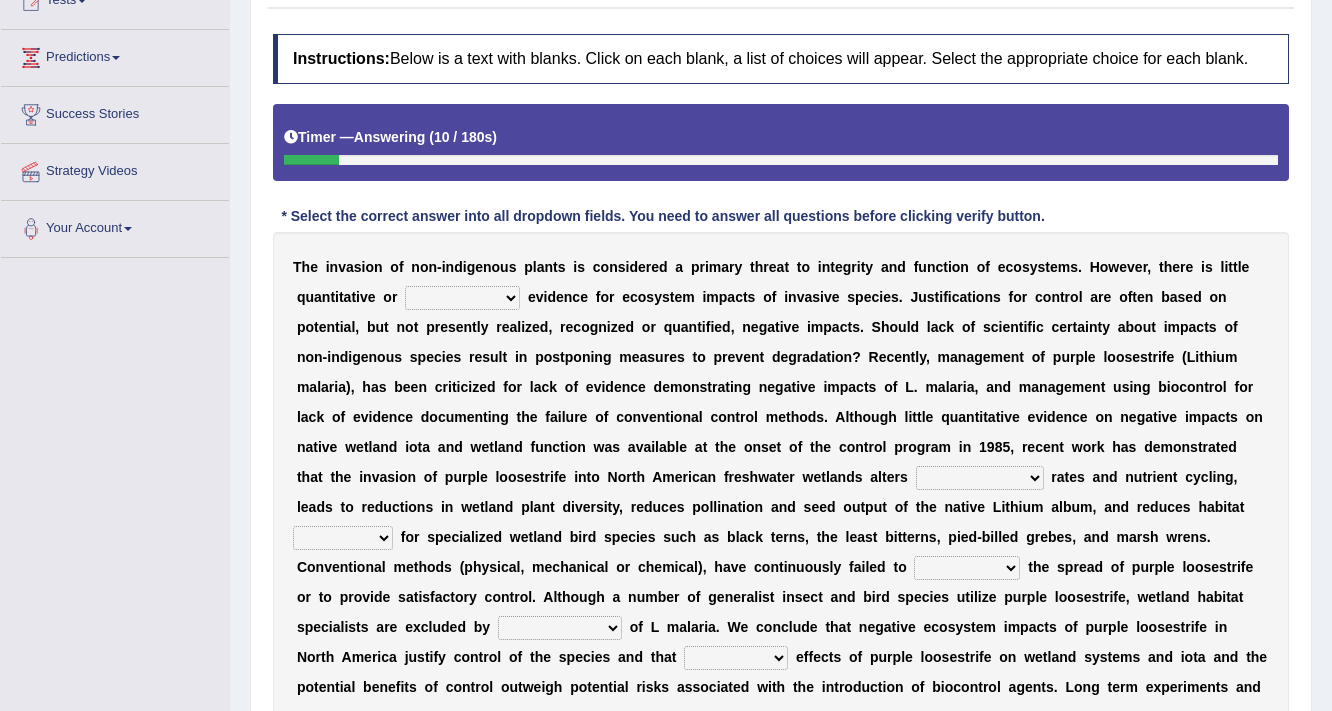 click on "experiencing experience experimental experiments" at bounding box center (462, 298) 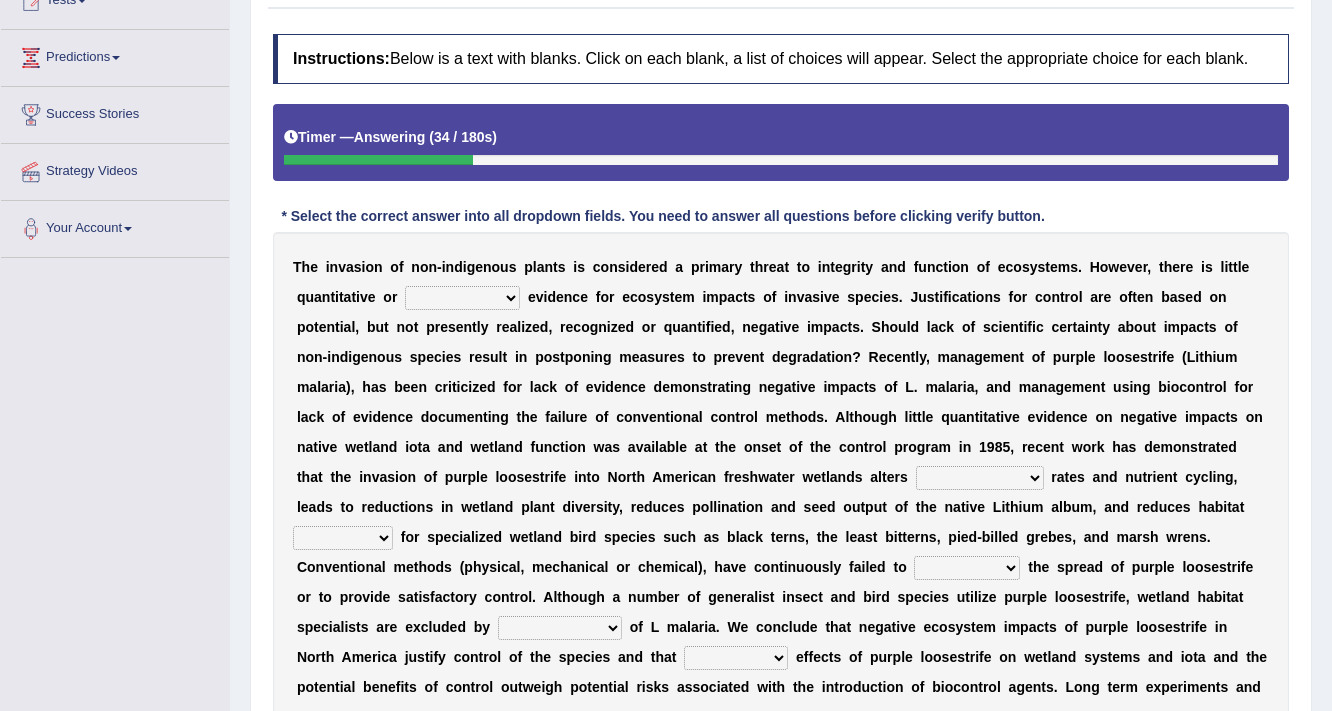 click on "T h e    i n v a s i o n    o f    n o n - i n d i g e n o u s    p l a n t s    i s    c o n s i d e r e d    a    p r i m a r y    t h r e a t    t o    i n t e g r i t y    a n d    f u n c t i o n    o f    e c o s y s t e m s .    H o w e v e r ,    t h e r e    i s    l i t t l e    q u a n t i t a t i v e    o r    experiencing experience experimental experiments    e v i d e n c e    f o r    e c o s y s t e m    i m p a c t s    o f    i n v a s i v e    s p e c i e s .    J u s t i f i c a t i o n s    f o r    c o n t r o l    a r e    o f t e n    b a s e d    o n    p o t e n t i a l ,    b u t    n o t    p r e s e n t l y    r e a l i z e d ,    r e c o g n i z e d    o r    q u a n t i f i e d ,    n e g a t i v e    i m p a c t s .    S h o u l d    l a c k    o f    s c i e n t i f i c    c e r t a i n t y    a b o u t    i m p a c t s    o f    n o n - i n d i g e n o u s    s p e c i e s    r e s u l t    i n    p o s t p o n i n g" at bounding box center [781, 507] 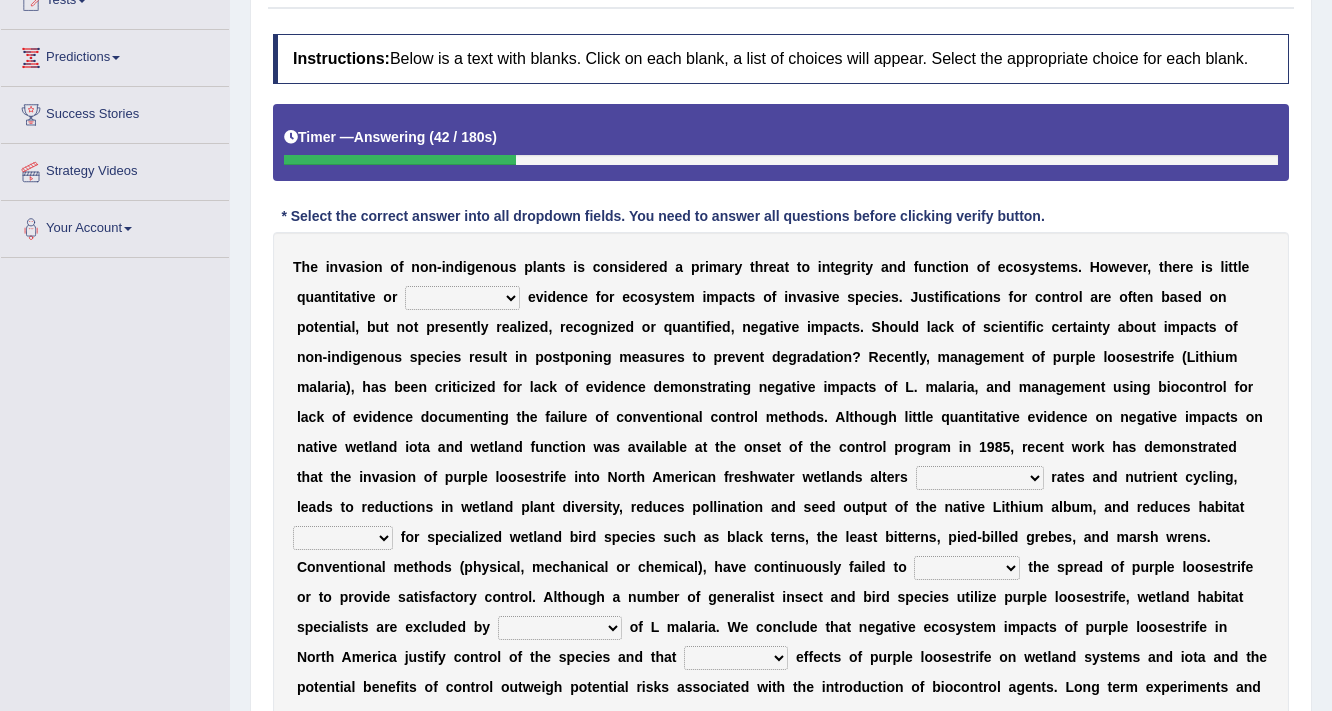 click on "experiencing experience experimental experiments" at bounding box center (462, 298) 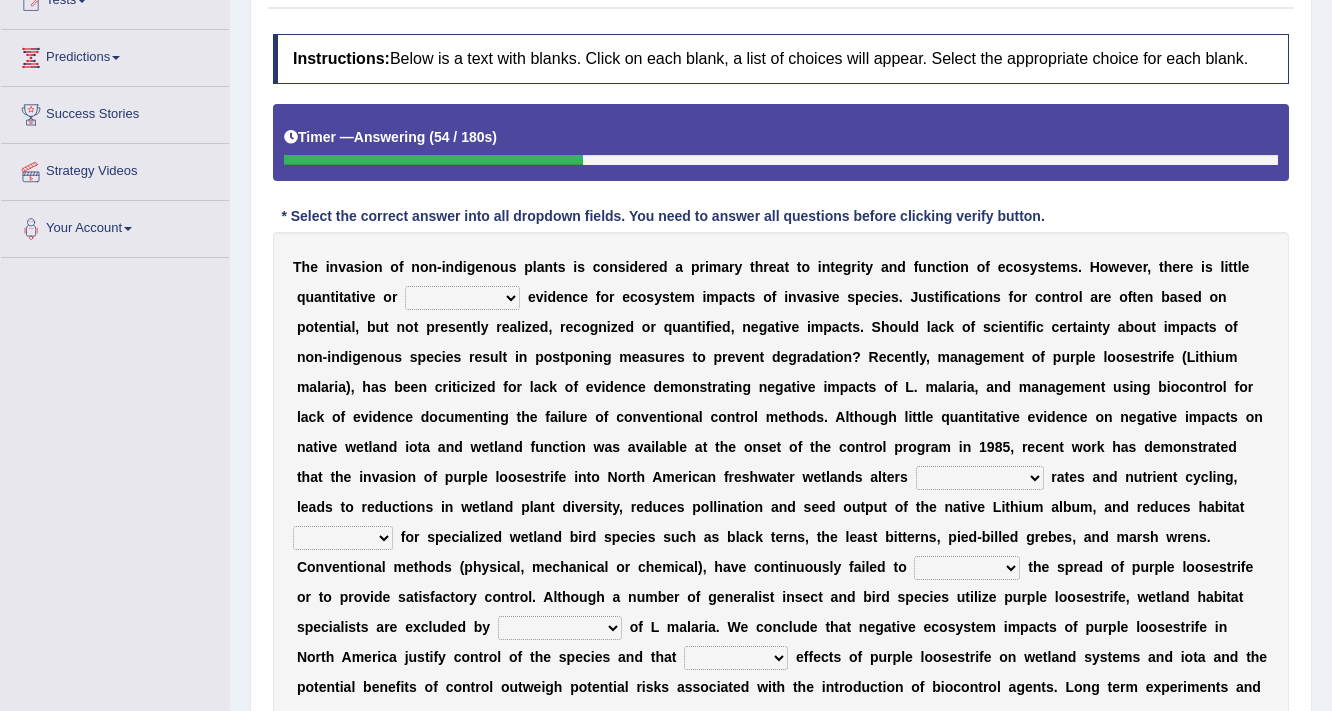 select on "experimental" 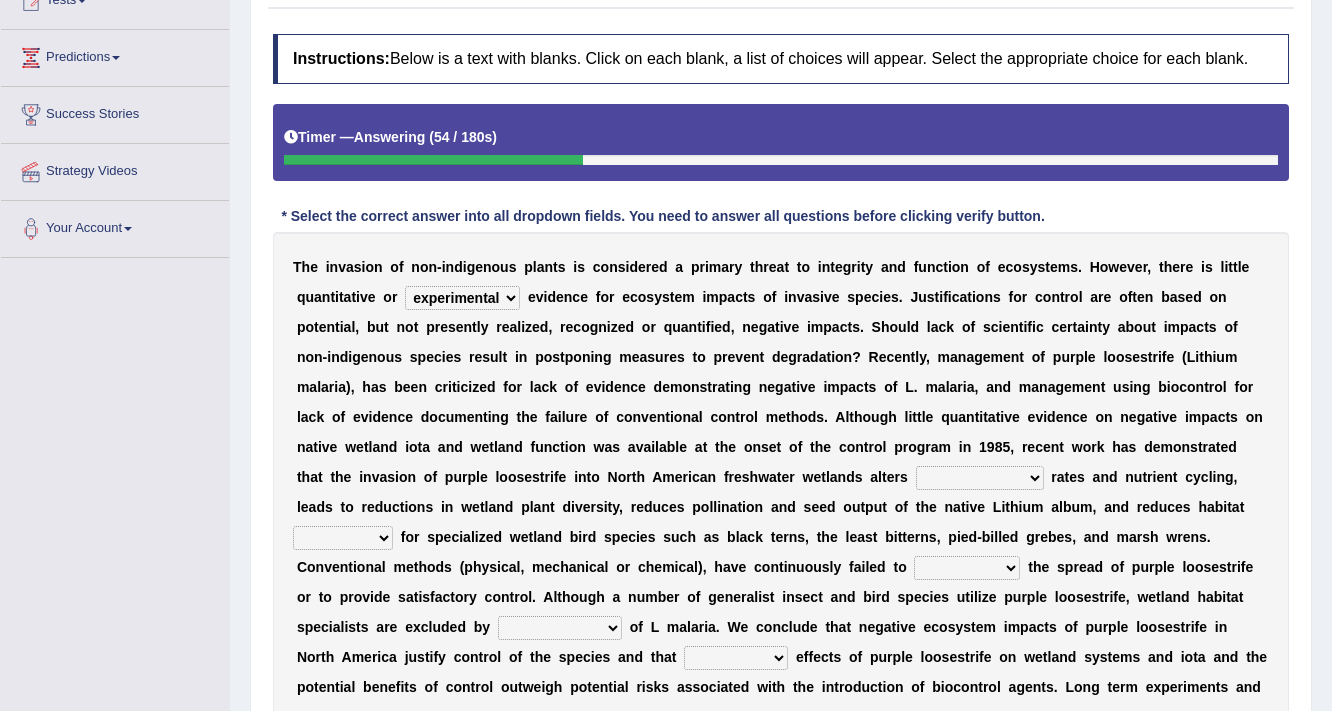 click on "experiencing experience experimental experiments" at bounding box center [462, 298] 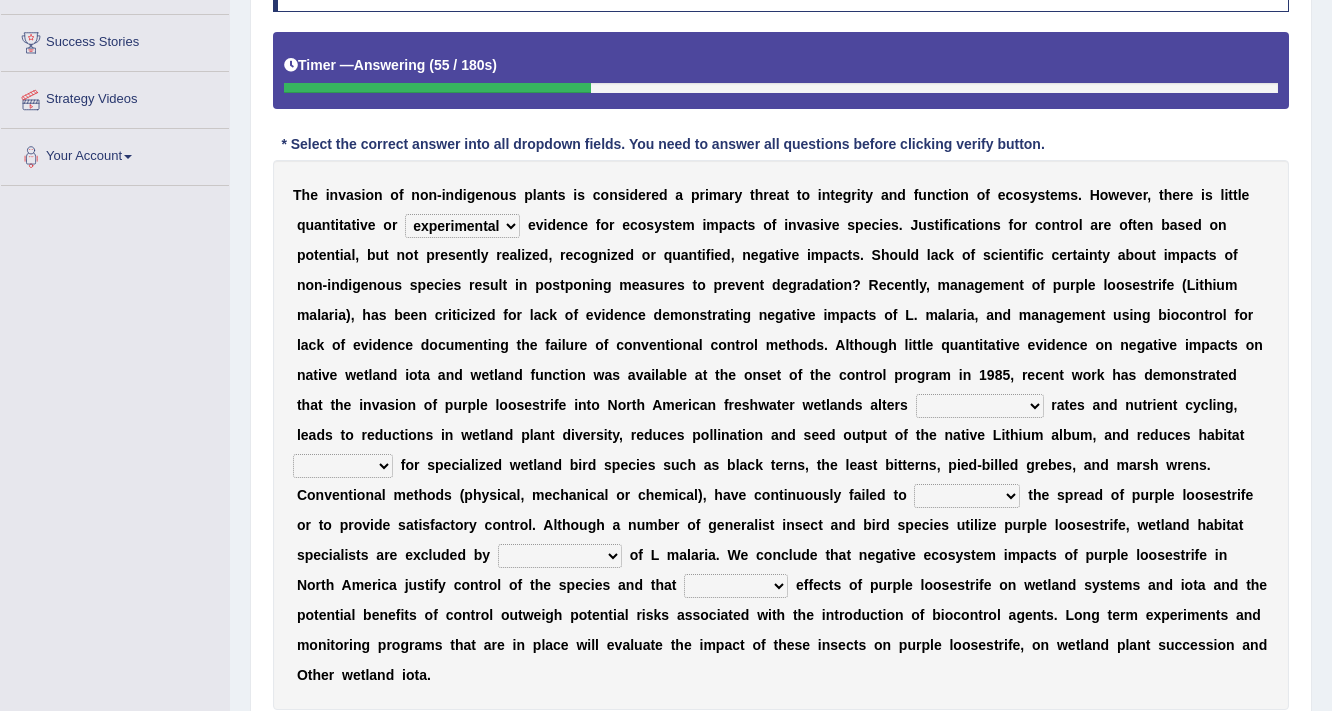 scroll, scrollTop: 400, scrollLeft: 0, axis: vertical 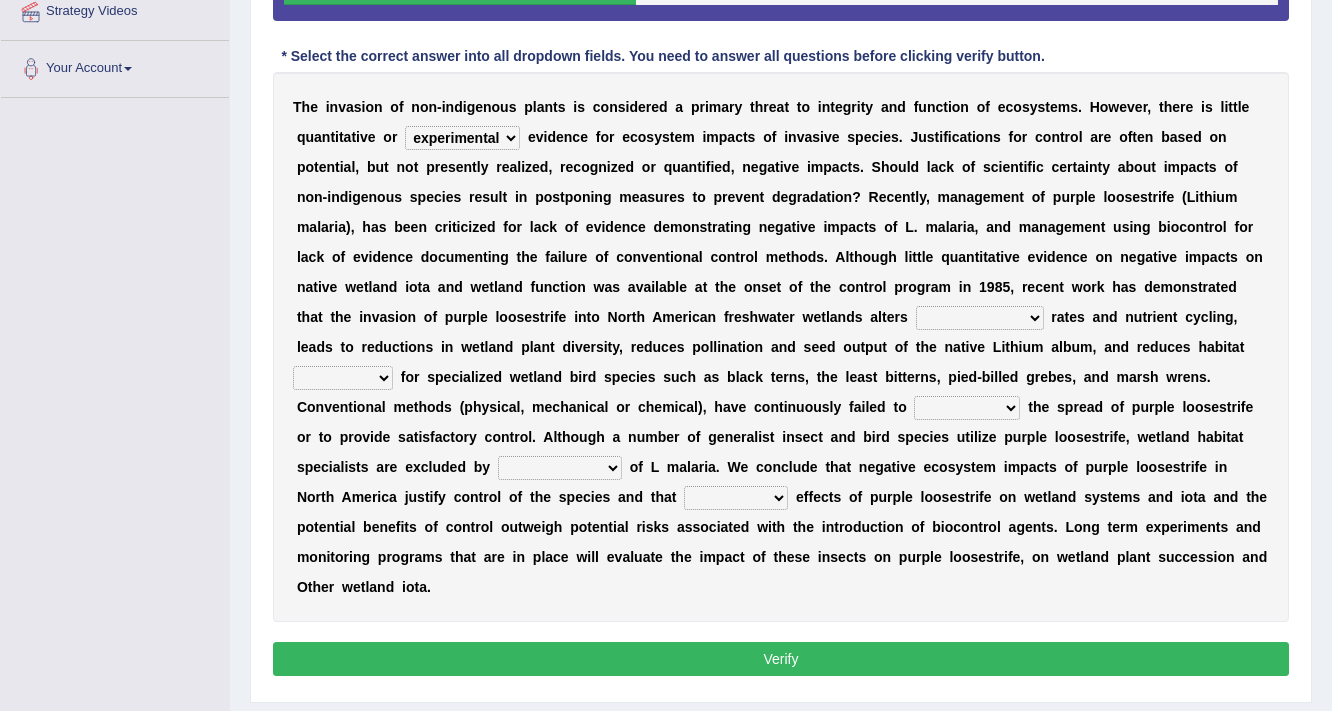 click on "decomposing composition composing decomposition" at bounding box center [980, 318] 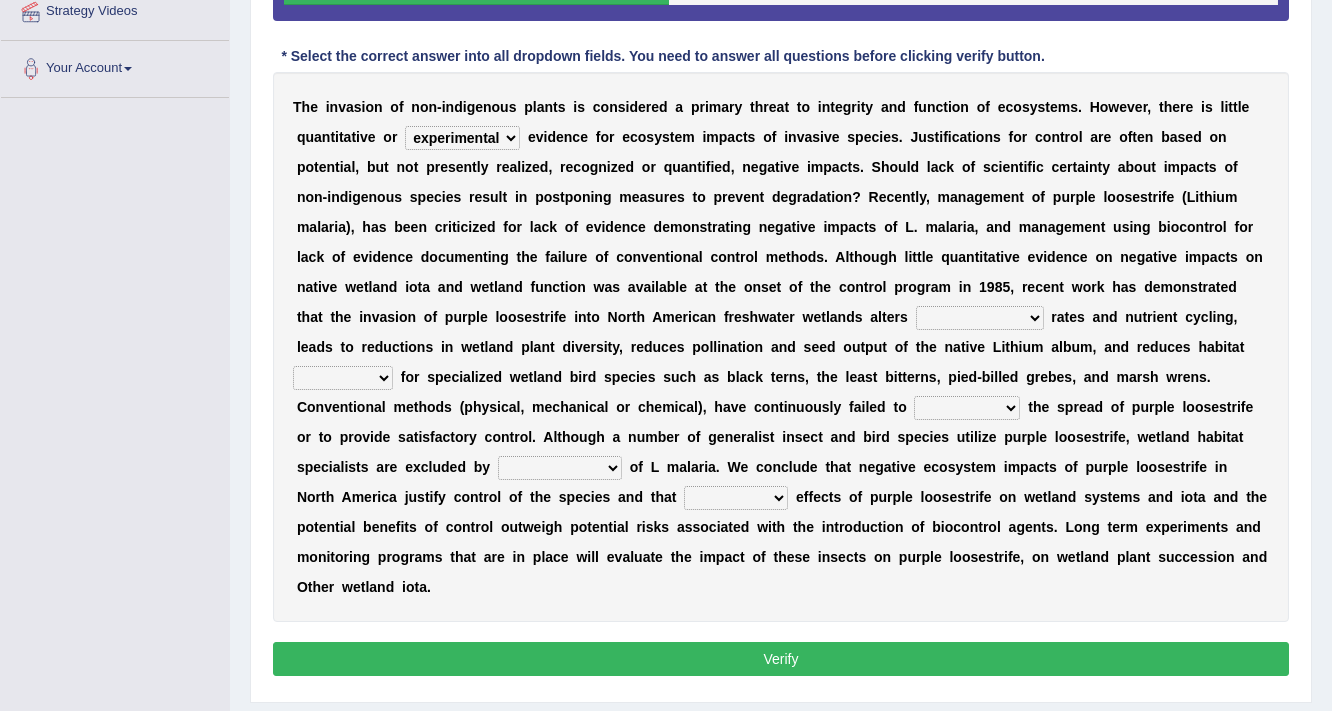 select on "decomposing" 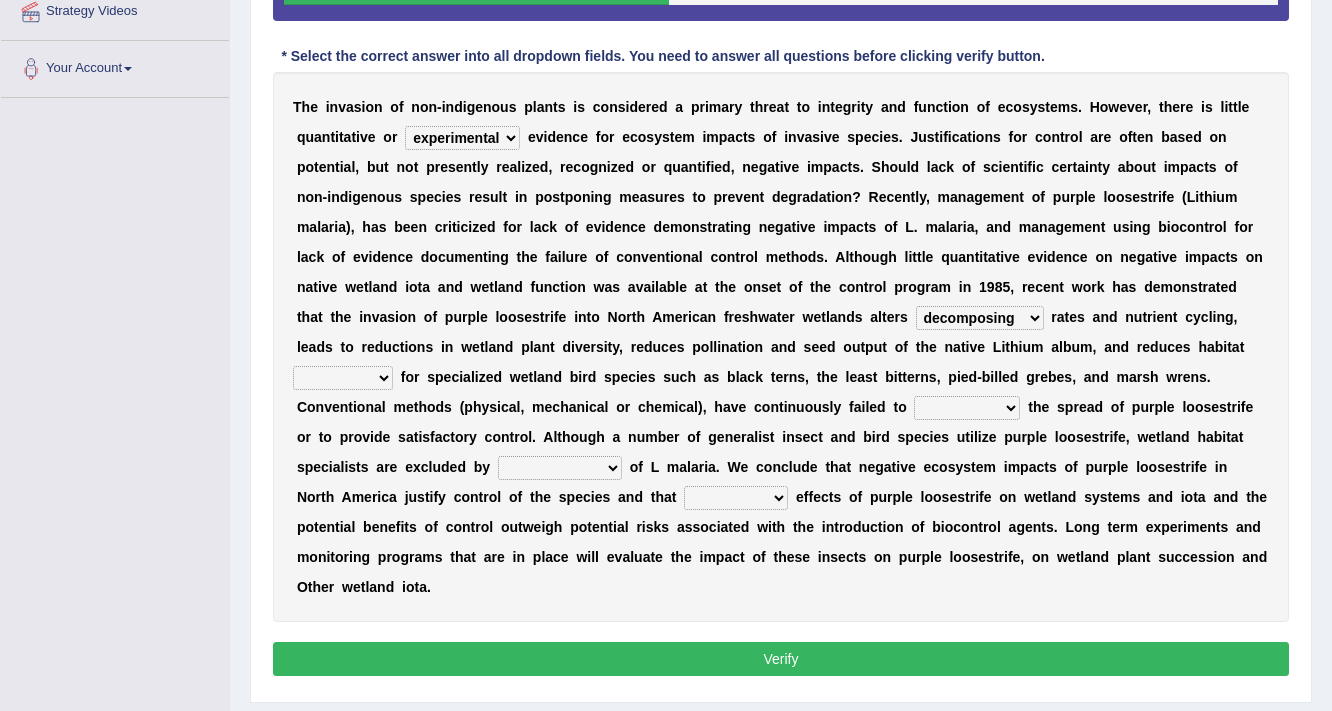 click on "decomposing composition composing decomposition" at bounding box center [980, 318] 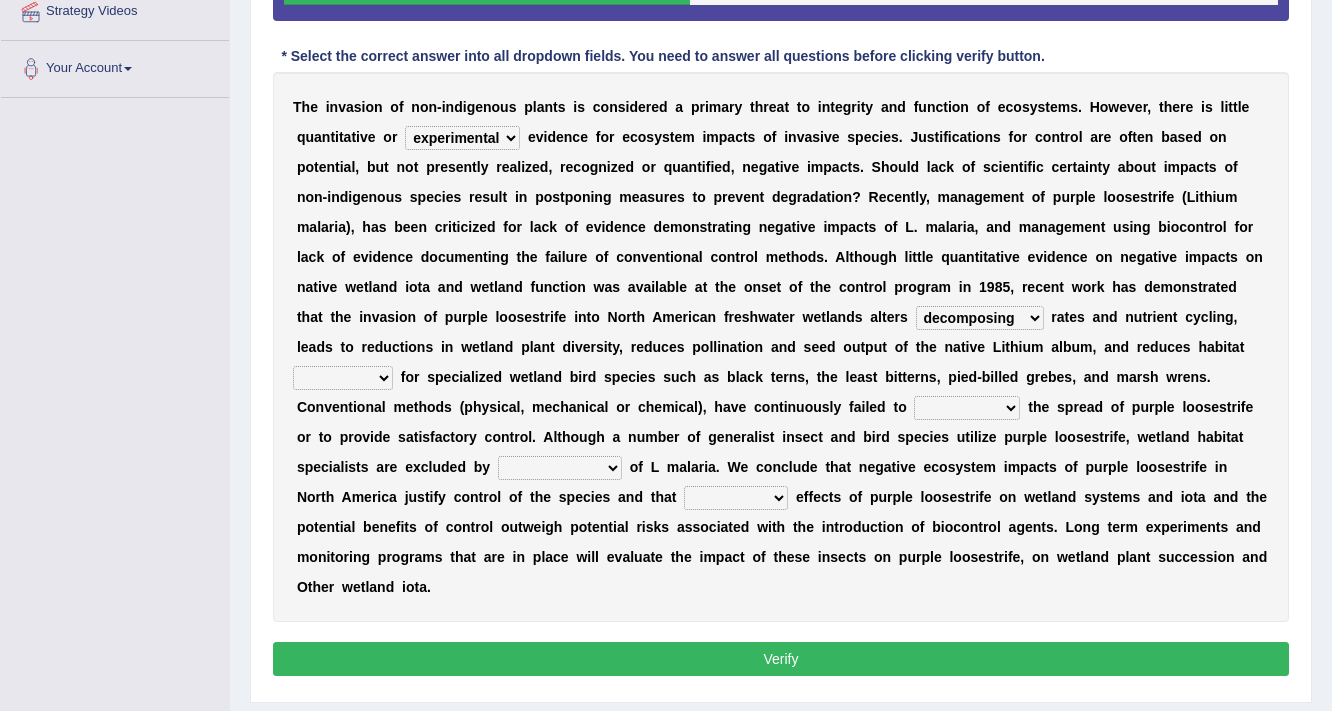 click on "fixability stability friability suitability" at bounding box center (343, 378) 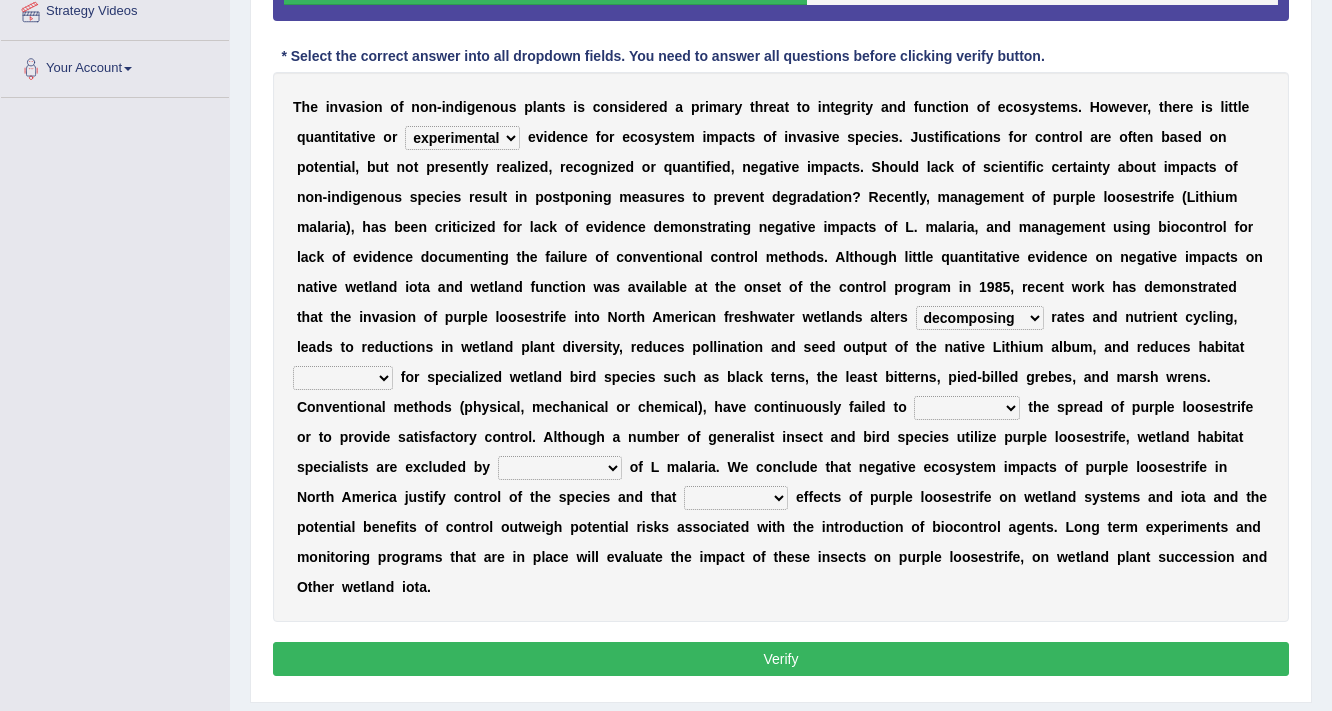select on "suitability" 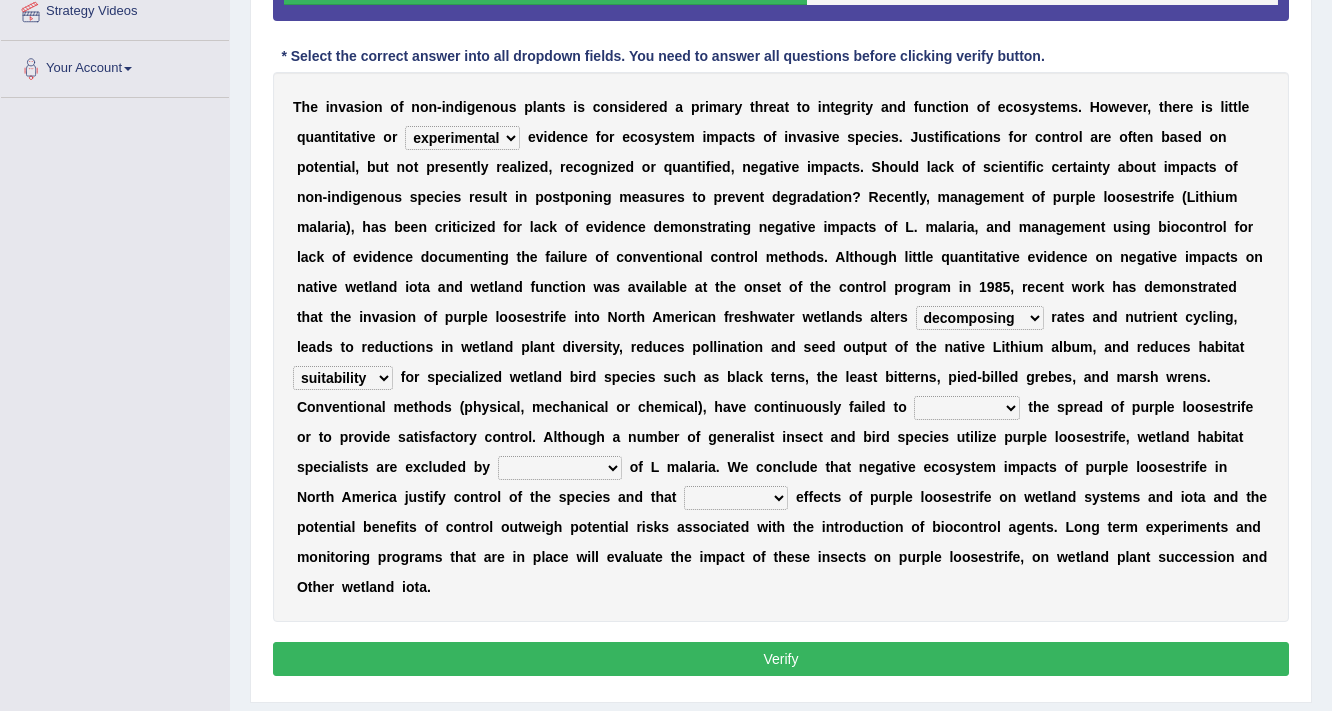 click on "fixability stability friability suitability" at bounding box center [343, 378] 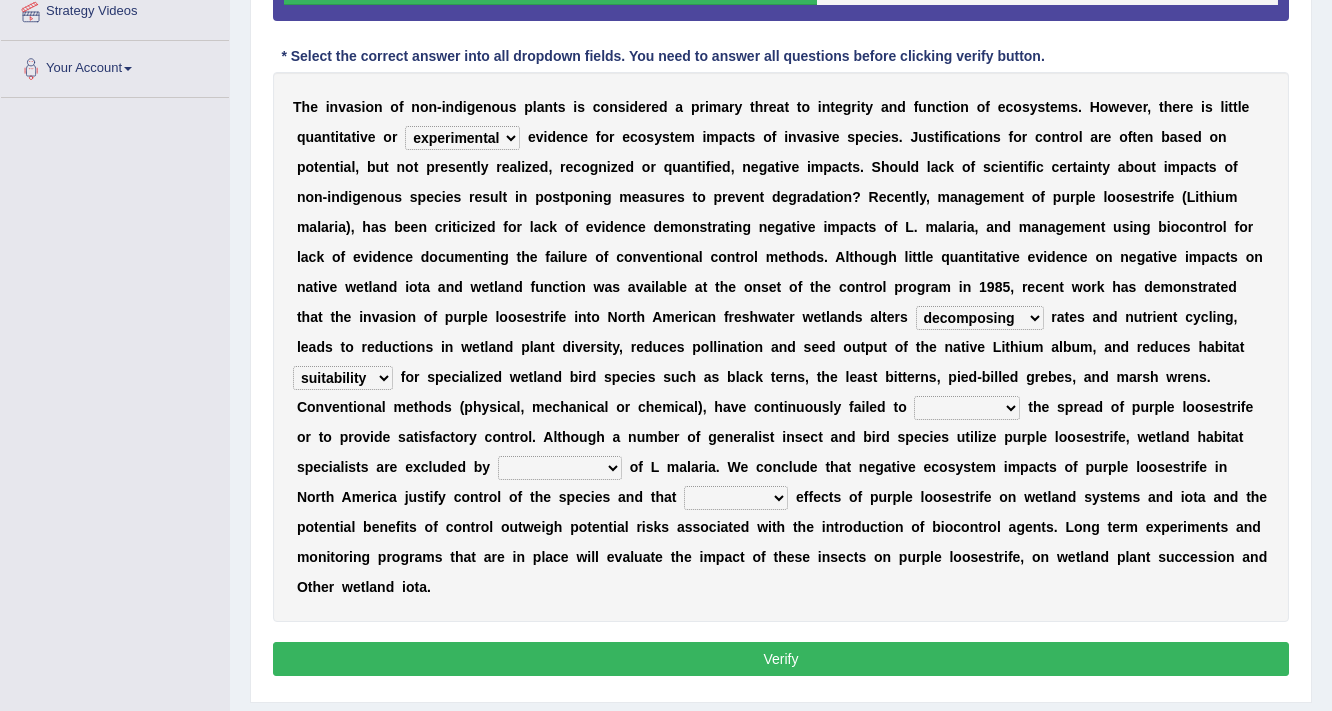 click on "engage curb monopolize reduce" at bounding box center (967, 408) 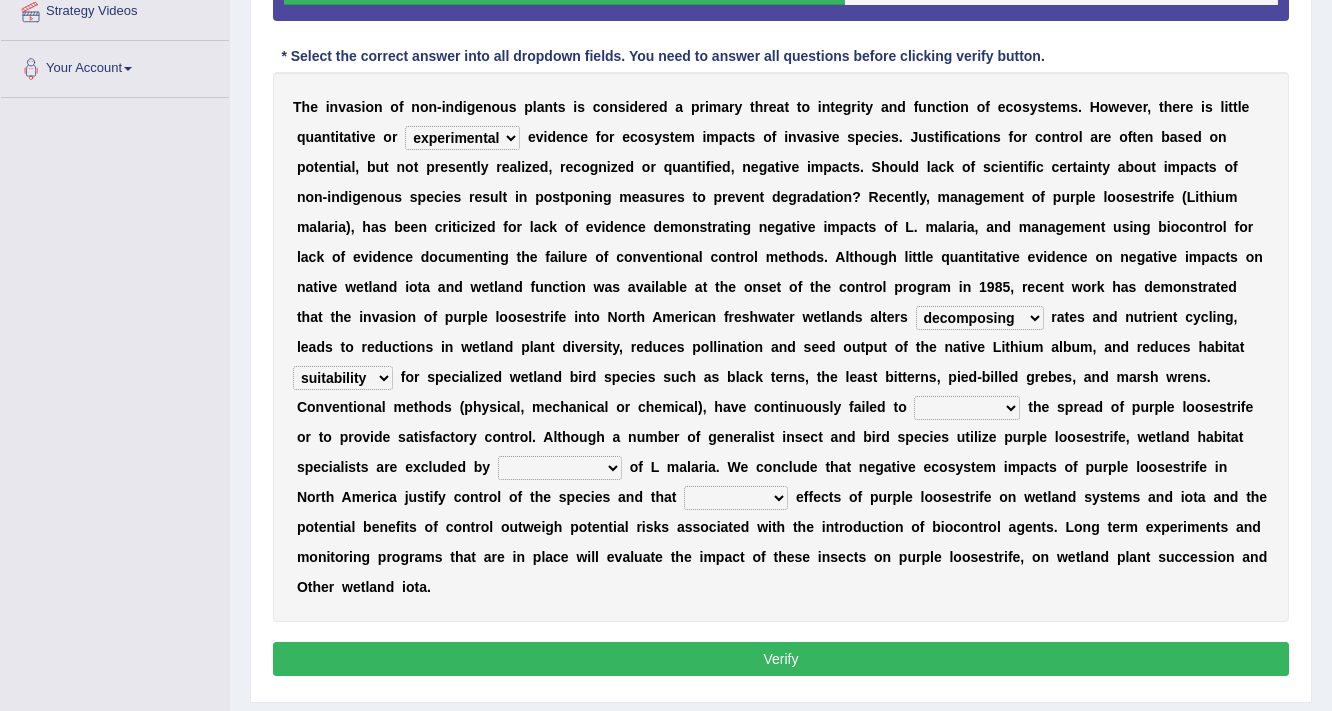 click on "T h e    i n v a s i o n    o f    n o n - i n d i g e n o u s    p l a n t s    i s    c o n s i d e r e d    a    p r i m a r y    t h r e a t    t o    i n t e g r i t y    a n d    f u n c t i o n    o f    e c o s y s t e m s .    H o w e v e r ,    t h e r e    i s    l i t t l e    q u a n t i t a t i v e    o r    experiencing experience experimental experiments    e v i d e n c e    f o r    e c o s y s t e m    i m p a c t s    o f    i n v a s i v e    s p e c i e s .    J u s t i f i c a t i o n s    f o r    c o n t r o l    a r e    o f t e n    b a s e d    o n    p o t e n t i a l ,    b u t    n o t    p r e s e n t l y    r e a l i z e d ,    r e c o g n i z e d    o r    q u a n t i f i e d ,    n e g a t i v e    i m p a c t s .    S h o u l d    l a c k    o f    s c i e n t i f i c    c e r t a i n t y    a b o u t    i m p a c t s    o f    n o n - i n d i g e n o u s    s p e c i e s    r e s u l t    i n    p o s t p o n i n g" at bounding box center [781, 347] 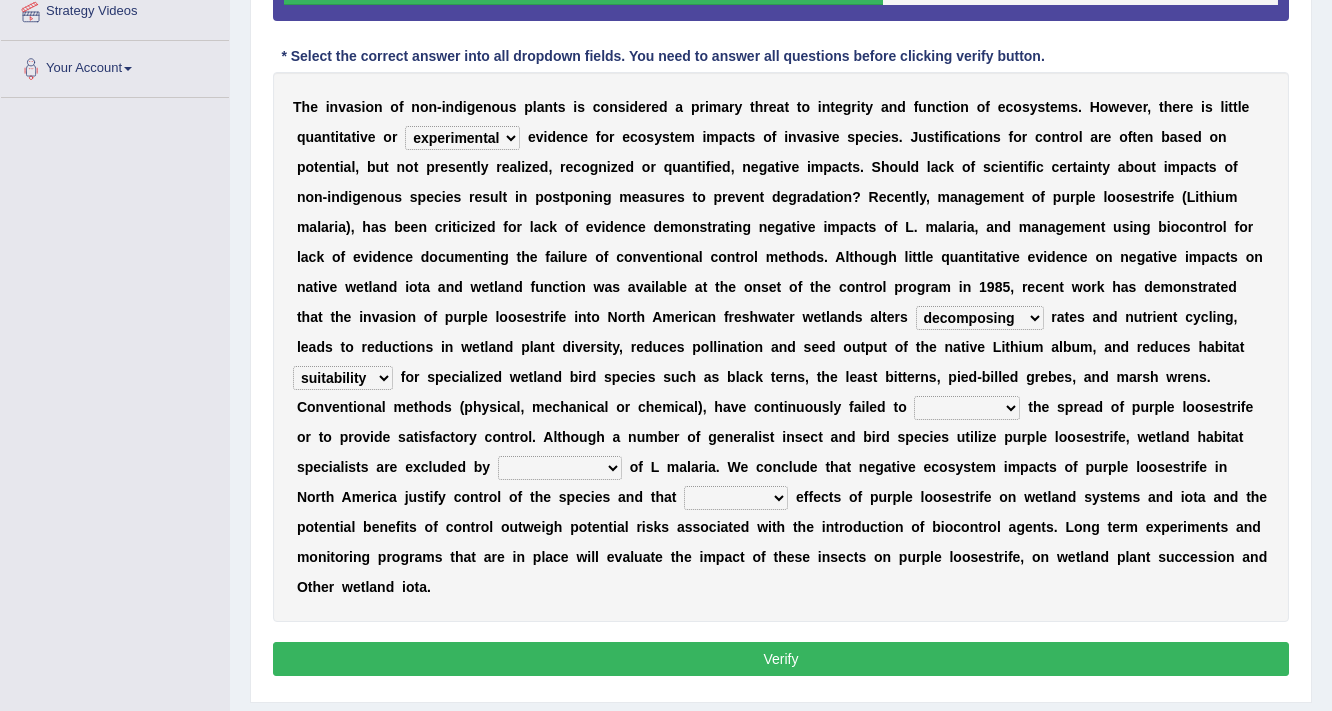 click on "engage curb monopolize reduce" at bounding box center (967, 408) 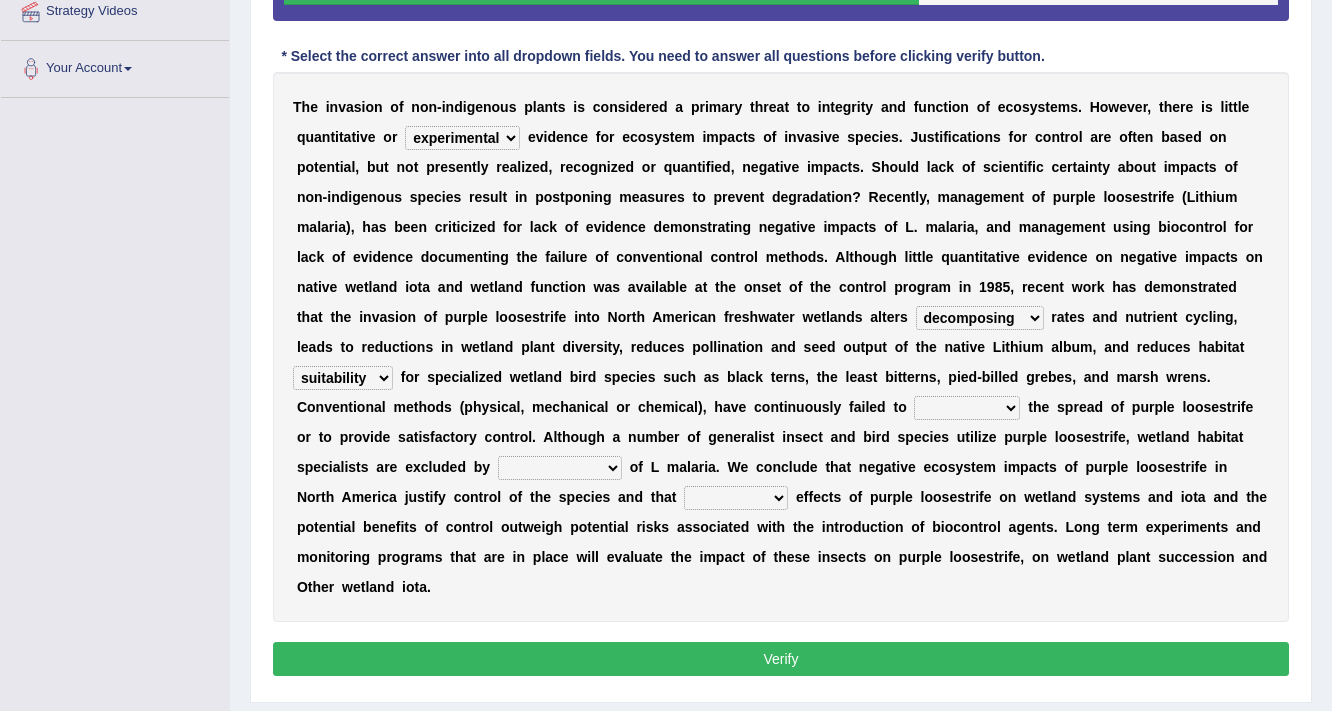 select on "reduce" 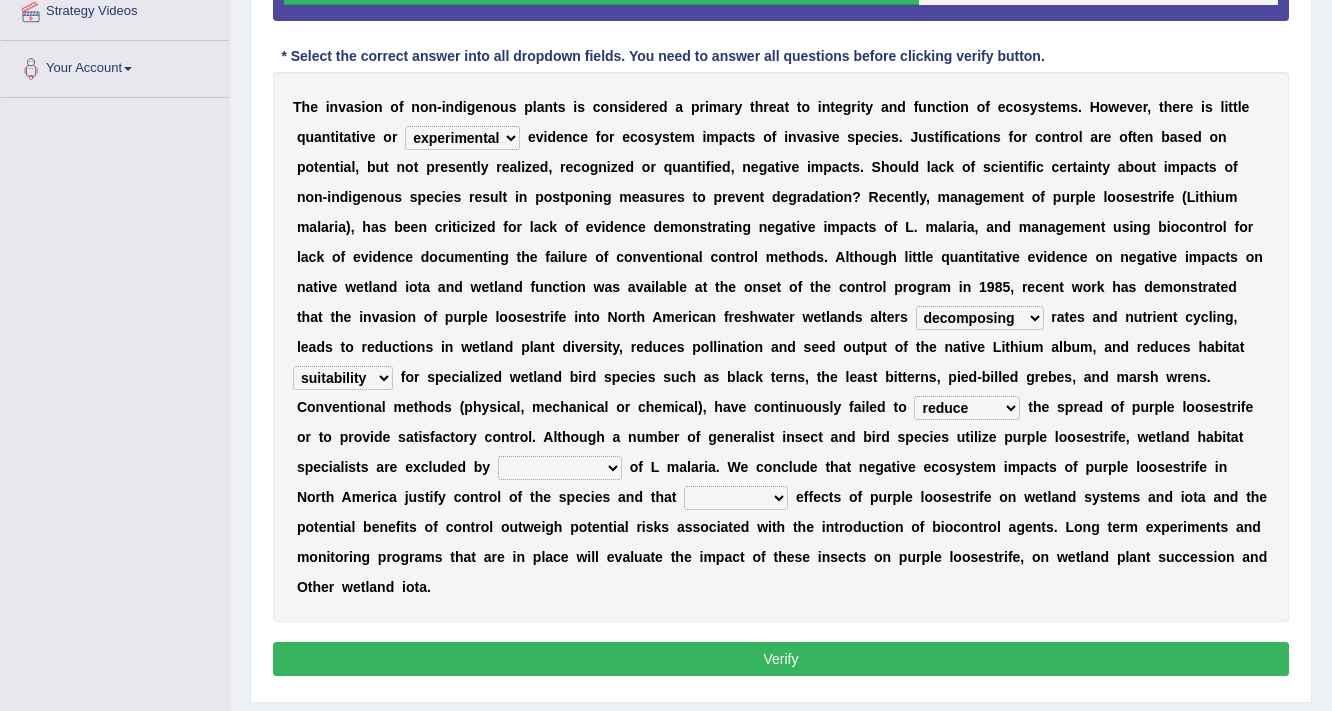 click on "engage curb monopolize reduce" at bounding box center [967, 408] 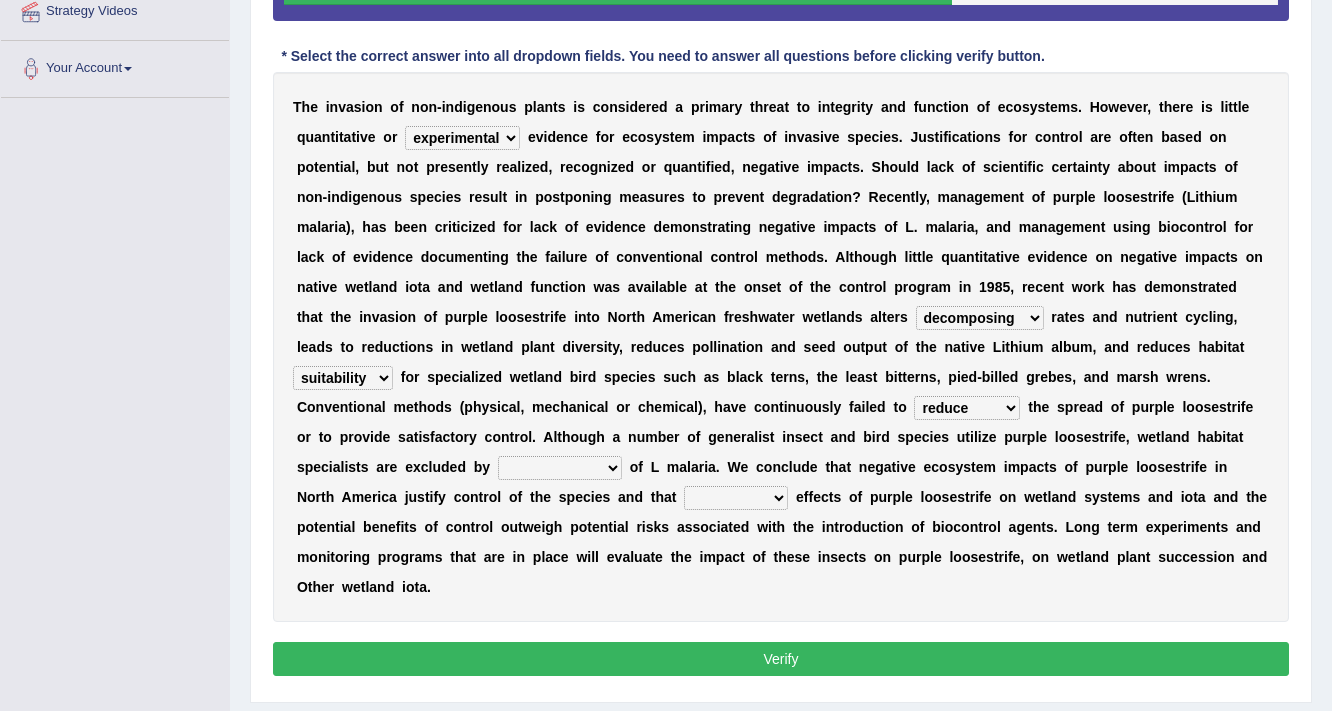 click on "encroachment engagement enlightenment enrollment" at bounding box center (560, 468) 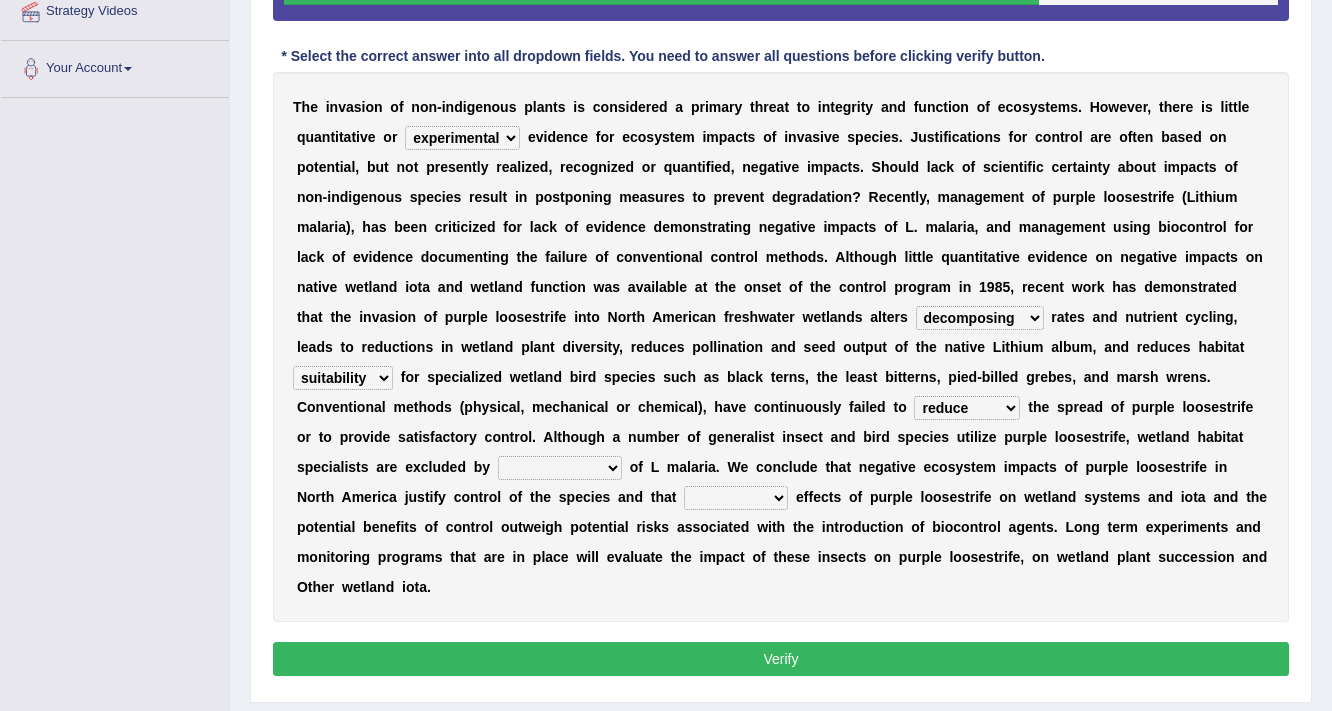 select on "encroachment" 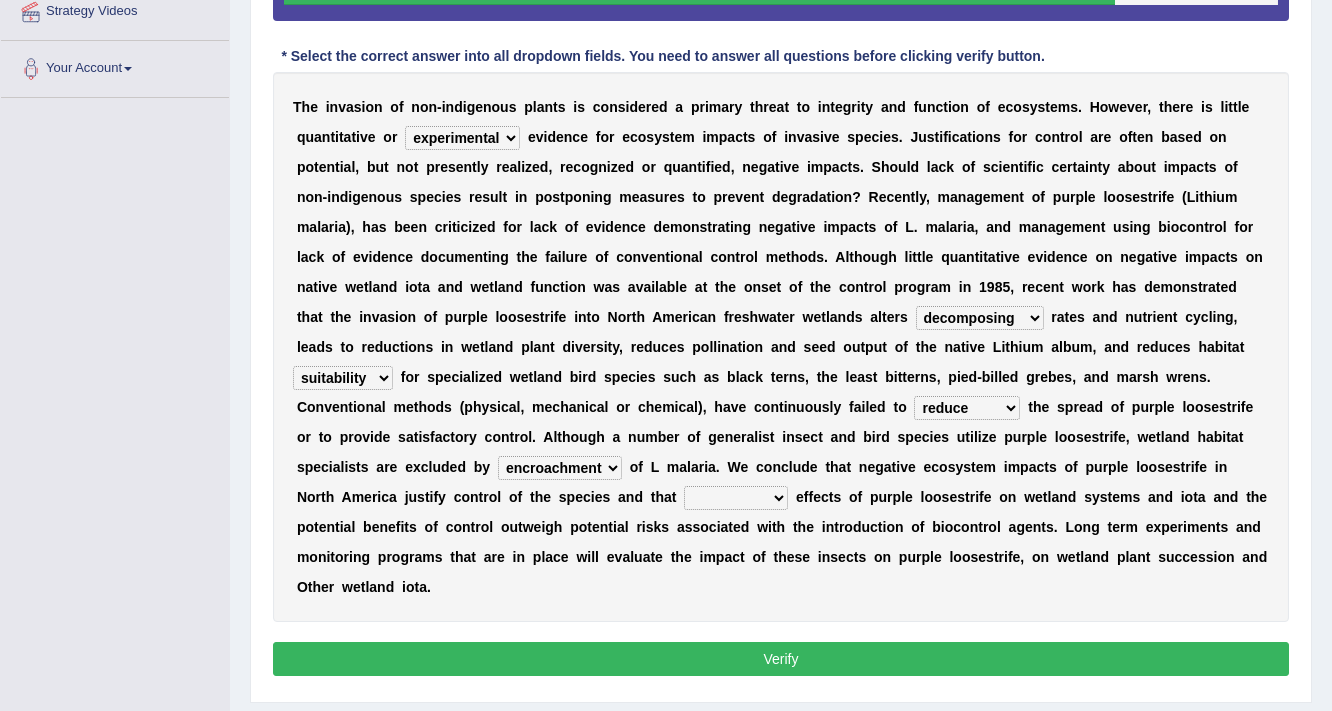 click on "beneficial positive detrimental neutral" at bounding box center (736, 498) 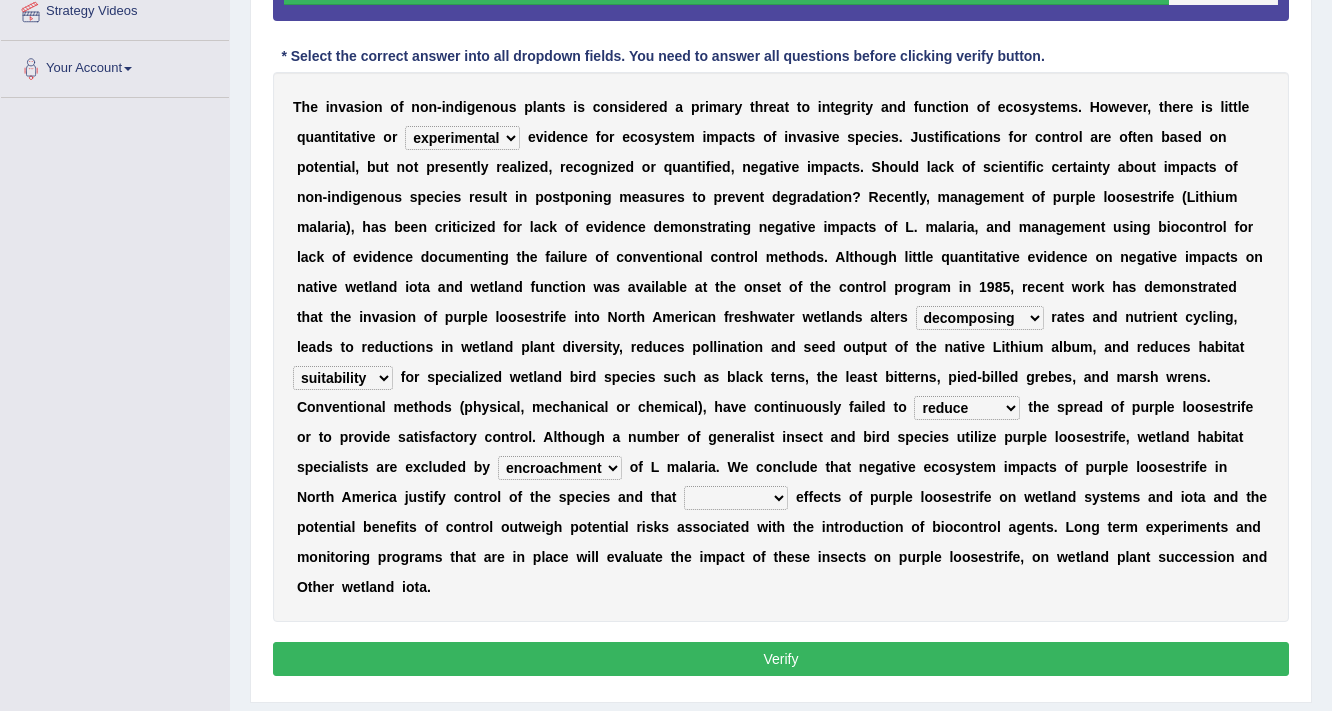 select on "beneficial" 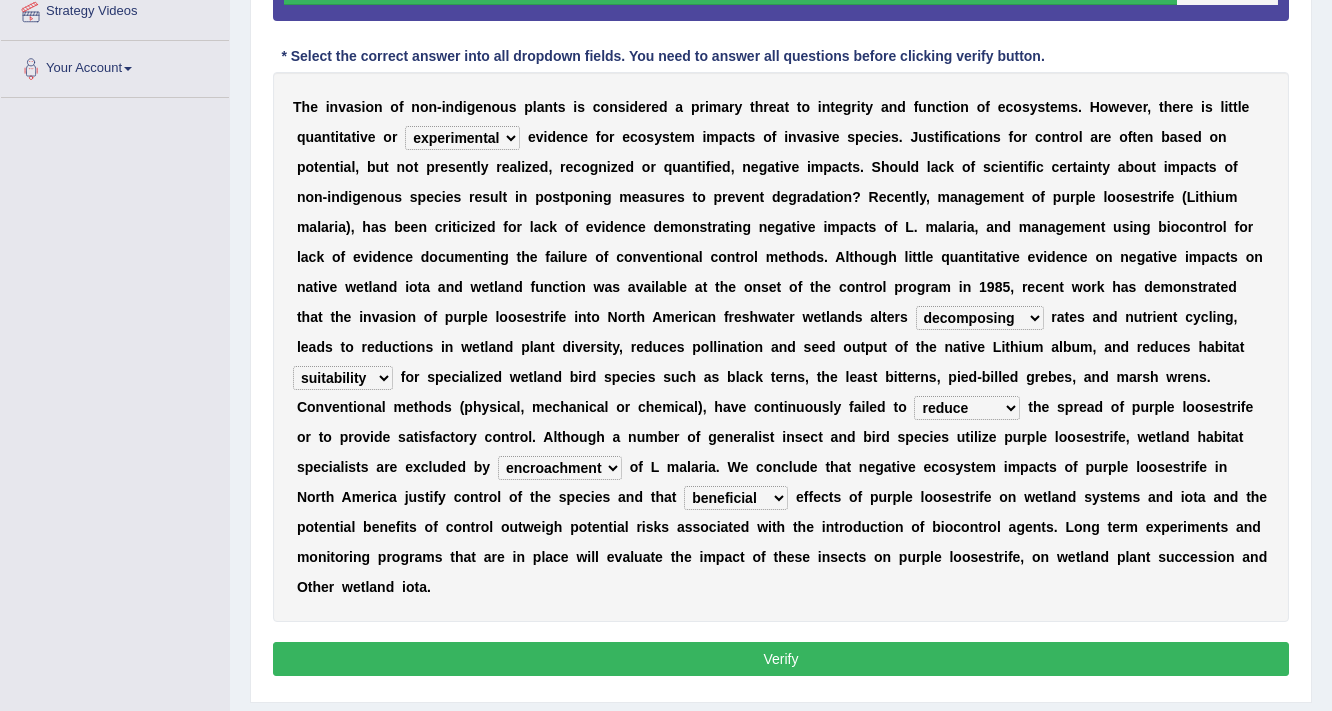click on "Verify" at bounding box center [781, 659] 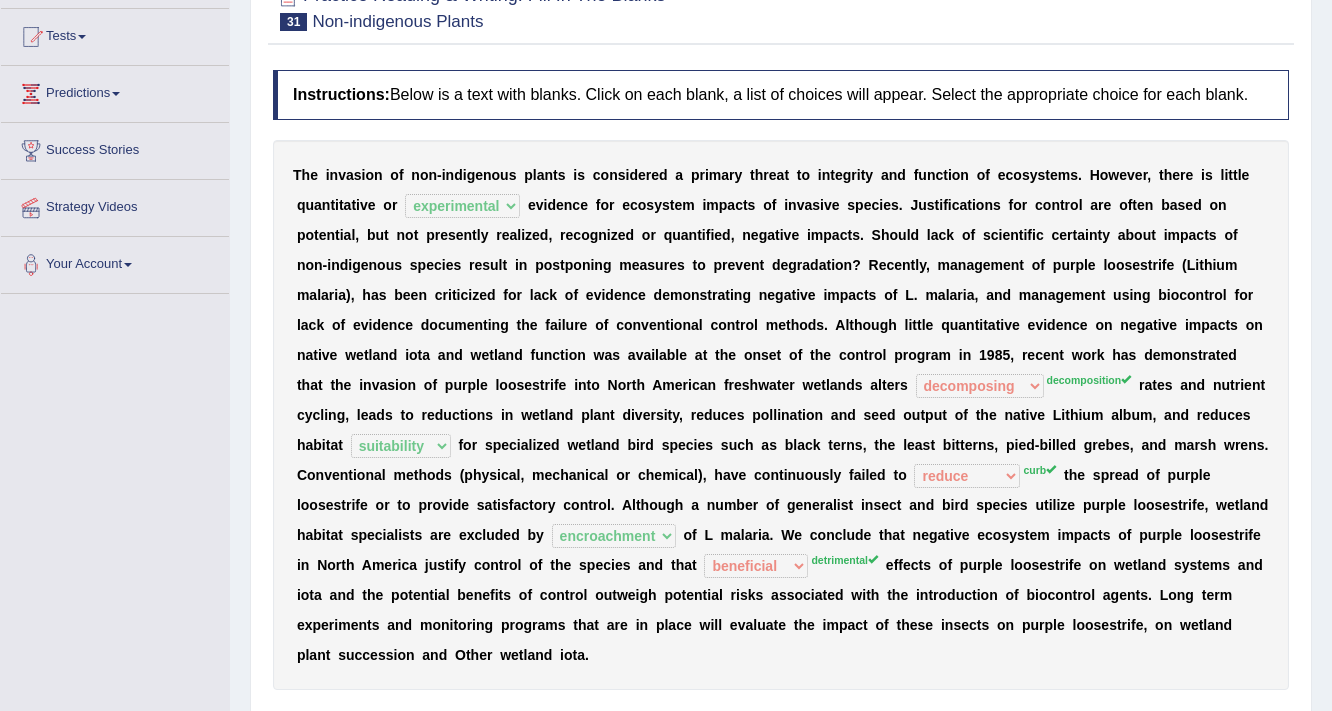 scroll, scrollTop: 19, scrollLeft: 0, axis: vertical 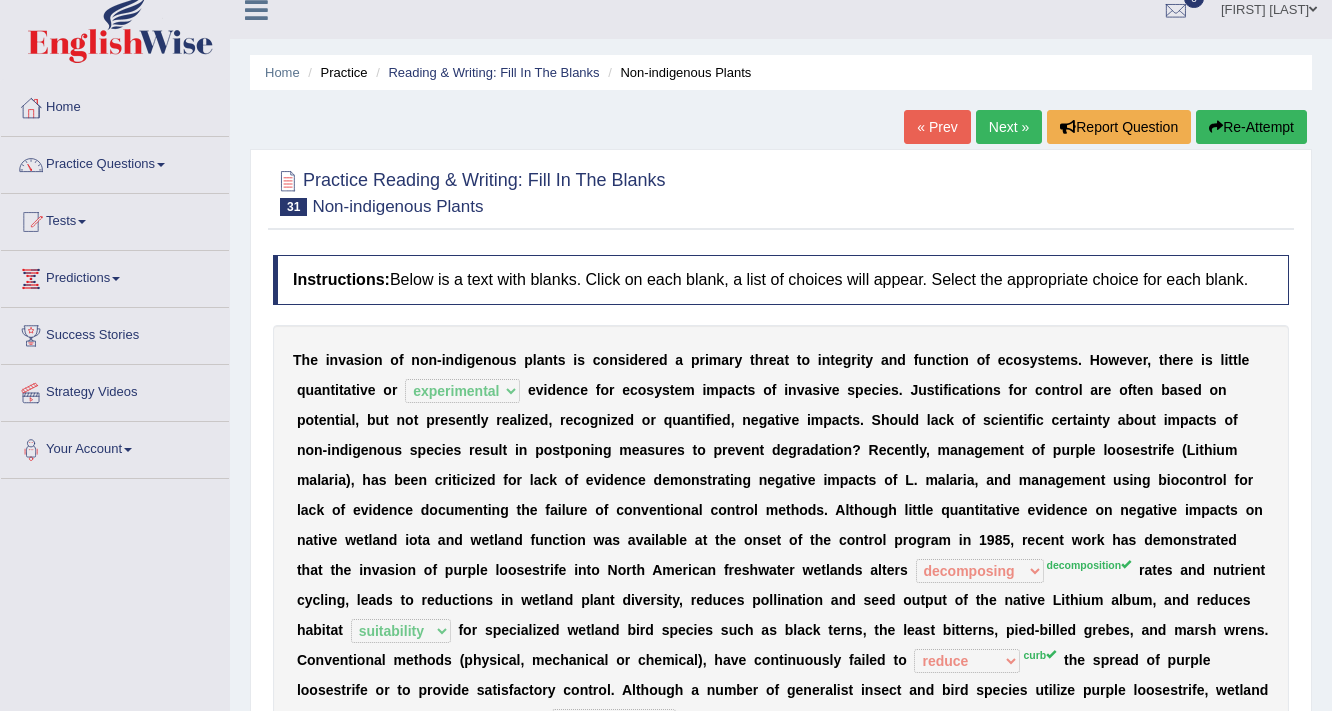 click on "Next »" at bounding box center (1009, 127) 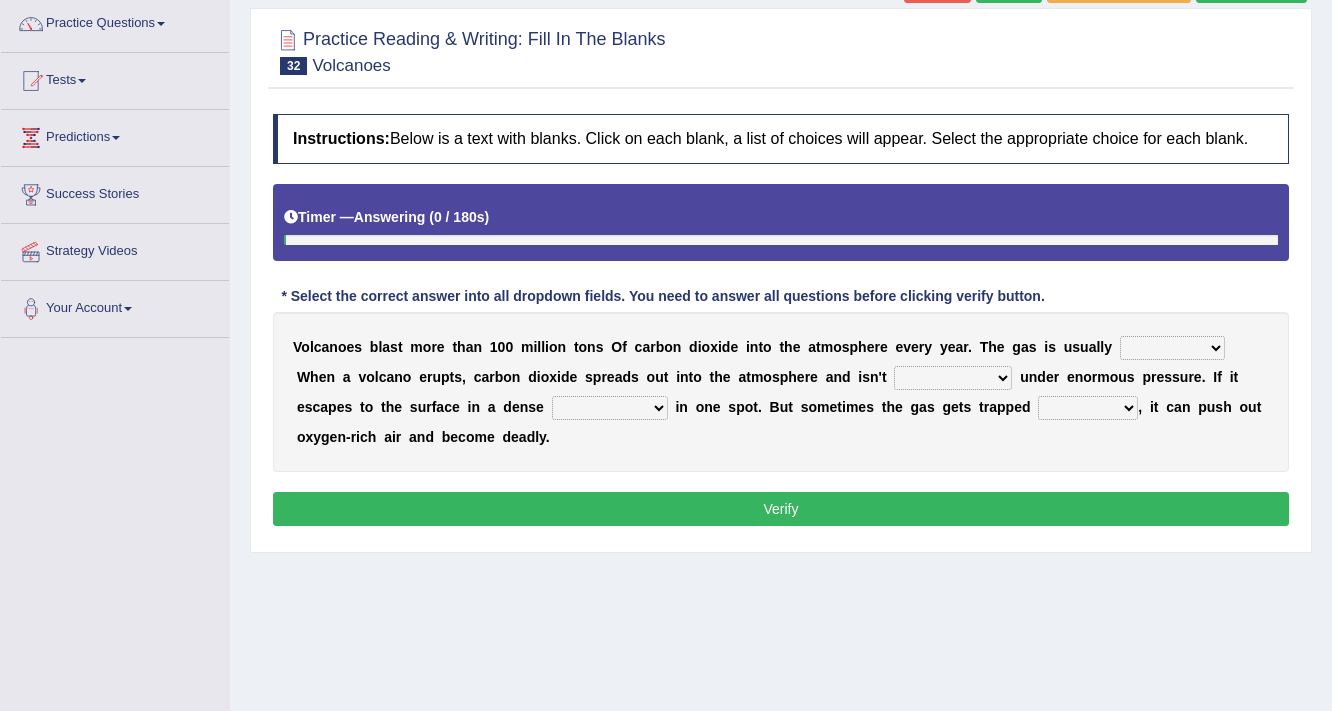 scroll, scrollTop: 160, scrollLeft: 0, axis: vertical 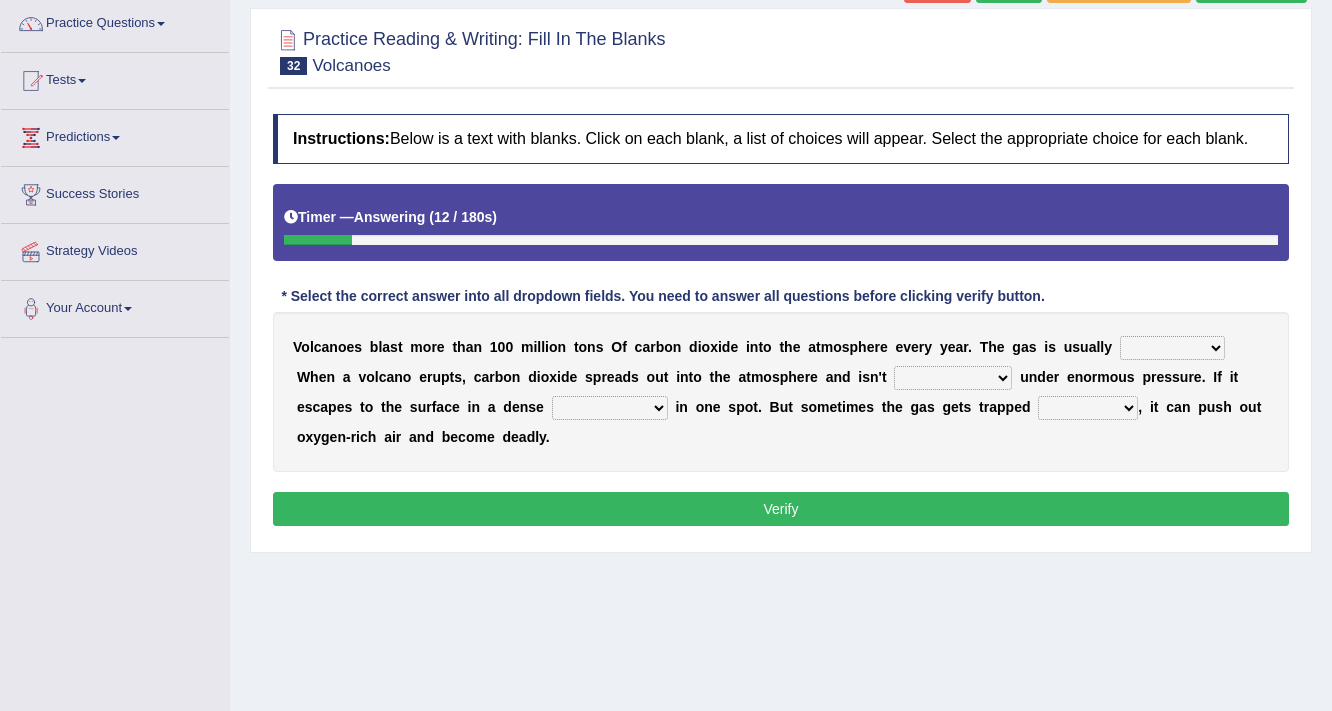 click on "harmless innocence wholesome naive" at bounding box center [1172, 348] 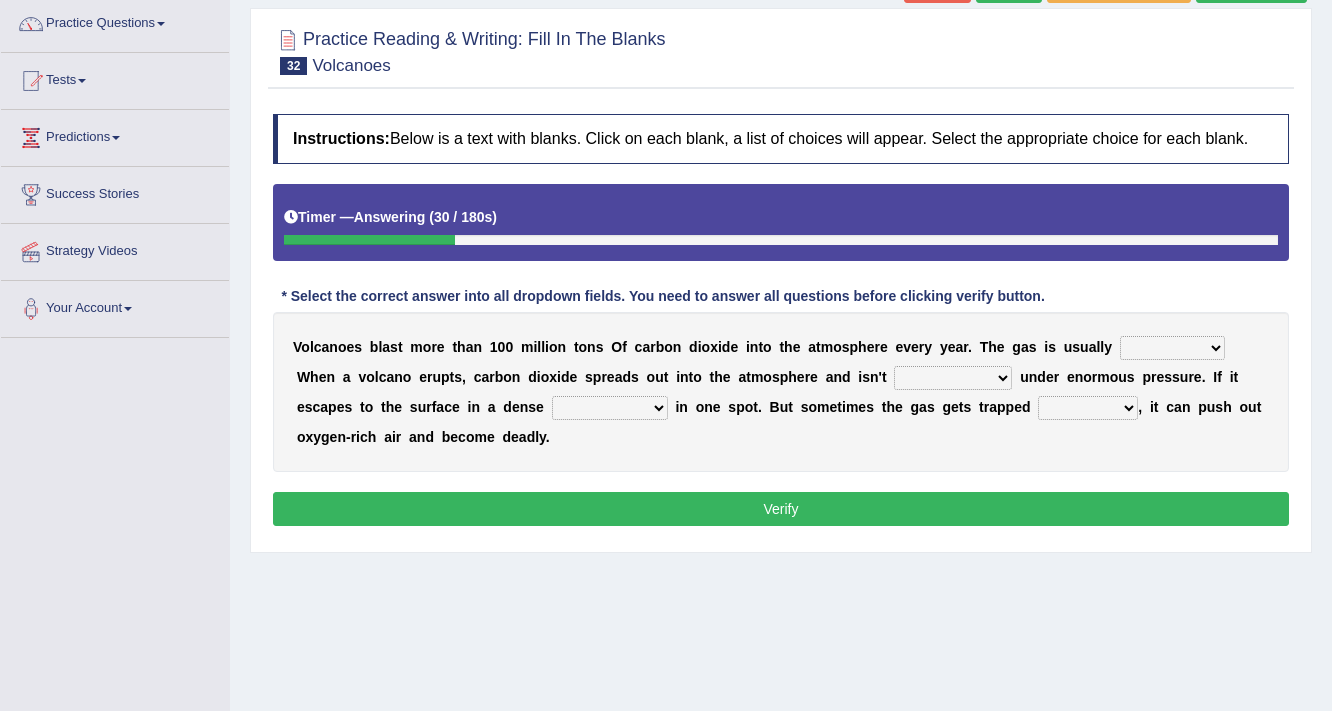 select on "innocence" 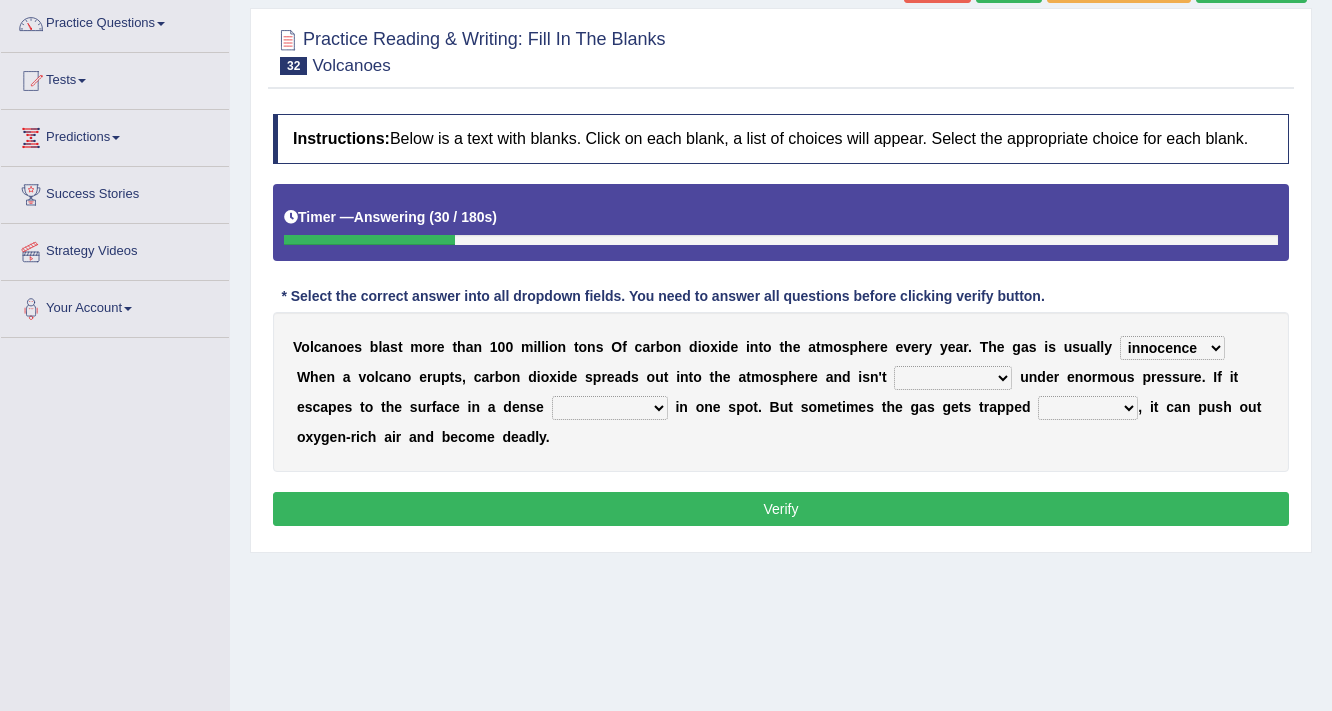 click on "harmless innocence wholesome naive" at bounding box center [1172, 348] 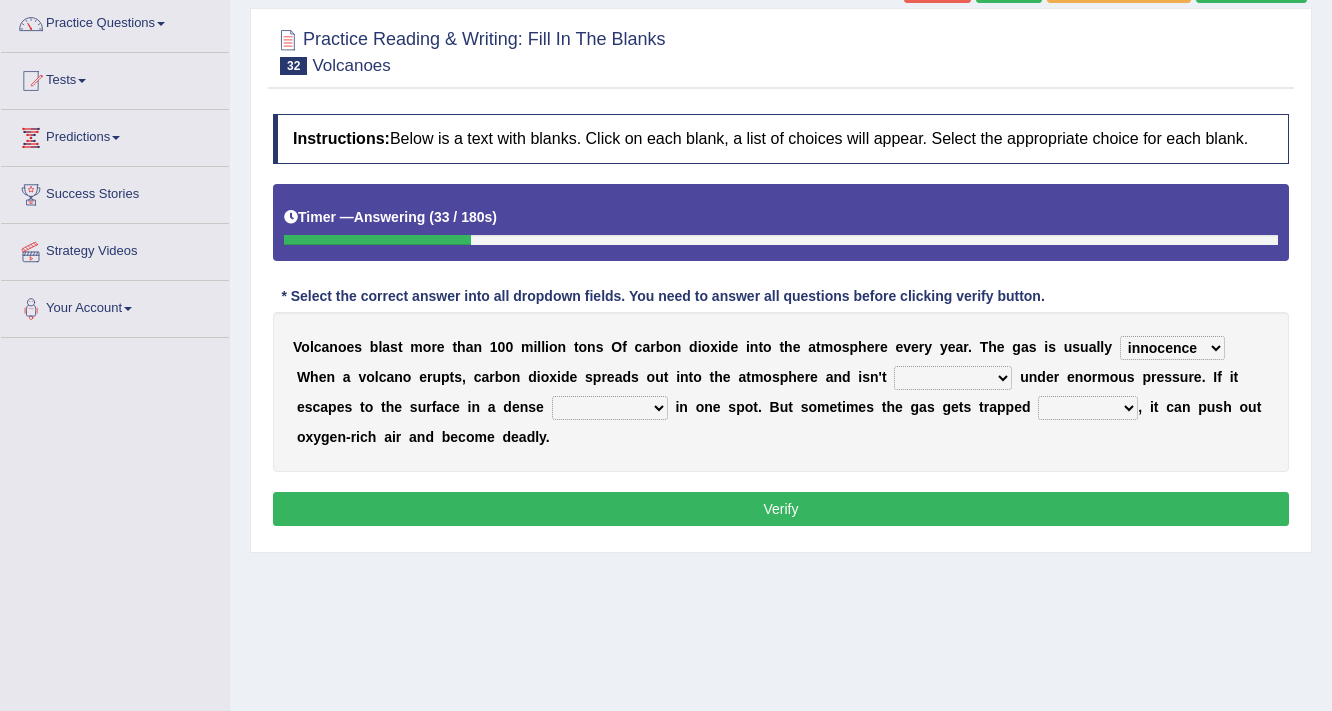 click on "tube underground basement in the ground" at bounding box center (953, 378) 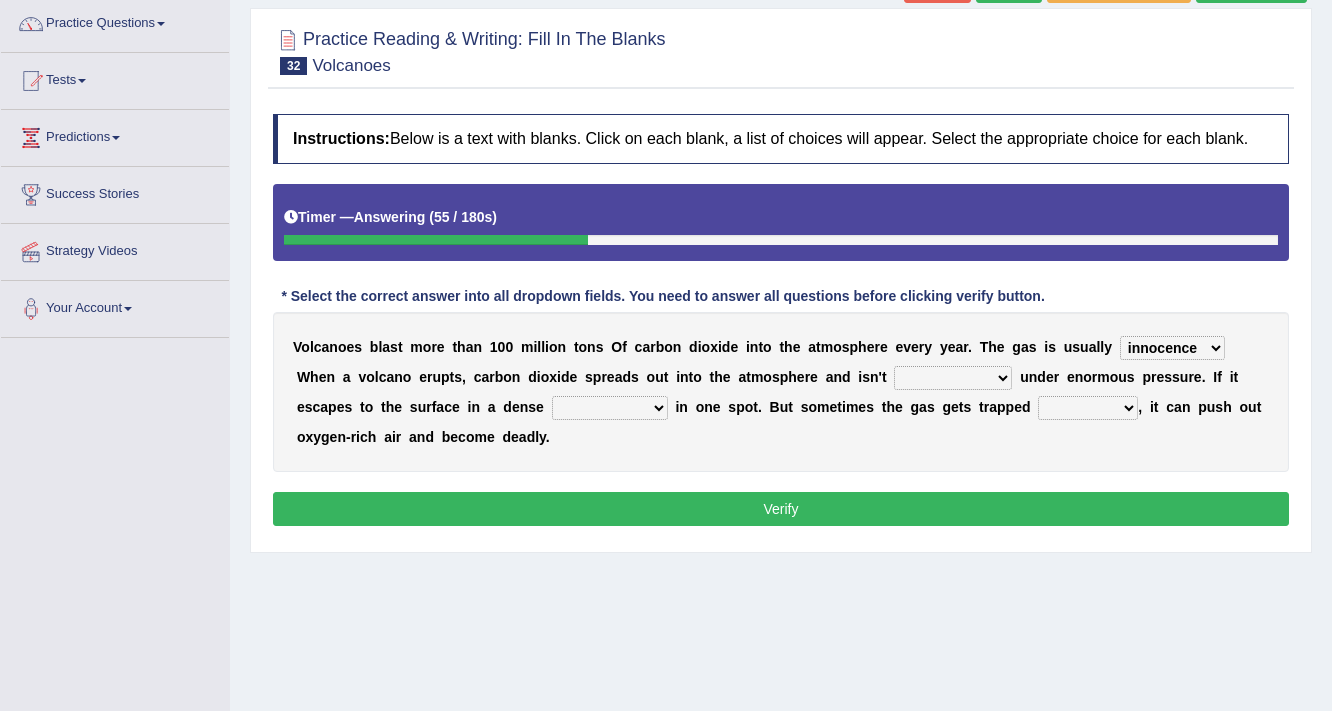 select on "underground" 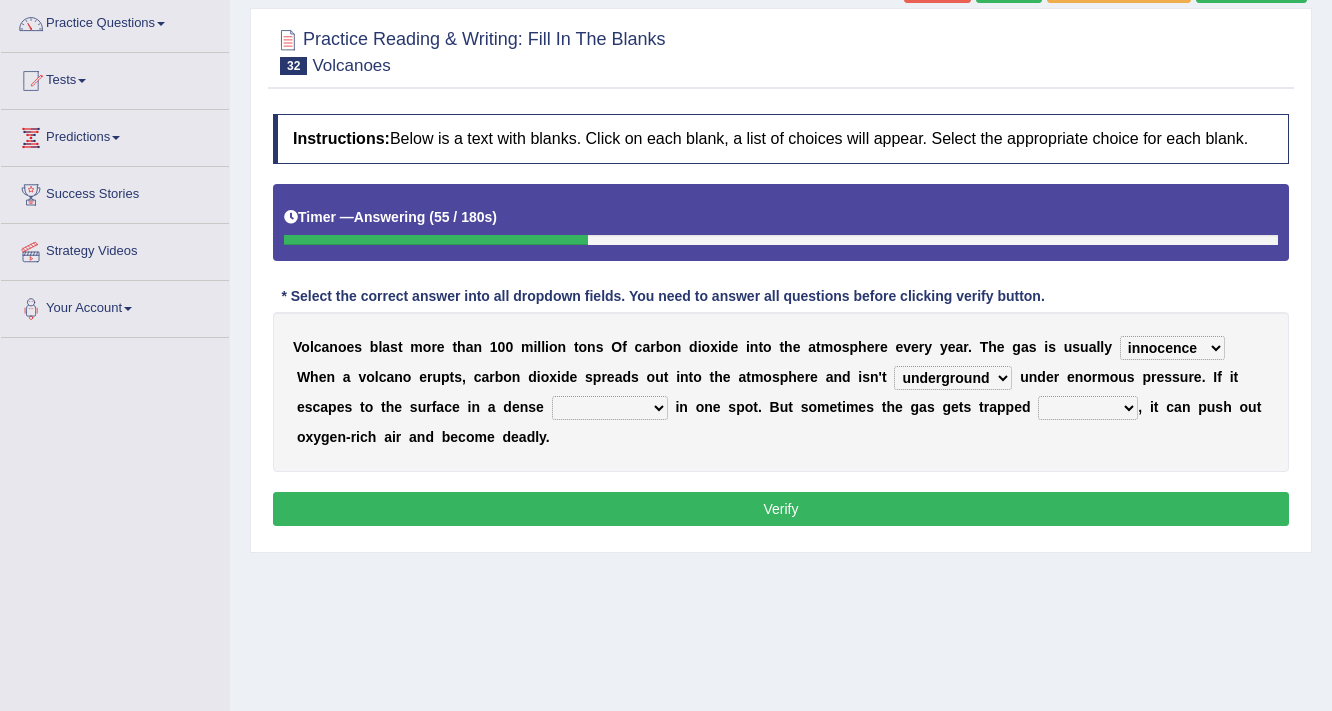 click on "tube underground basement in the ground" at bounding box center [953, 378] 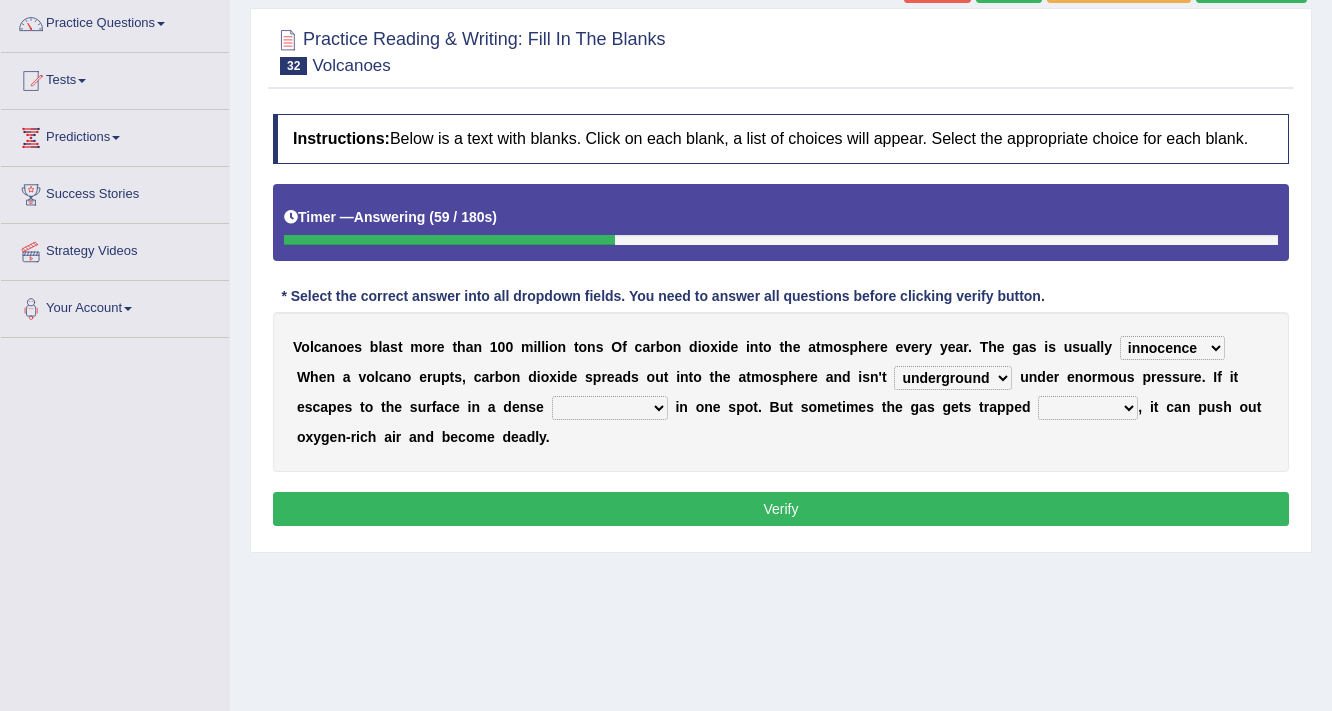 click on "potent hard concentrated dense" at bounding box center [610, 408] 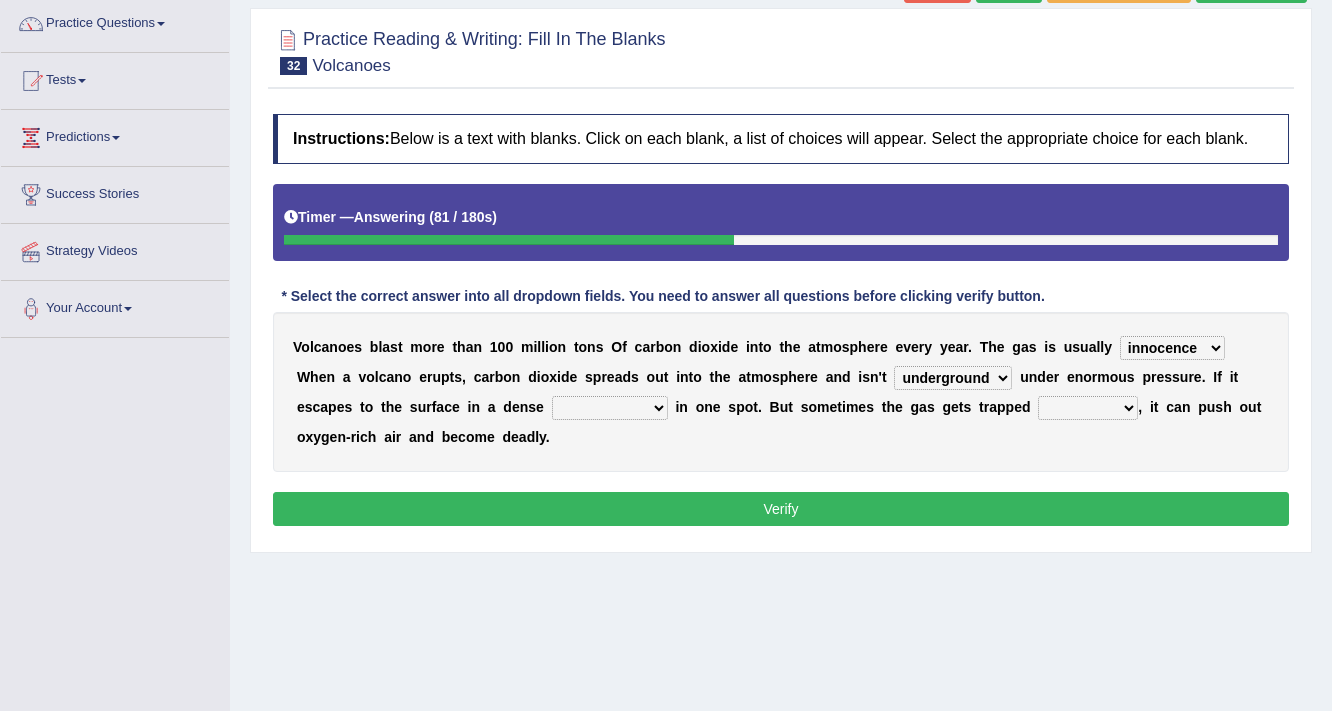 select on "concentrated" 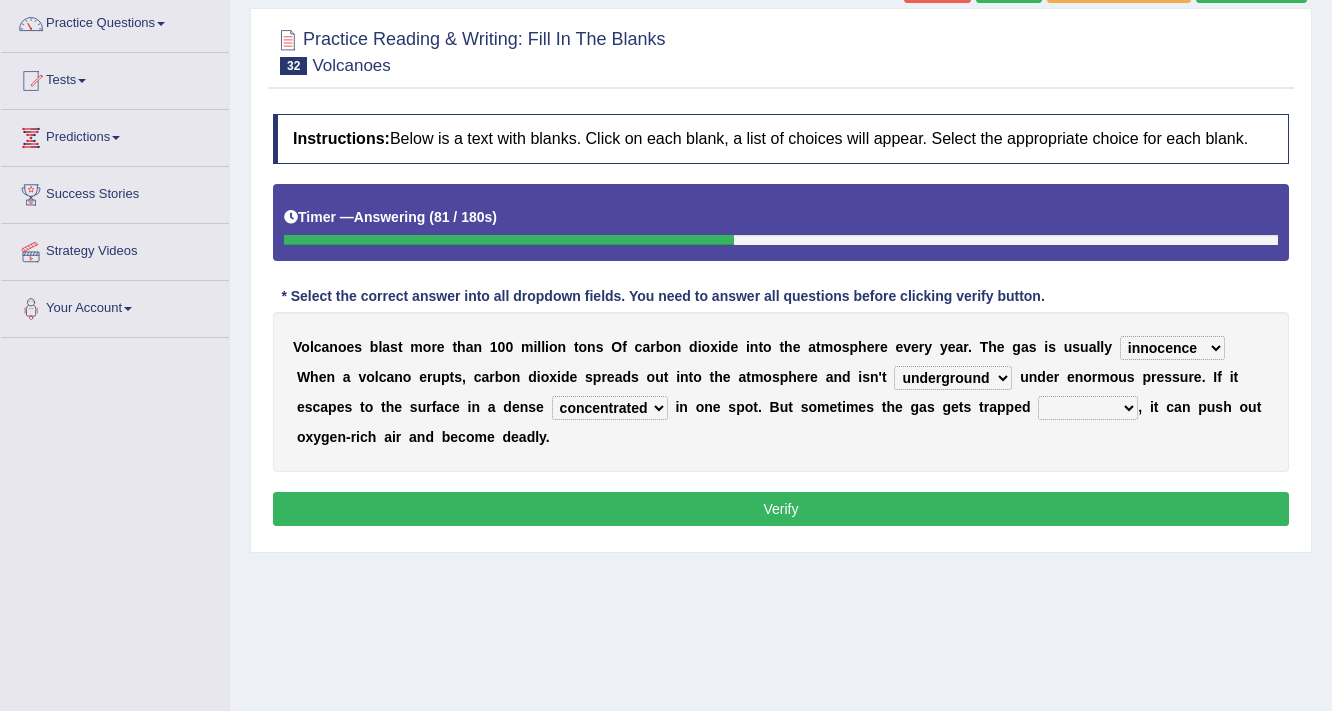 click on "potent hard concentrated dense" at bounding box center (610, 408) 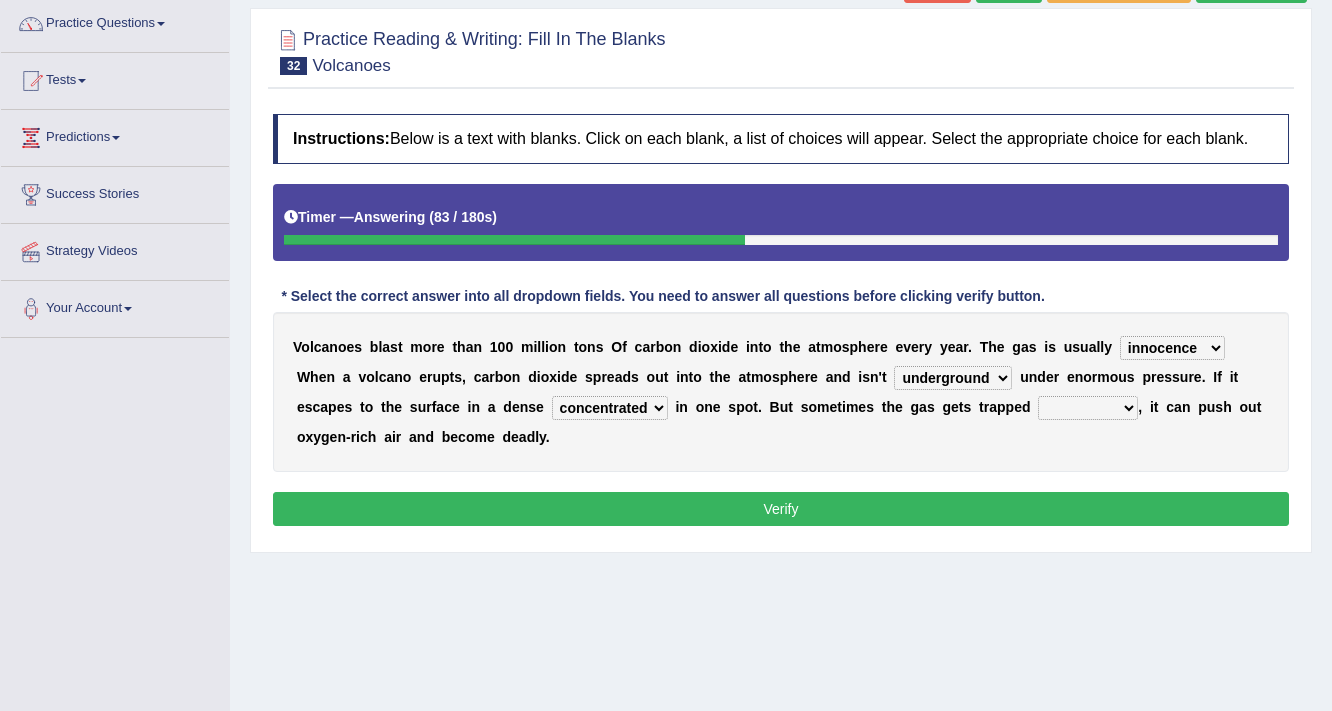 click on "cloud might saturn alternative" at bounding box center [1088, 408] 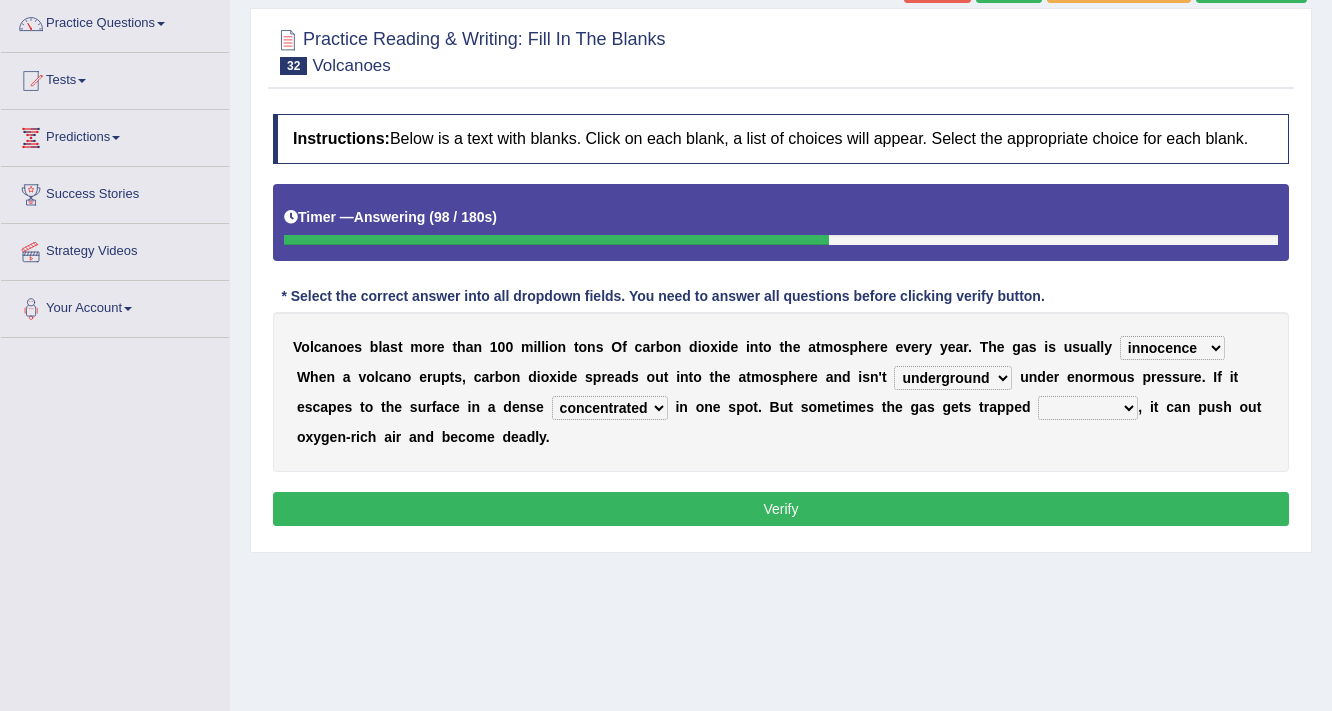 select on "cloud" 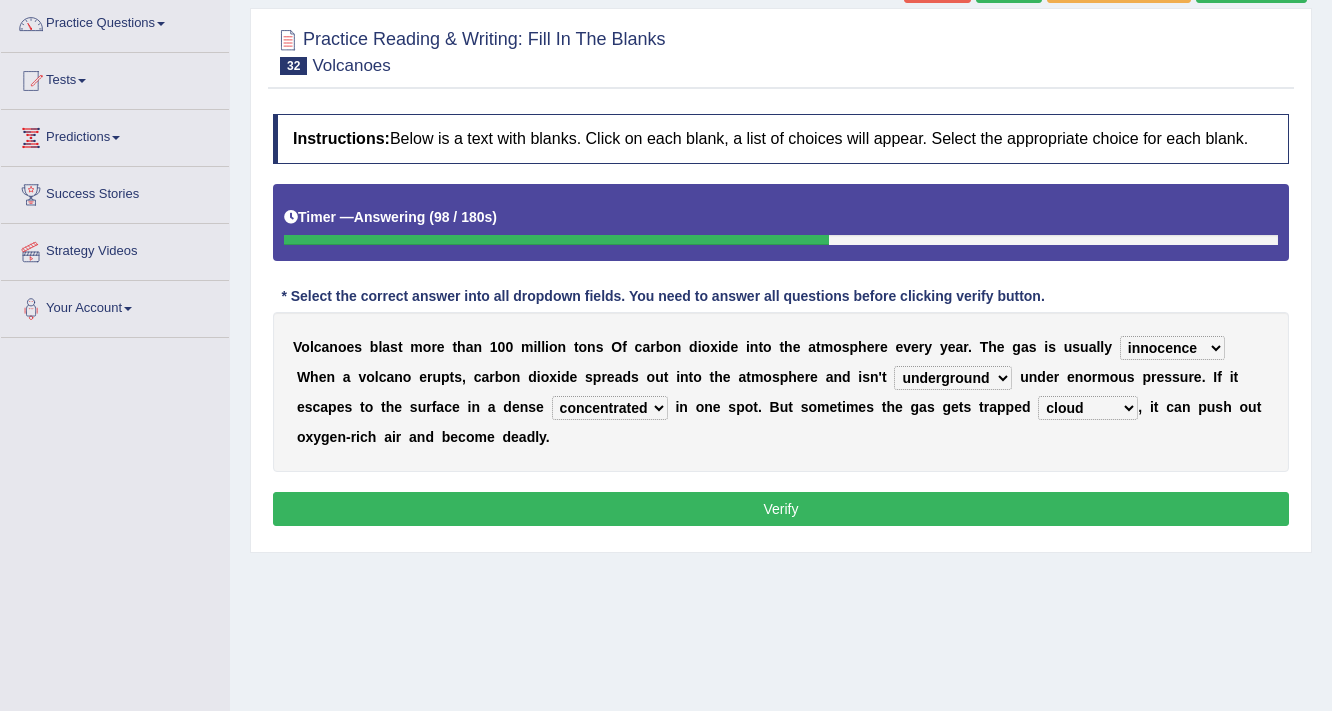 click on "cloud might saturn alternative" at bounding box center [1088, 408] 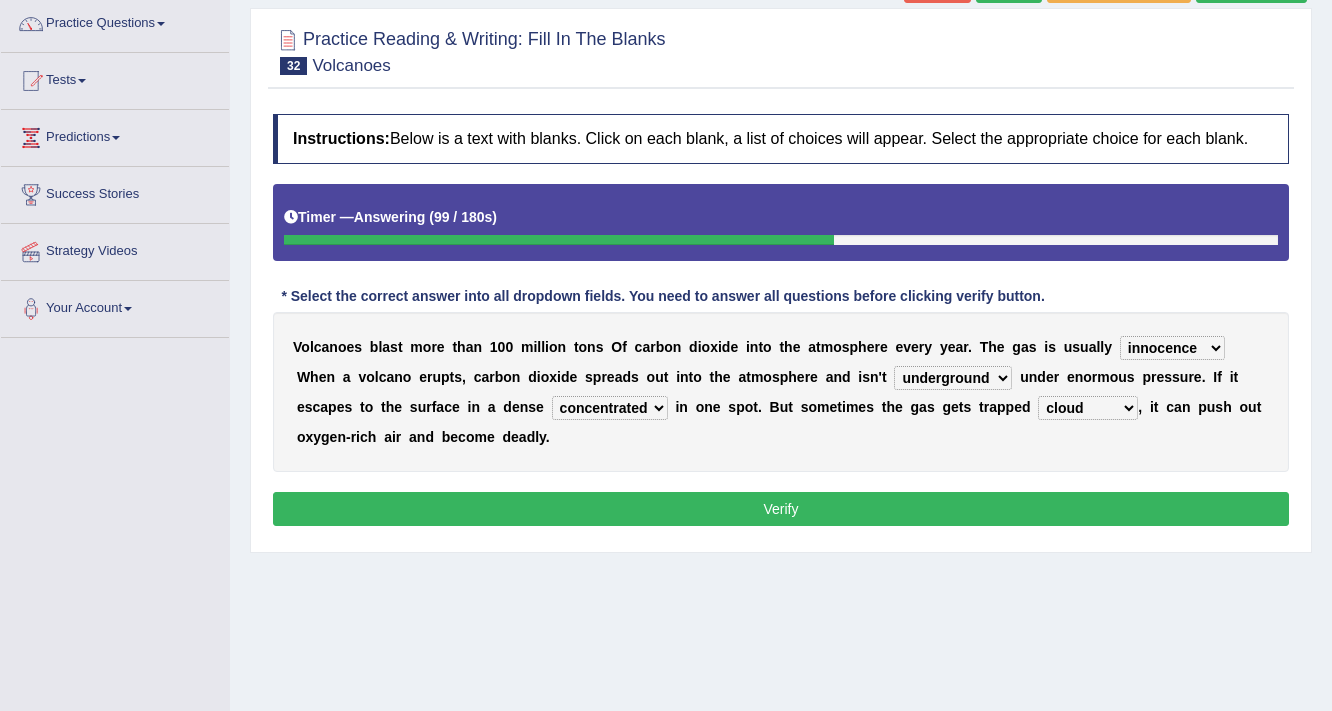 click on "Verify" at bounding box center (781, 509) 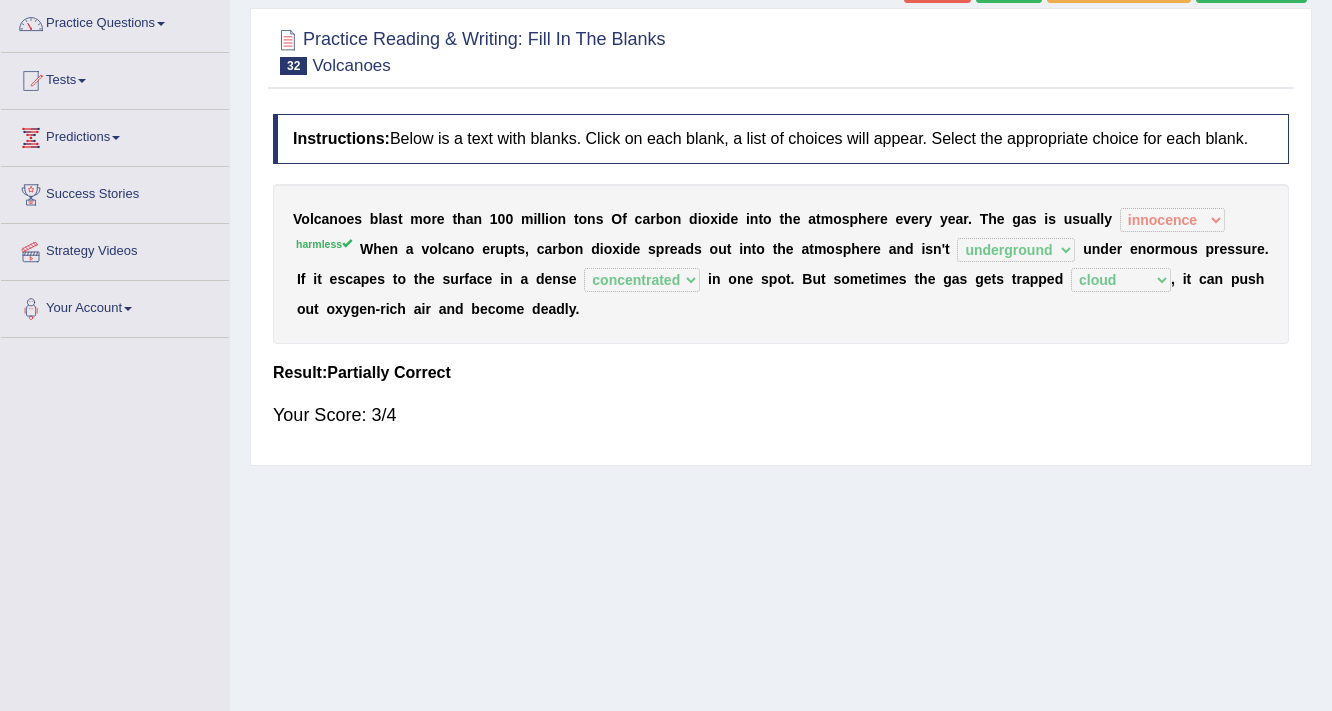 scroll, scrollTop: 80, scrollLeft: 0, axis: vertical 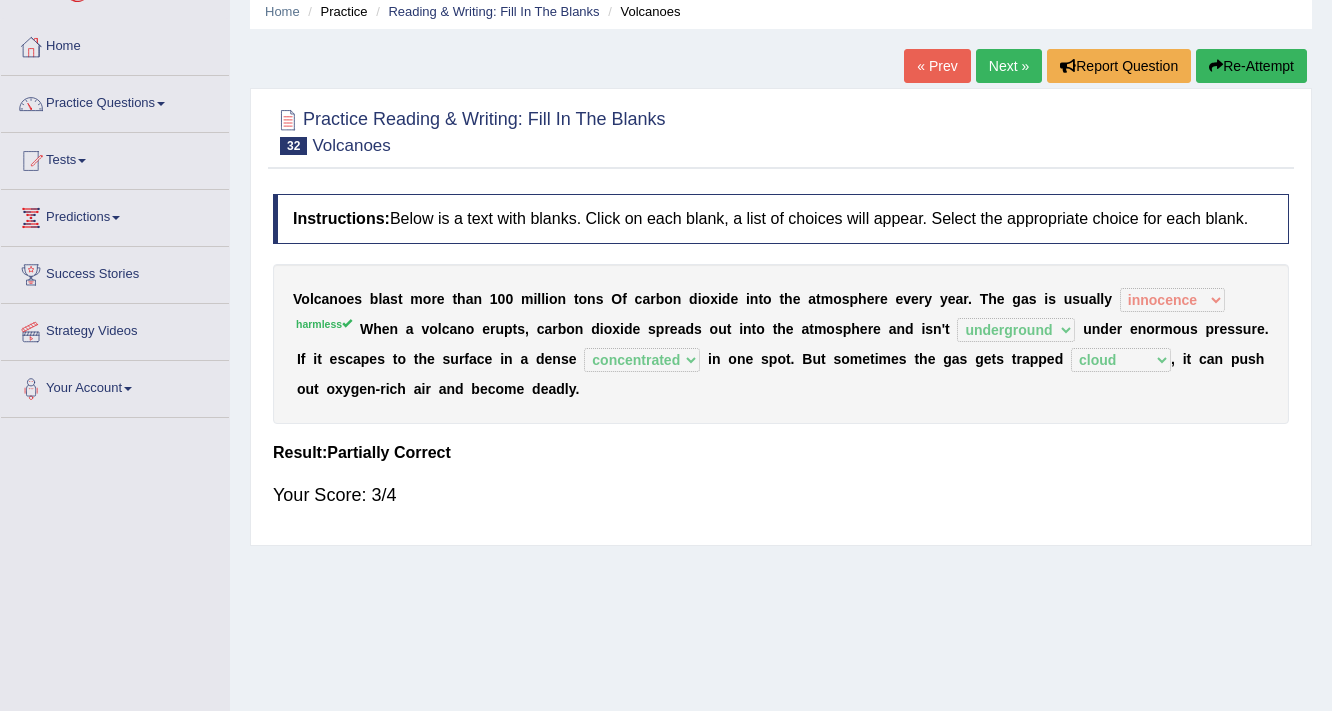 click on "Next »" at bounding box center (1009, 66) 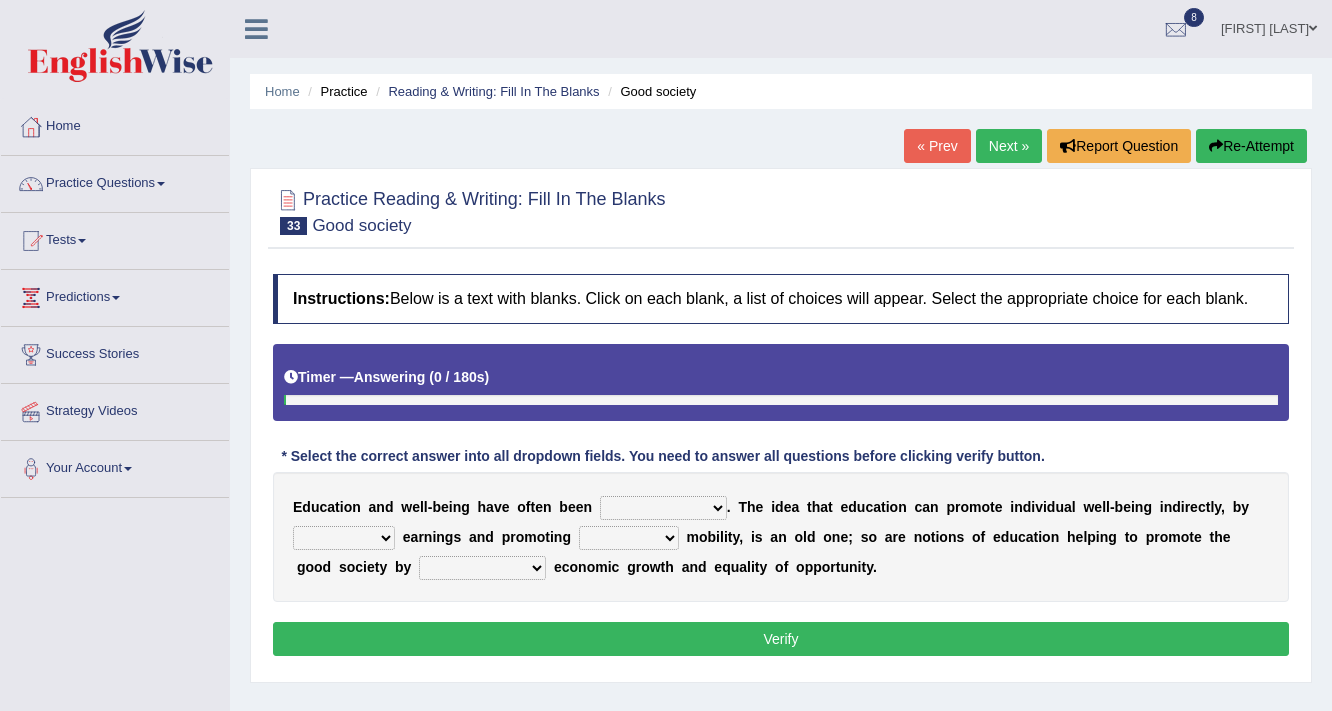 scroll, scrollTop: 240, scrollLeft: 0, axis: vertical 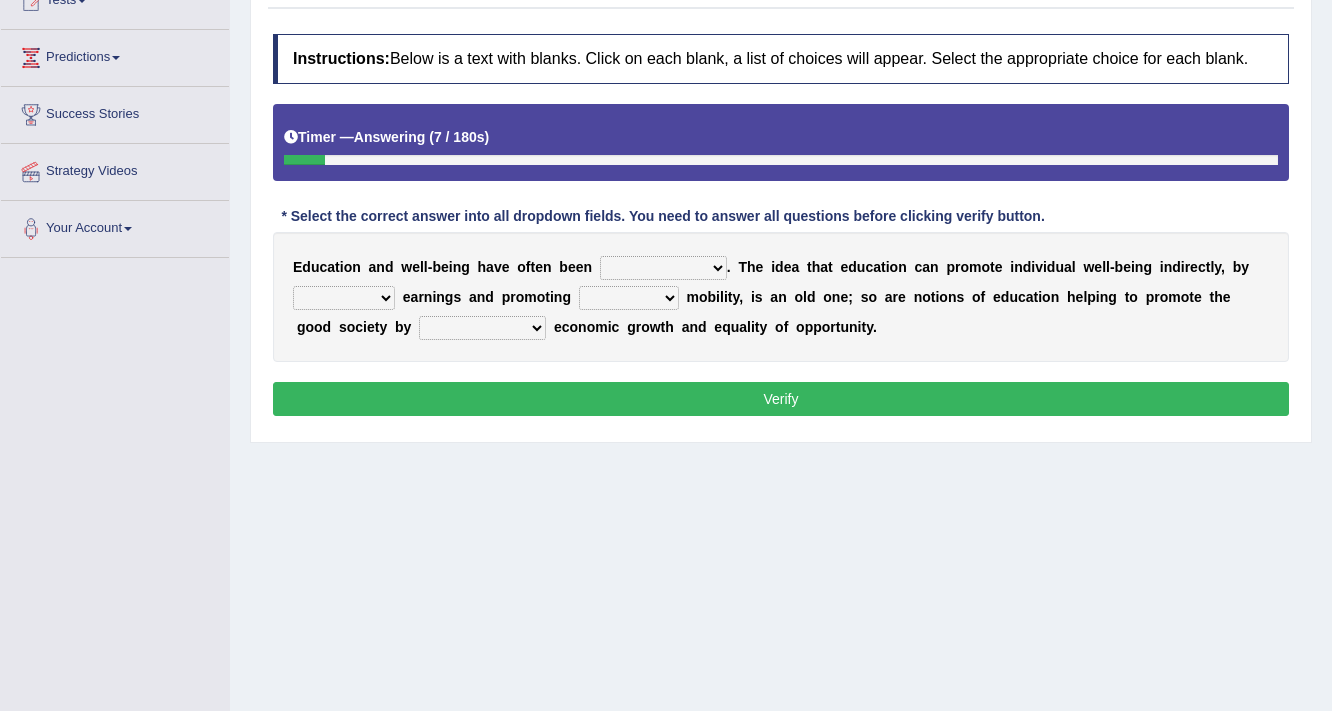 click on "associated allocated distributed communicated" at bounding box center (663, 268) 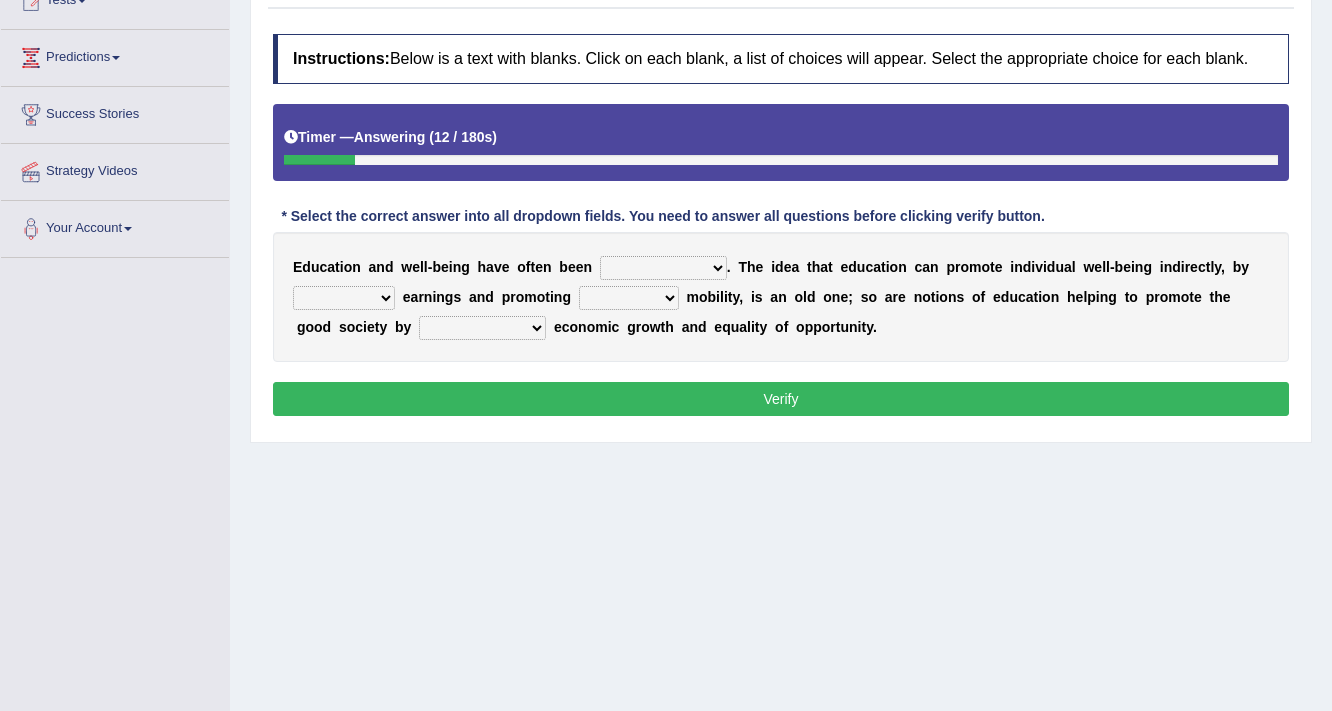 click on "associated allocated distributed communicated" at bounding box center (663, 268) 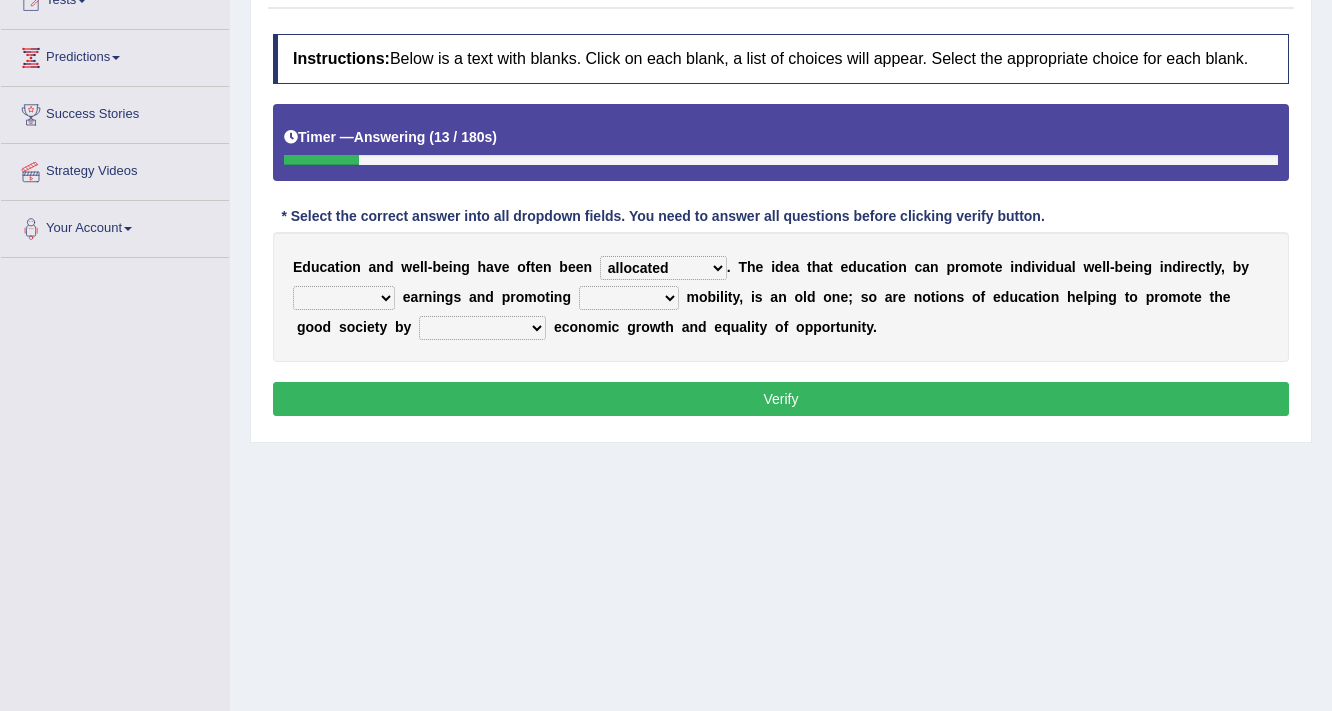 click on "associated allocated distributed communicated" at bounding box center (663, 268) 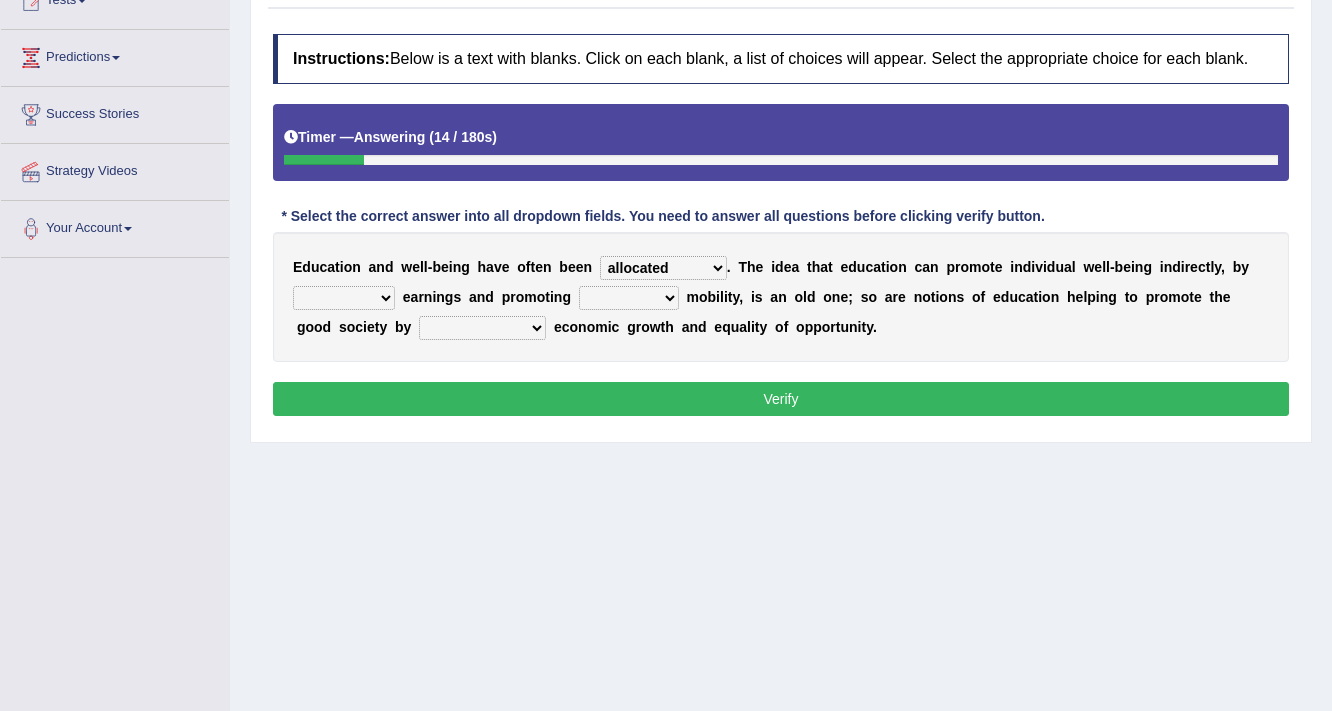 select on "associated" 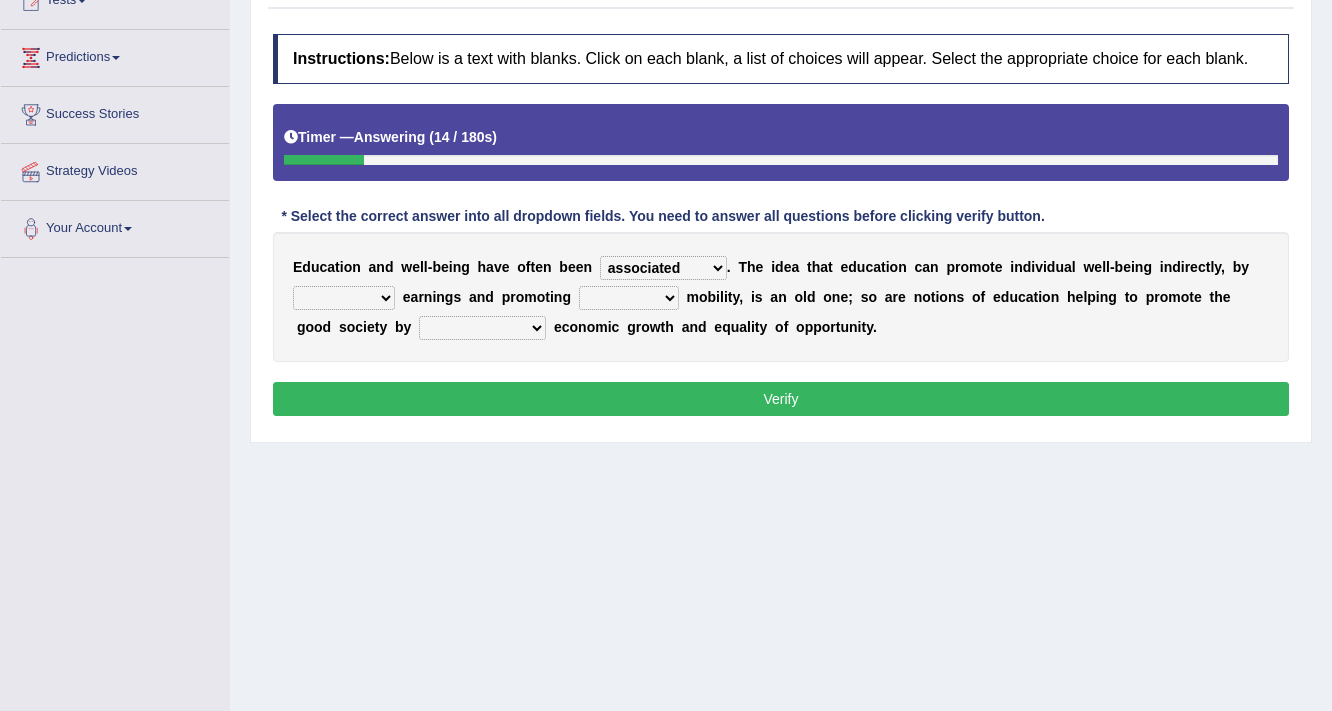 click on "associated allocated distributed communicated" at bounding box center [663, 268] 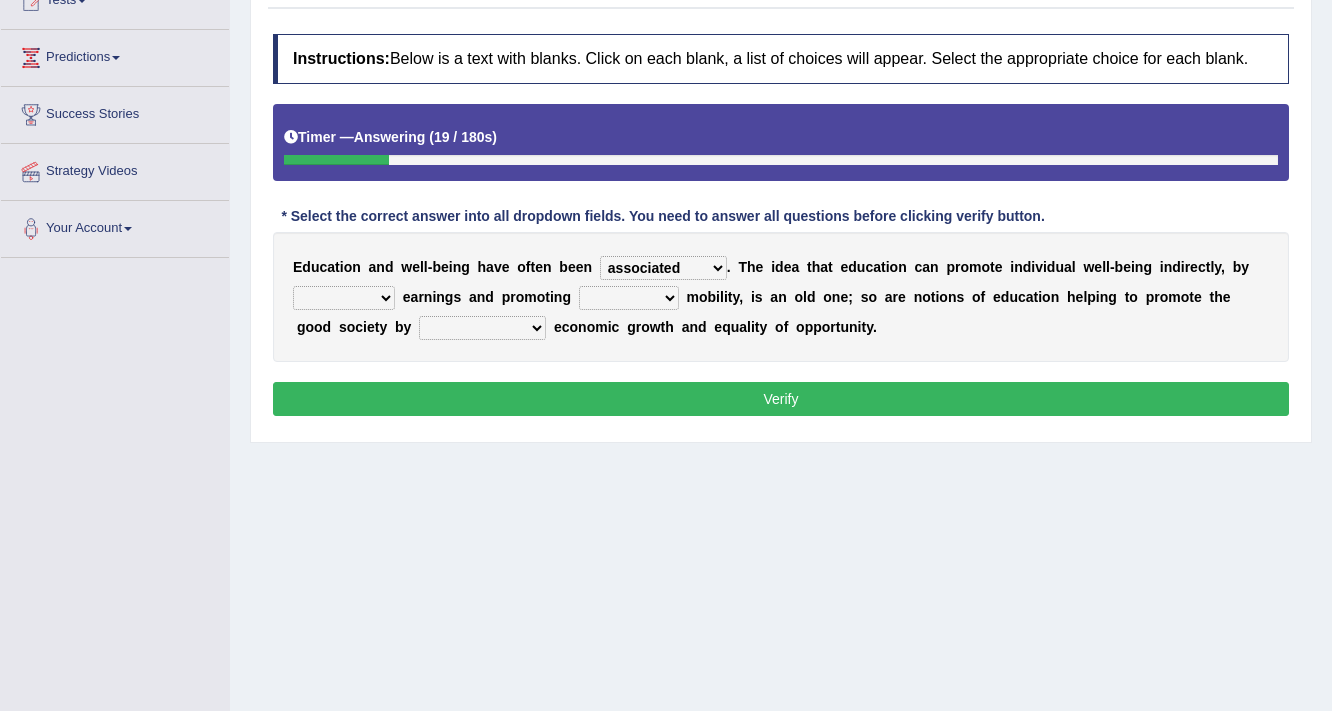 click on "applying discussion accepting improving" at bounding box center [344, 298] 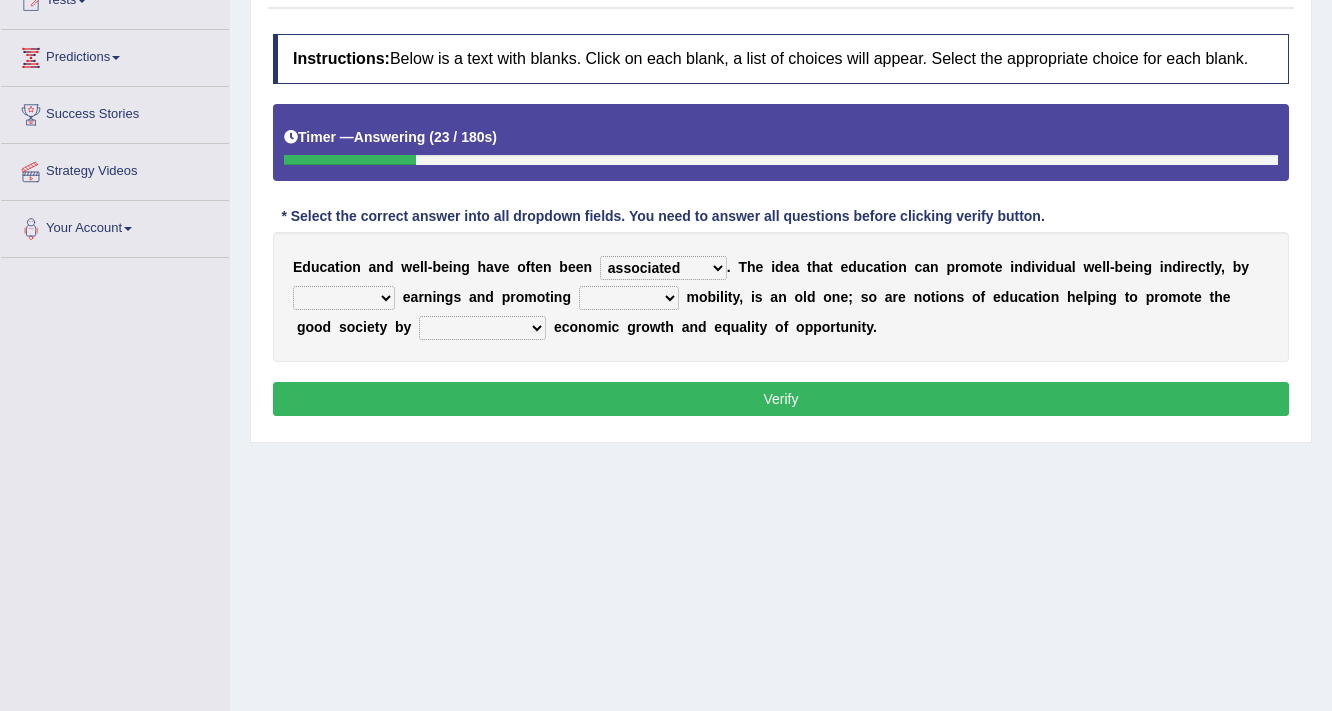 select on "improving" 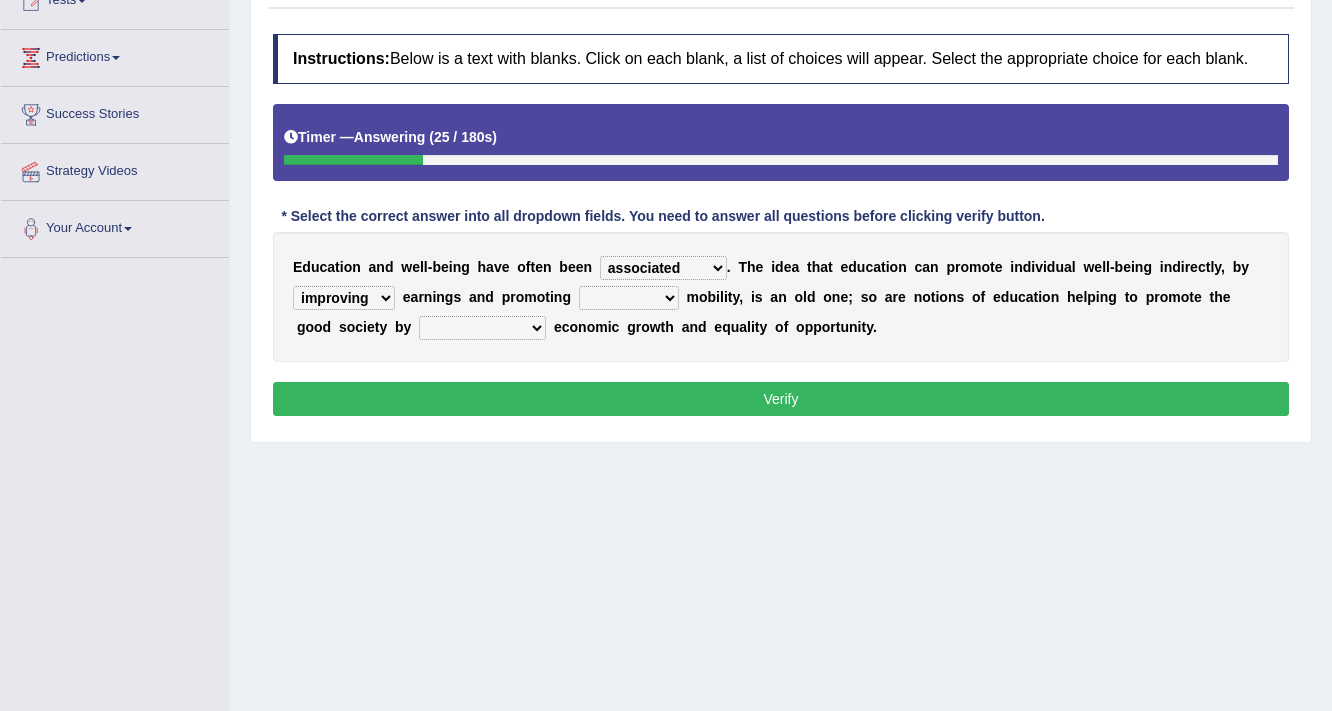 click on "social bung distrait postil" at bounding box center [629, 298] 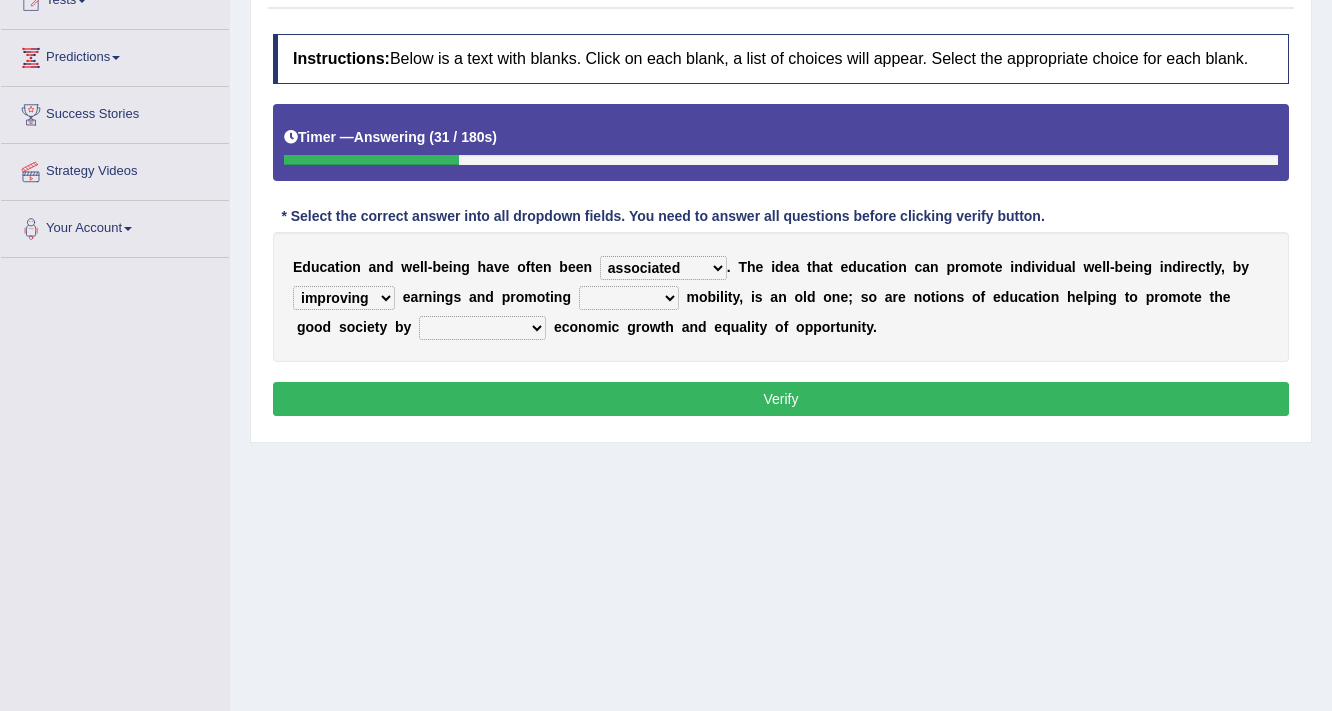 select on "social" 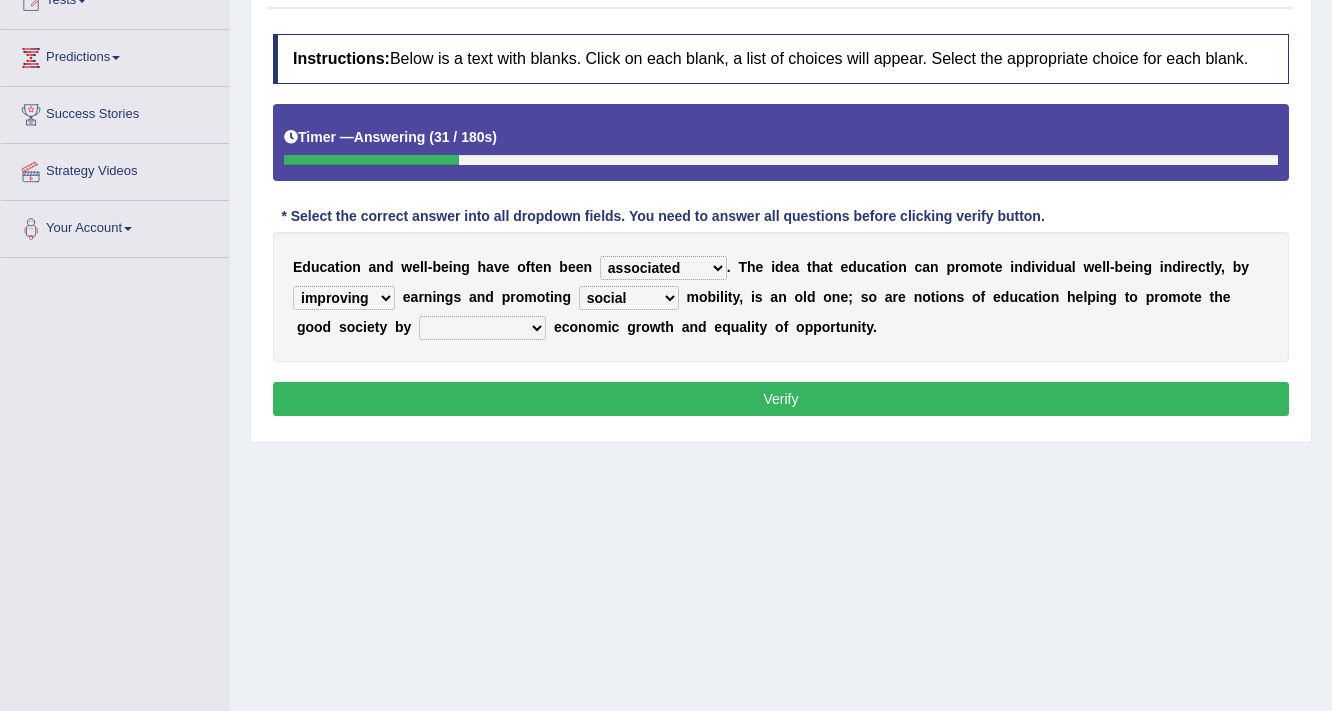 click on "social bung distrait postil" at bounding box center (629, 298) 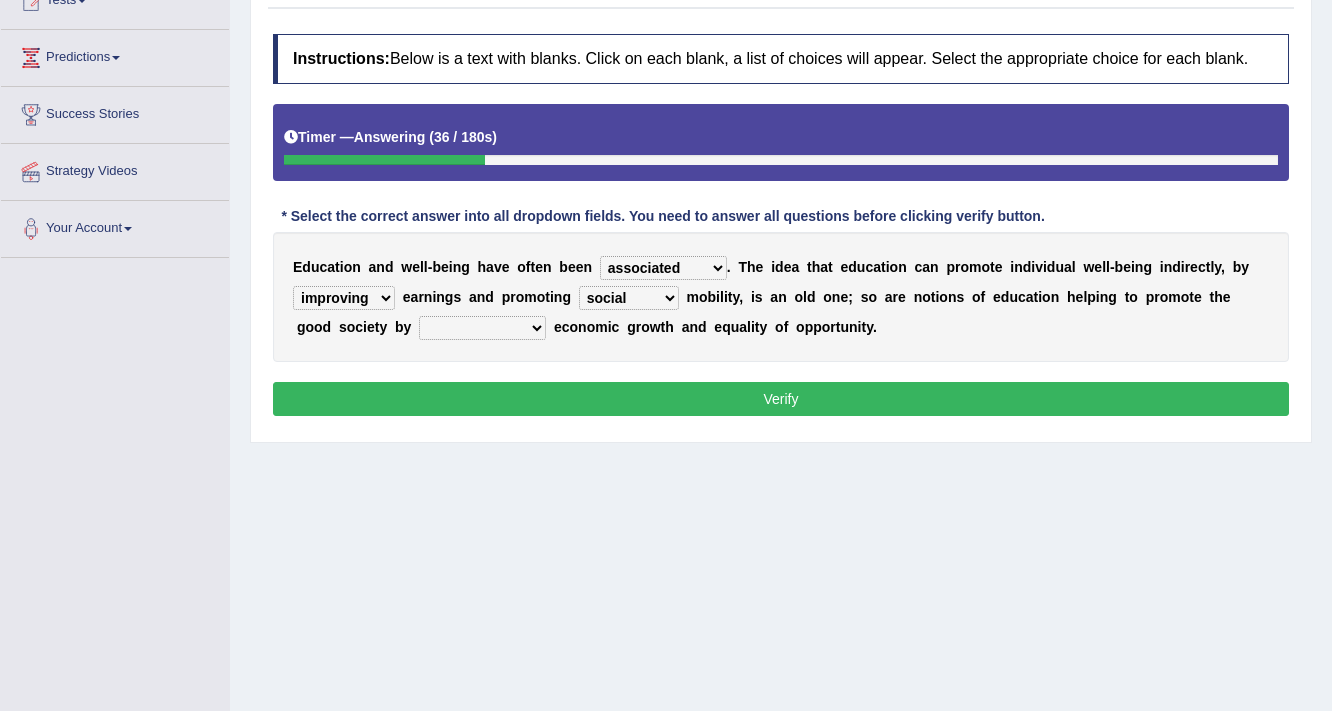click on "contributing to put up come up with hand out" at bounding box center [482, 328] 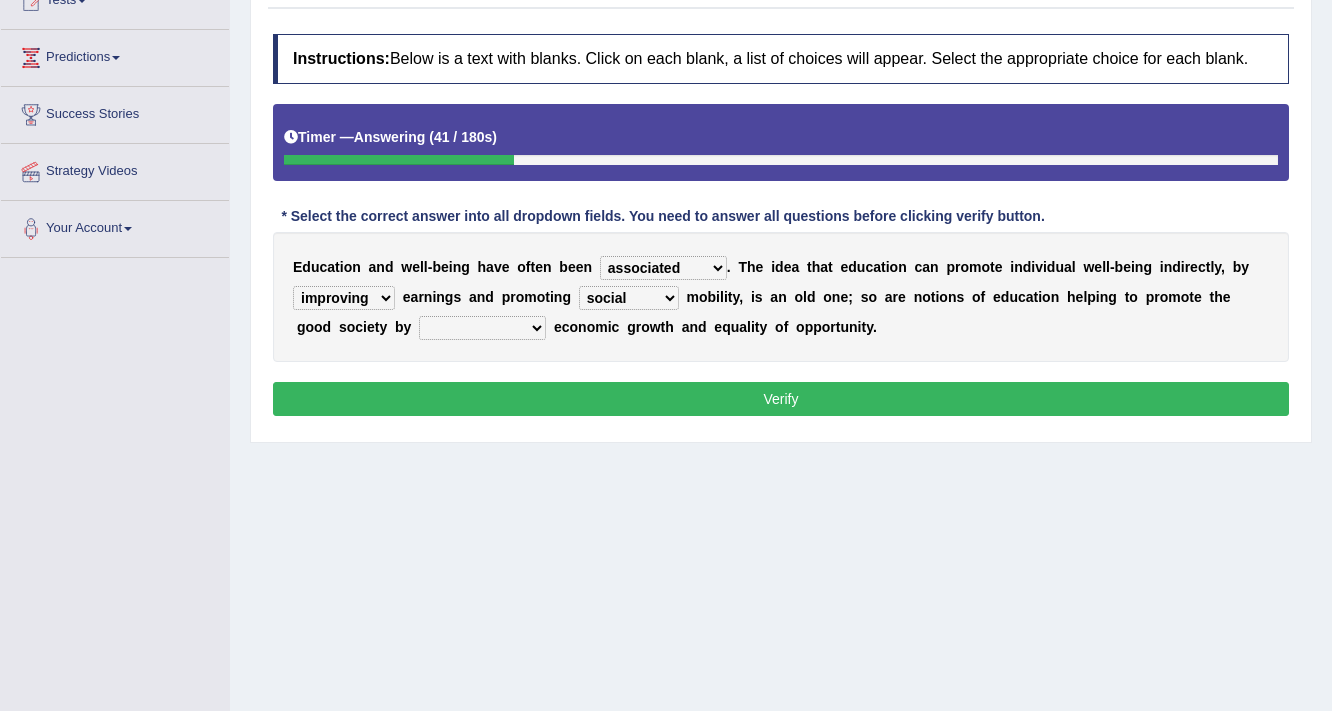 select on "contributing to" 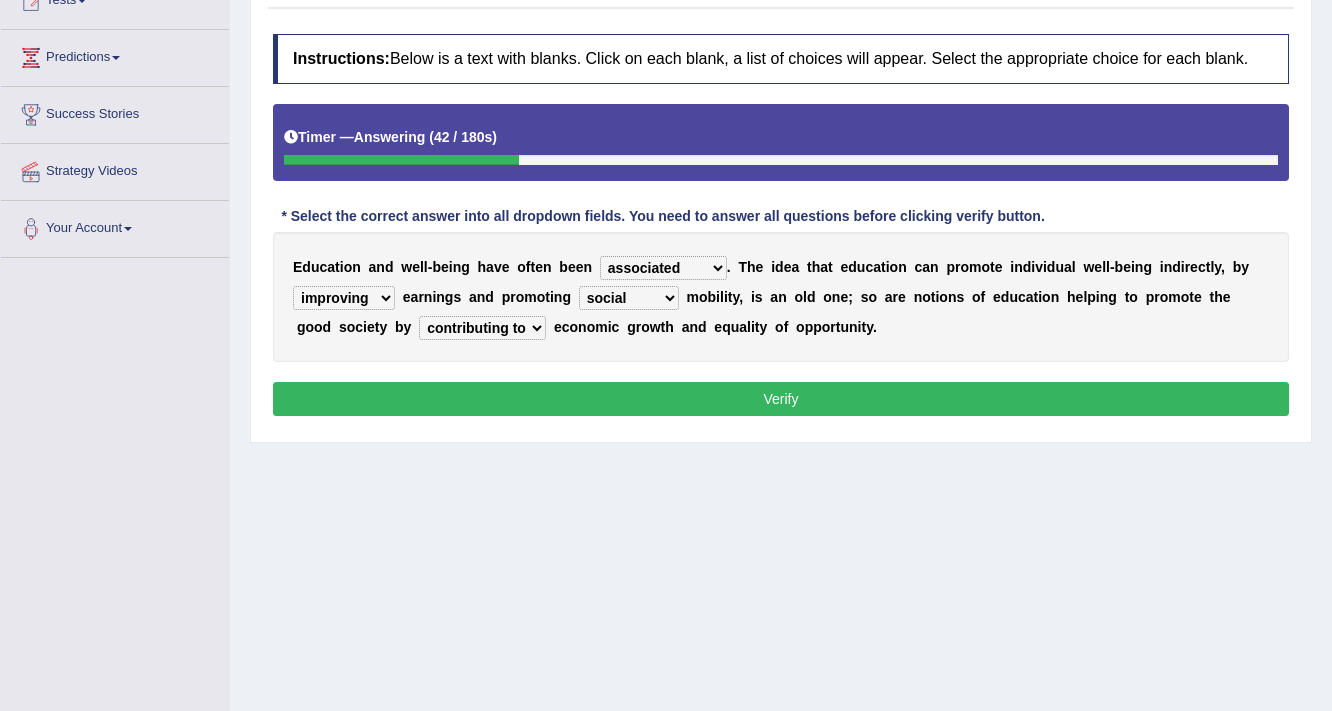 click on "Verify" at bounding box center (781, 399) 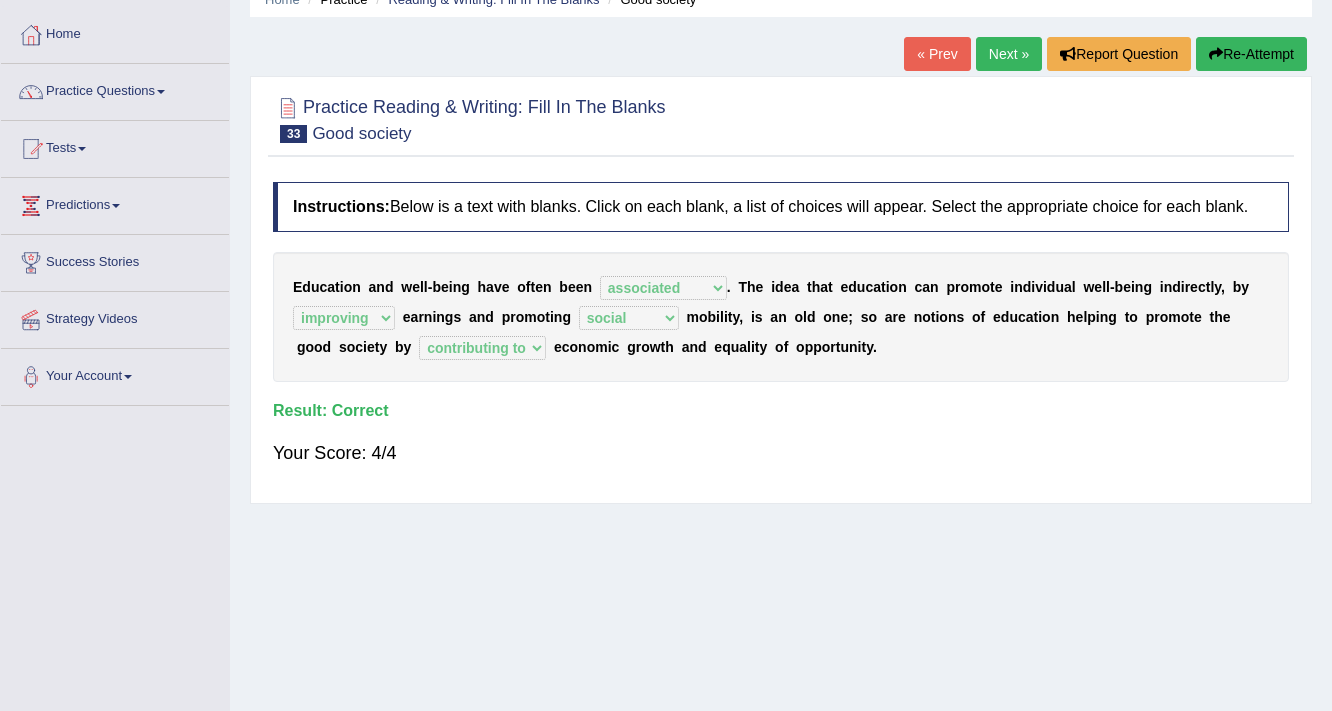 scroll, scrollTop: 0, scrollLeft: 0, axis: both 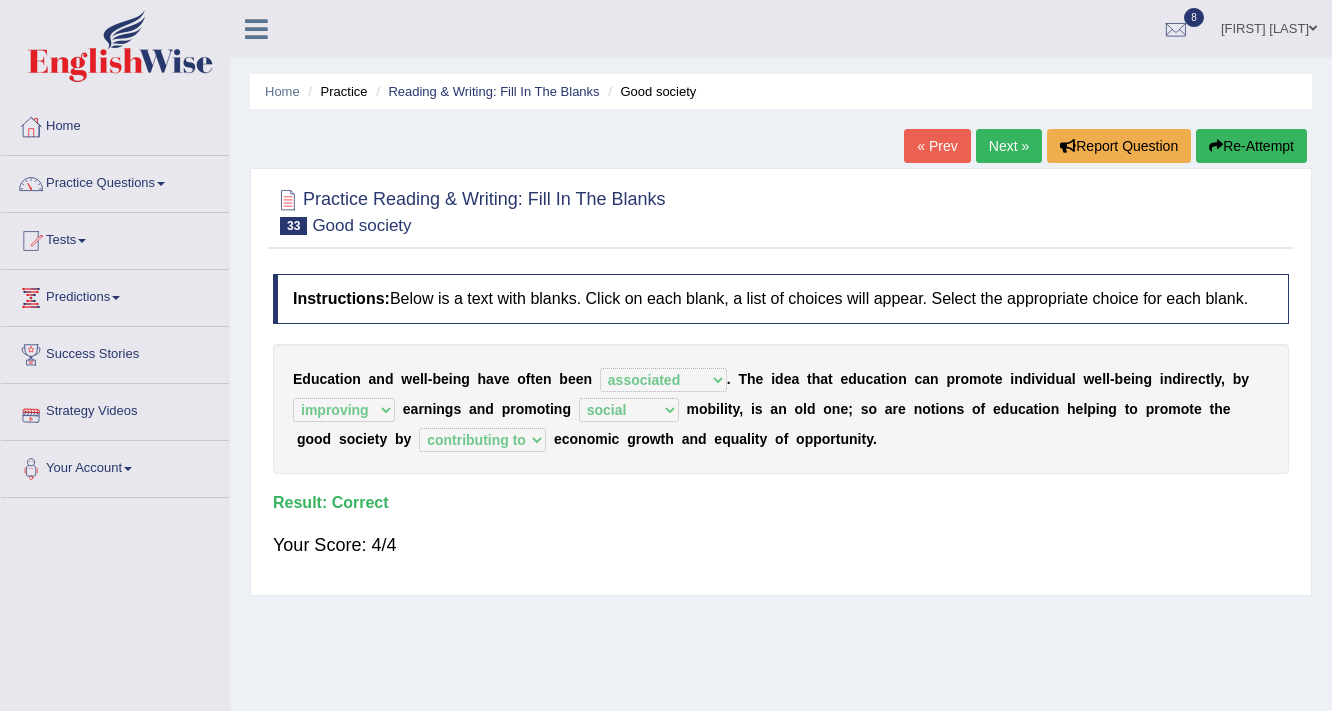 click on "Next »" at bounding box center [1009, 146] 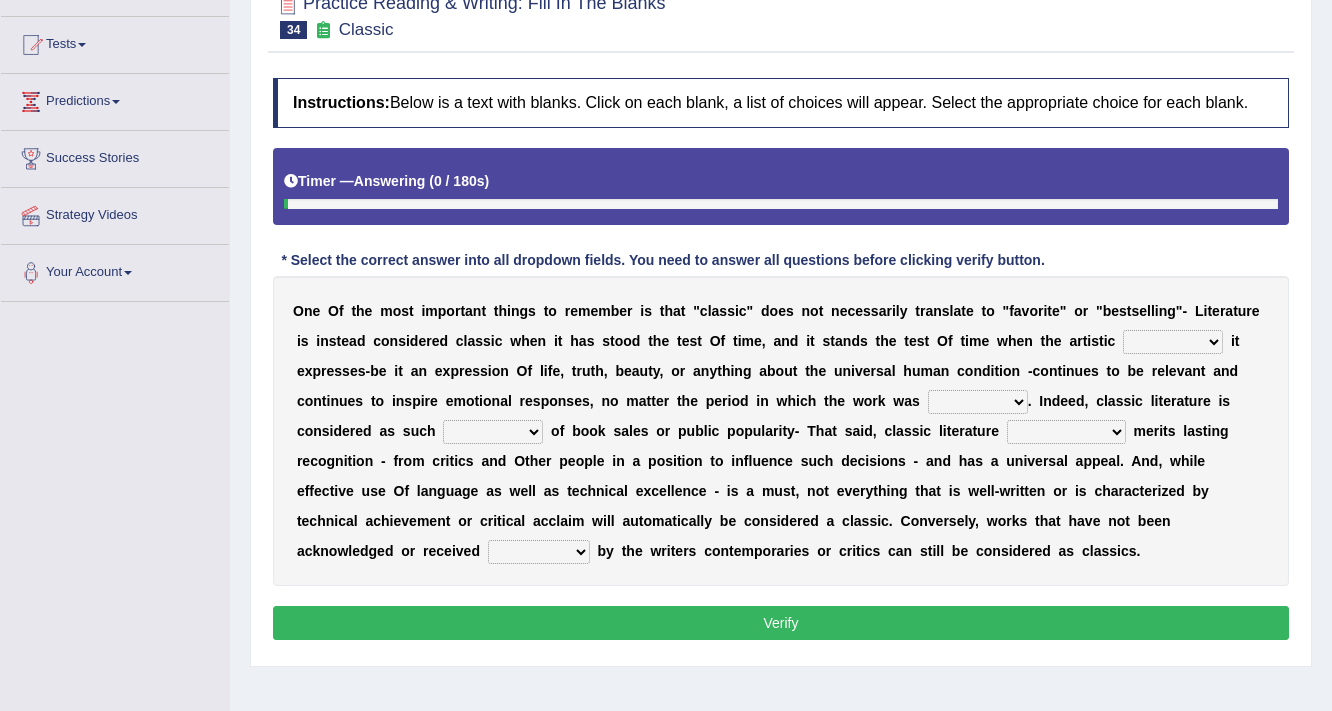 scroll, scrollTop: 240, scrollLeft: 0, axis: vertical 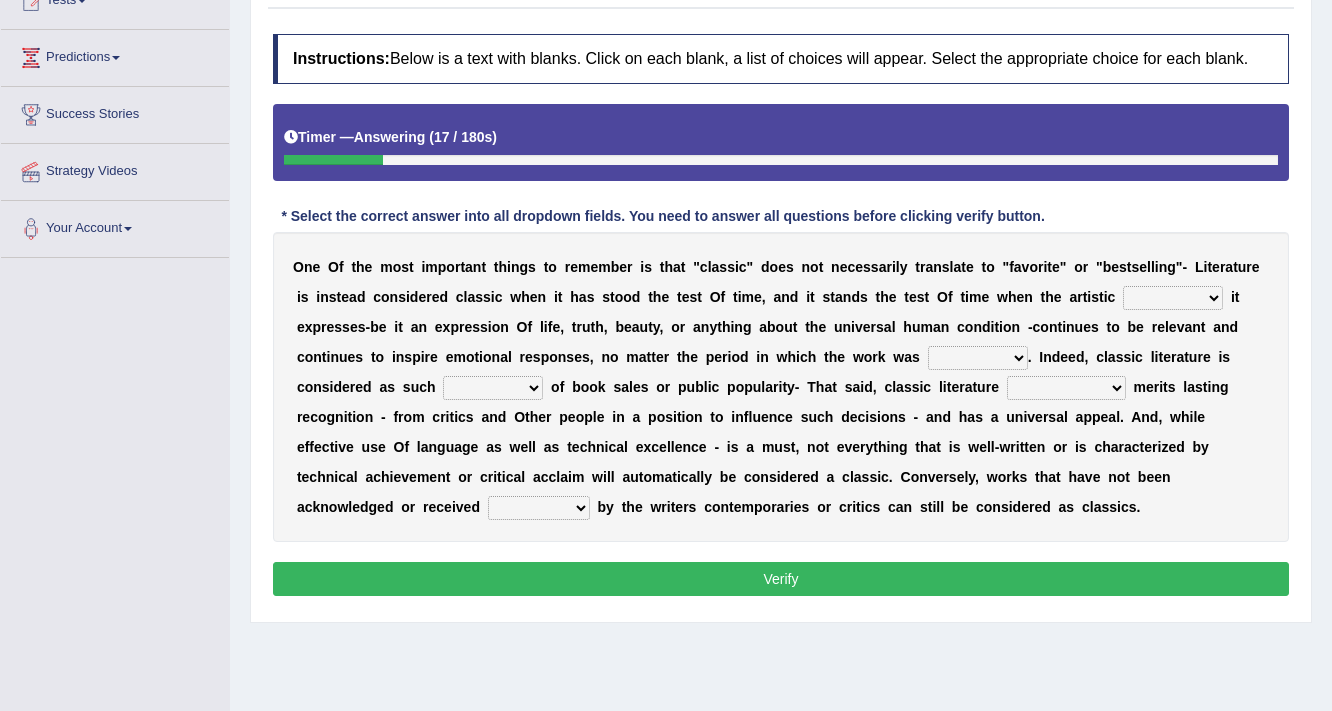click on "quality facade bid clime" at bounding box center (1173, 298) 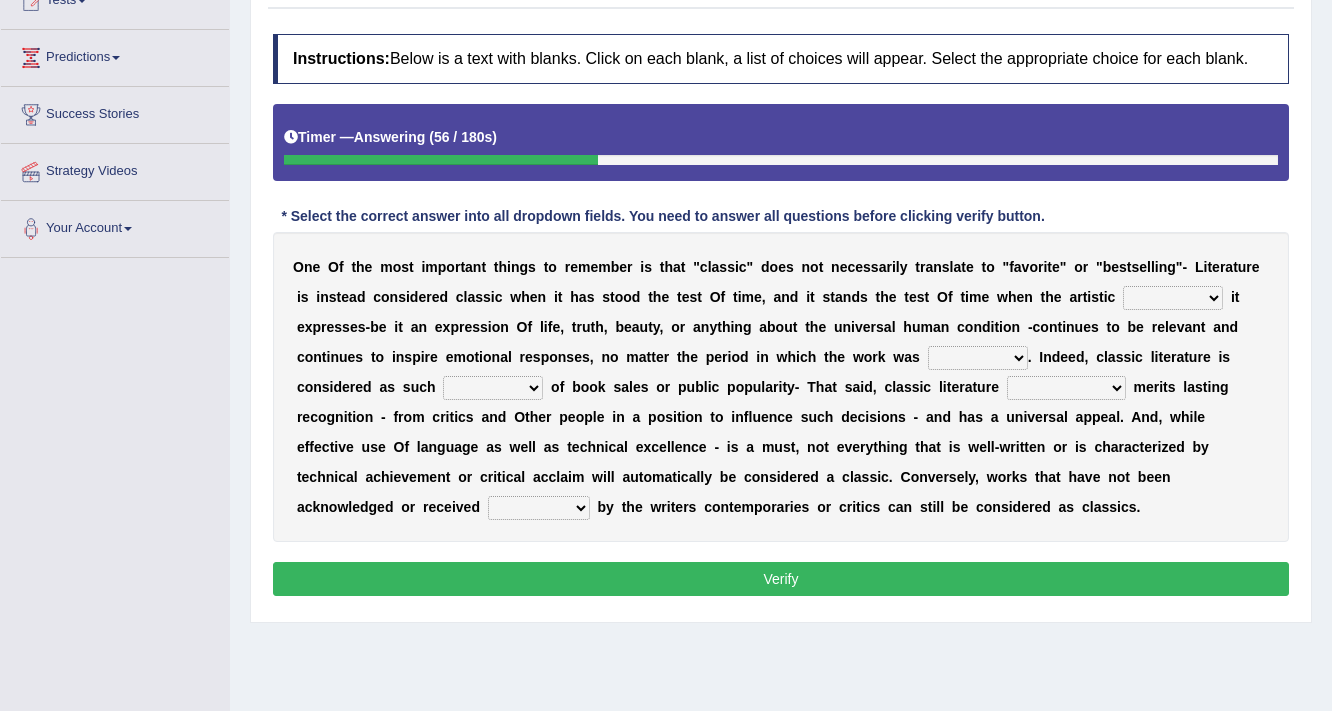 select on "facade" 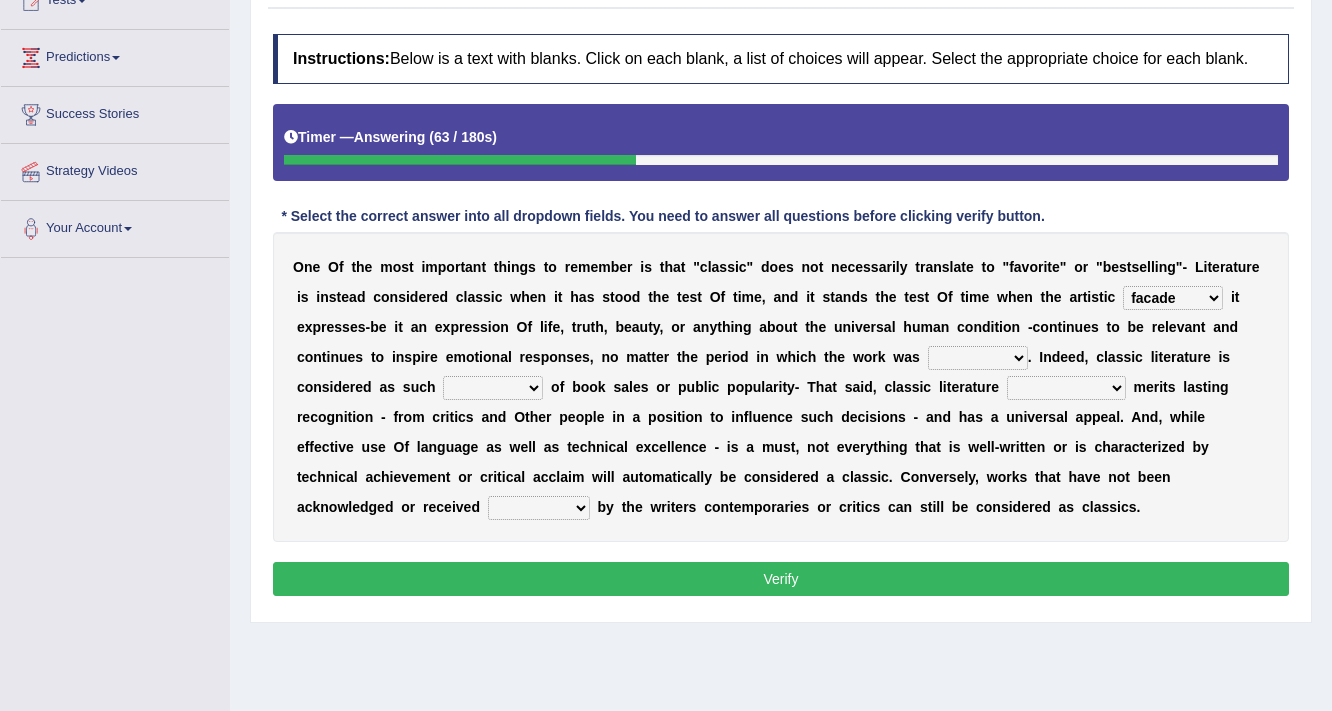 click on "written writing write to write" at bounding box center [978, 358] 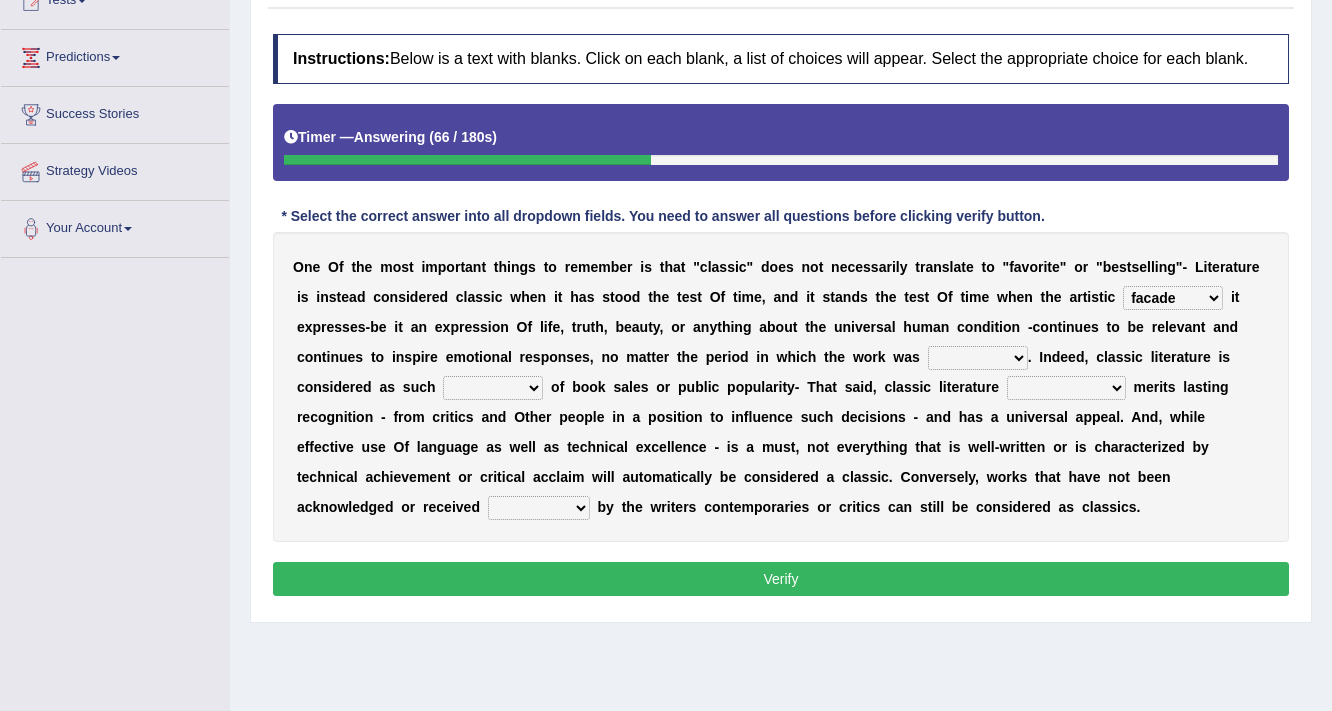 select on "written" 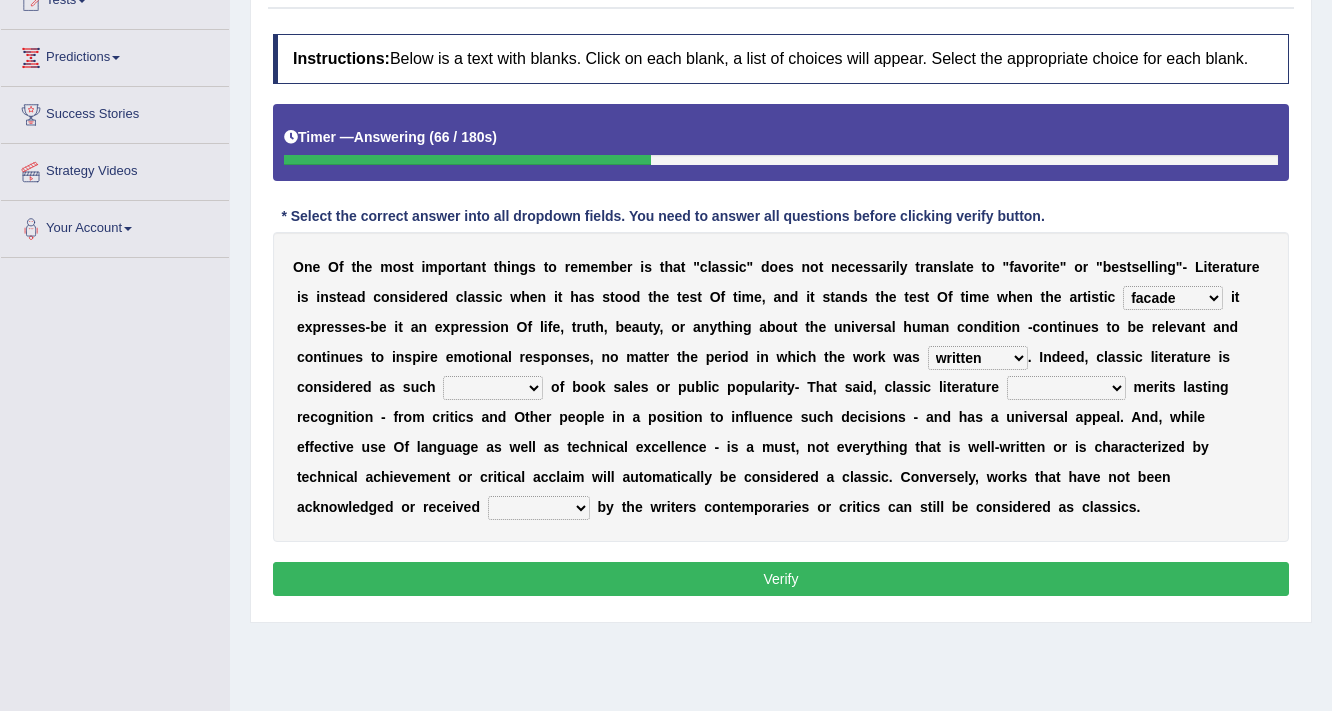 click on "written writing write to write" at bounding box center [978, 358] 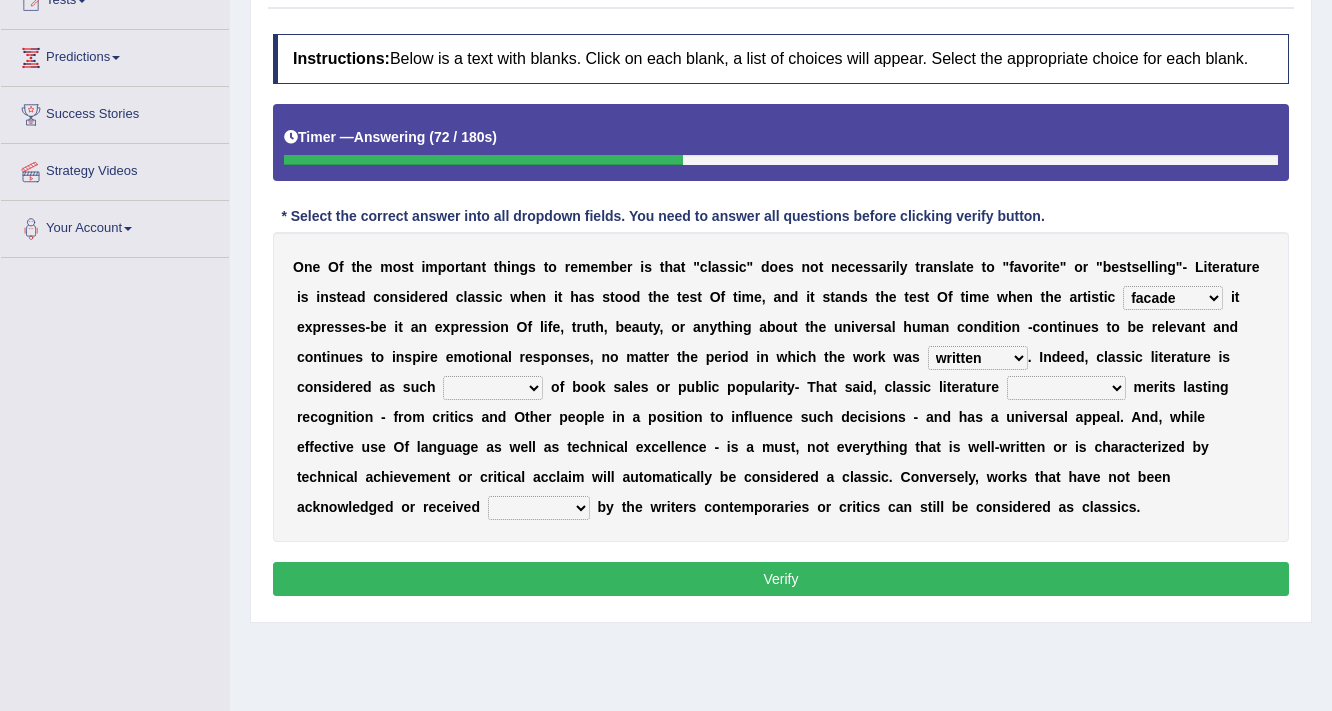 click on "careless devoid lacking regardless" at bounding box center [493, 388] 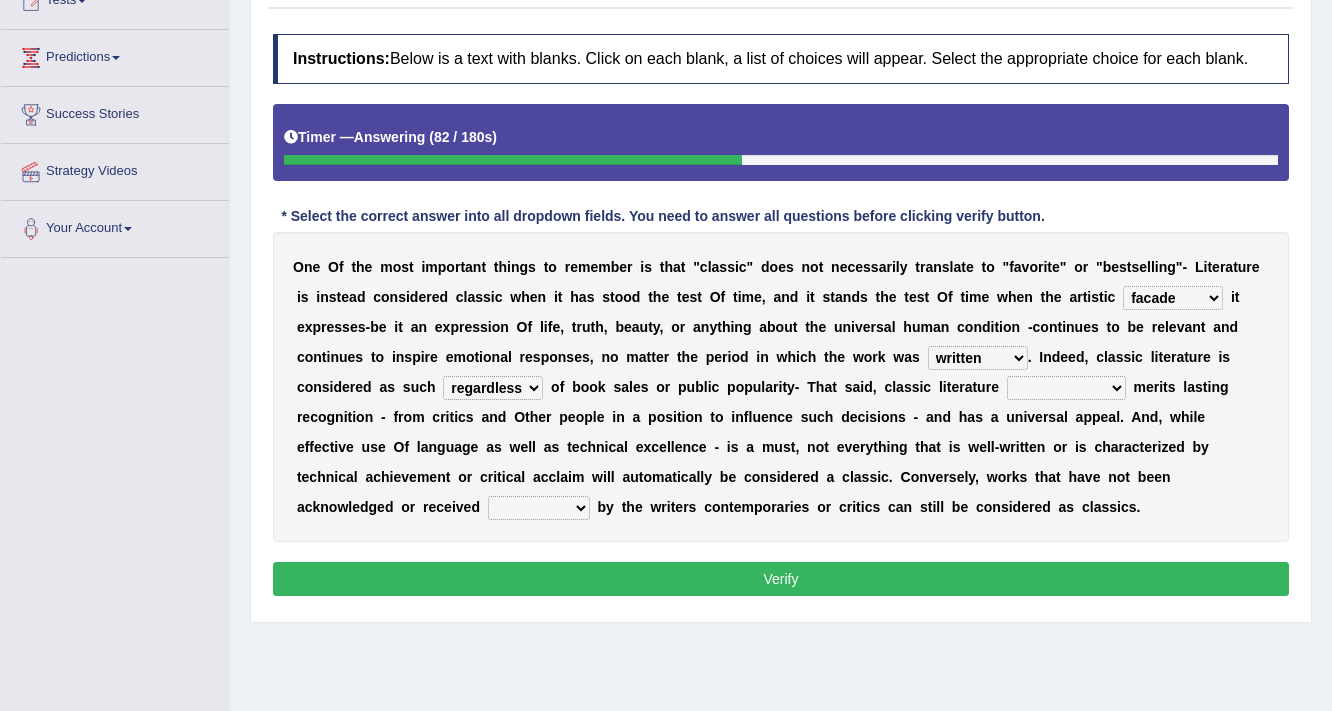 click on "careless devoid lacking regardless" at bounding box center (493, 388) 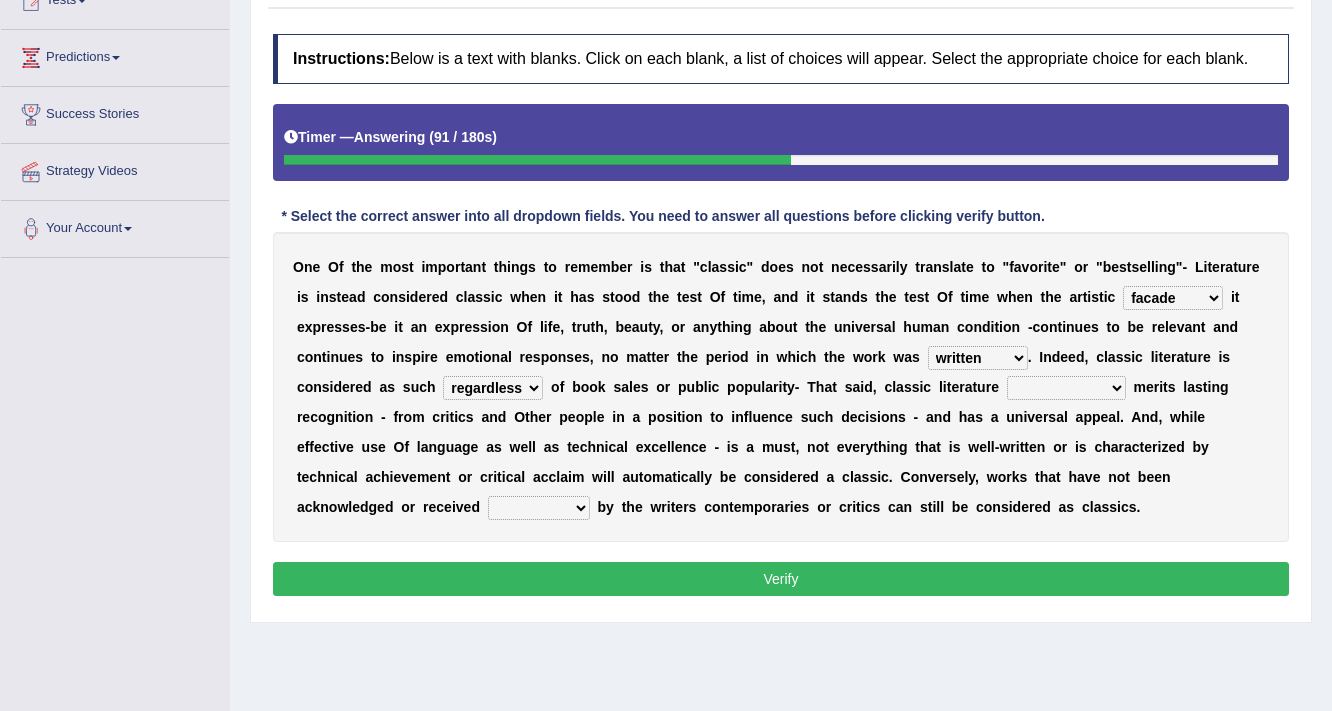 click on "careless devoid lacking regardless" at bounding box center (493, 388) 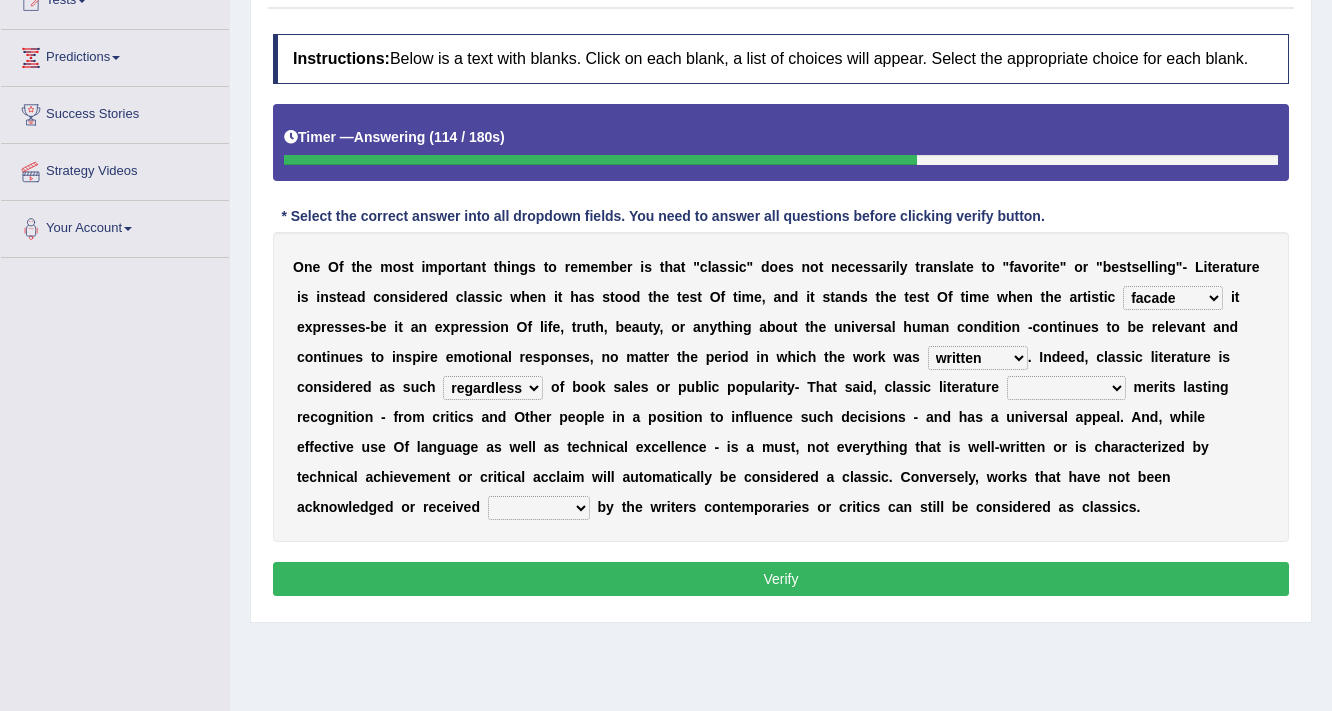 select on "lacking" 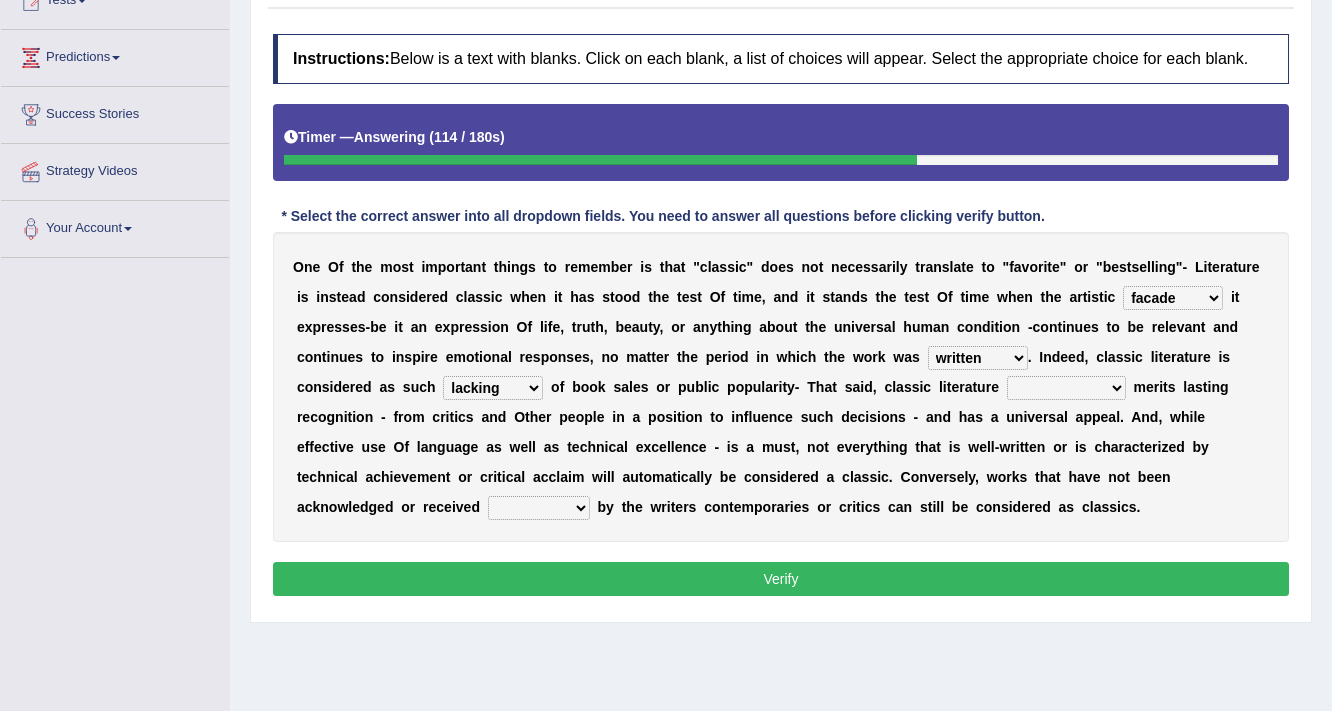 click on "careless devoid lacking regardless" at bounding box center [493, 388] 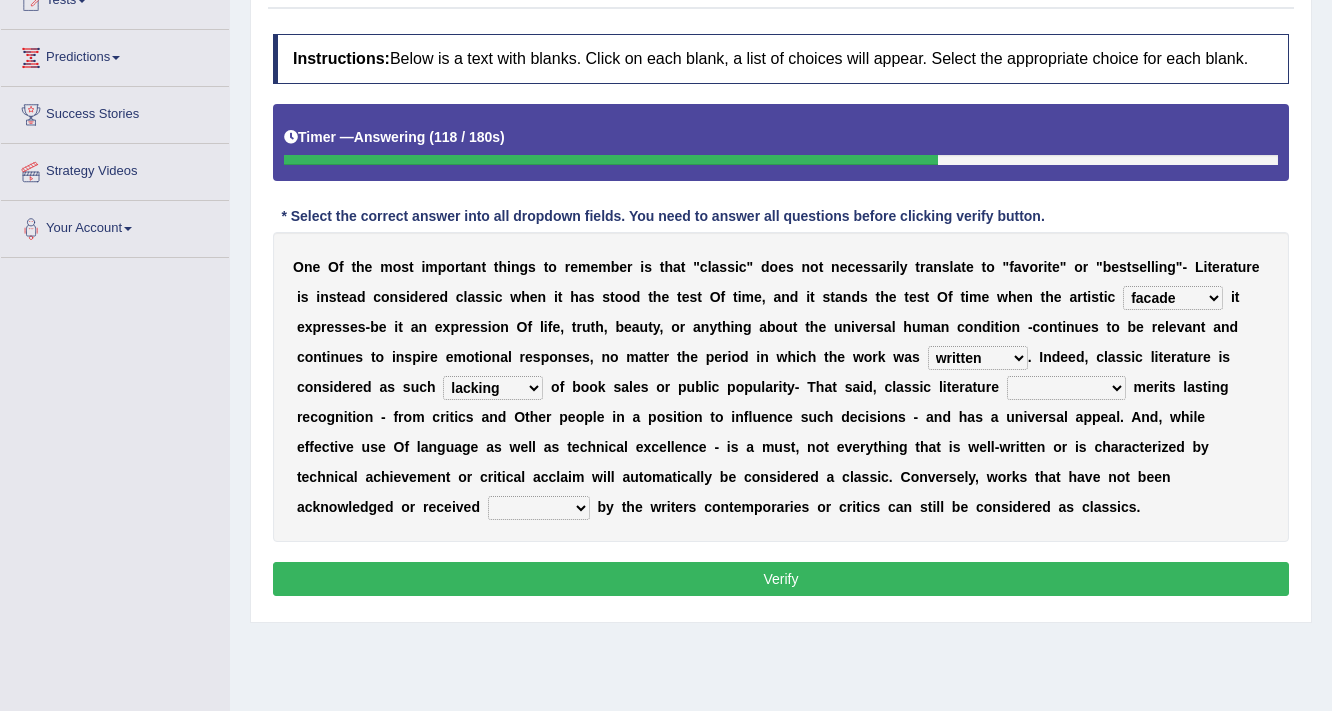 click on "exclusively usually merely consequently" at bounding box center (1066, 388) 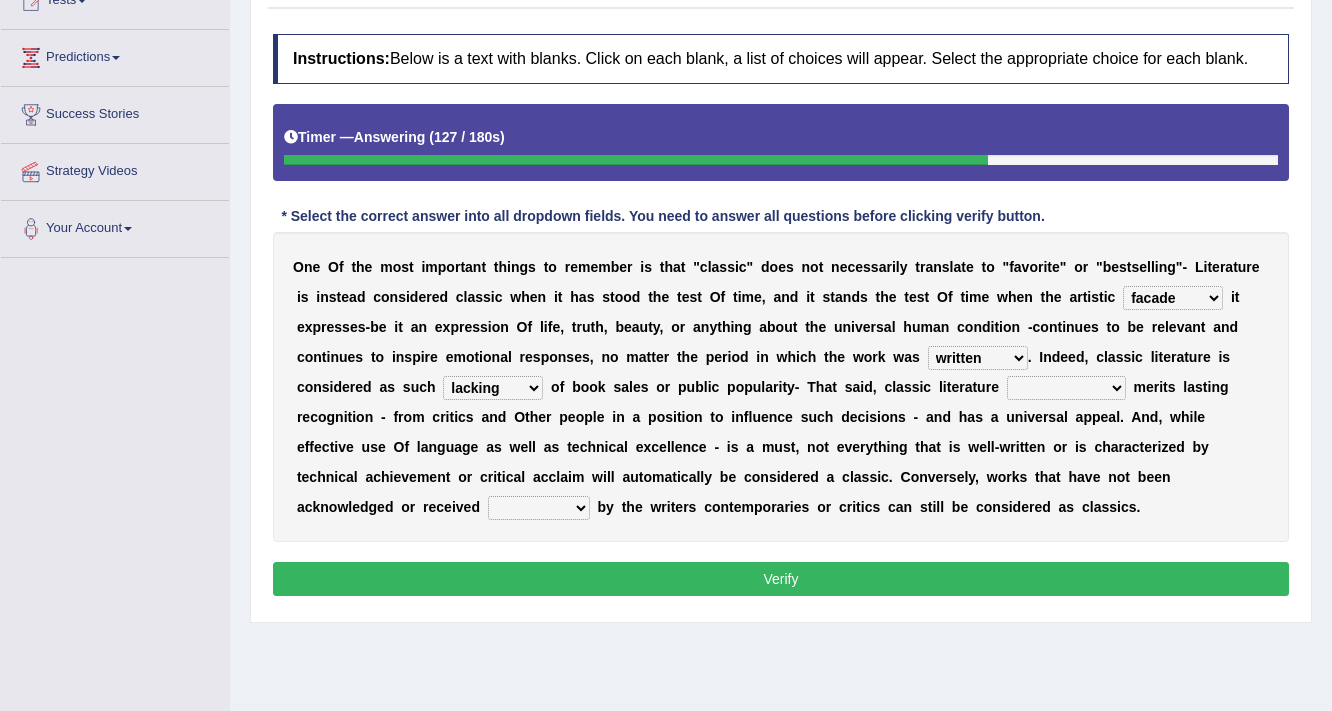 select on "consequently" 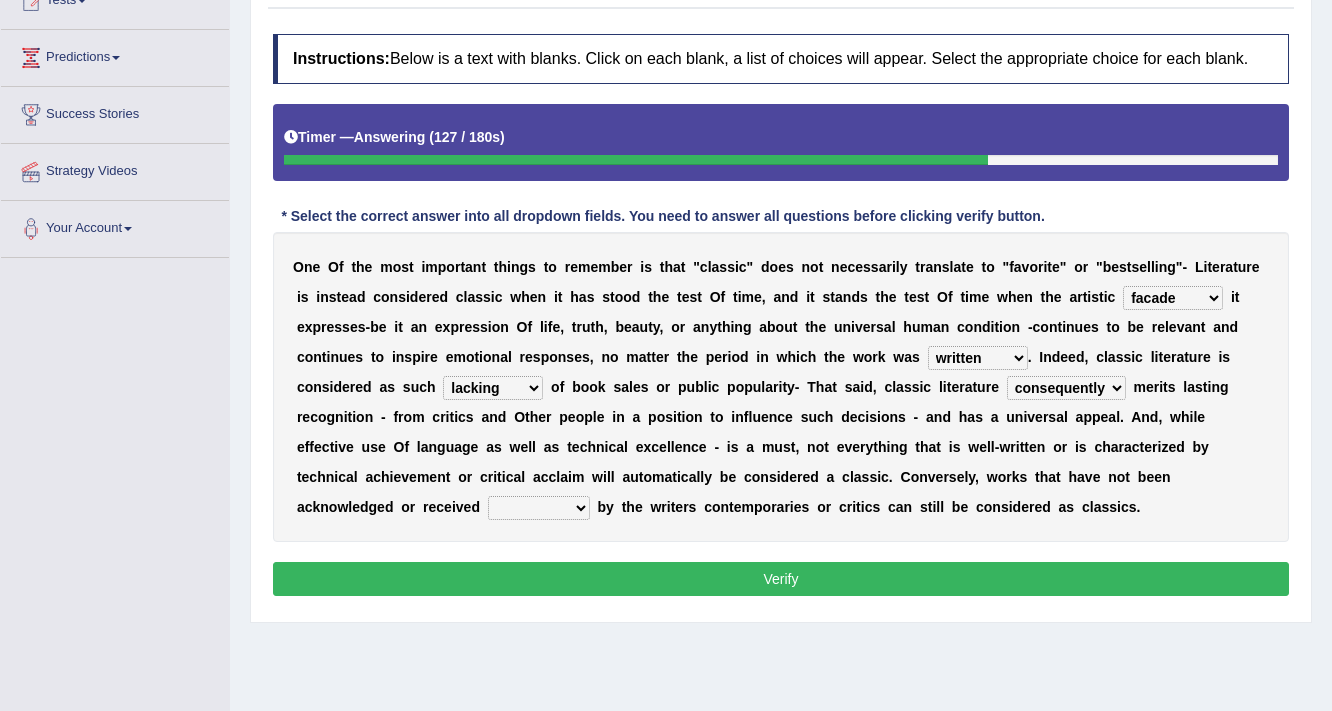 click on "exclusively usually merely consequently" at bounding box center (1066, 388) 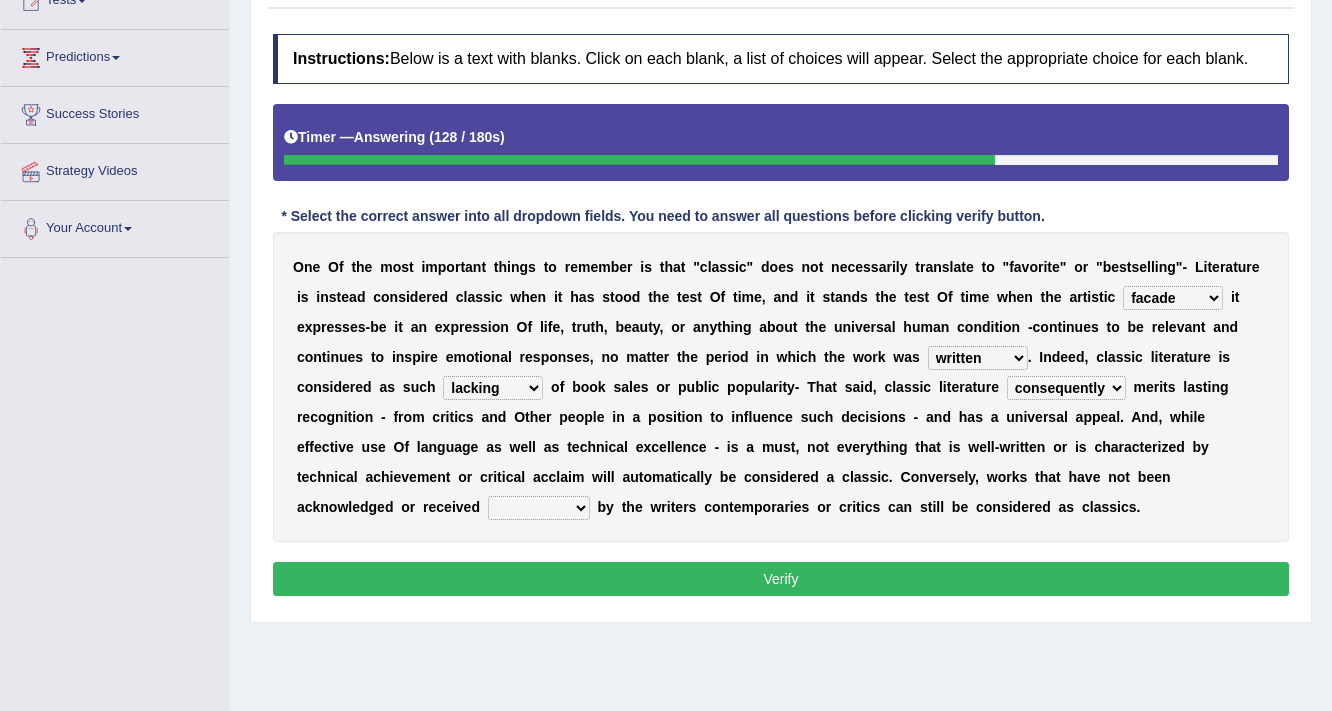 click on "imposingly positively efficiently arguably" at bounding box center [539, 508] 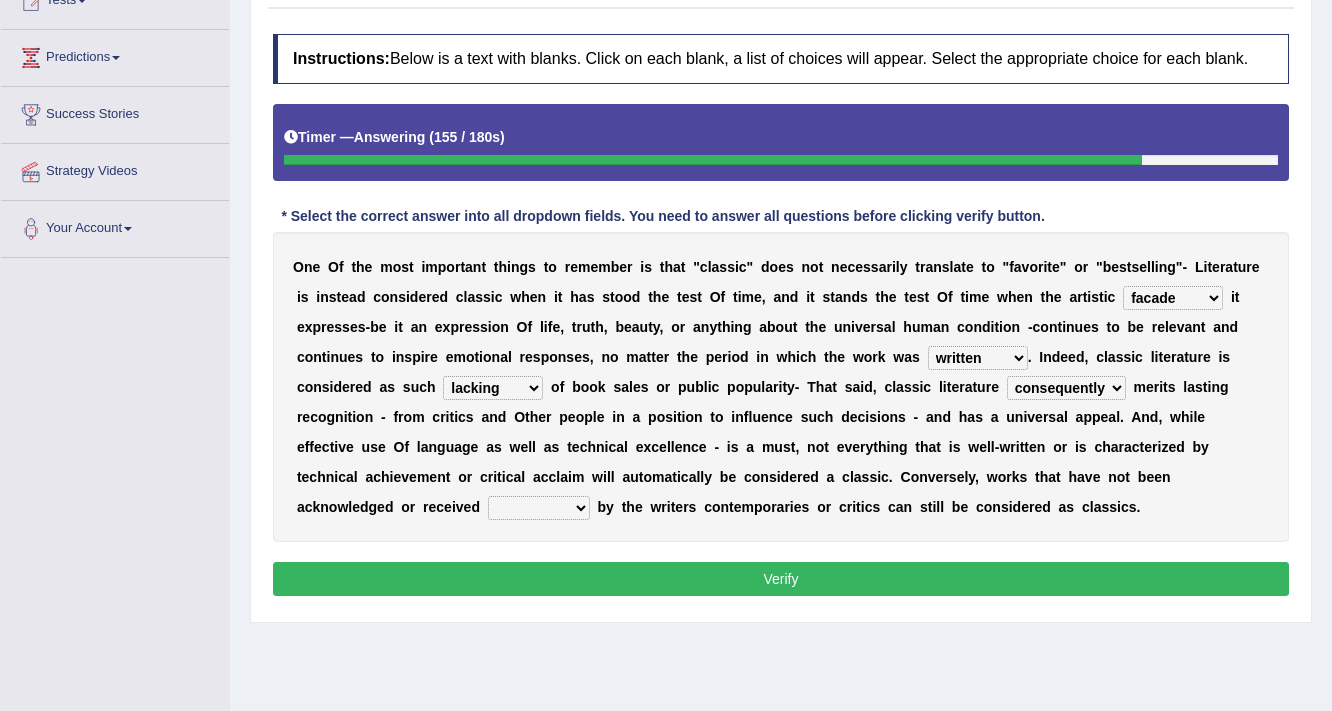 select on "arguably" 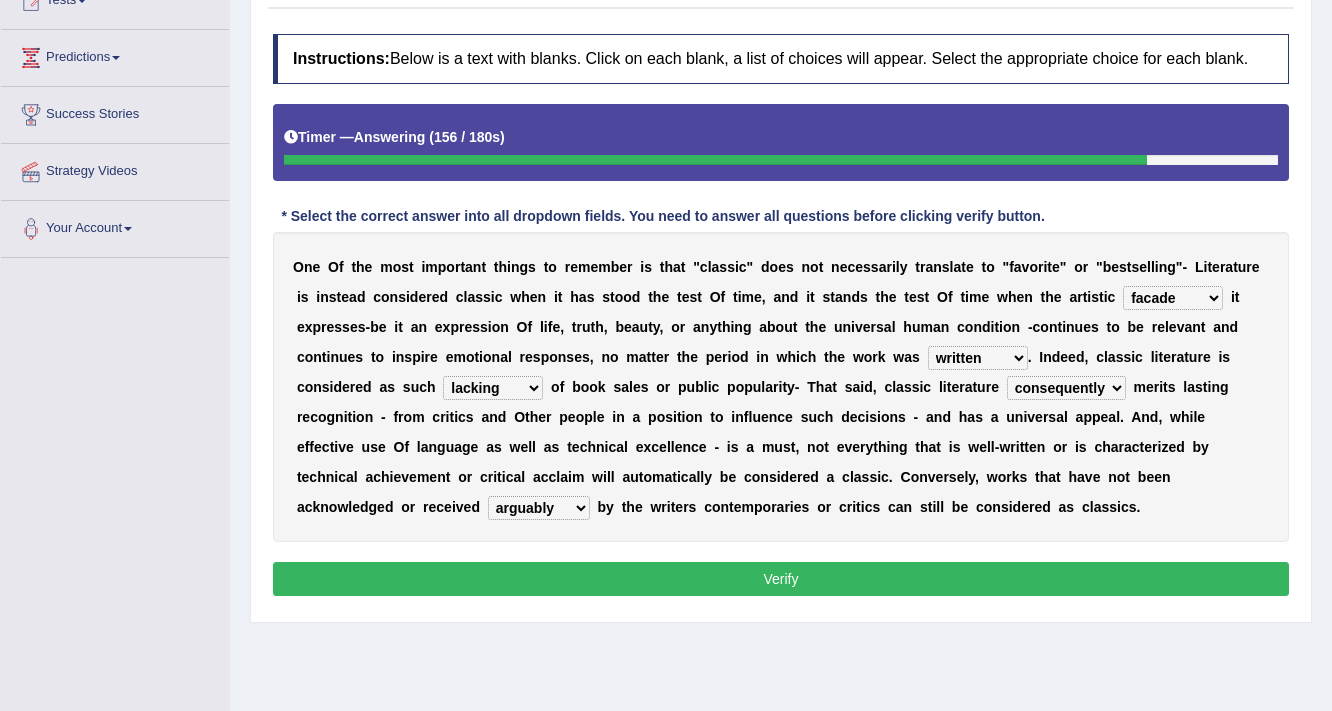 click on "Verify" at bounding box center (781, 579) 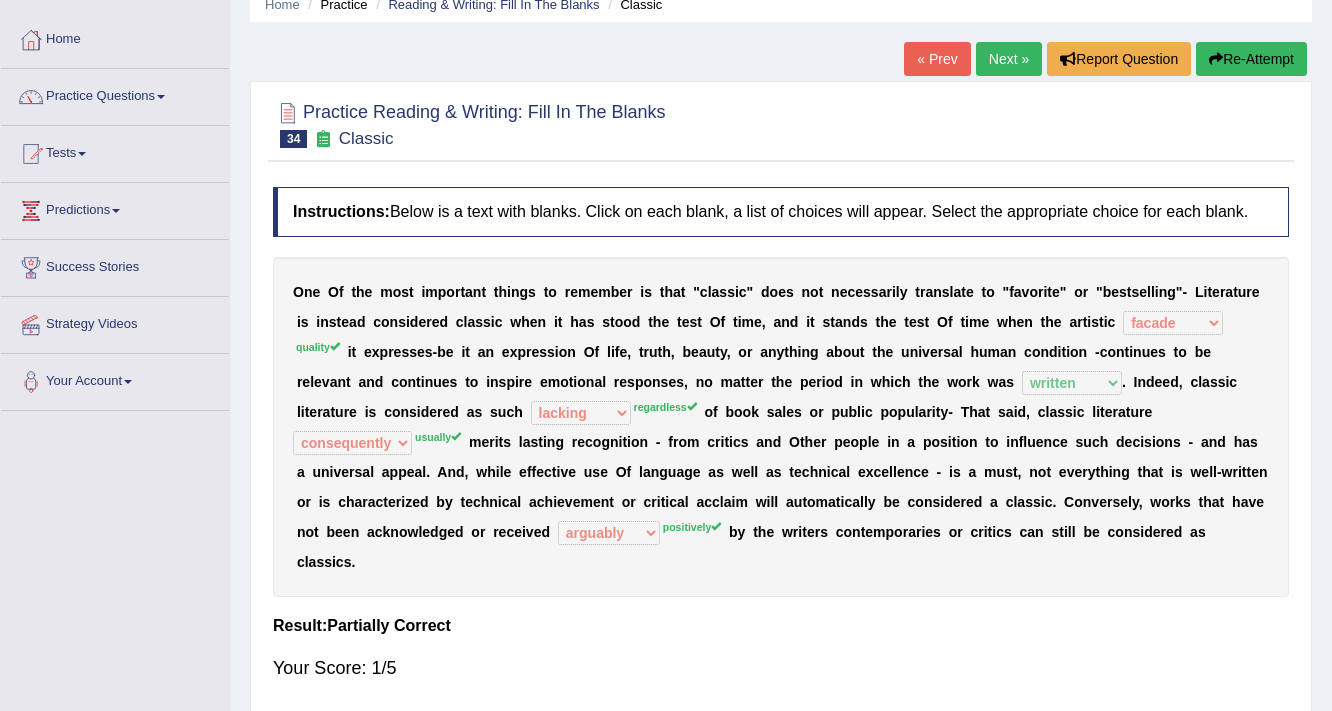 scroll, scrollTop: 80, scrollLeft: 0, axis: vertical 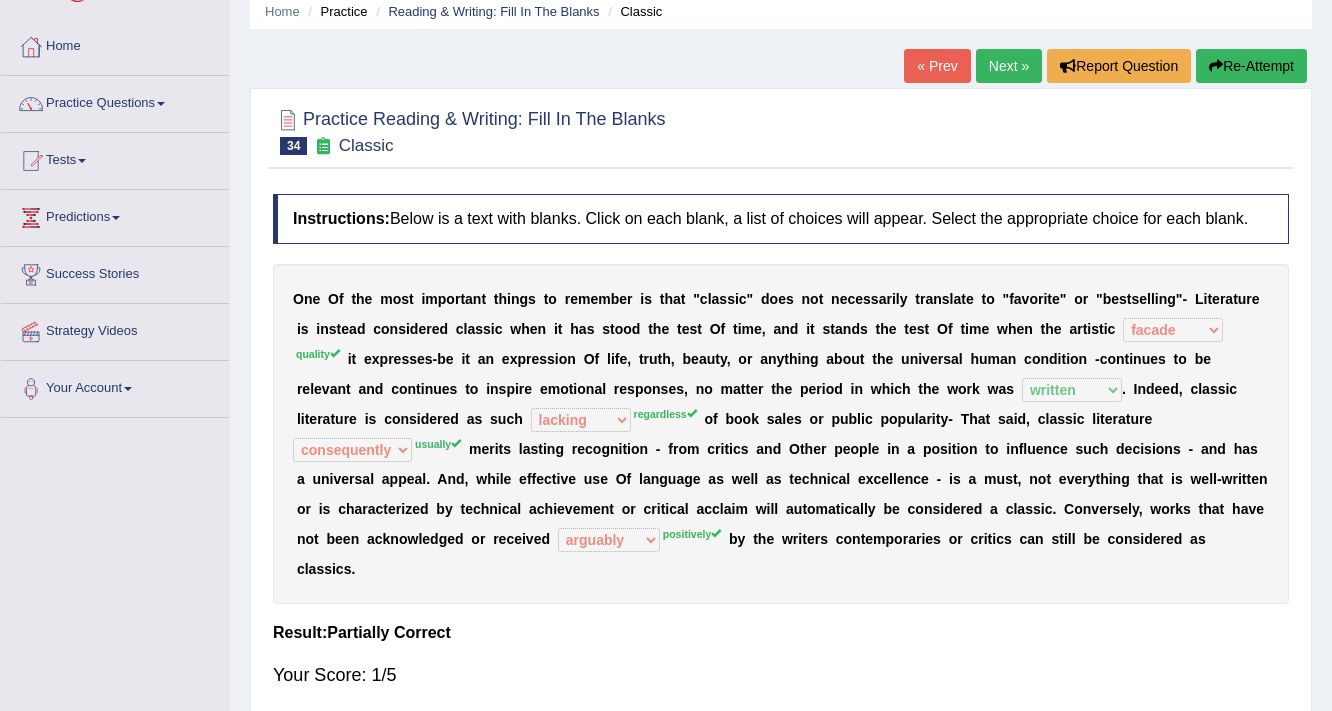 click on "Next »" at bounding box center [1009, 66] 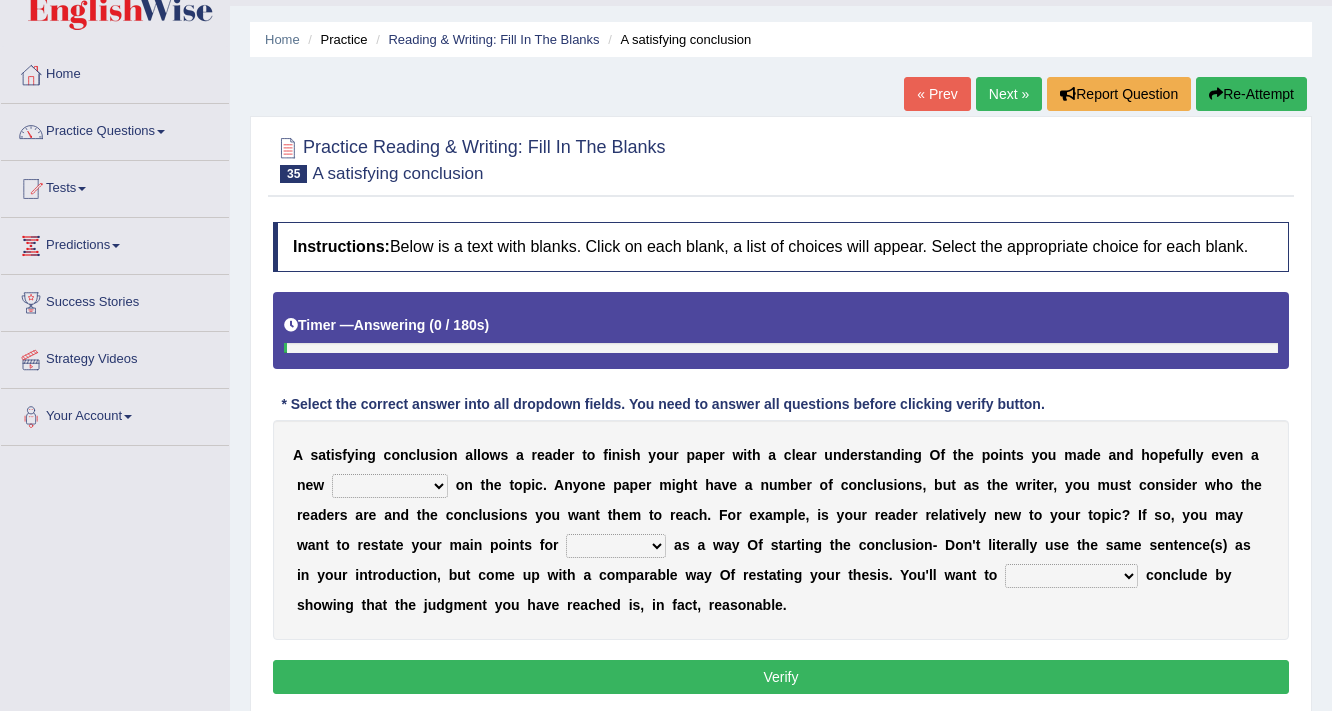 scroll, scrollTop: 80, scrollLeft: 0, axis: vertical 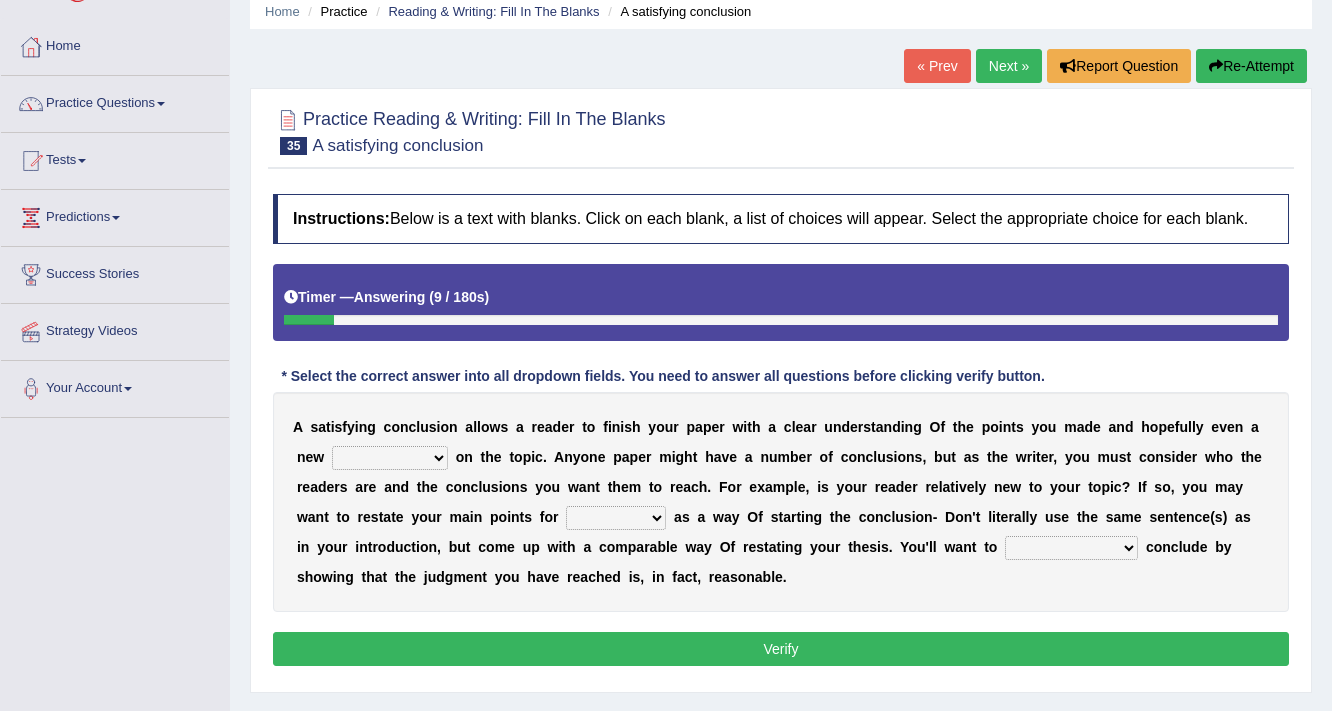 click on "retrospective respective alternative perspective" at bounding box center (390, 458) 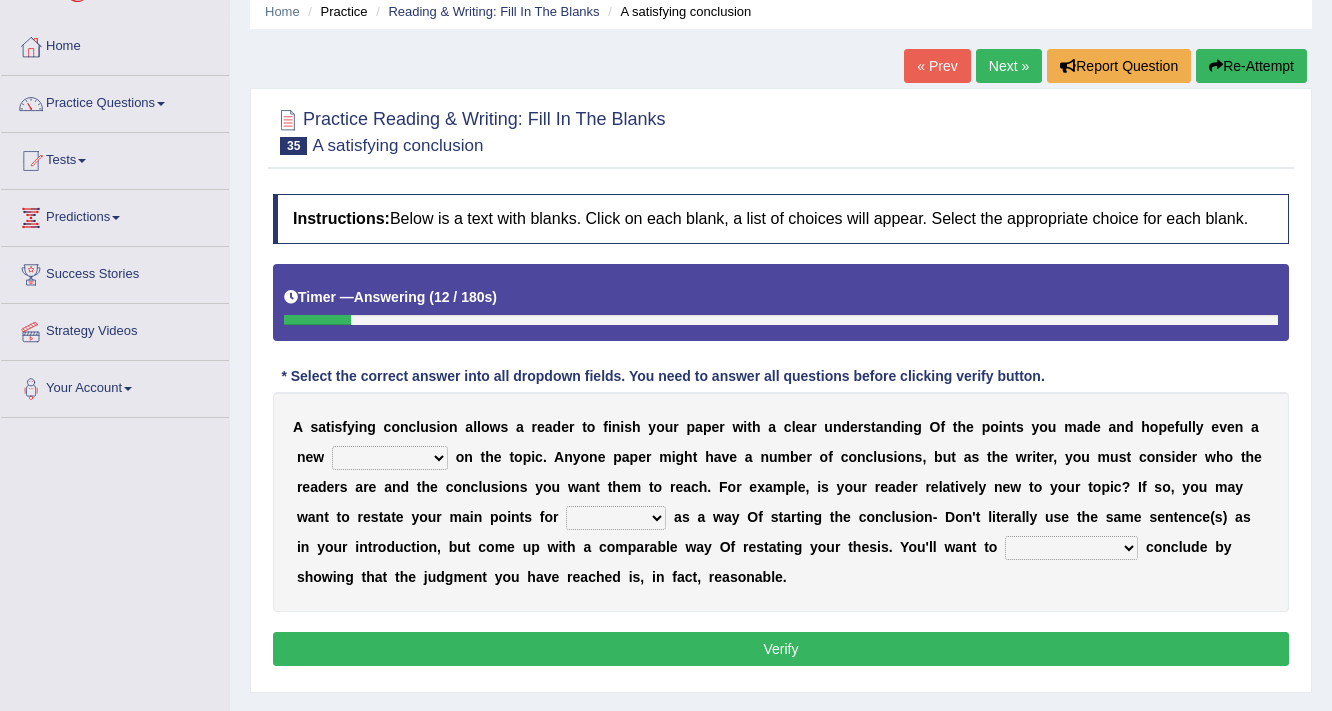 select on "perspective" 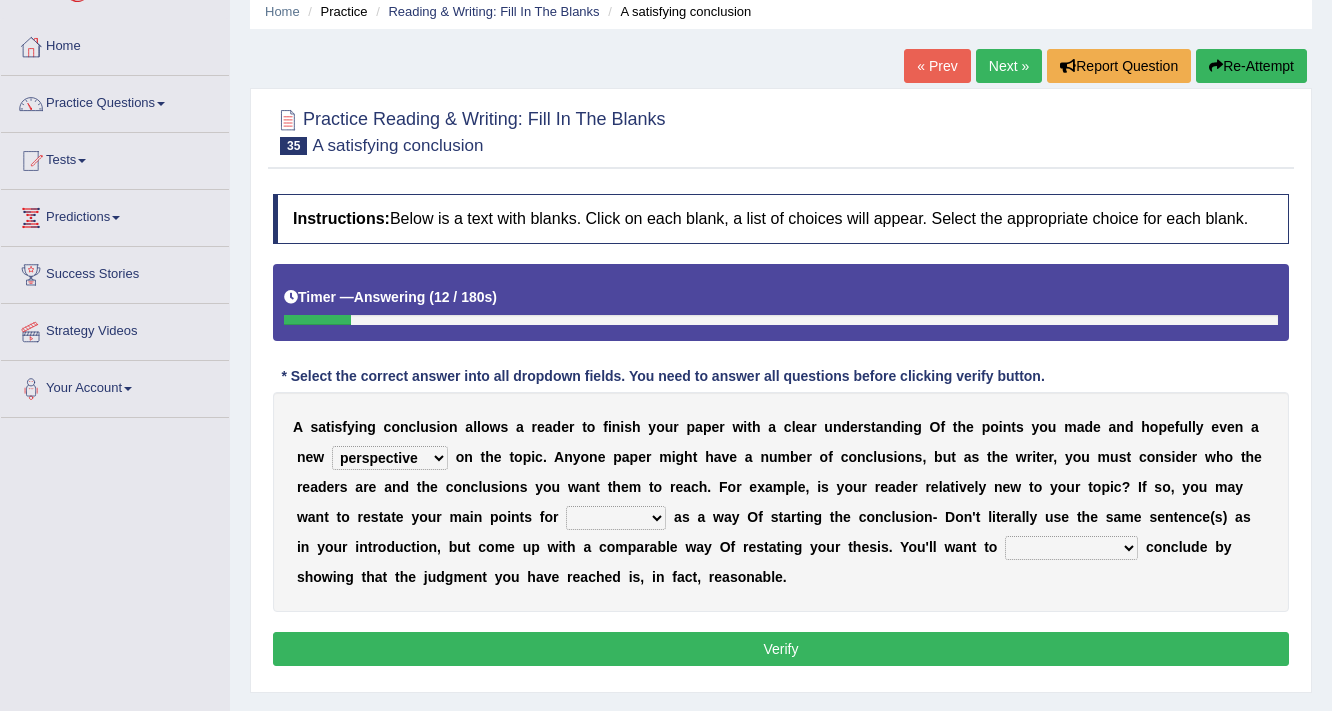 click on "retrospective respective alternative perspective" at bounding box center [390, 458] 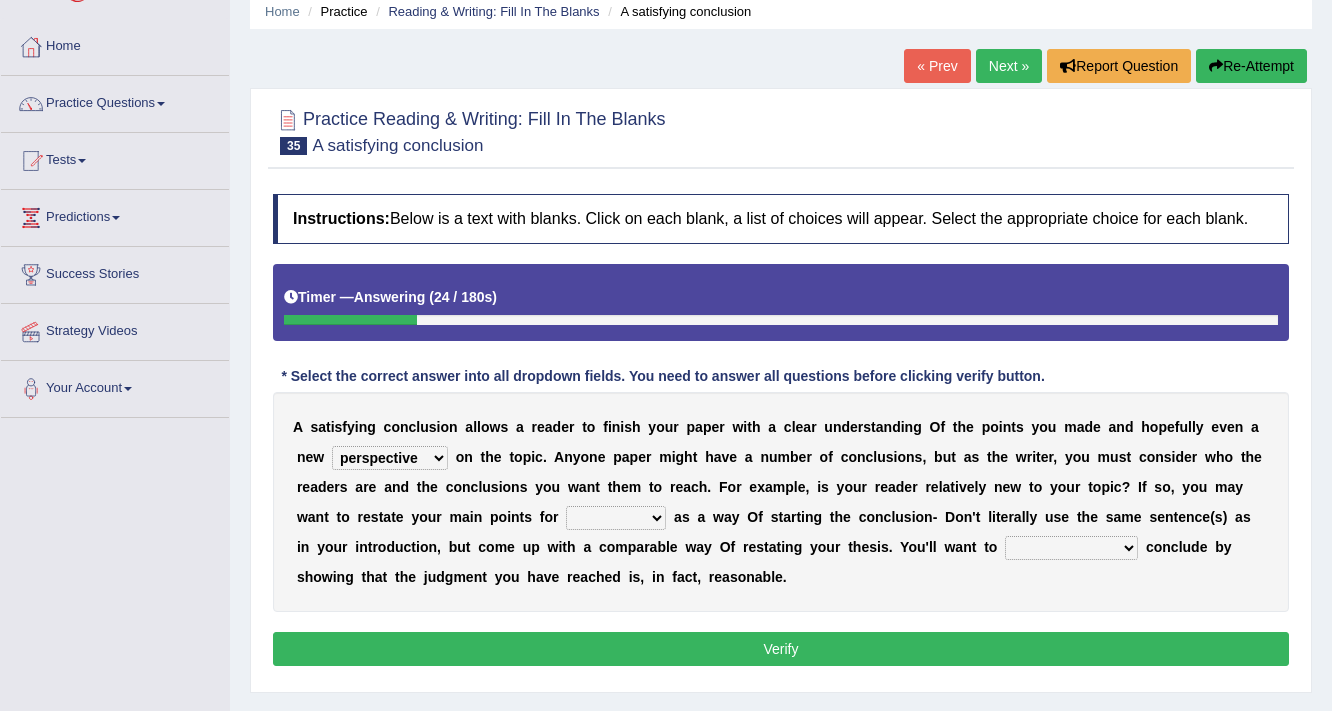 click on "instance emphasis sale servicey" at bounding box center [616, 518] 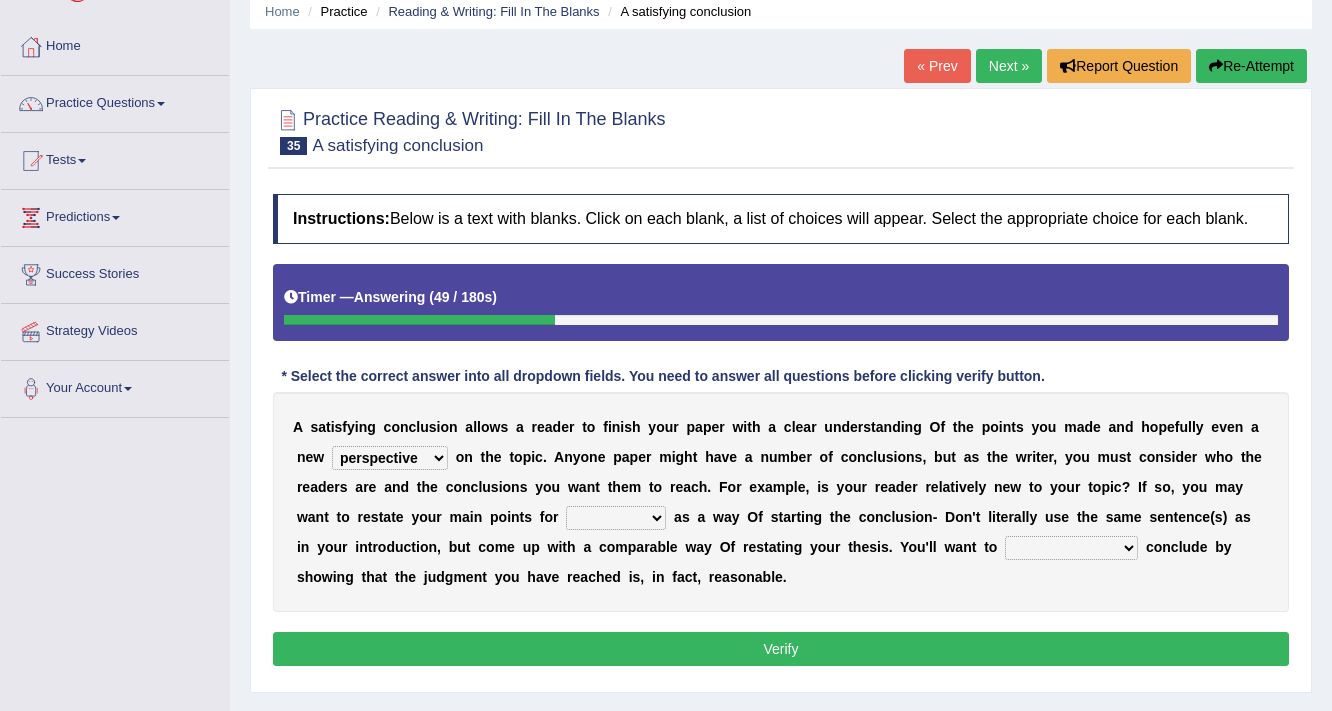 select on "emphasis" 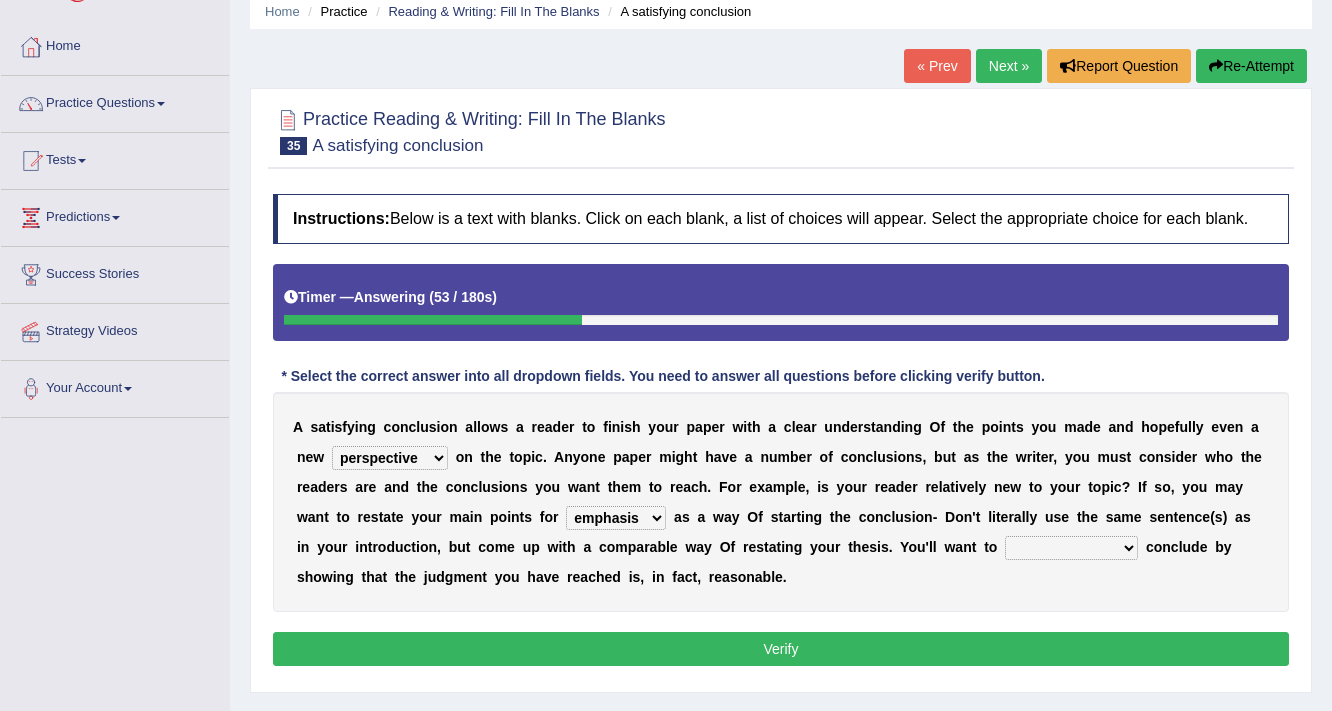 click on "grammatically smoothly energetically rambunctiously" at bounding box center (1071, 548) 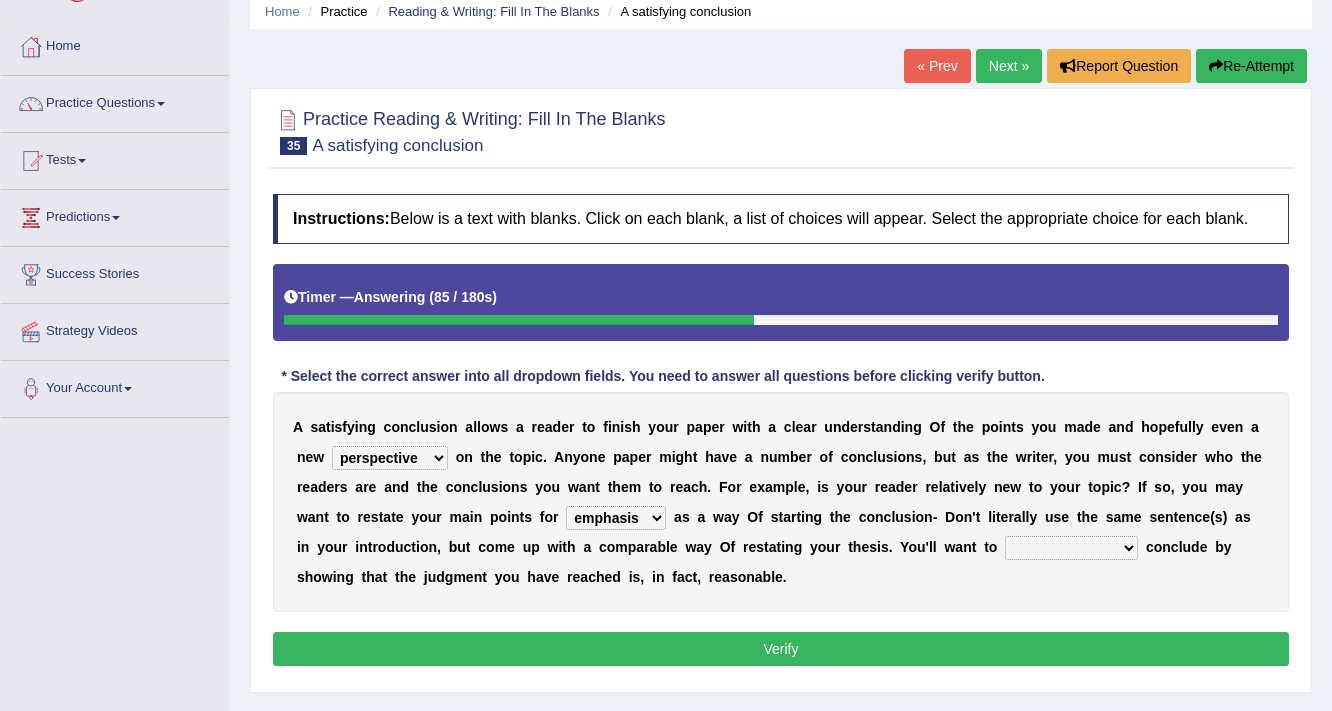 select on "energetically" 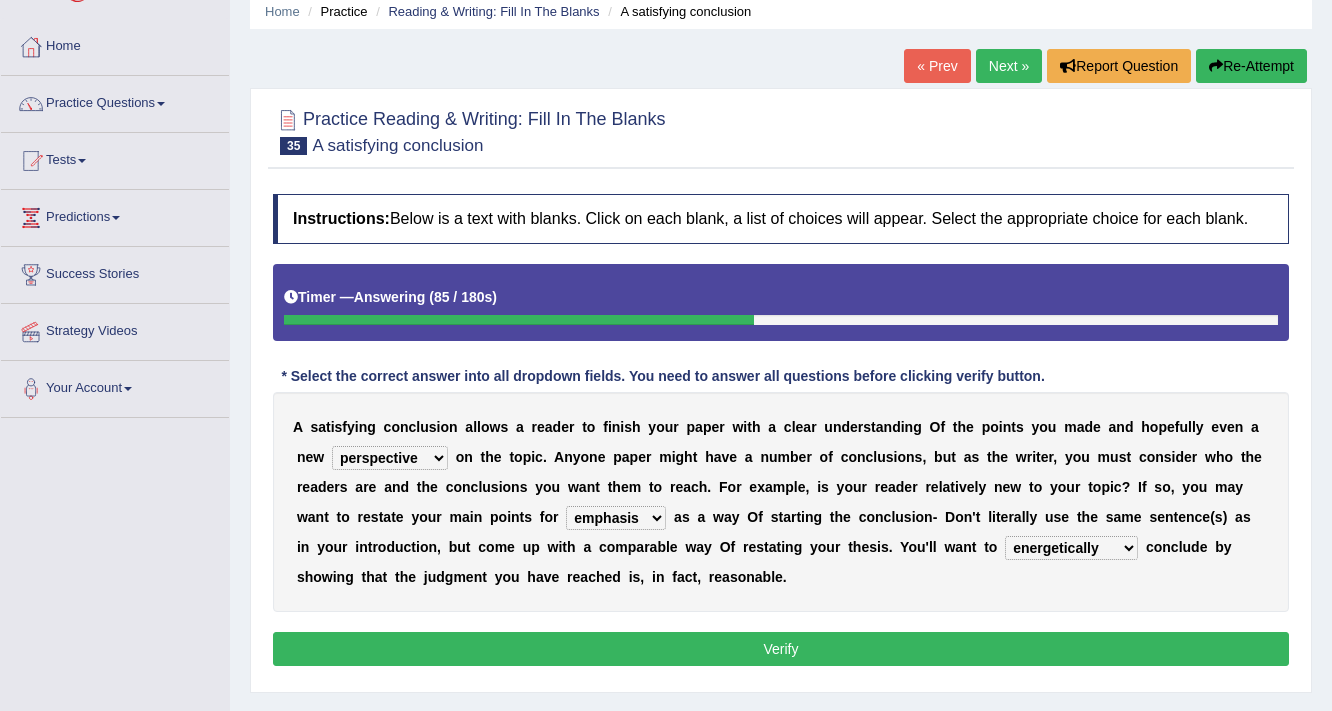 click on "grammatically smoothly energetically rambunctiously" at bounding box center (1071, 548) 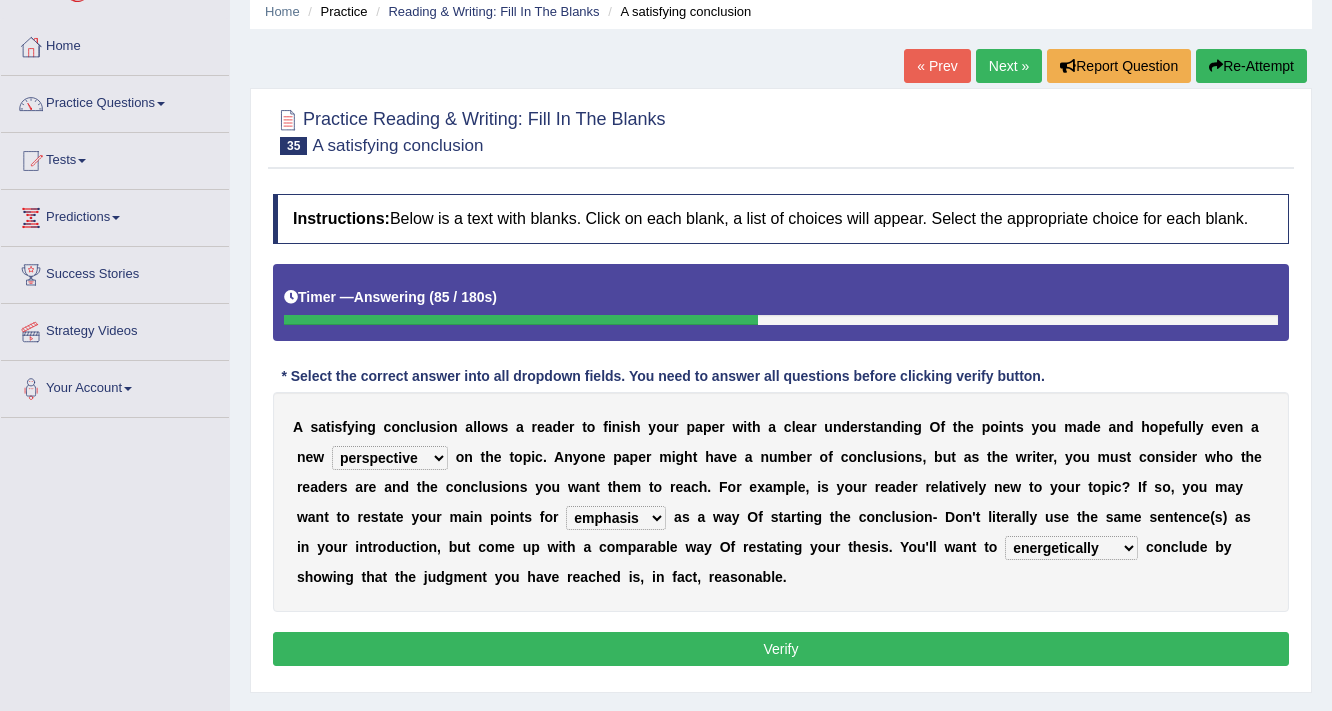 click on "Verify" at bounding box center [781, 649] 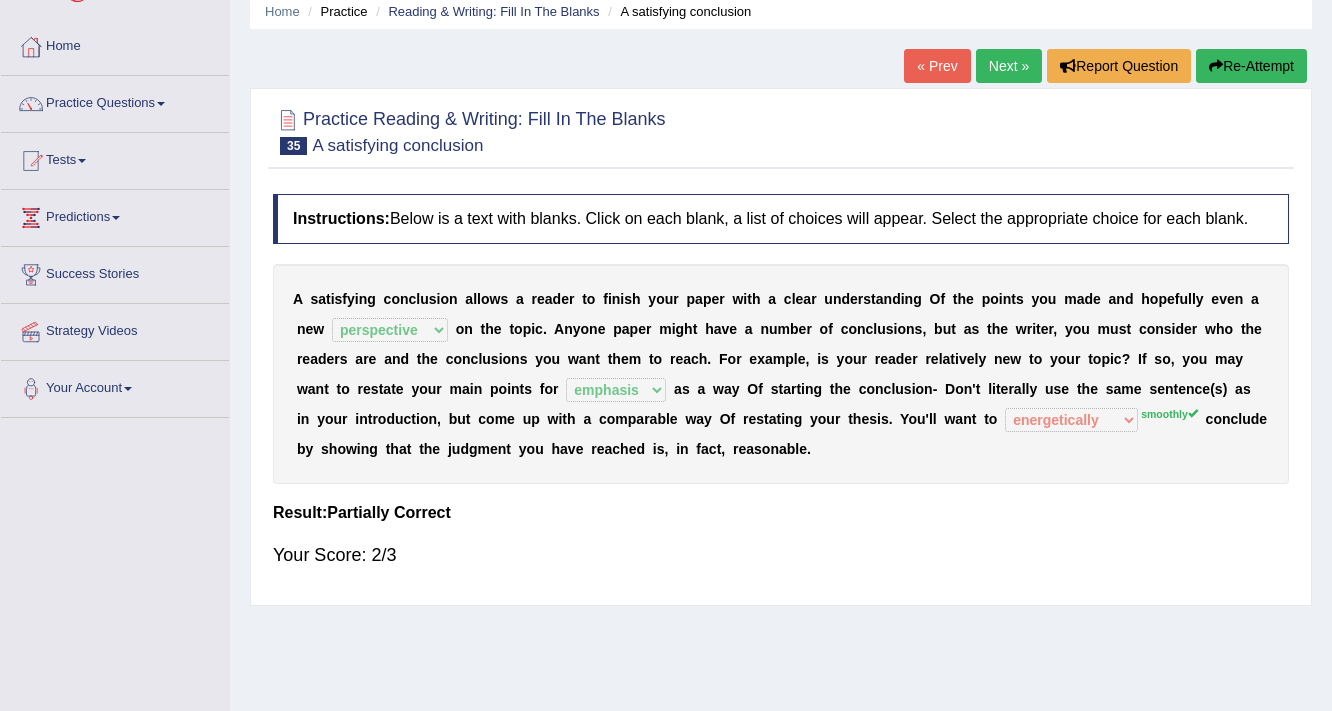 click on "Next »" at bounding box center (1009, 66) 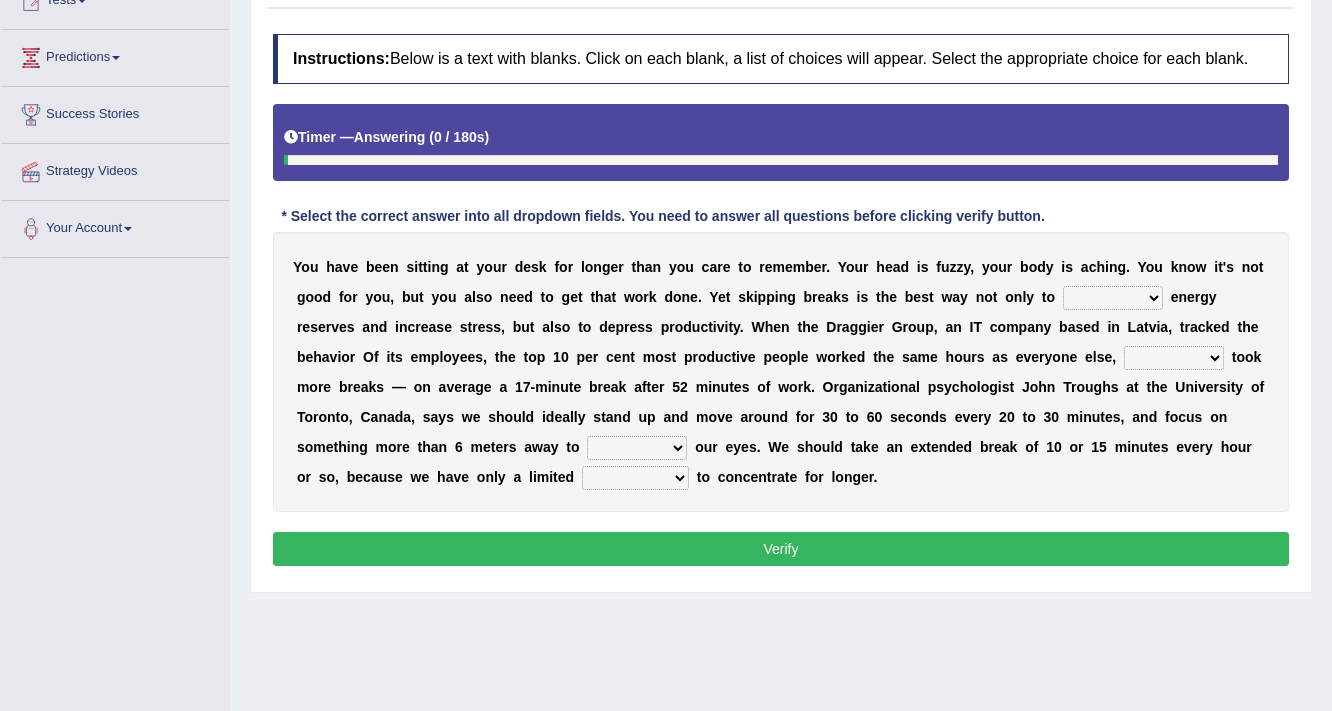 scroll, scrollTop: 240, scrollLeft: 0, axis: vertical 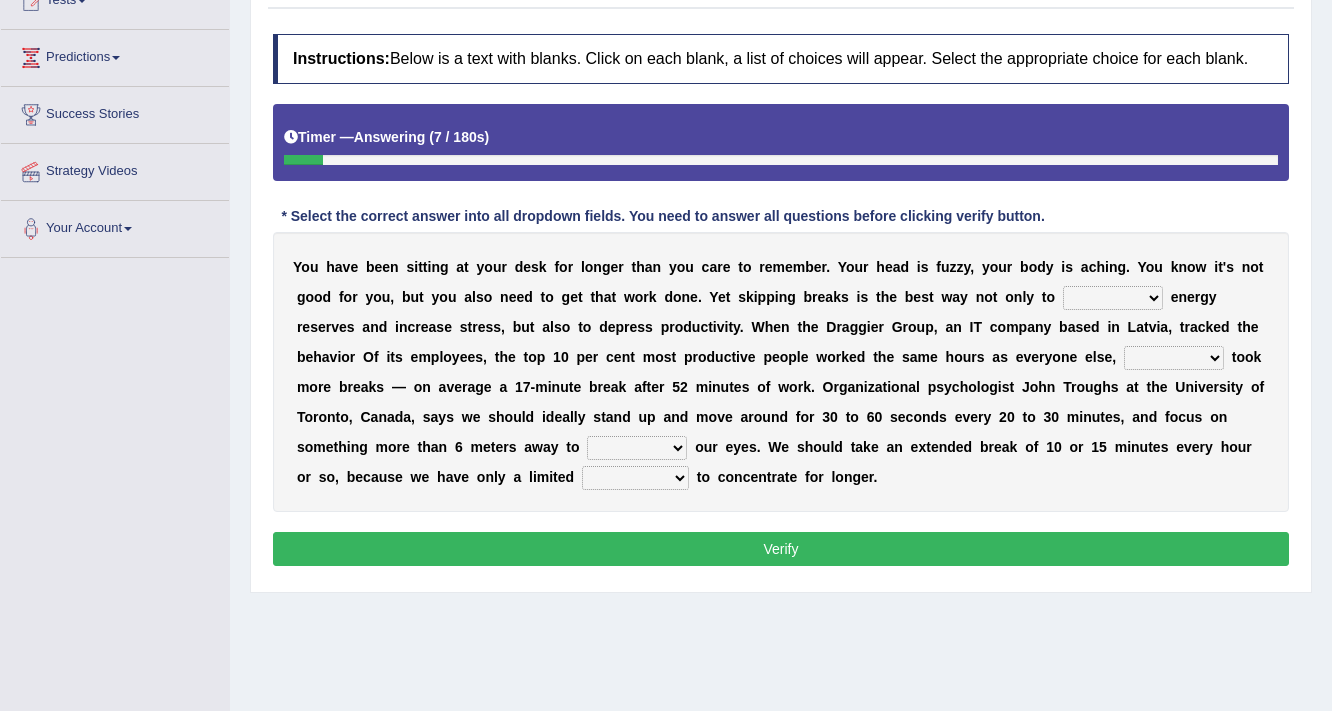 click on "complete obsolete deplete delete" at bounding box center [1113, 298] 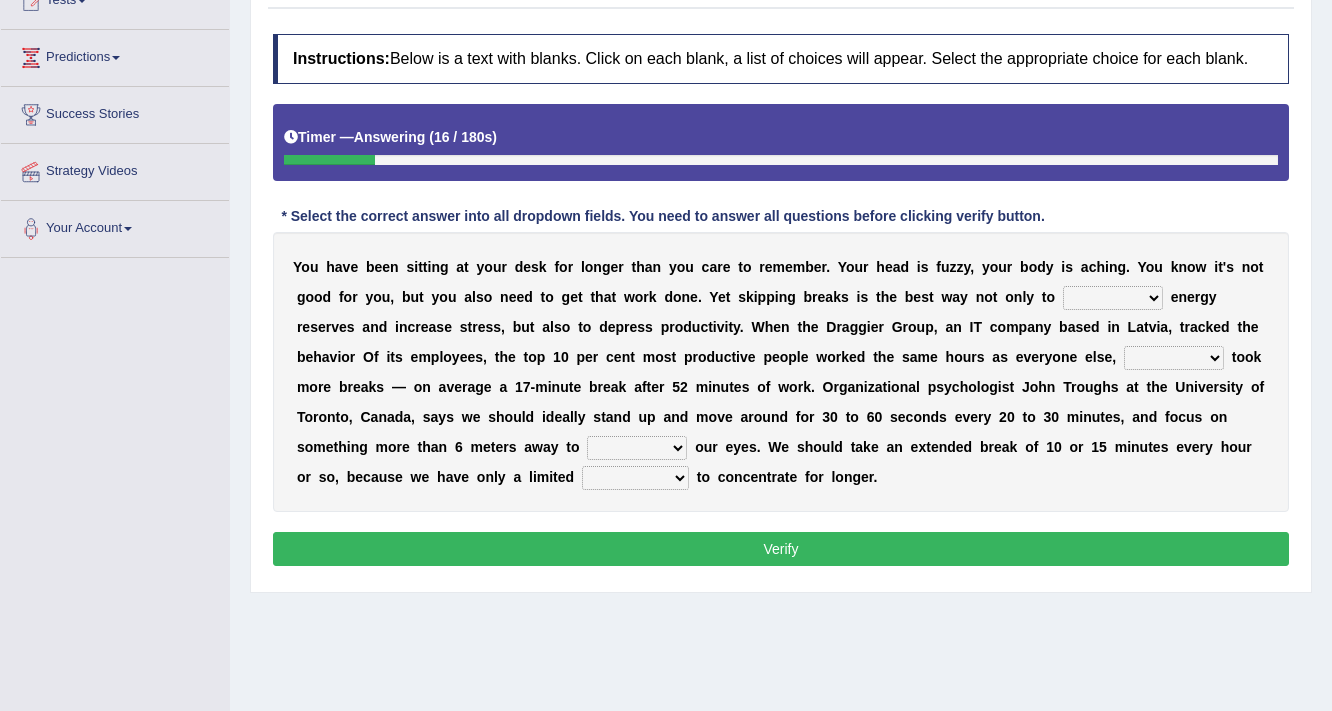 select on "deplete" 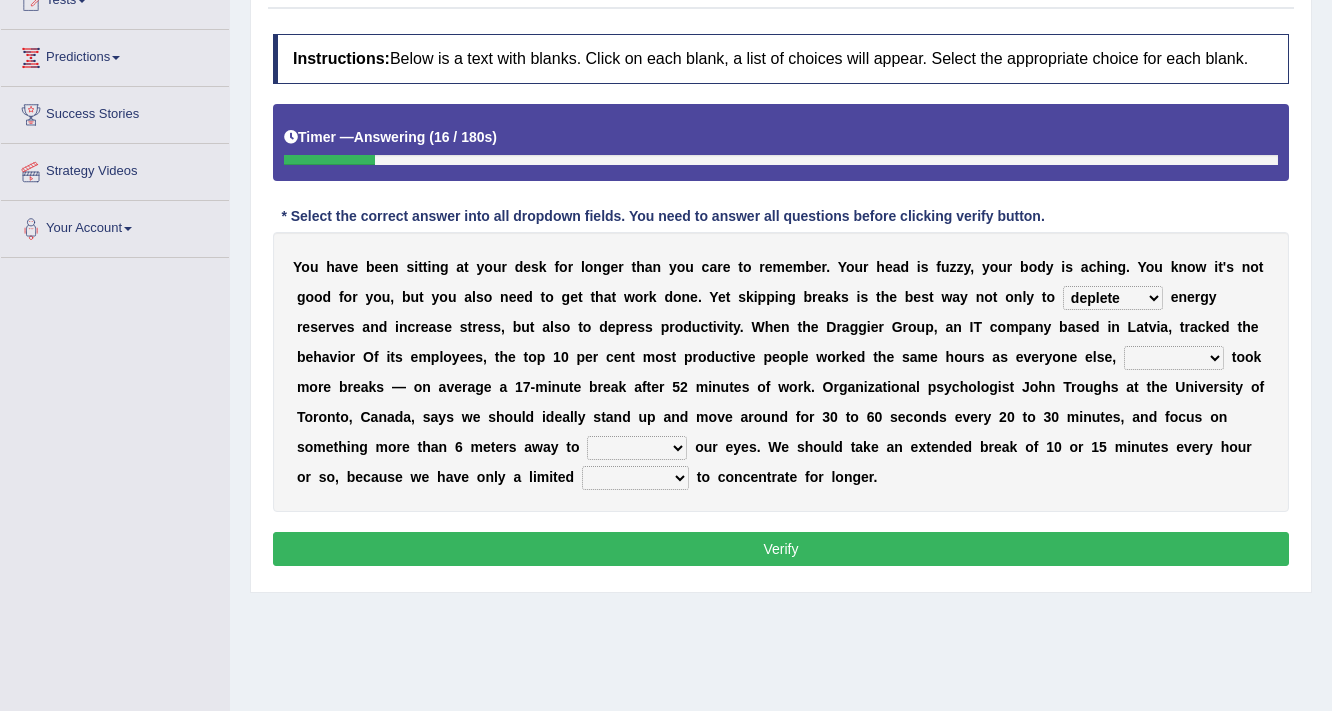 click on "complete obsolete deplete delete" at bounding box center (1113, 298) 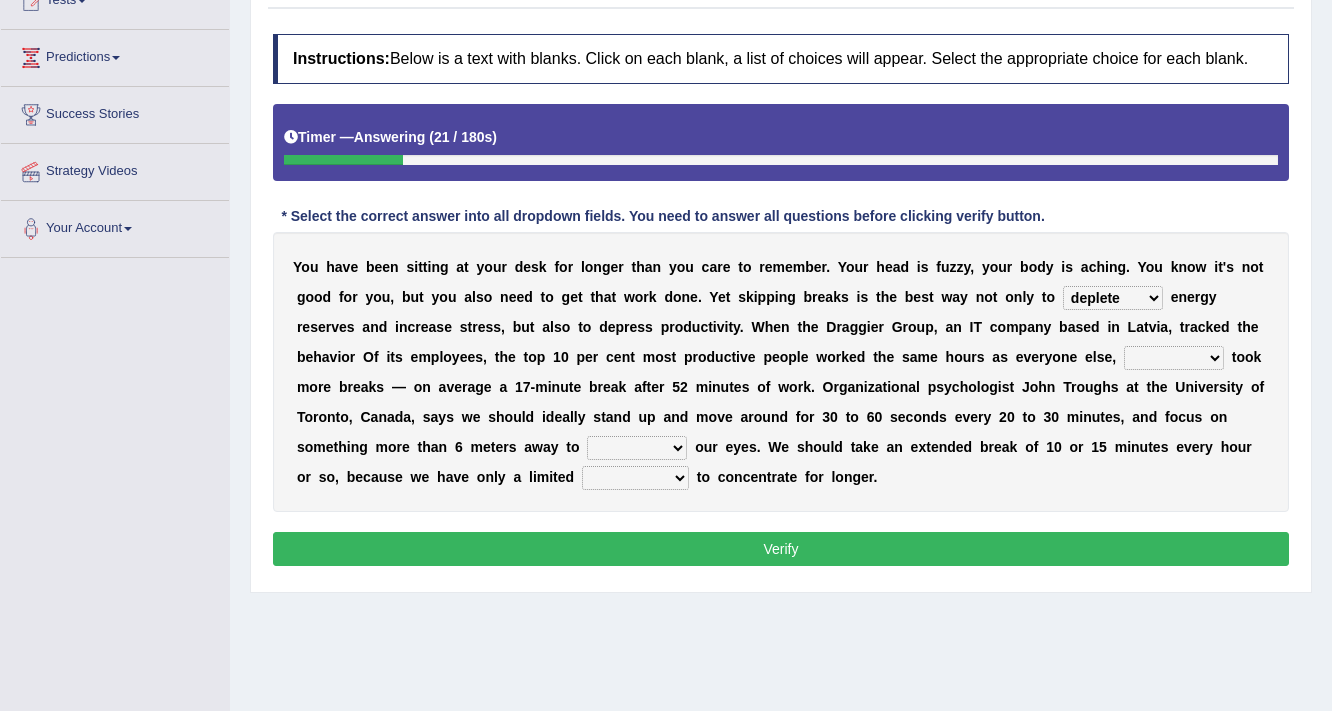 click on "complete obsolete deplete delete" at bounding box center (1113, 298) 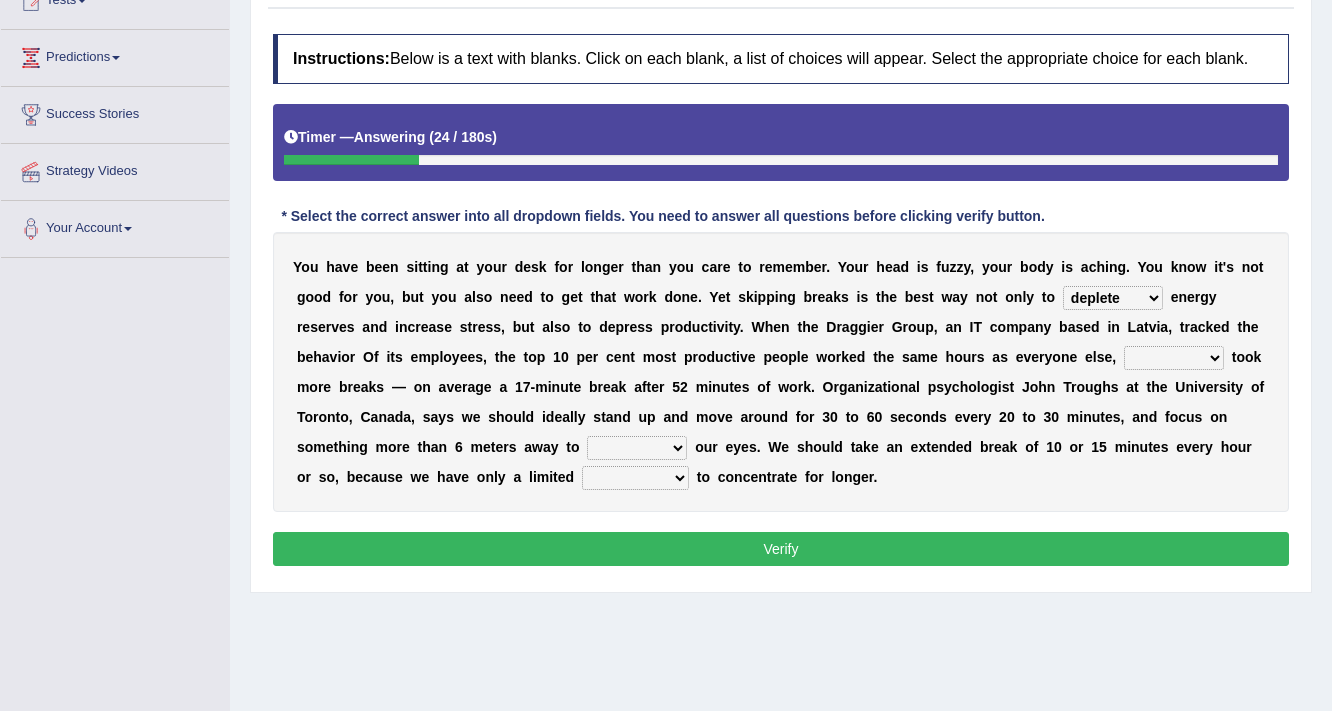click on "s" at bounding box center [668, 357] 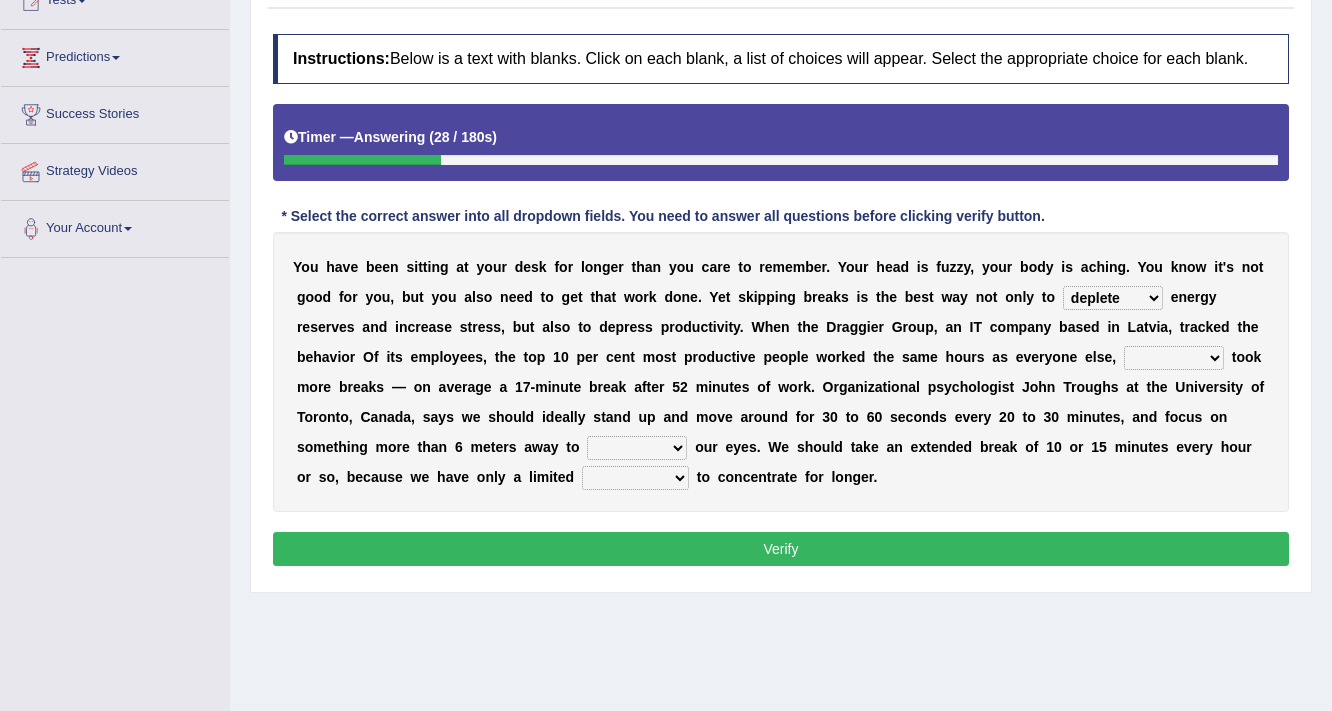 click on "but so therefore although" at bounding box center (1174, 358) 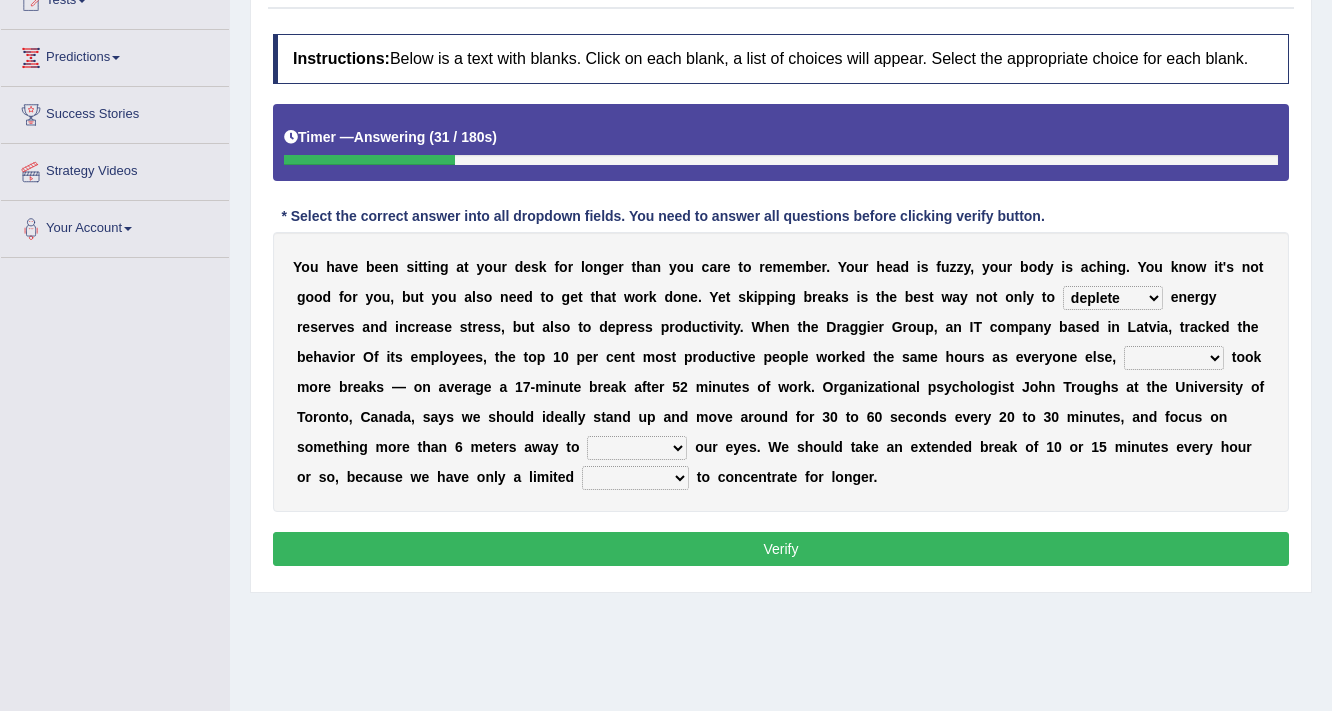 click on "o" at bounding box center (1034, 387) 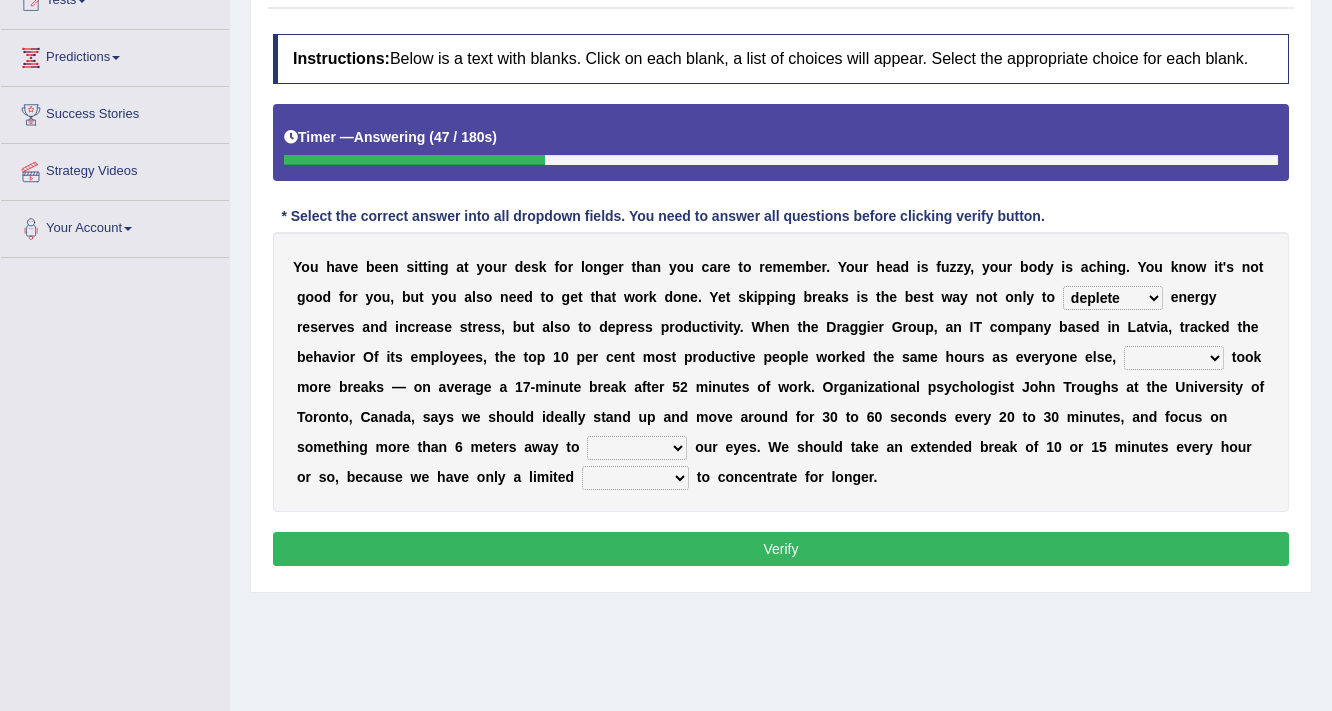 click on "but so therefore although" at bounding box center [1174, 358] 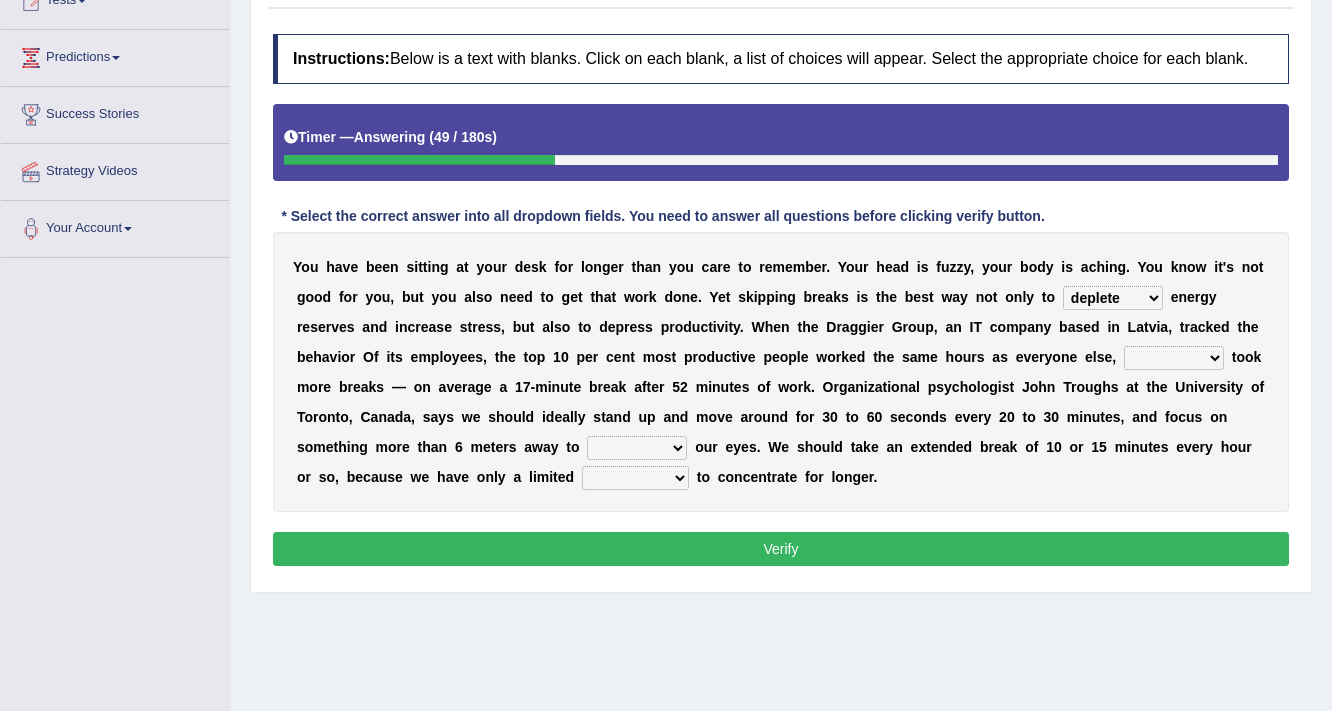 click on "but so therefore although" at bounding box center [1174, 358] 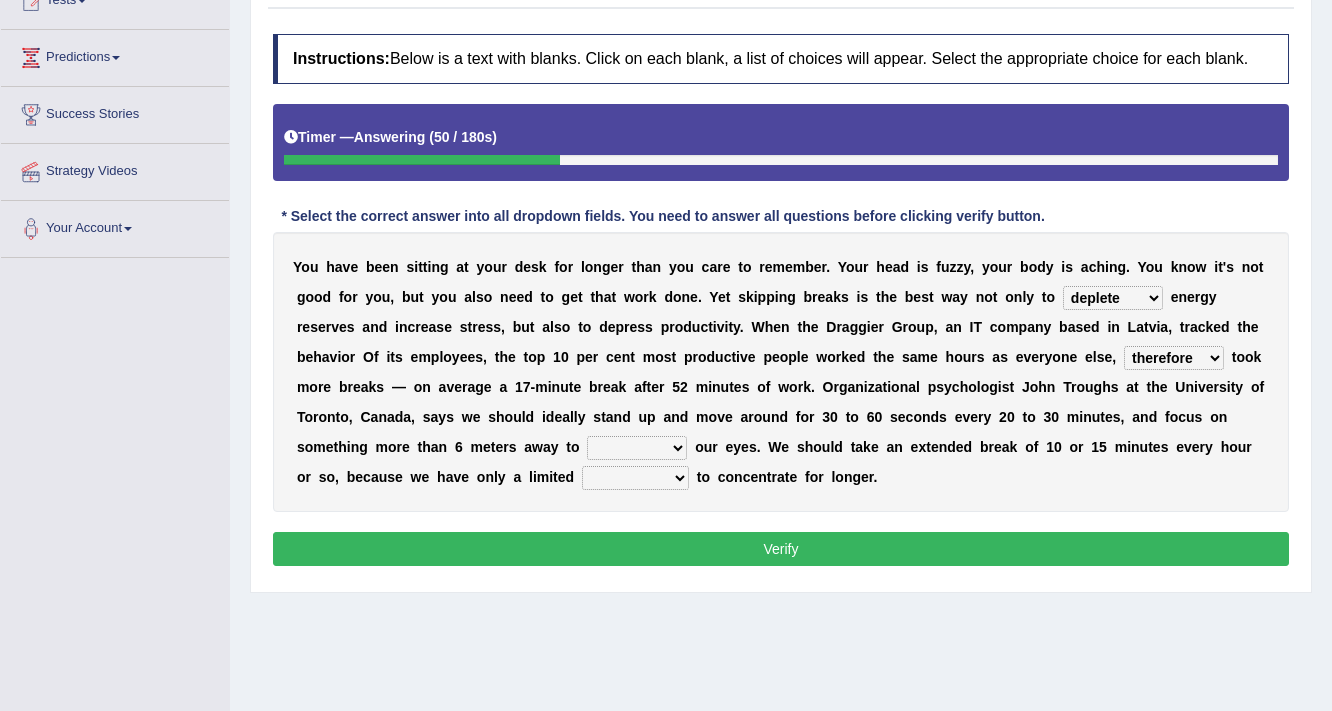 click on "but so therefore although" at bounding box center (1174, 358) 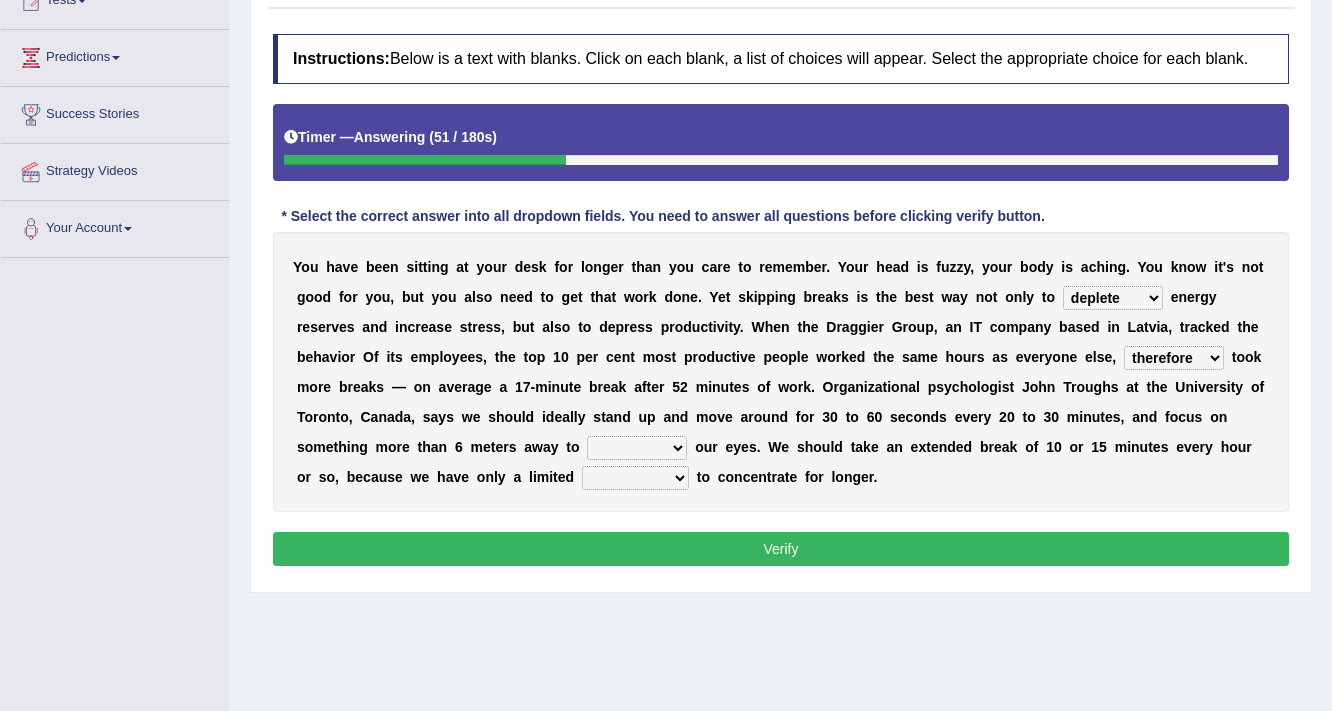 select on "so" 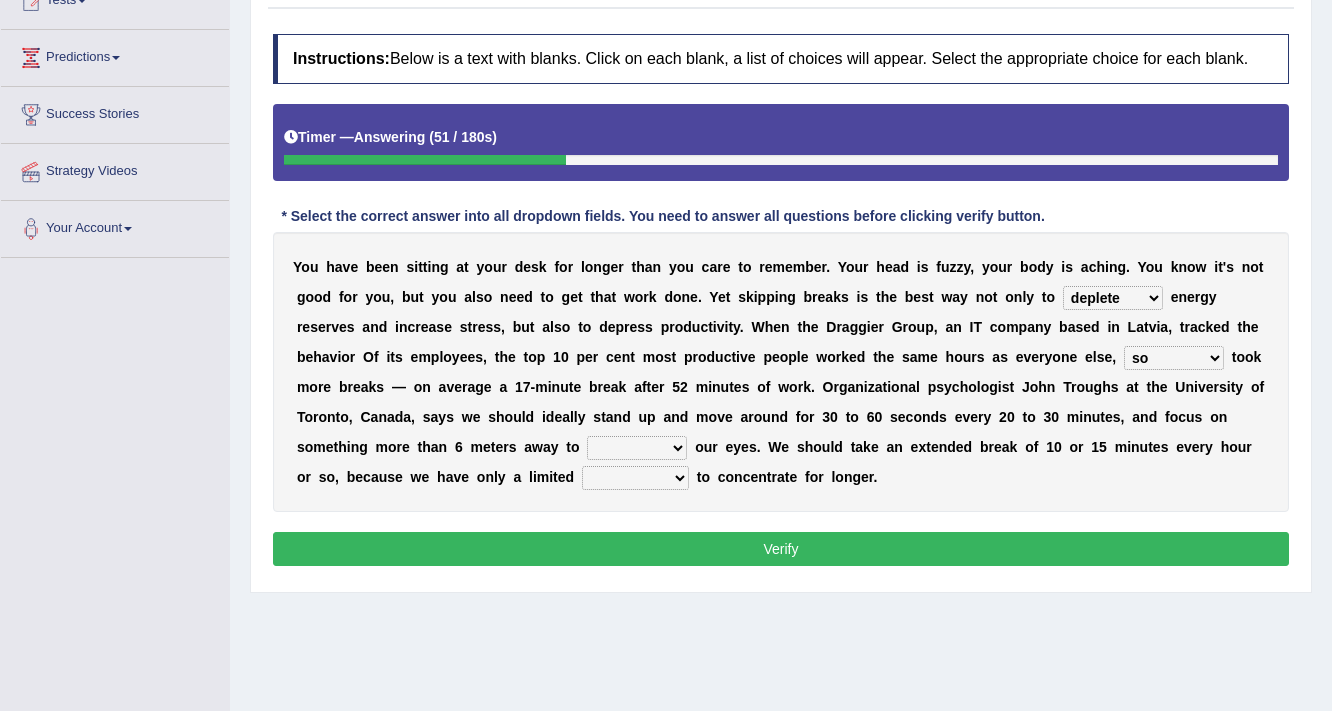 click on "but so therefore although" at bounding box center (1174, 358) 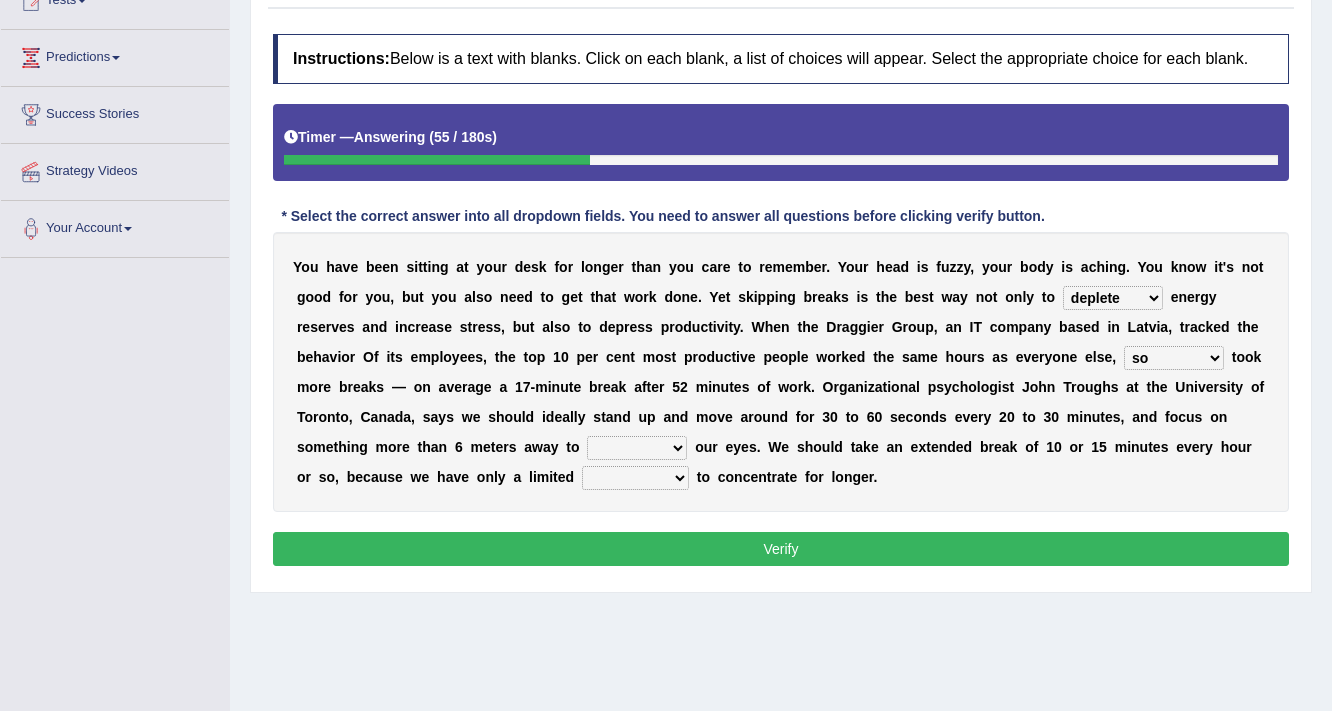 click on "rest function arrest operate" at bounding box center [637, 448] 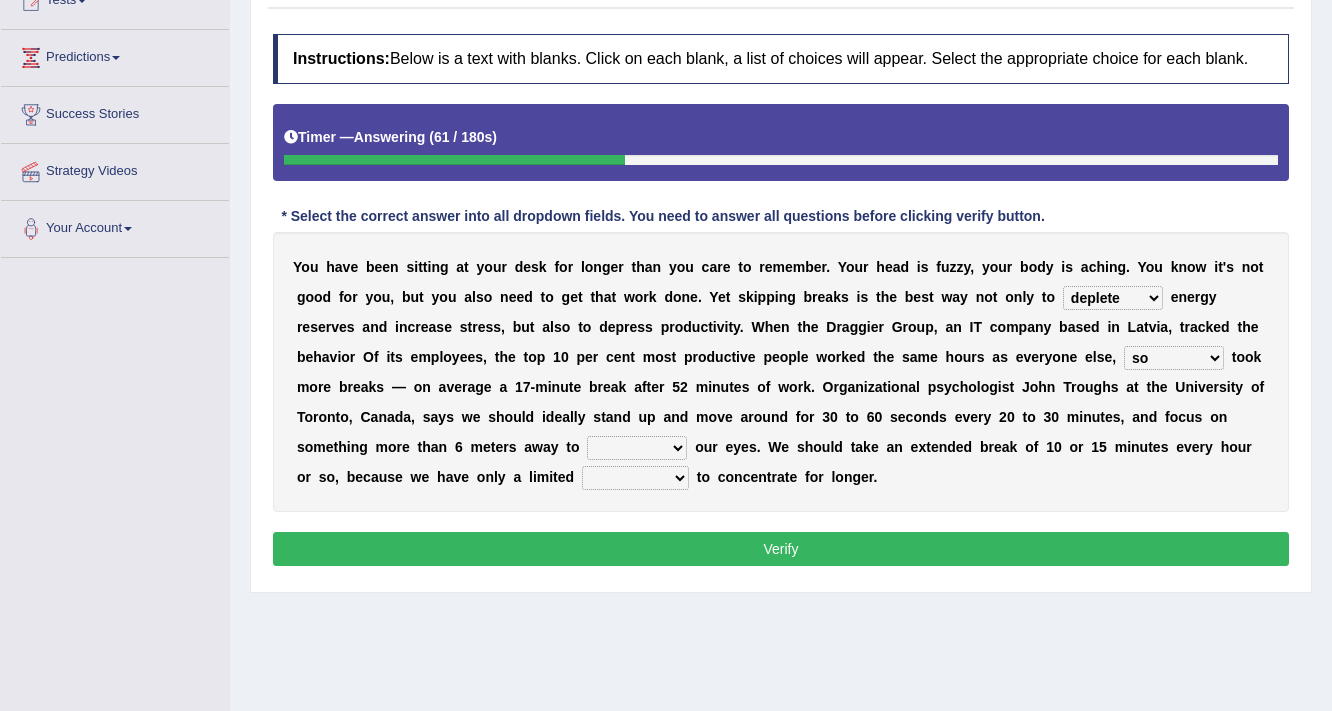 select on "function" 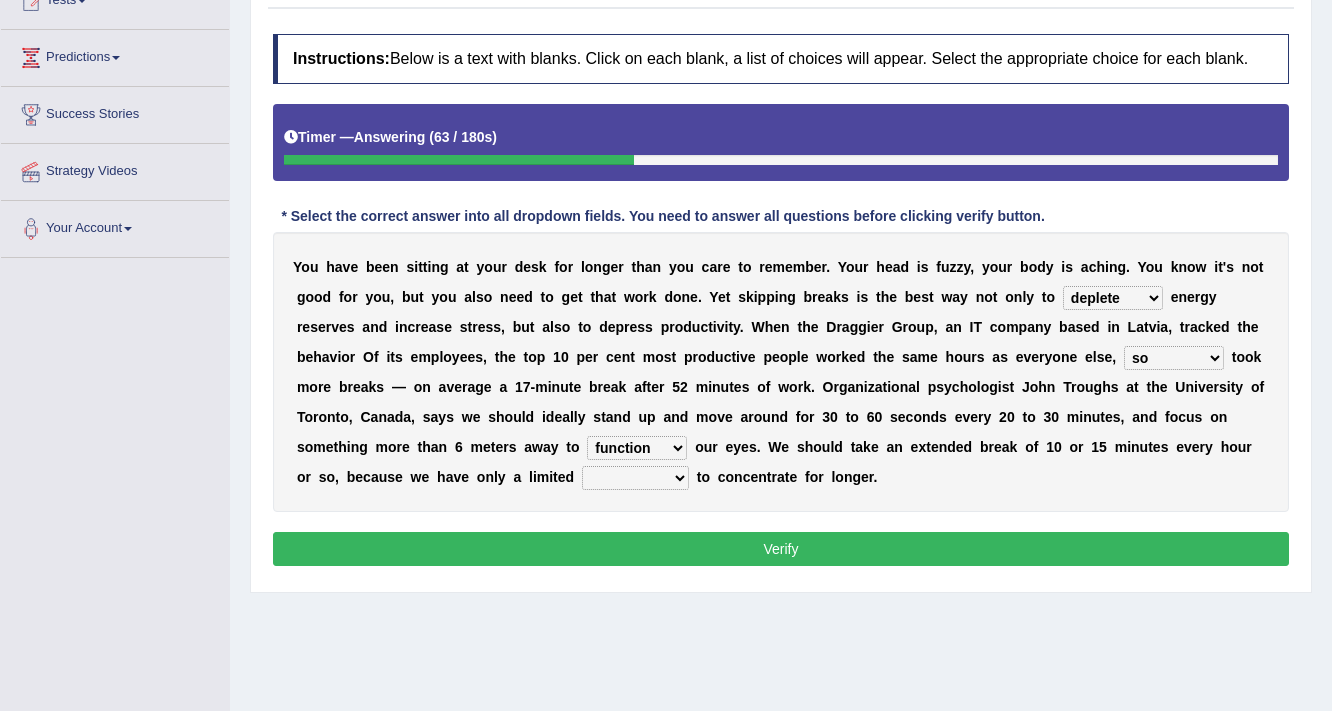 click on "audacity capacity domesticity authenticity" at bounding box center (635, 478) 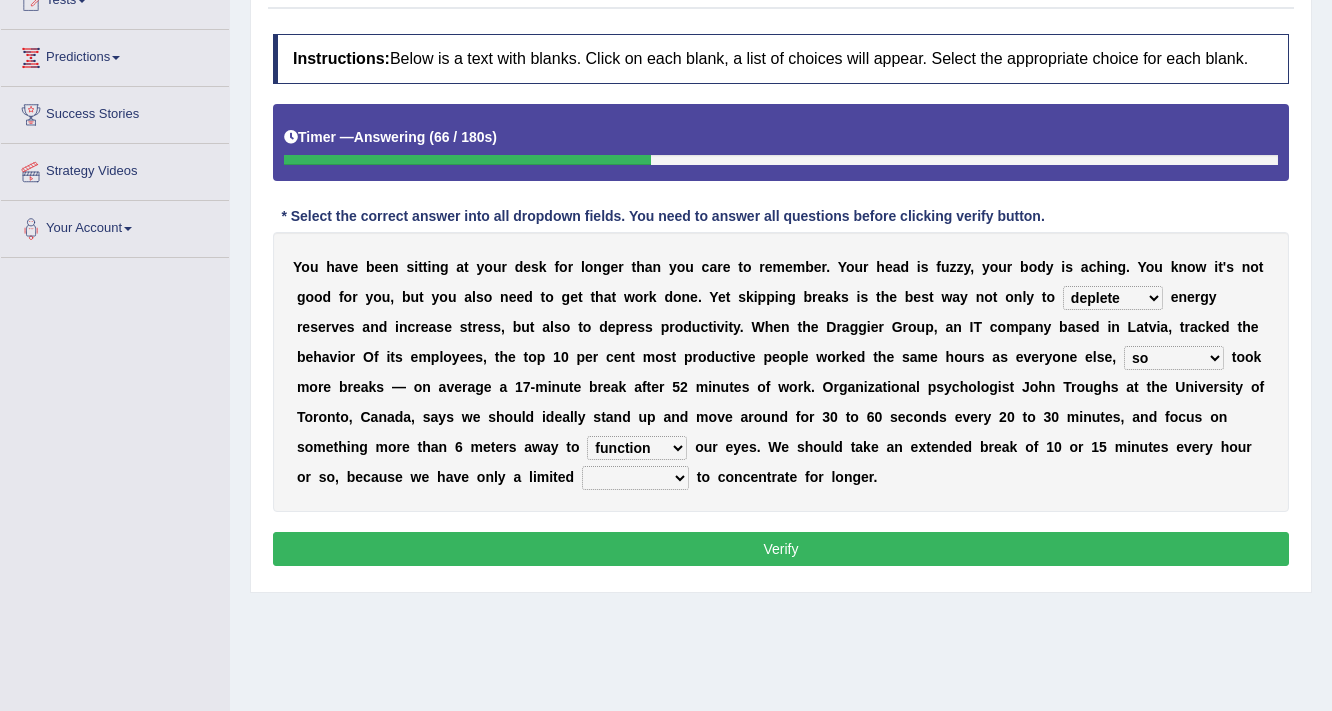 select on "audacity" 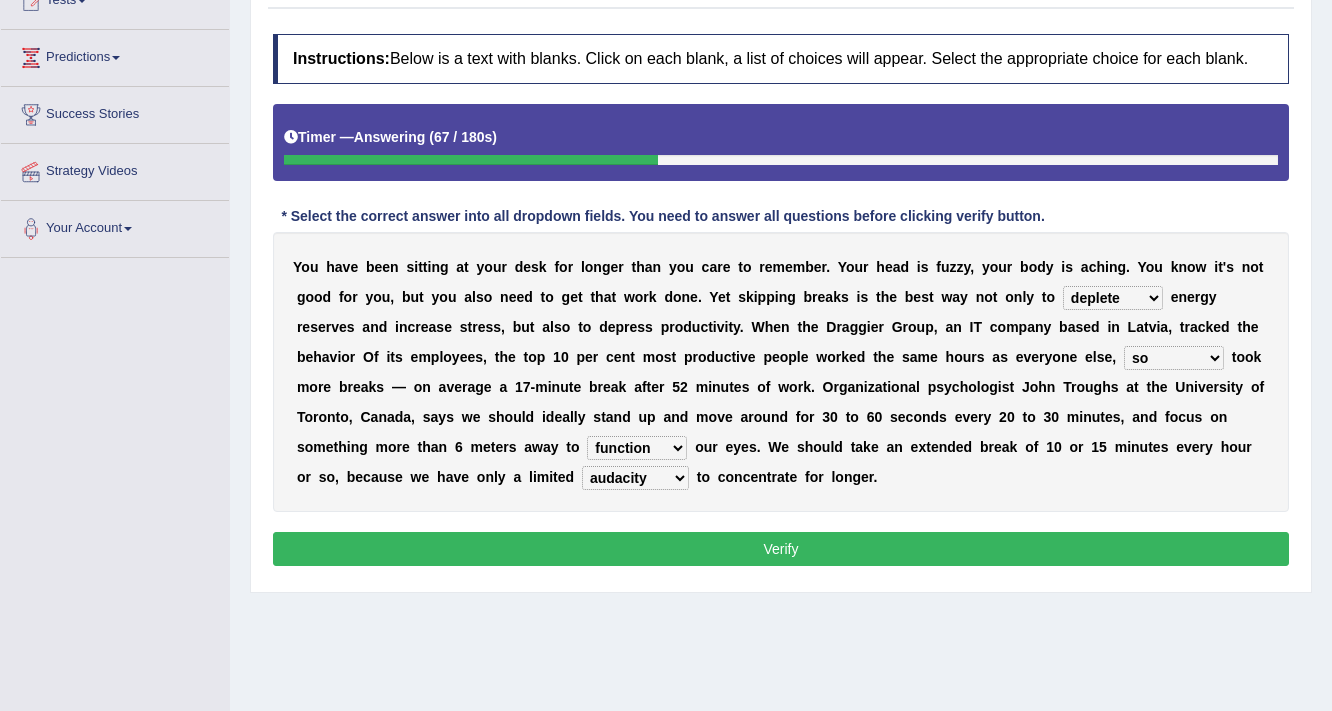 click on "Verify" at bounding box center [781, 549] 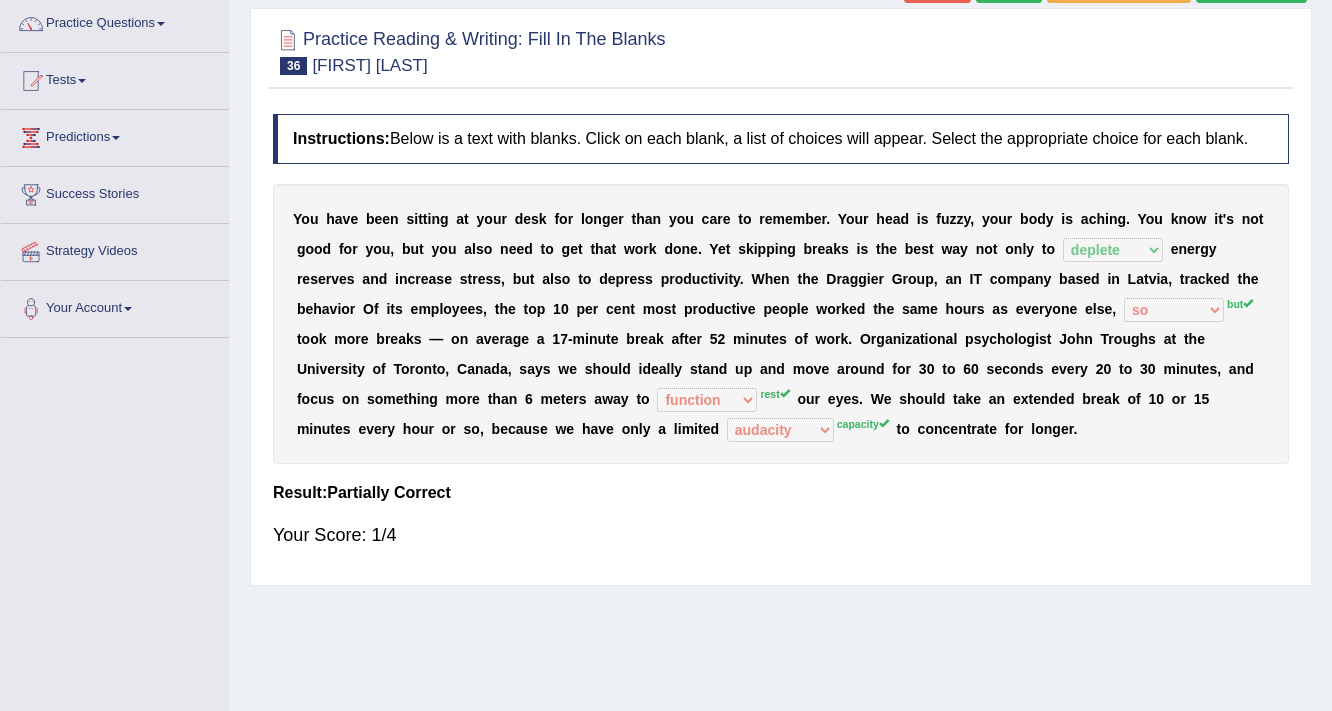 scroll, scrollTop: 0, scrollLeft: 0, axis: both 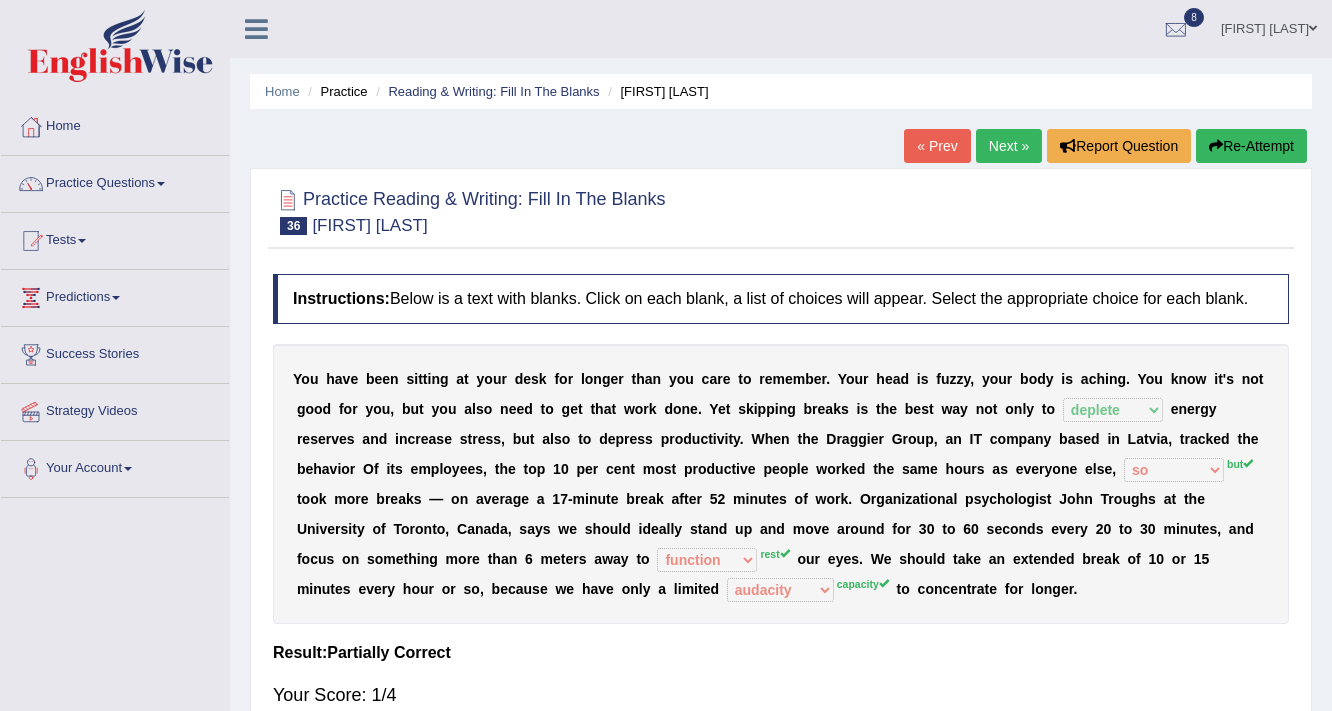 click on "Next »" at bounding box center (1009, 146) 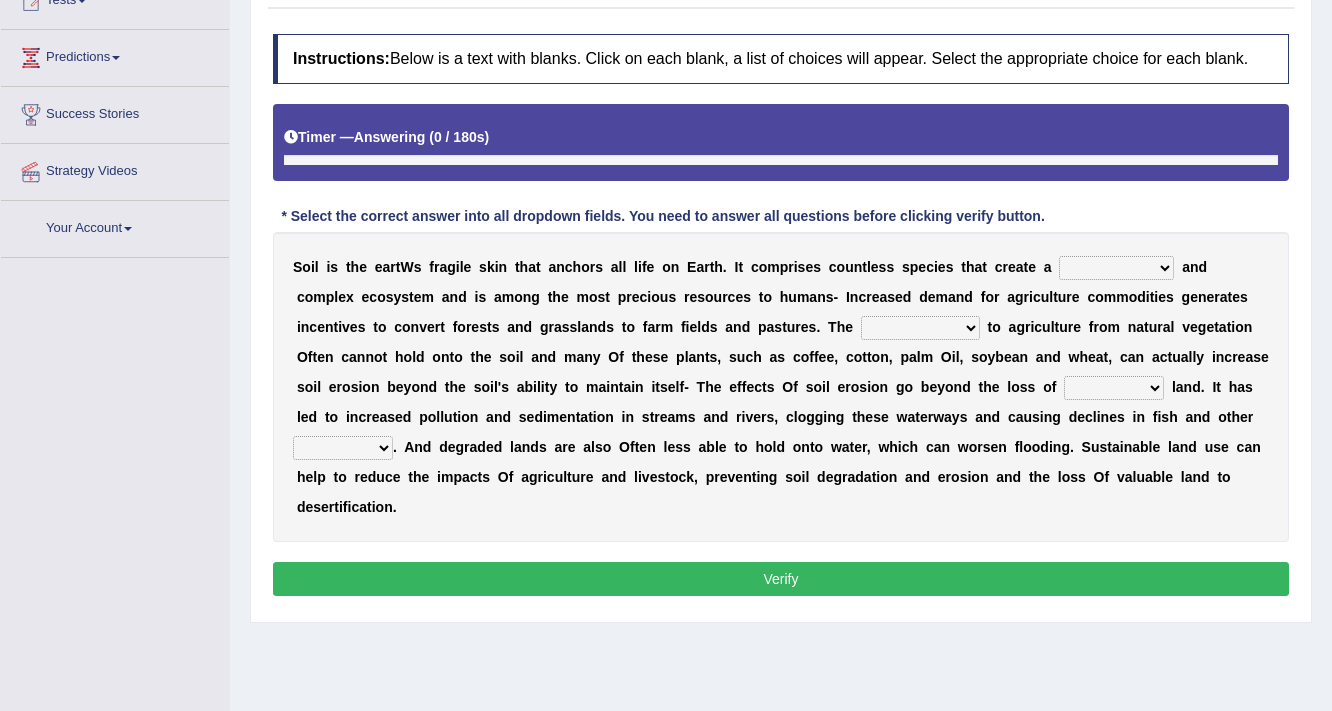 scroll, scrollTop: 240, scrollLeft: 0, axis: vertical 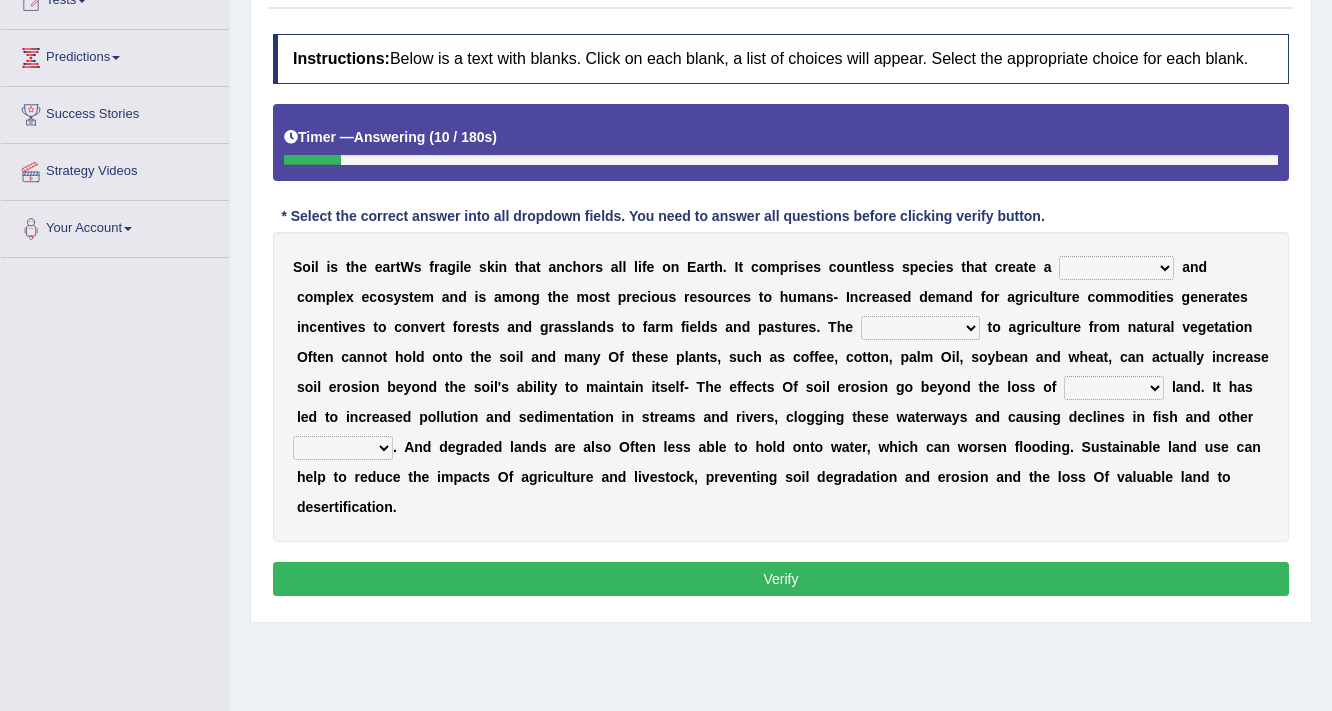 click on "dynamic epidemic sympathetic aerodynamic" at bounding box center [1116, 268] 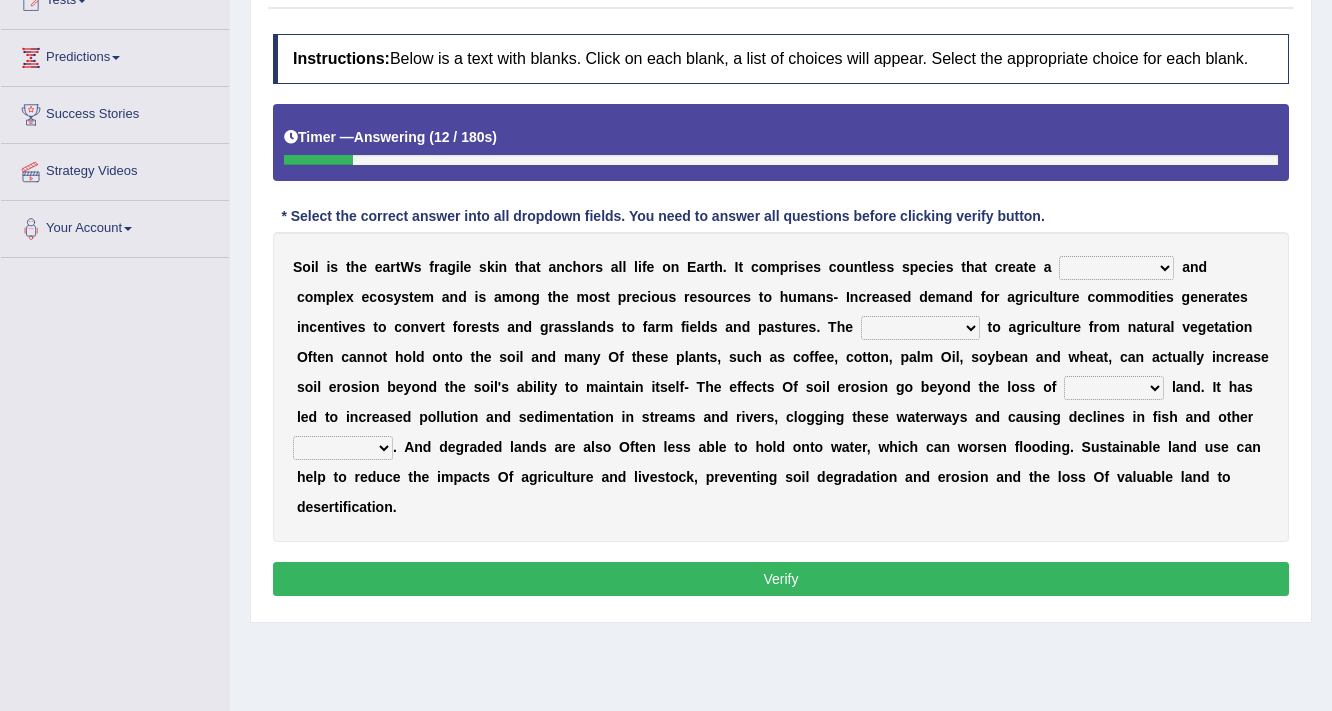 select on "dynamic" 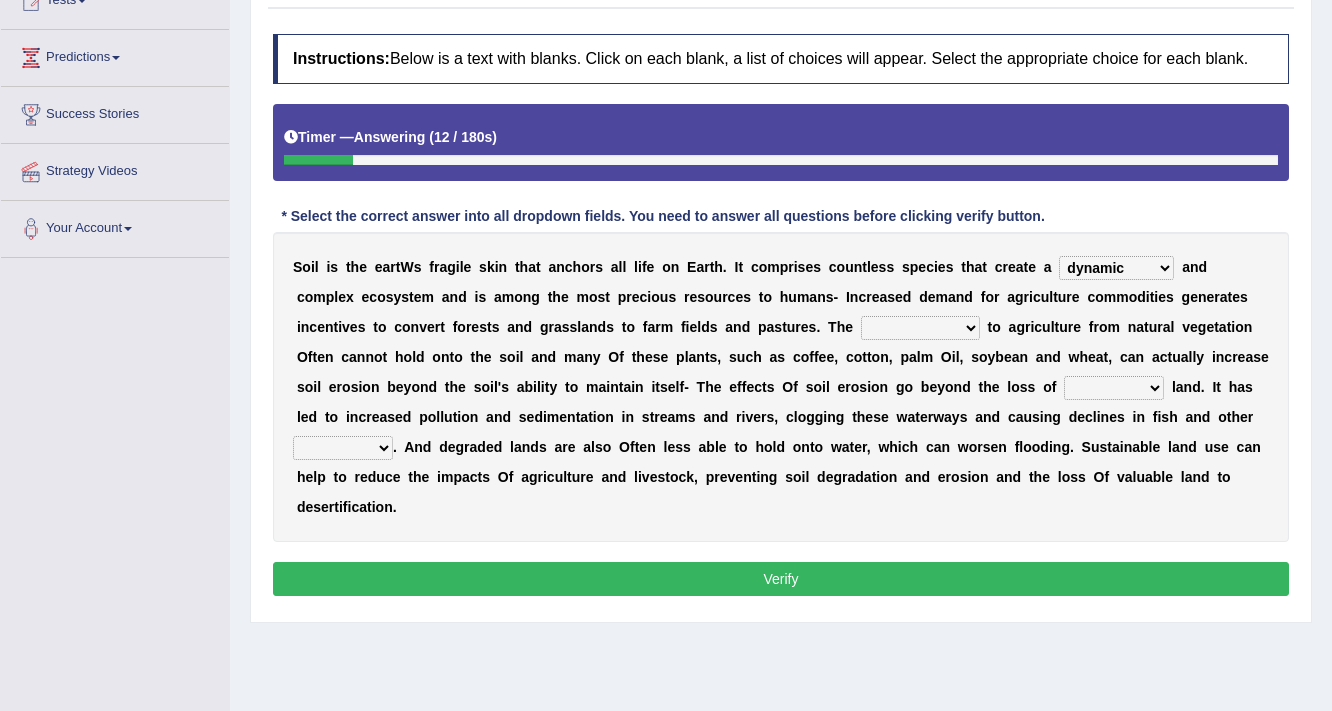 click on "dynamic epidemic sympathetic aerodynamic" at bounding box center (1116, 268) 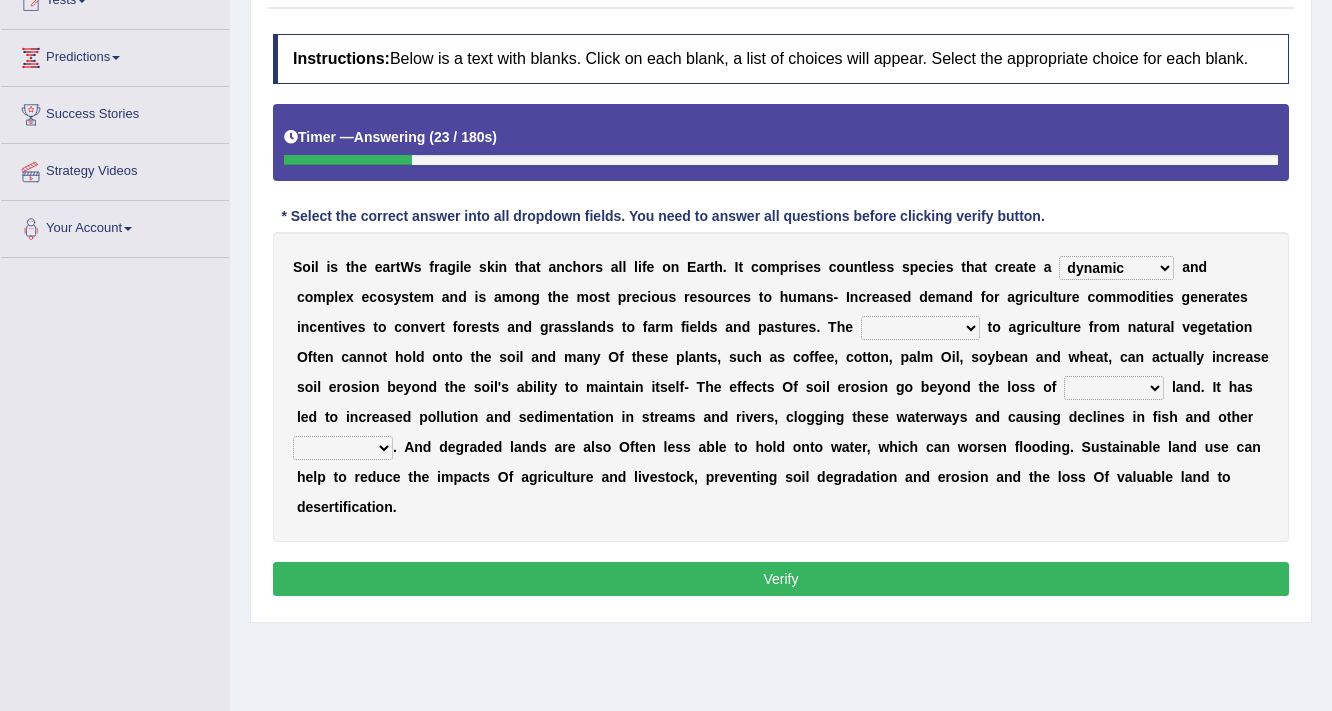click on "transition identification interpretation position" at bounding box center (920, 328) 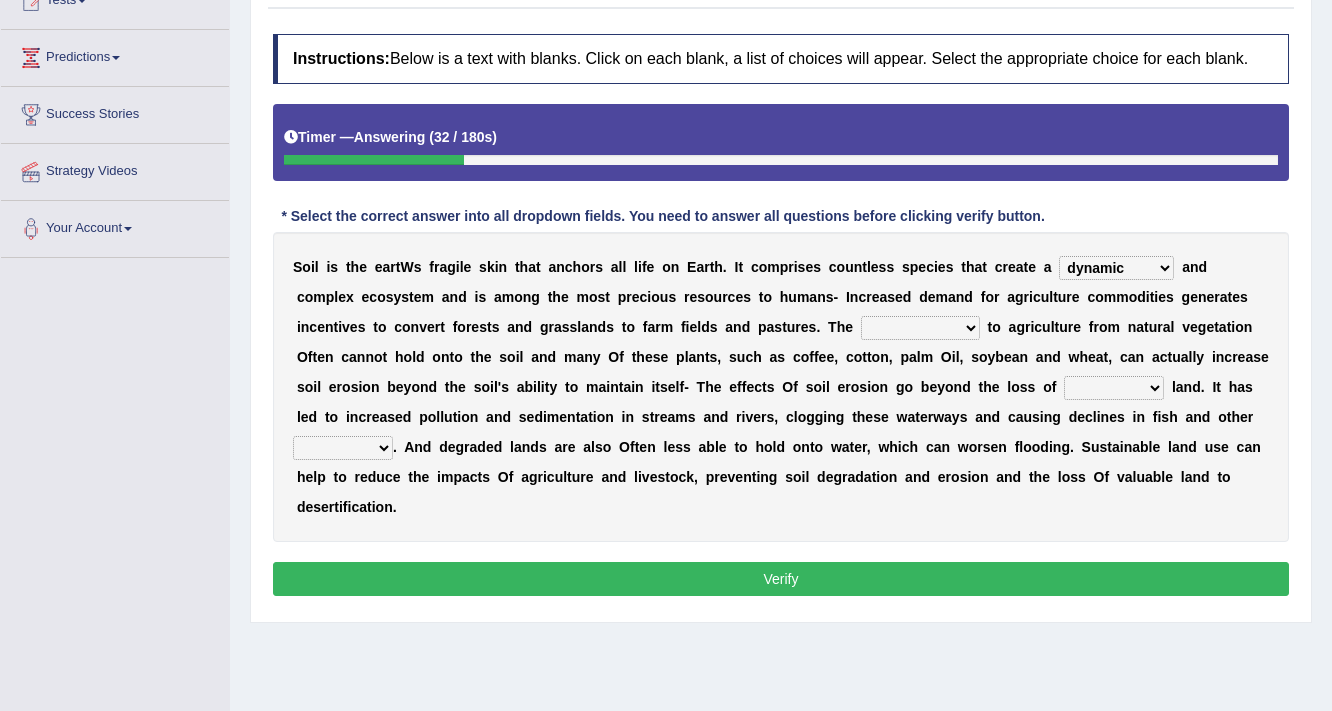select on "transition" 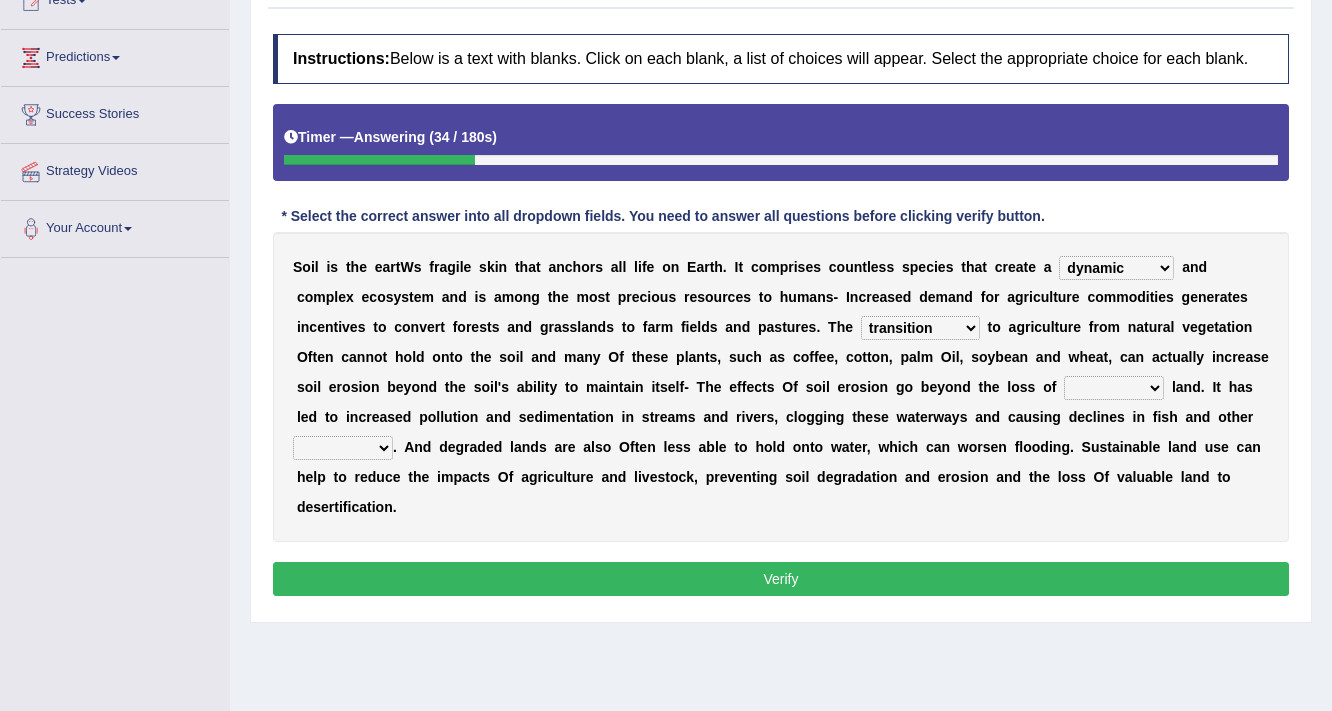 click on "transition identification interpretation position" at bounding box center [920, 328] 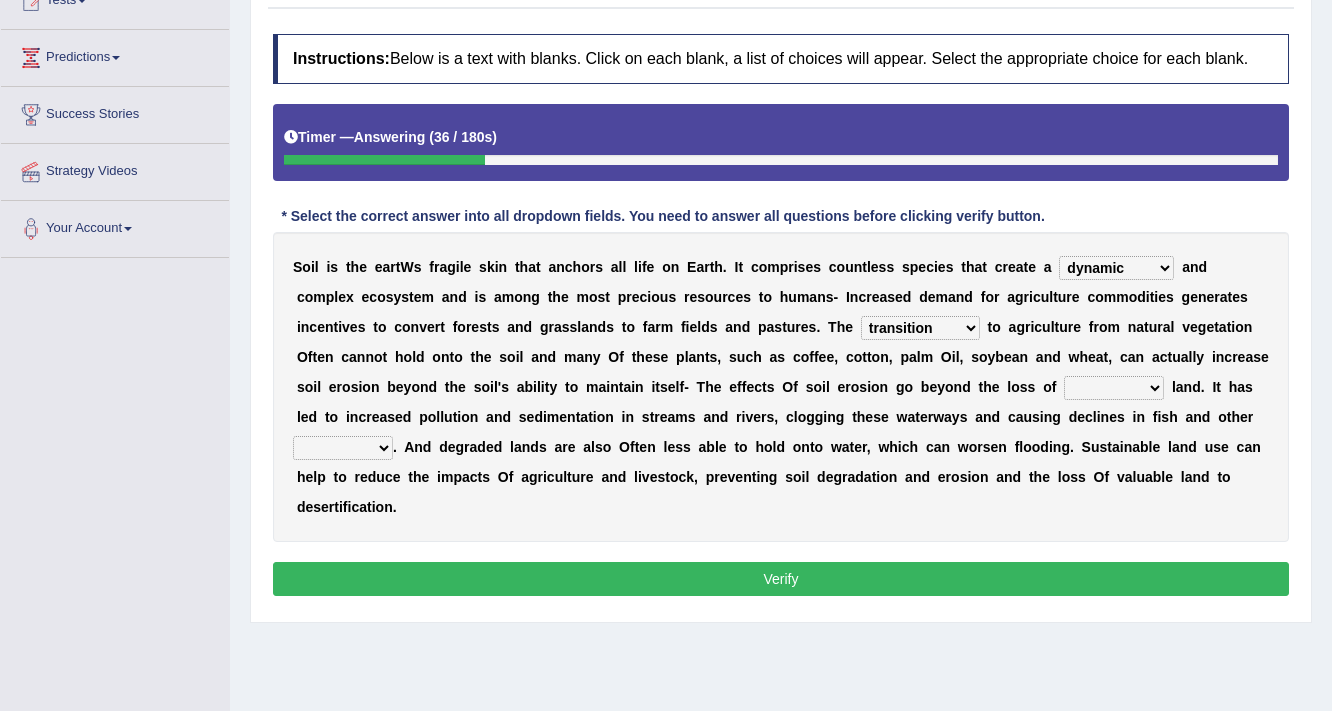 click on "n" at bounding box center [1024, 357] 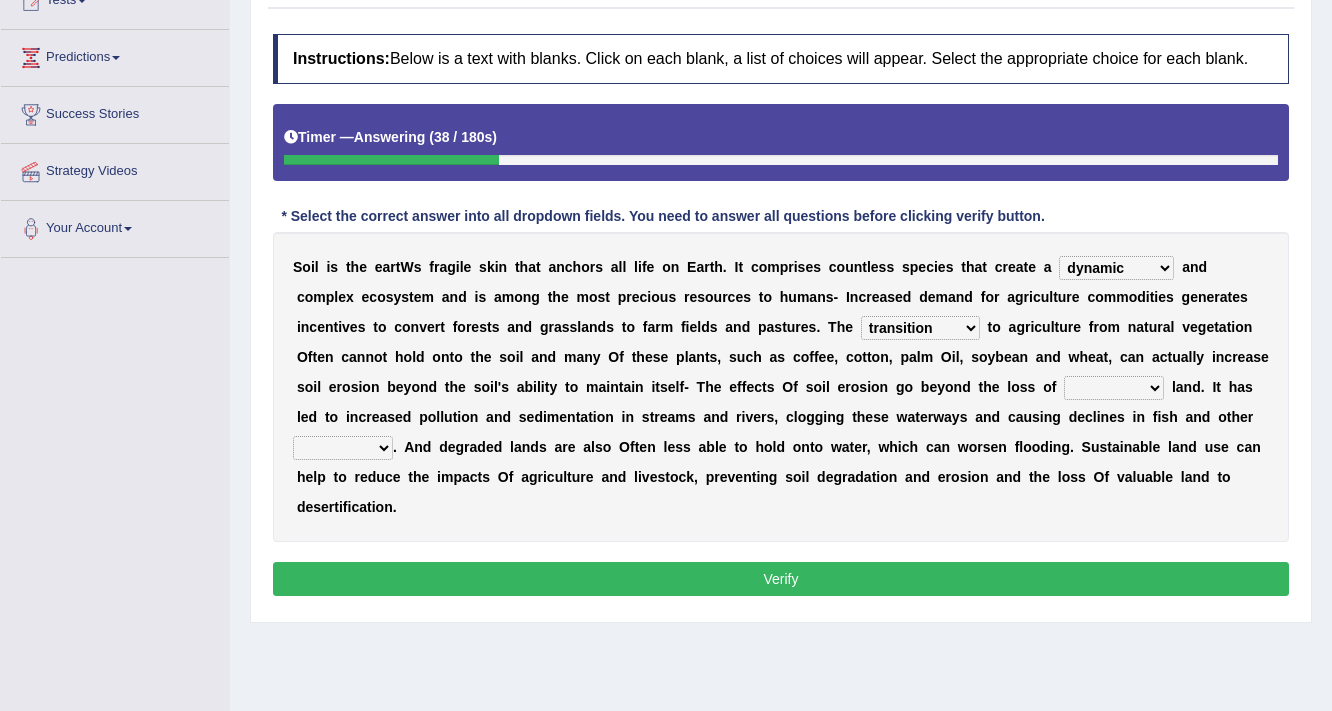 click on "hostile textile fertile ductile" at bounding box center [1114, 388] 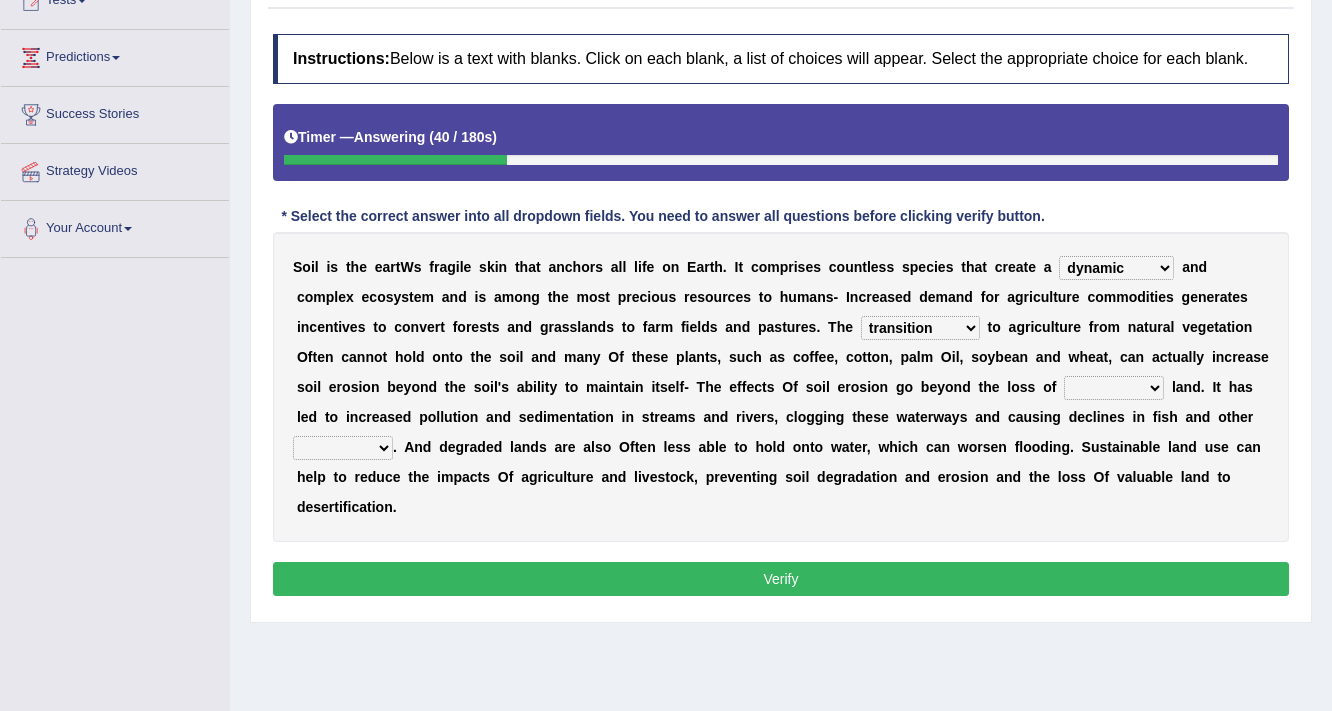 select on "fertile" 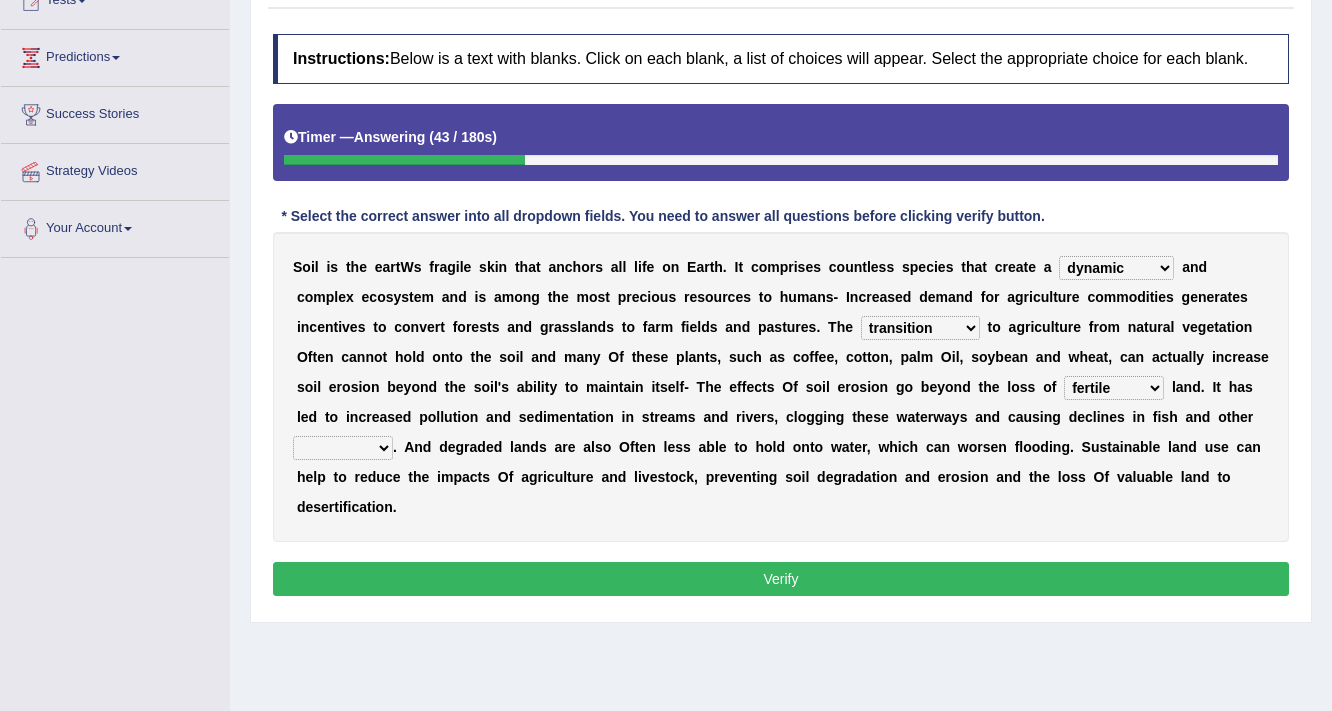 click on "stuff resources food species" at bounding box center (343, 448) 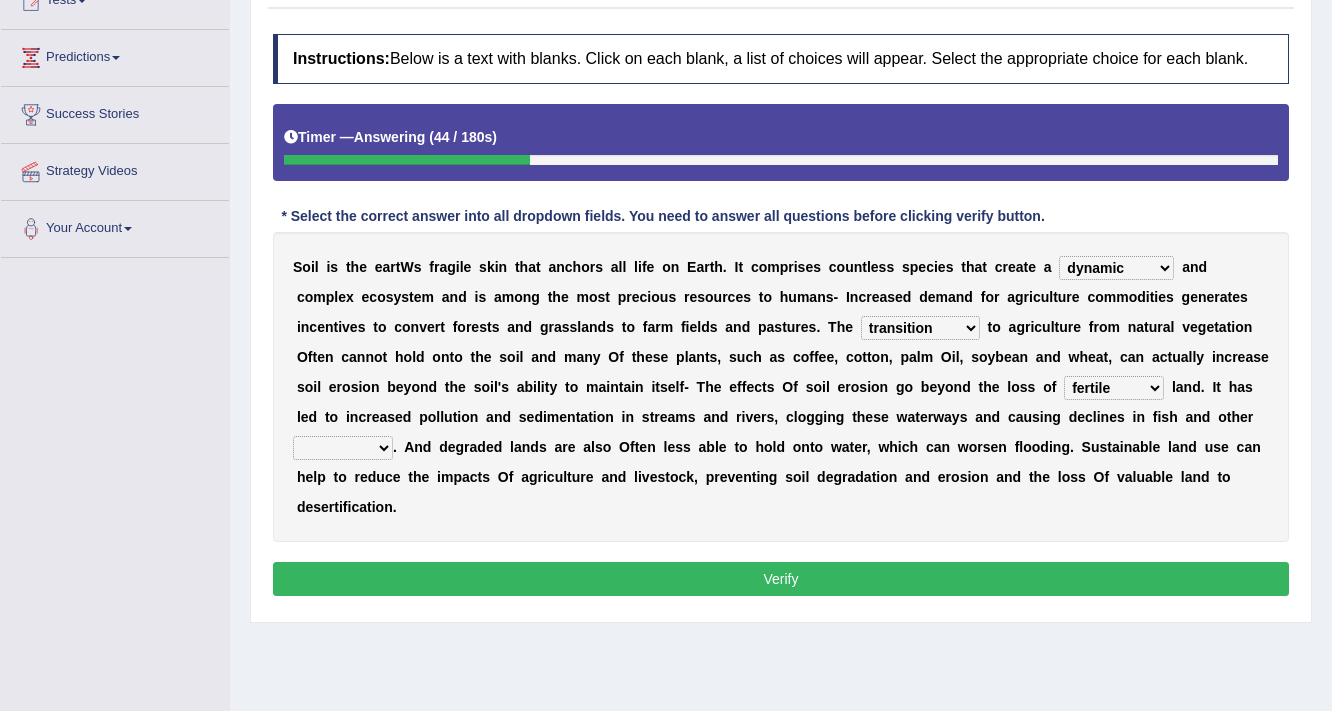 select on "species" 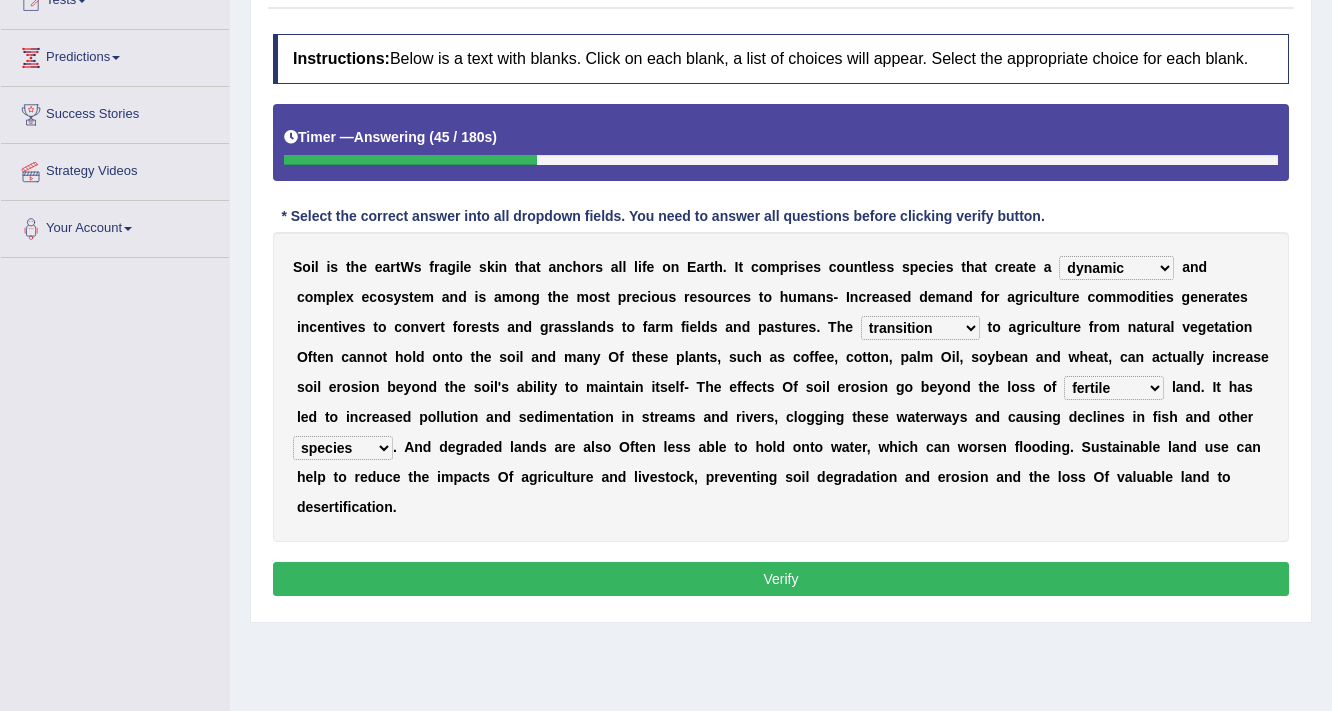 click on "Verify" at bounding box center (781, 579) 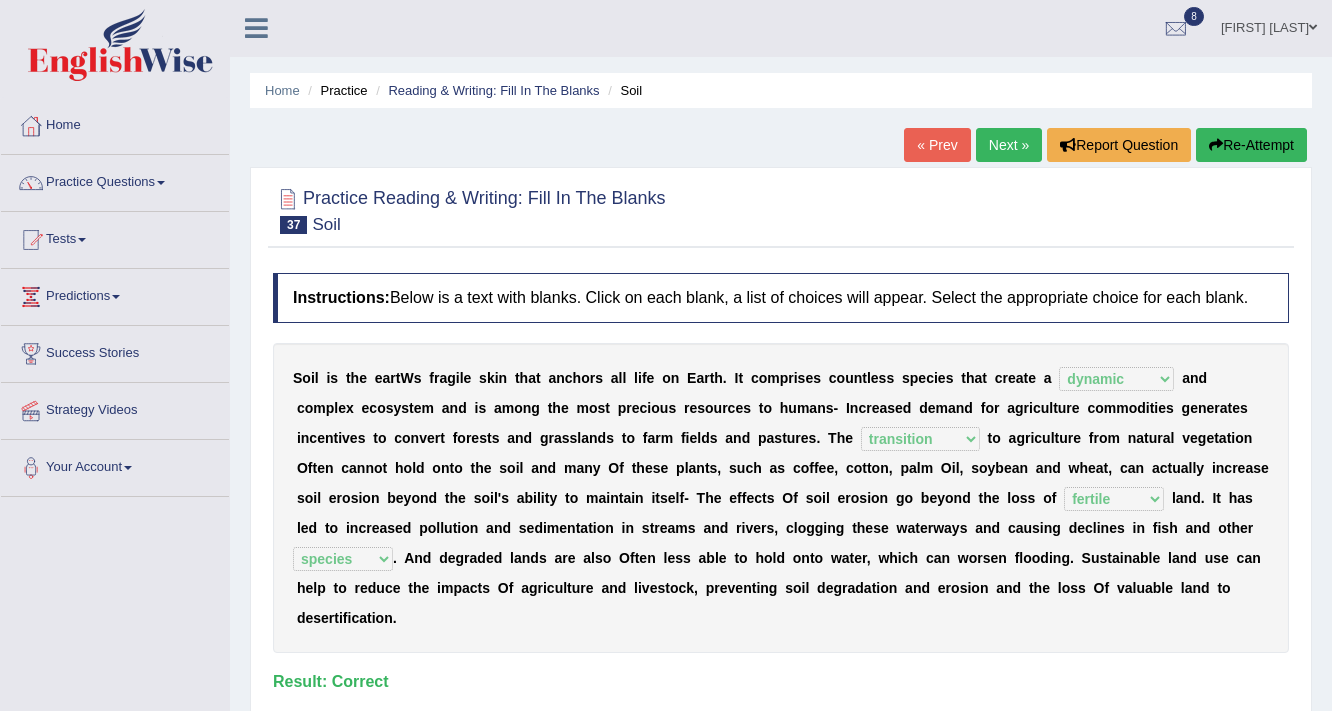 scroll, scrollTop: 0, scrollLeft: 0, axis: both 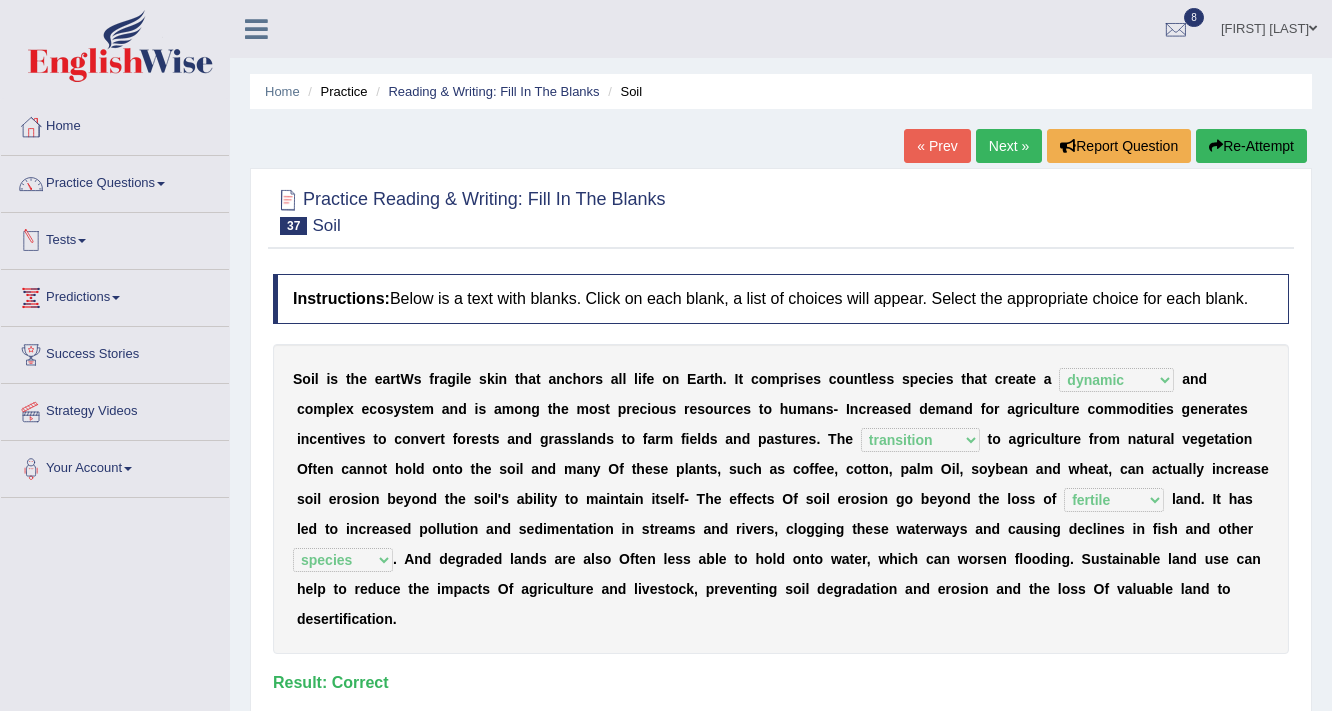 click on "Next »" at bounding box center (1009, 146) 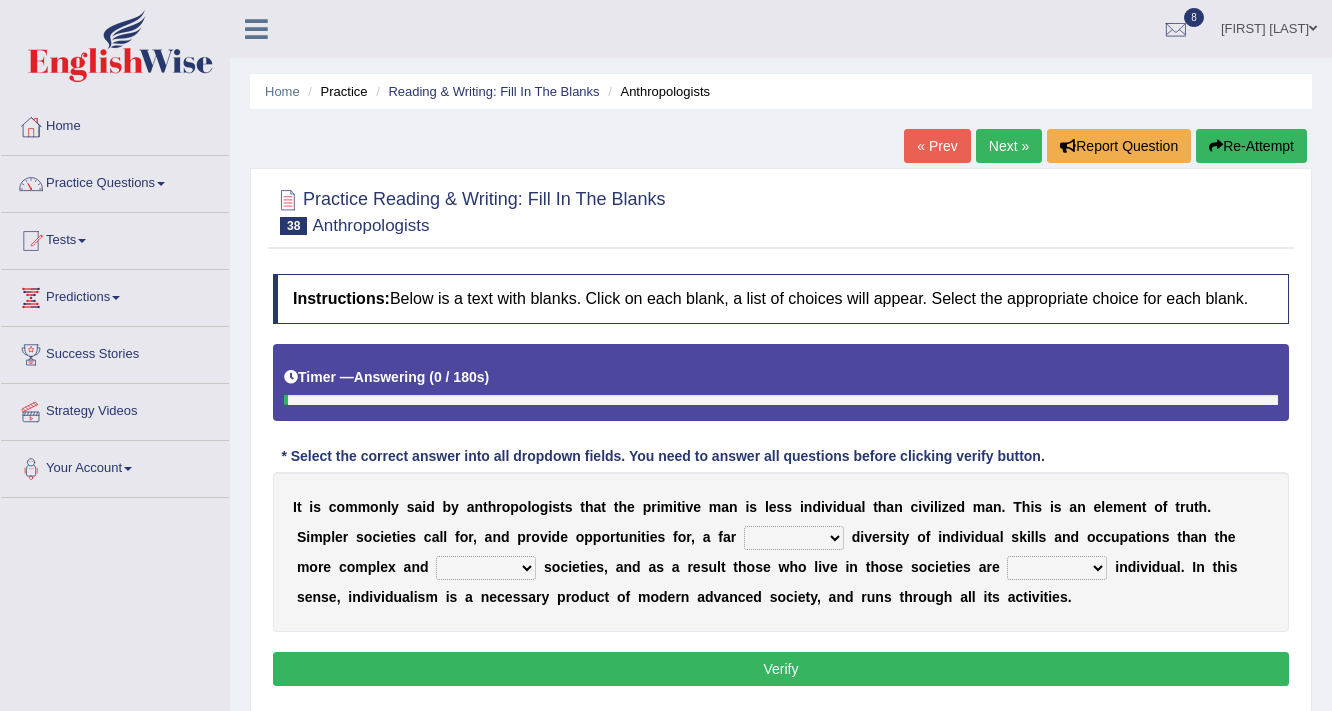 scroll, scrollTop: 240, scrollLeft: 0, axis: vertical 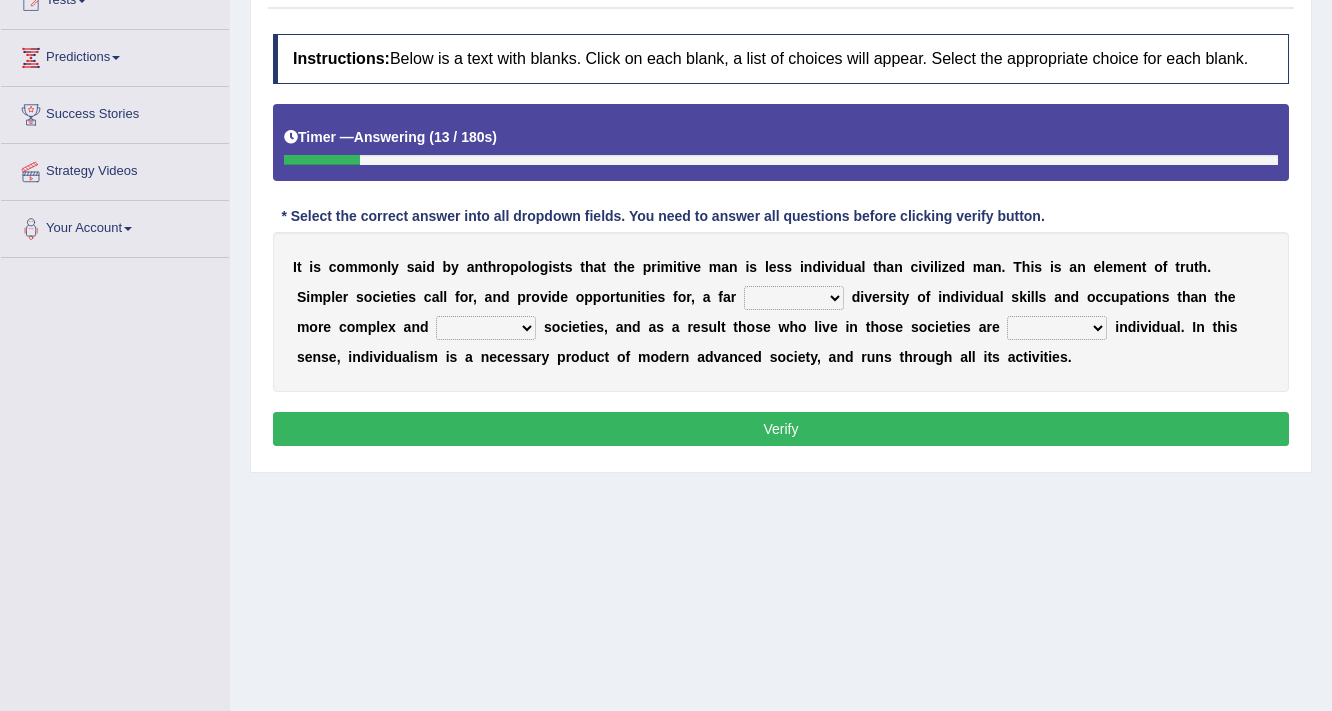 click on "smaller small snip smallest" at bounding box center [794, 298] 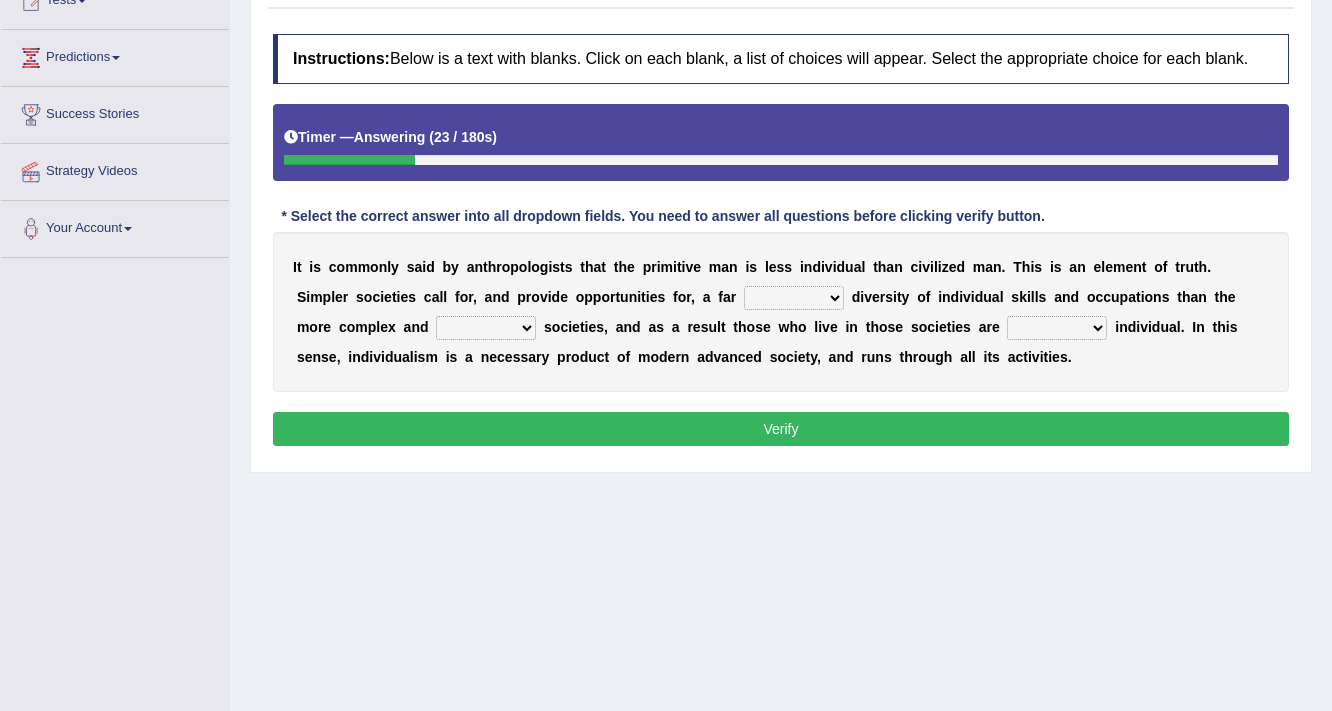select on "smaller" 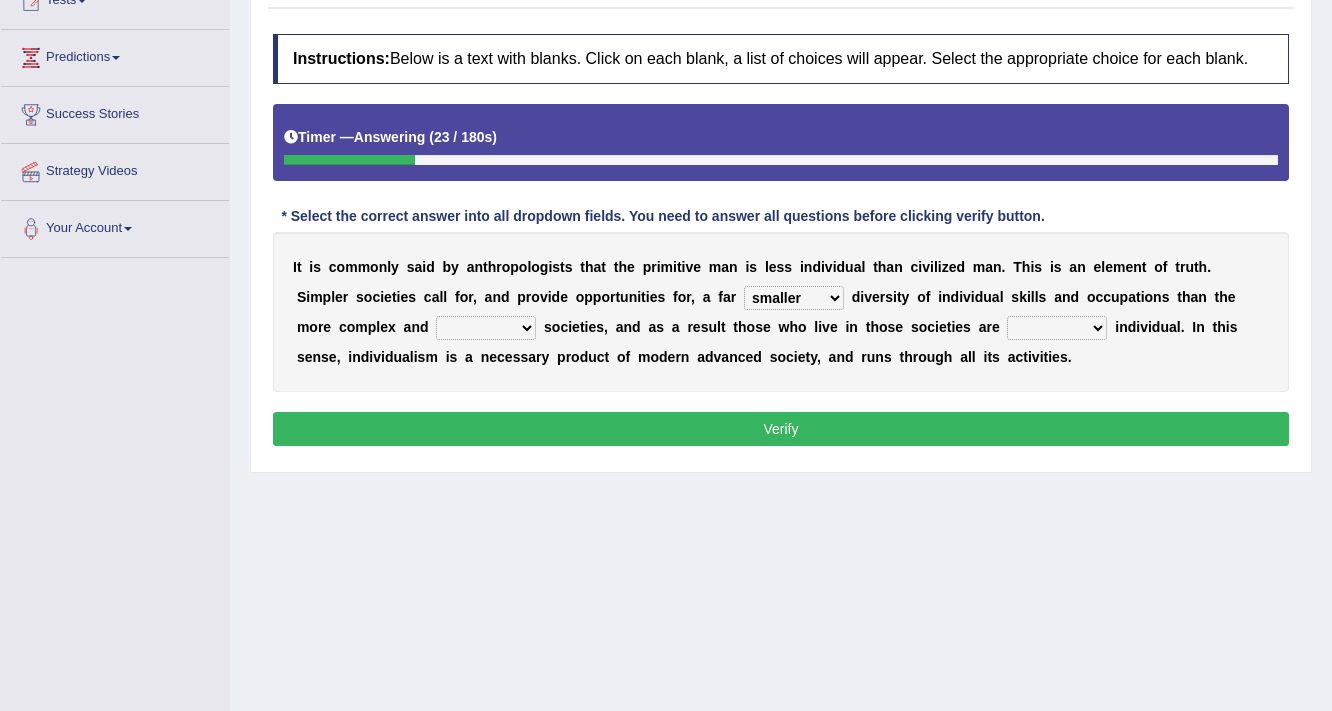 click on "smaller small snip smallest" at bounding box center (794, 298) 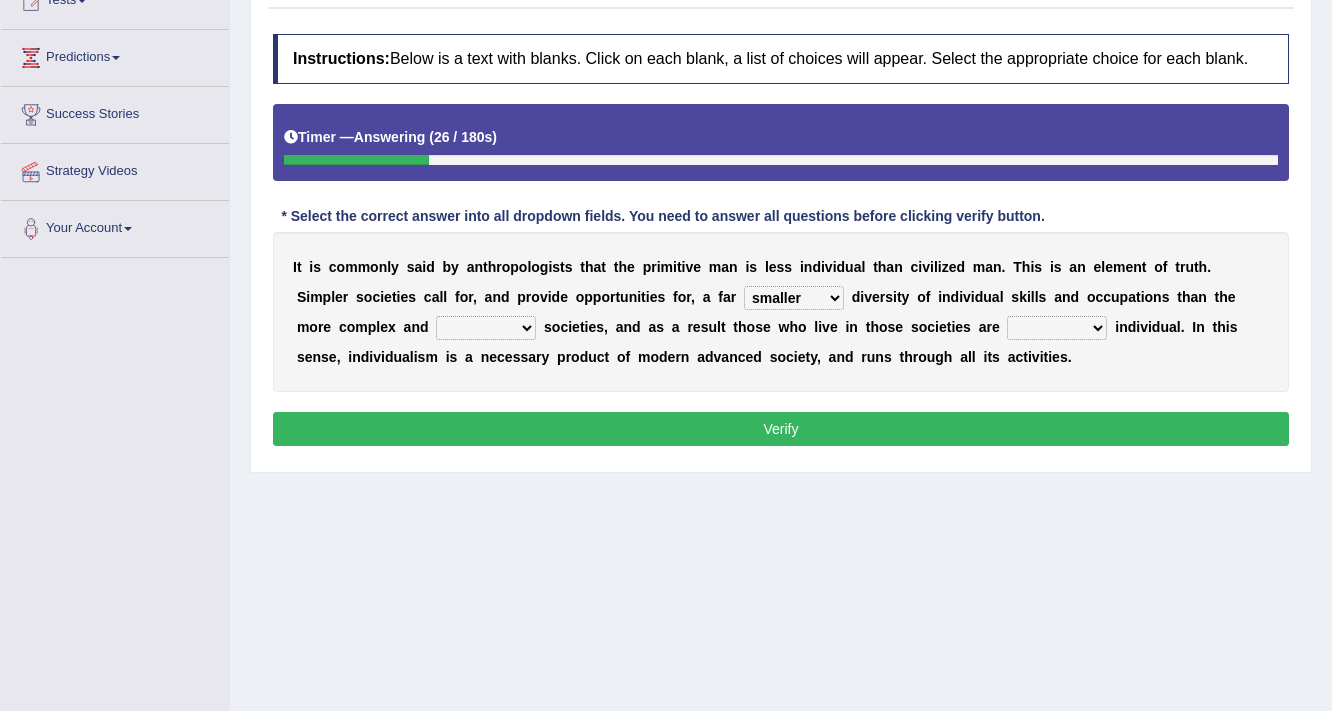 click on "forward ahead advanced radical" at bounding box center [486, 328] 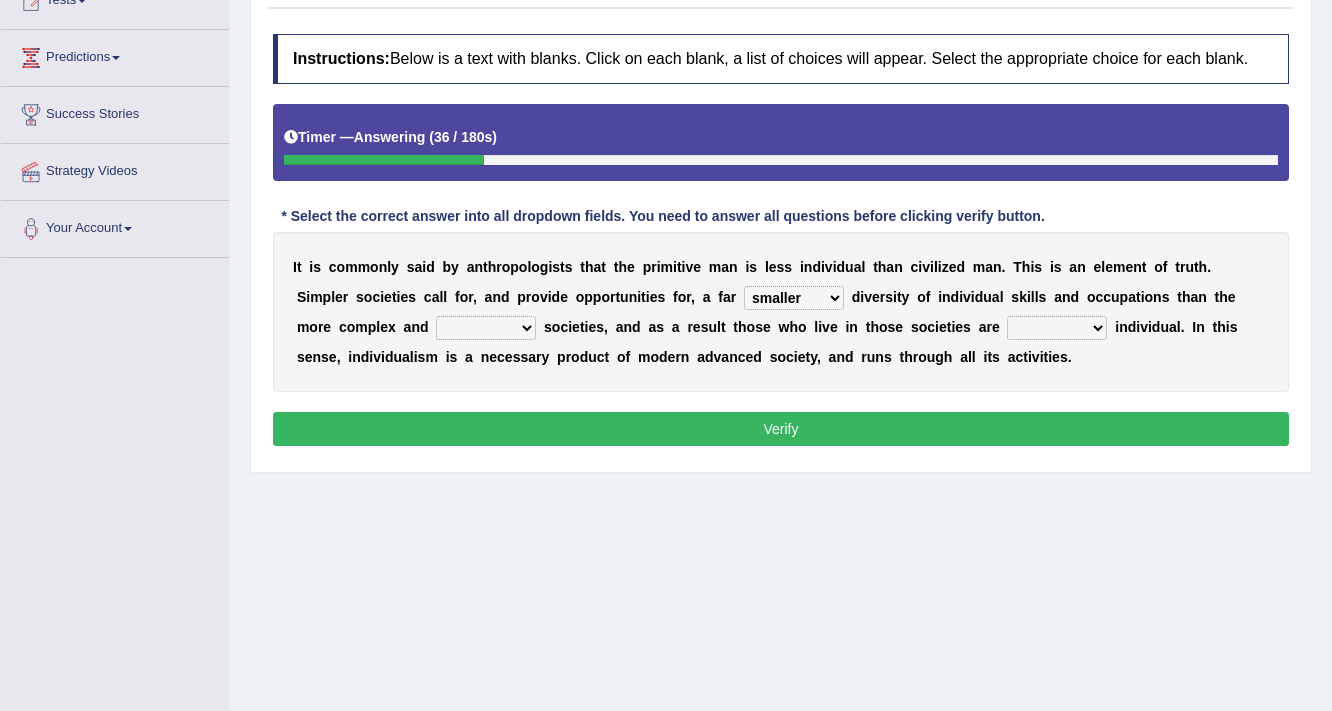 select on "radical" 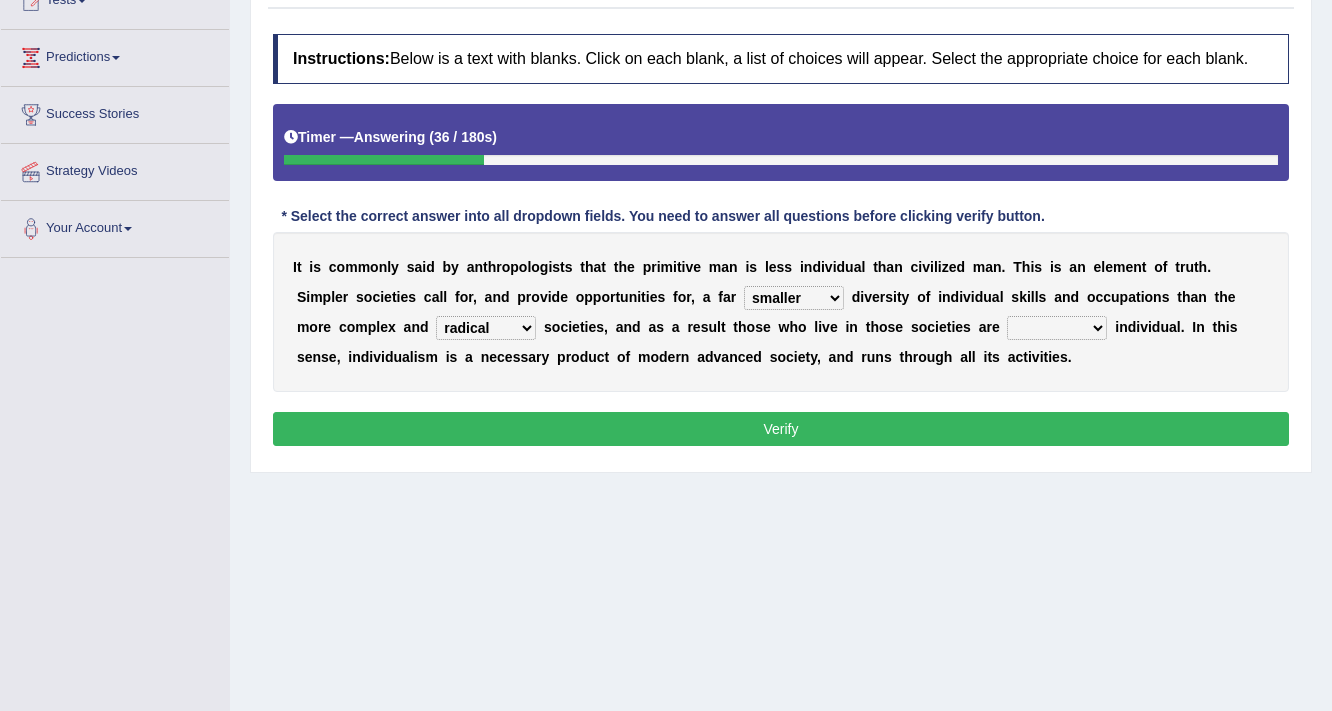 click on "forward ahead advanced radical" at bounding box center [486, 328] 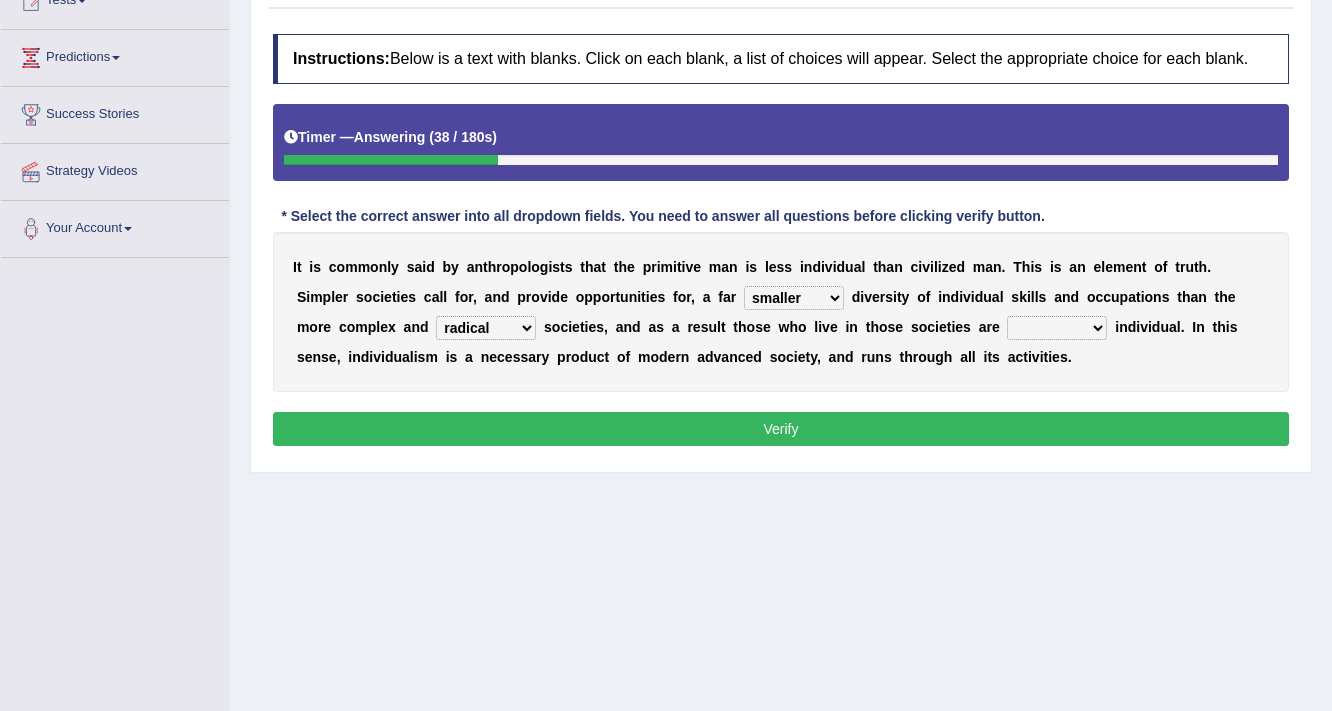 click on "less under never free" at bounding box center (1057, 328) 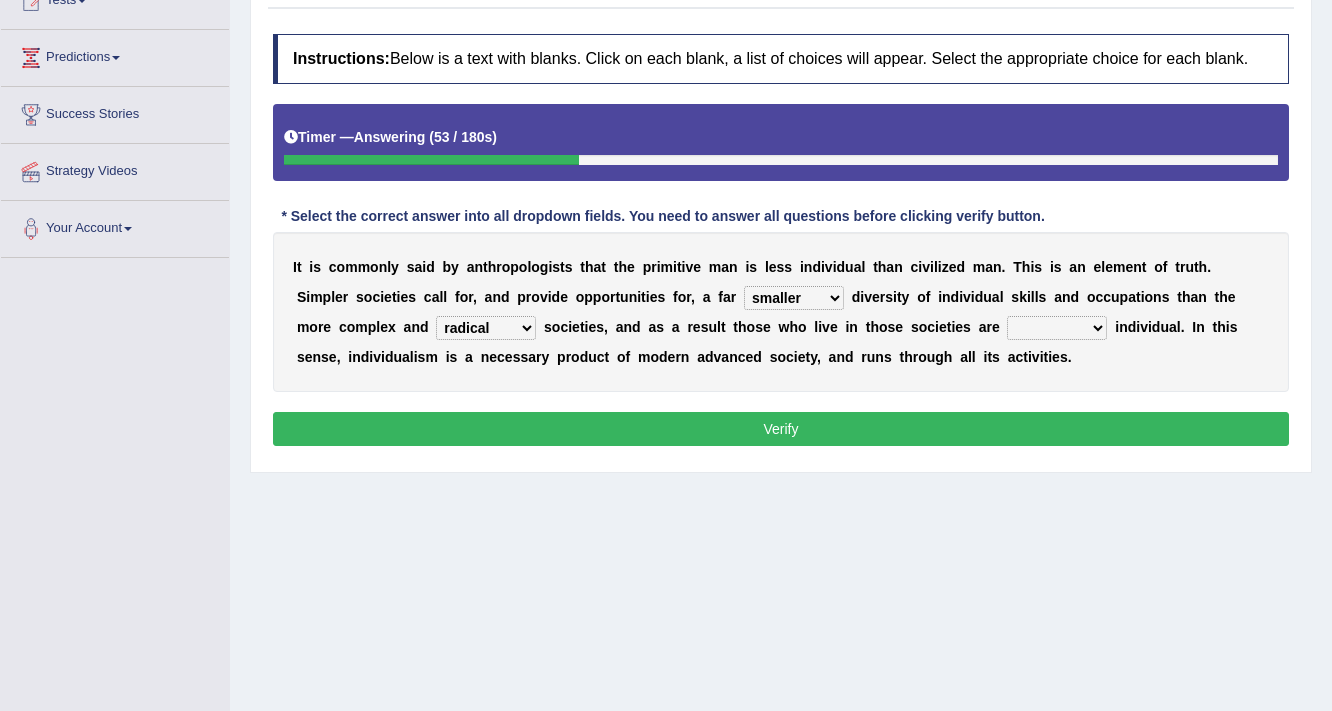 select on "free" 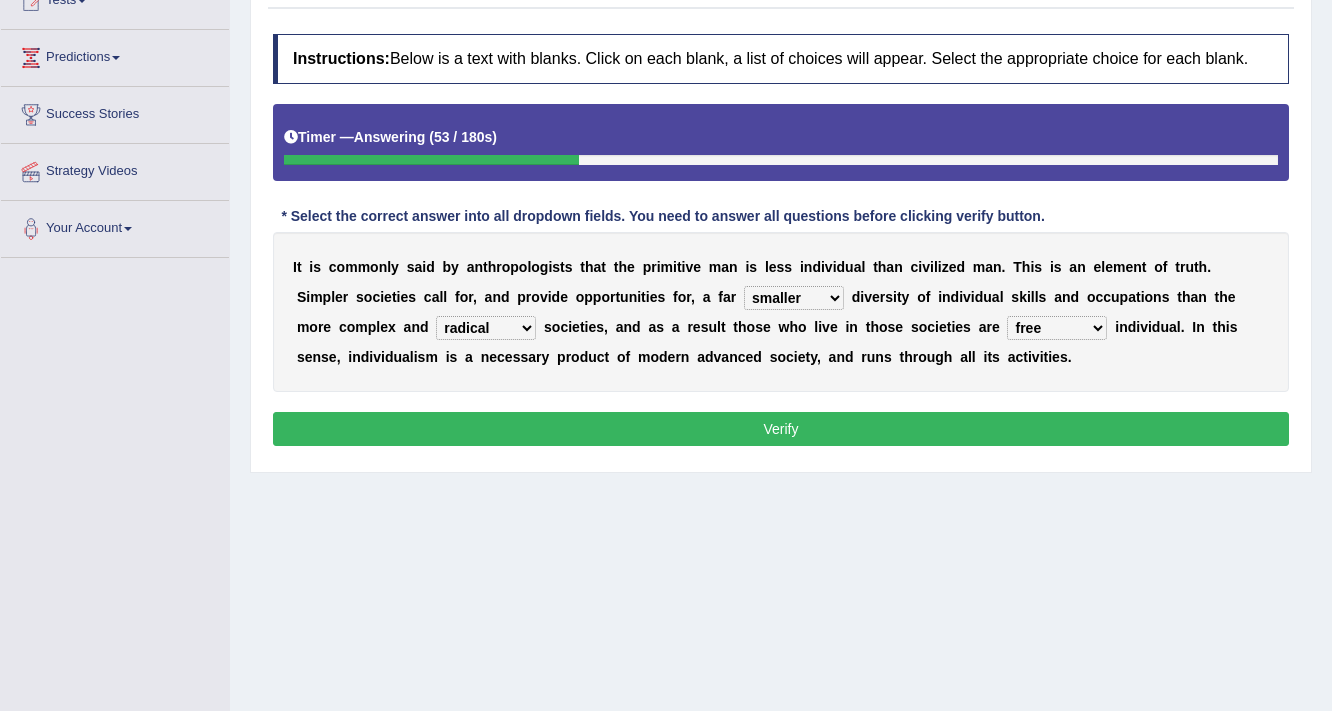 click on "less under never free" at bounding box center [1057, 328] 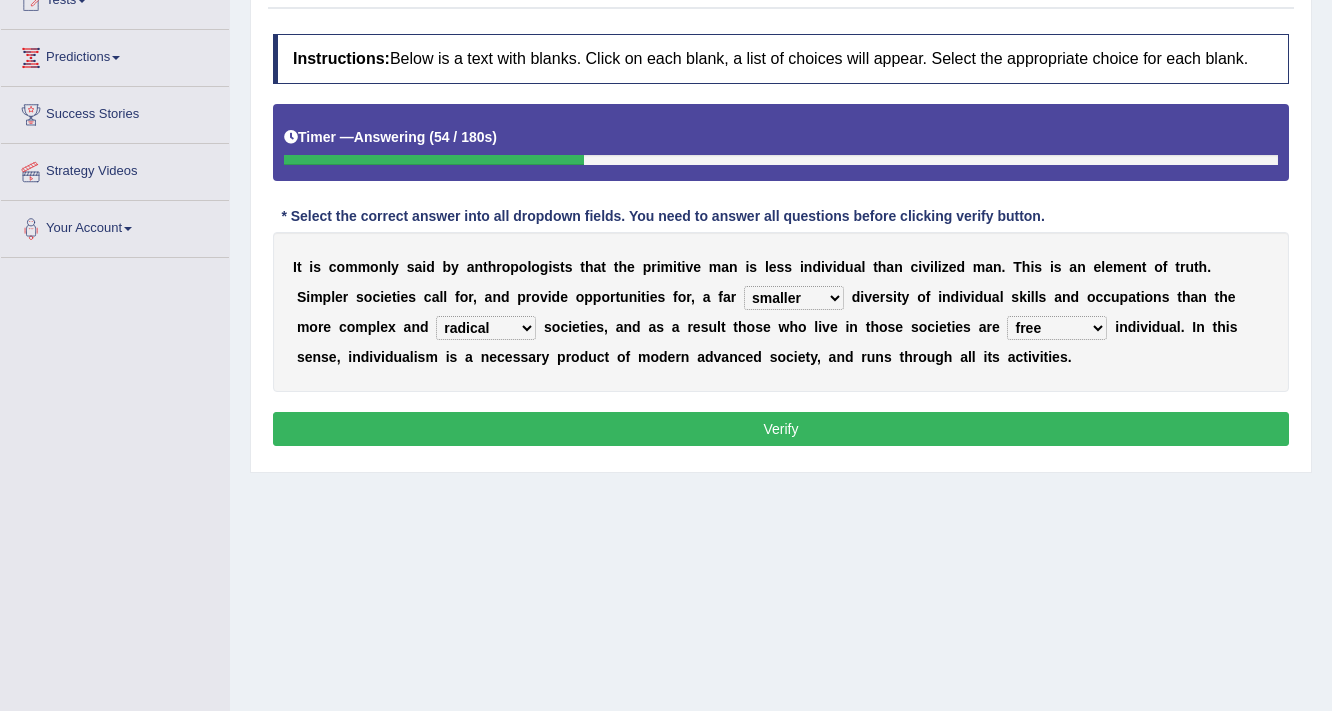 click on "Verify" at bounding box center [781, 429] 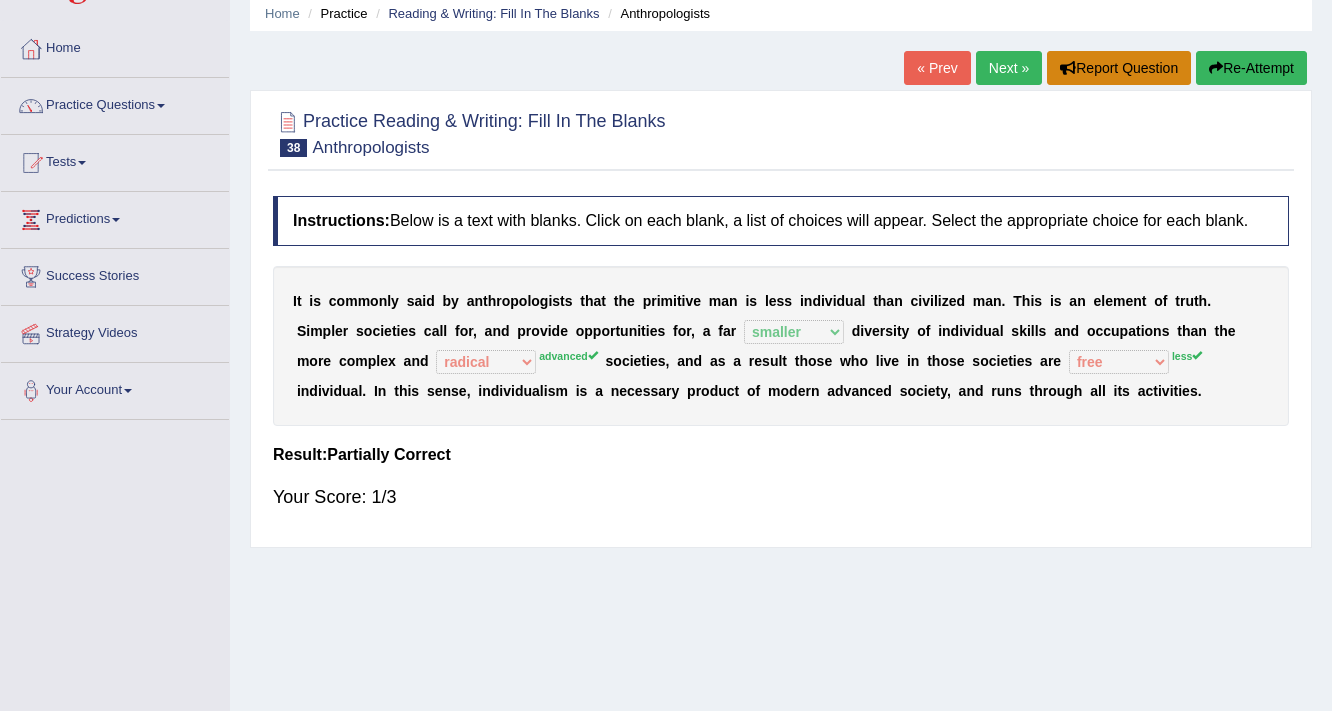 scroll, scrollTop: 0, scrollLeft: 0, axis: both 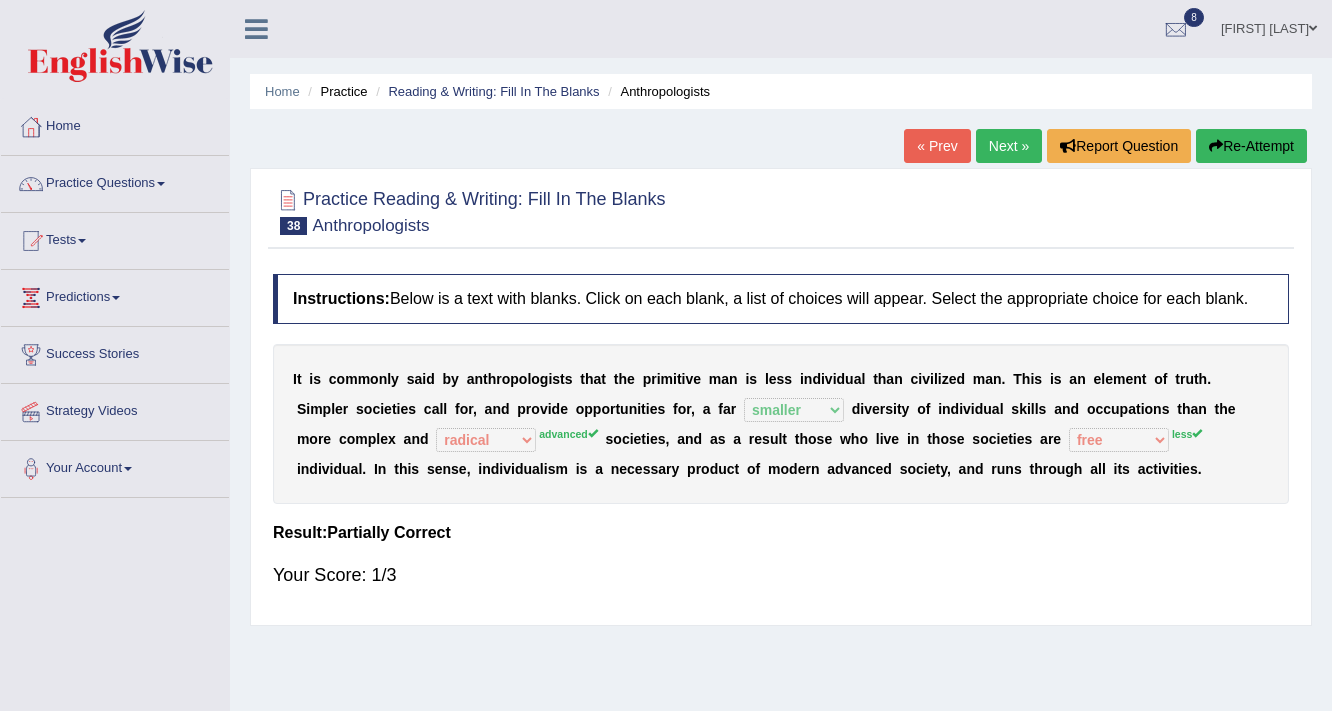 click on "Next »" at bounding box center [1009, 146] 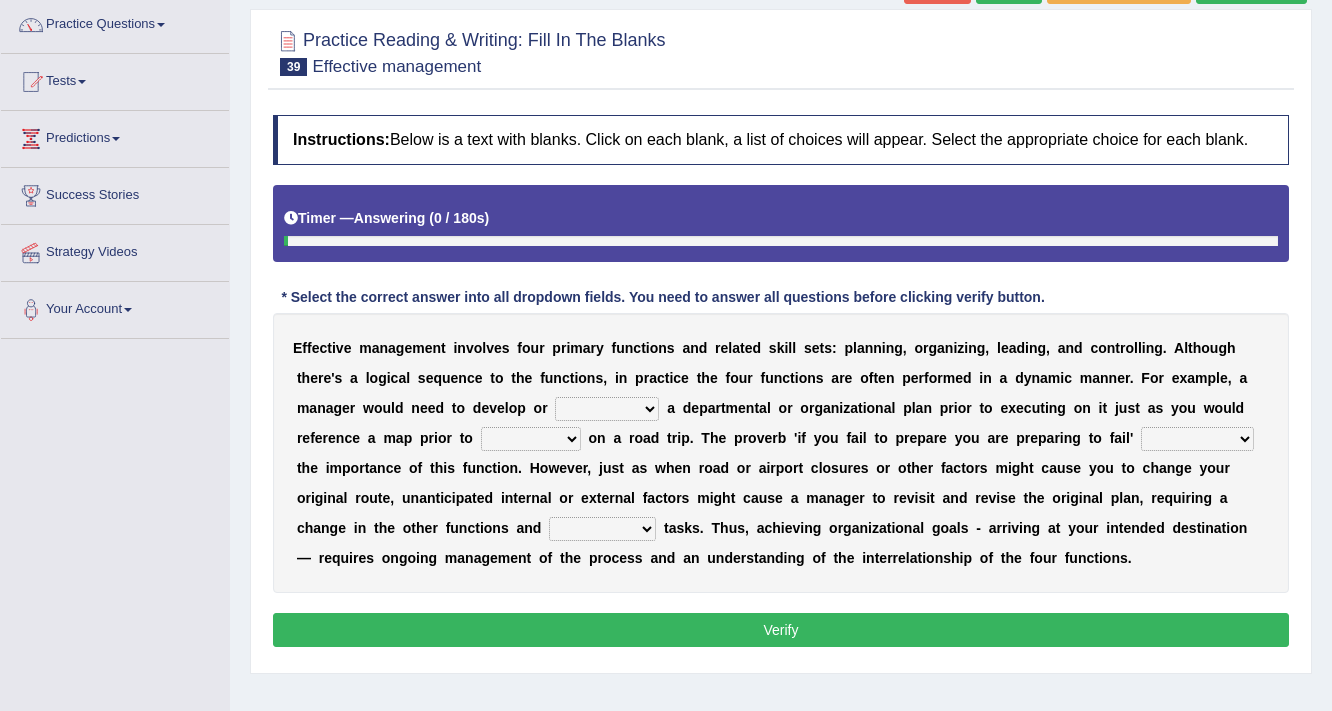 scroll, scrollTop: 240, scrollLeft: 0, axis: vertical 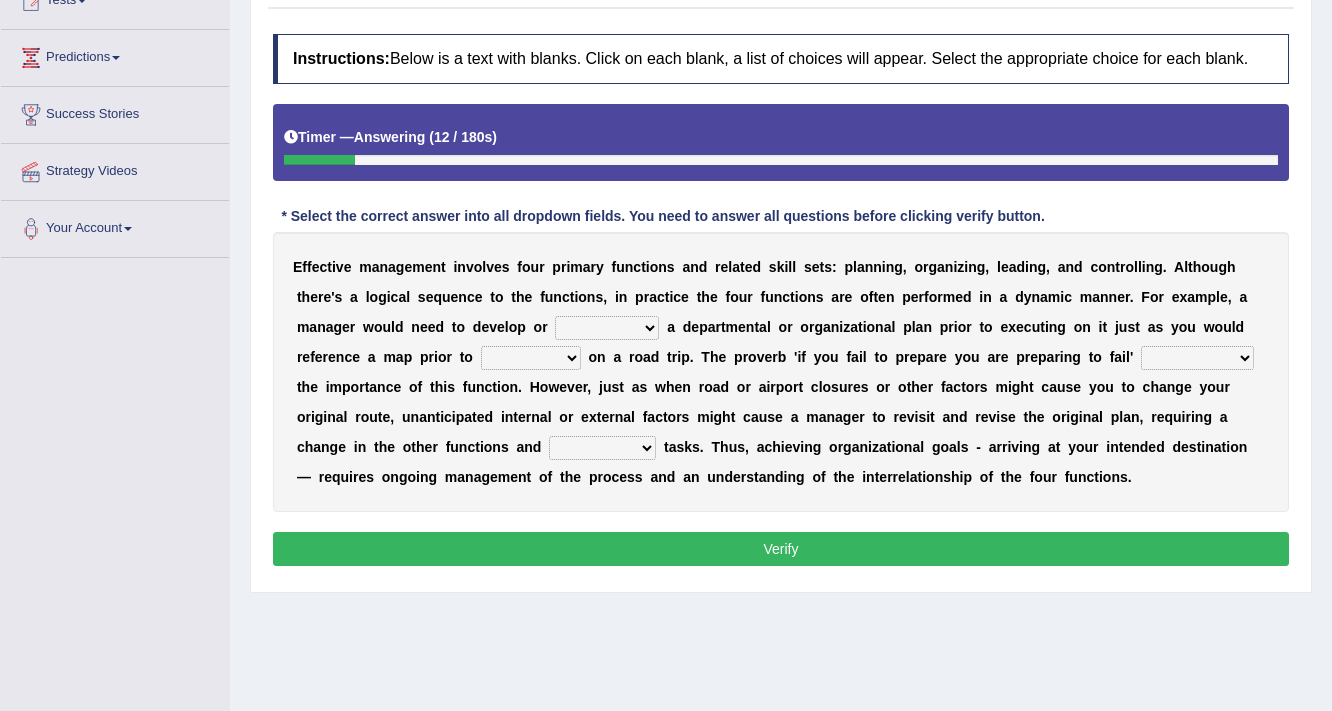 click on "reference occurrence preference conference" at bounding box center (607, 328) 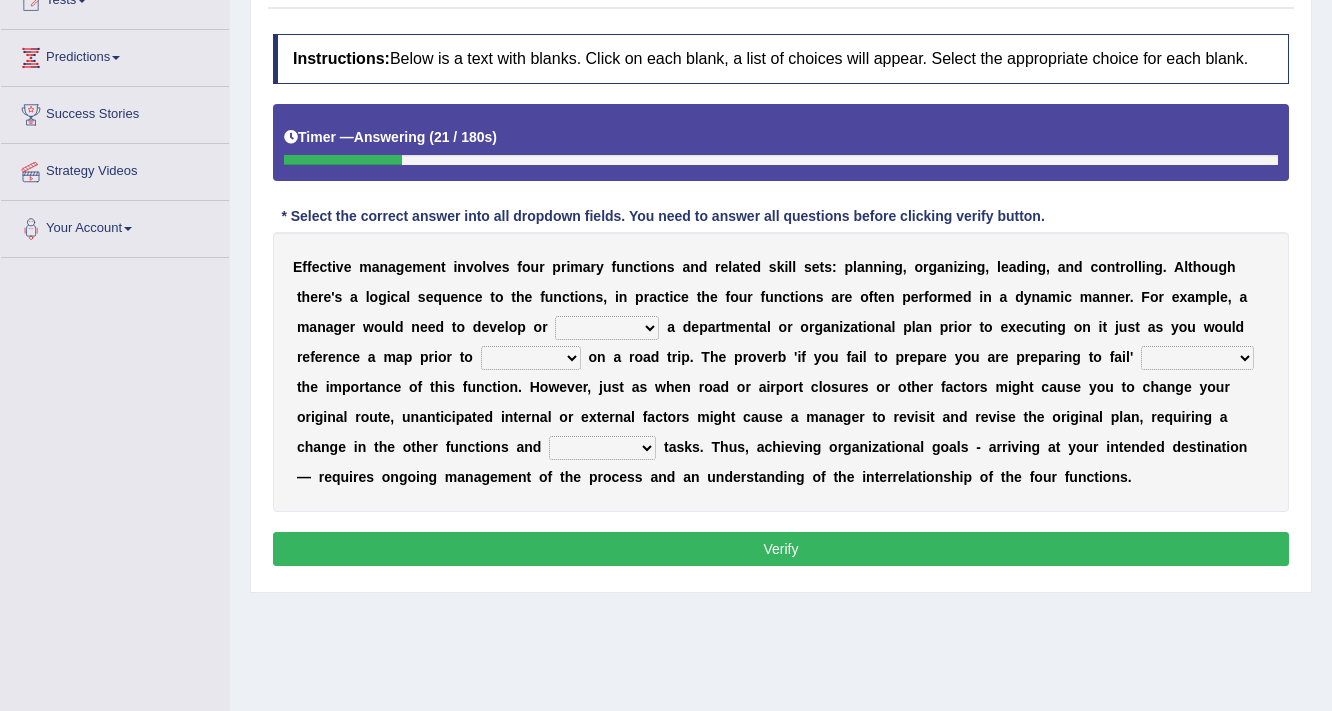 select on "preference" 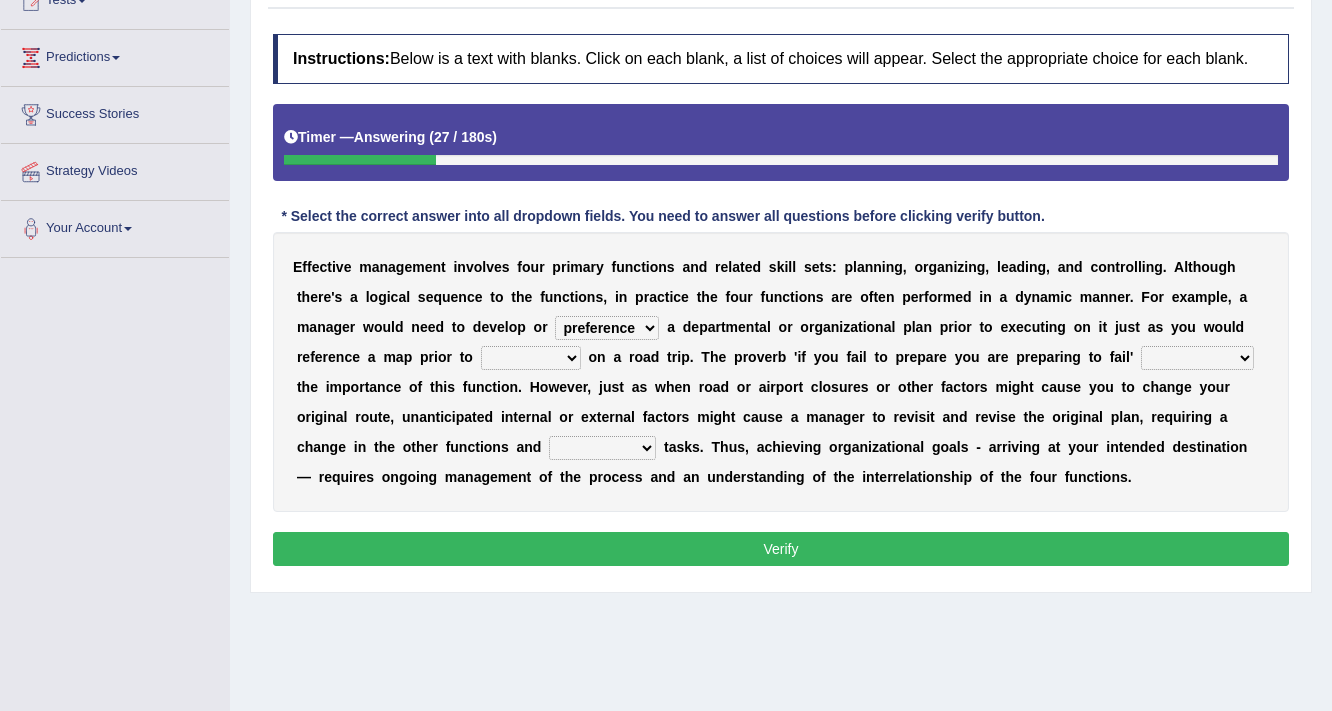 click on "clicking embarking relying bidding" at bounding box center [531, 358] 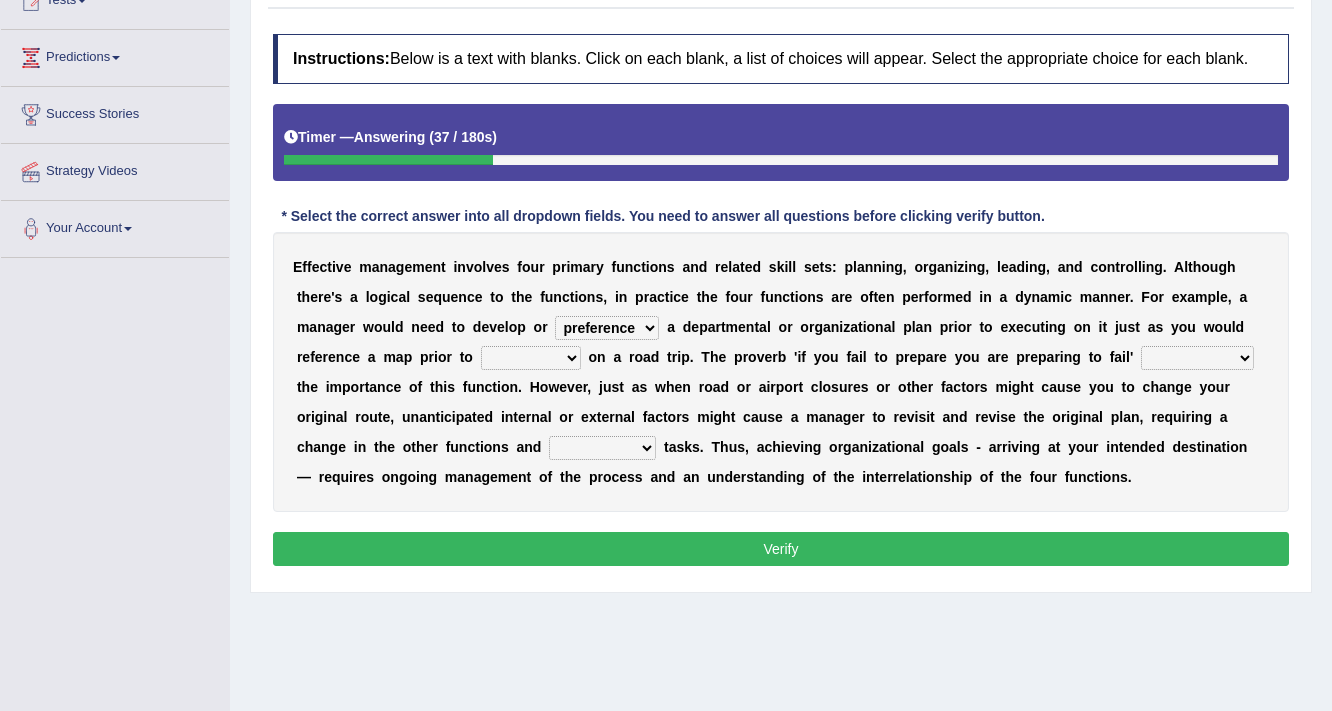 select on "relying" 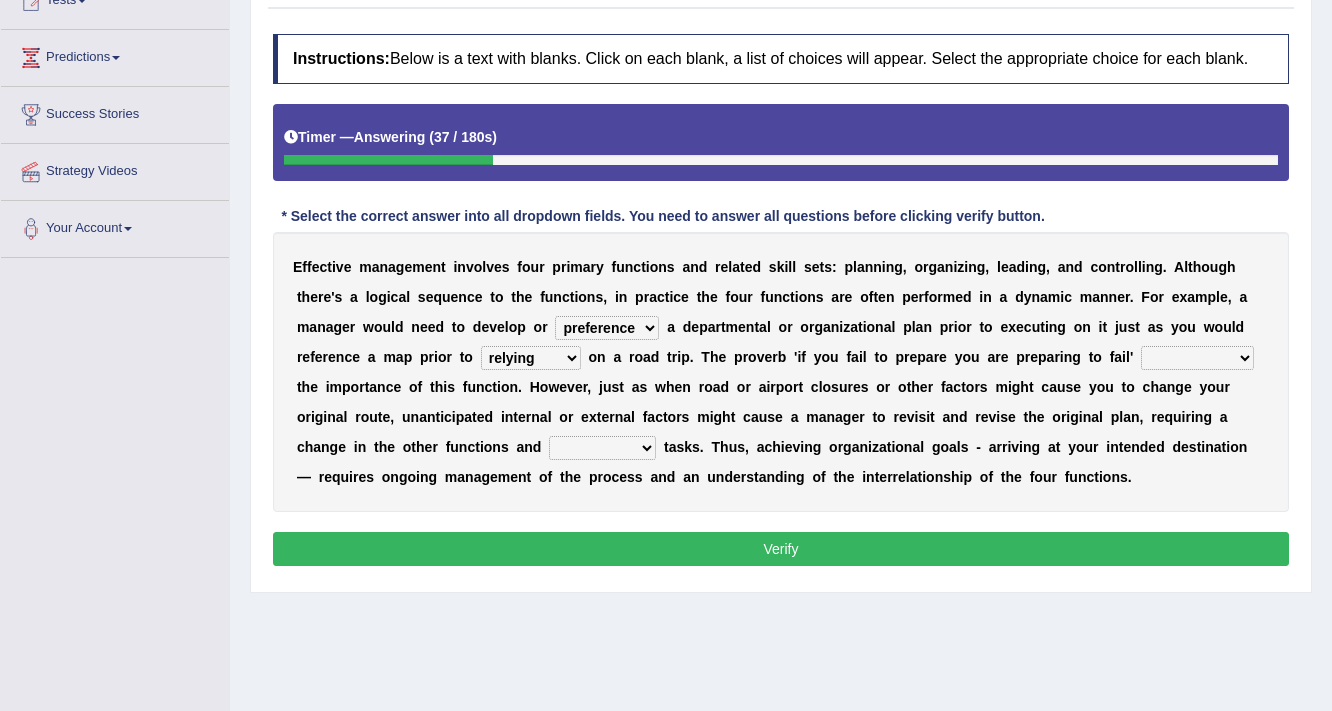 click on "clicking embarking relying bidding" at bounding box center [531, 358] 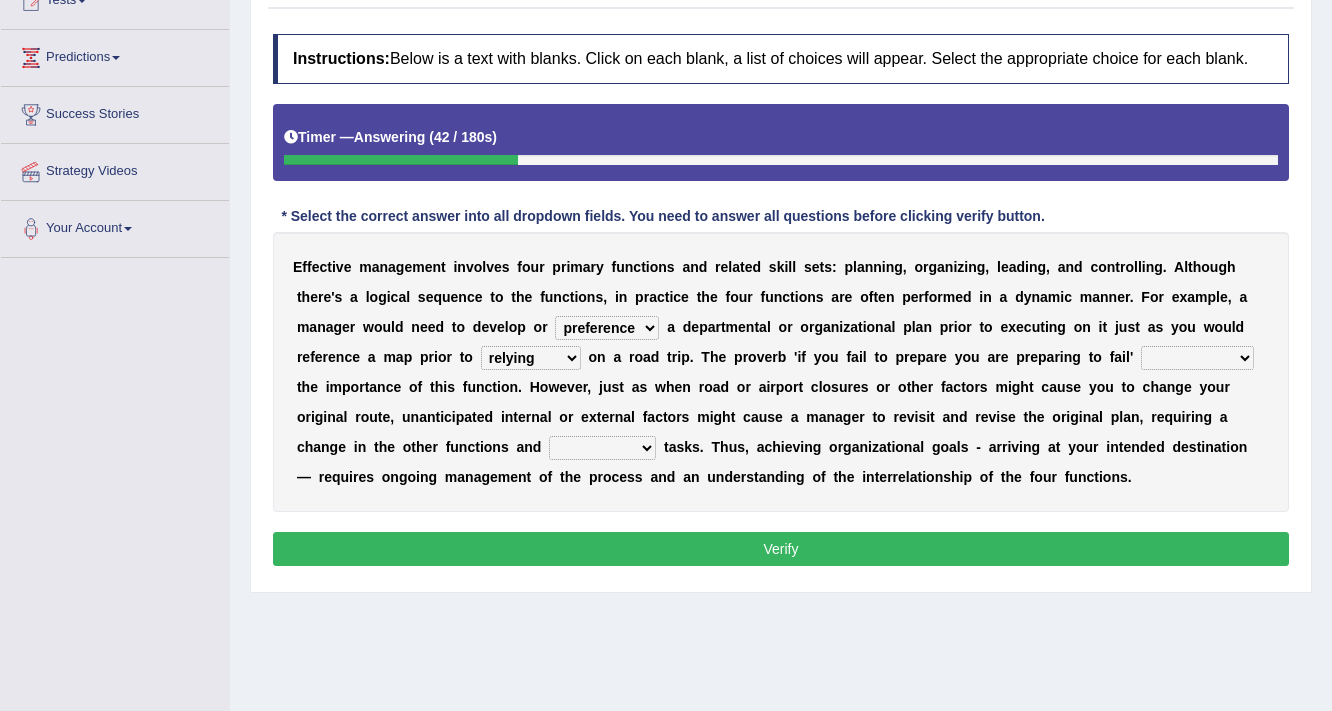 click on "underfeeds undercounts understates underscores" at bounding box center [1197, 358] 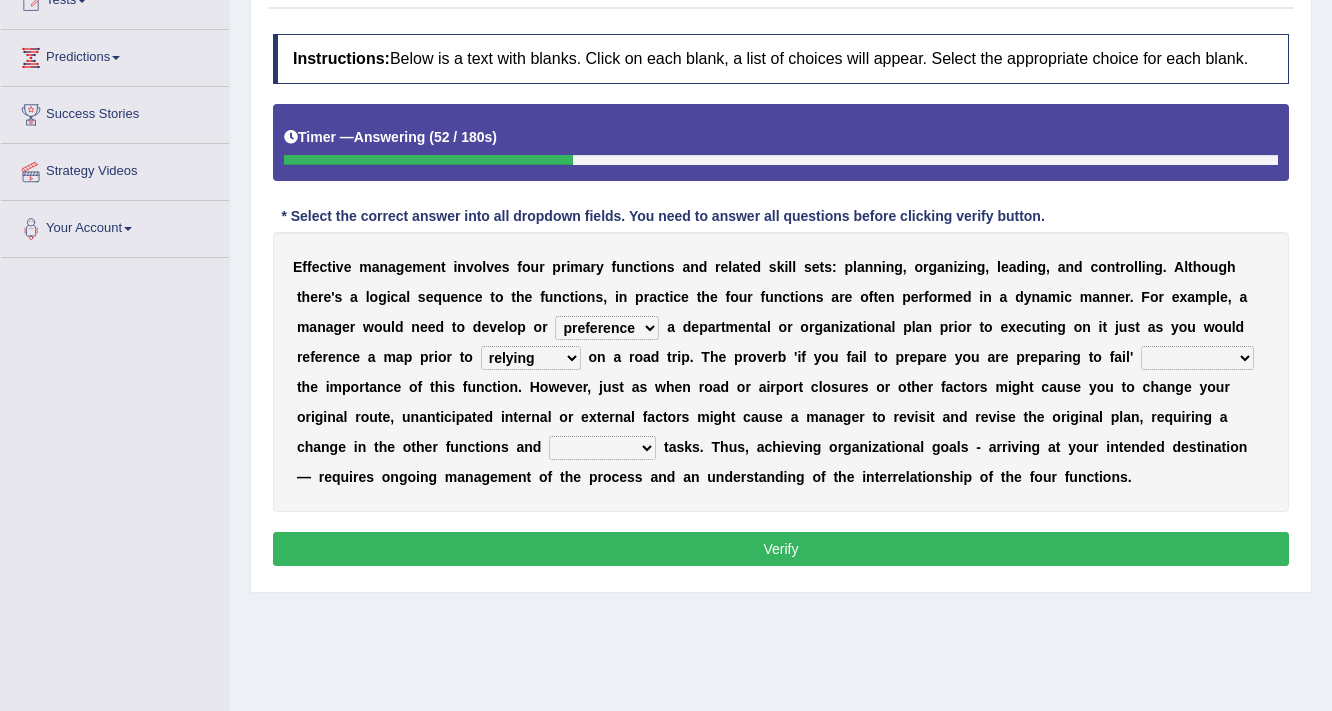 click on "e" at bounding box center [1018, 477] 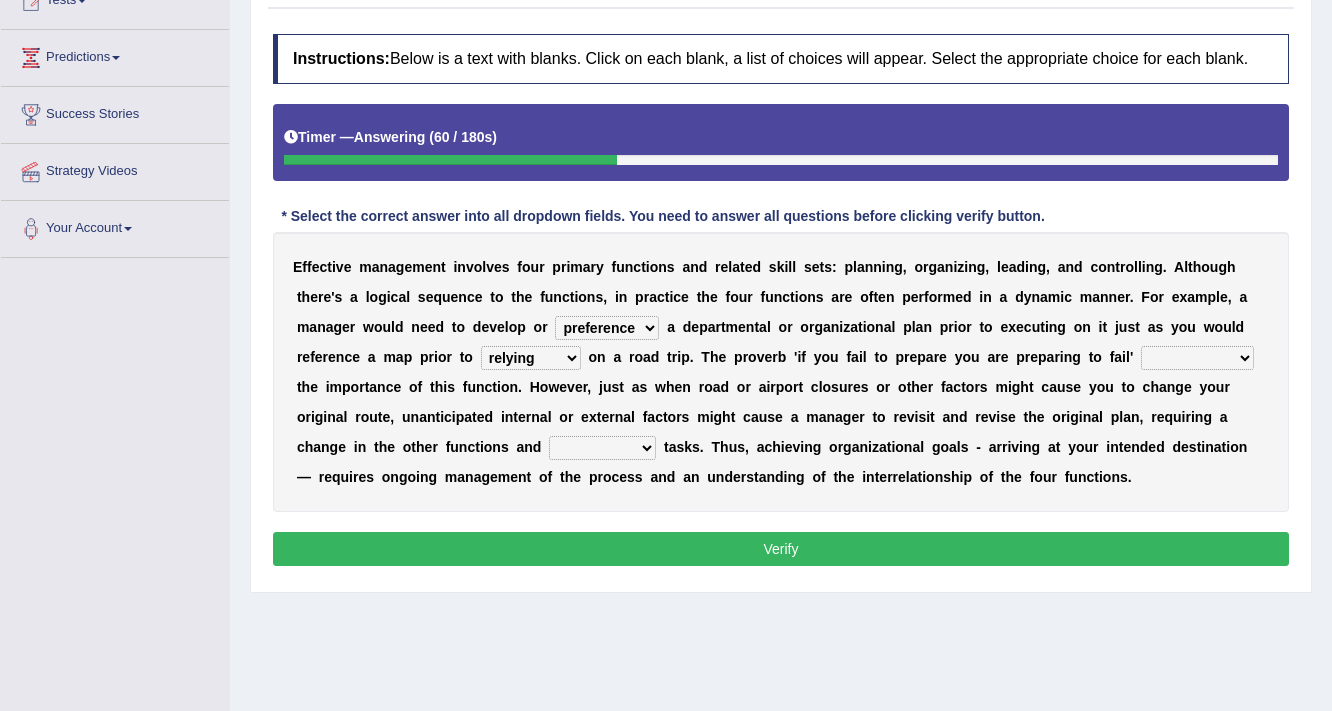 click on "underfeeds undercounts understates underscores" at bounding box center (1197, 358) 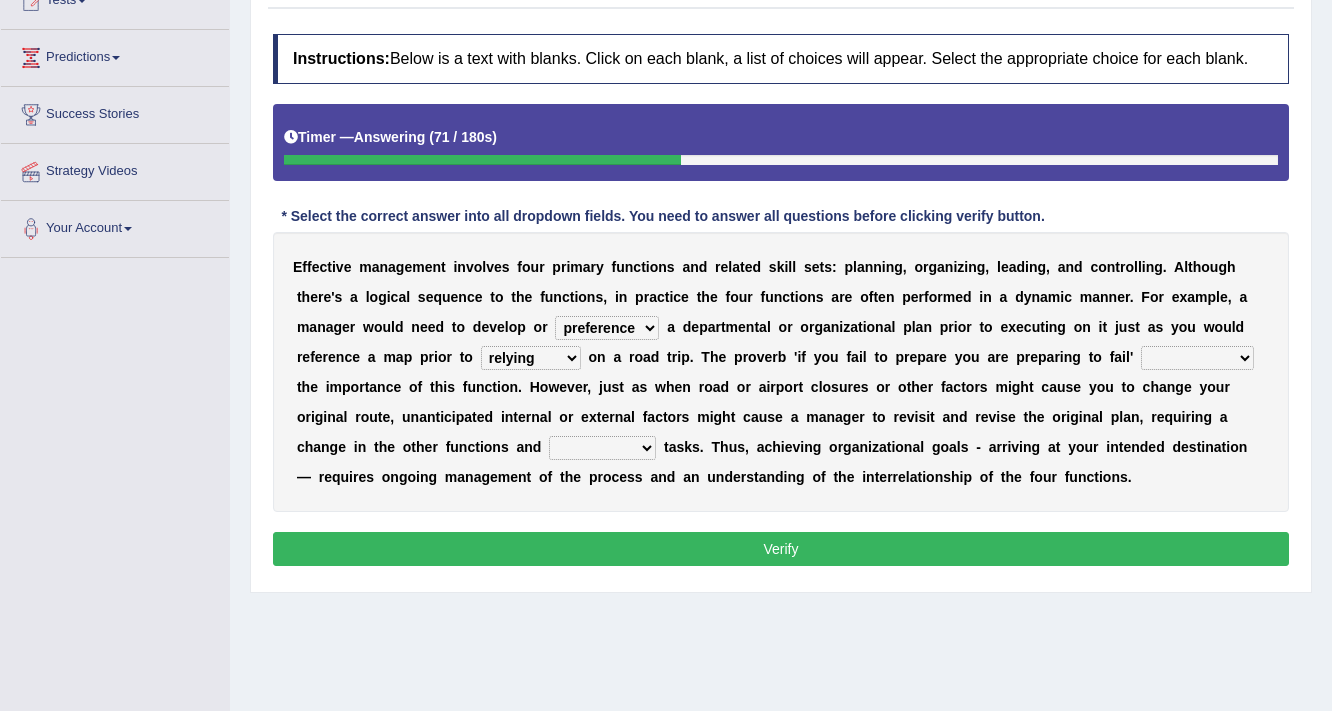 select on "undercounts" 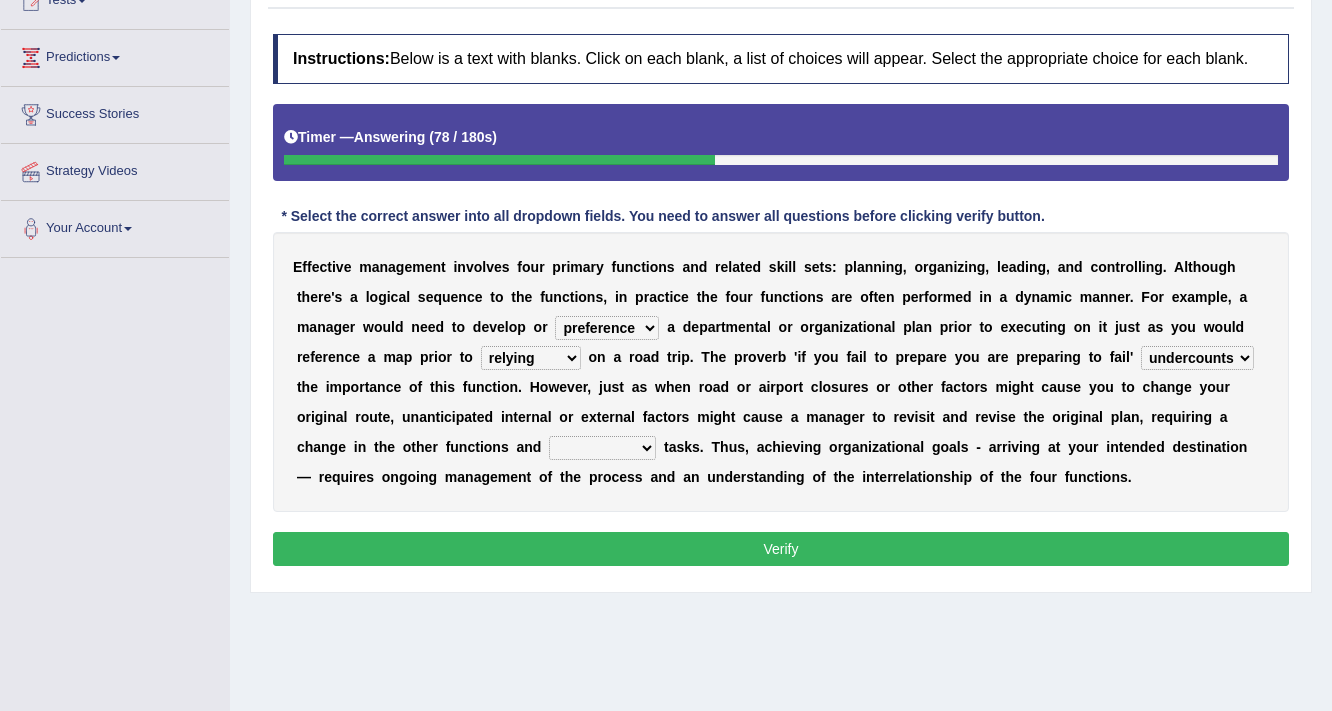 click on "enunciated glaciated appreciated associated" at bounding box center (602, 448) 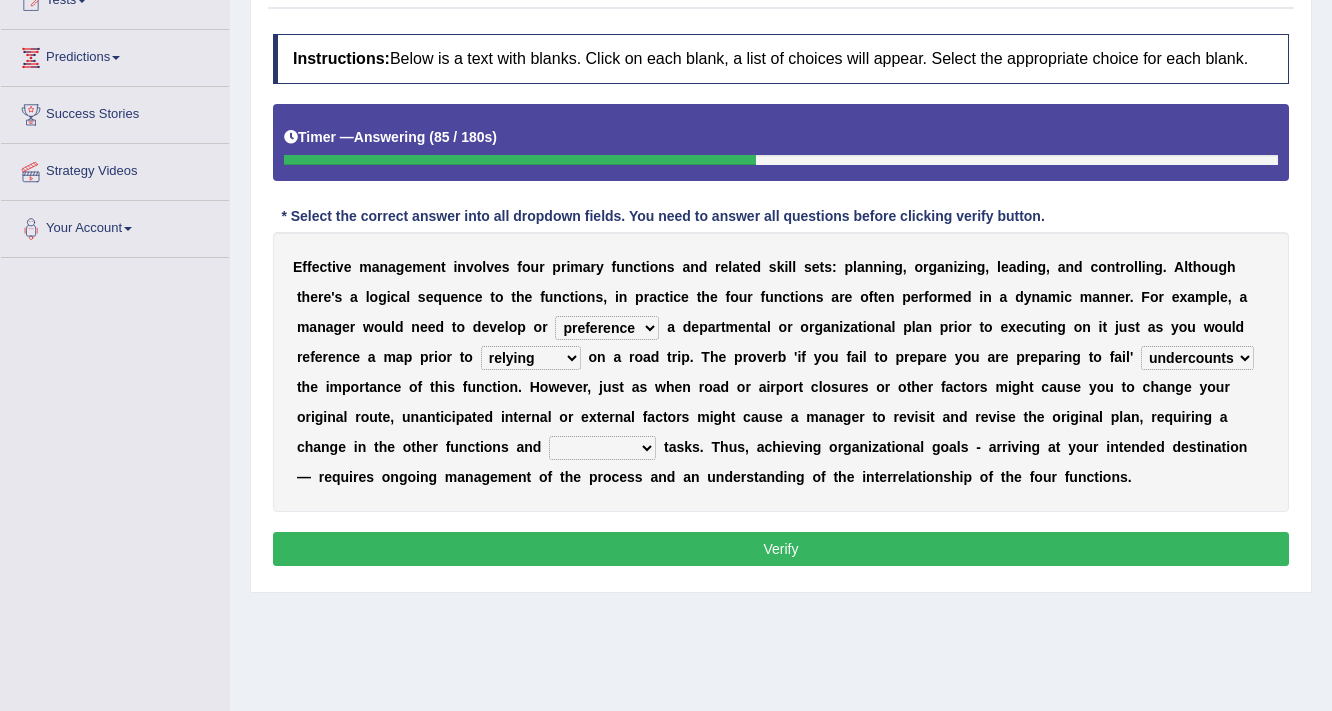 select on "associated" 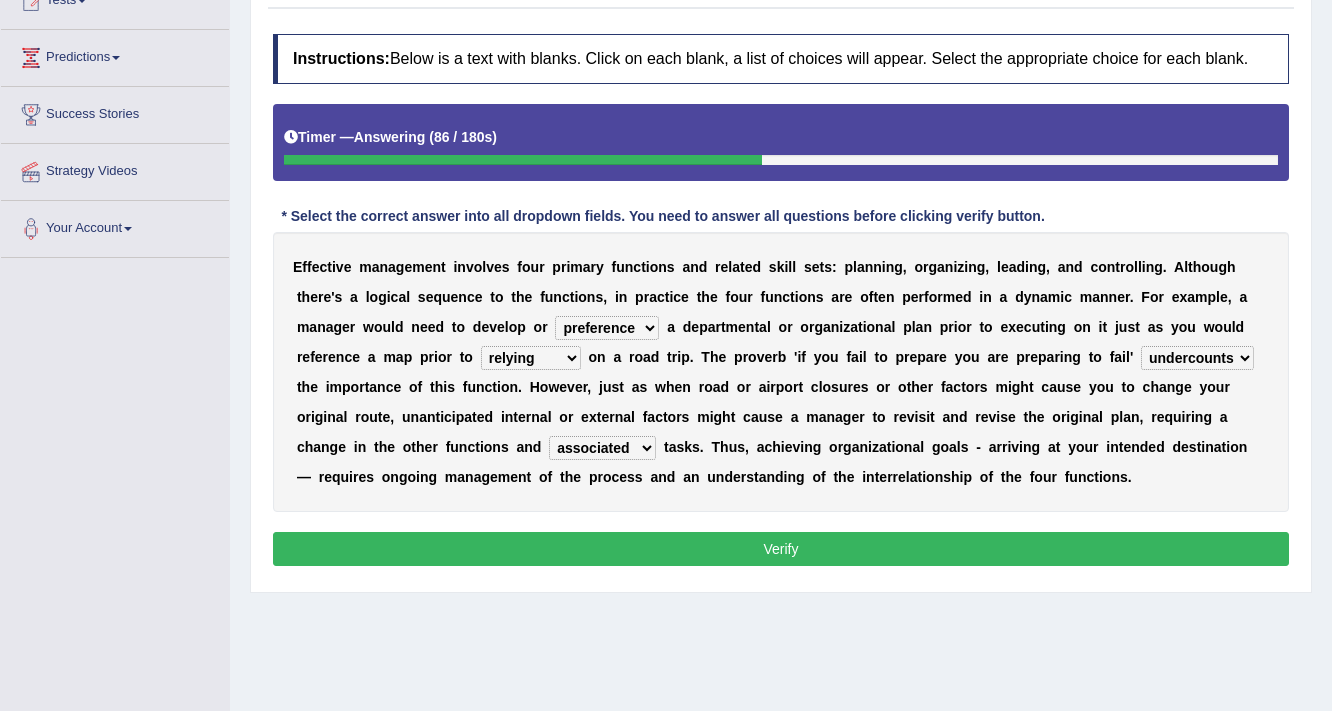 click on "Verify" at bounding box center [781, 549] 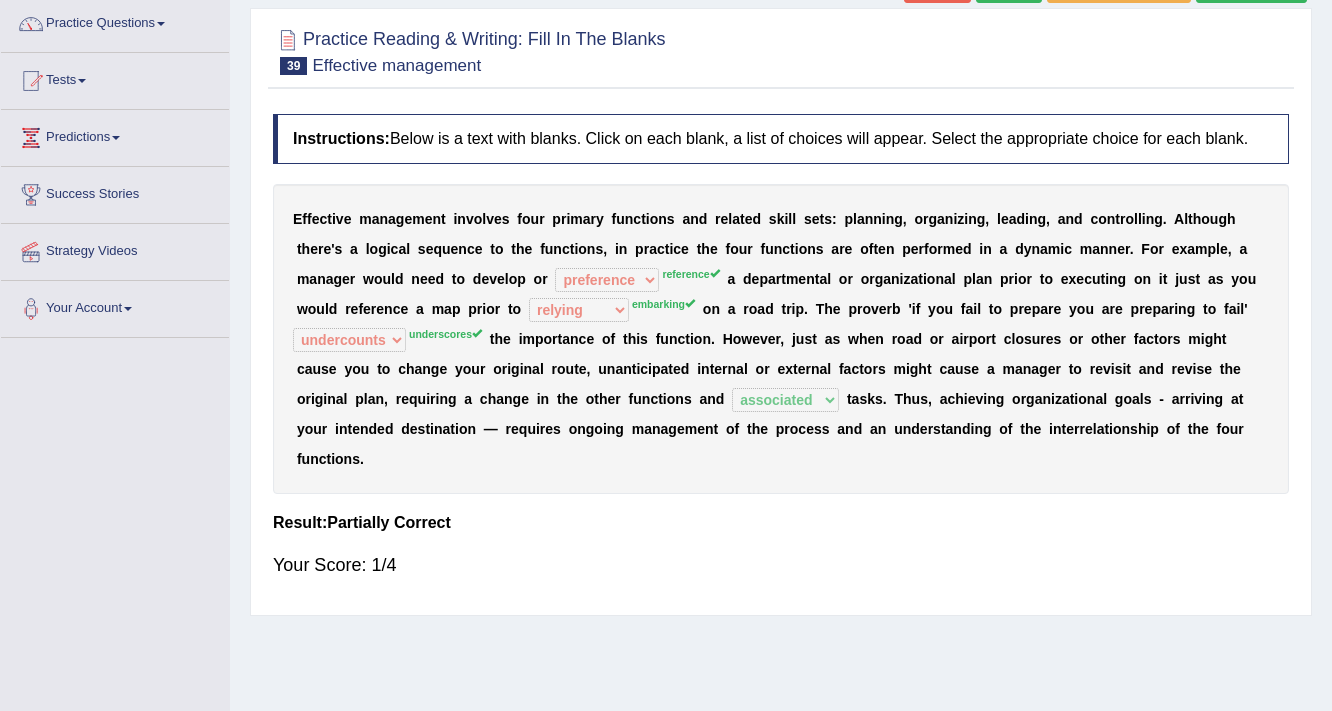 scroll, scrollTop: 0, scrollLeft: 0, axis: both 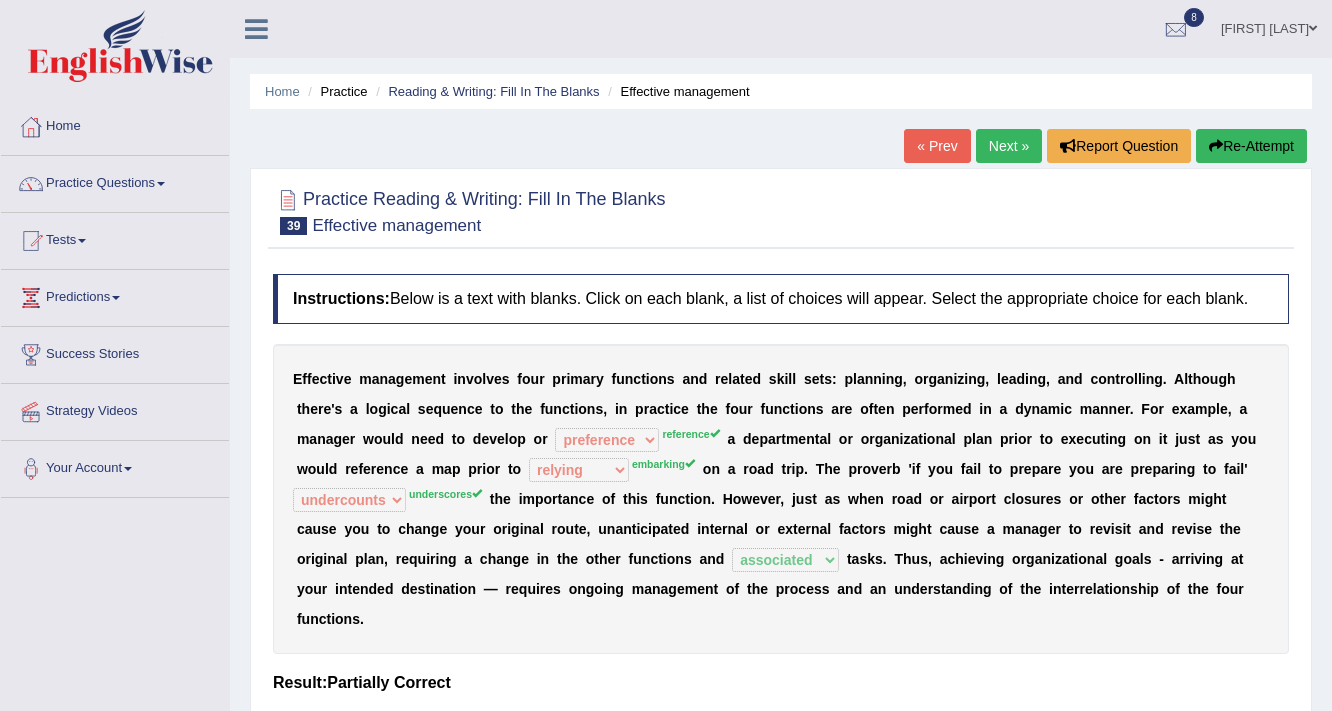 click on "Next »" at bounding box center (1009, 146) 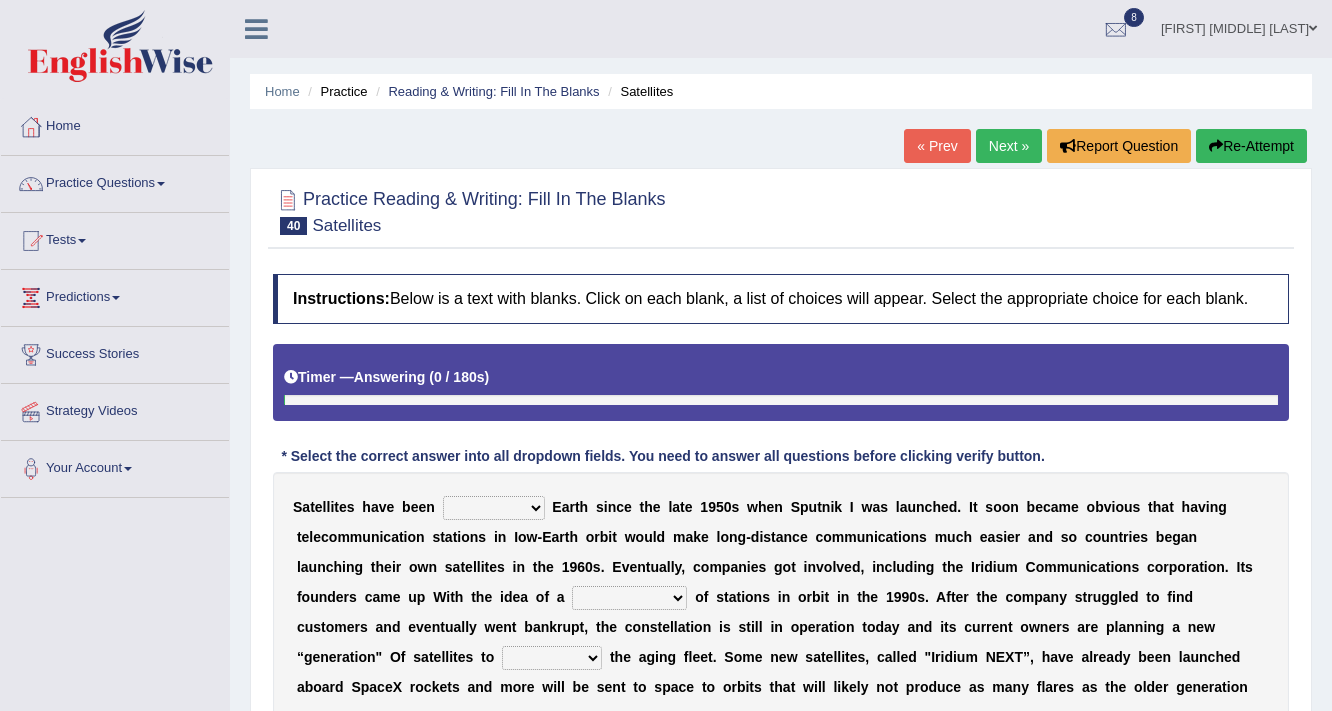 scroll, scrollTop: 0, scrollLeft: 0, axis: both 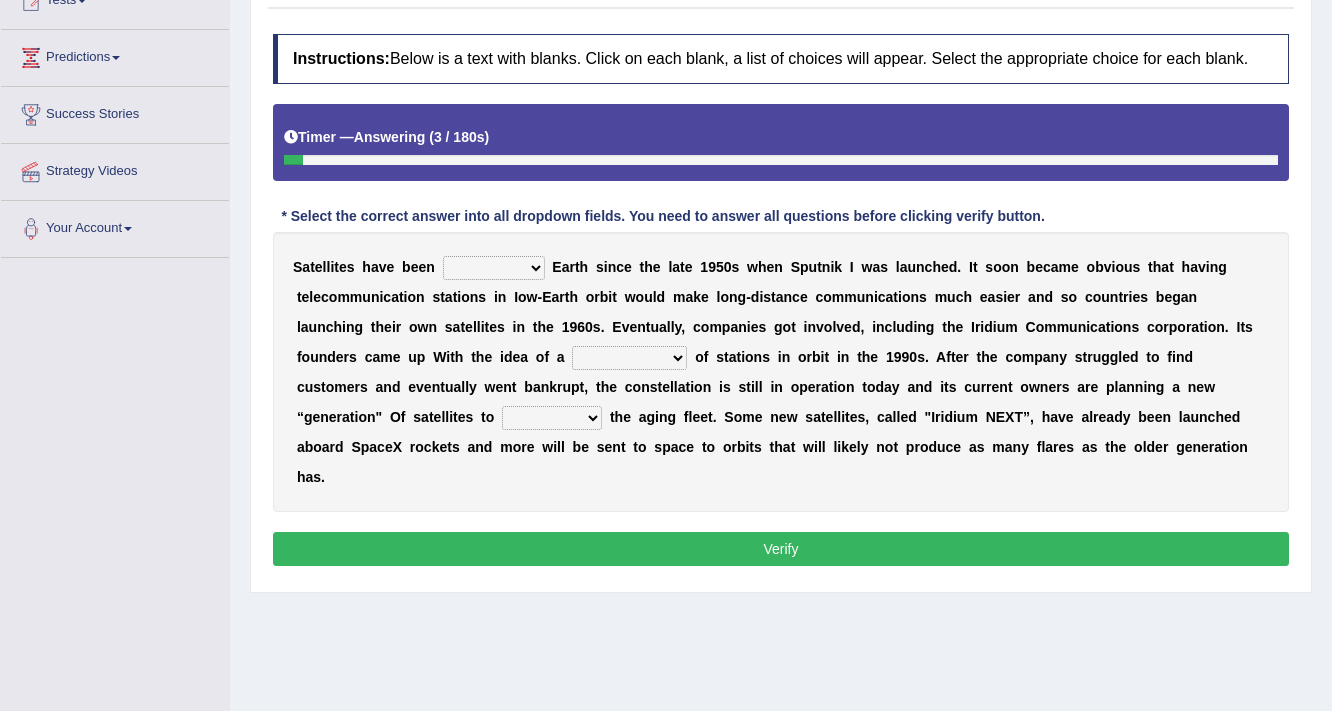 click on "prohibiting orbiting inhibiting frostbiting" at bounding box center (494, 268) 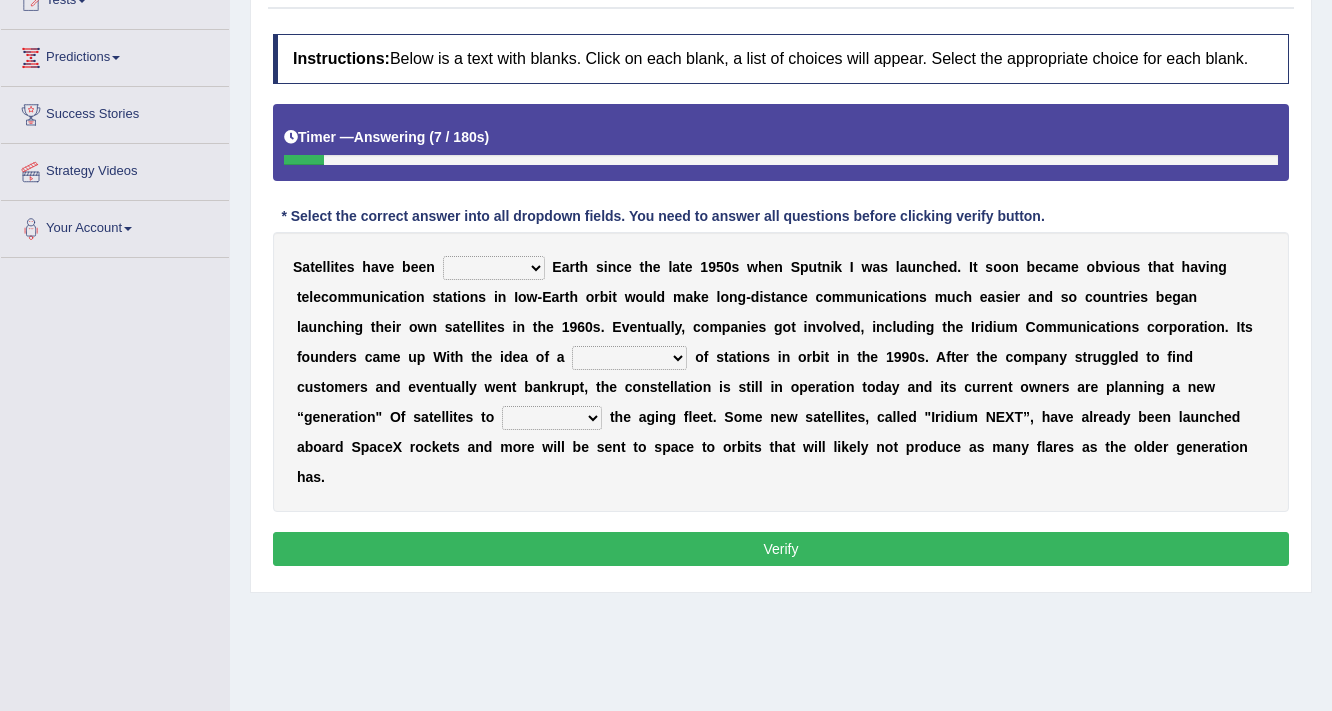 select on "orbiting" 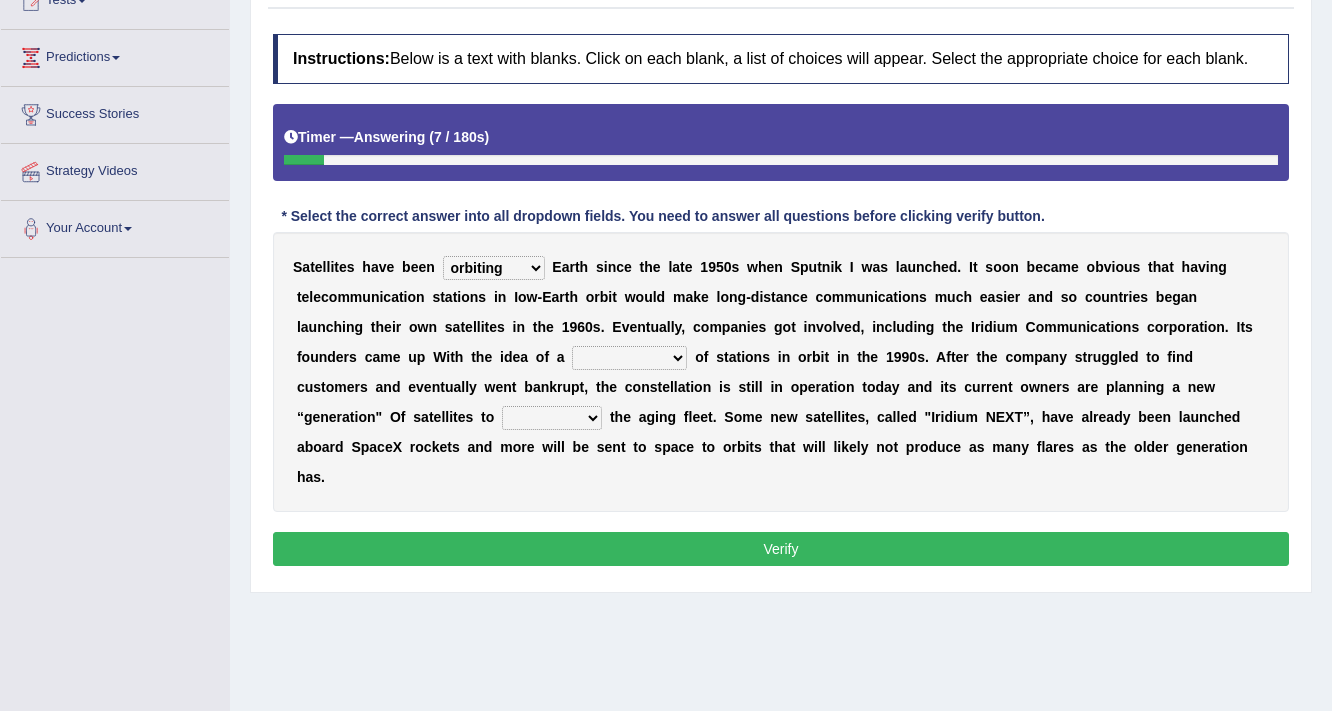 click on "prohibiting orbiting inhibiting frostbiting" at bounding box center [494, 268] 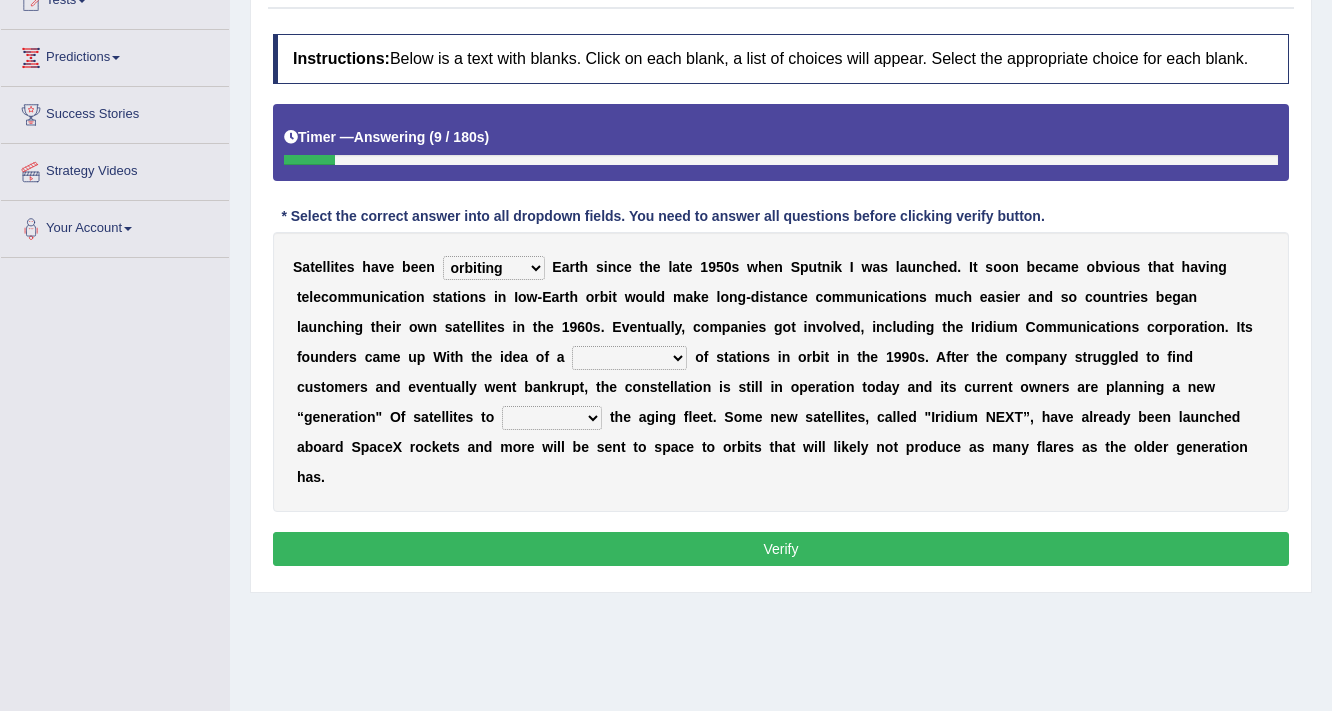 click on "prohibiting orbiting inhibiting frostbiting" at bounding box center [494, 268] 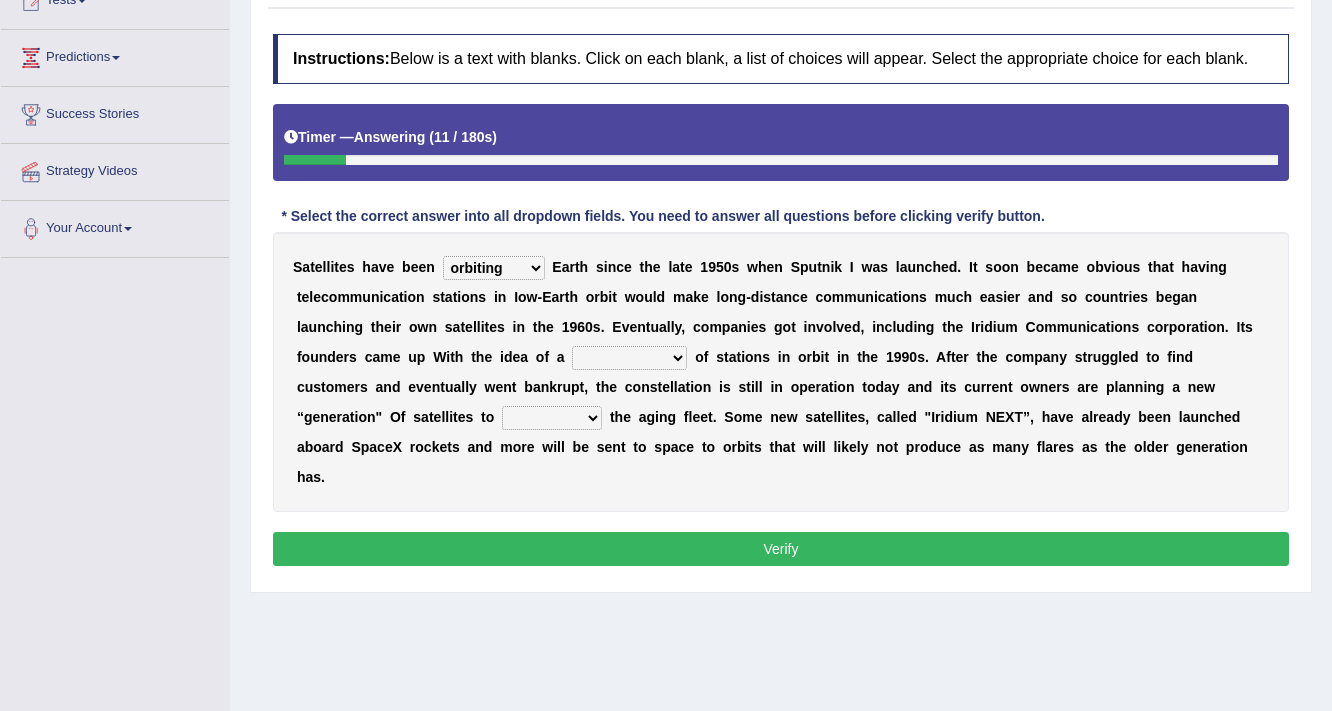 click on "prohibiting orbiting inhibiting frostbiting" at bounding box center (494, 268) 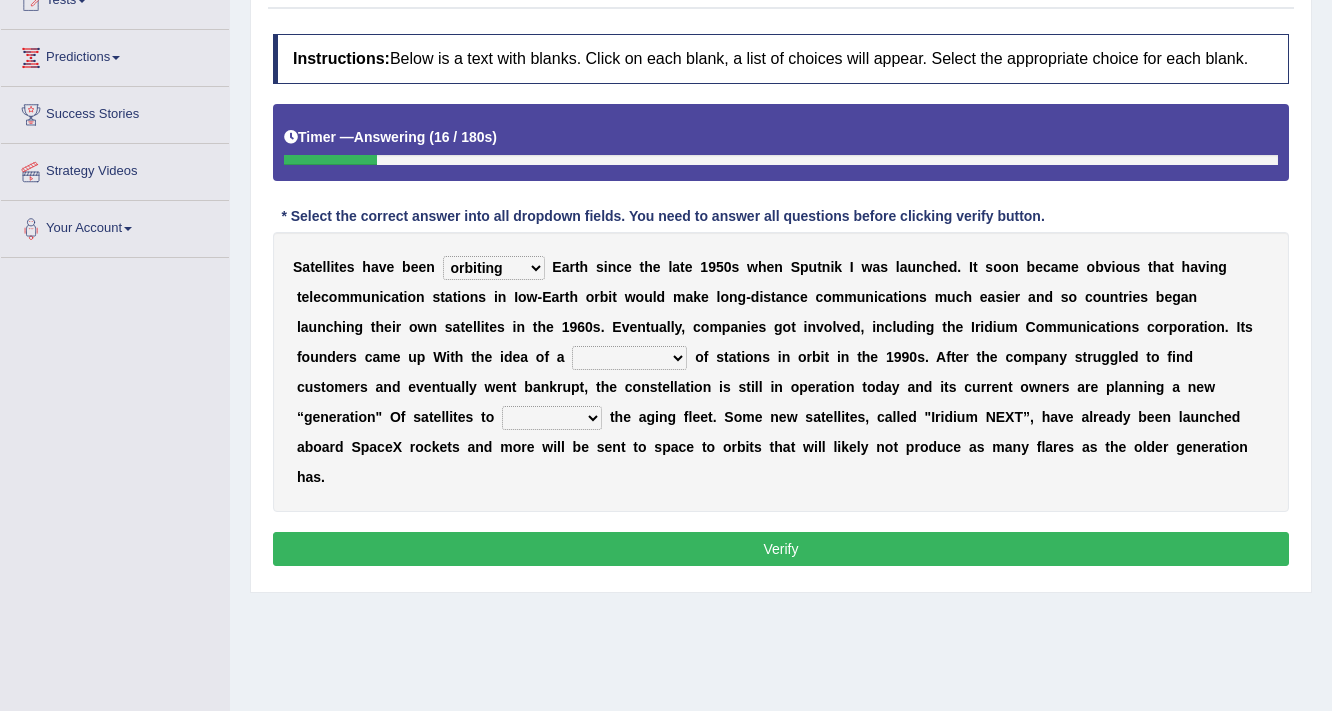 click on "kind source means constellation" at bounding box center (629, 358) 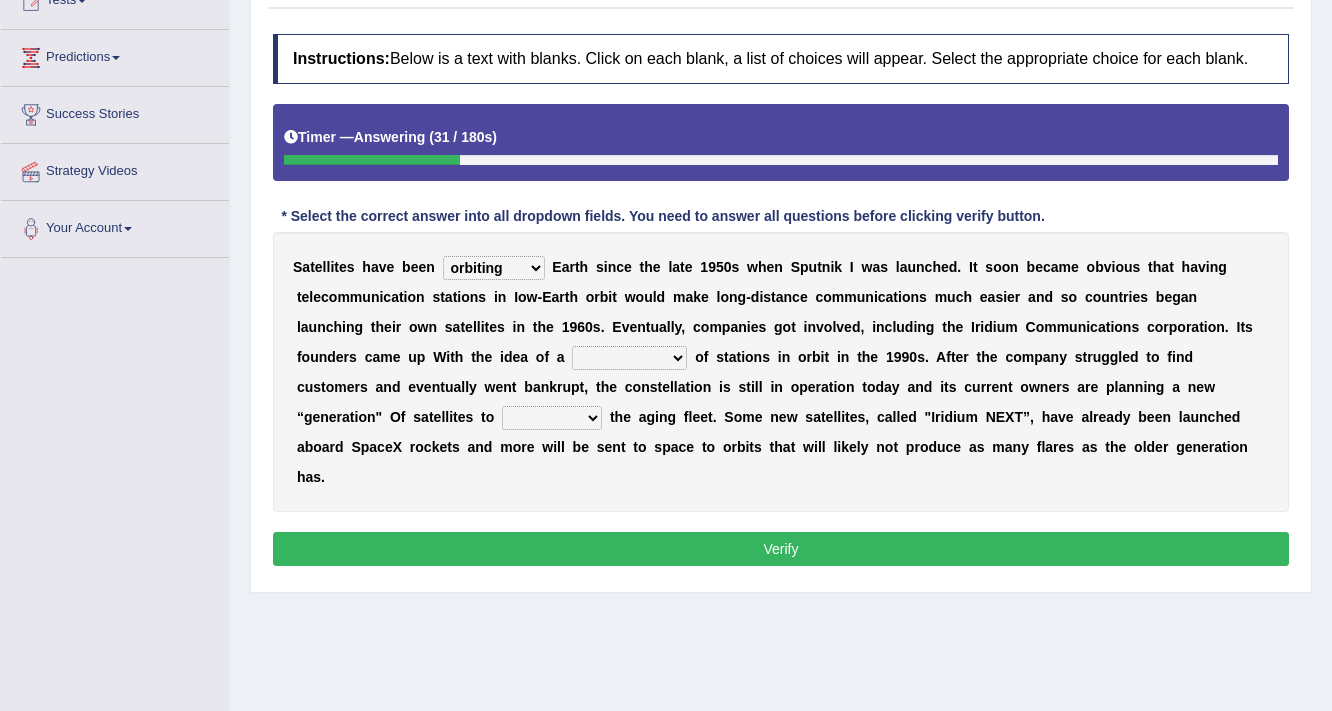 select on "constellation" 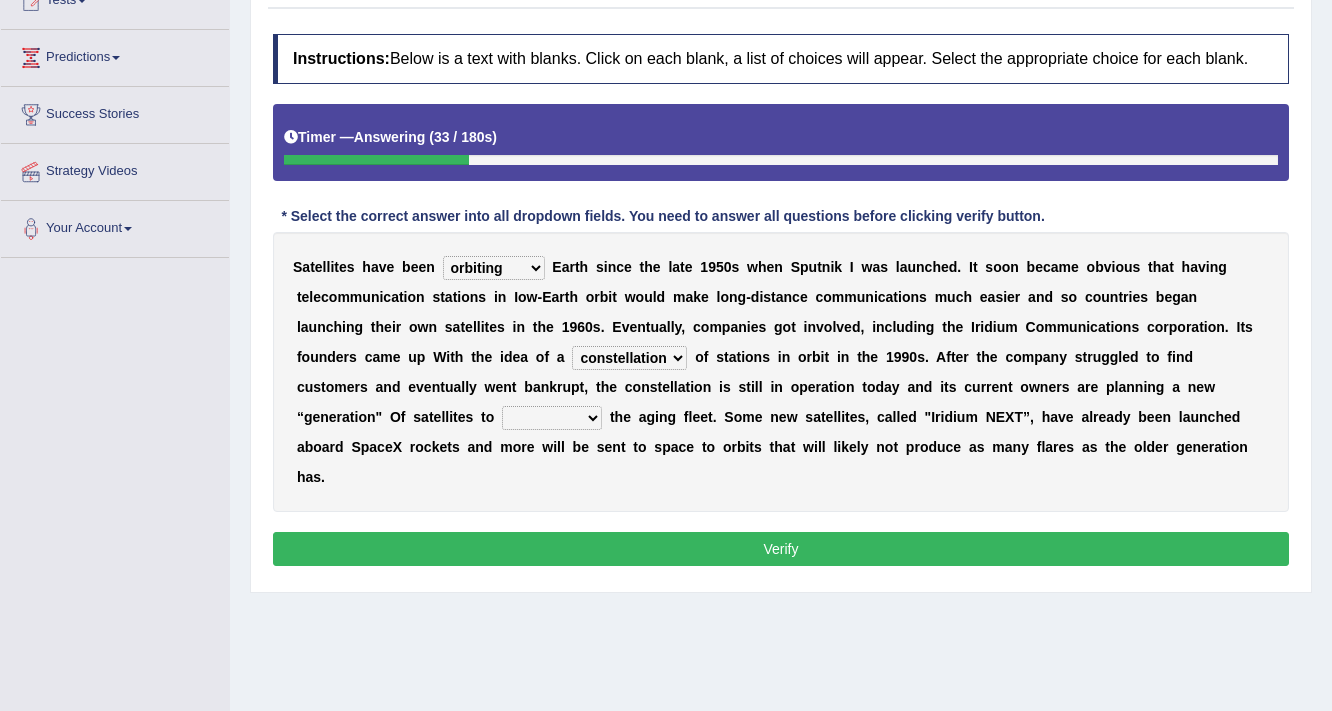 click on "replace refill reject renew" at bounding box center (552, 418) 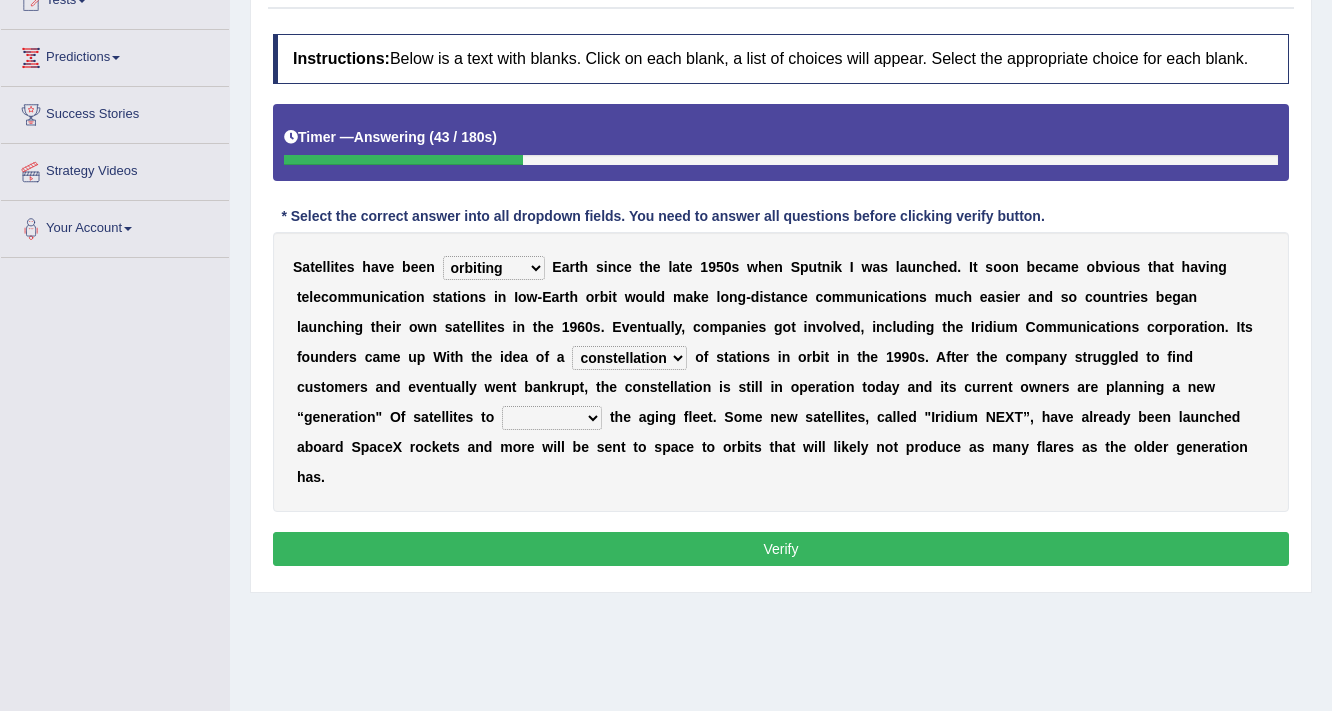 select on "replace" 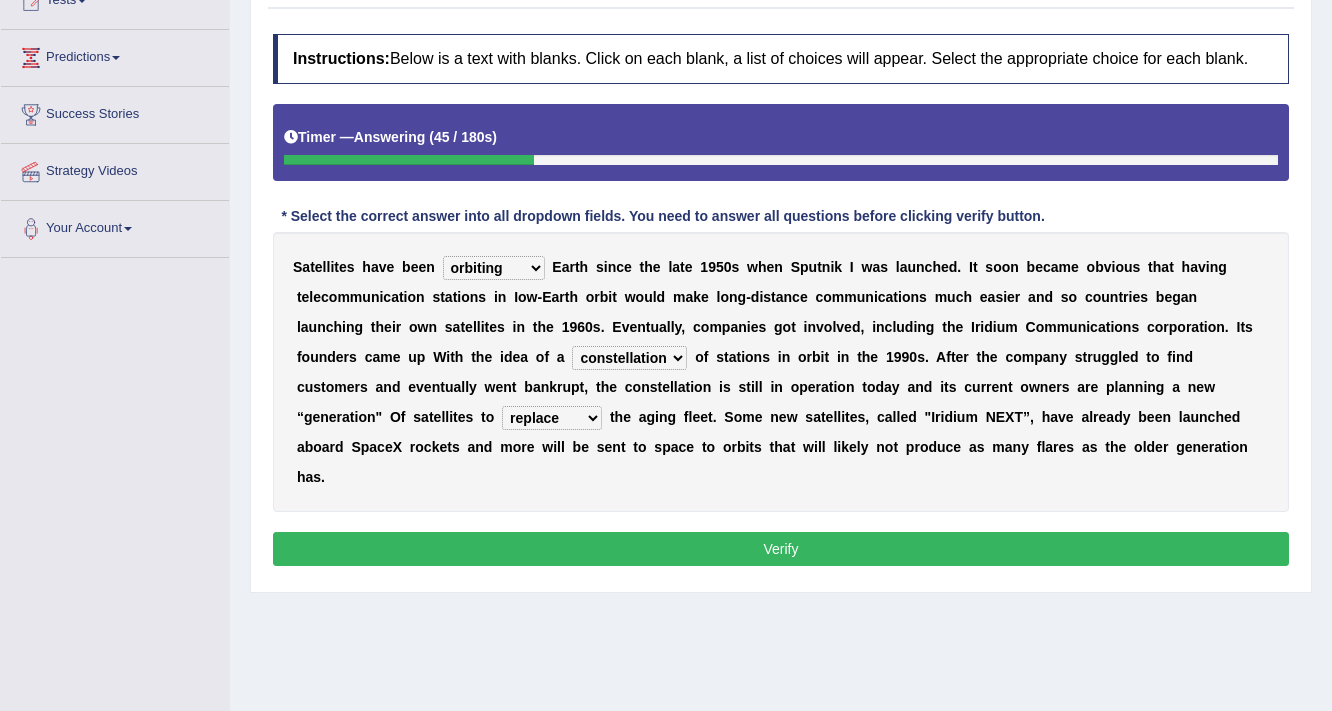 click on "Verify" at bounding box center (781, 549) 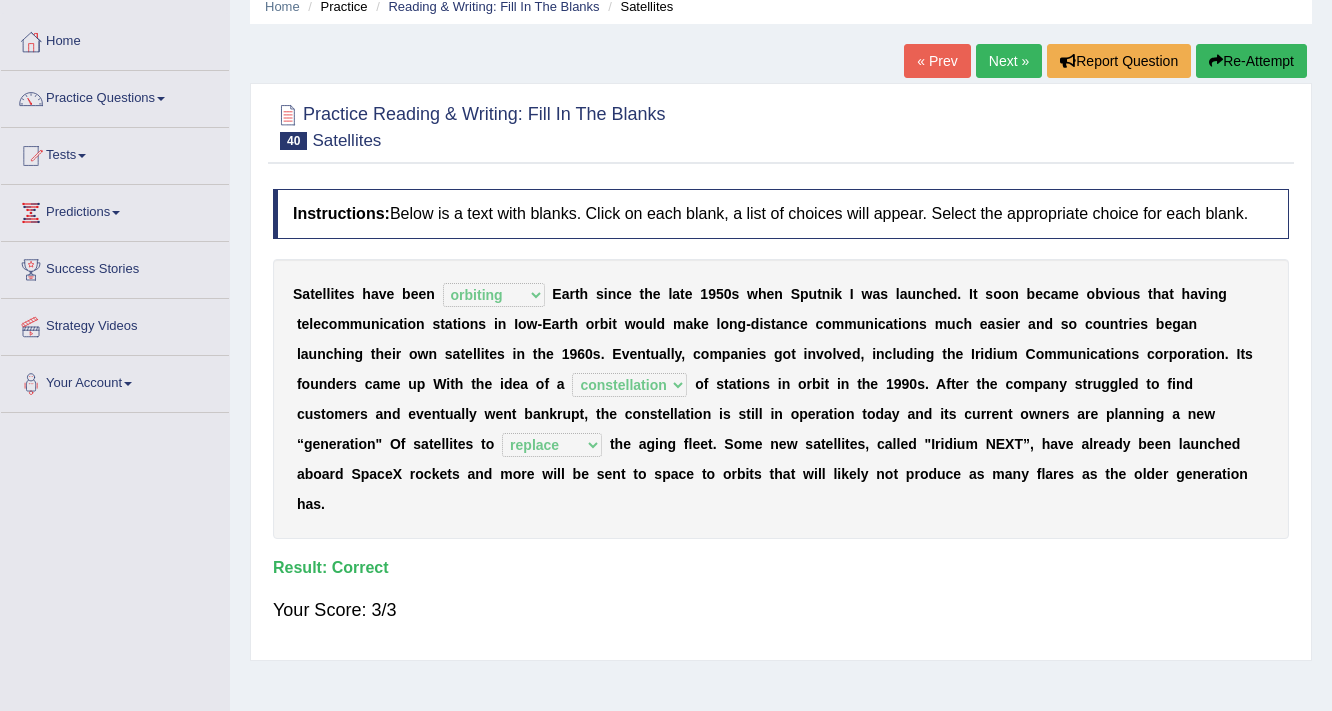 scroll, scrollTop: 80, scrollLeft: 0, axis: vertical 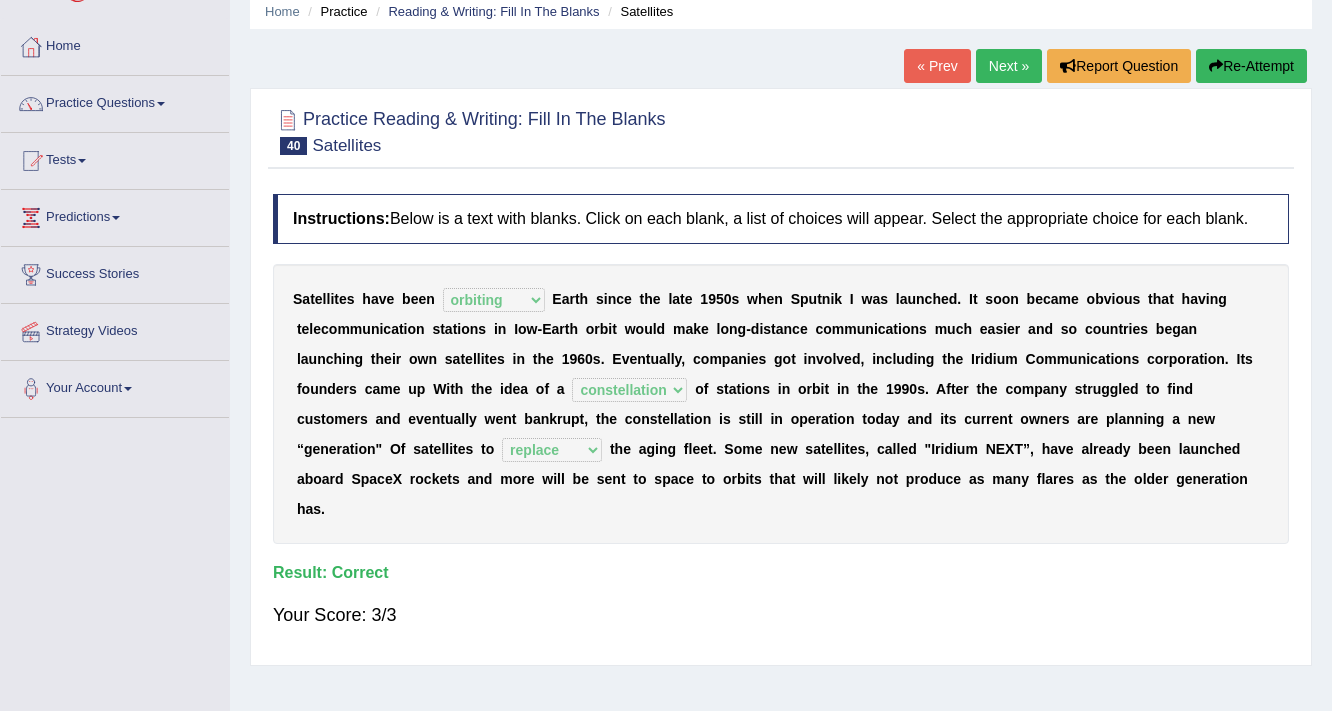 click on "Next »" at bounding box center (1009, 66) 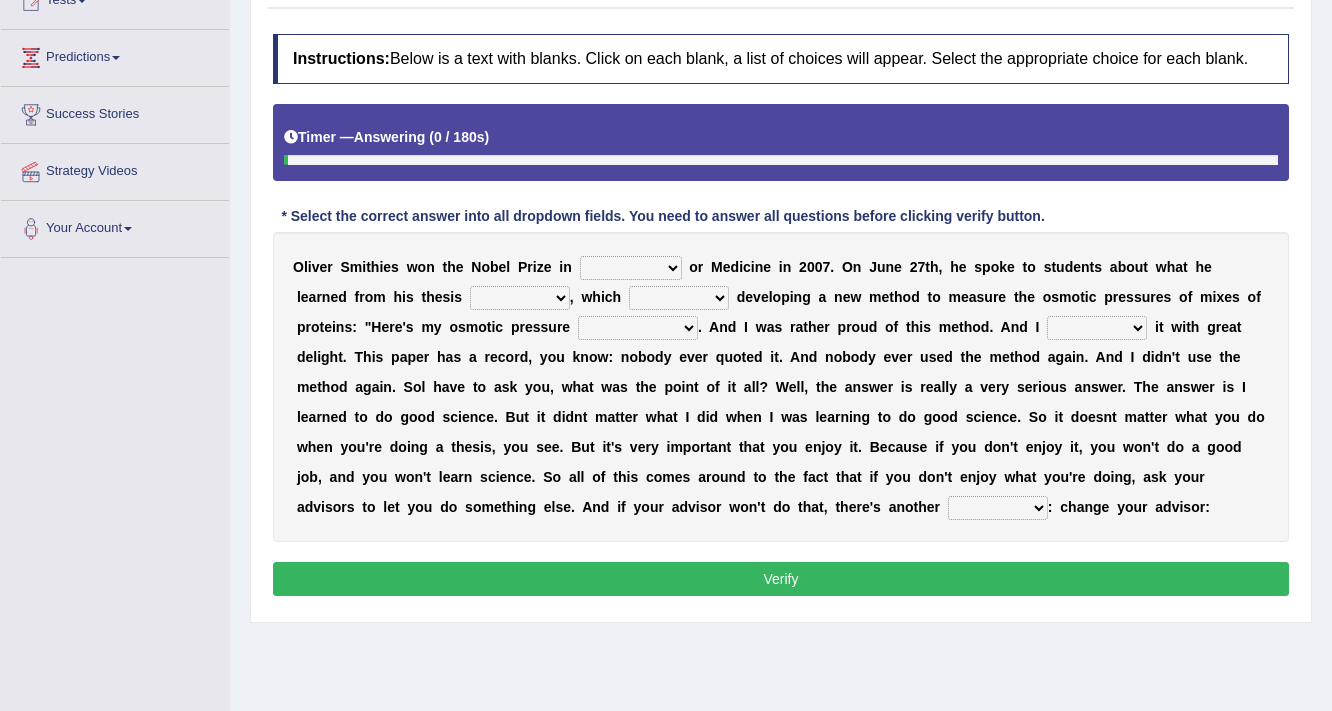 scroll, scrollTop: 240, scrollLeft: 0, axis: vertical 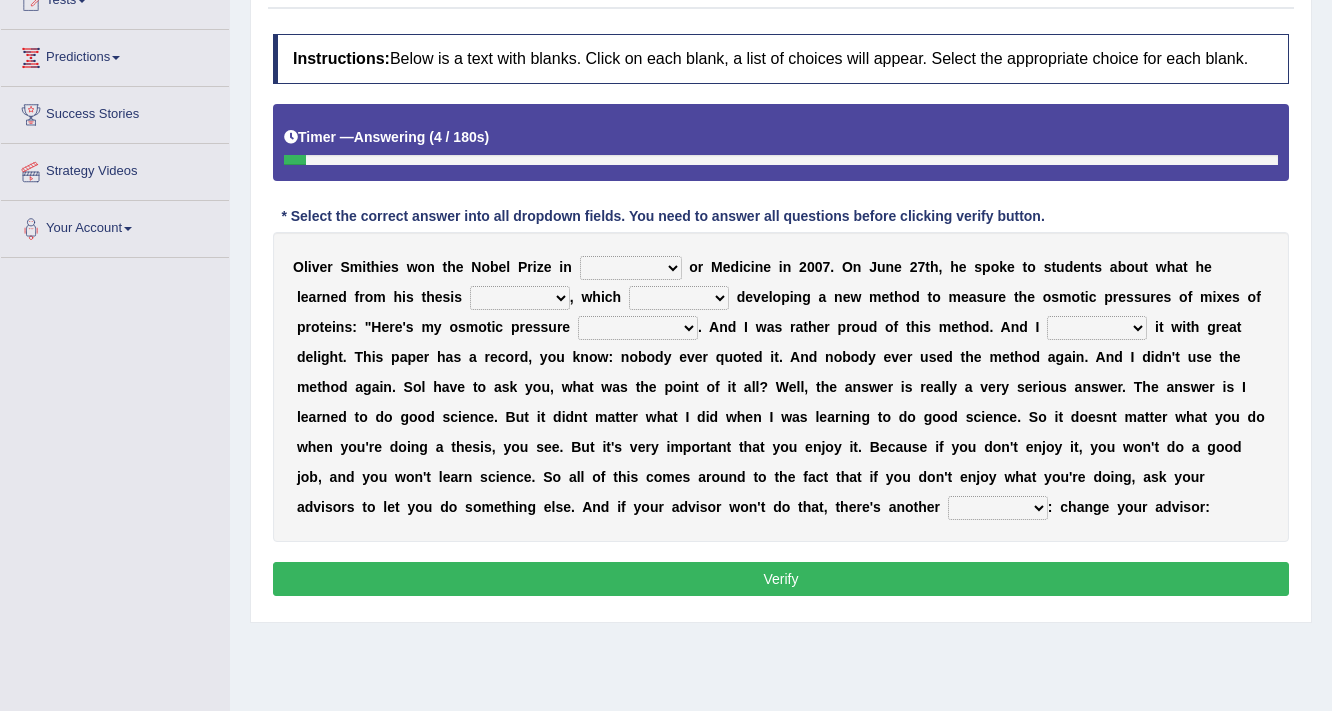 click on "mentality pottery physiology geniality" at bounding box center [631, 268] 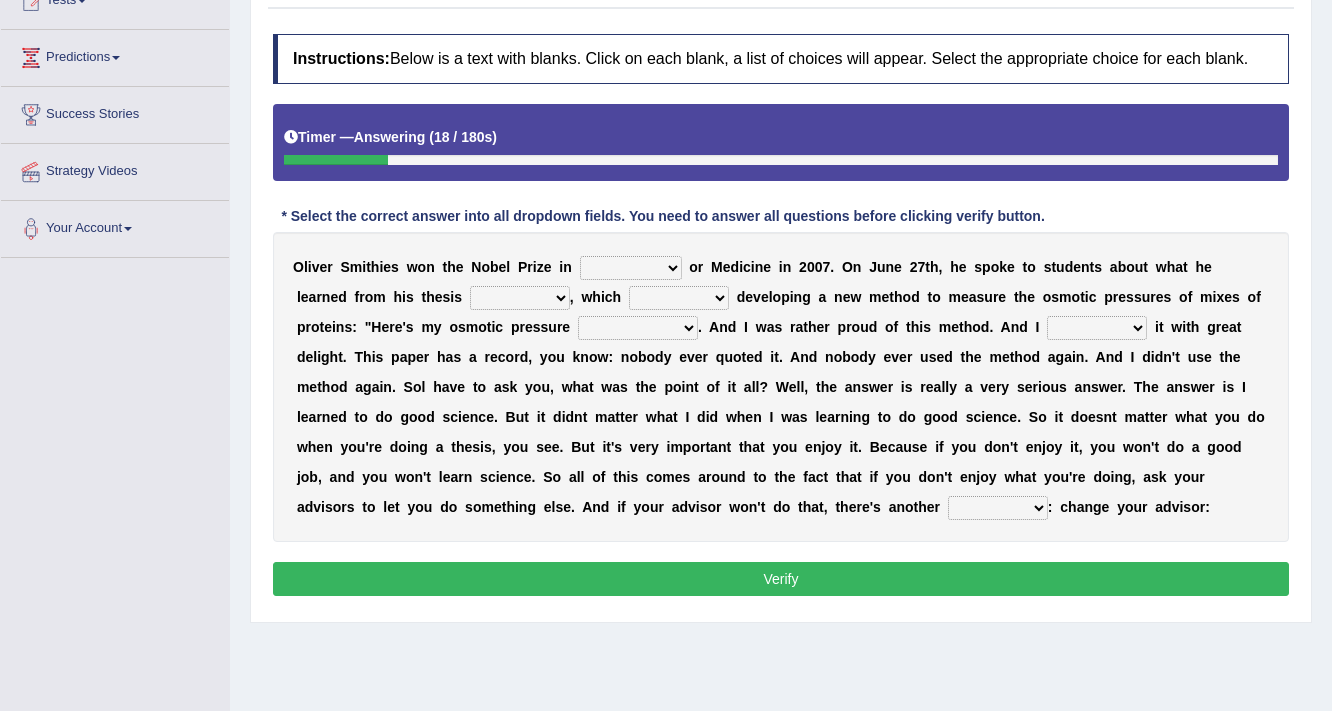 click on "0" at bounding box center [819, 267] 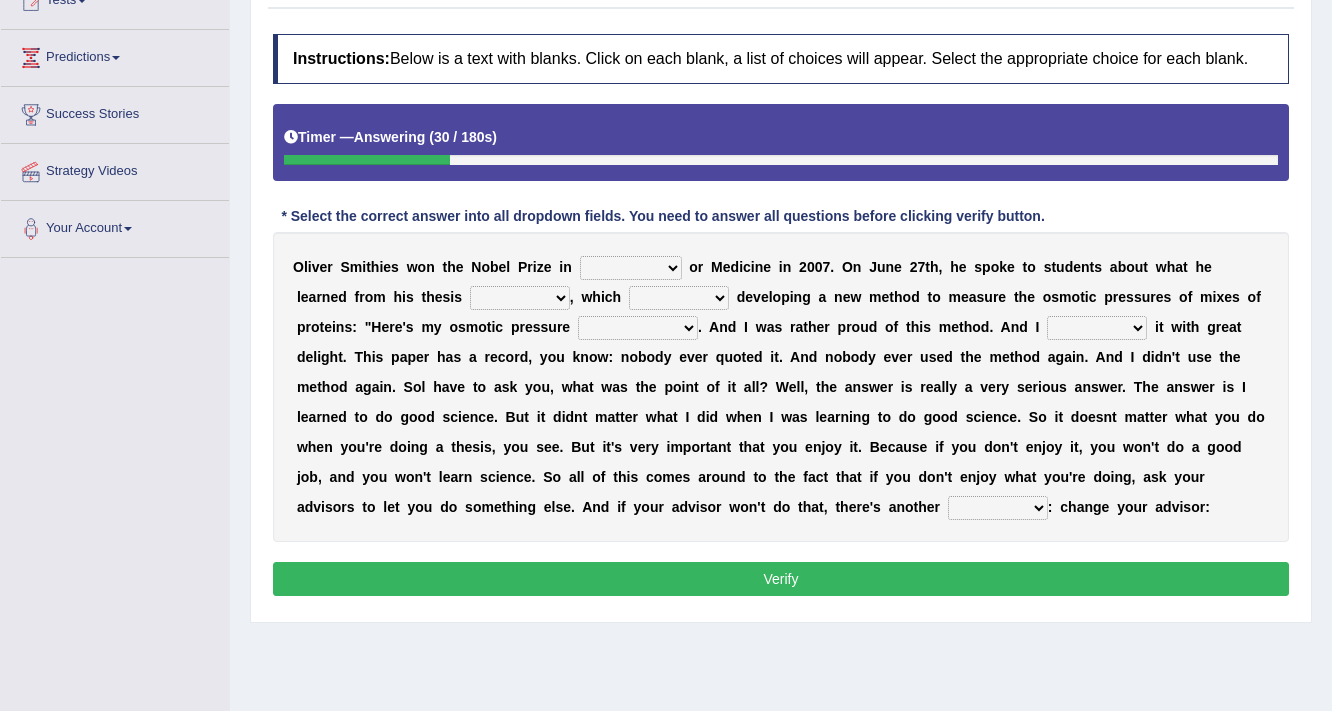 click on "mentality pottery physiology geniality" at bounding box center [631, 268] 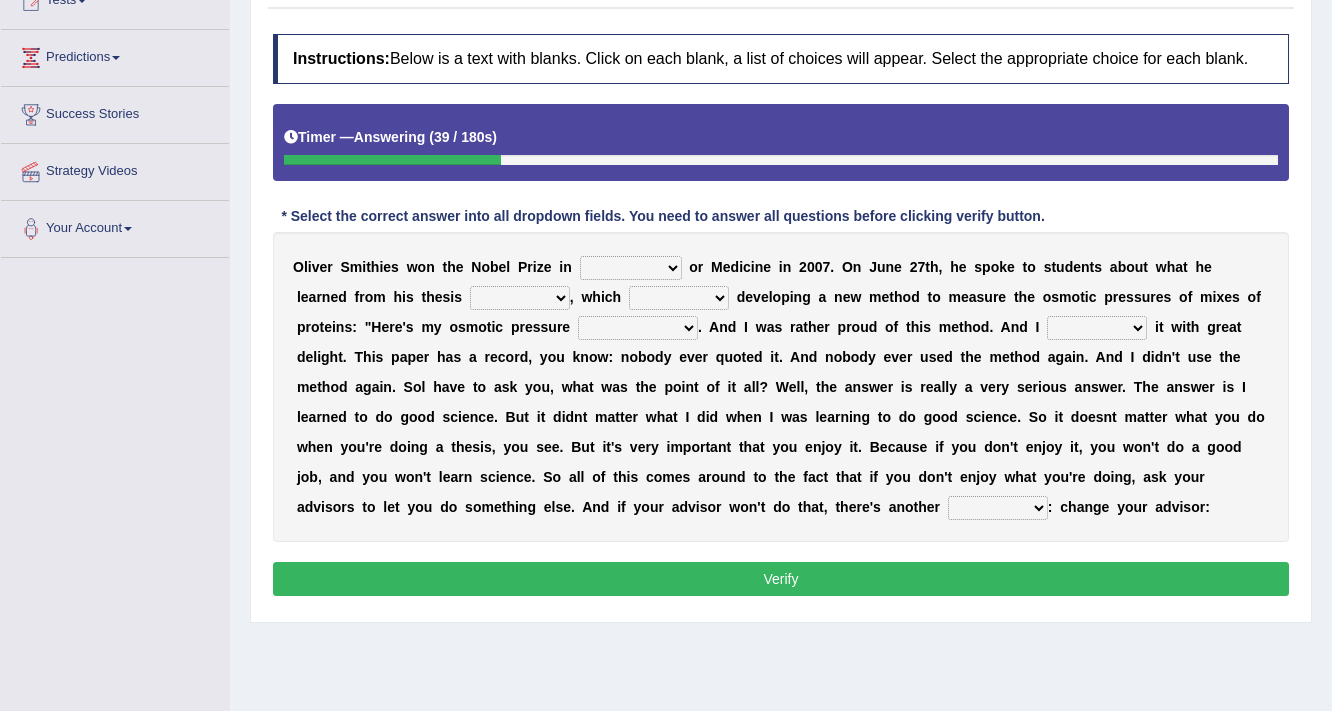 select on "physiology" 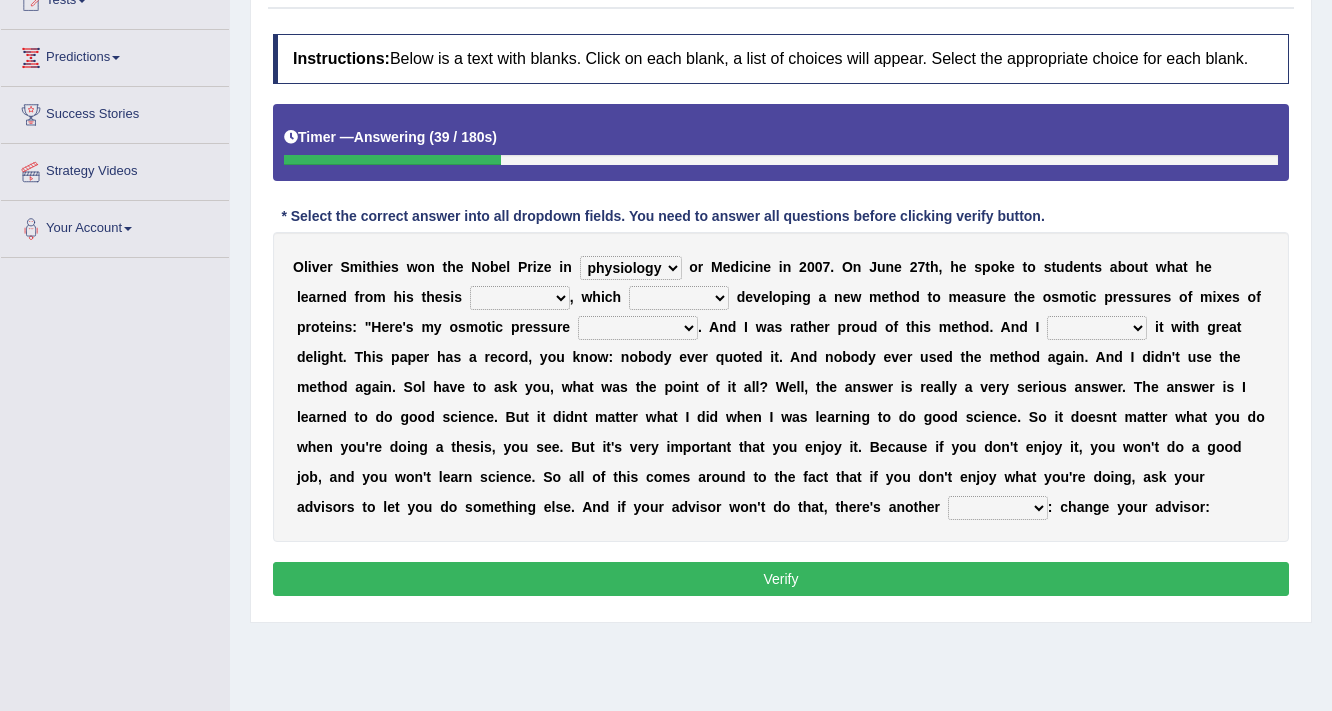 click on "mentality pottery physiology geniality" at bounding box center (631, 268) 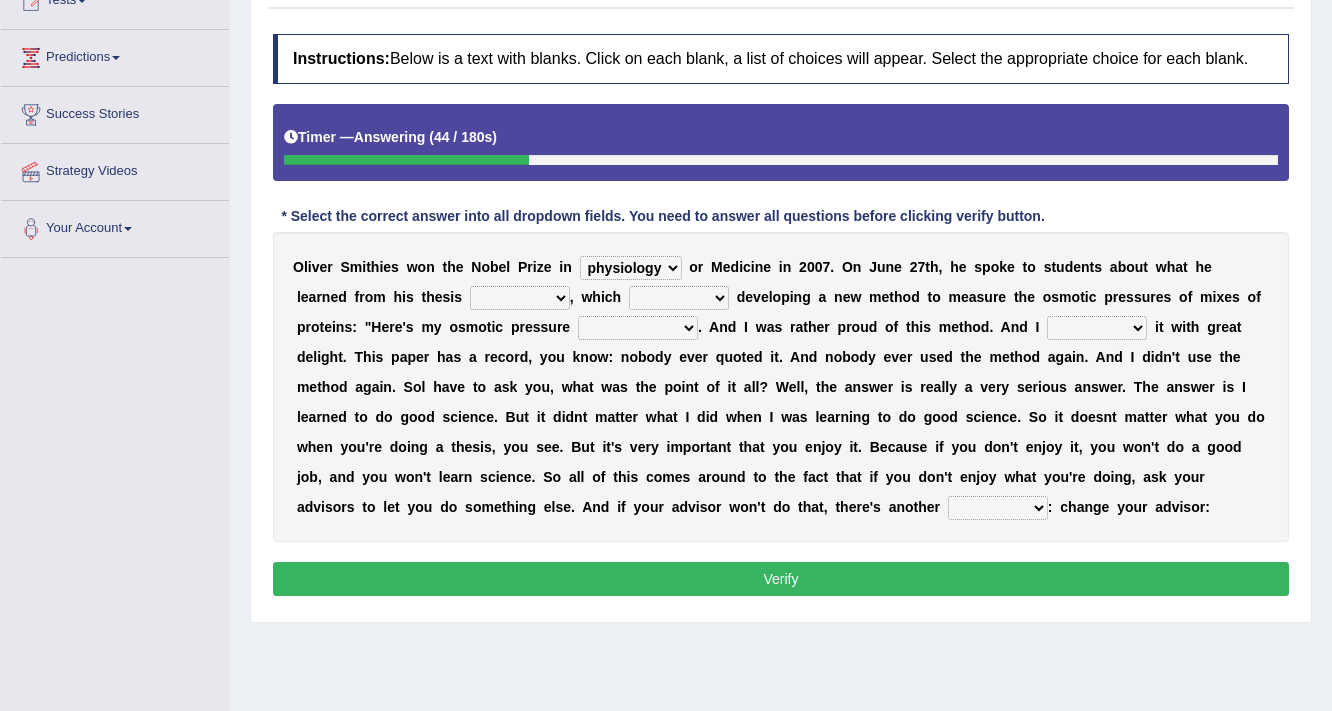 click on "shad sherd research watt" at bounding box center [520, 298] 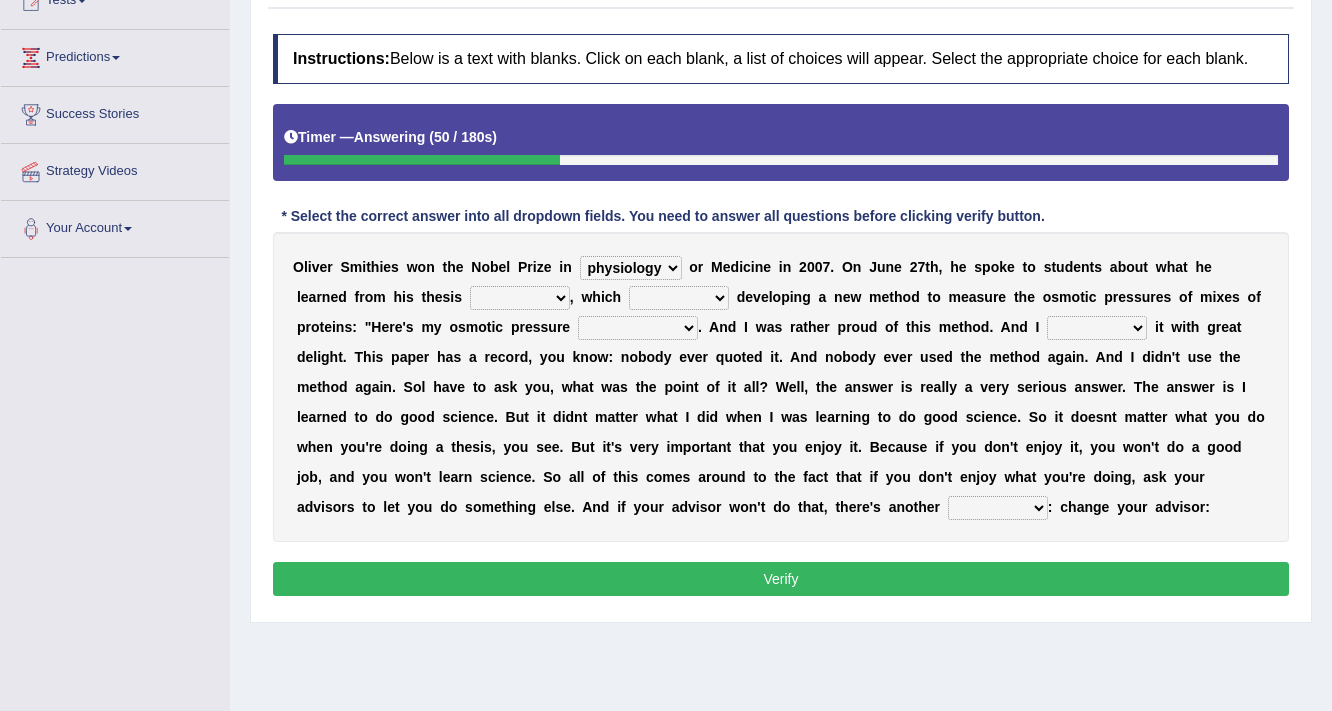 select on "research" 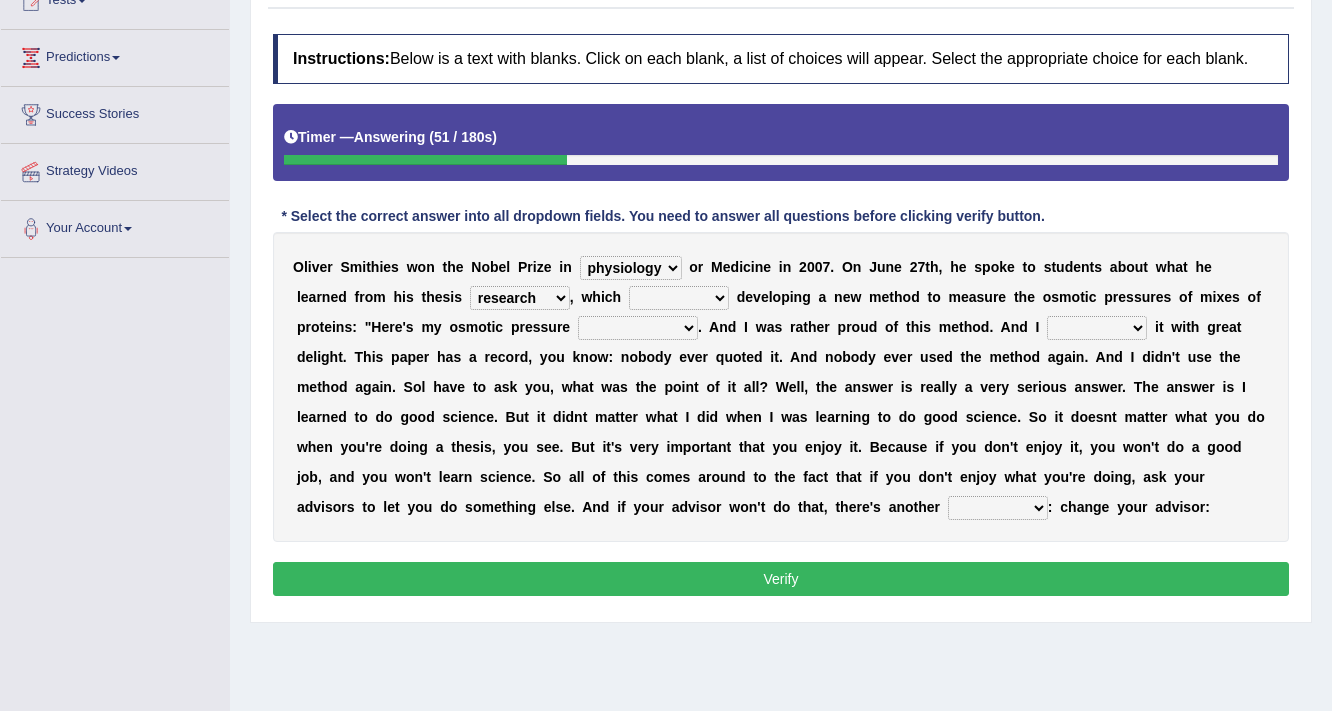 click on "involved evolved mad allot" at bounding box center [679, 298] 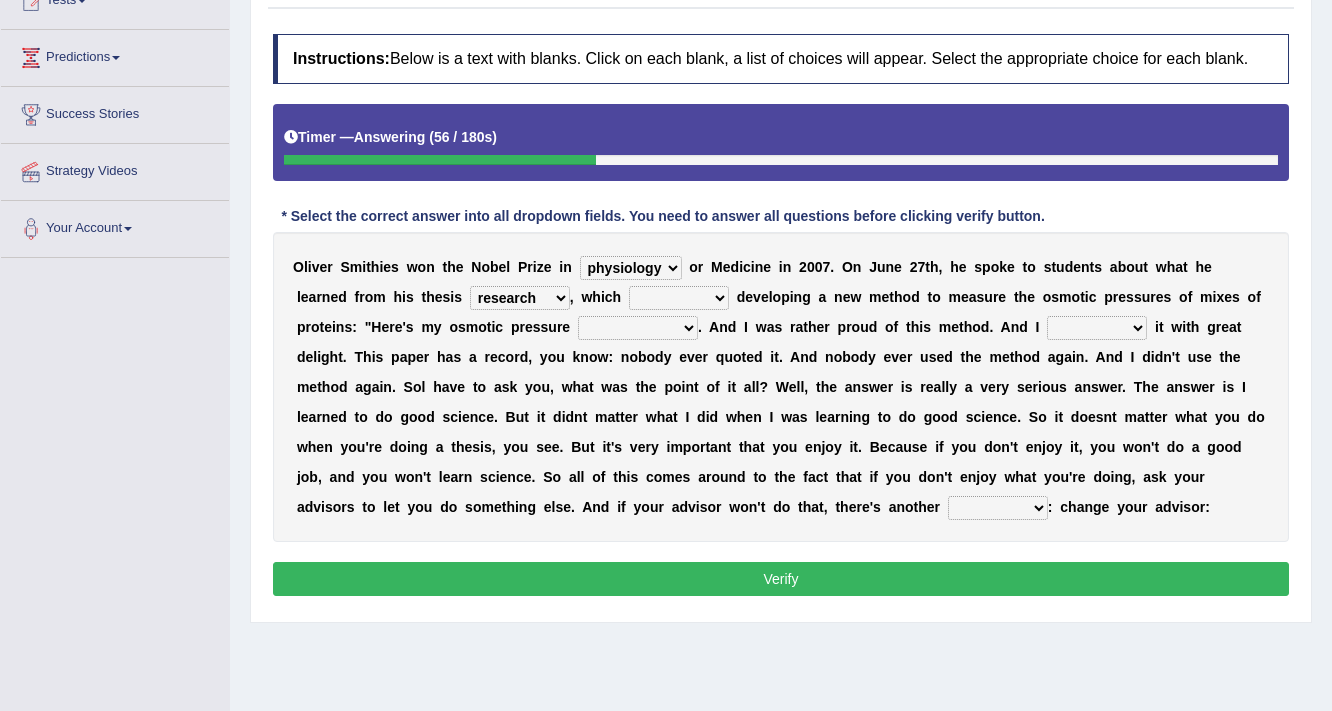 select on "involved" 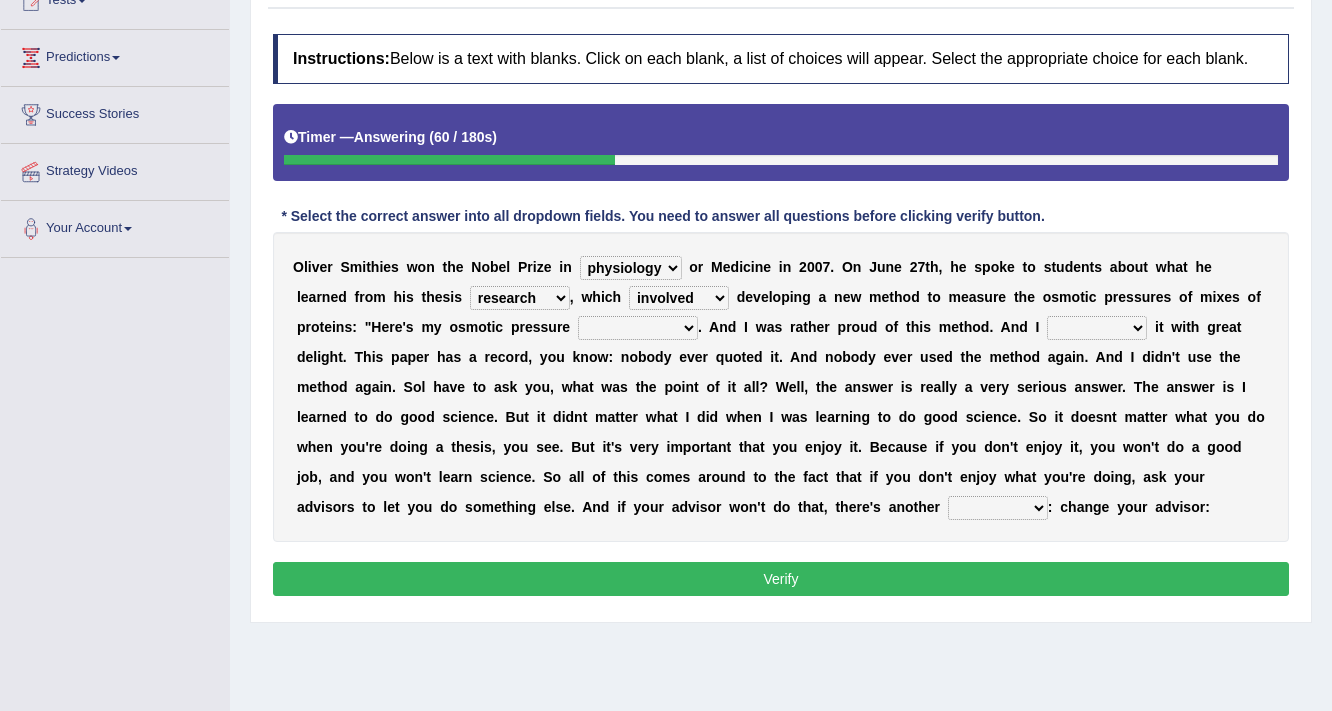 click on "experiment magnificent measurement belligerent" at bounding box center (638, 328) 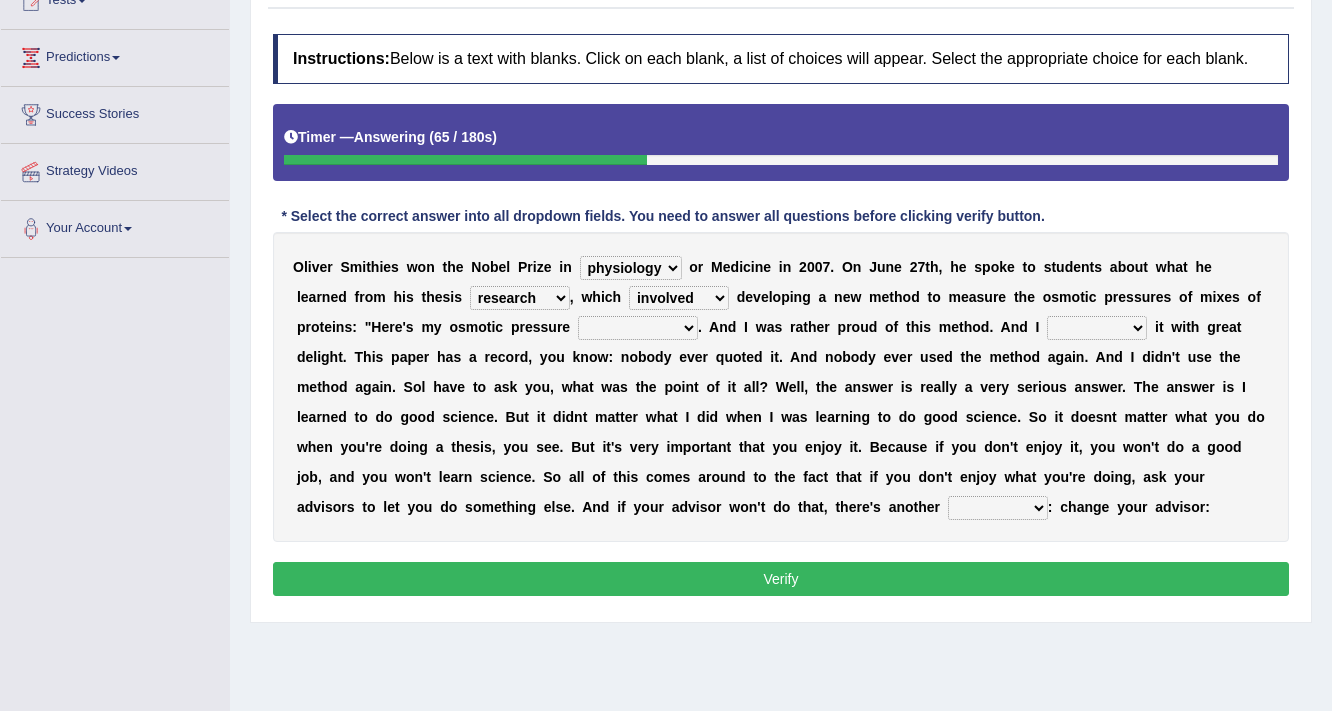 select on "experiment" 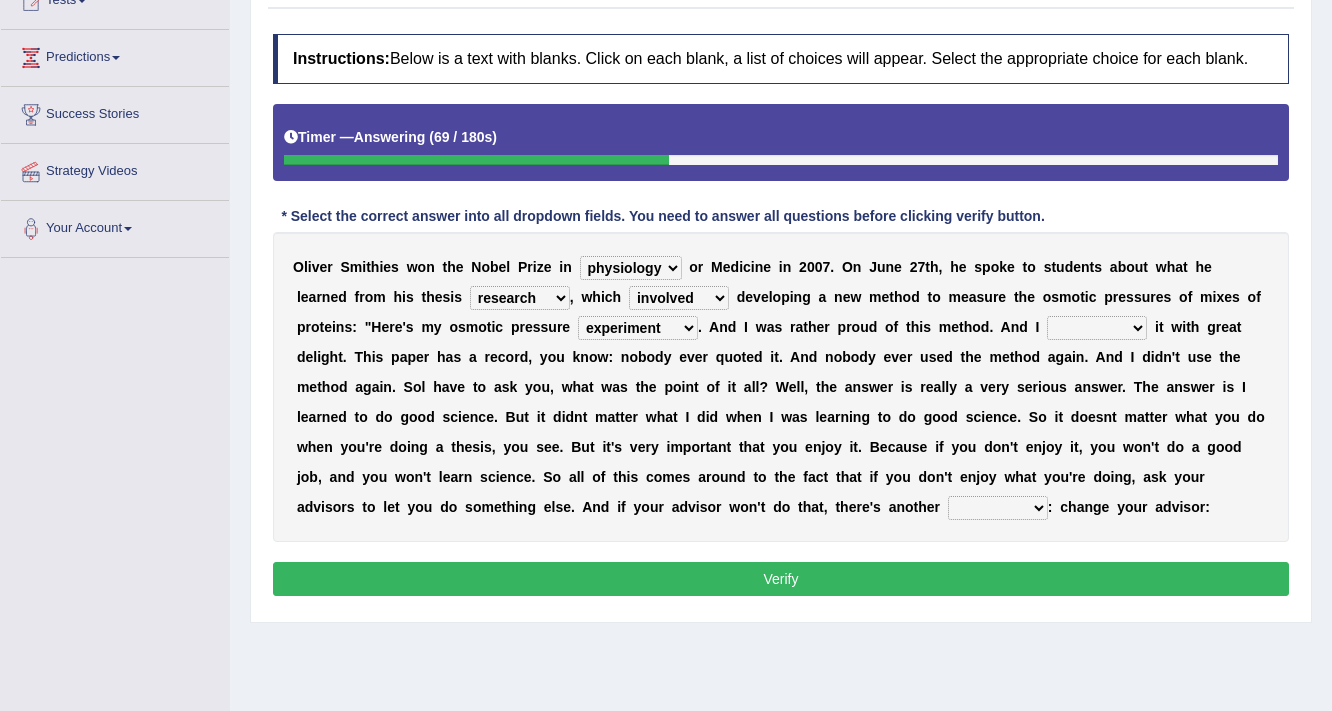 click on "cohabit disulphide annexed published" at bounding box center (1097, 328) 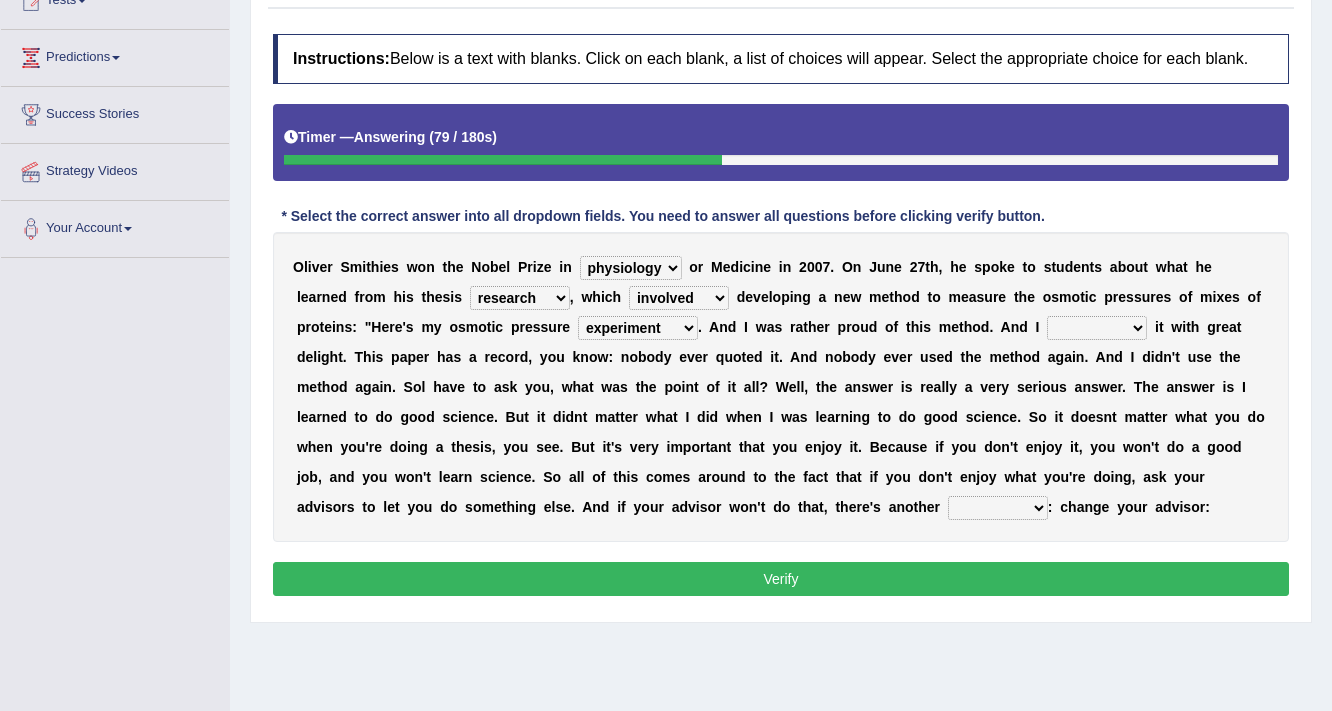 click on "t" at bounding box center (963, 357) 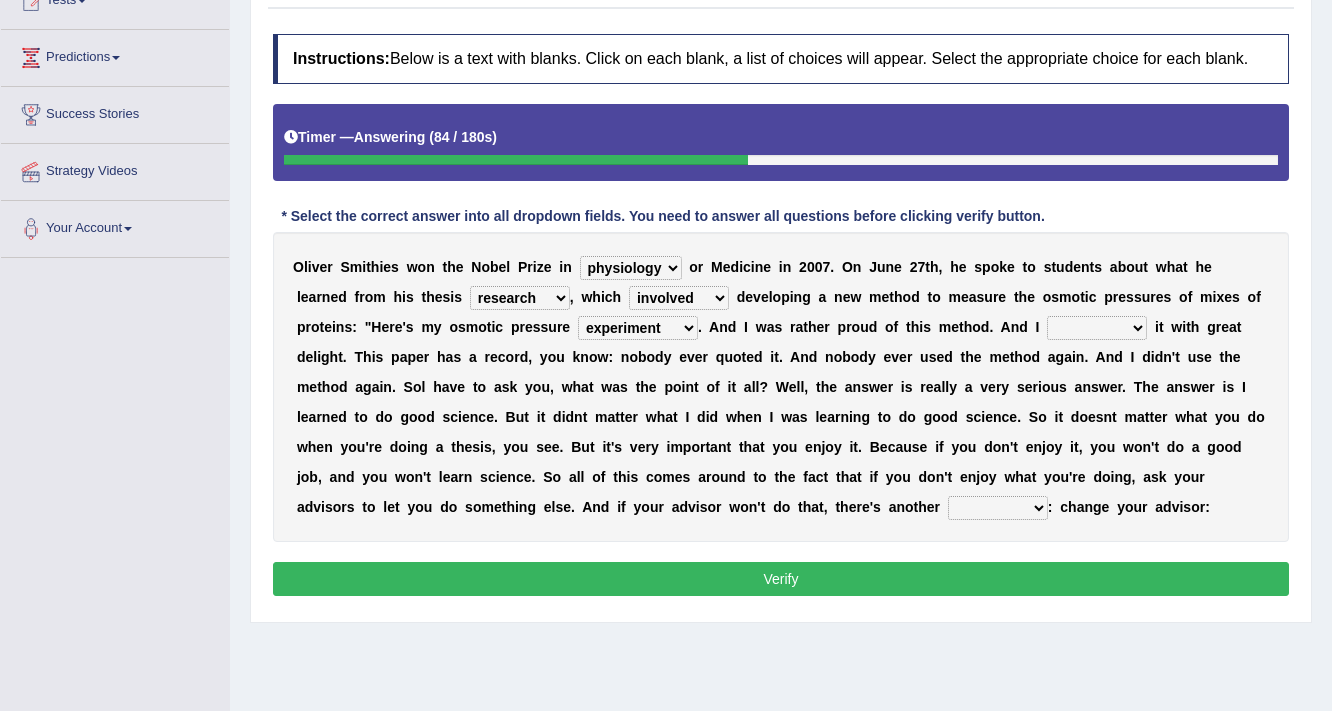click on "cohabit disulphide annexed published" at bounding box center [1097, 328] 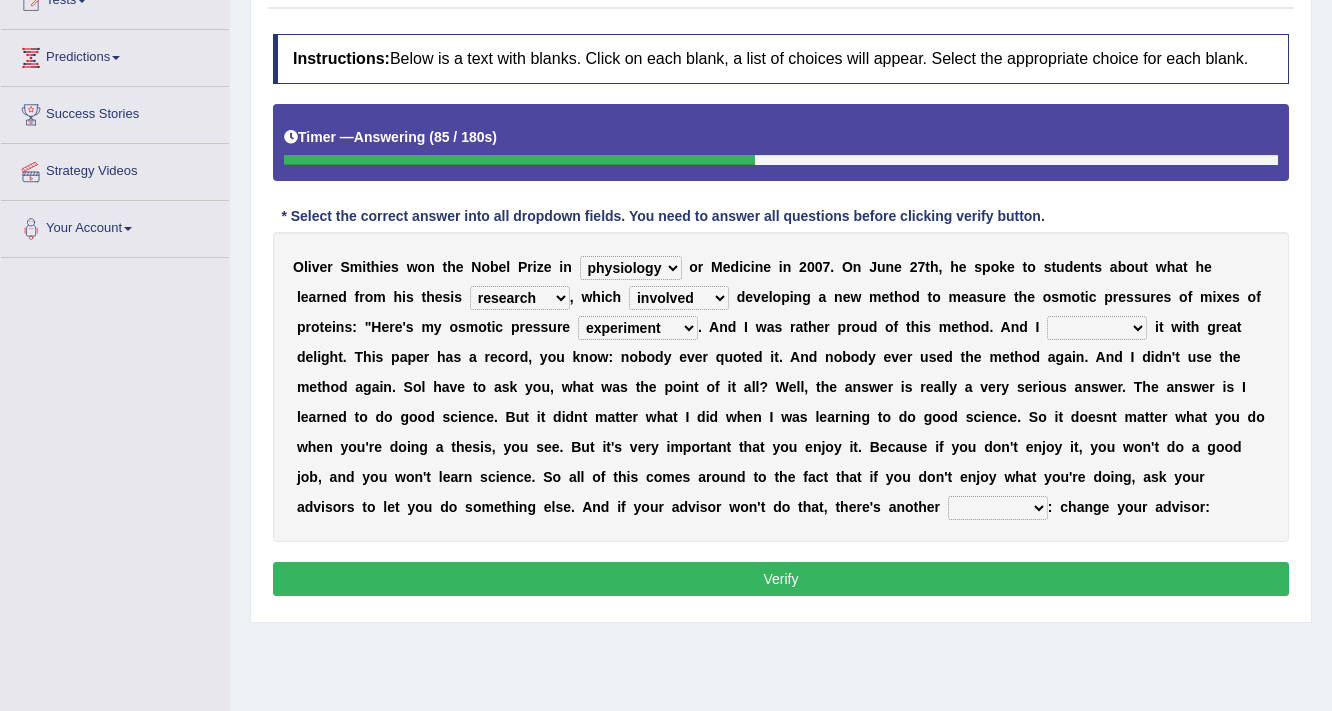 select on "published" 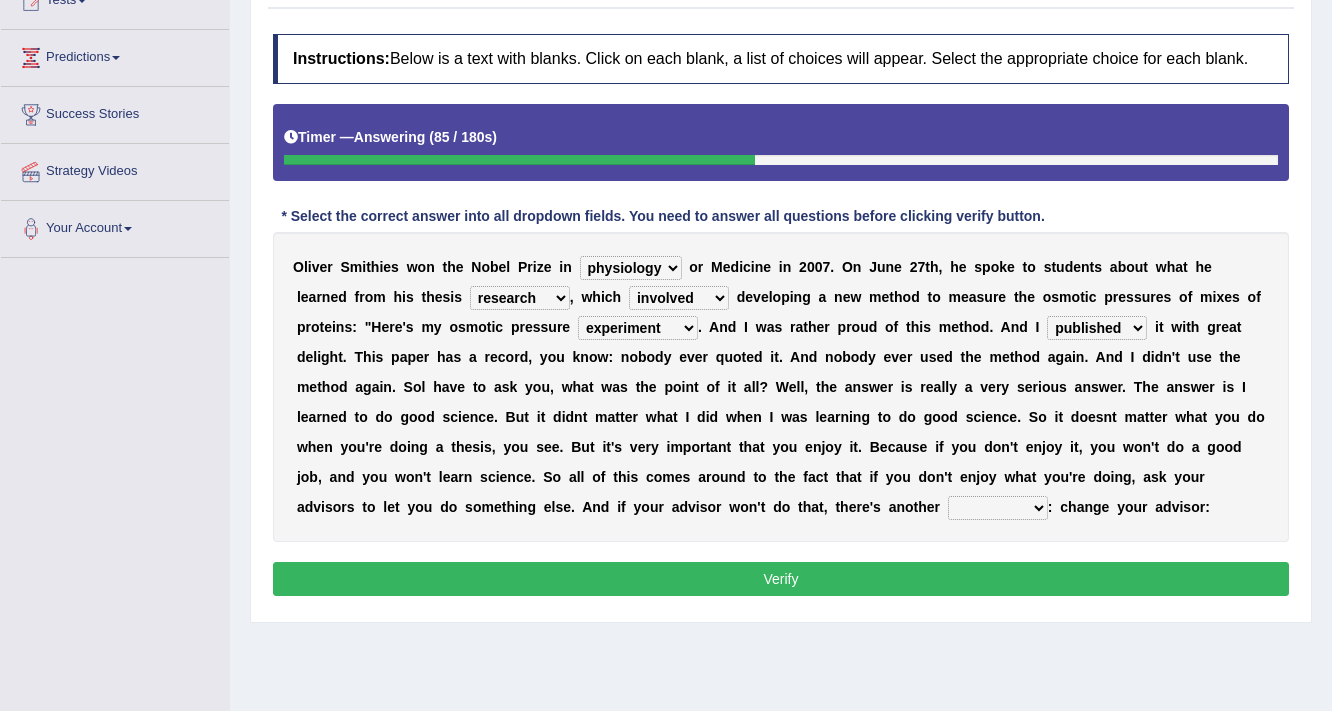 click on "cohabit disulphide annexed published" at bounding box center (1097, 328) 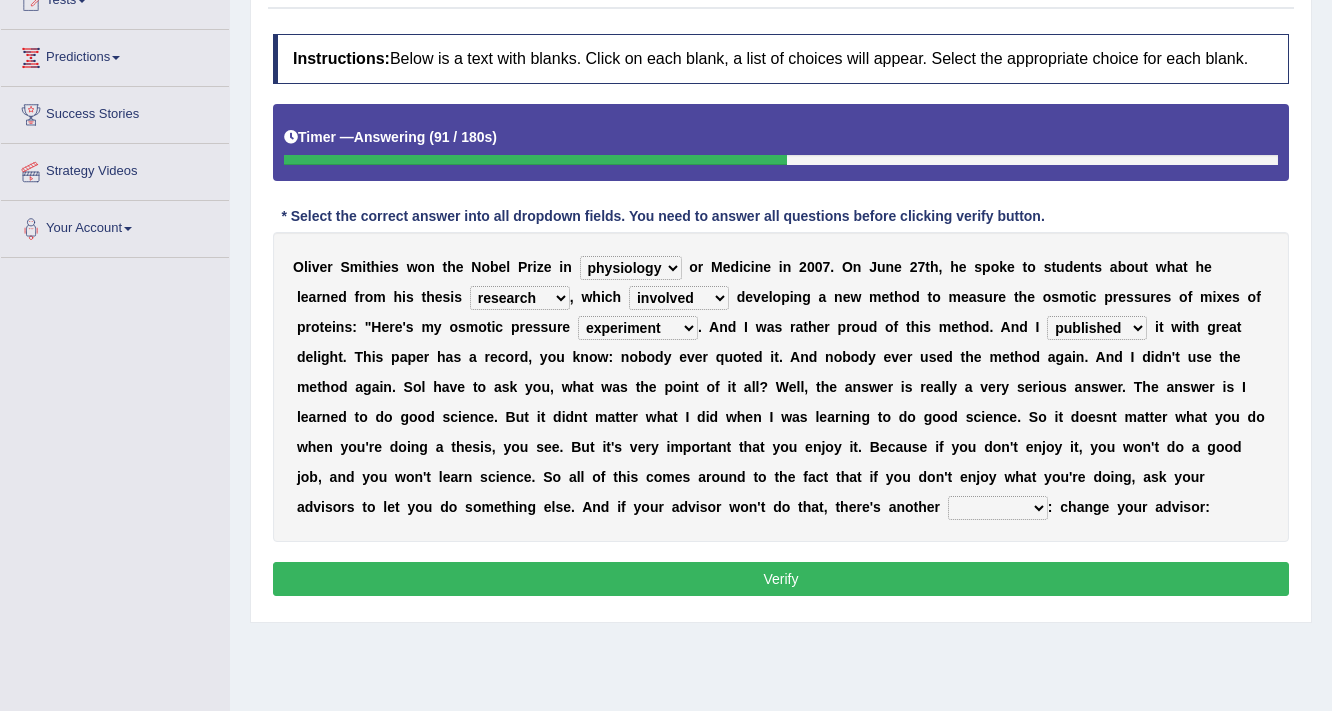 click on "solution brougham futon union" at bounding box center (998, 508) 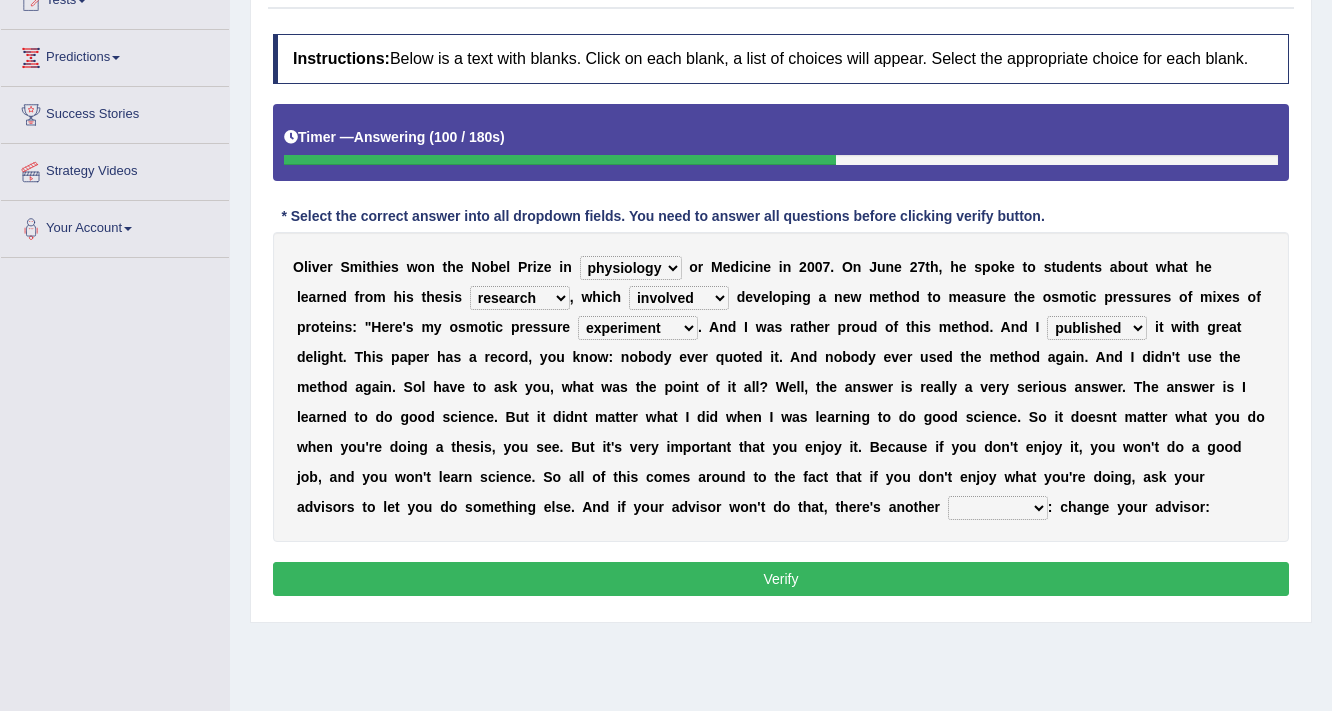 click on "O l i v e r    S m i t h i e s    w o n    t h e    N o b e l    P r i z e    i n    mentality pottery physiology geniality    o r    M e d i c i n e    i n    2 0 0 7 .    O n    J u n e    2 7 t h ,    h e    s p o k e    t o    s t u d e n t s    a b o u t    w h a t    h e    l e a r n e d    f r o m    h i s    t h e s i s    shad sherd research watt ,    w h i c h    involved evolved mad allot    d e v e l o p i n g    a    n e w    m e t h o d    t o    m e a s u r e    t h e    o s m o t i c    p r e s s u r e s    o f    m i x e s    o f    p r o t e i n s :    " H e r e ' s    m y    o s m o t i c    p r e s s u r e    experiment magnificent measurement belligerent .    A n d    I    w a s    r a t h e r    p r o u d    o f    t h i s    m e t h o d .    A n d    I    cohabit disulphide annexed published    i t    w i t h    g r e a t    d e l i g h t .    T h i s    p a p e r    h a s    a    r e c o r d ,    y o u    k n o w :" at bounding box center [781, 387] 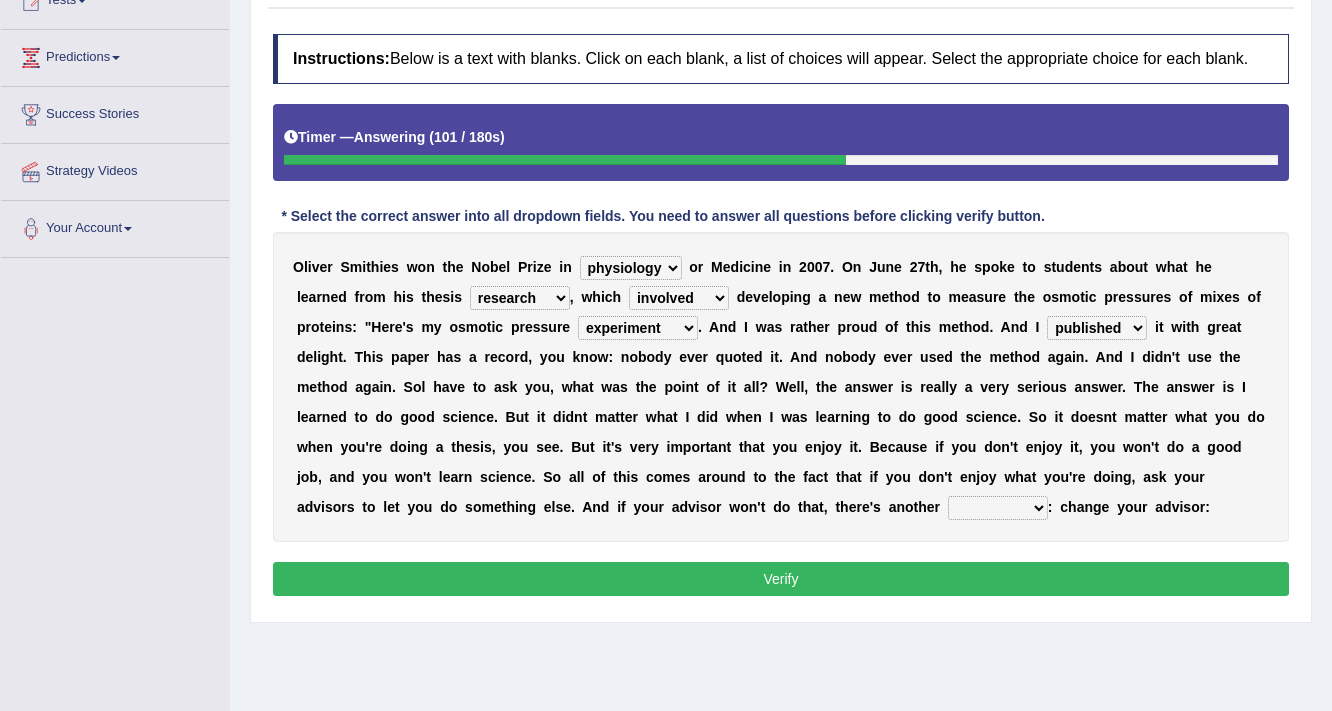 click on "solution brougham futon union" at bounding box center [998, 508] 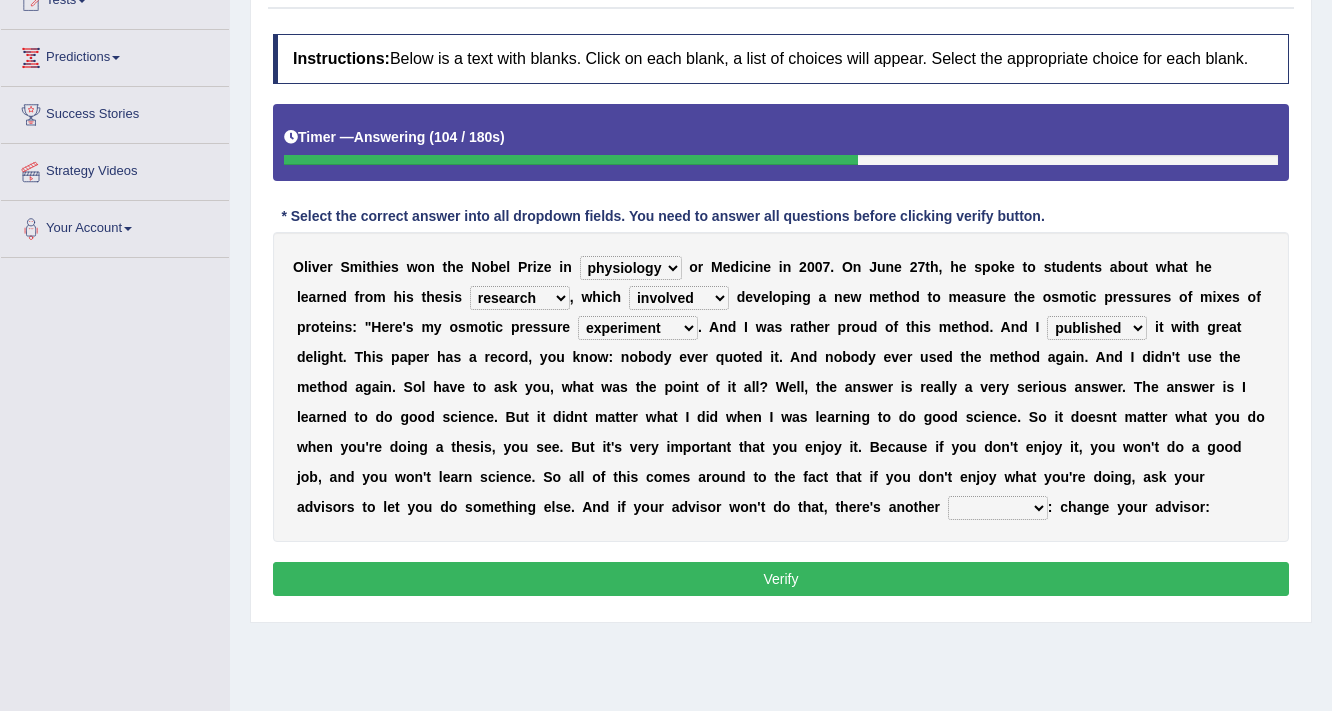 select on "solution" 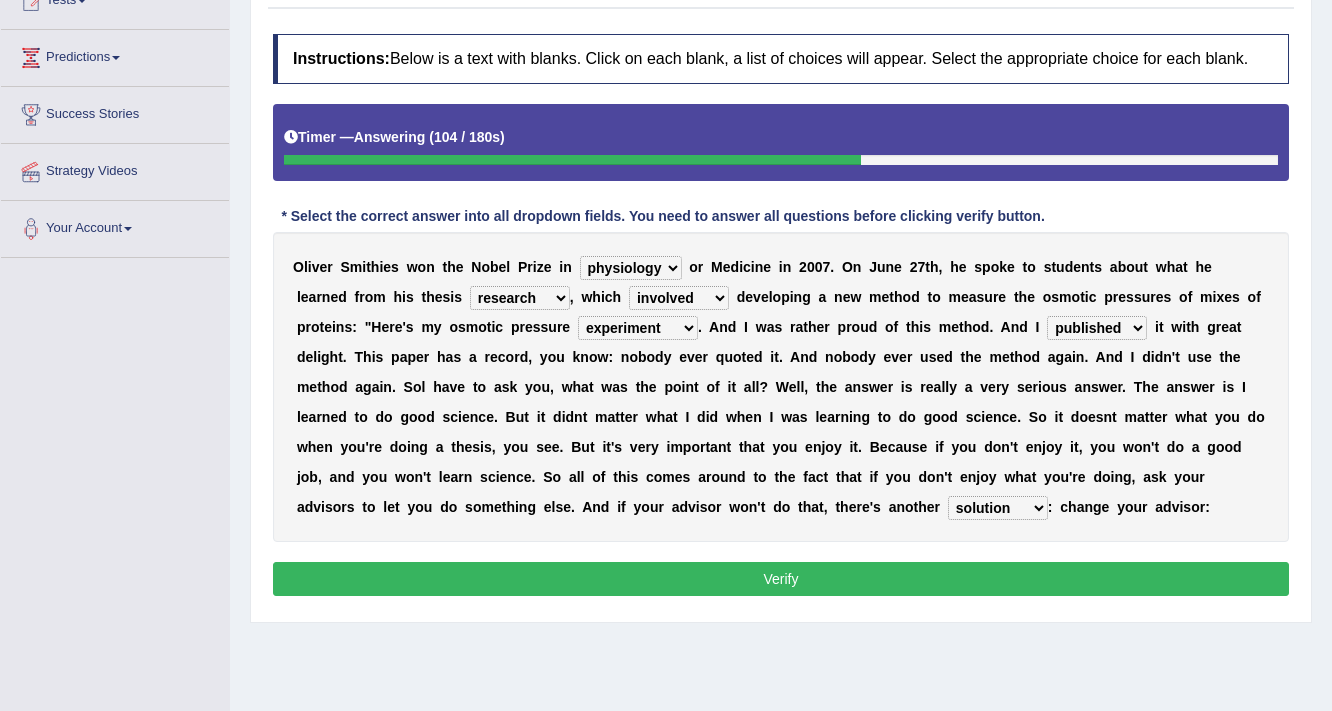 click on "Verify" at bounding box center [781, 579] 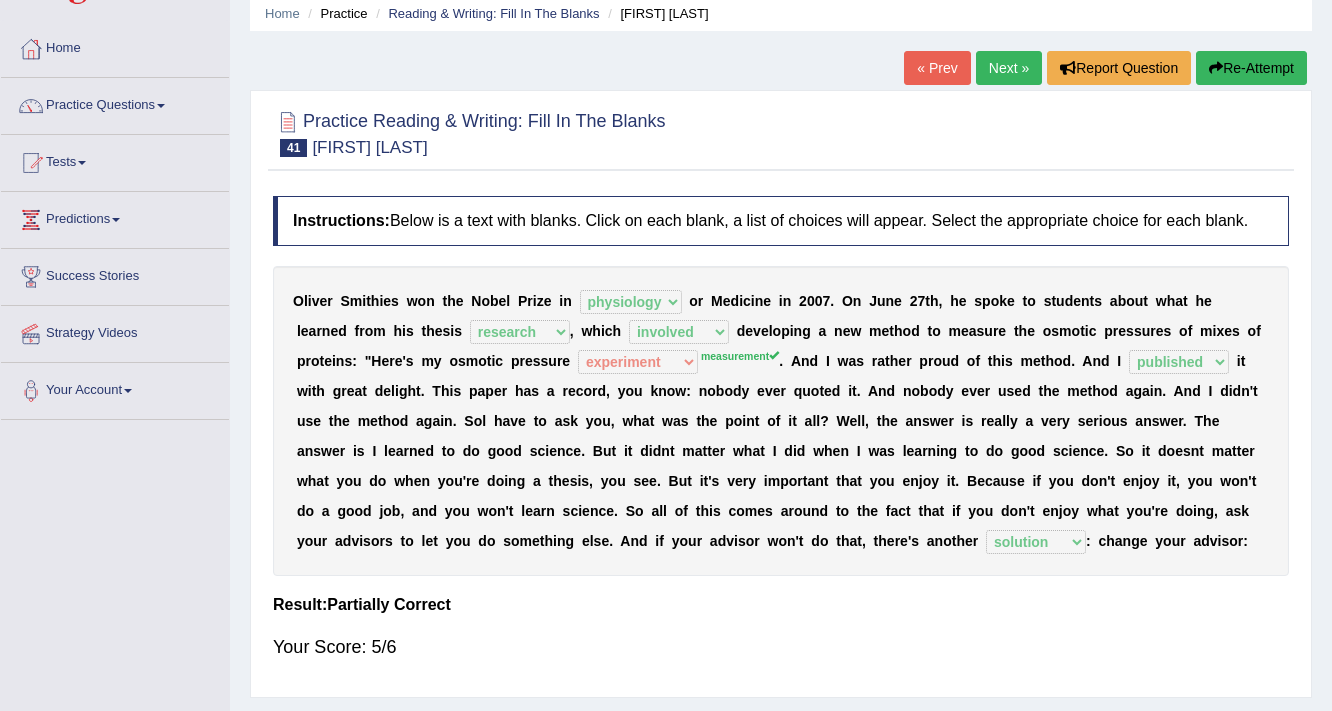 scroll, scrollTop: 0, scrollLeft: 0, axis: both 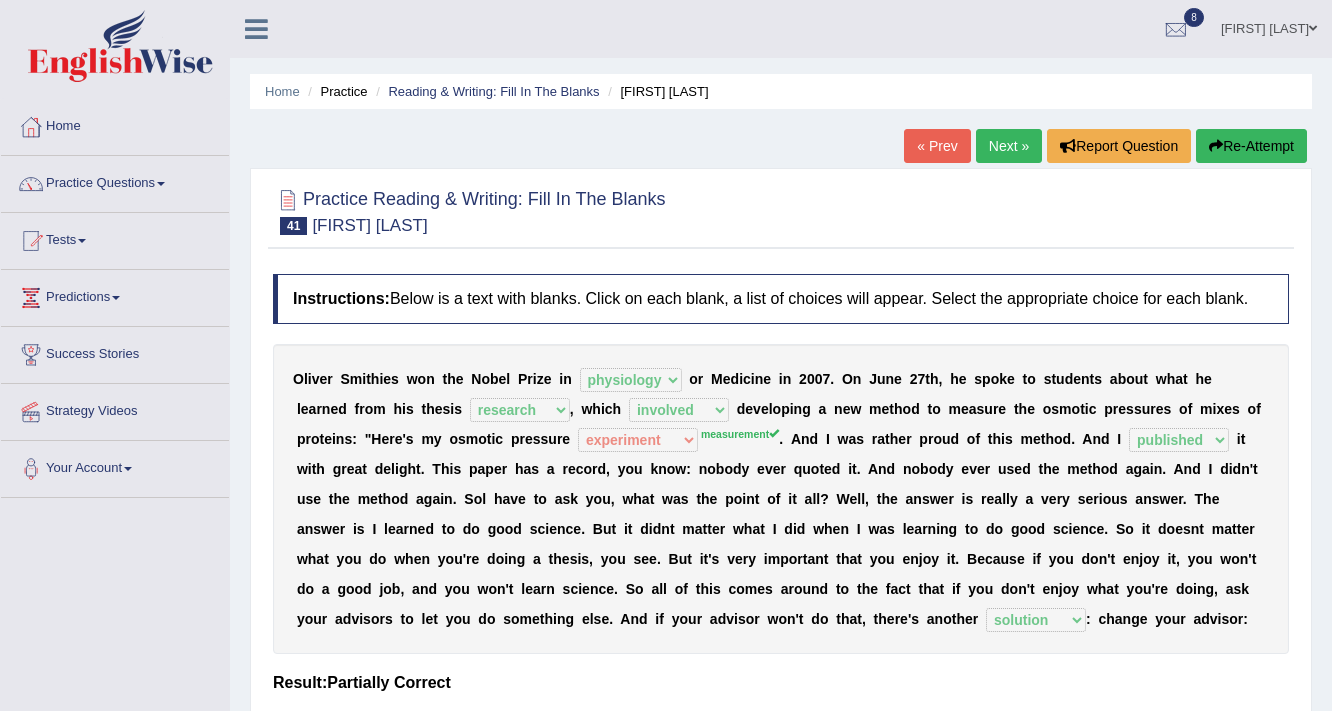 click on "« Prev Next »  Report Question  Re-Attempt" at bounding box center (1108, 148) 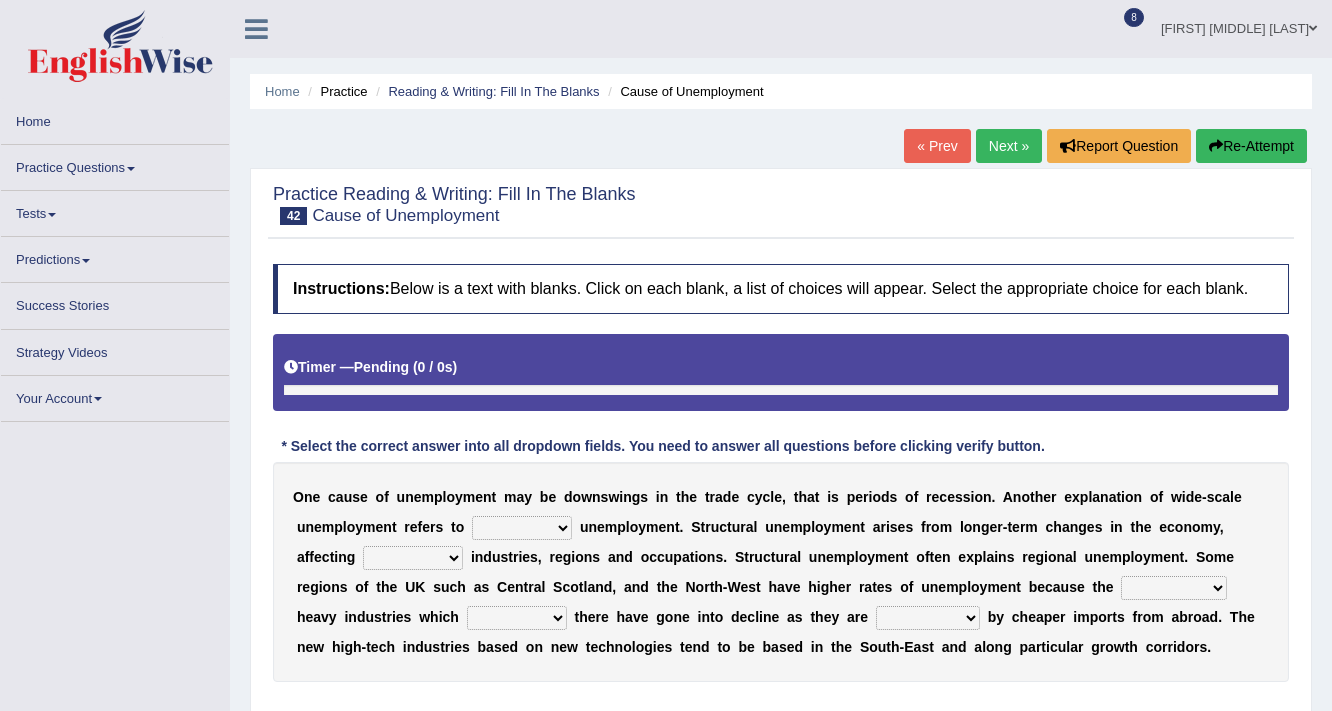 scroll, scrollTop: 240, scrollLeft: 0, axis: vertical 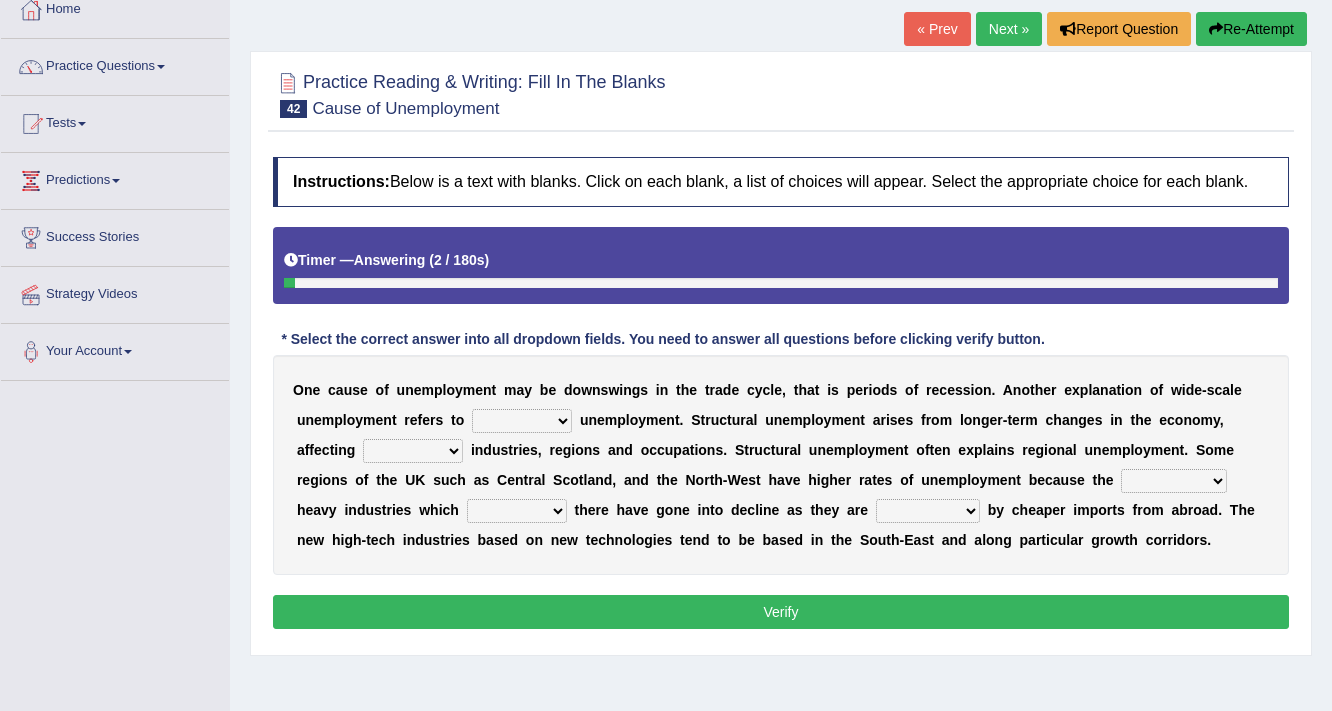 click on "« Prev" at bounding box center (937, 29) 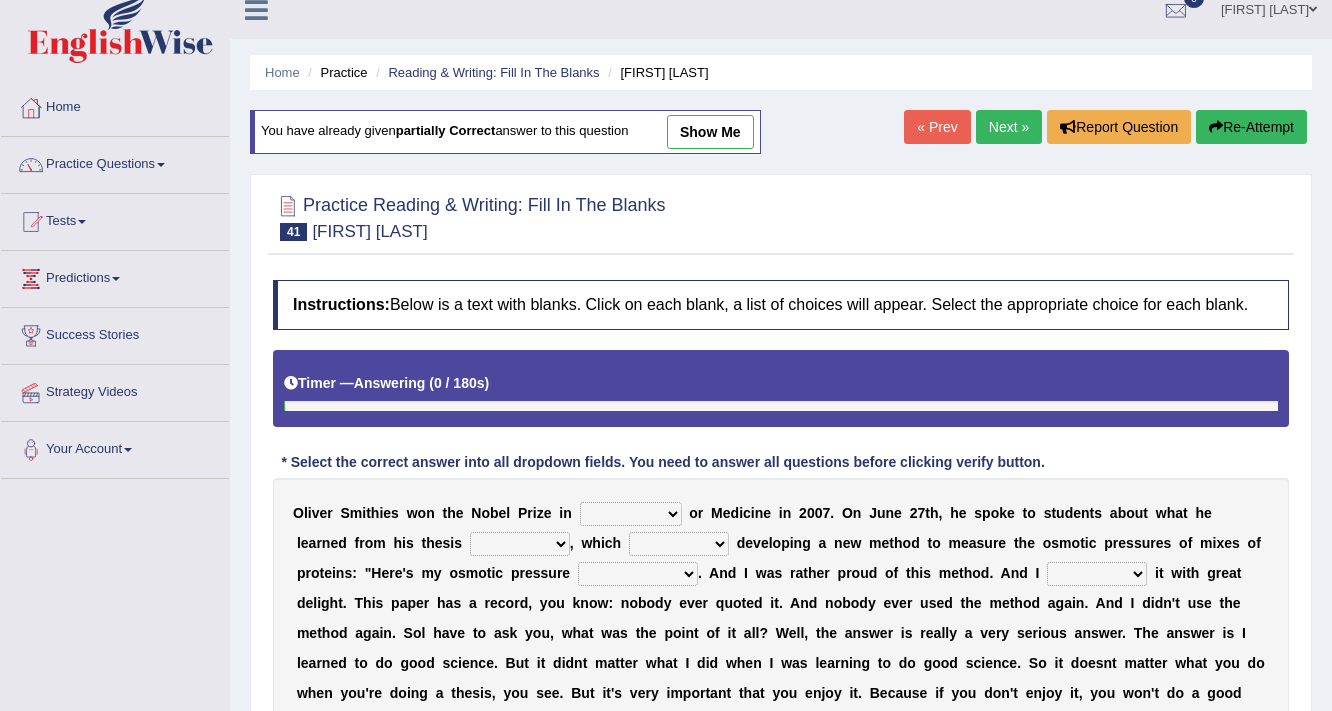 scroll, scrollTop: 80, scrollLeft: 0, axis: vertical 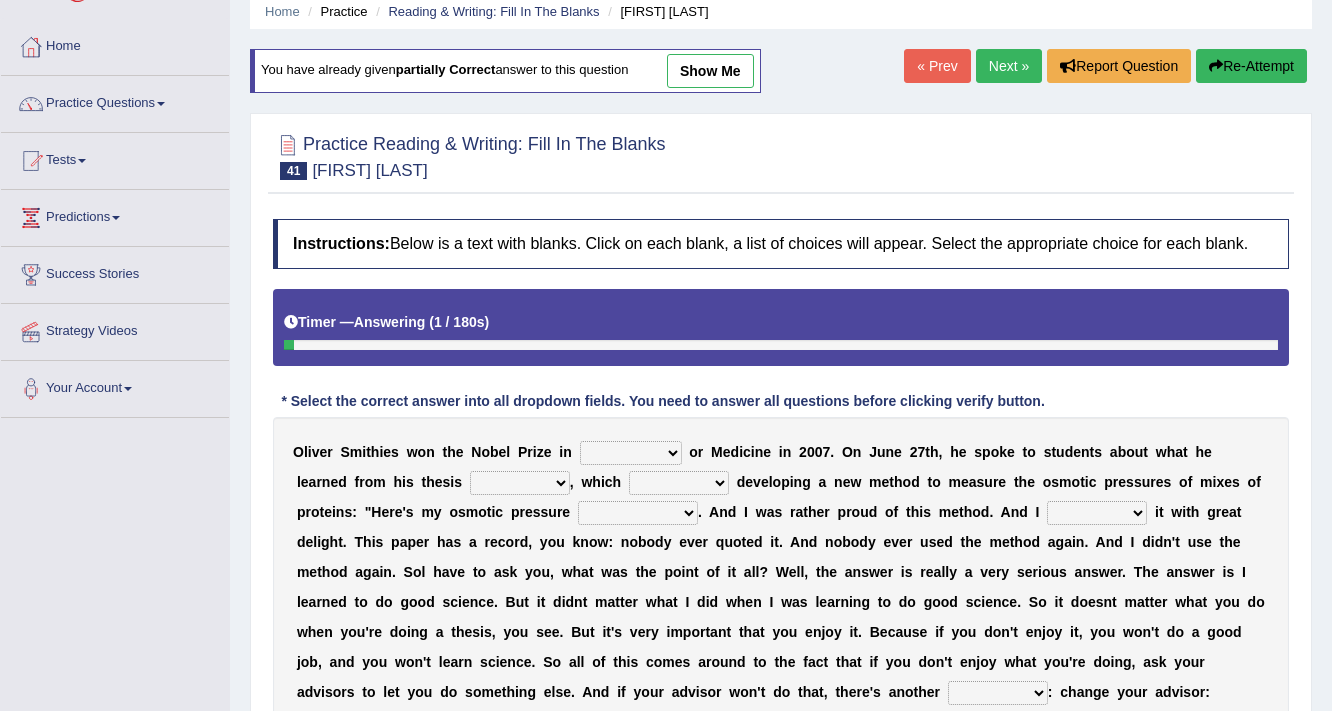click on "Next »" at bounding box center [1009, 66] 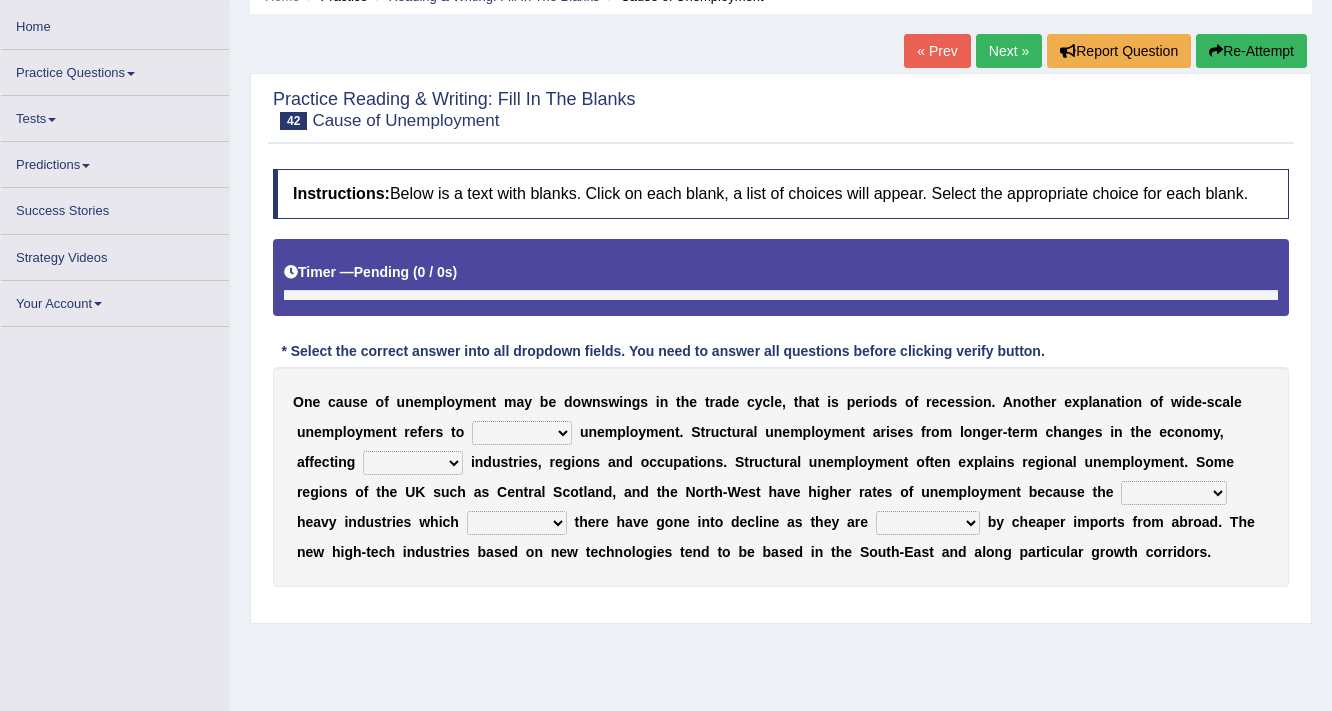 scroll, scrollTop: 160, scrollLeft: 0, axis: vertical 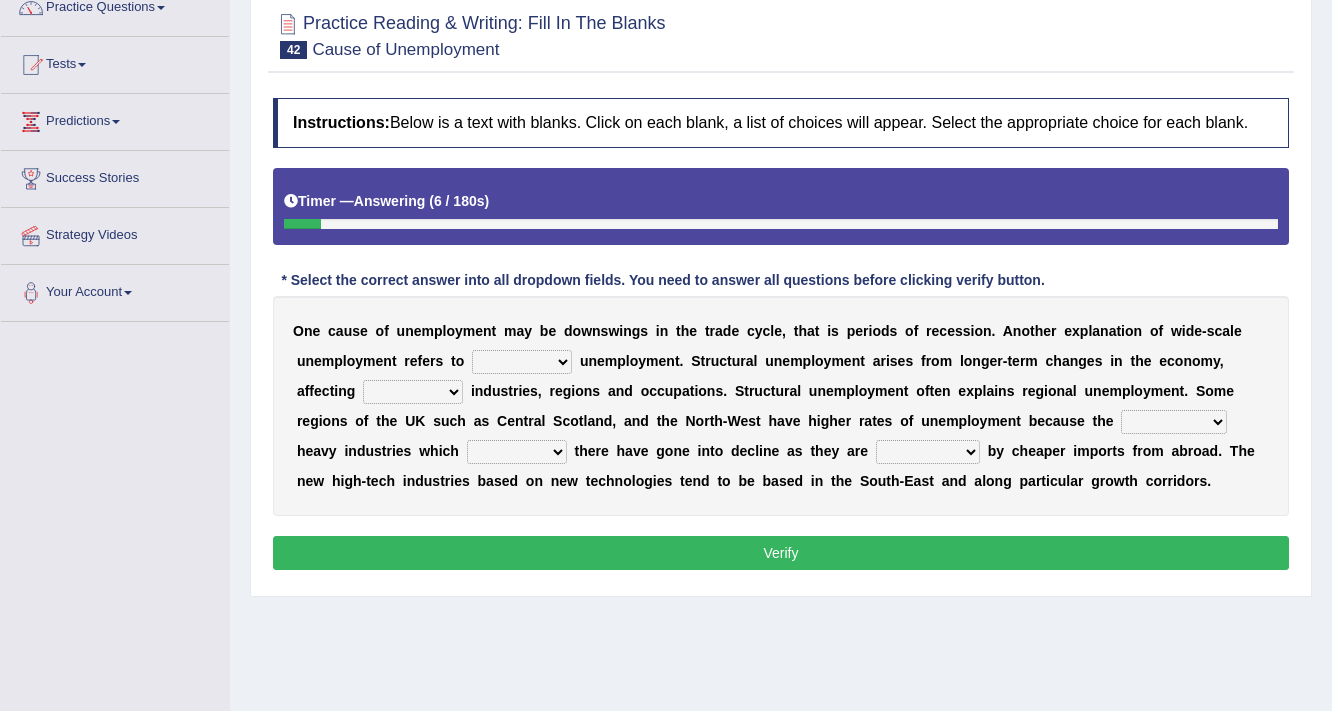 click on "structural regional perpetual temporary" at bounding box center [522, 362] 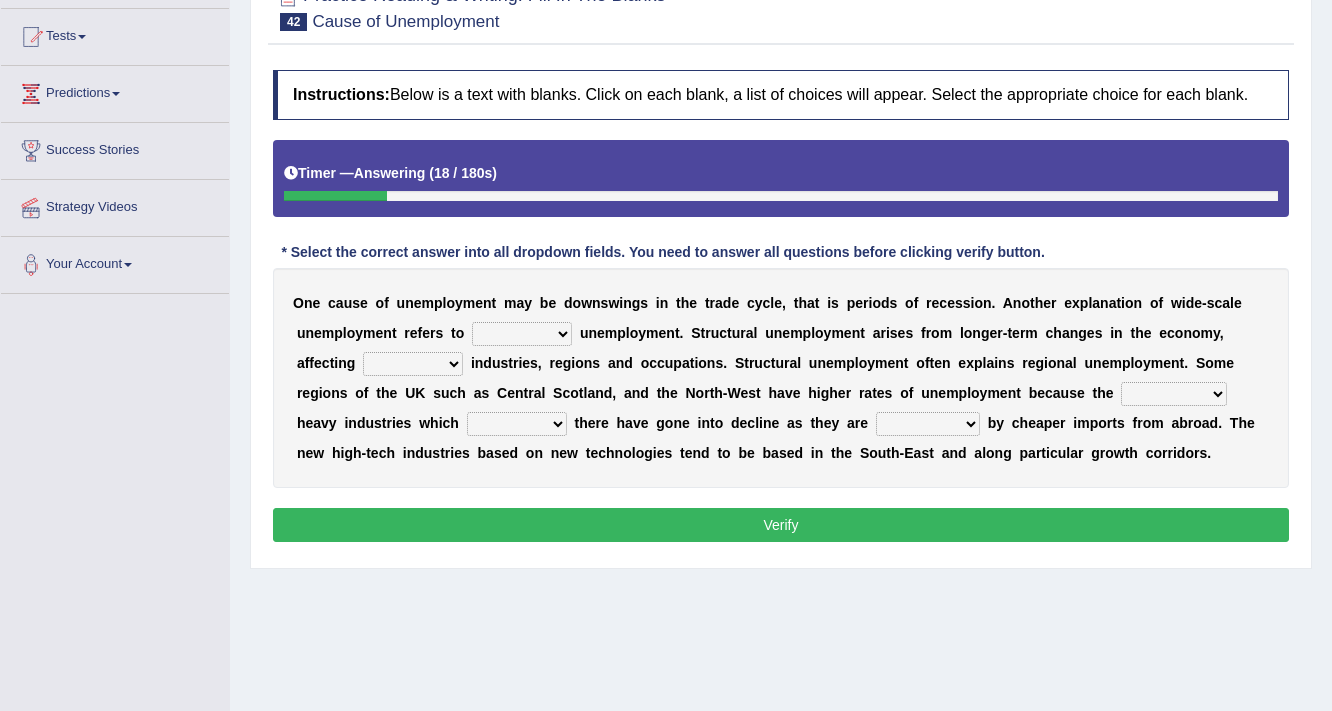 scroll, scrollTop: 176, scrollLeft: 0, axis: vertical 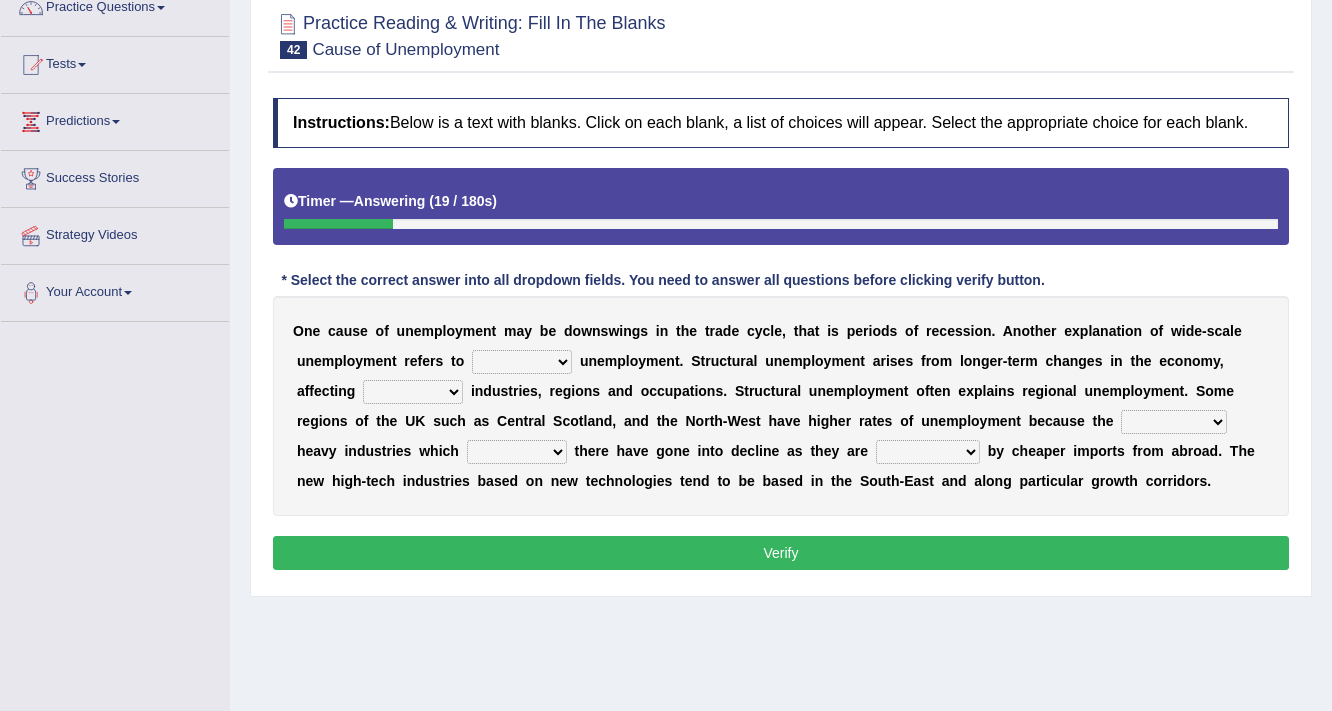 click on "structural regional perpetual temporary" at bounding box center (522, 362) 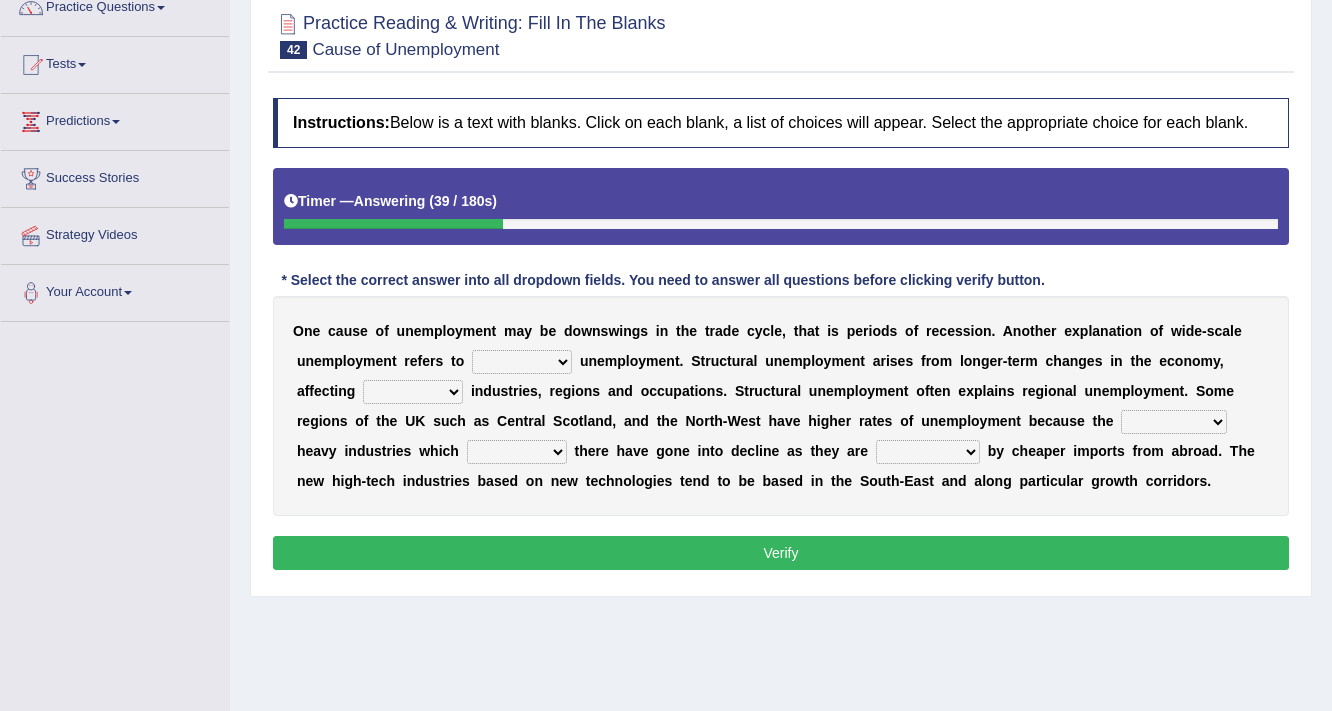click on "structural regional perpetual temporary" at bounding box center (522, 362) 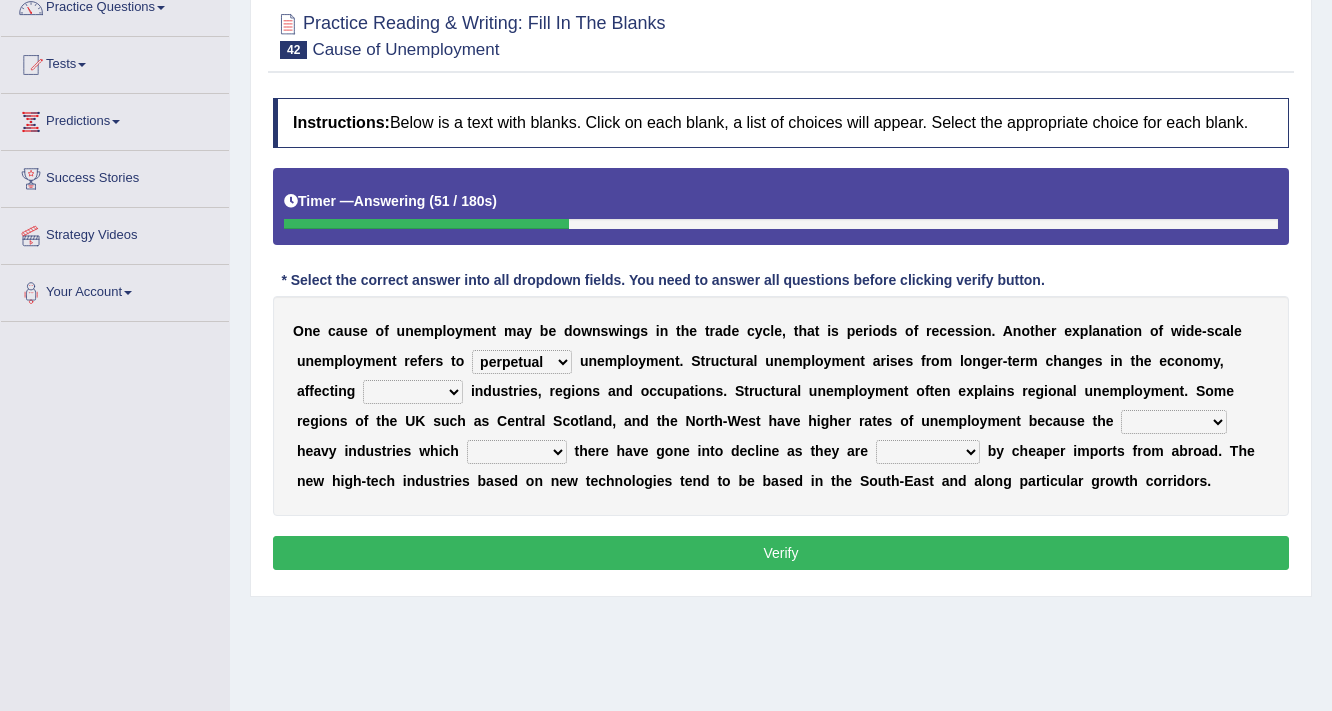 click on "concrete special specific infinite" at bounding box center [413, 392] 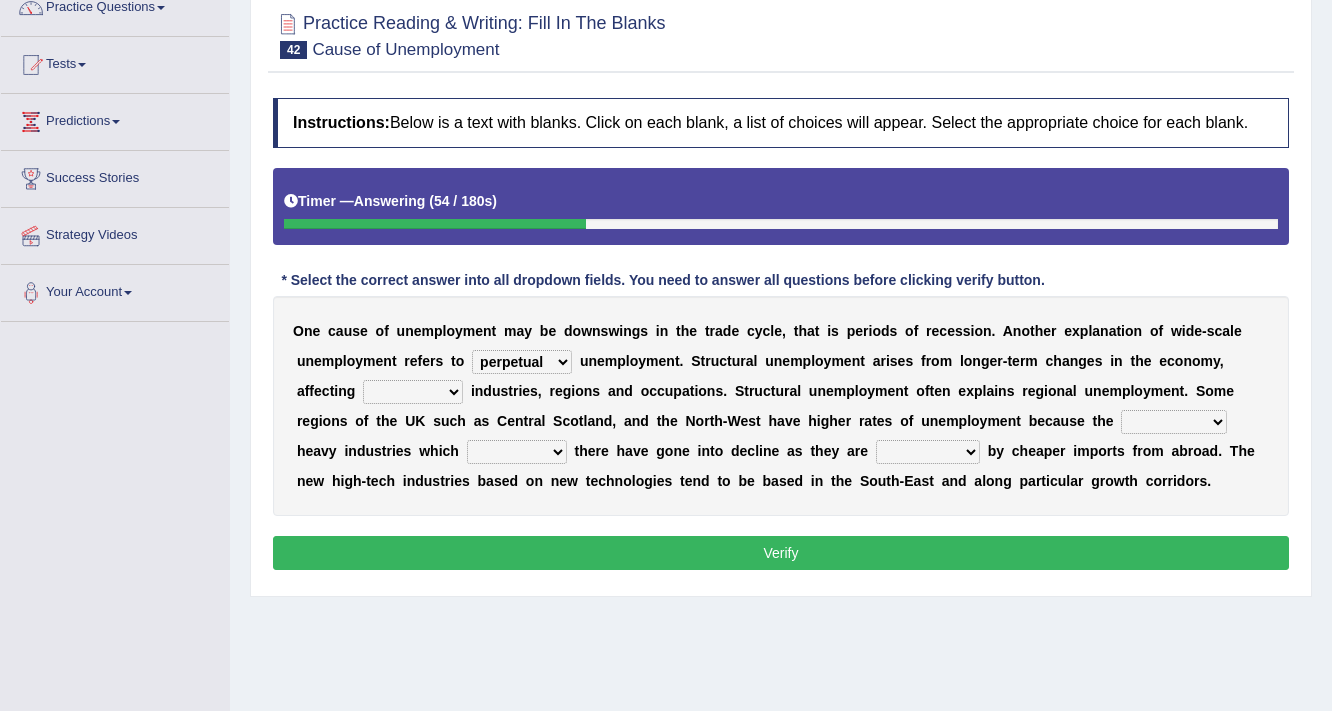 click on "structural regional perpetual temporary" at bounding box center [522, 362] 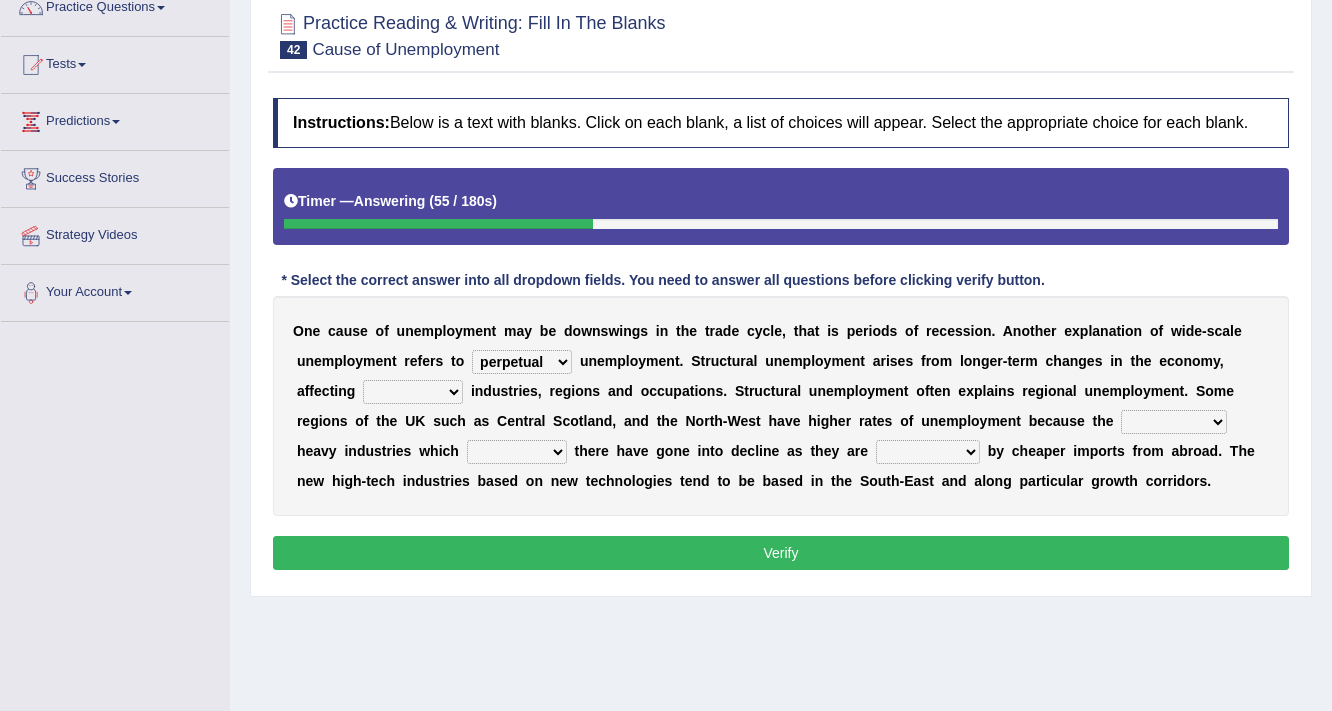 select on "regional" 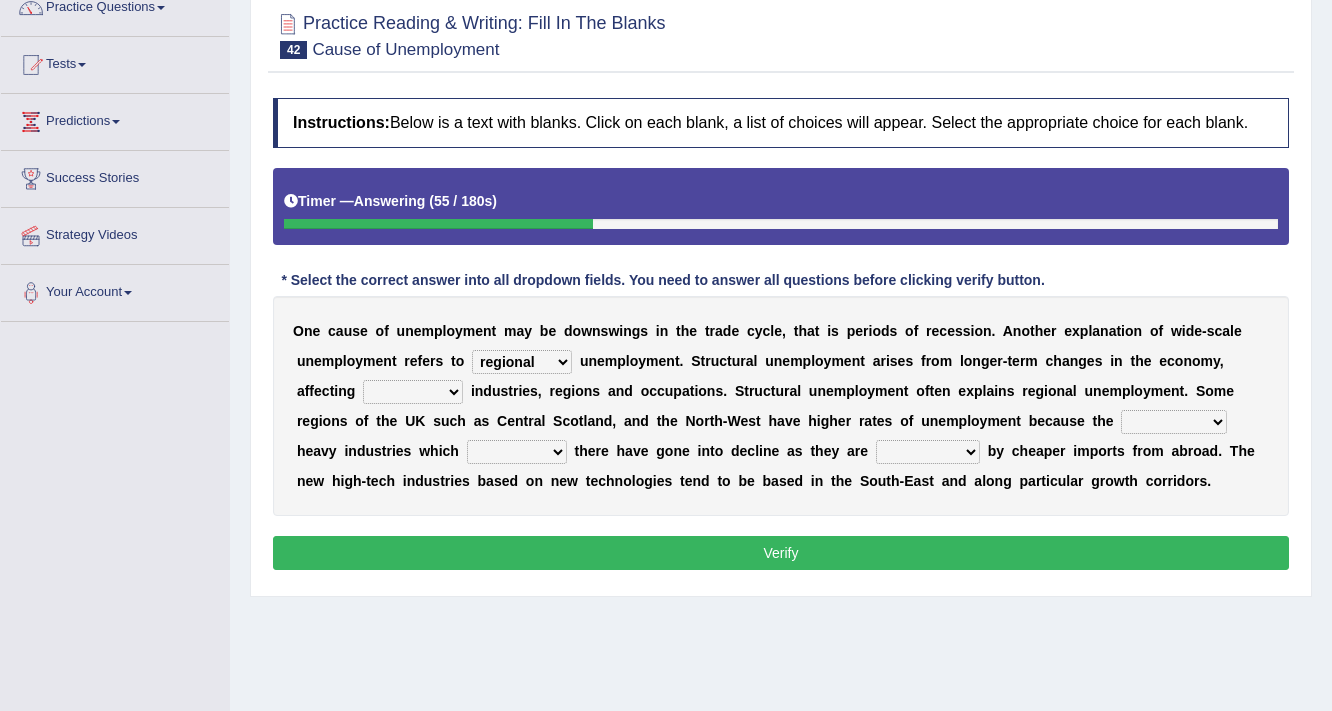 click on "structural regional perpetual temporary" at bounding box center (522, 362) 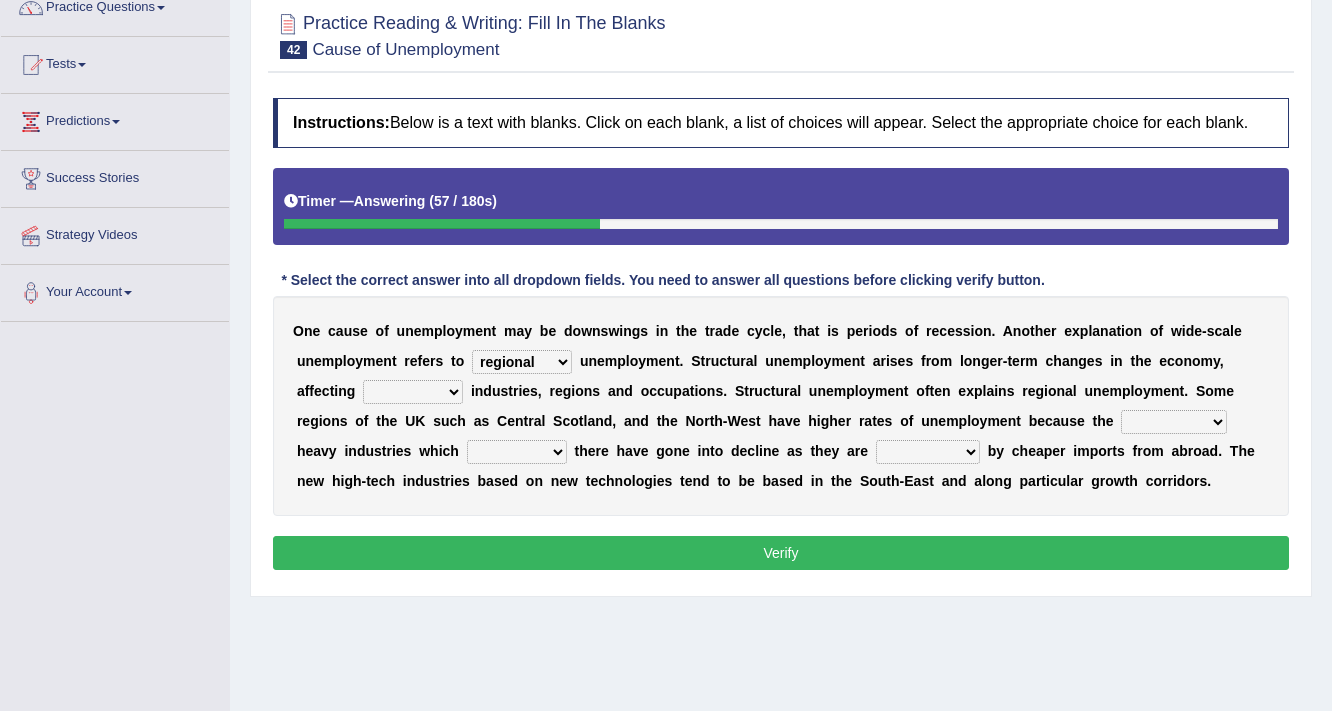 click on "concrete special specific infinite" at bounding box center (413, 392) 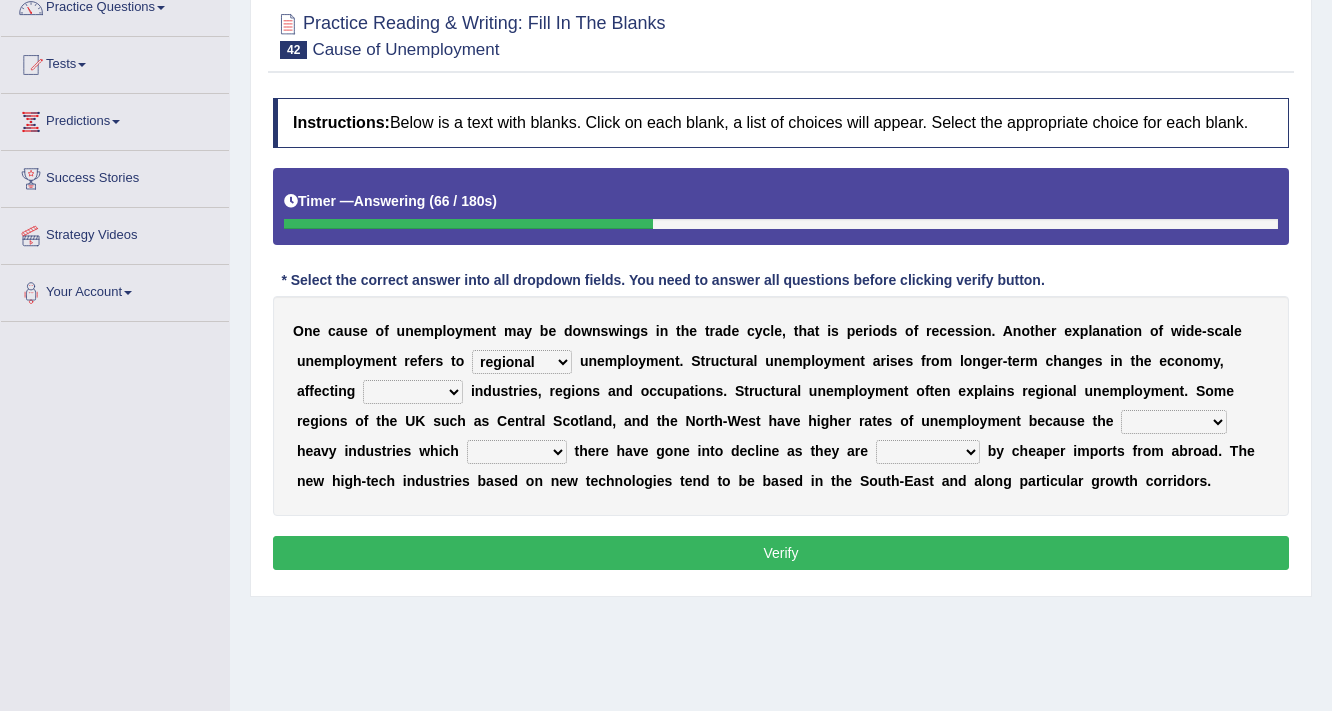select on "specific" 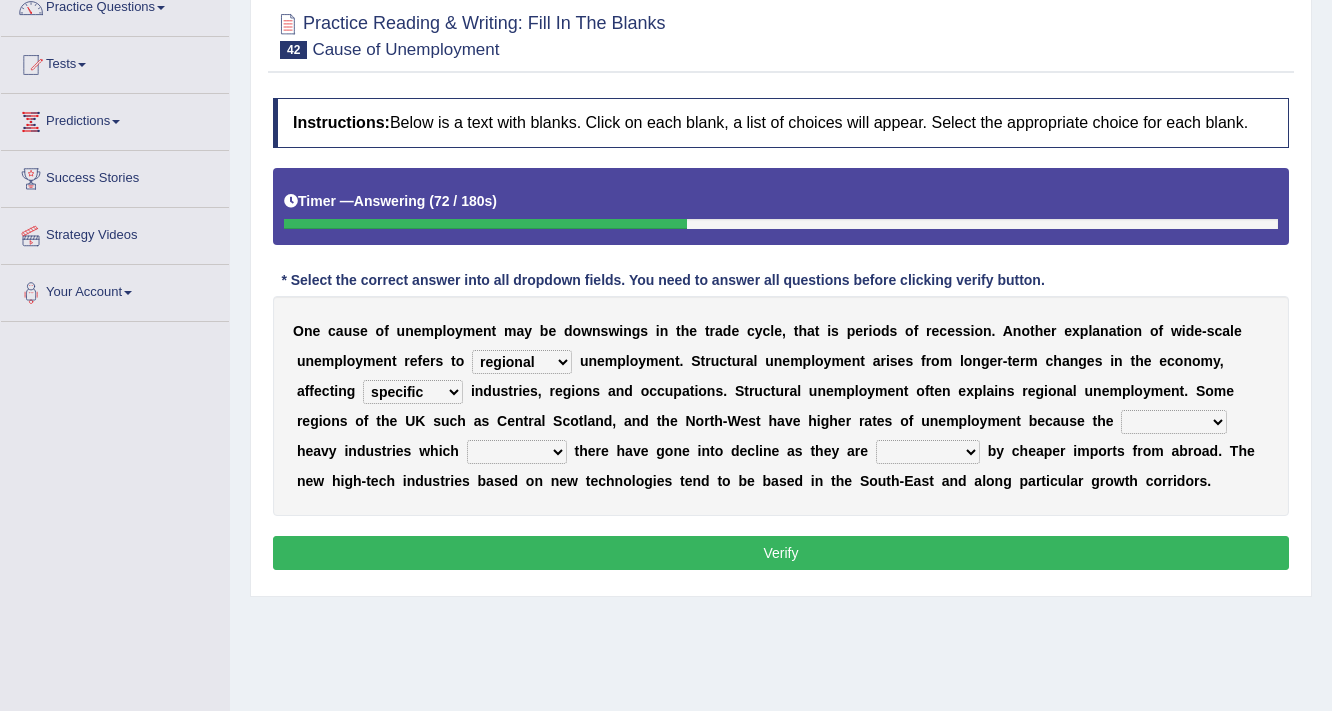 click on "provisional traditional rational exceptional" at bounding box center [1174, 422] 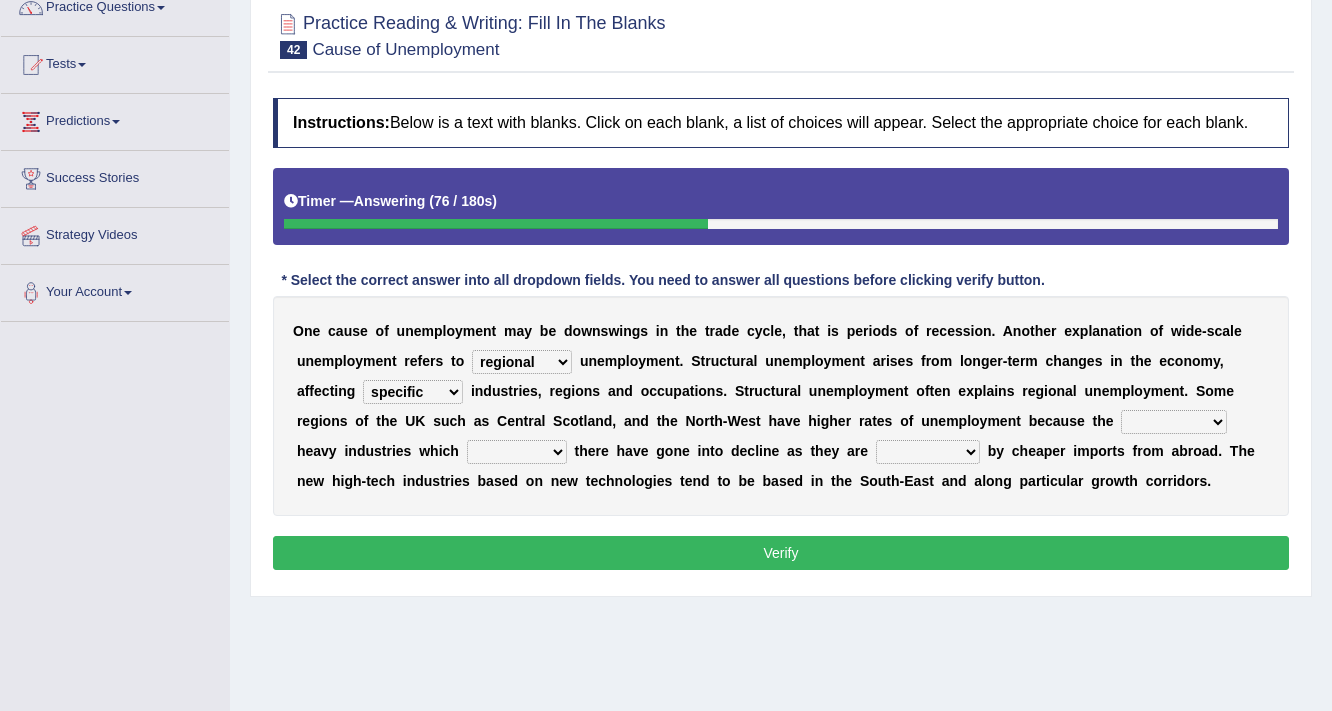 click on "O n e    c a u s e    o f    u n e m p l o y m e n t    m a y    b e    d o w n s w i n g s    i n    t h e    t r a d e    c y c l e ,    t h a t    i s    p e r i o d s    o f    r e c e s s i o n .    A n o t h e r    e x p l a n a t i o n    o f    w i d e - s c a l e    u n e m p l o y m e n t    r e f e r s    t o    structural regional perpetual temporary    u n e m p l o y m e n t .    S t r u c t u r a l    u n e m p l o y m e n t    a r i s e s    f r o m    l o n g e r - t e r m    c h a n g e s    i n    t h e    e c o n o m y ,    a f f e c t i n g    concrete special specific infinite    i n d u s t r i e s ,    r e g i o n s    a n d    o c c u p a t i o n s .    S t r u c t u r a l    u n e m p l o y m e n t    o f t e n    e x p l a i n s    r e g i o n a l    u n e m p l o y m e n t .    S o m e    r e g i o n s    o f    t h e    U K    s u c h    a s    C e n t r a l    S c o t l a n d ,    a n d    t h e    N o r t h - W e s t    h" at bounding box center (781, 406) 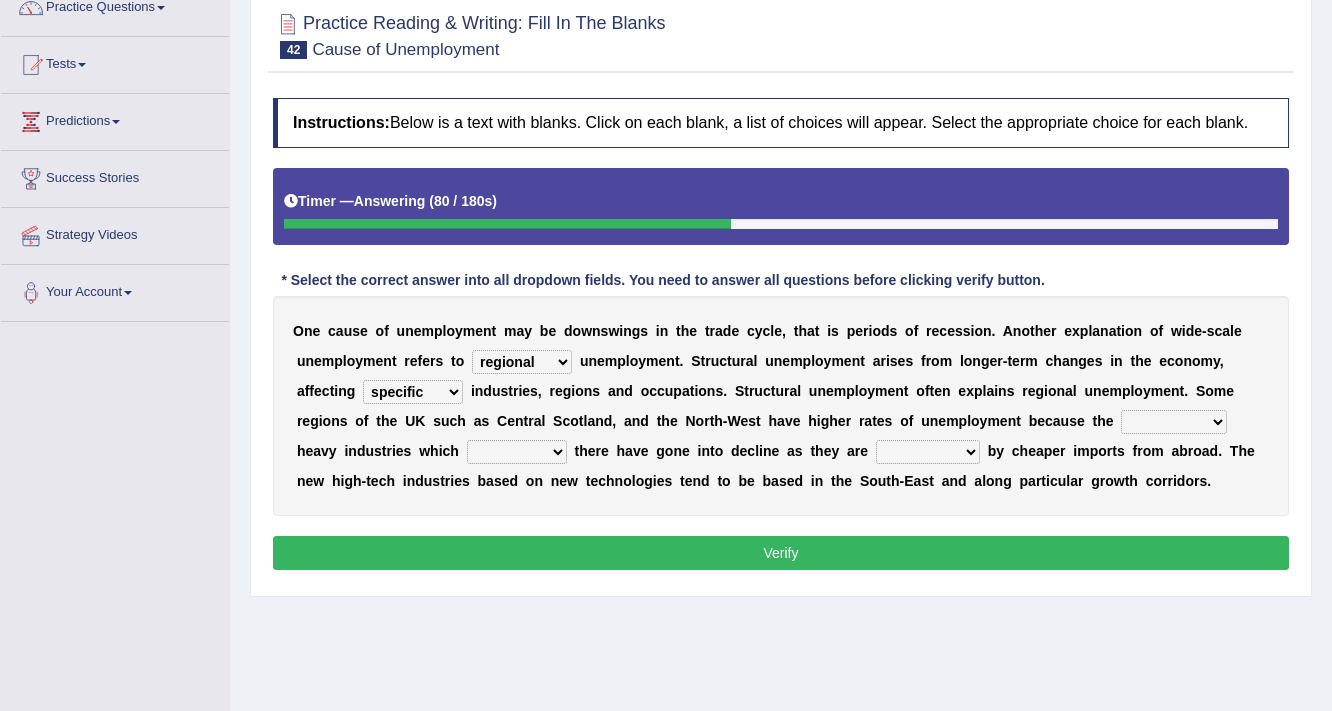 click on "provisional traditional rational exceptional" at bounding box center (1174, 422) 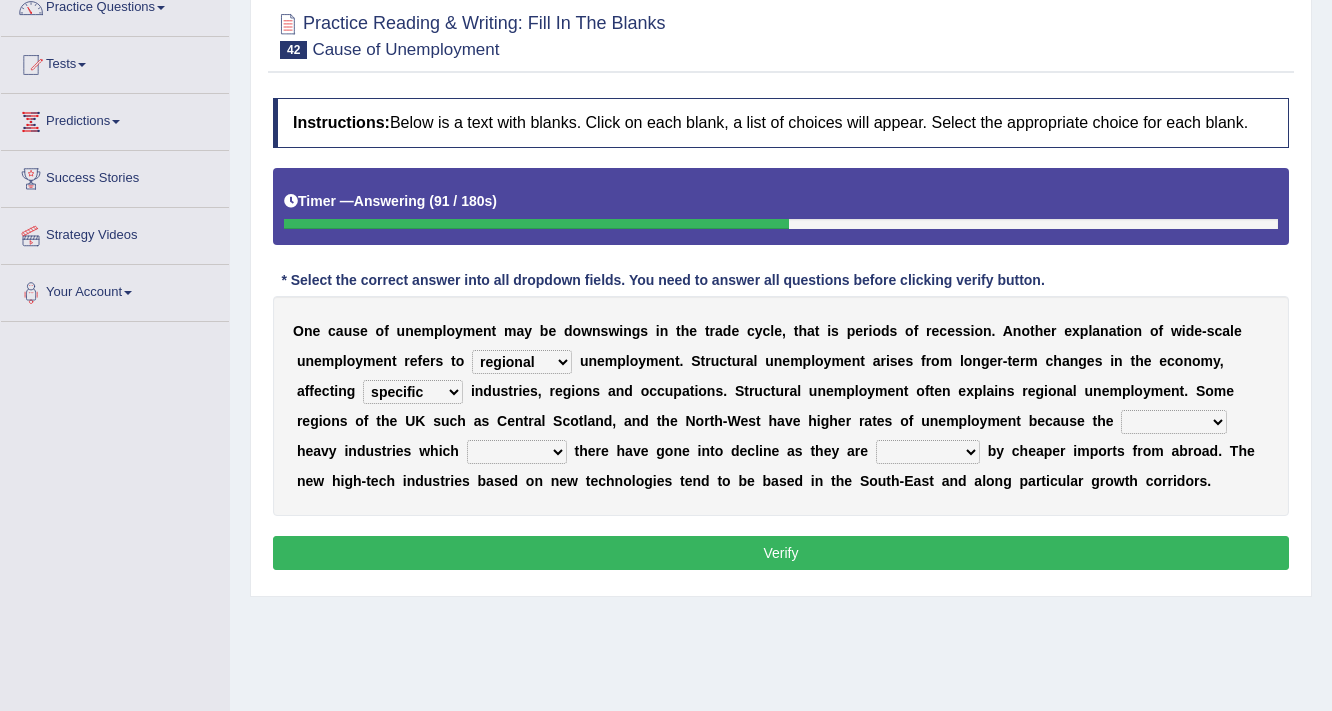 select on "traditional" 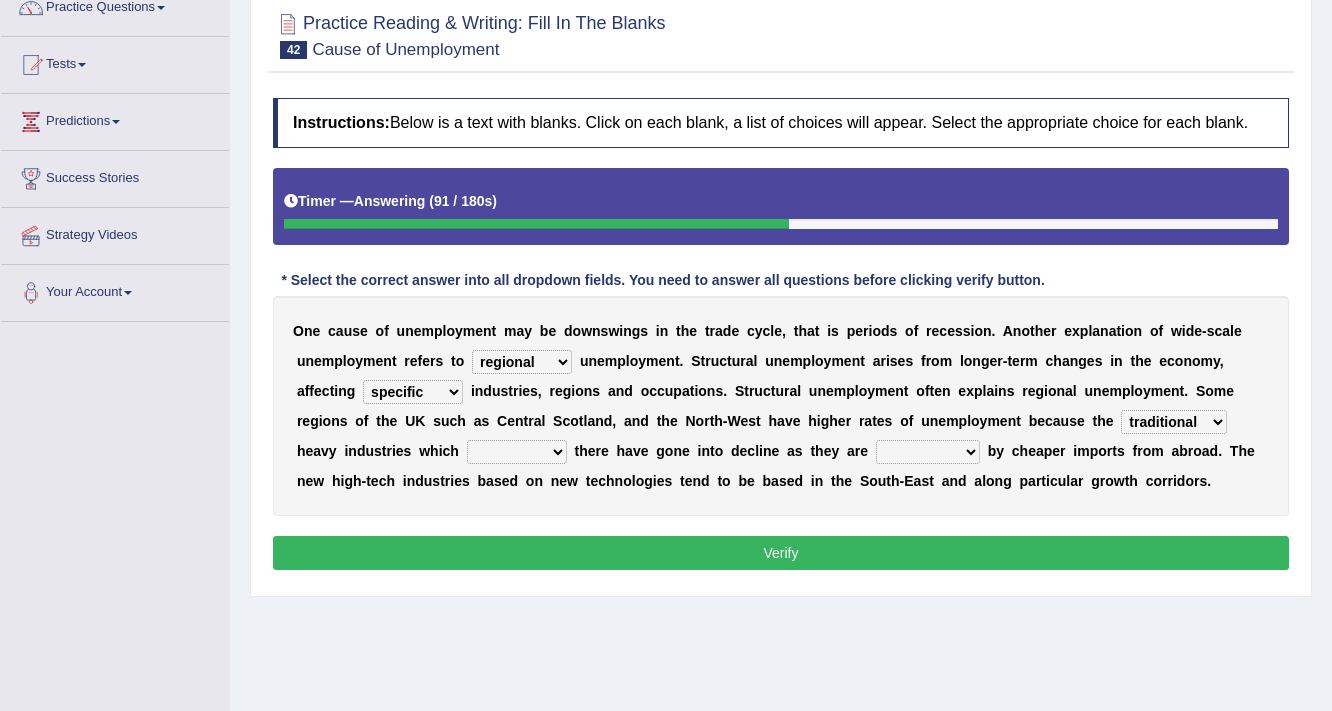 click on "provisional traditional rational exceptional" at bounding box center [1174, 422] 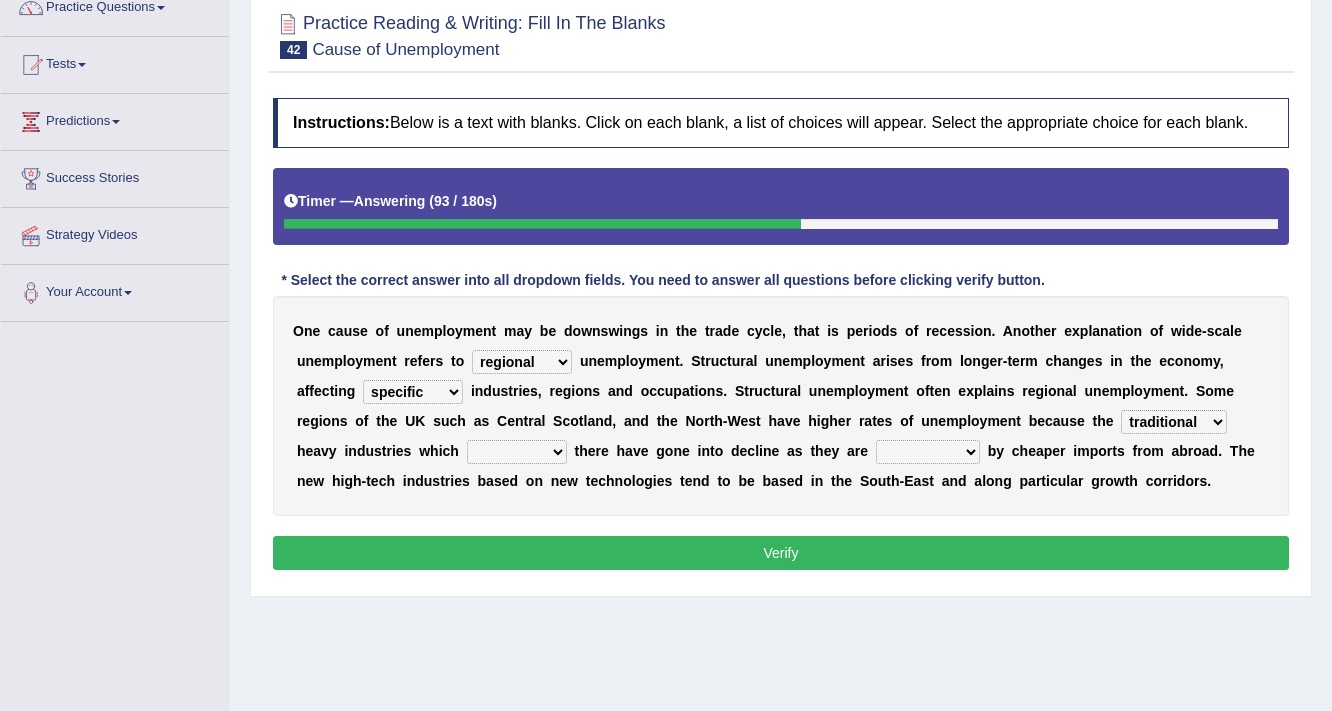 click on "lied settled located built" at bounding box center (517, 452) 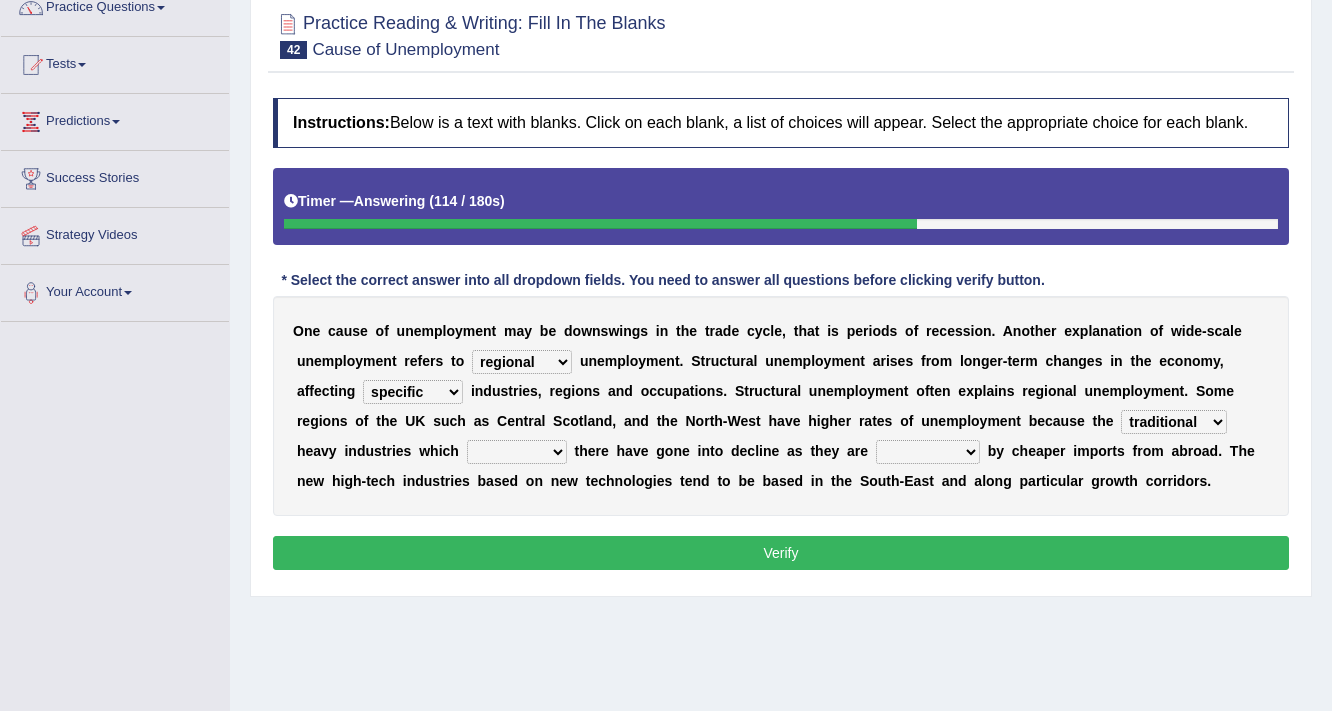 select on "located" 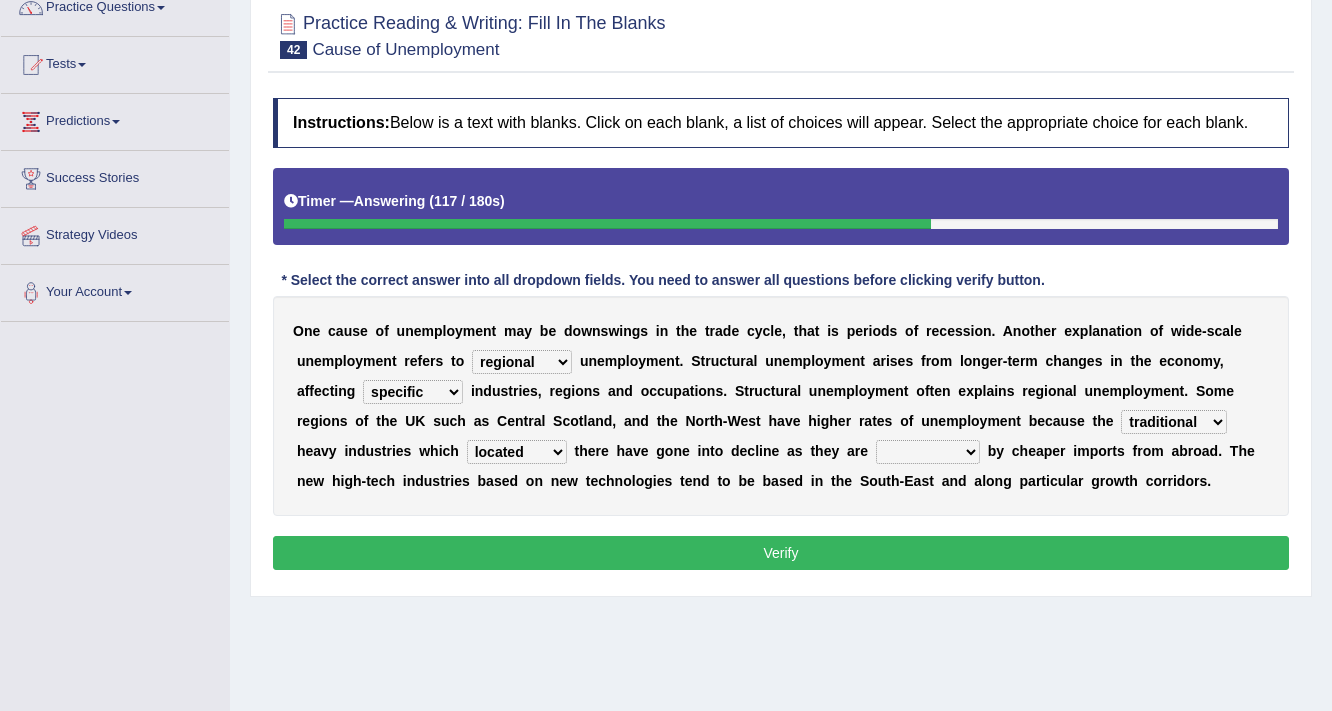click on "substituted replaced used affected" at bounding box center (928, 452) 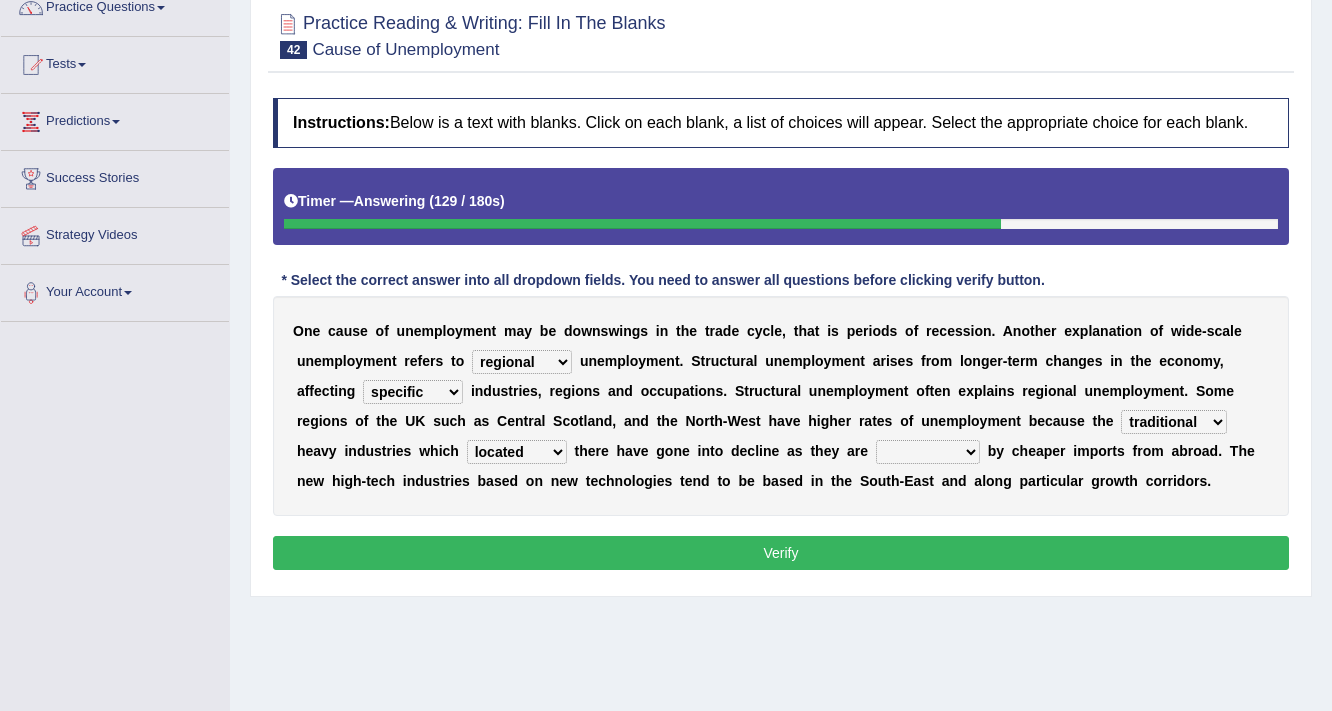 select on "affected" 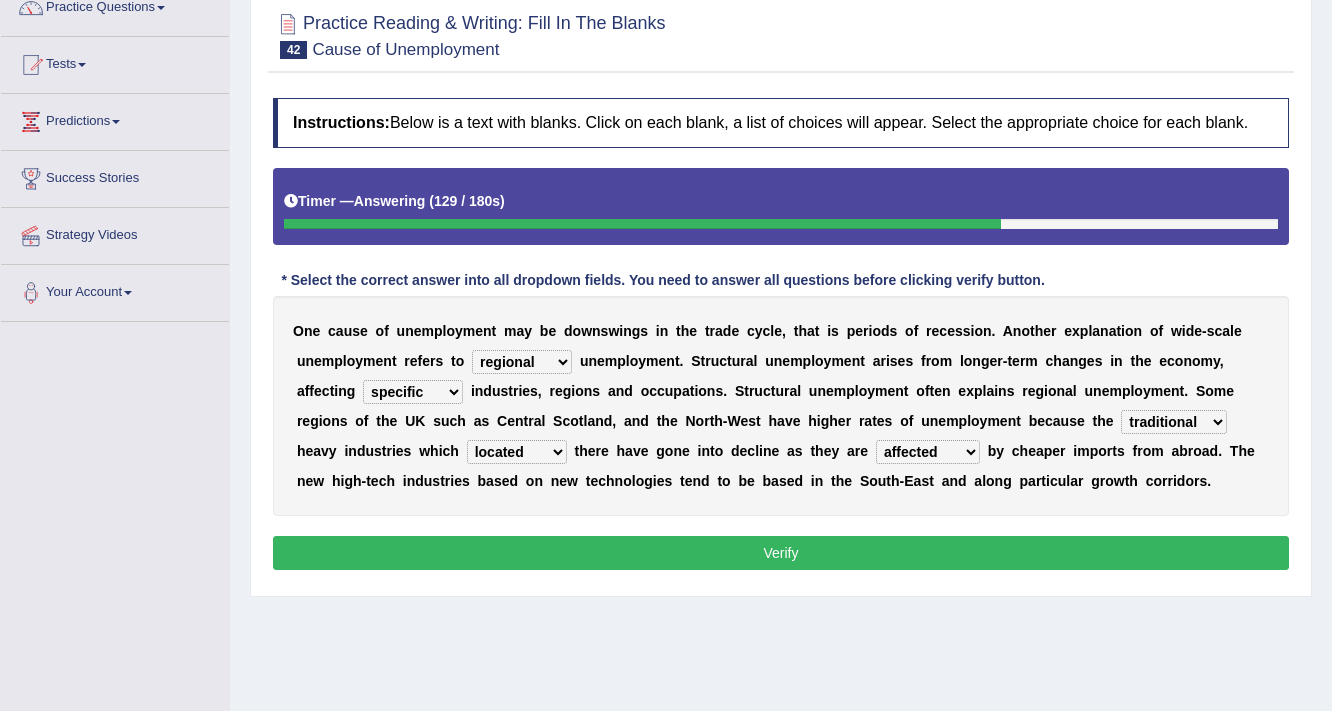 click on "substituted replaced used affected" at bounding box center (928, 452) 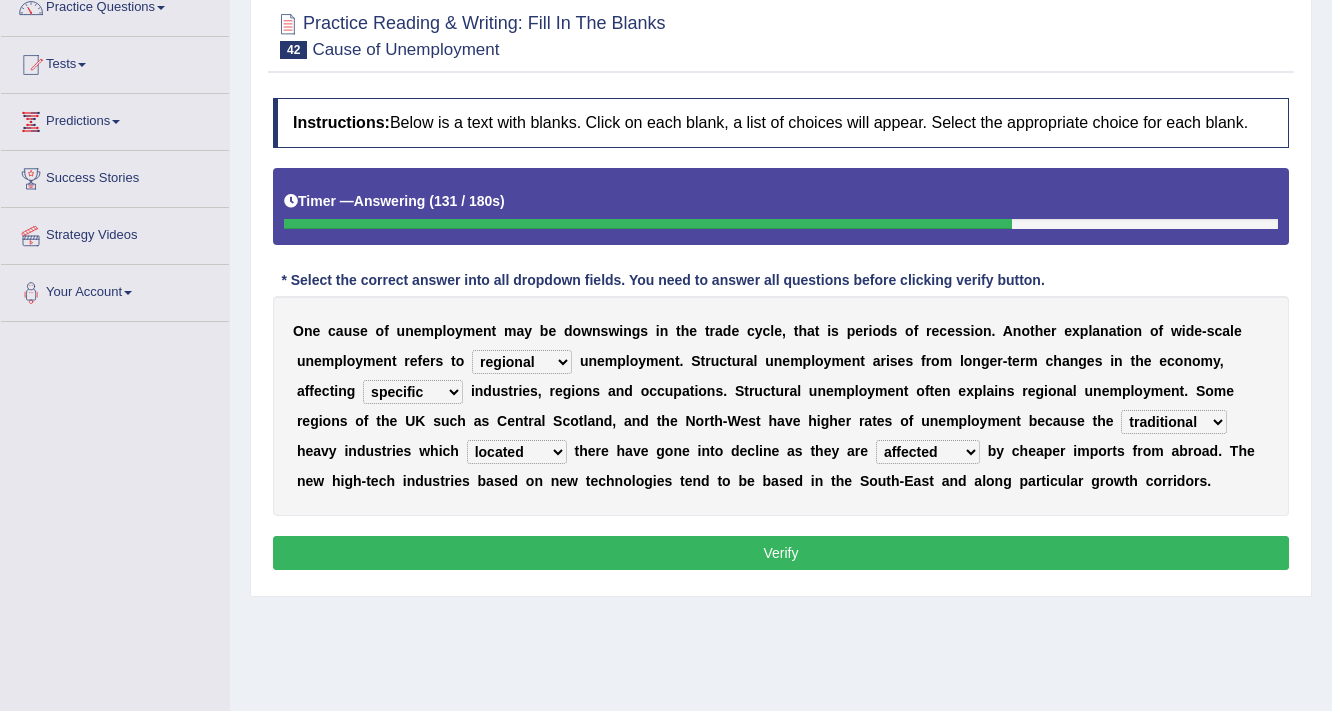 click on "Verify" at bounding box center [781, 553] 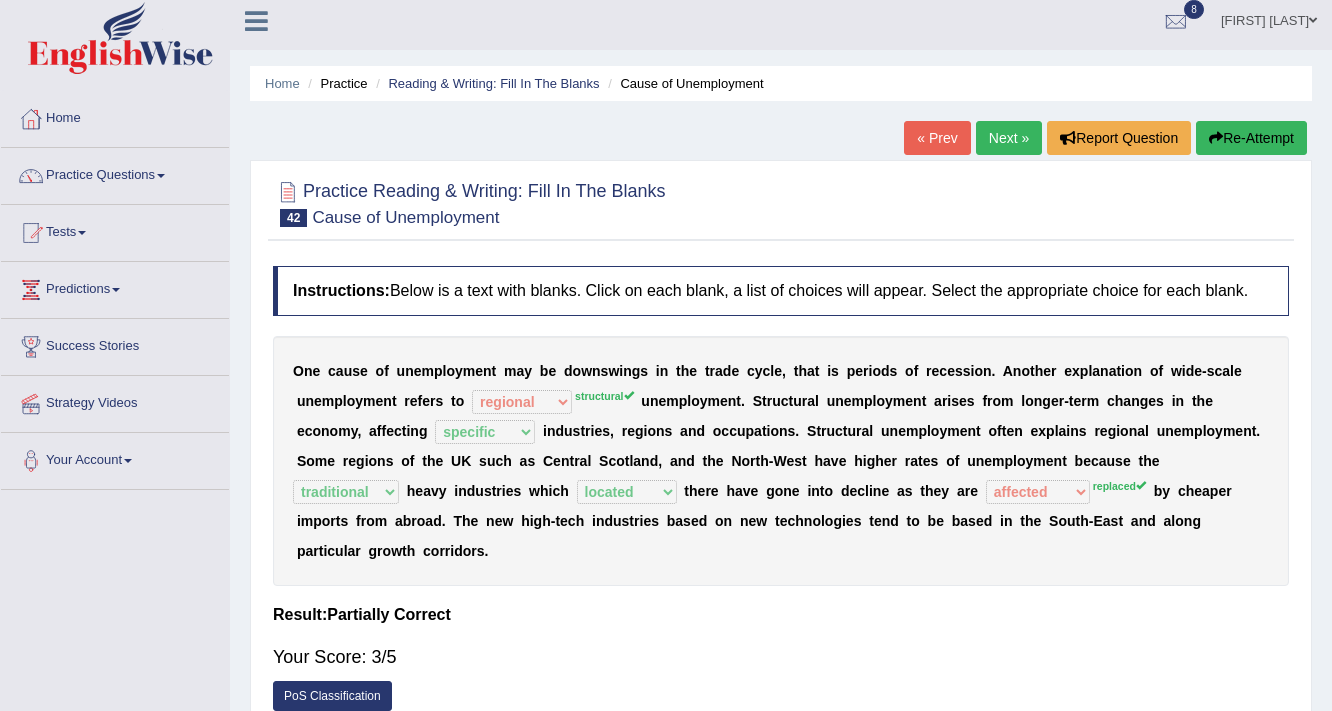 scroll, scrollTop: 0, scrollLeft: 0, axis: both 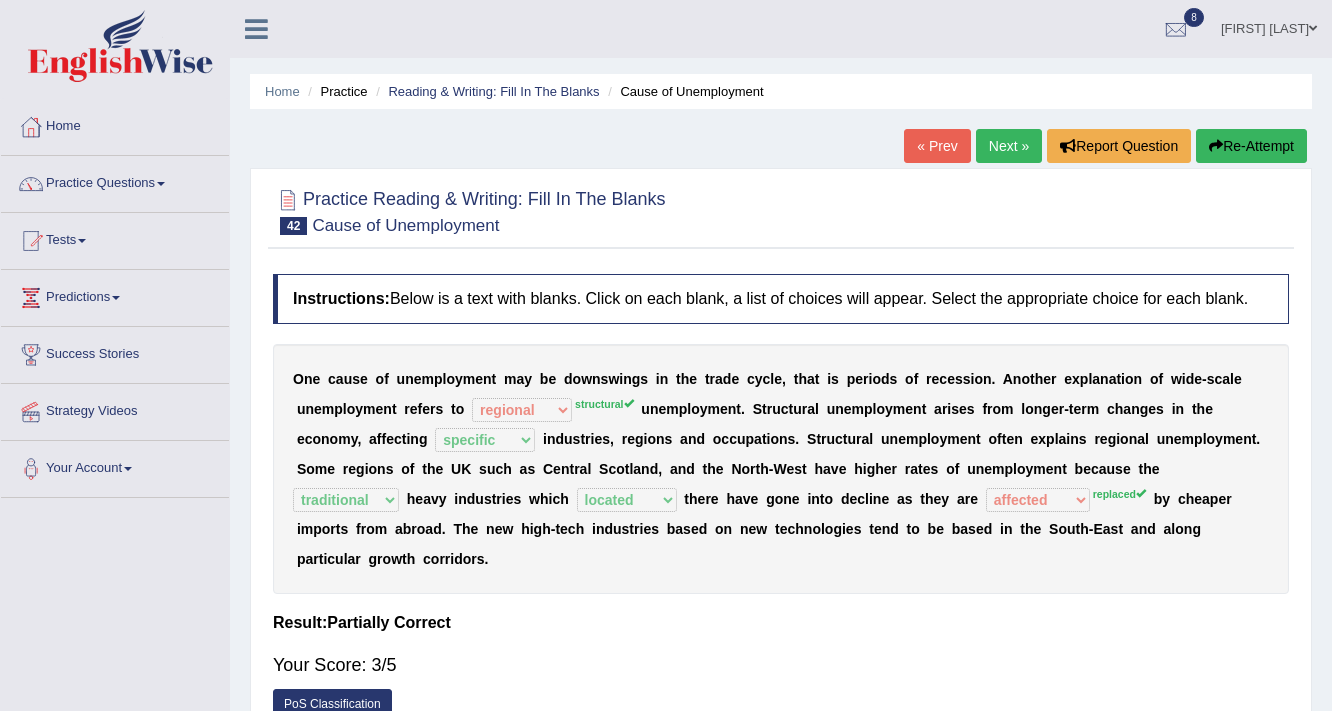 click on "Practice Reading & Writing: Fill In The Blanks
42
Cause of Unemployment
Instructions:  Below is a text with blanks. Click on each blank, a list of choices will appear. Select the appropriate choice for each blank.
Timer —  Answering   ( 132 / 180s ) Skip * Select the correct answer into all dropdown fields. You need to answer all questions before clicking verify button. O n e    c a u s e    o f    u n e m p l o y m e n t    m a y    b e    d o w n s w i n g s    i n    t h e    t r a d e    c y c l e ,    t h a t    i s    p e r i o d s    o f    r e c e s s i o n .    A n o t h e r    e x p l a n a t i o n    o f    w i d e - s c a l e    u n e m p l o y m e n t    r e f e r s    t o    structural regional perpetual temporary structural    u n e m p l o y m e n t .    S t r u c t u r a l    u n e m p l o y m e n t    a r i s e s    f r o m    l o n g e r - t e r m    c h a n g e s    i n" at bounding box center [781, 459] 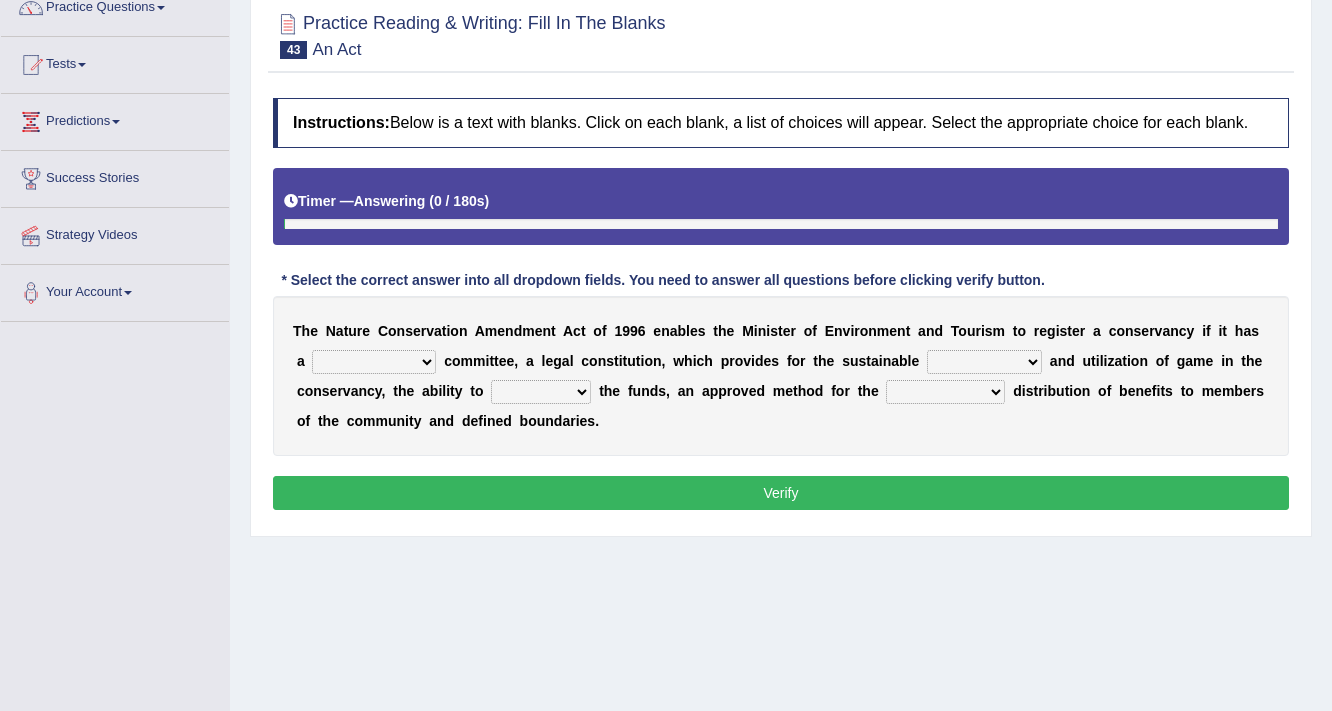 scroll, scrollTop: 176, scrollLeft: 0, axis: vertical 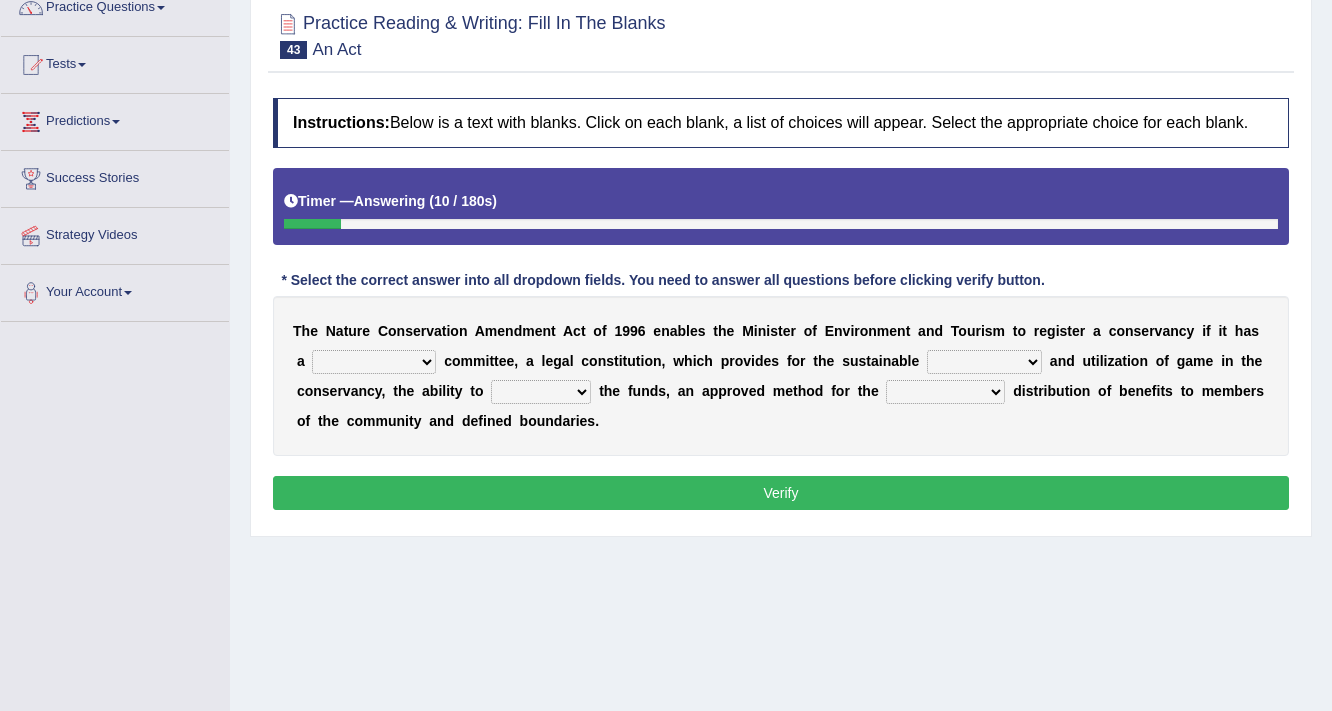 click on "powerful patient representative significant" at bounding box center (374, 362) 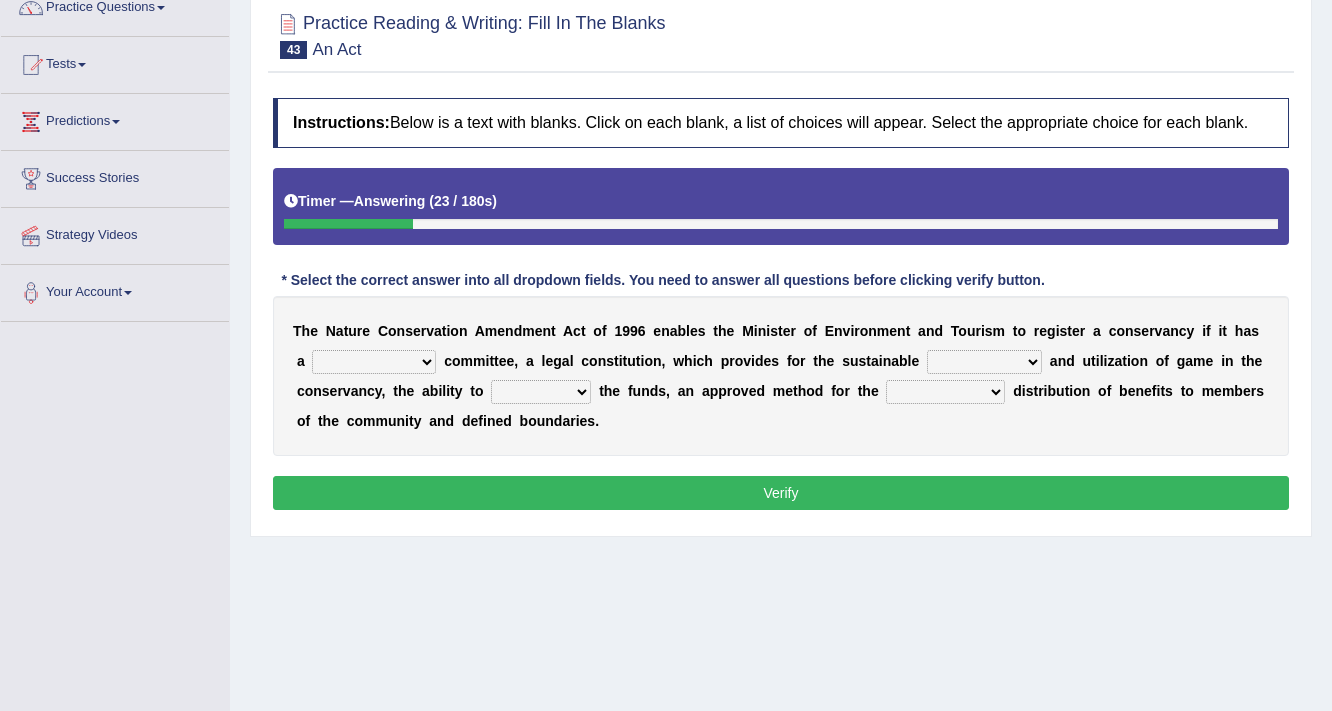 click on "Instructions:  Below is a text with blanks. Click on each blank, a list of choices will appear. Select the appropriate choice for each blank.
Timer —  Answering   ( 23 / 180s ) Skip * Select the correct answer into all dropdown fields. You need to answer all questions before clicking verify button. T h e    N a t u r e    C o n s e r v a t i o n    A m e n d m e n t    A c t    o f    1 9 9 6    e n a b l e s    t h e    M i n i s t e r    o f    E n v i r o n m e n t    a n d    T o u r i s m    t o    r e g i s t e r    a    c o n s e r v a n c y    i f    i t    h a s    a    powerful patient representative significant    c o m m i t t e e ,    a    l e g a l    c o n s t i t u t i o n ,    w h i c h    p r o v i d e s    f o r    t h e    s u s t a i n a b l e    management attraction making taking    a n d    u t i l i z a t i o n    o f    g a m e    i n    t h e    c o n s e r v a n c y ,    t h e    a b i l i t y    t o    manage liquidate t" at bounding box center (781, 307) 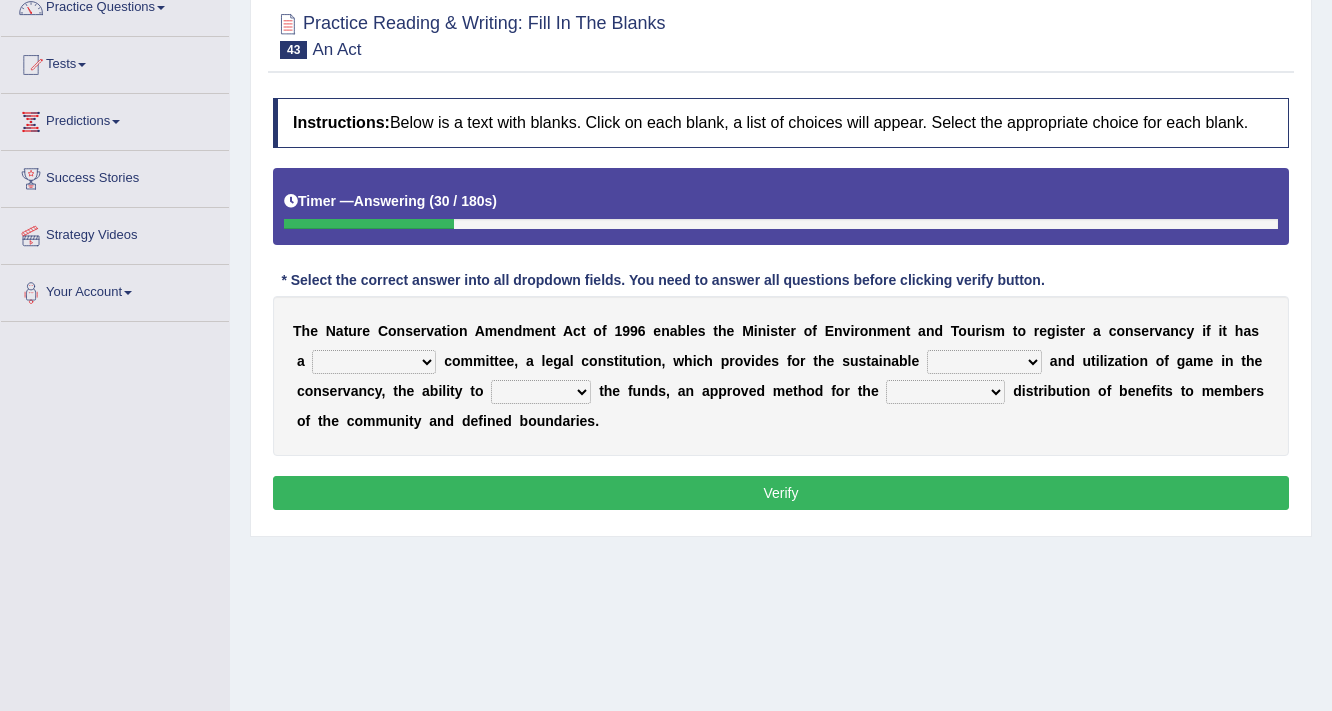 click on "T h e    N a t u r e    C o n s e r v a t i o n    A m e n d m e n t    A c t    o f    1 9 9 6    e n a b l e s    t h e    M i n i s t e r    o f    E n v i r o n m e n t    a n d    T o u r i s m    t o    r e g i s t e r    a    c o n s e r v a n c y    i f    i t    h a s    a    powerful patient representative significant    c o m m i t t e e ,    a    l e g a l    c o n s t i t u t i o n ,    w h i c h    p r o v i d e s    f o r    t h e    s u s t a i n a b l e    management attraction making taking    a n d    u t i l i z a t i o n    o f    g a m e    i n    t h e    c o n s e r v a n c y ,    t h e    a b i l i t y    t o    manage liquidate redeem repossess    t h e    f u n d s ,    a n    a p p r o v e d    m e t h o d    f o r    t h e    same equal proportionate equitable    d i s t r i b u t i o n    o f    b e n e f i t s    t o    m e m b e r s    o f    t h e    c o m m u n i t y    a n d    d e f i n e d    b o u n d a r i e s" at bounding box center (781, 376) 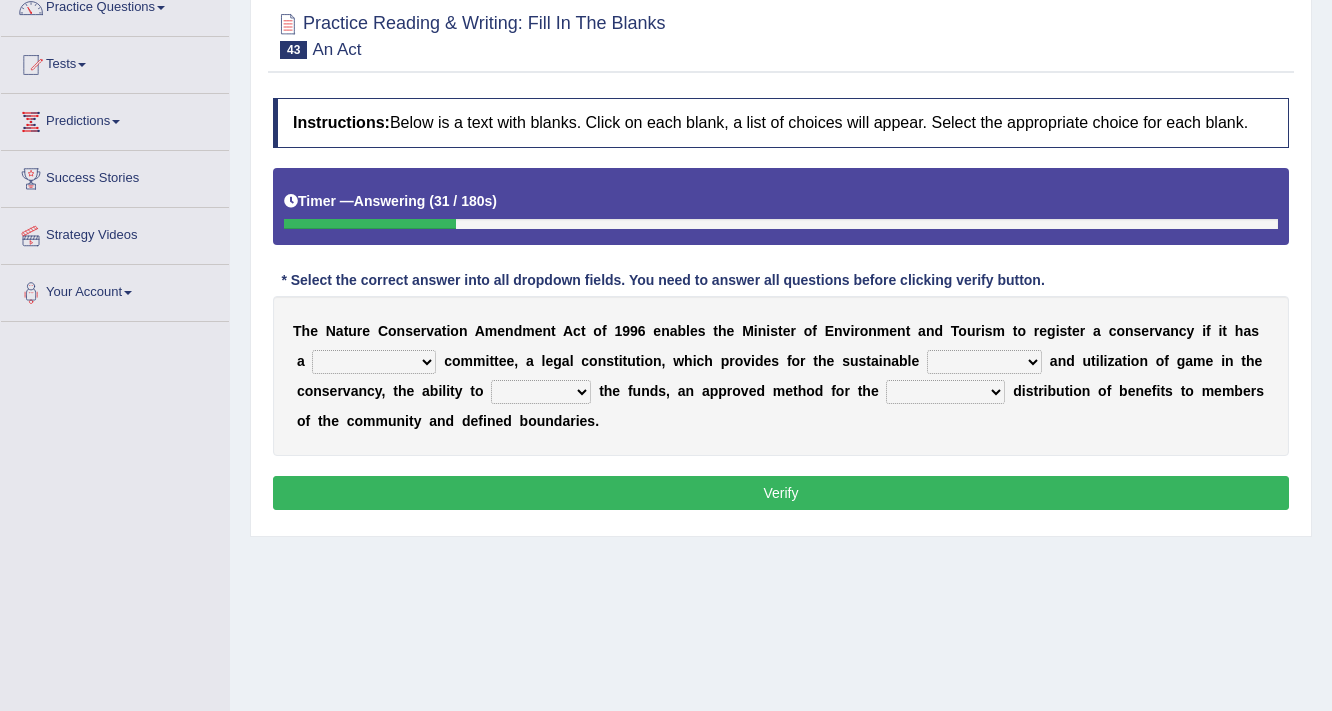 click on "powerful patient representative significant" at bounding box center (374, 362) 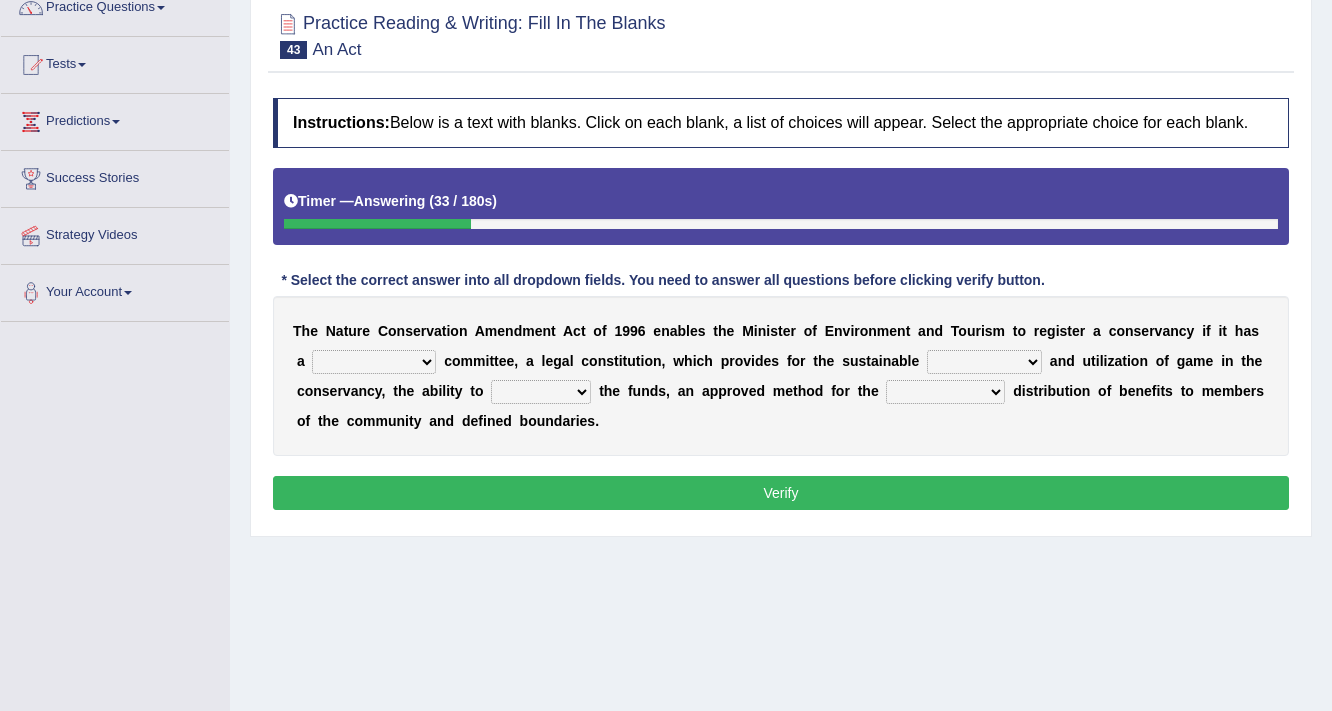 select on "powerful" 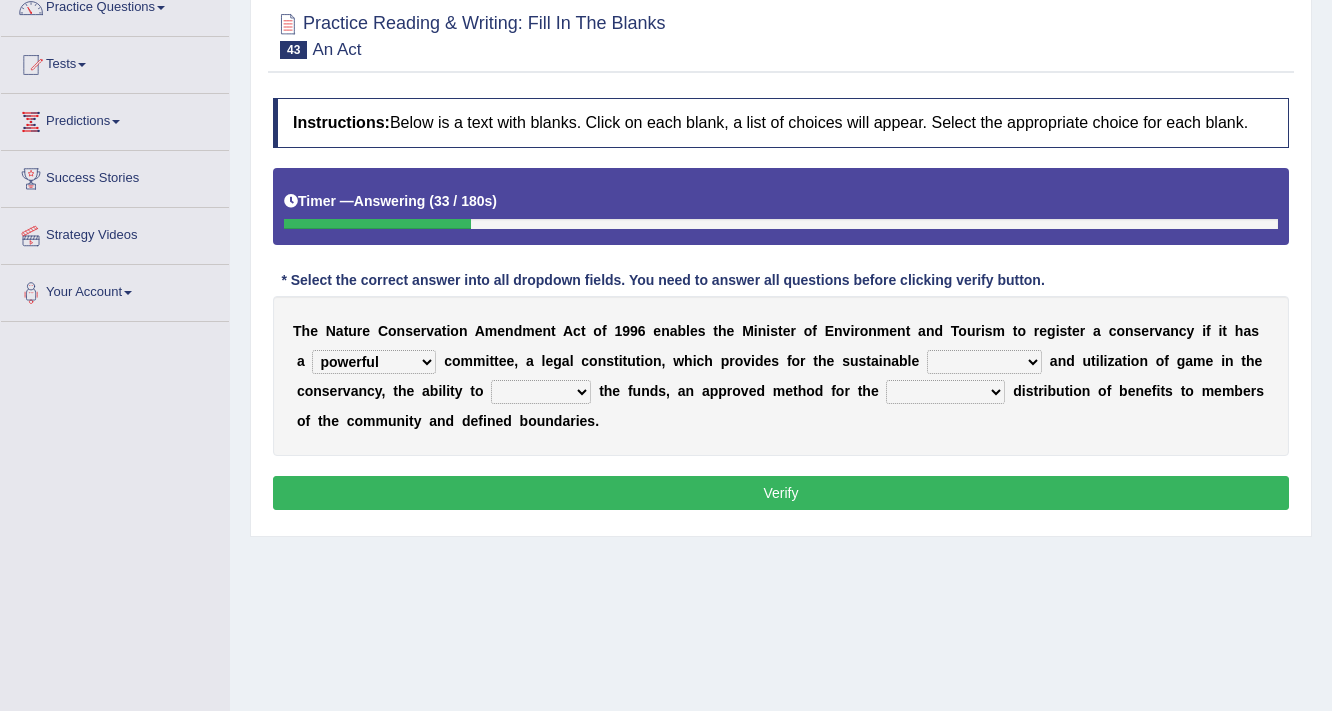 click on "powerful patient representative significant" at bounding box center [374, 362] 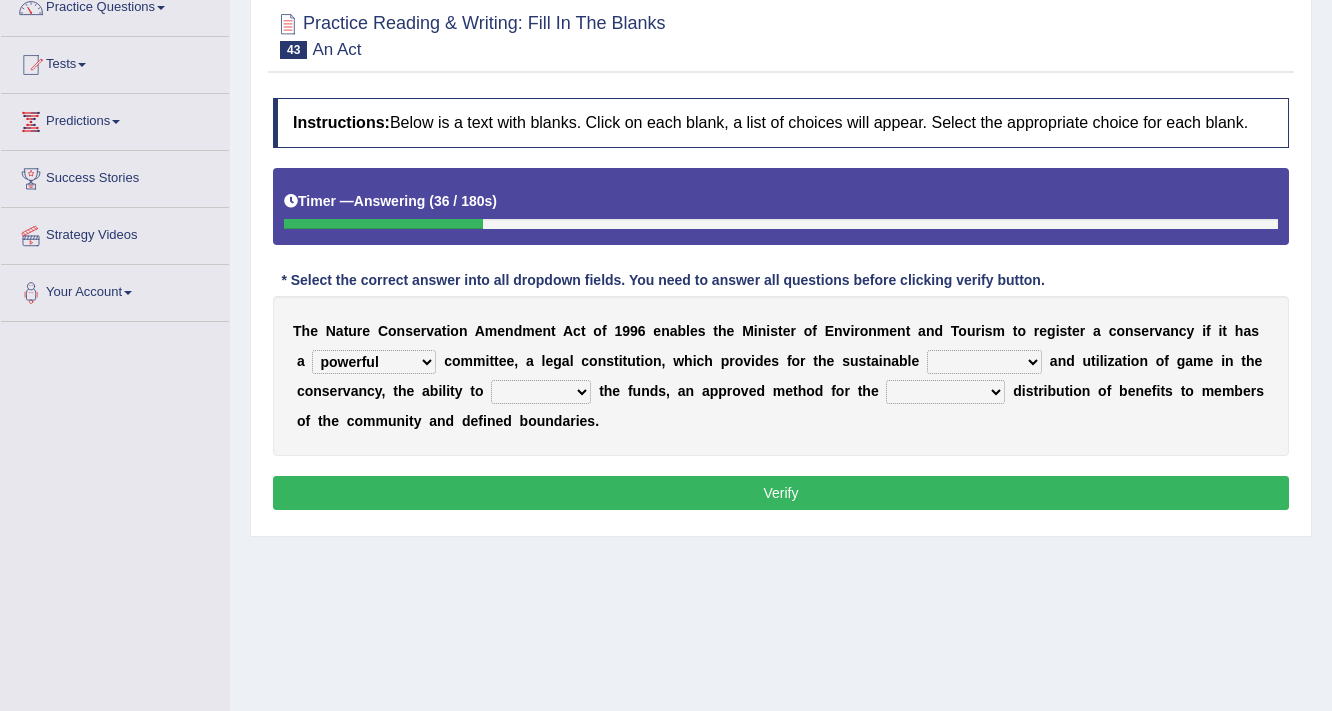 click on "management attraction making taking" at bounding box center [984, 362] 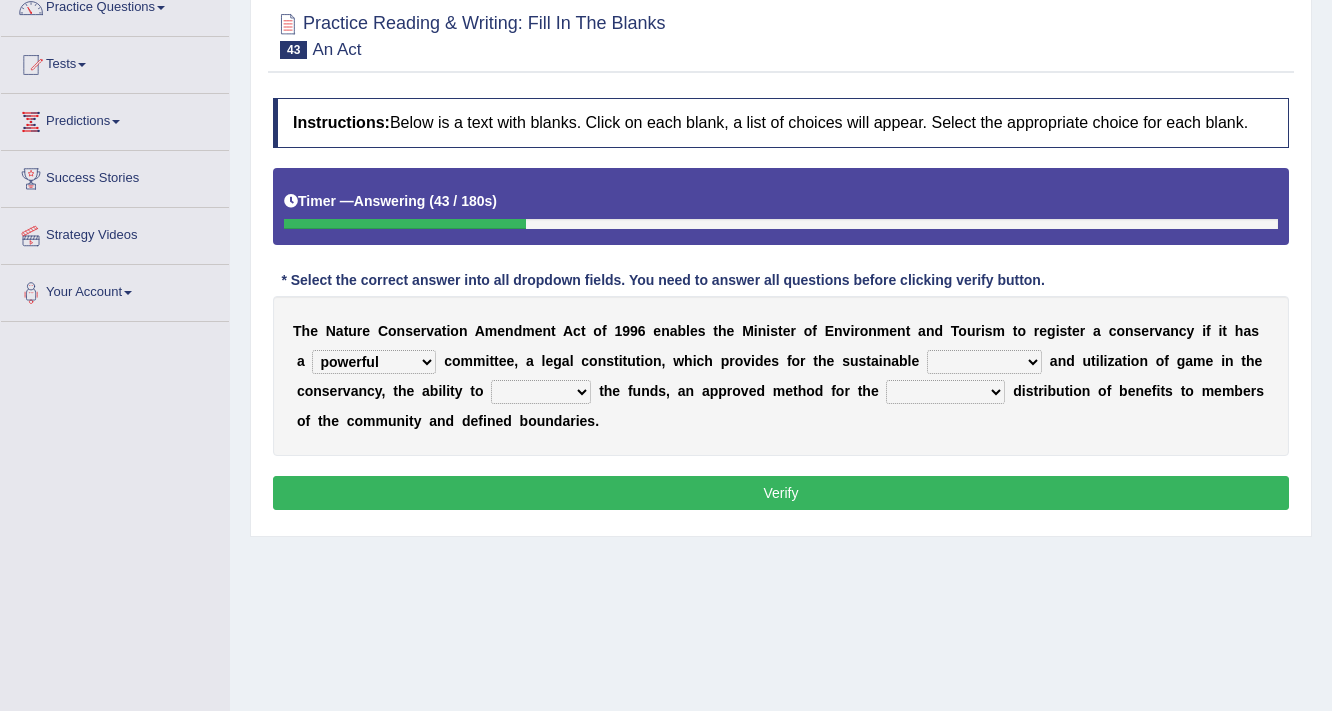 select on "management" 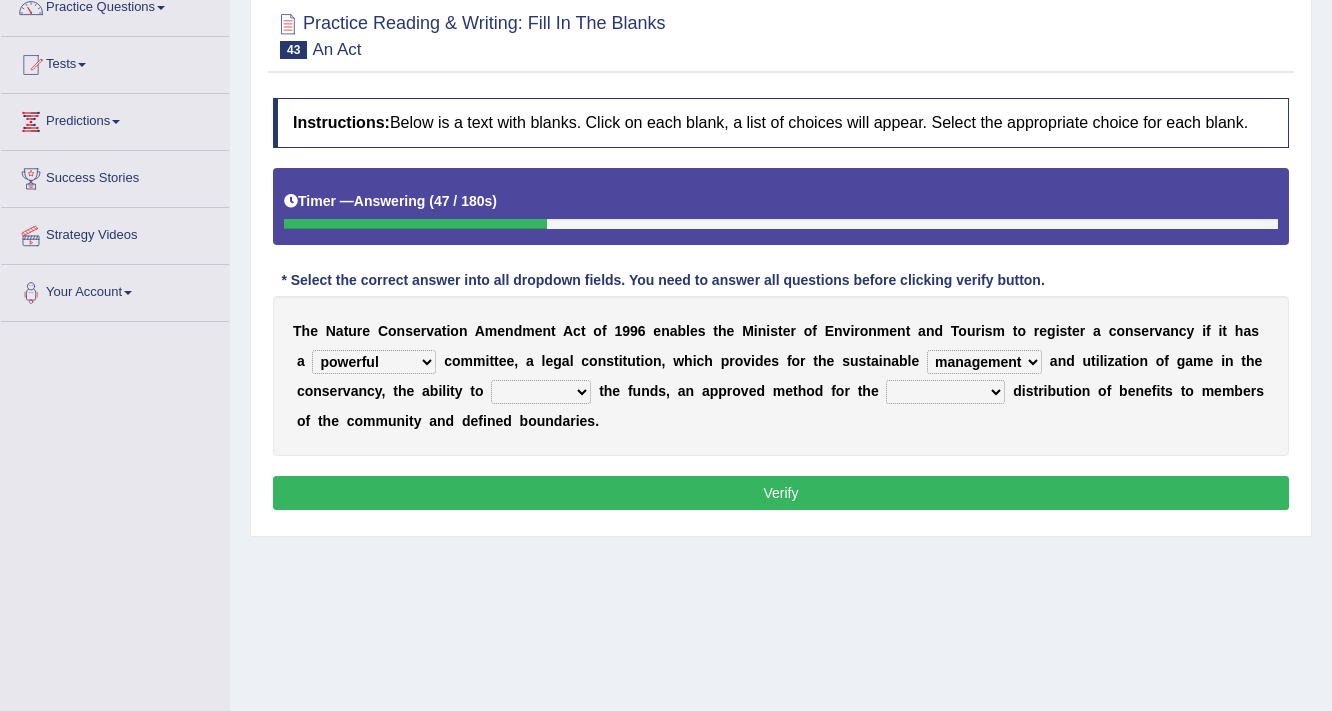 click on "manage liquidate redeem repossess" at bounding box center [541, 392] 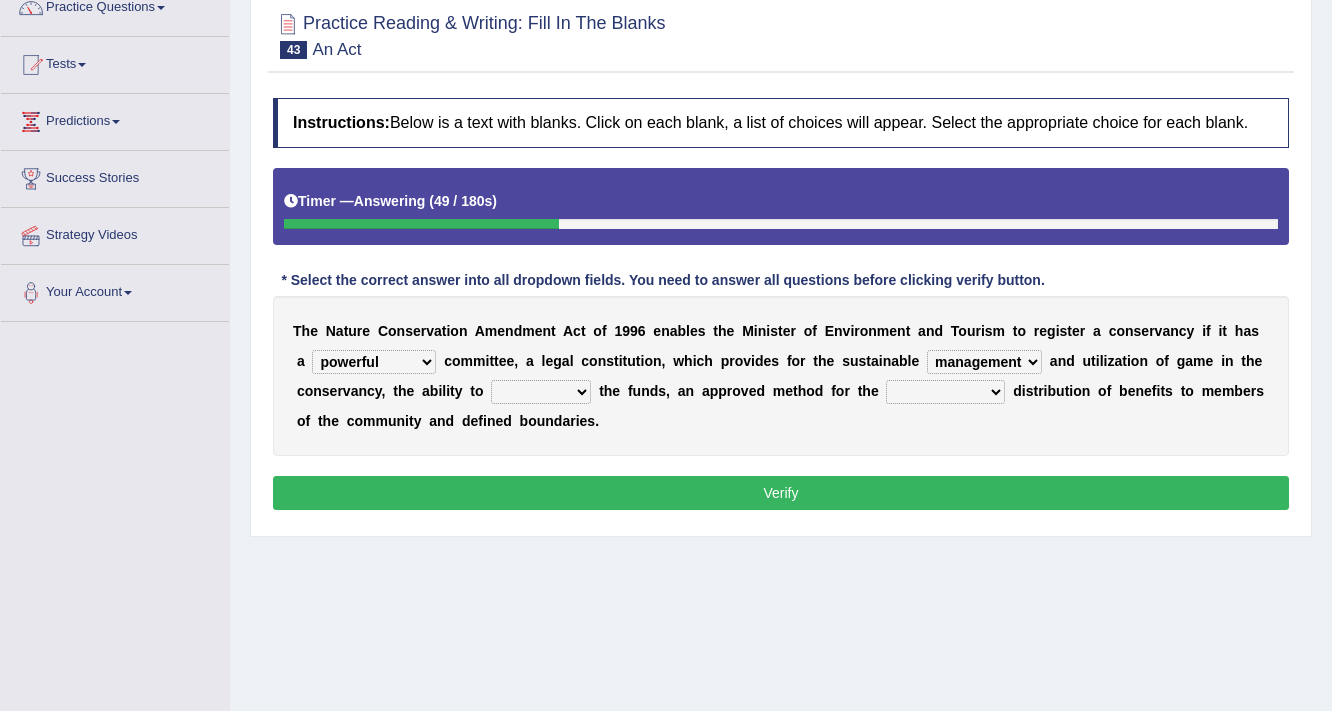 select on "manage" 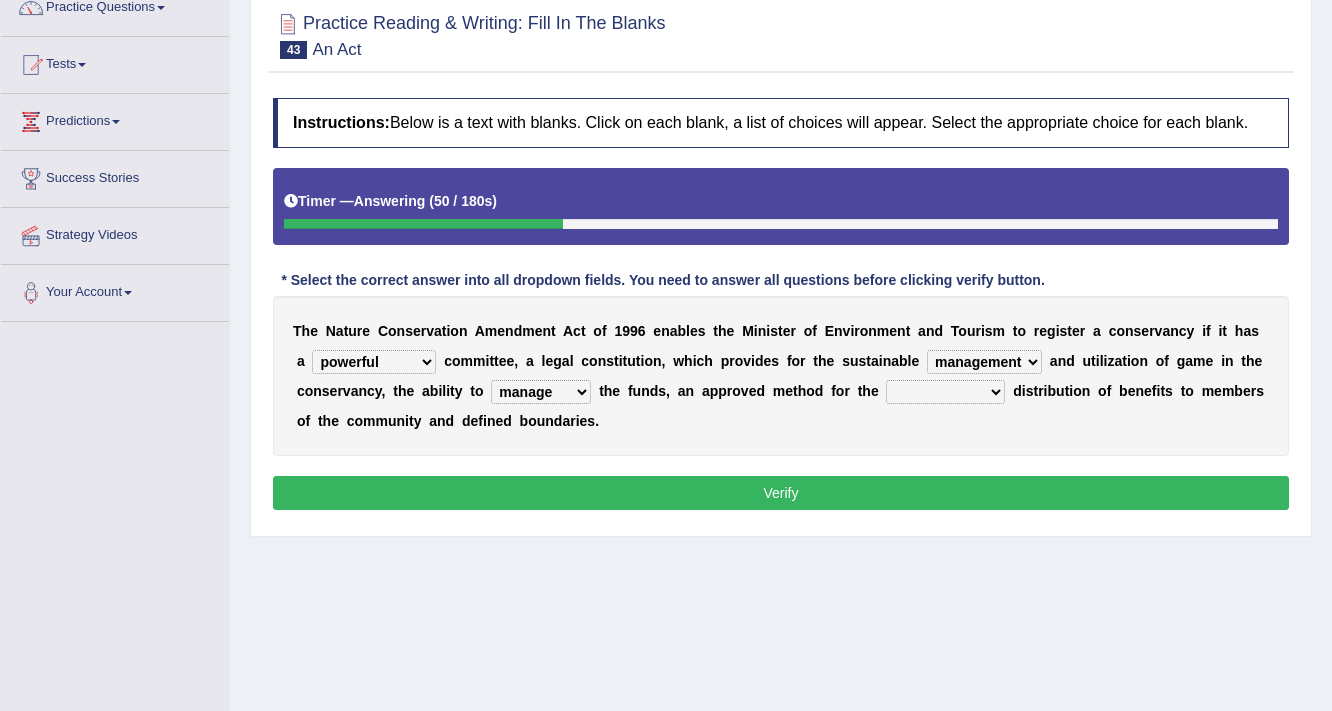 click on "same equal proportionate equitable" at bounding box center (945, 392) 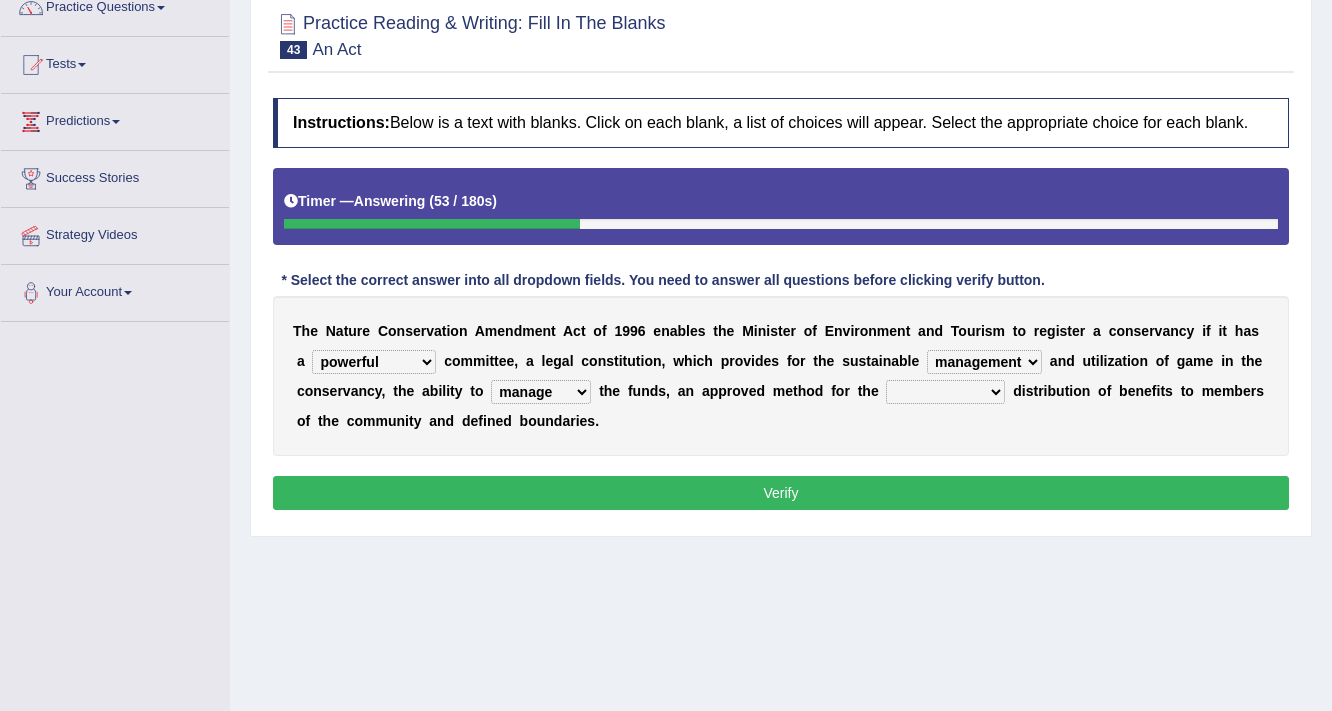 select on "equal" 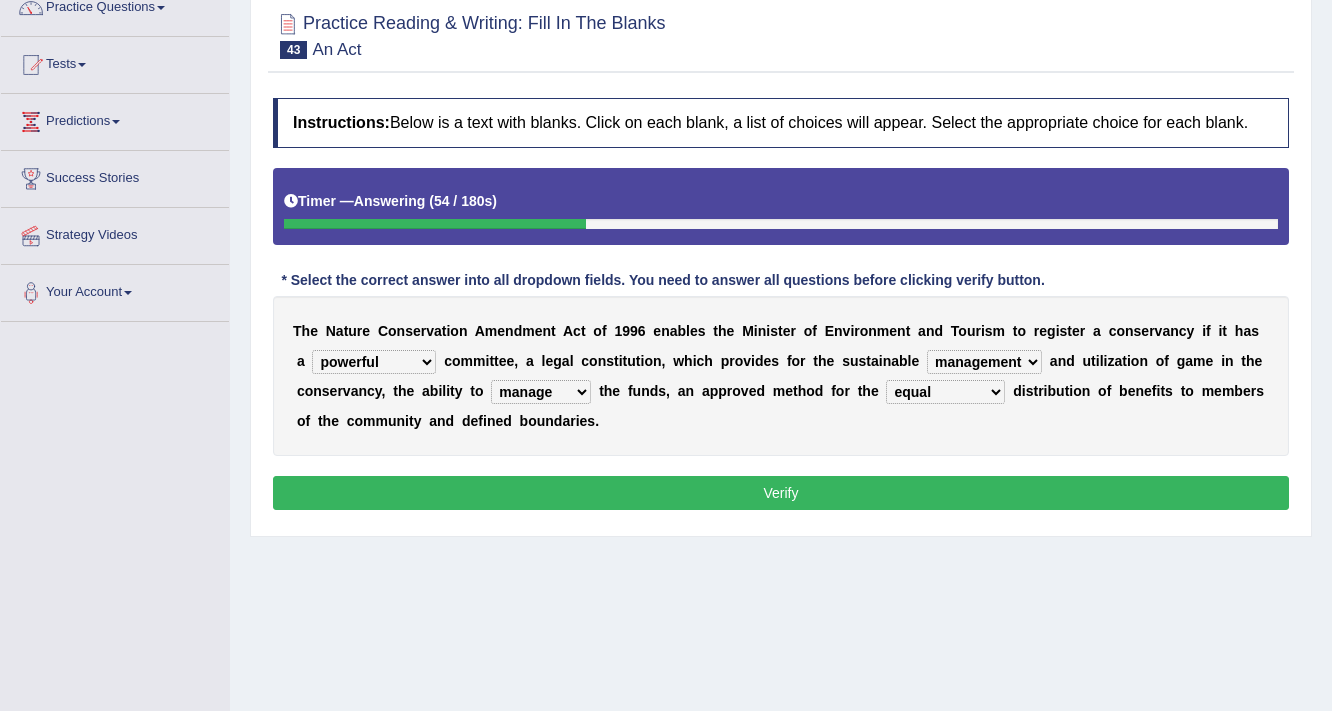 click on "Verify" at bounding box center [781, 493] 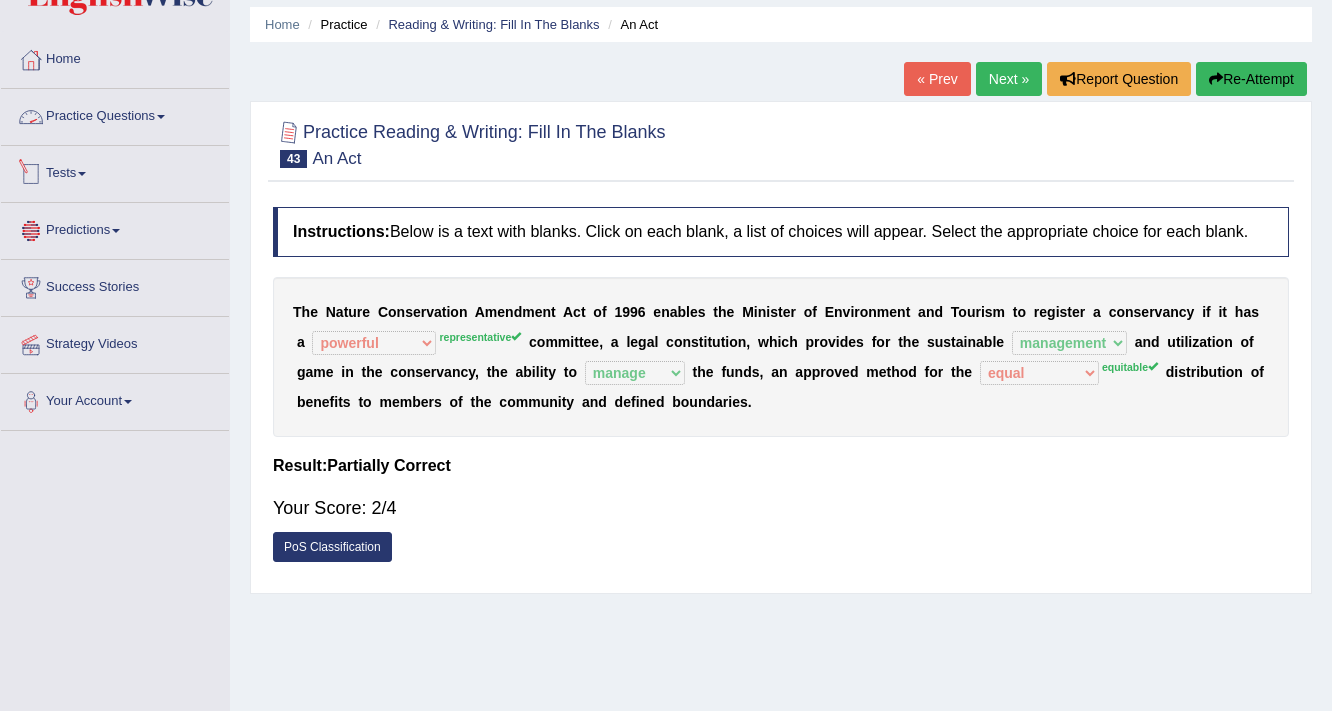 scroll, scrollTop: 16, scrollLeft: 0, axis: vertical 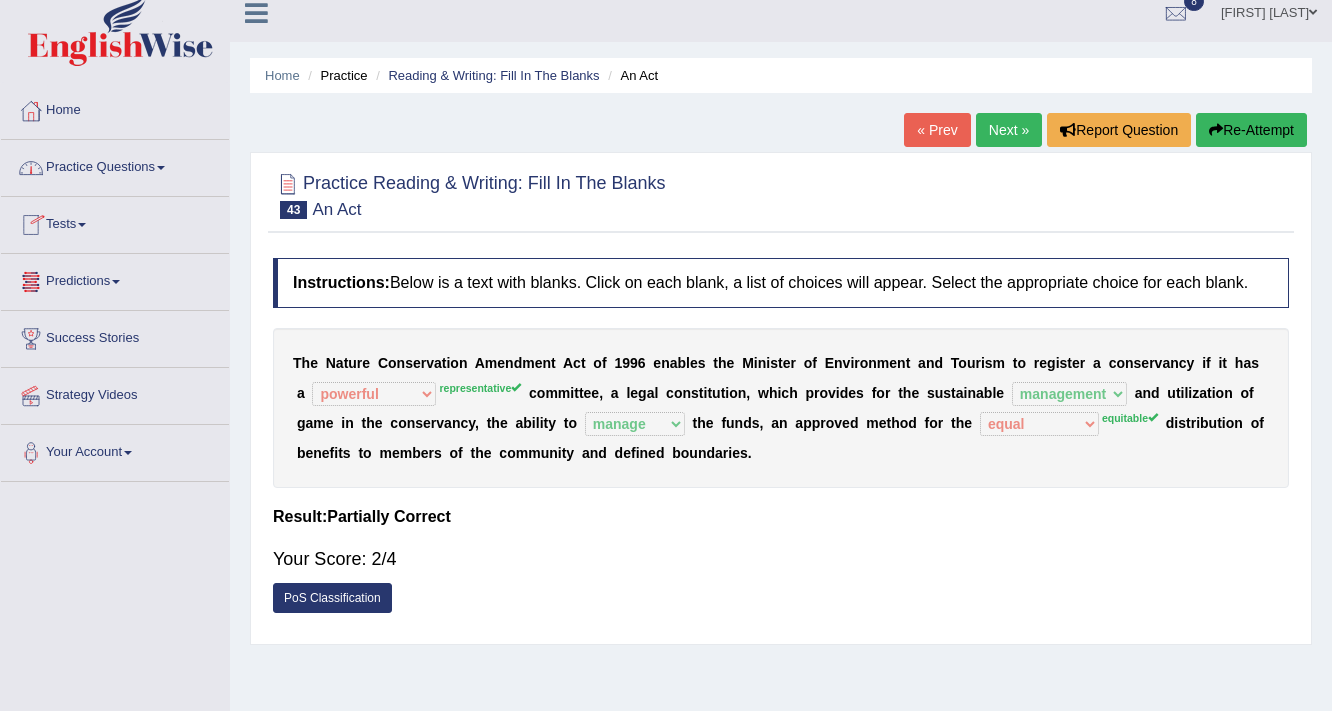 click on "Next »" at bounding box center (1009, 130) 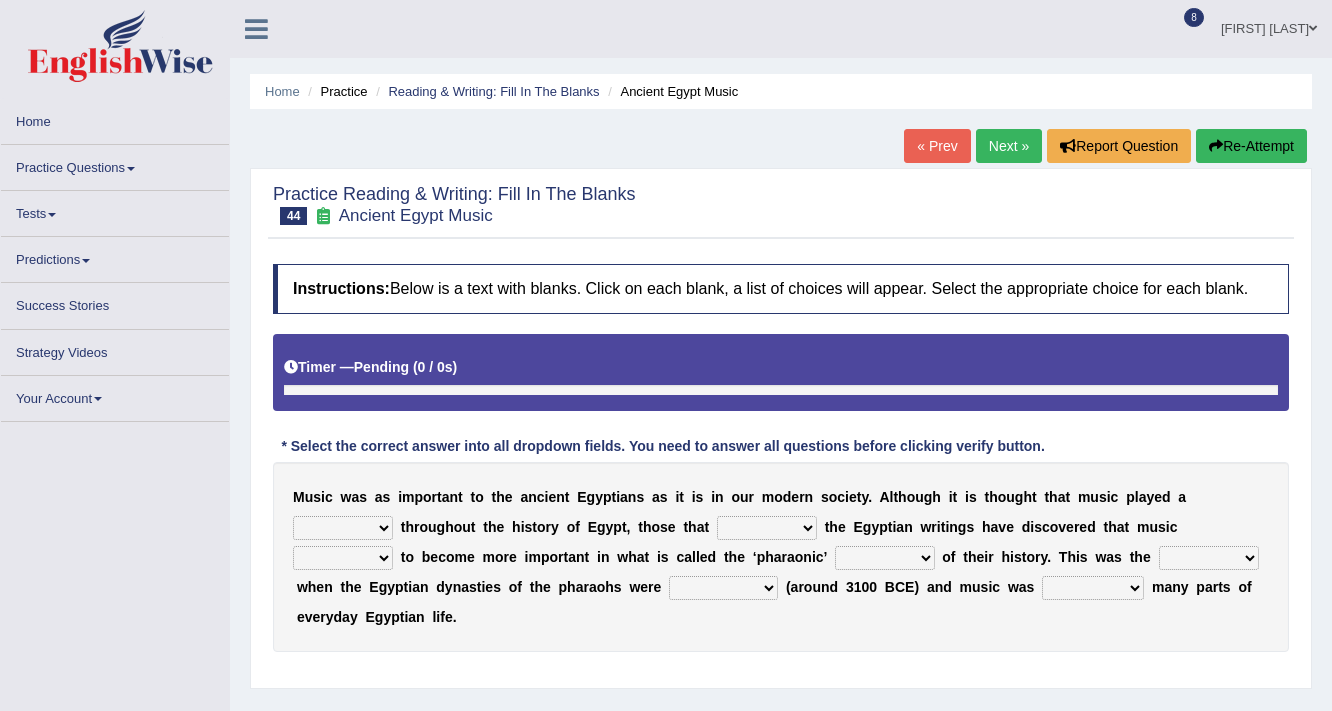 scroll, scrollTop: 0, scrollLeft: 0, axis: both 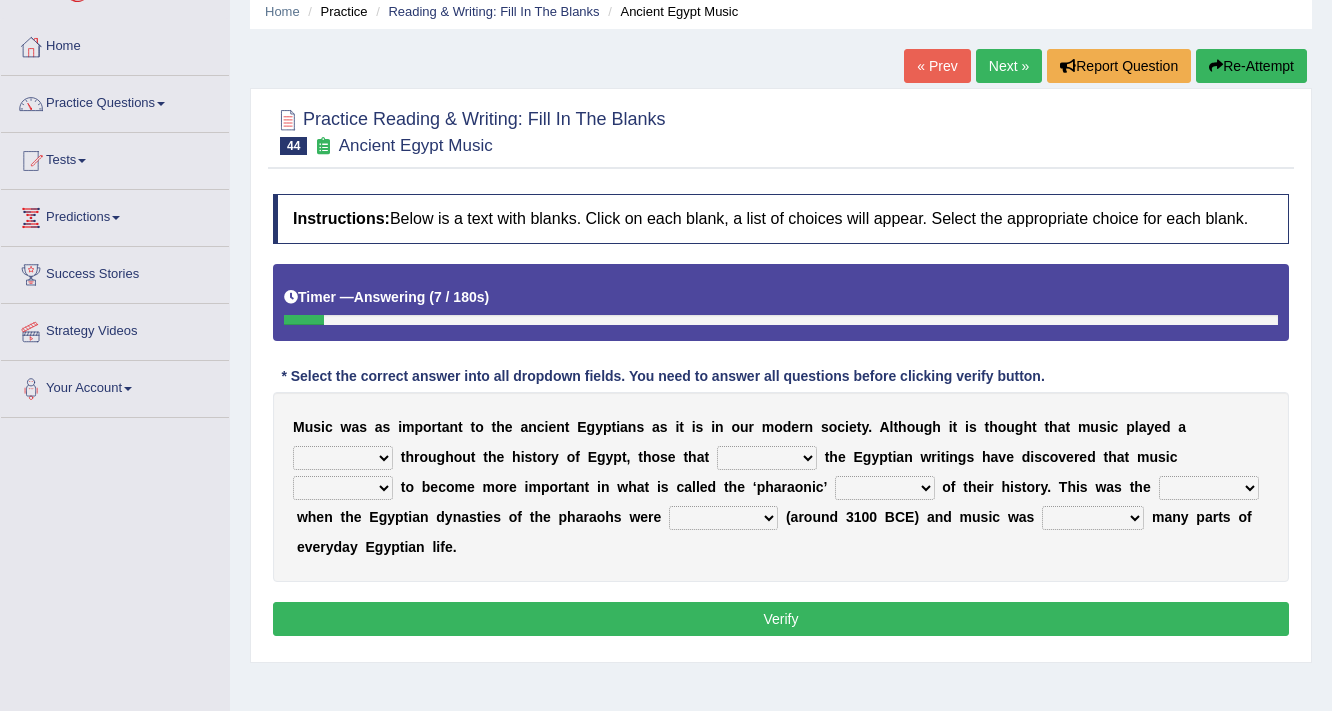 click on "role game response situation" at bounding box center [343, 458] 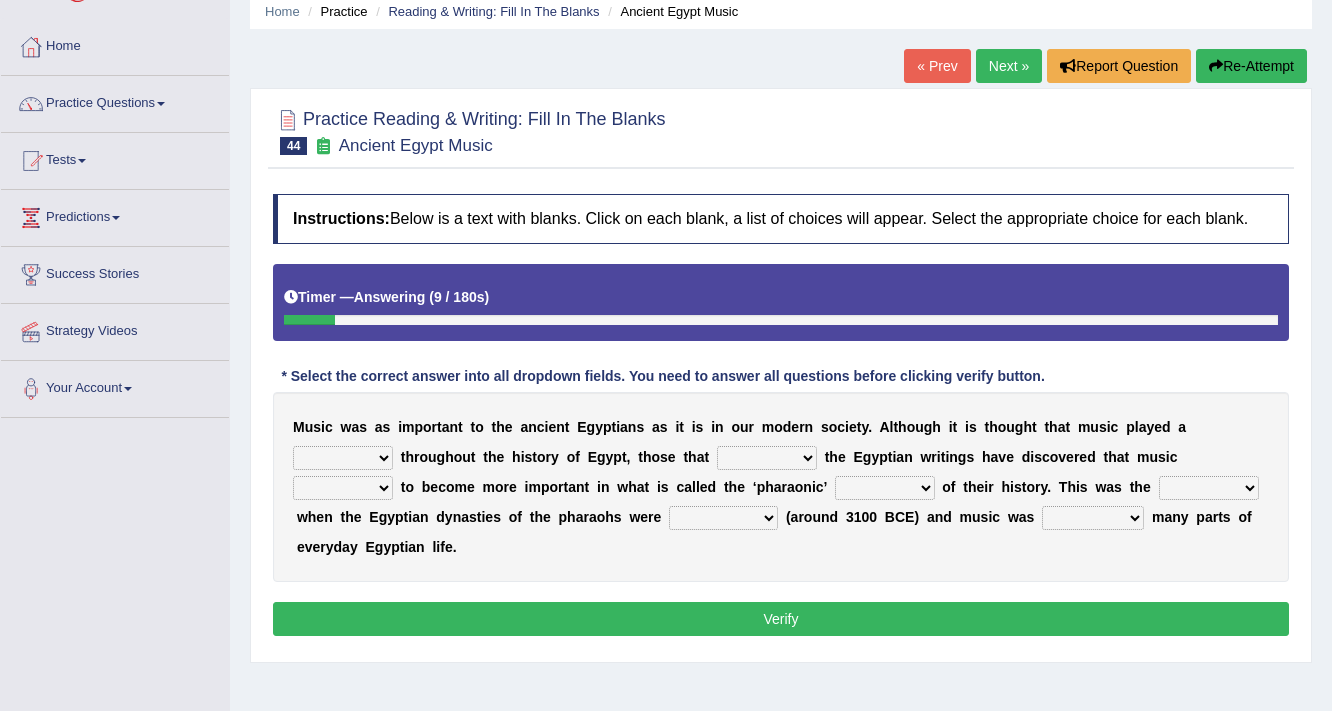 select on "role" 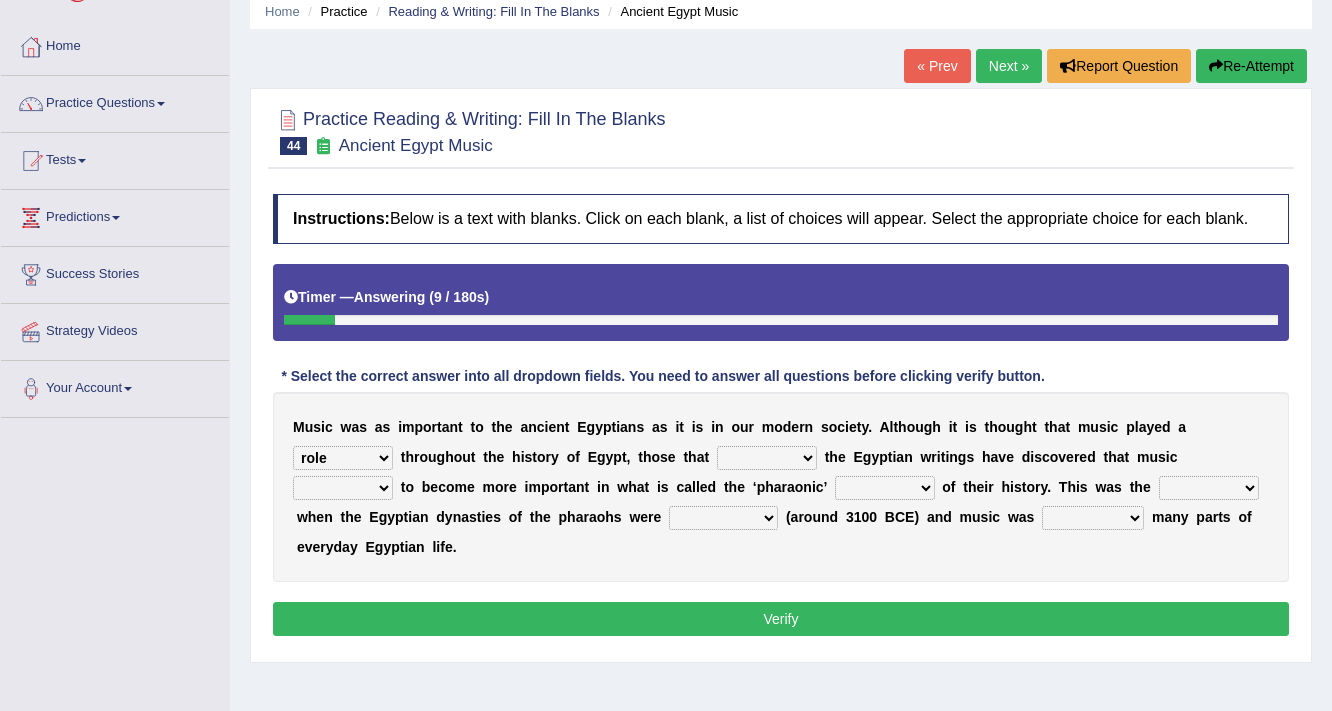 click on "role game response situation" at bounding box center [343, 458] 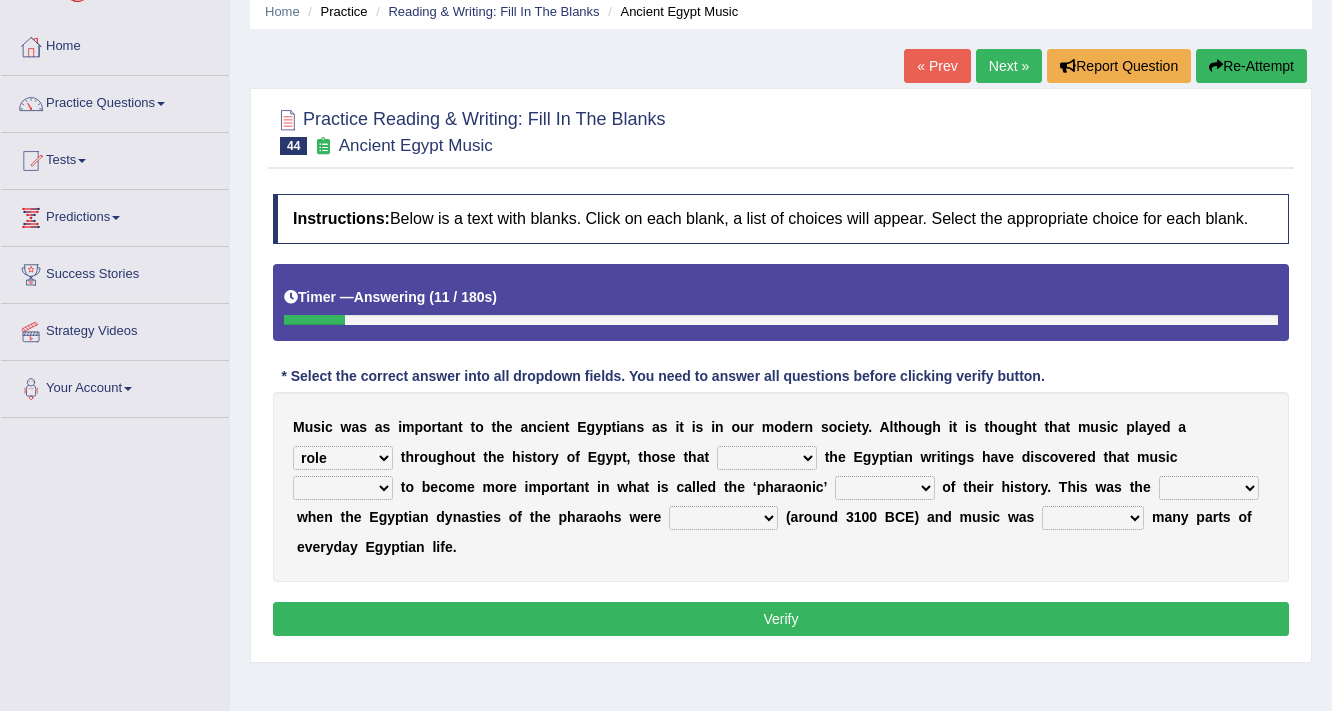 click on "role game response situation" at bounding box center (343, 458) 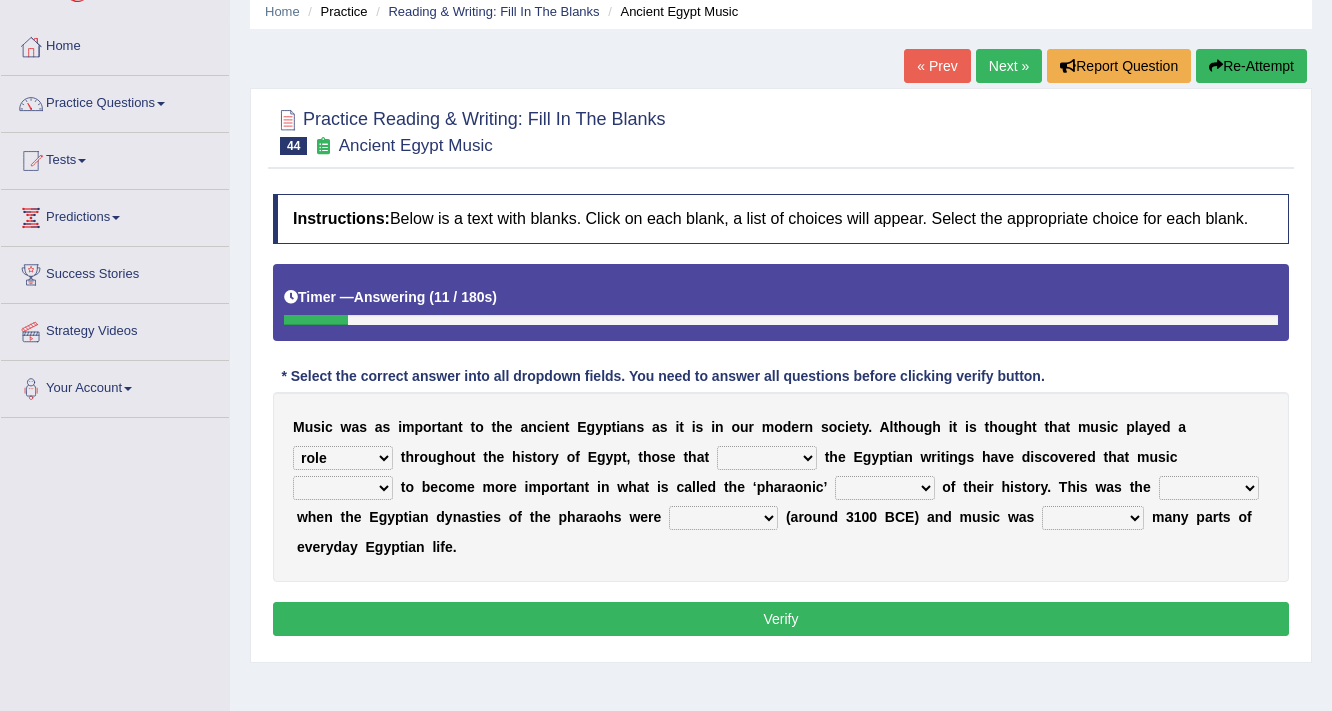 click on "m" at bounding box center (489, 487) 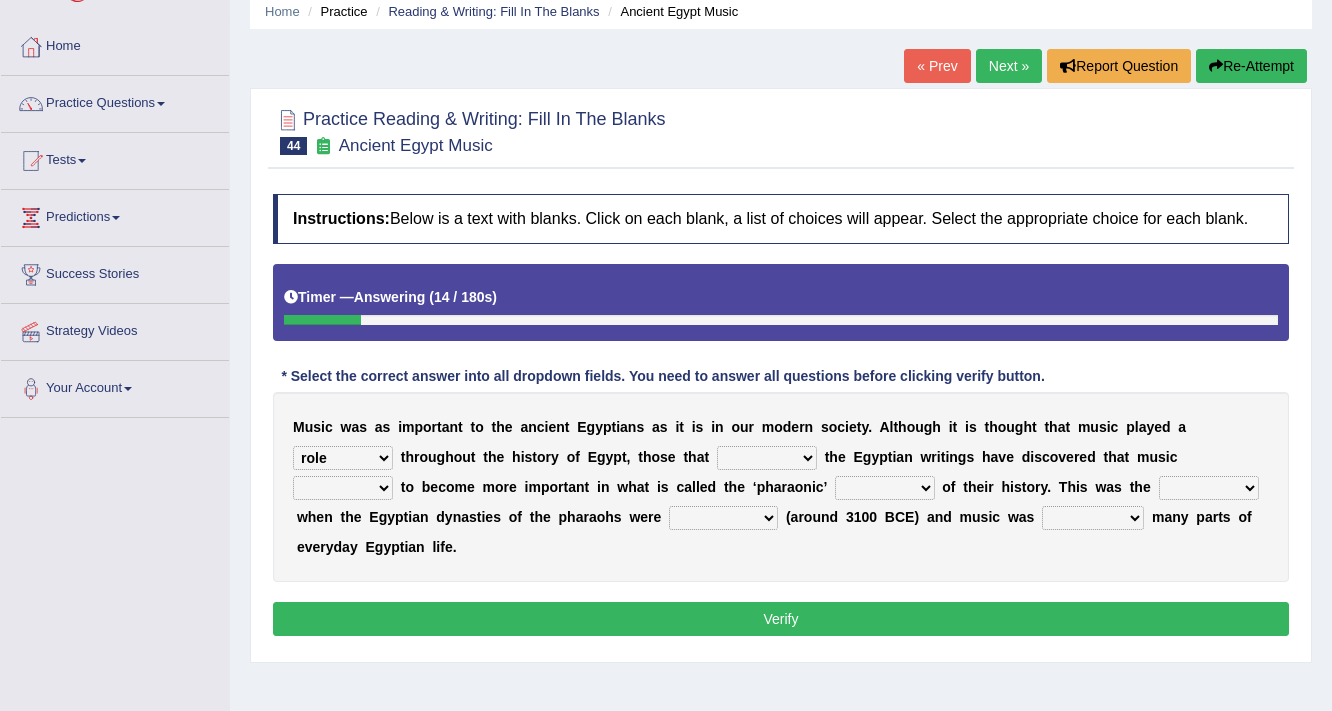 click on "need require confirm study" at bounding box center (767, 458) 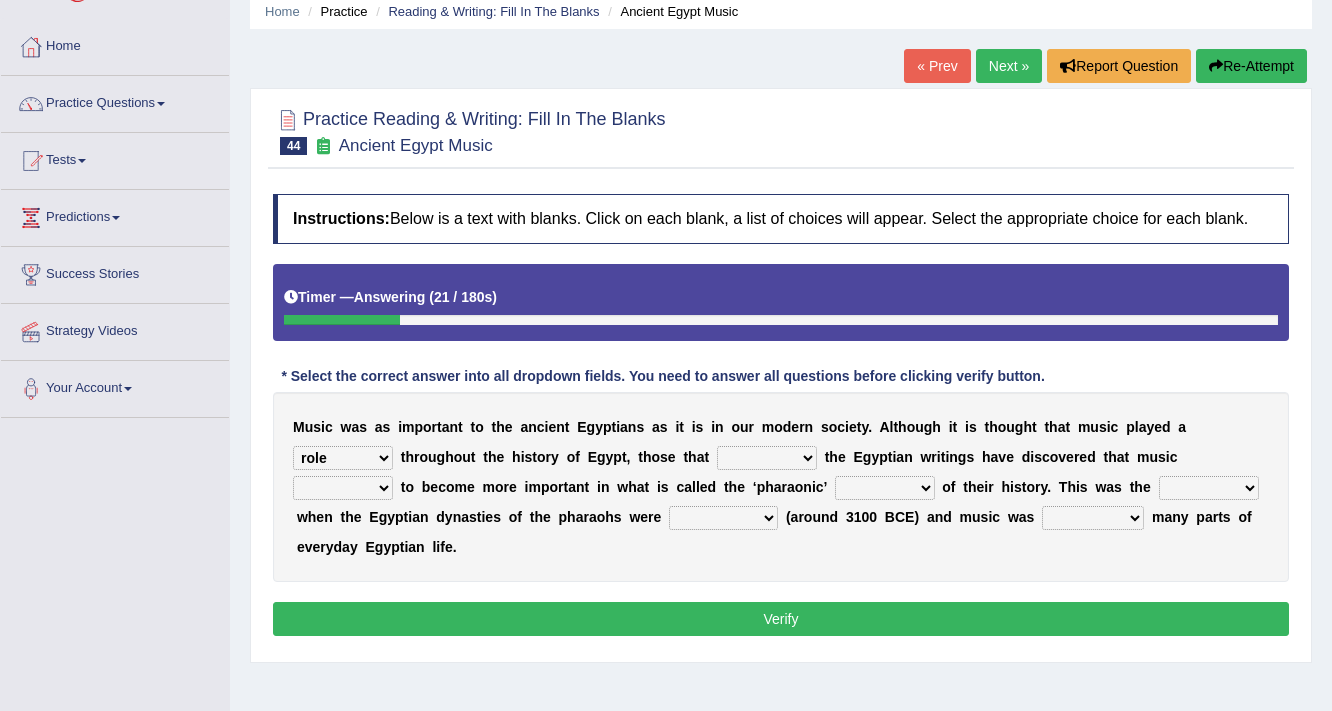 click on "need require confirm study" at bounding box center [767, 458] 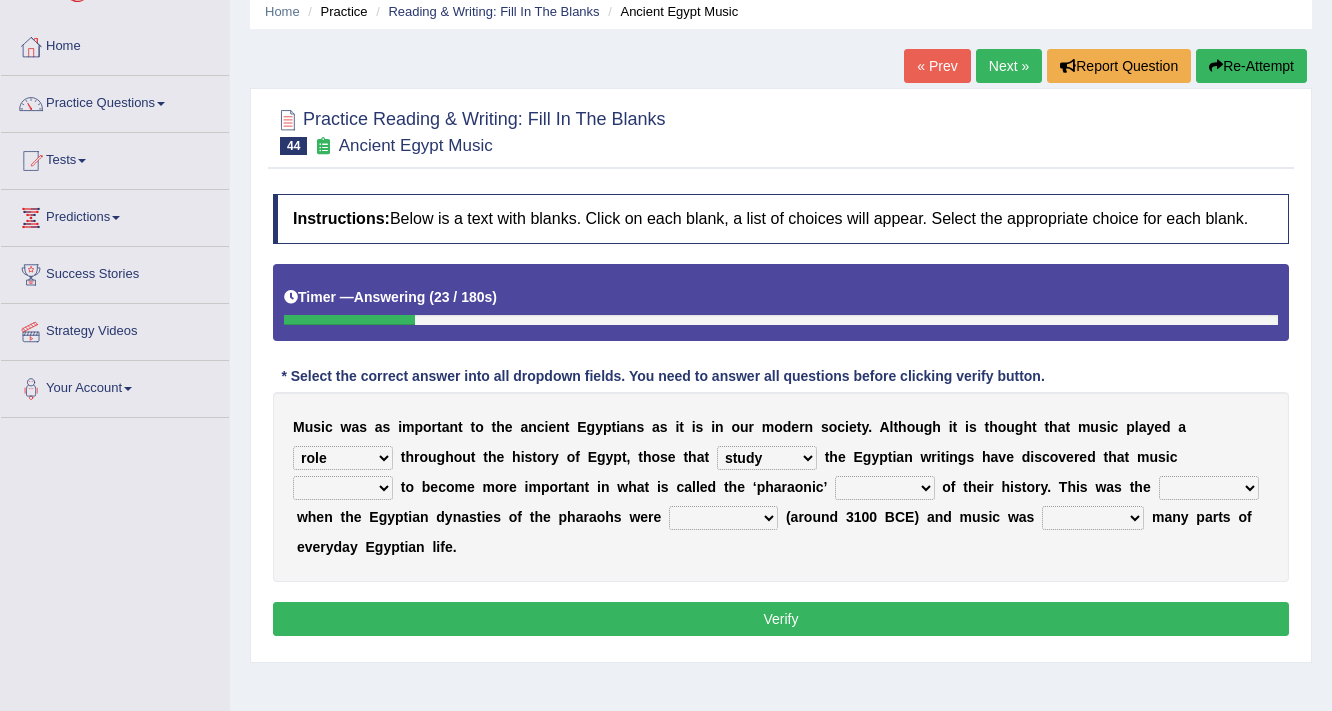 click on "need require confirm study" at bounding box center [767, 458] 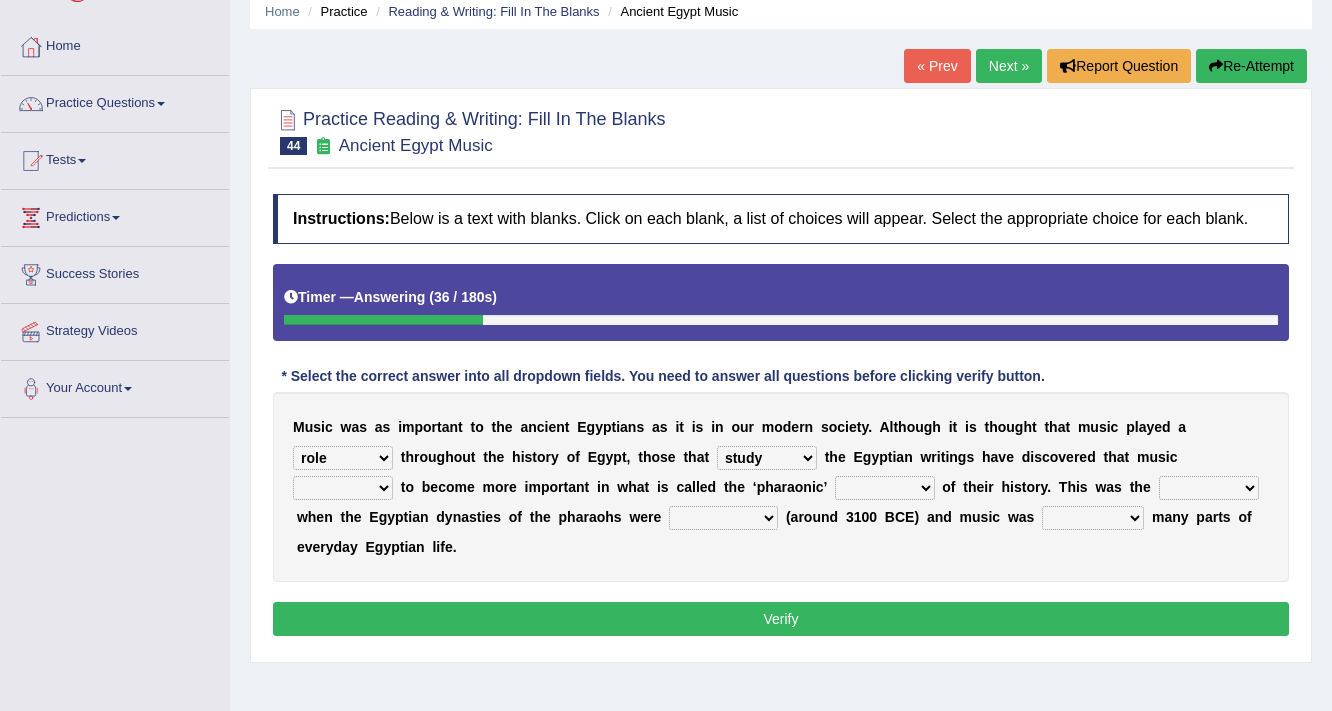 select on "confirm" 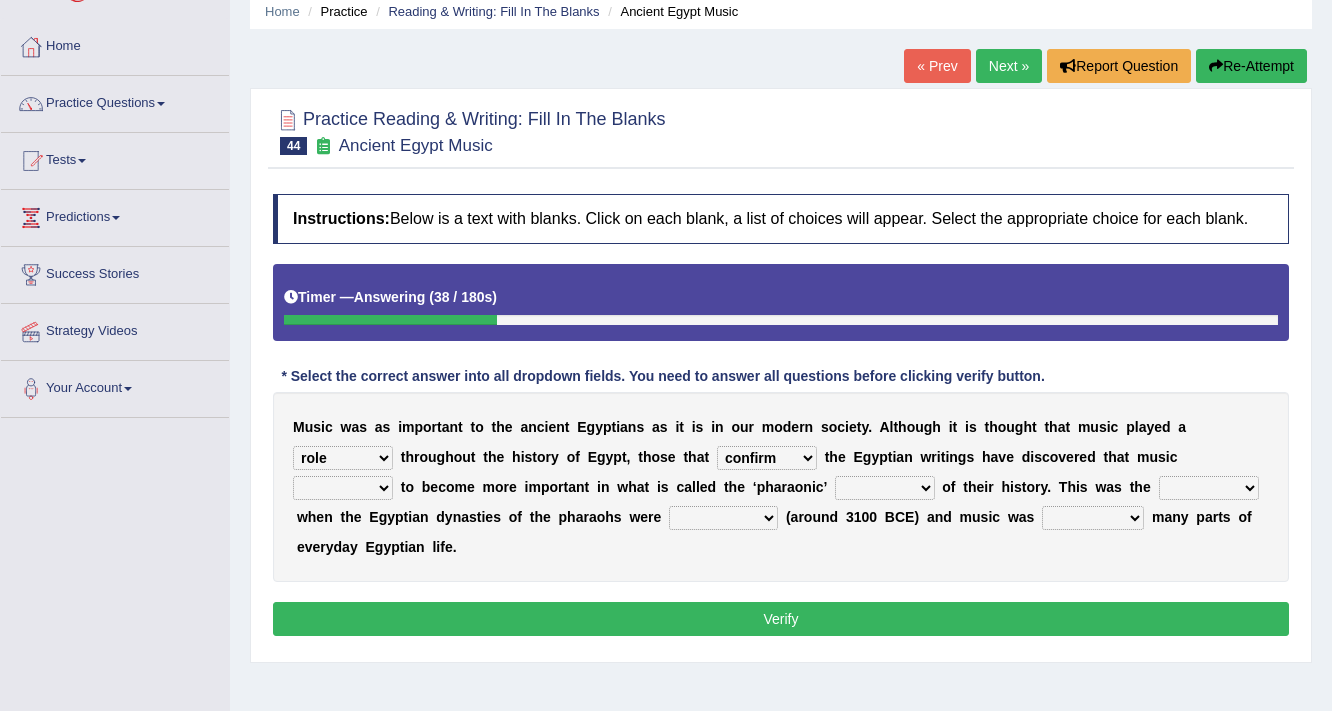 click on "predicted seemed like thought" at bounding box center [343, 488] 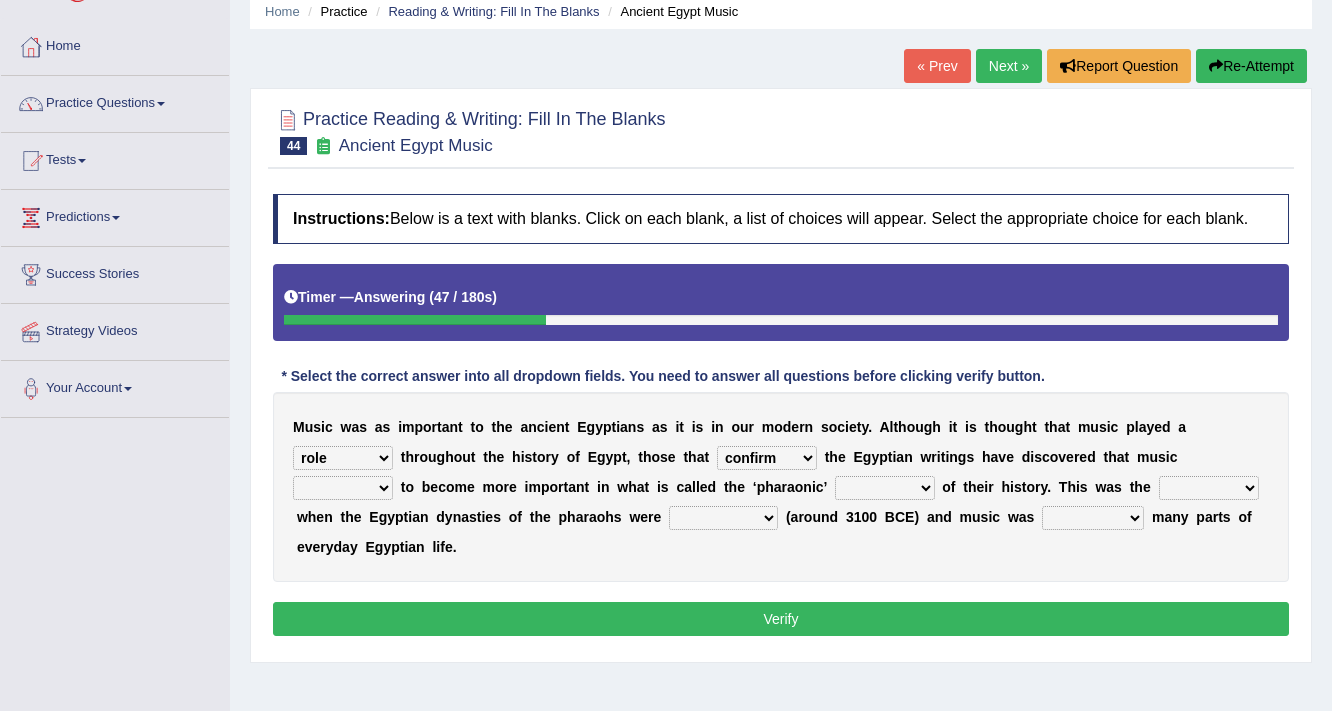 select on "seemed" 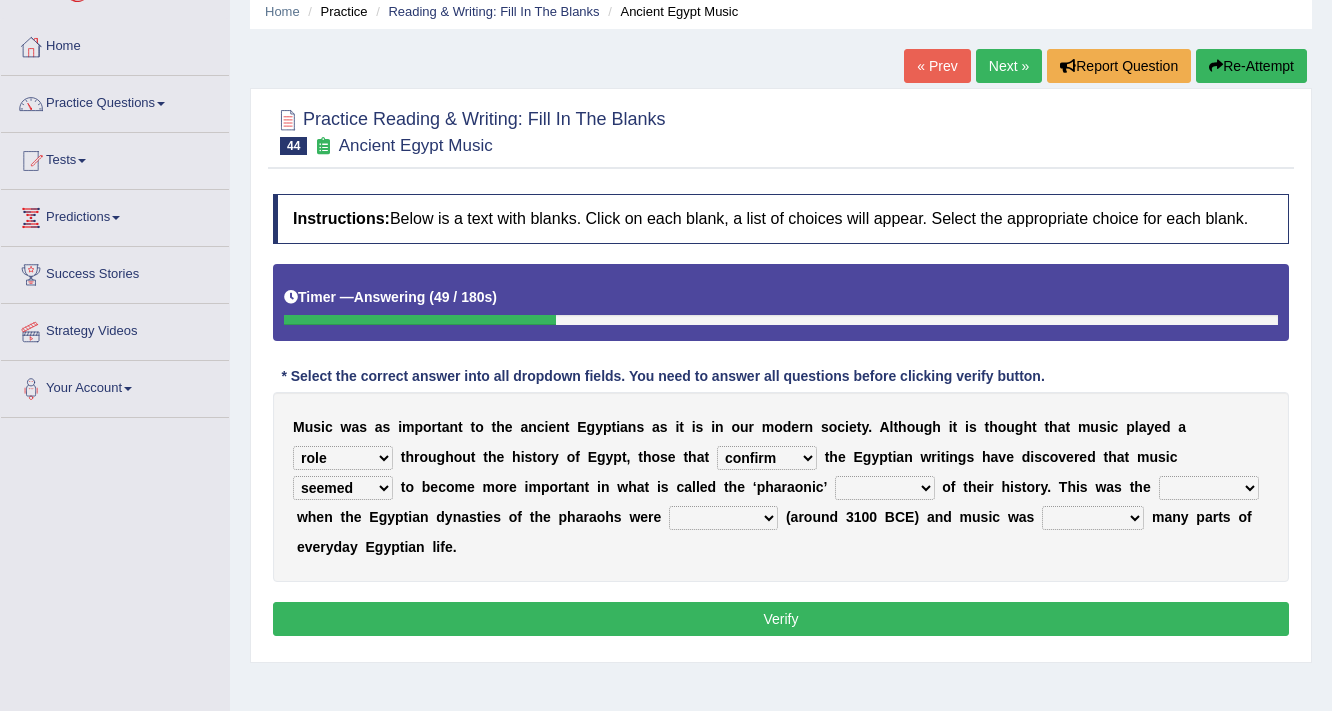 click on "period people place race" at bounding box center [885, 488] 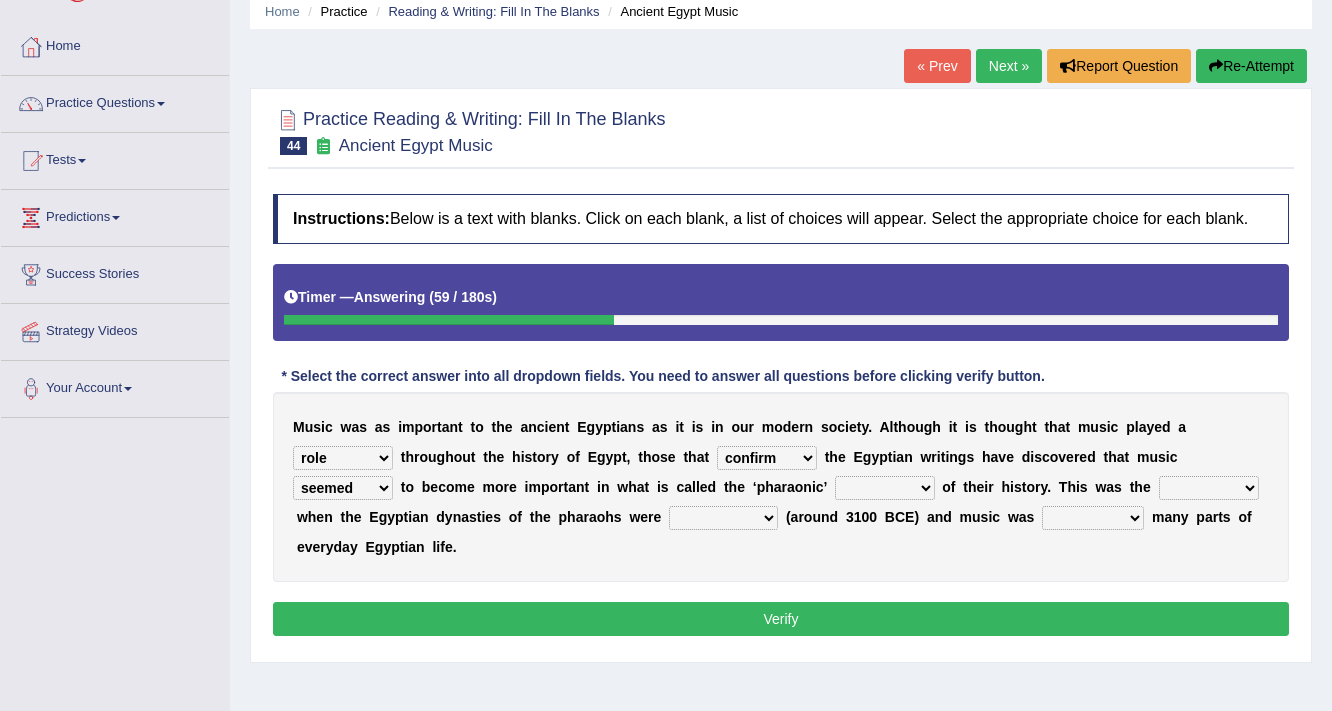 select on "period" 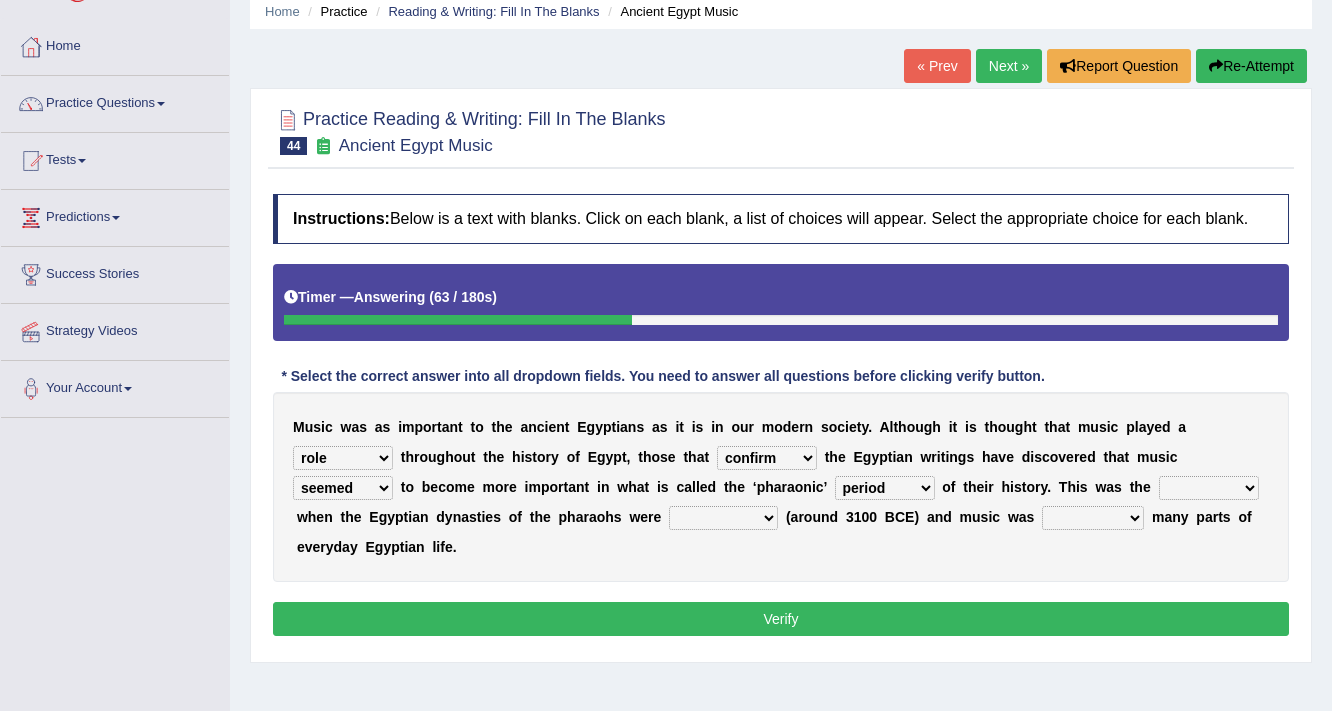 click on "result range time group" at bounding box center (1209, 488) 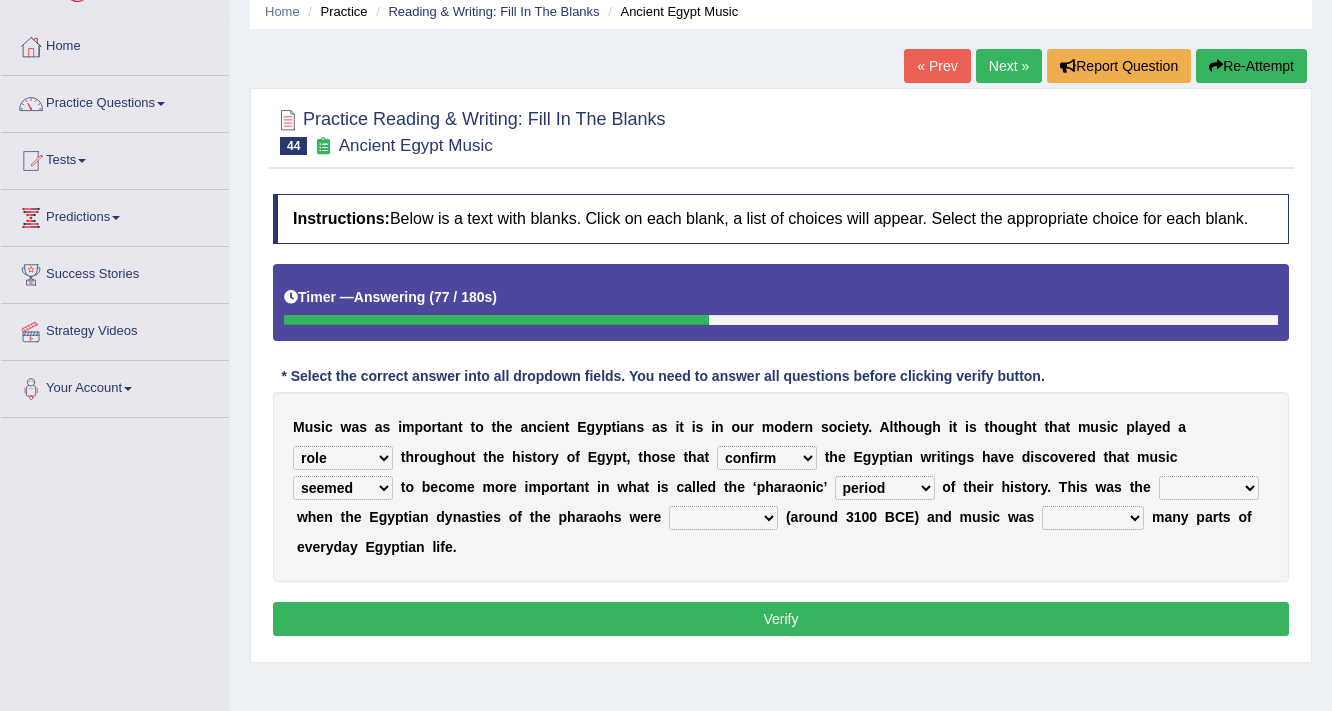 select on "time" 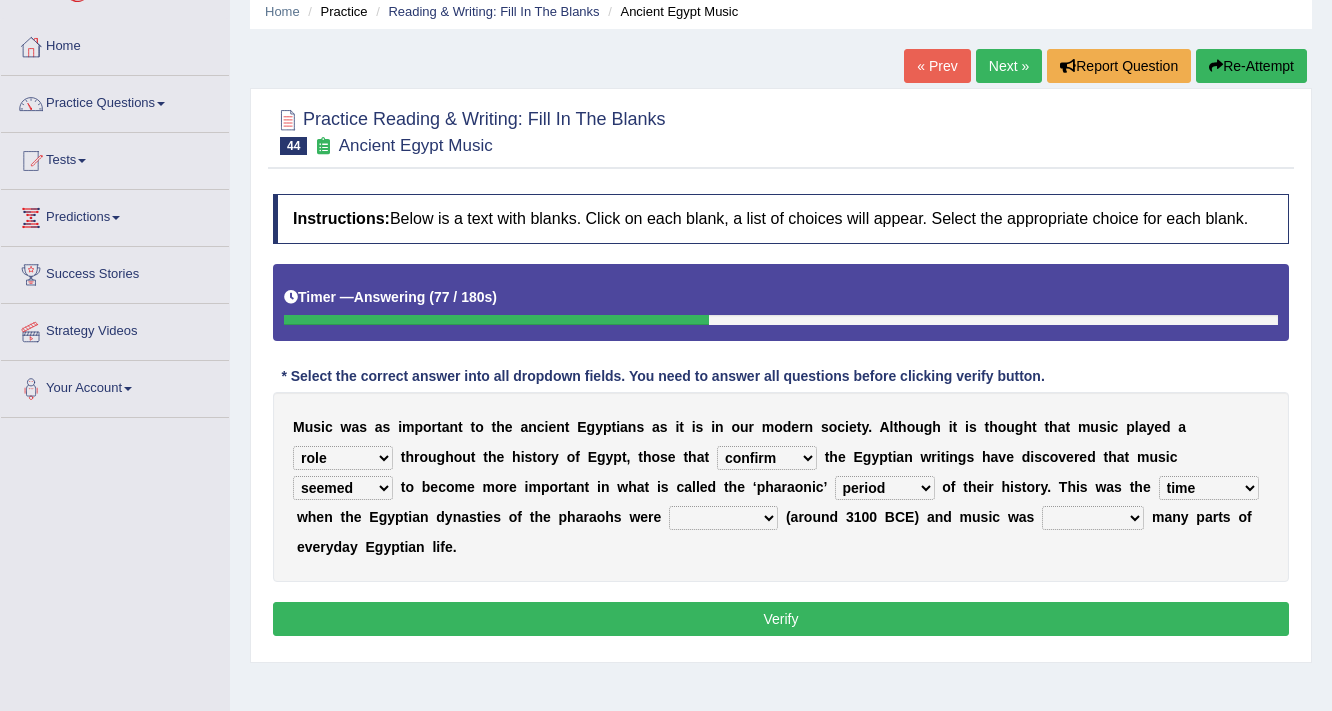 click on "result range time group" at bounding box center [1209, 488] 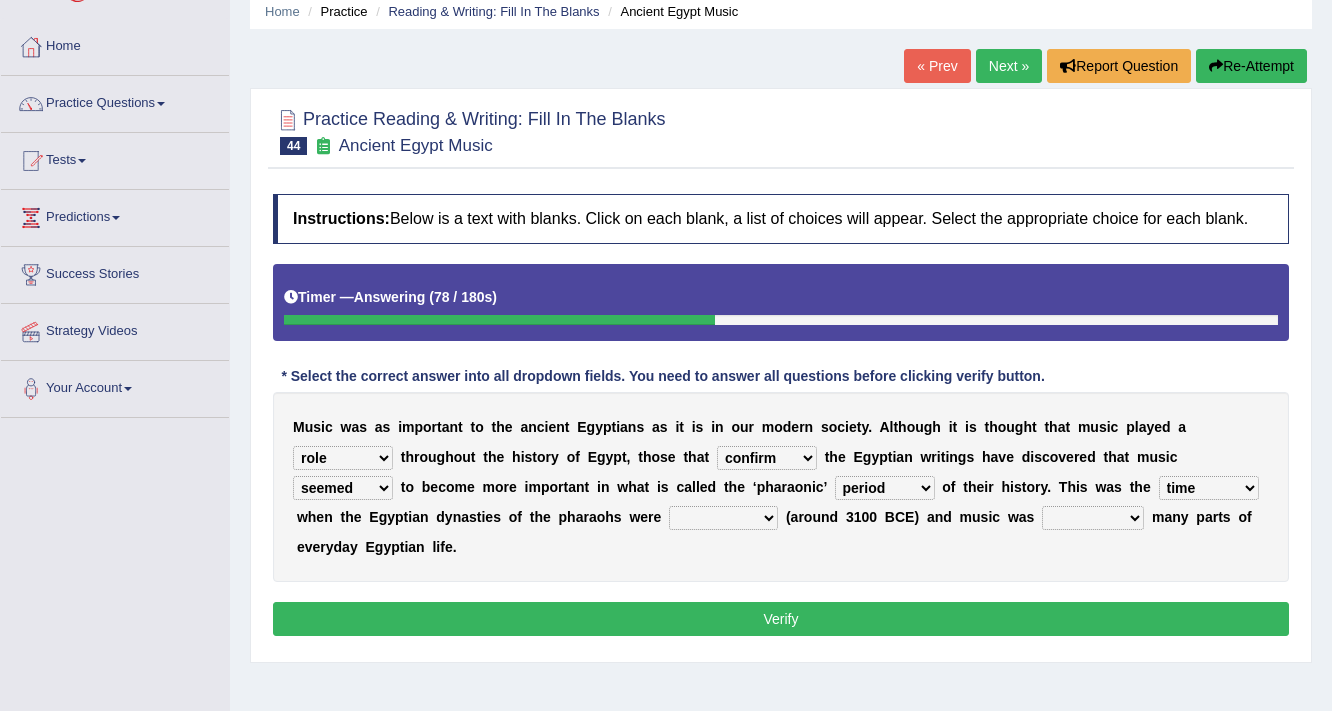click on "contributed established constructed raised" at bounding box center (723, 518) 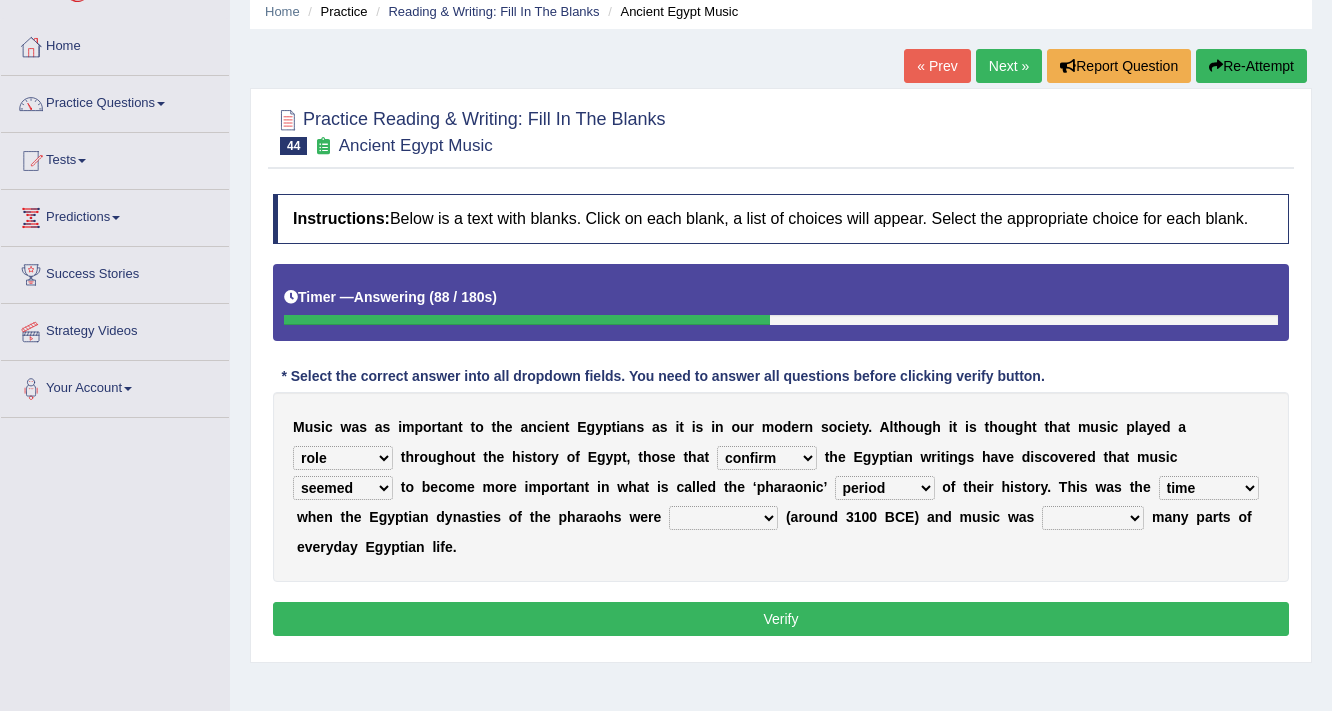 select on "established" 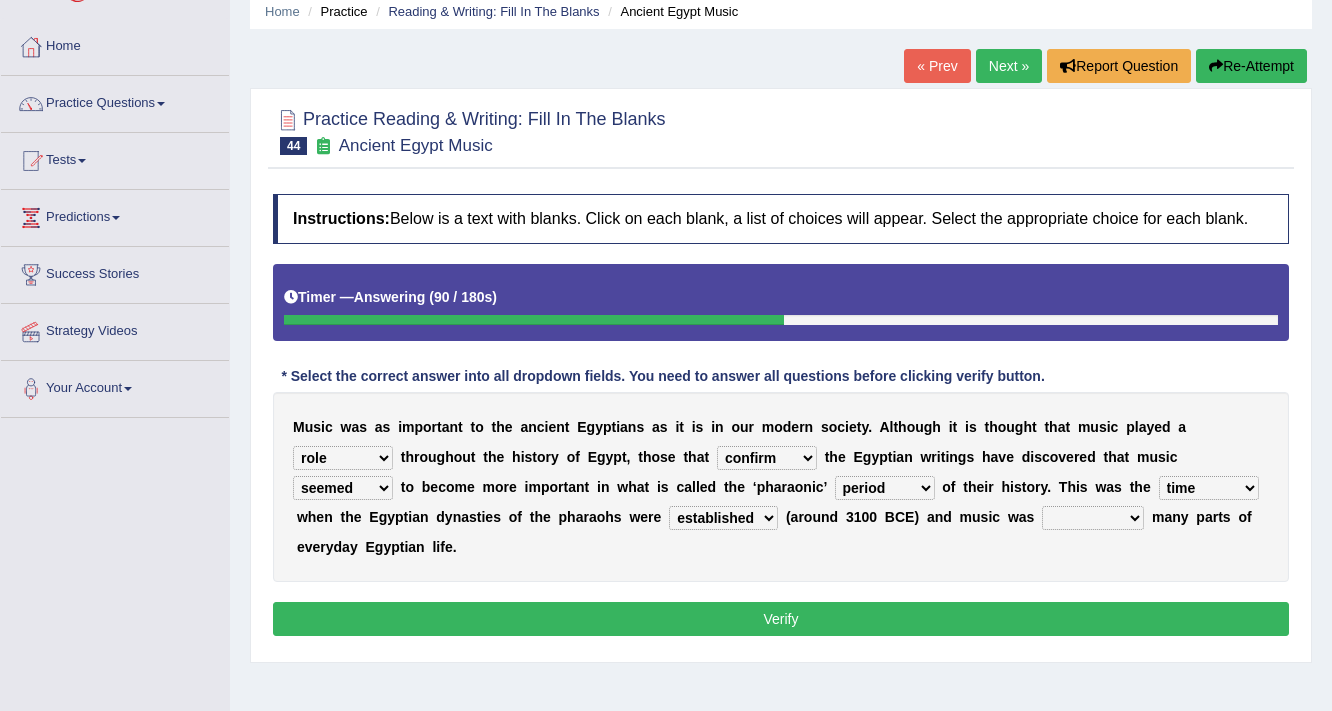 click on "found at found found from found in" at bounding box center [1093, 518] 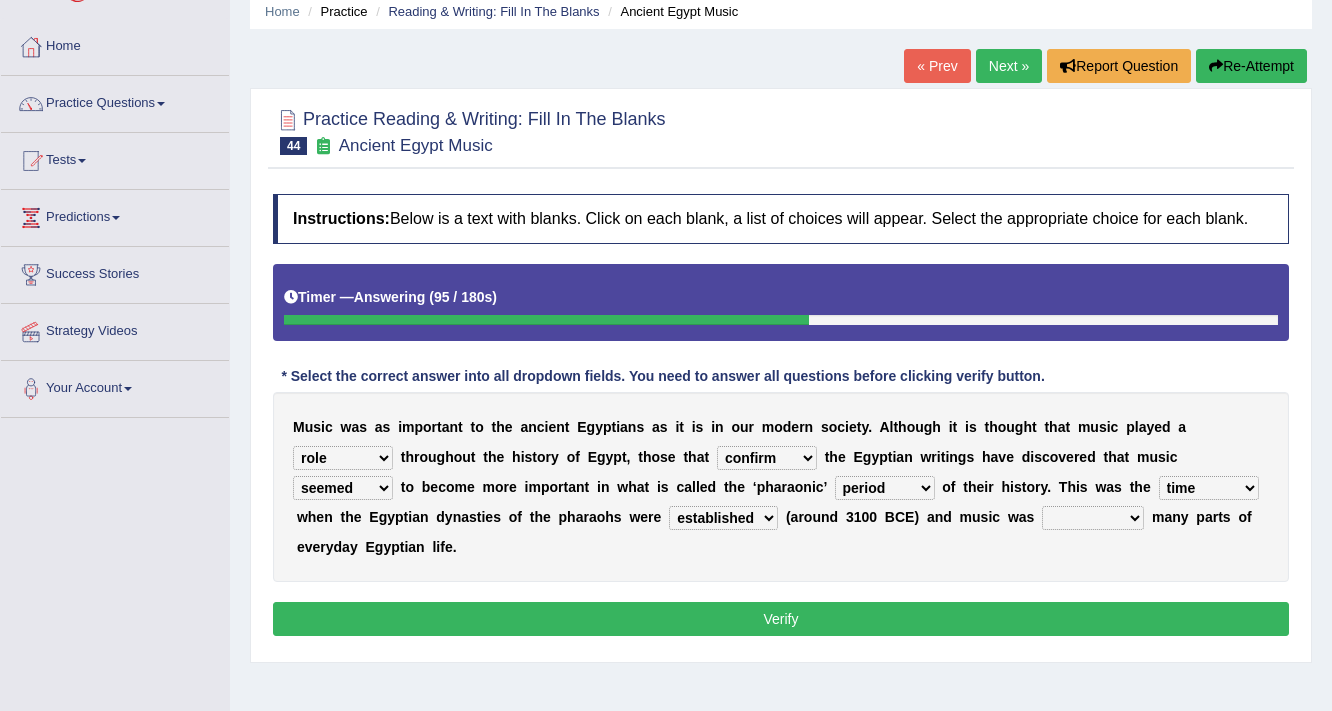 select on "found in" 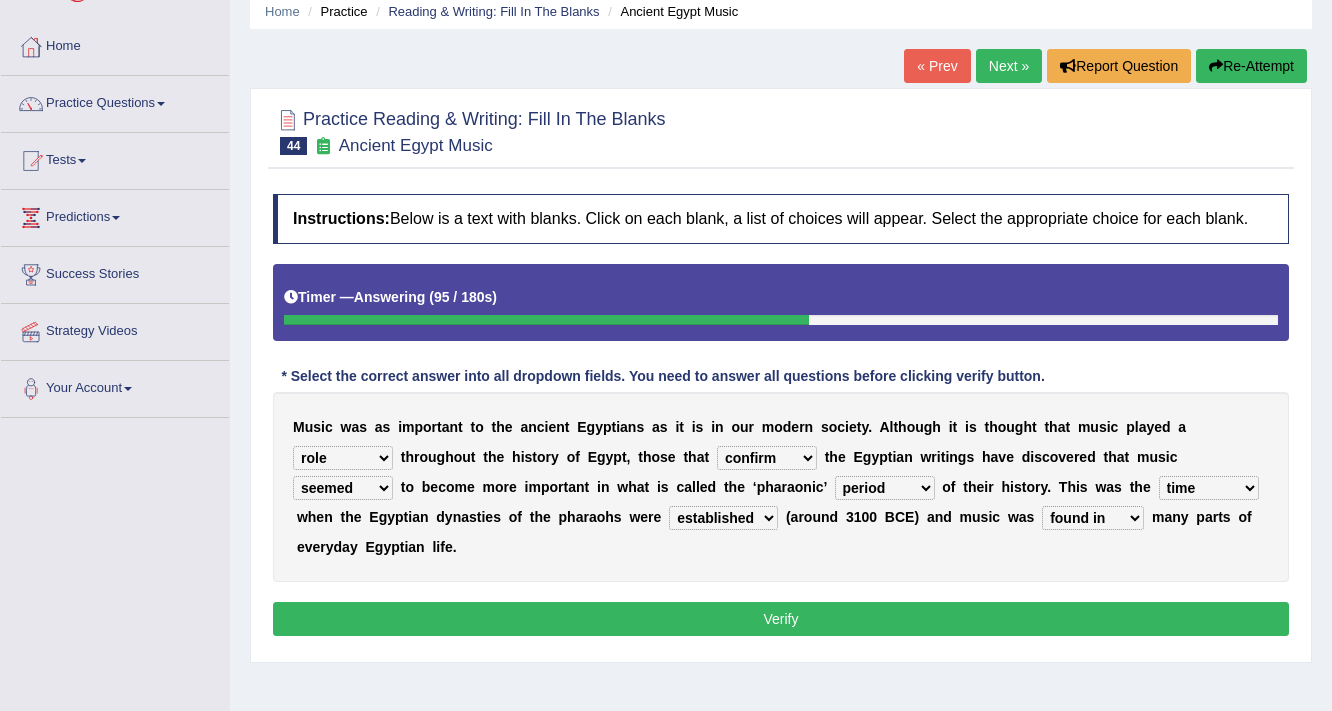 click on "found at found found from found in" at bounding box center (1093, 518) 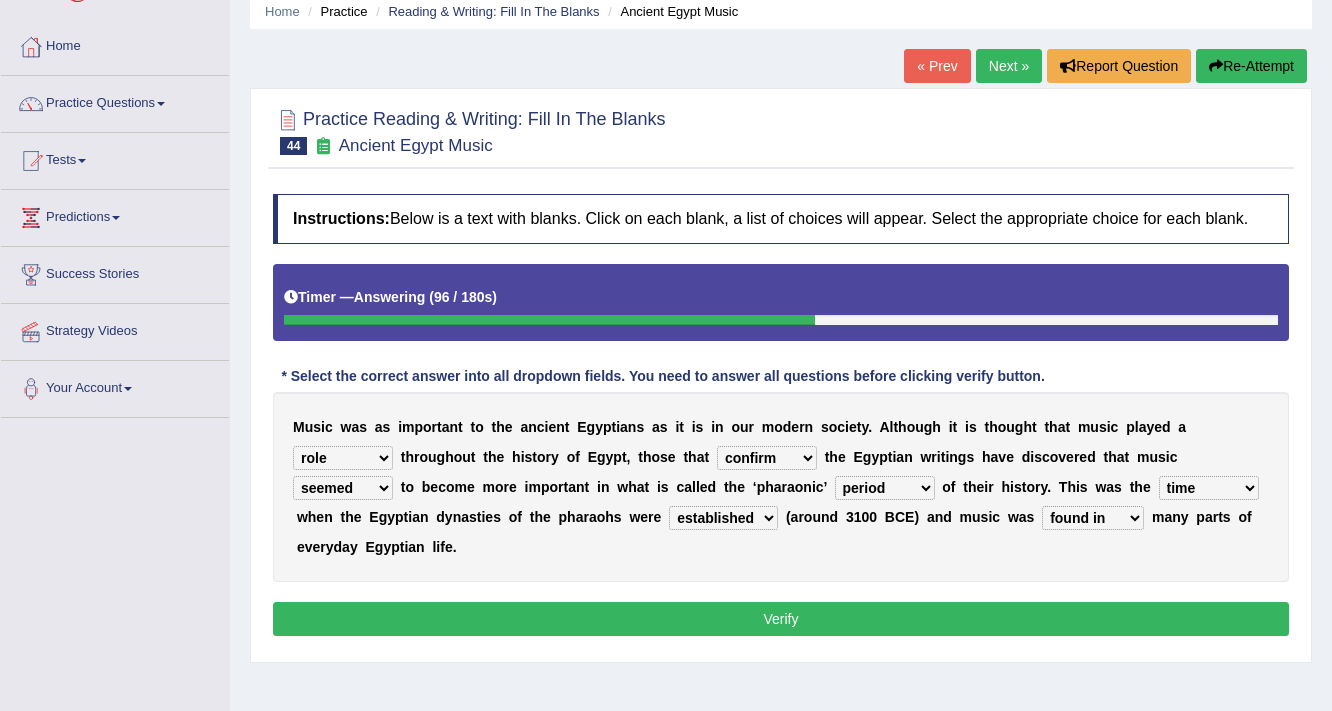 click on "Verify" at bounding box center [781, 619] 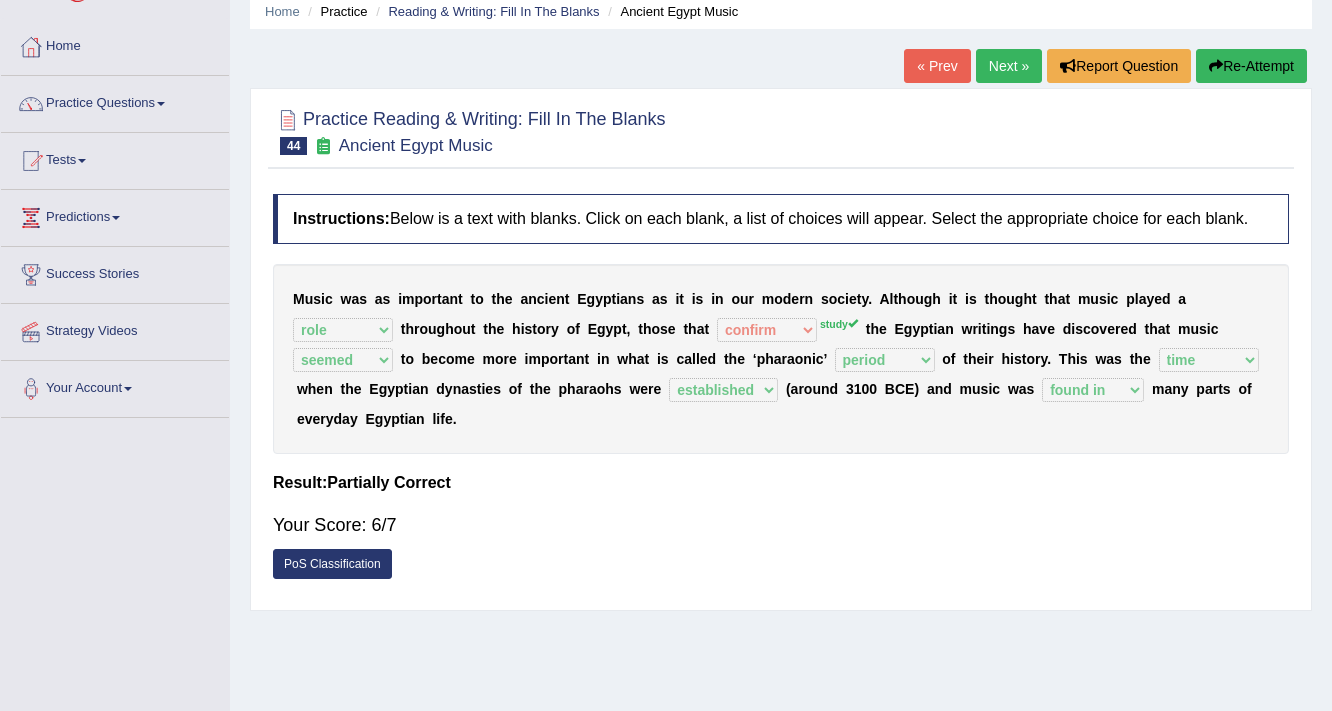 click on "Next »" at bounding box center [1009, 66] 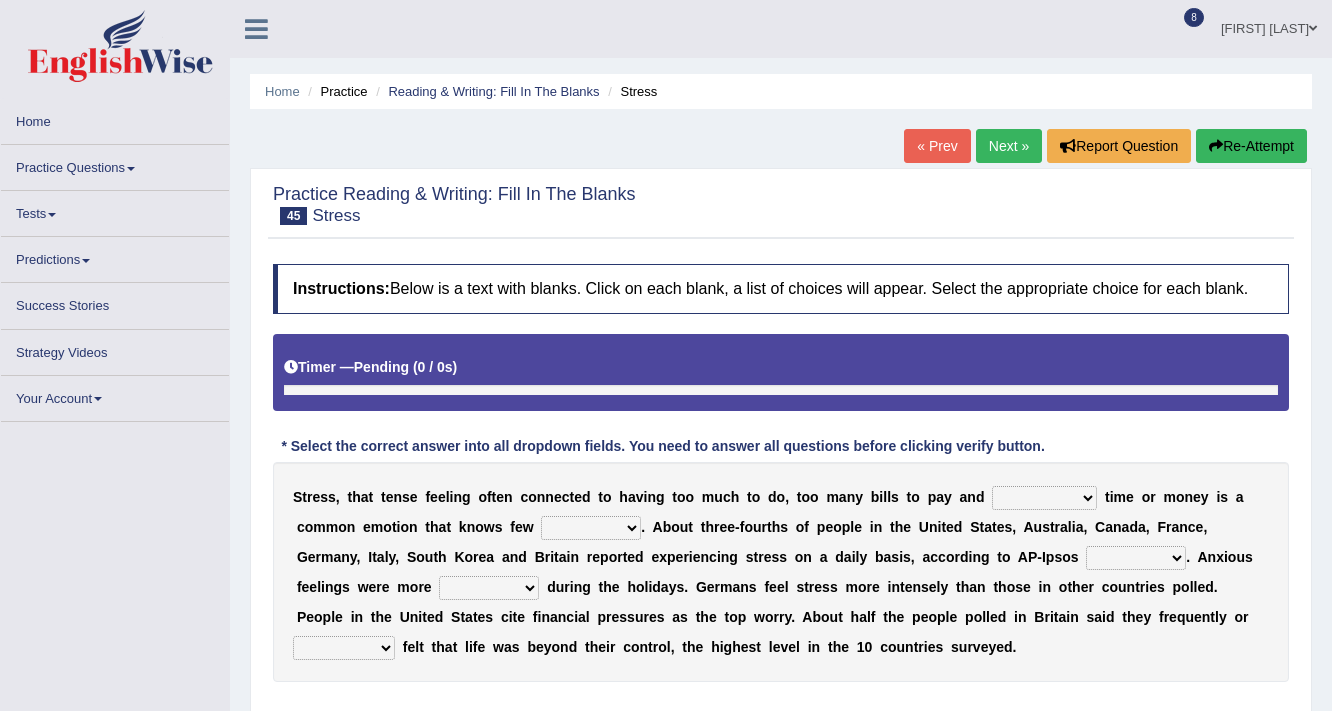 scroll, scrollTop: 80, scrollLeft: 0, axis: vertical 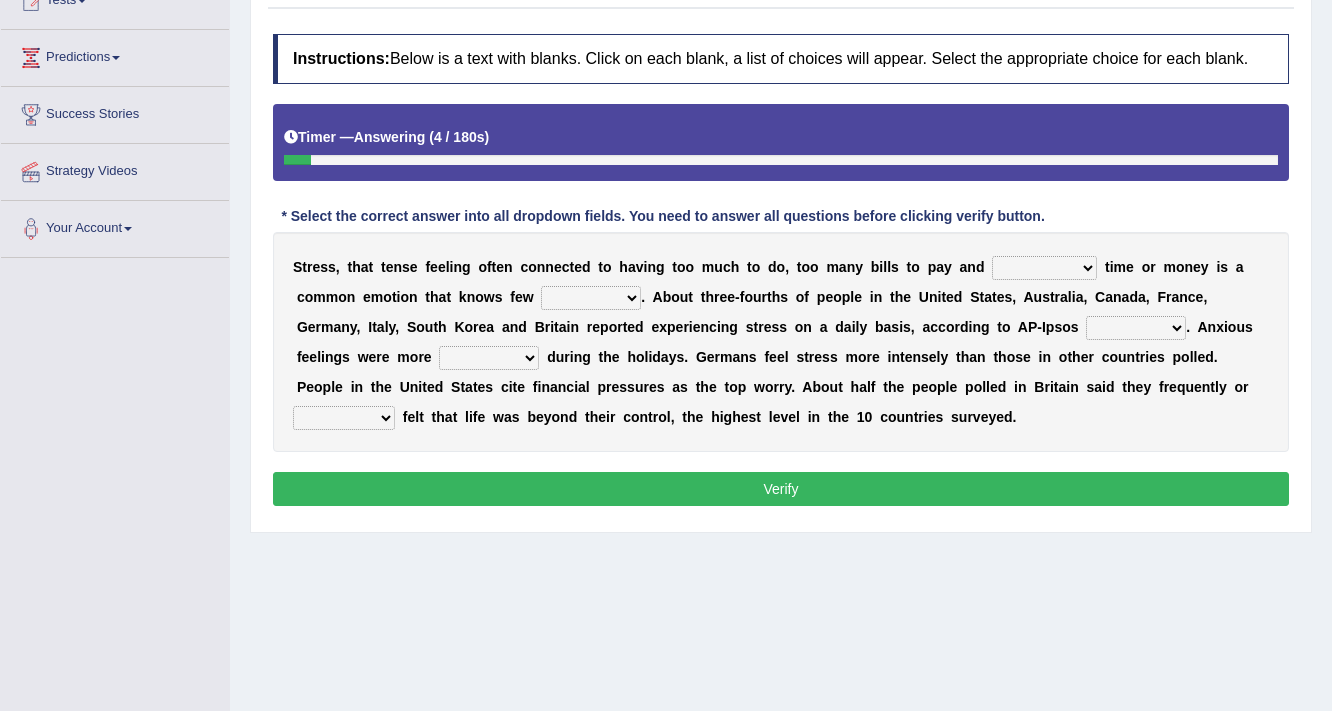 click on "not enough too much less rare" at bounding box center (1044, 268) 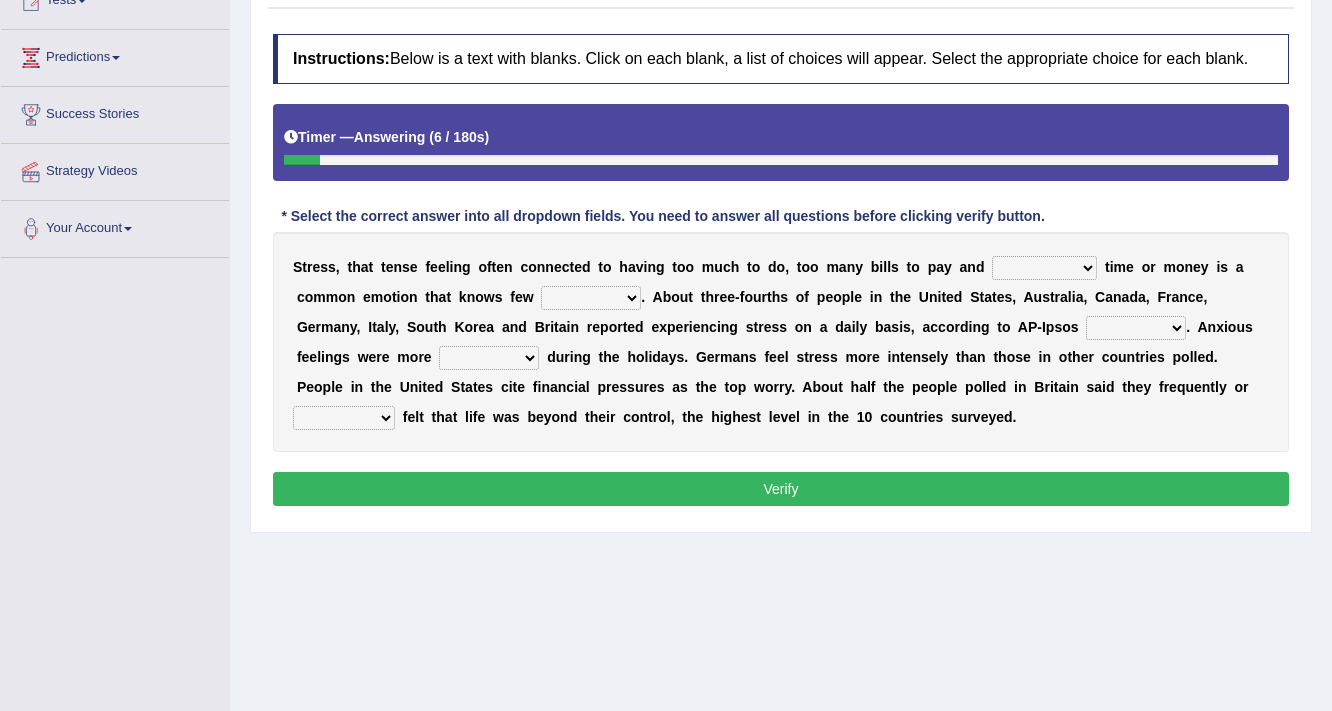 select on "not enough" 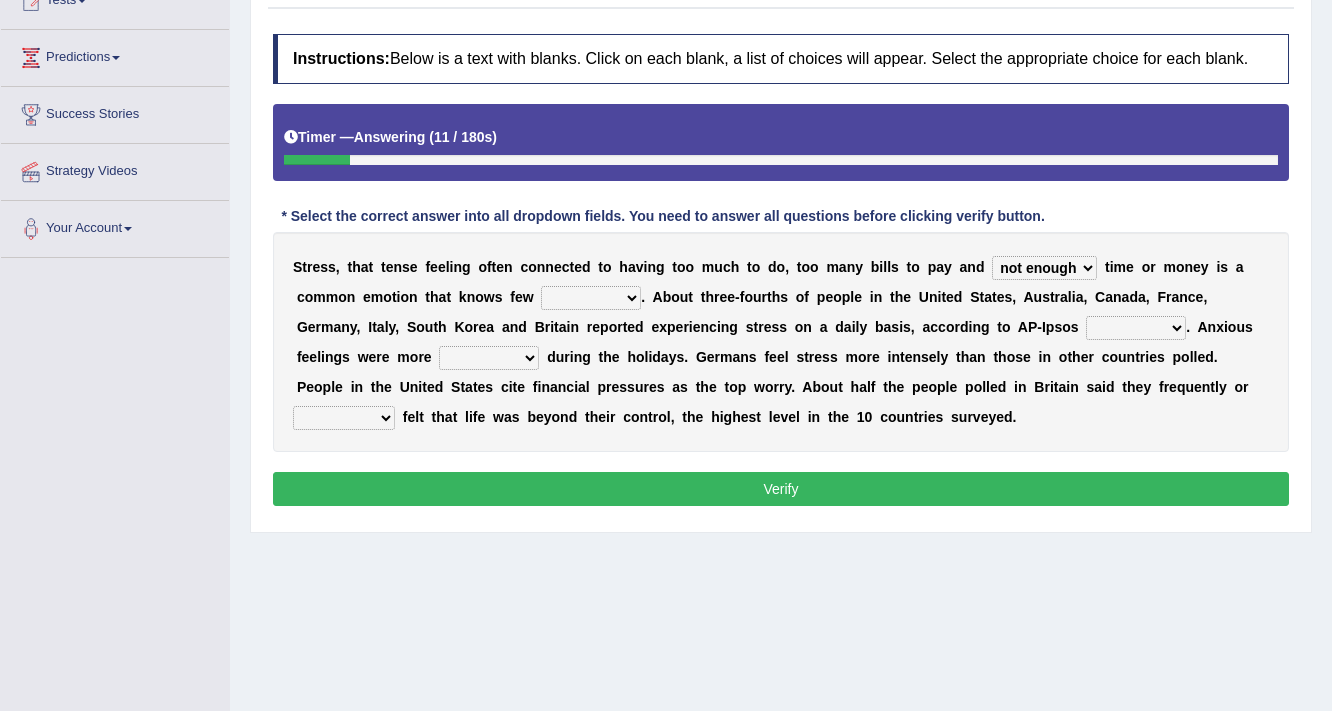 click on "people groups borders limit" at bounding box center (591, 298) 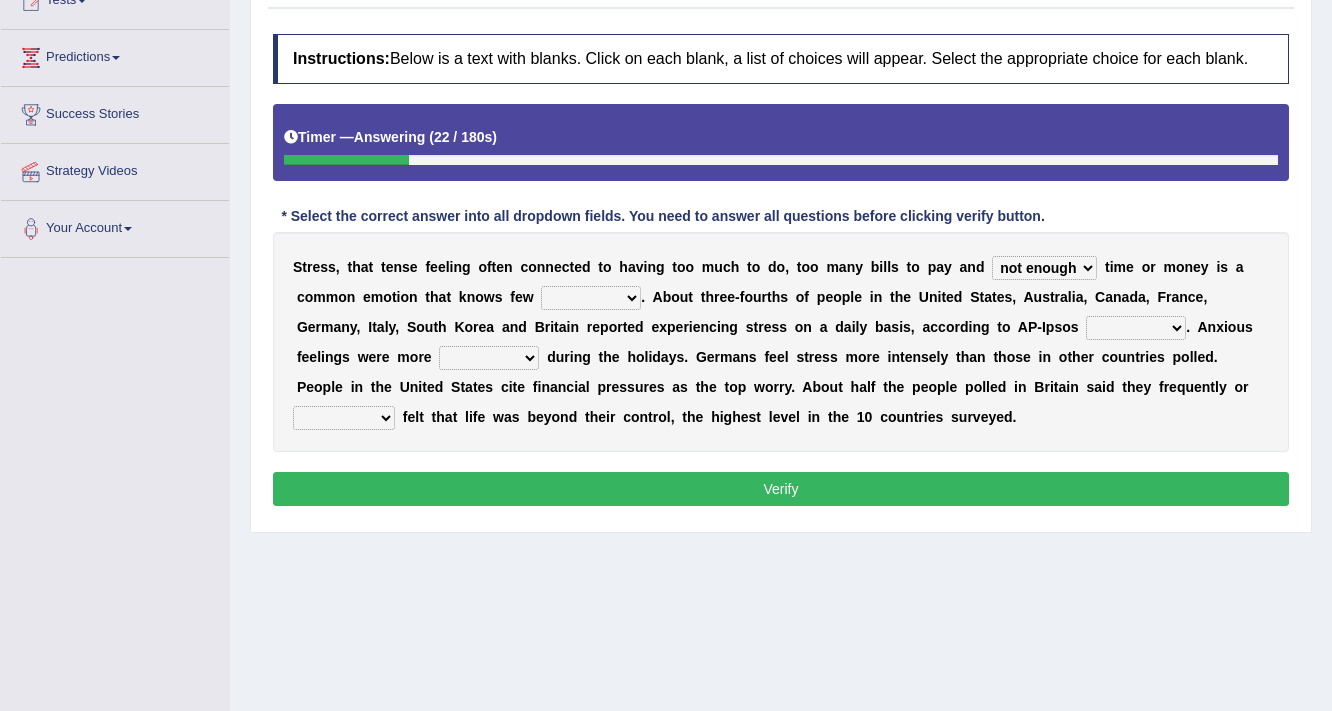 select on "people" 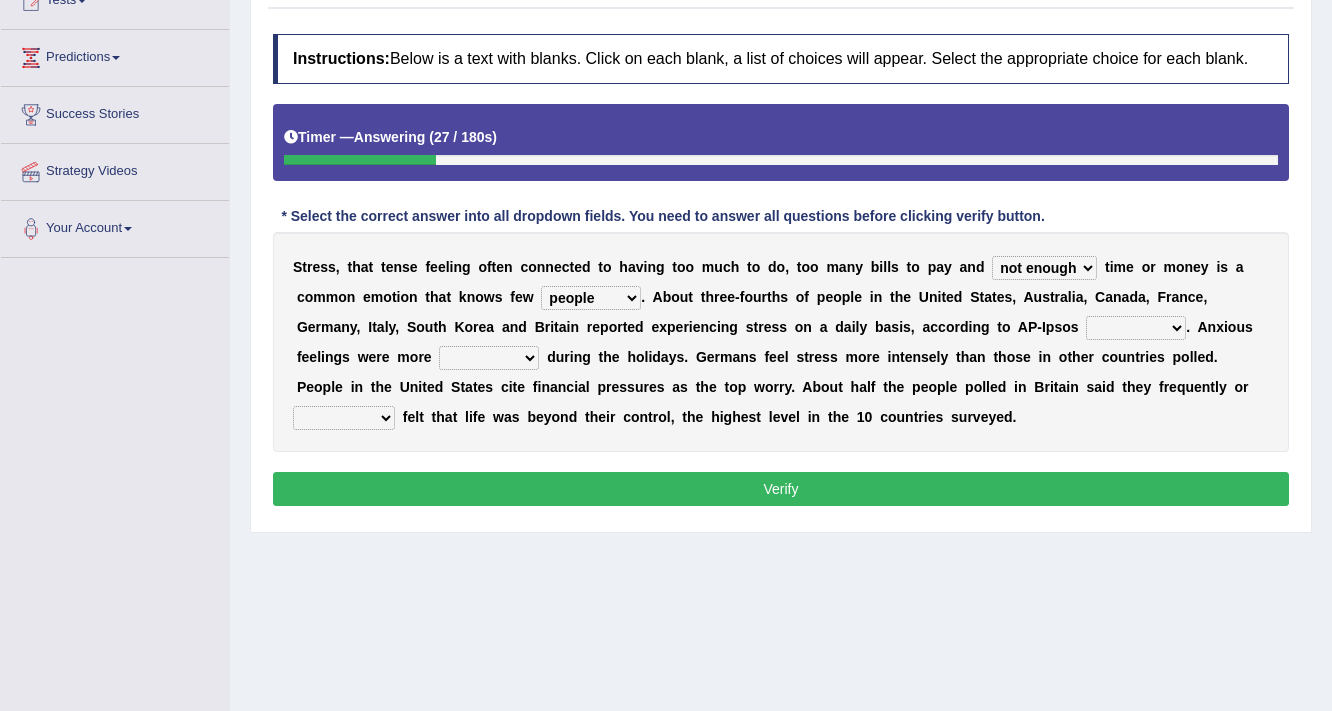 click on "people groups borders limit" at bounding box center [591, 298] 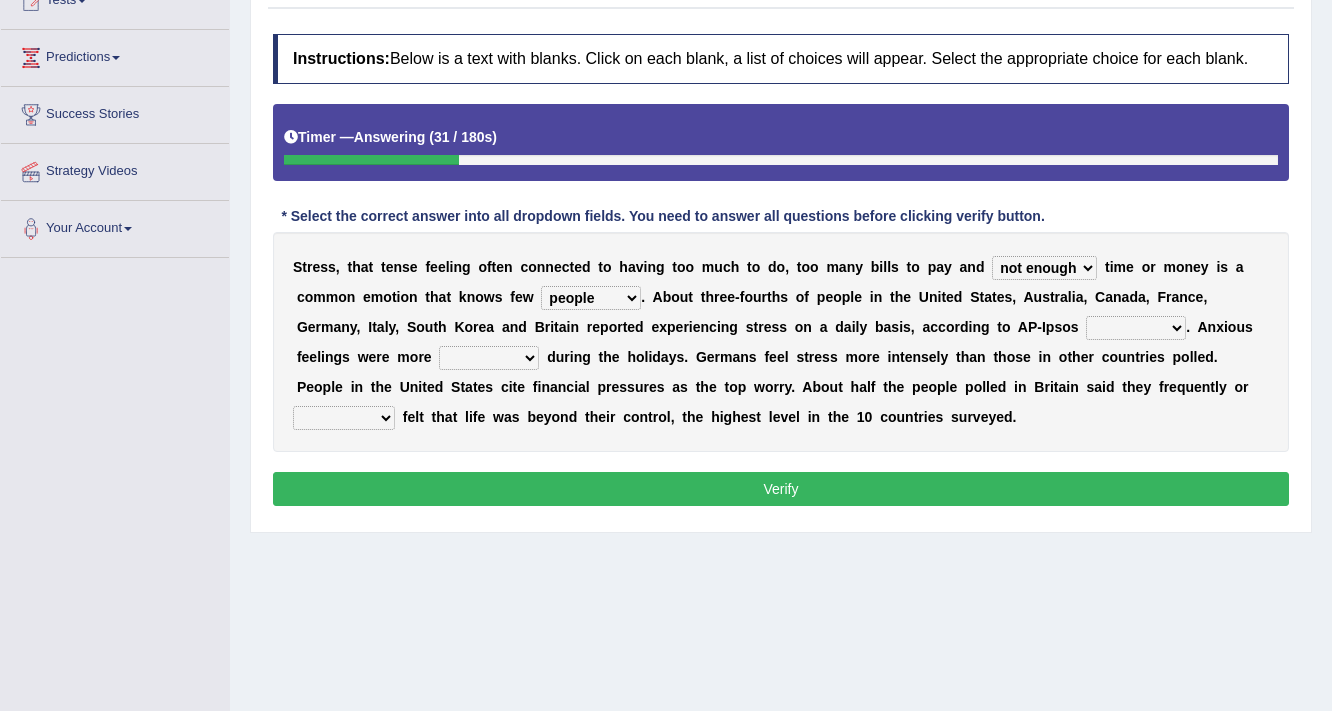 click on "e" at bounding box center (768, 327) 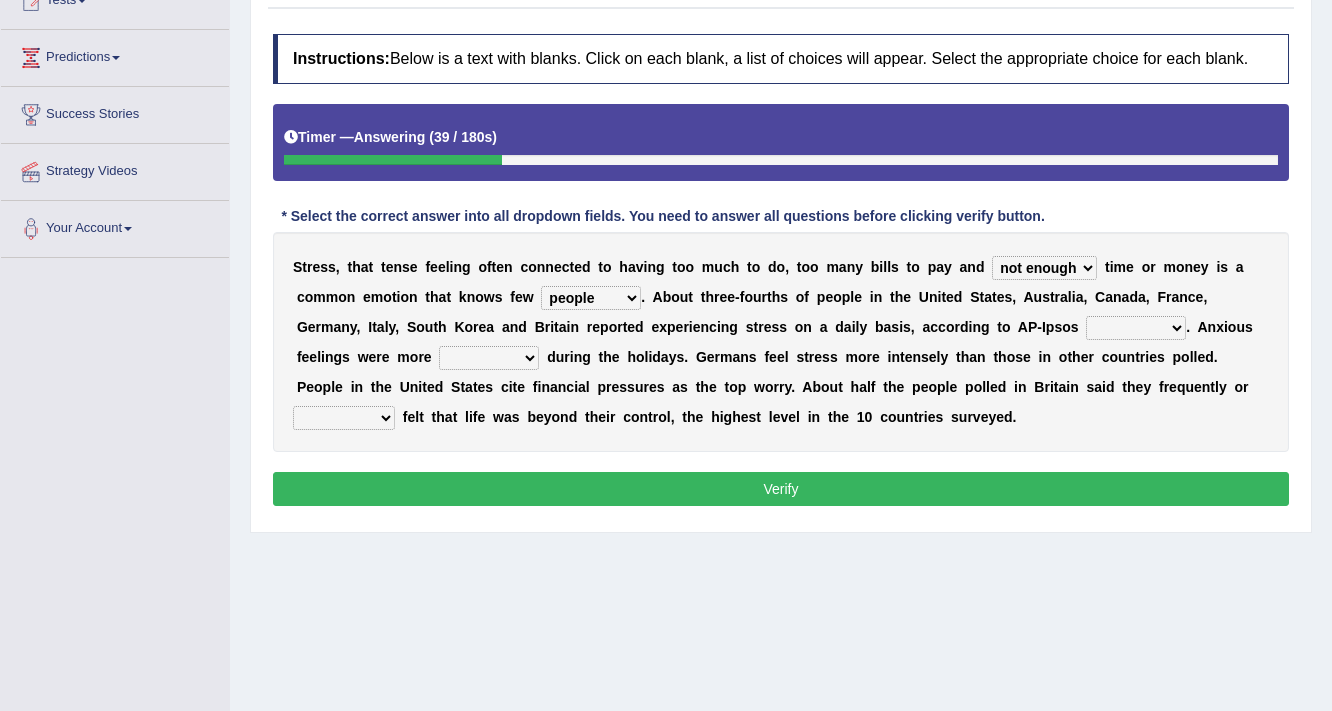 click on "polling election selection choice" at bounding box center (1136, 328) 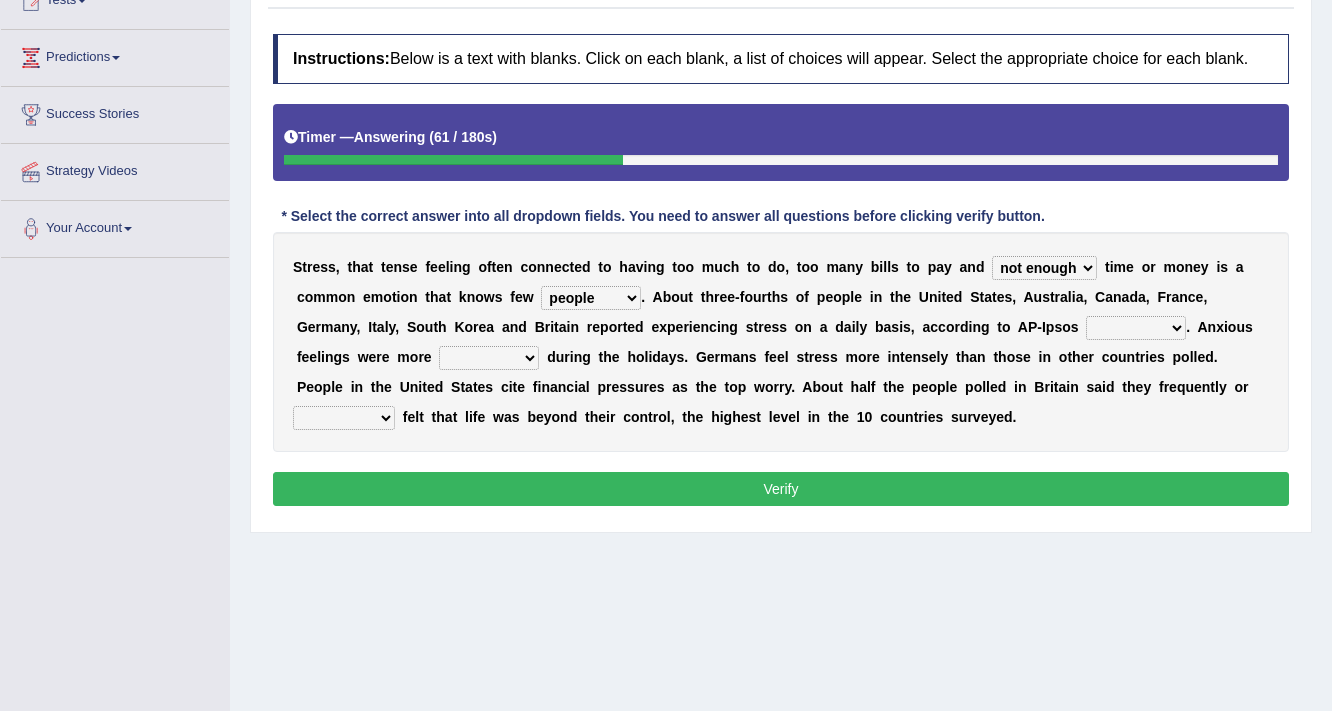 select on "selection" 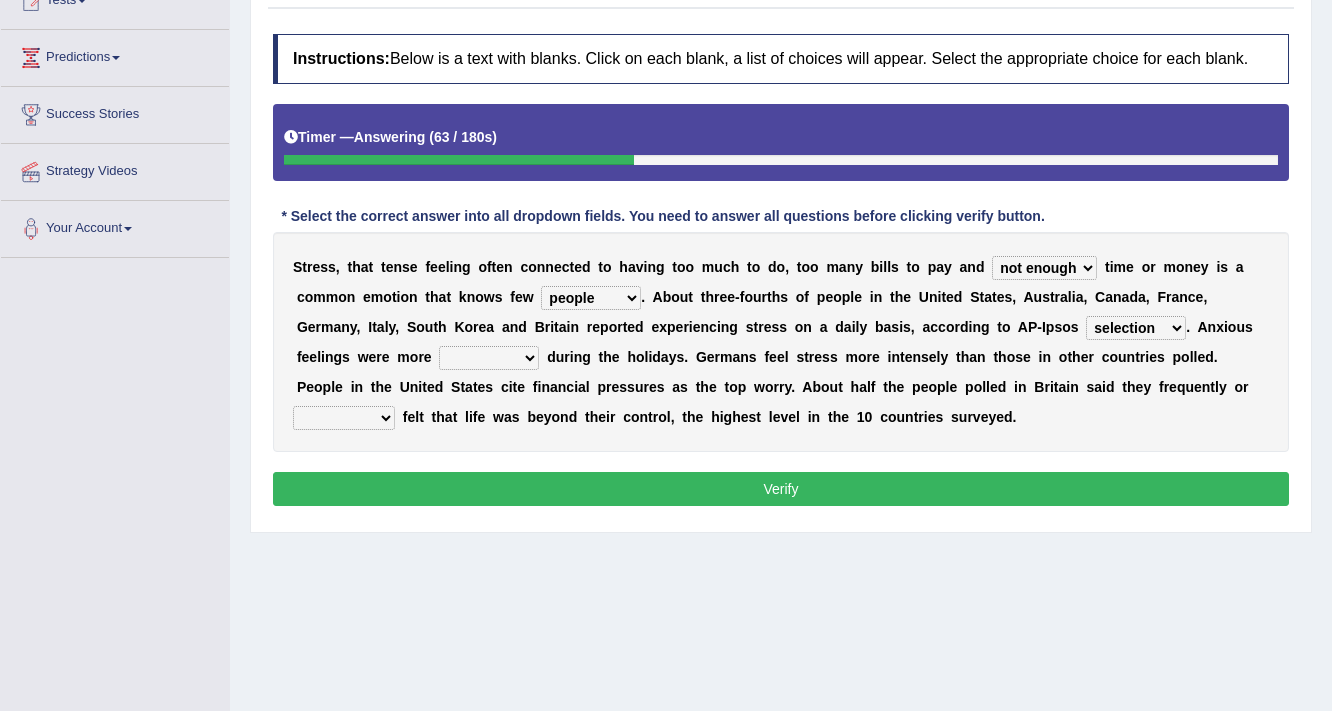click on "random intense sporadic sparse" at bounding box center [489, 358] 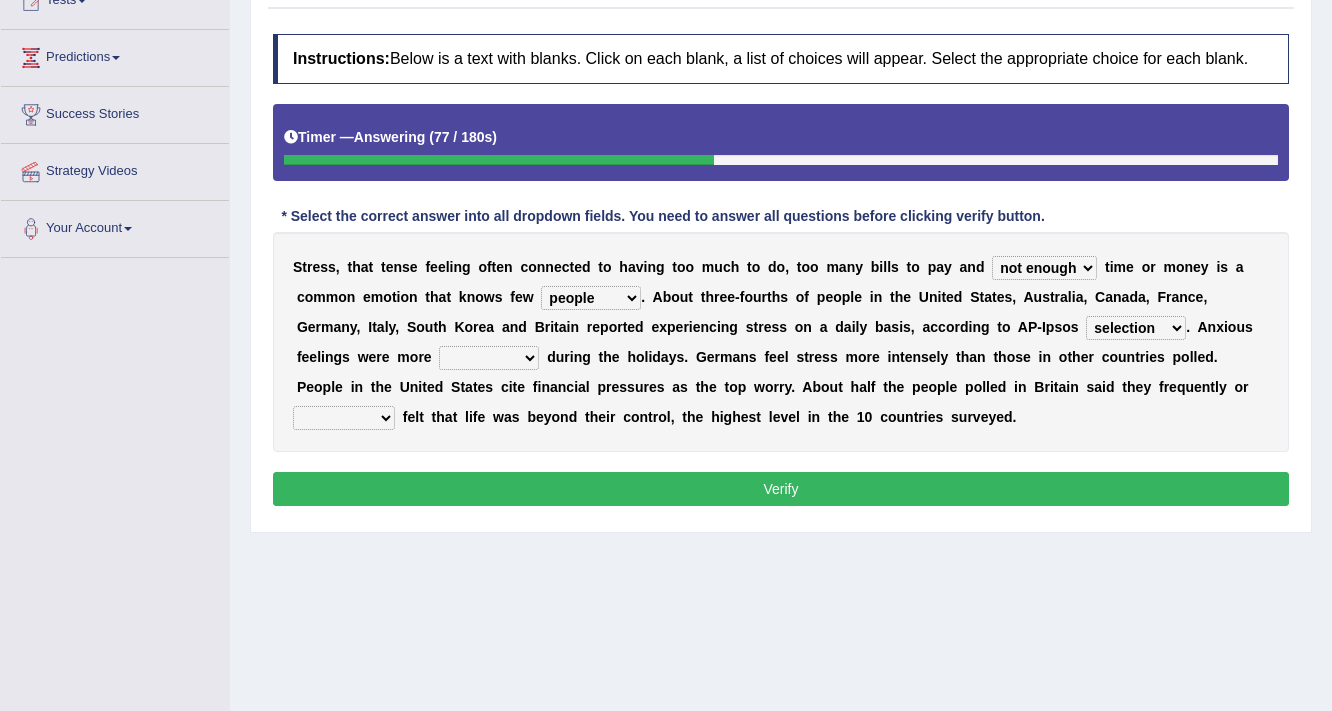 select on "sporadic" 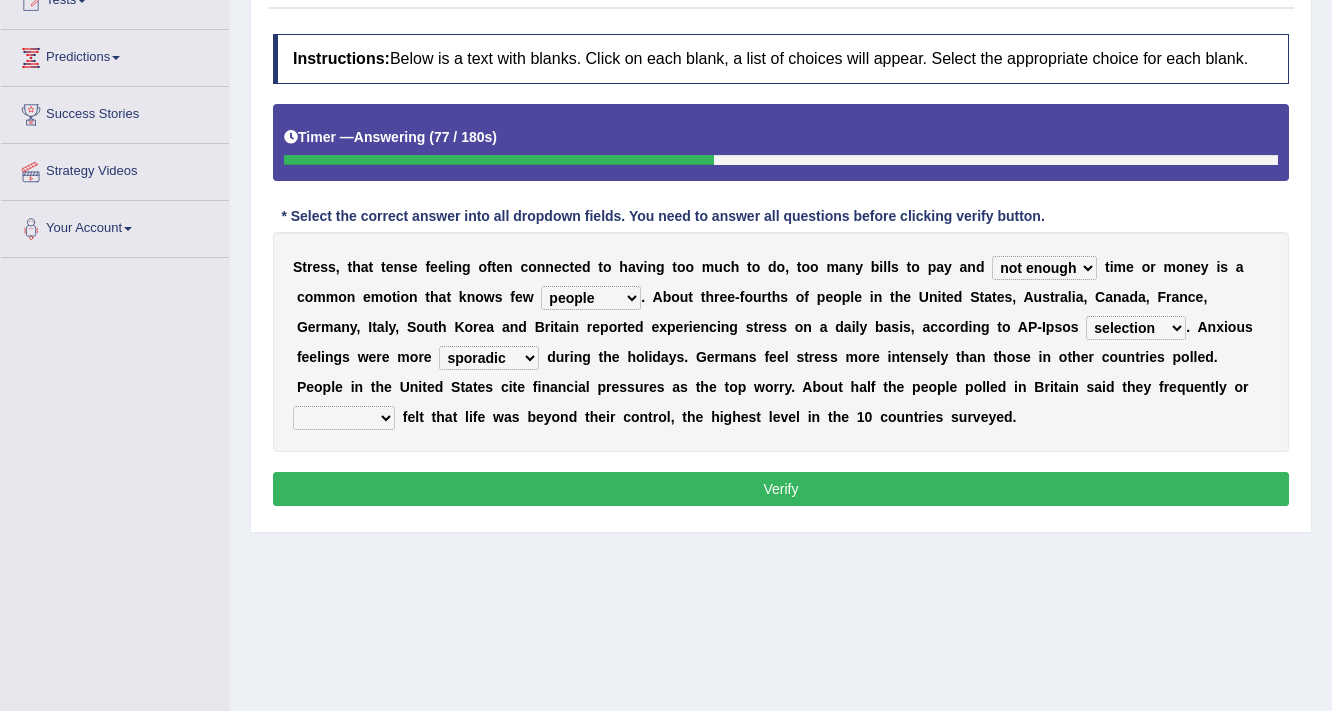 click on "random intense sporadic sparse" at bounding box center [489, 358] 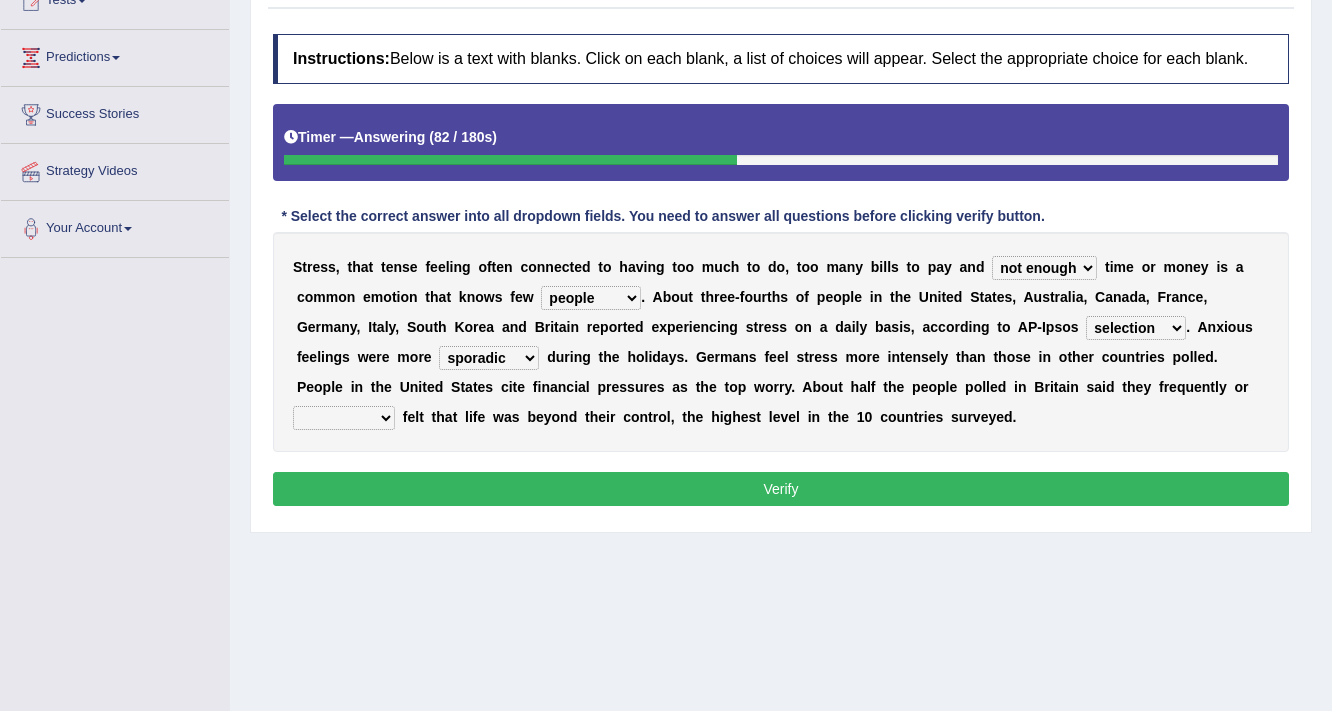 click on "always seldom sometimes often" at bounding box center (344, 418) 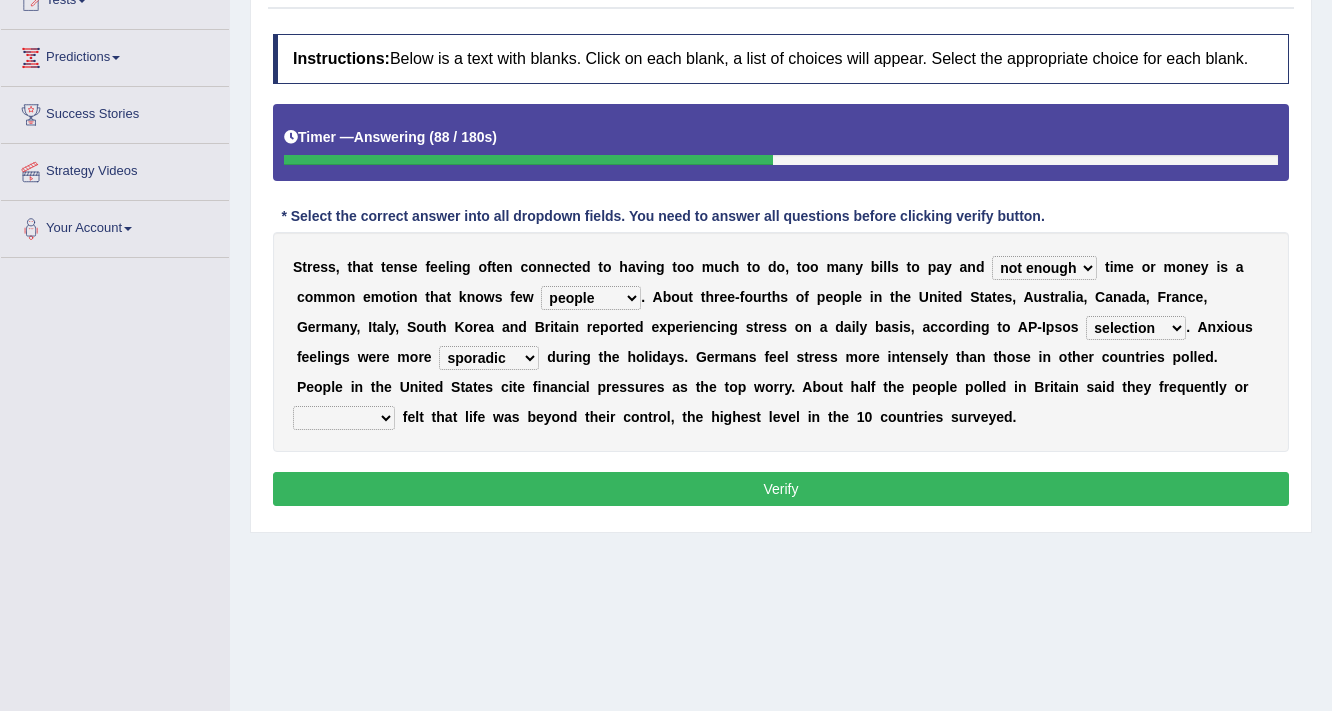 select on "sometimes" 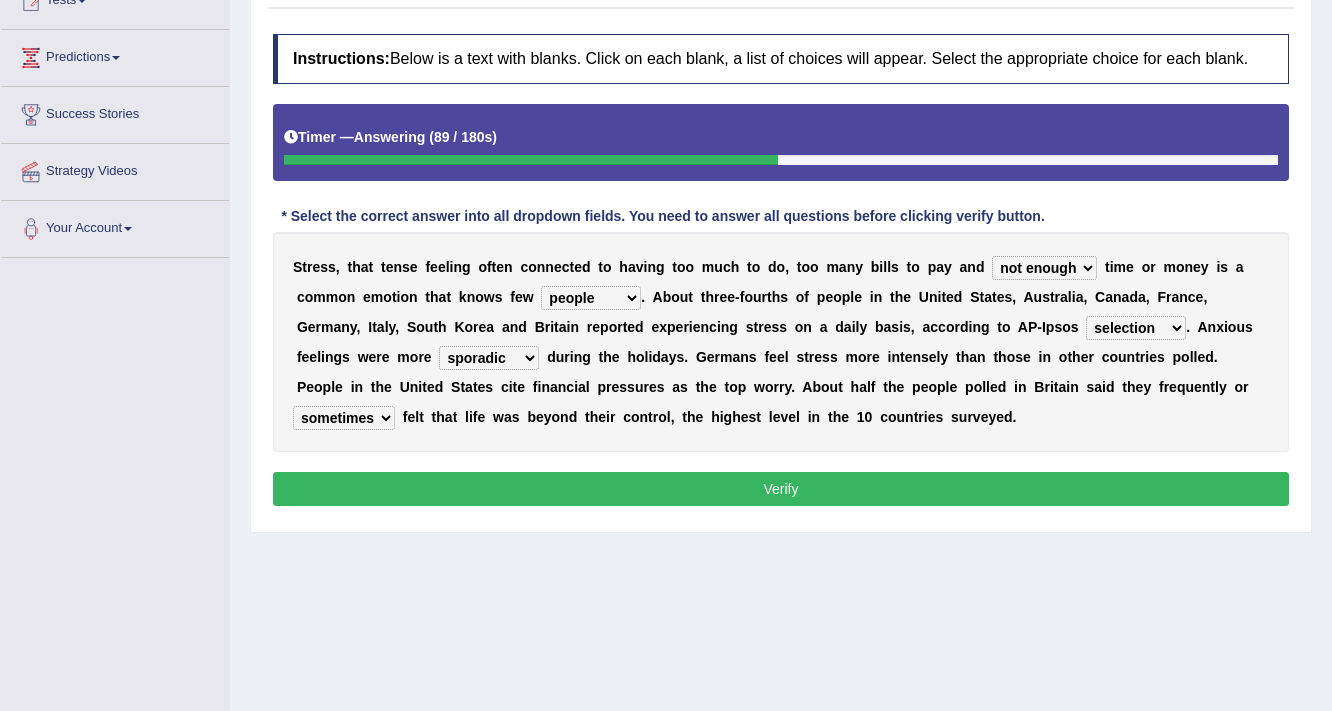 click on "Verify" at bounding box center (781, 489) 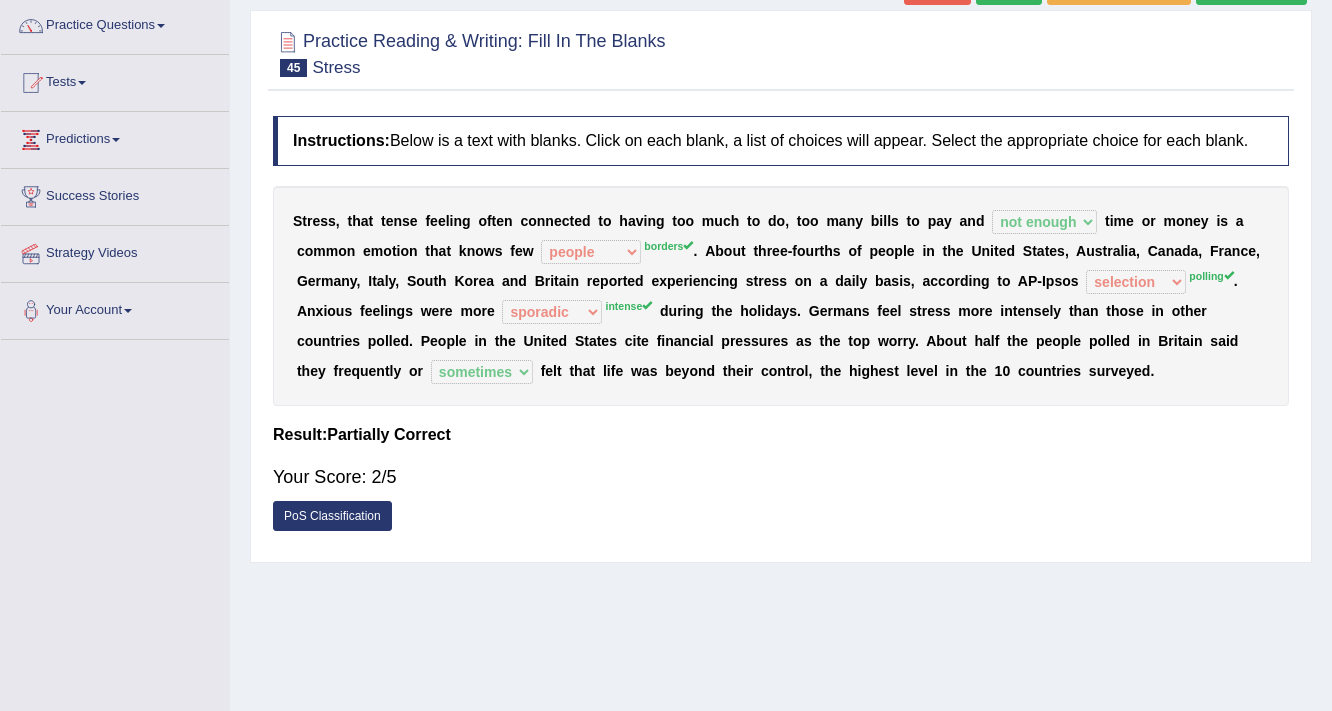 scroll, scrollTop: 0, scrollLeft: 0, axis: both 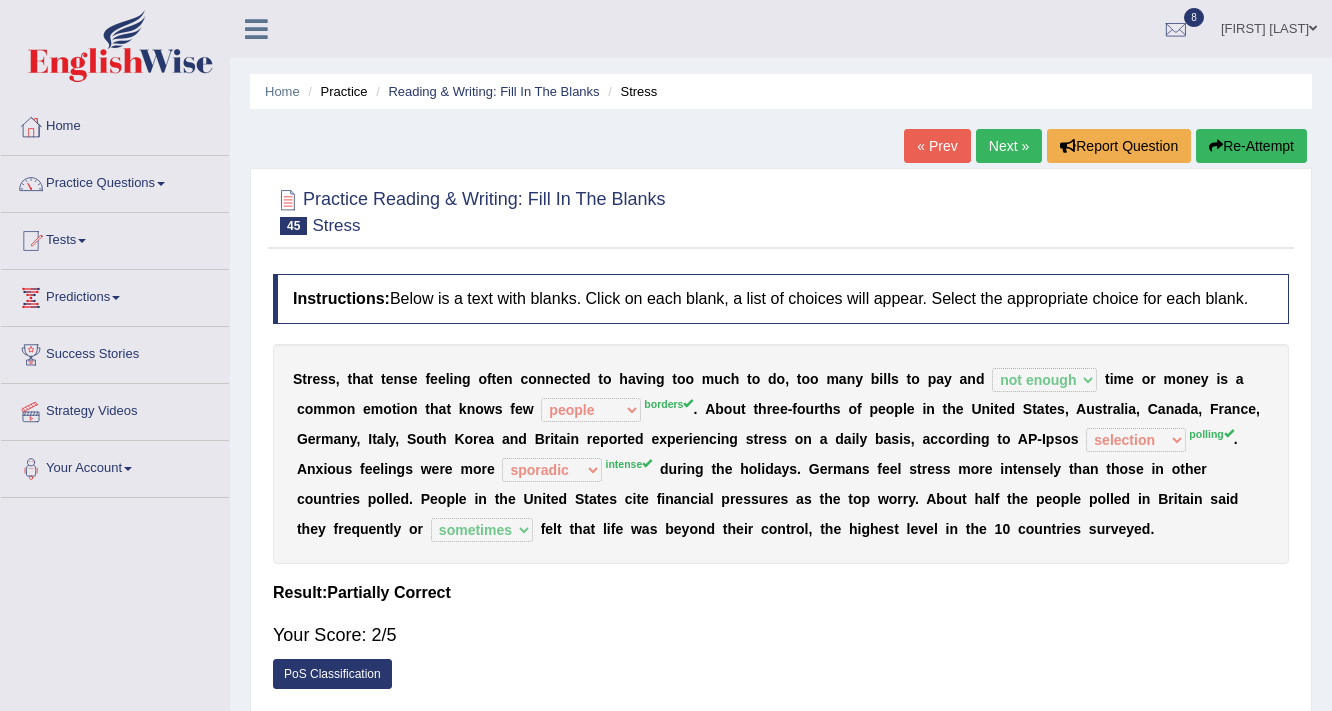 click on "Next »" at bounding box center [1009, 146] 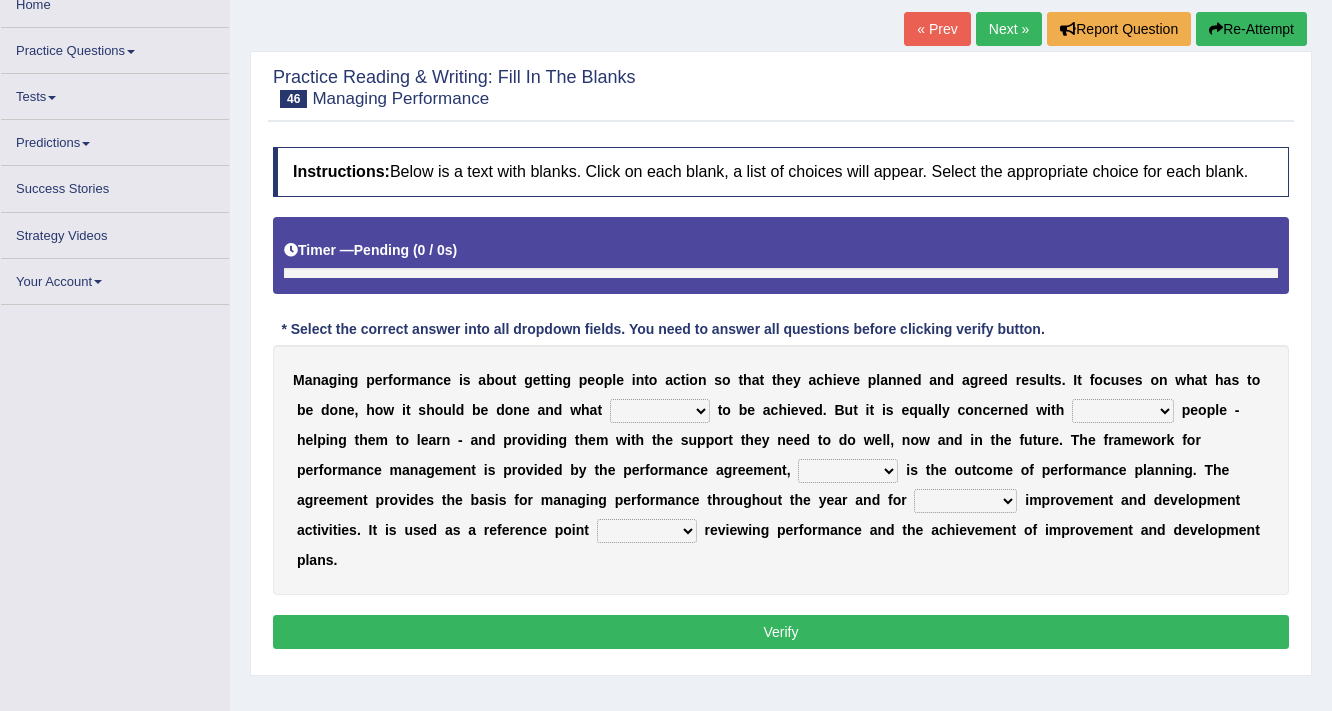 scroll, scrollTop: 176, scrollLeft: 0, axis: vertical 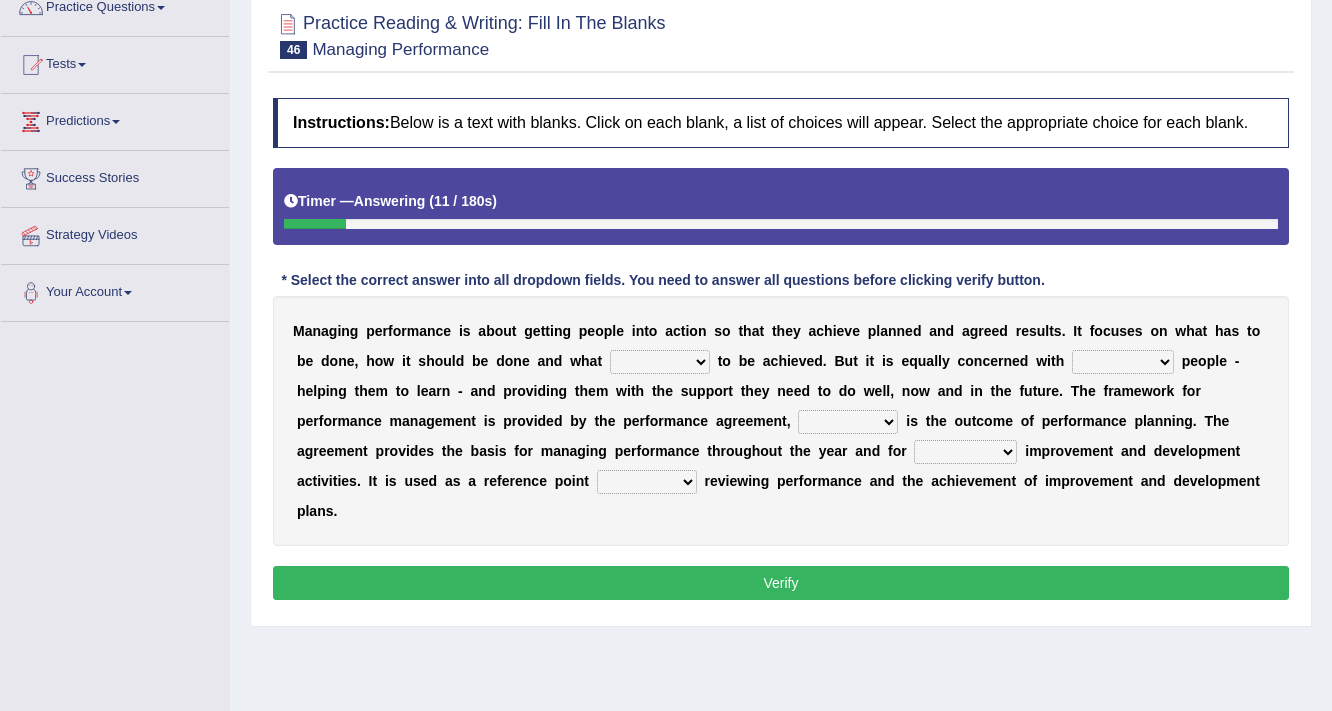 click on "is need must requires" at bounding box center (660, 362) 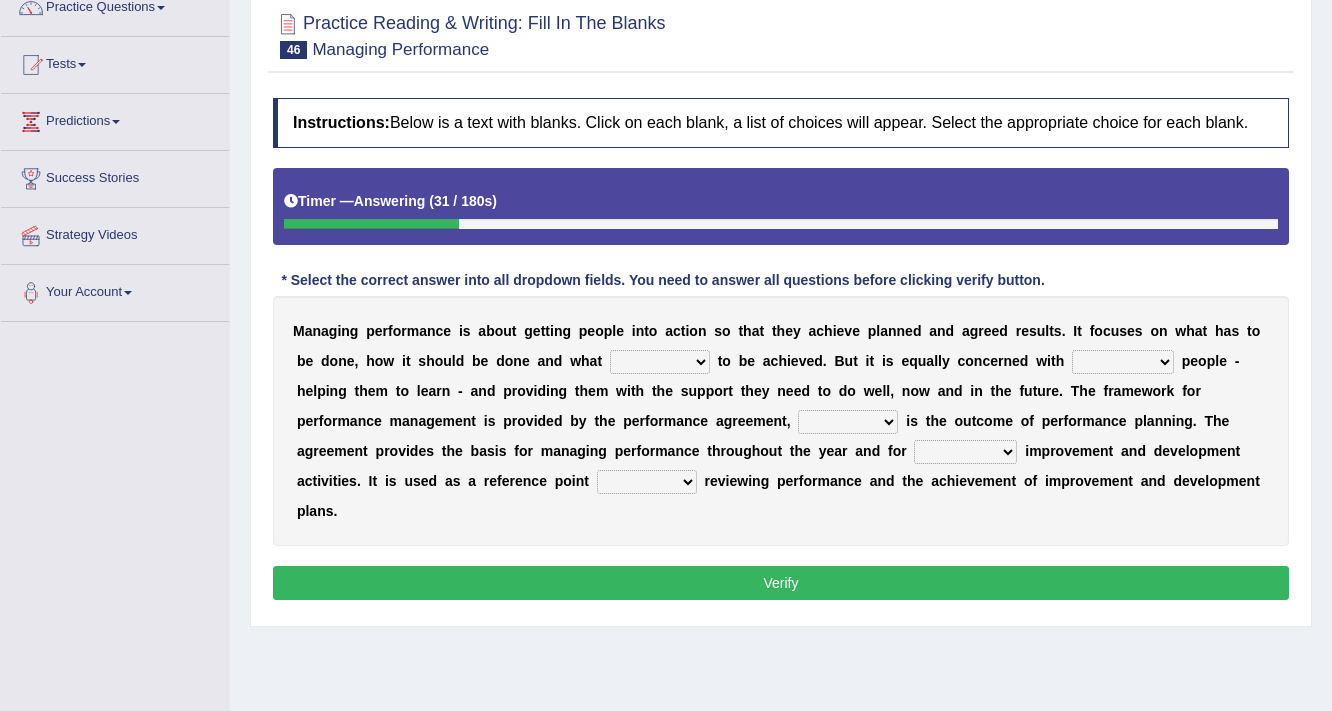 select on "need" 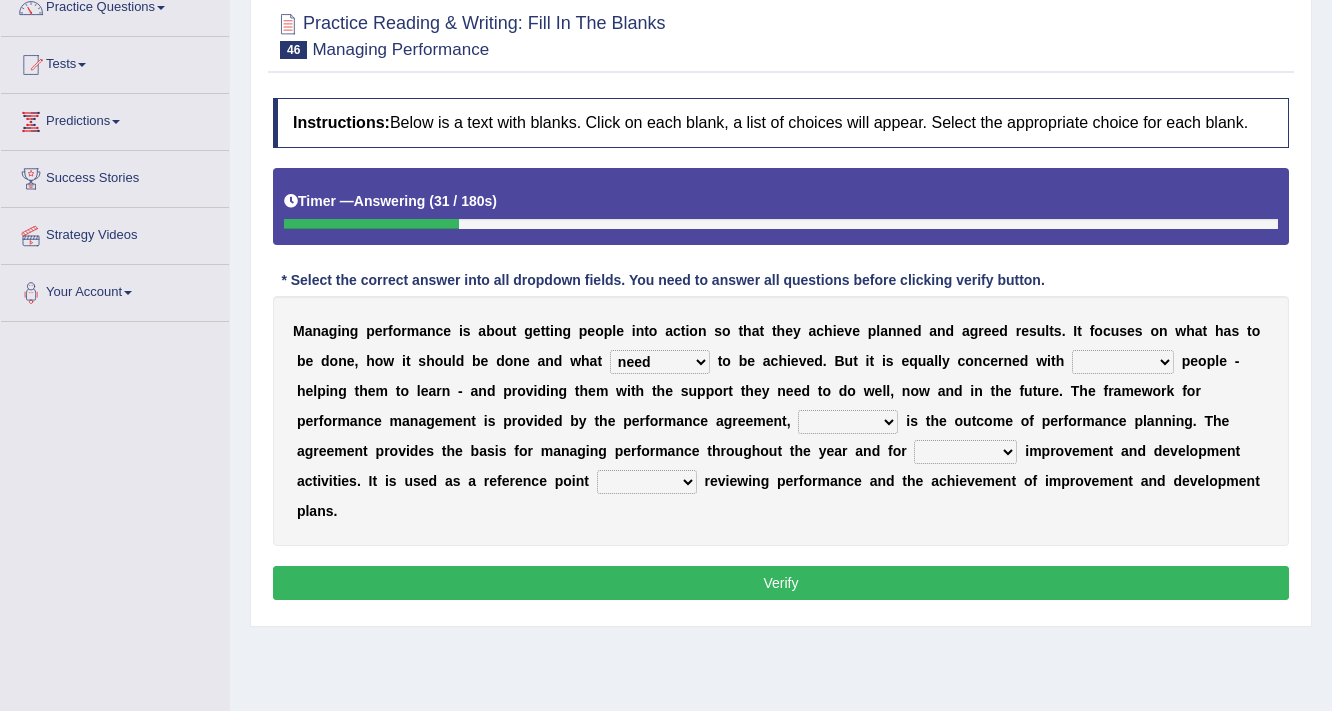 click on "is need must requires" at bounding box center (660, 362) 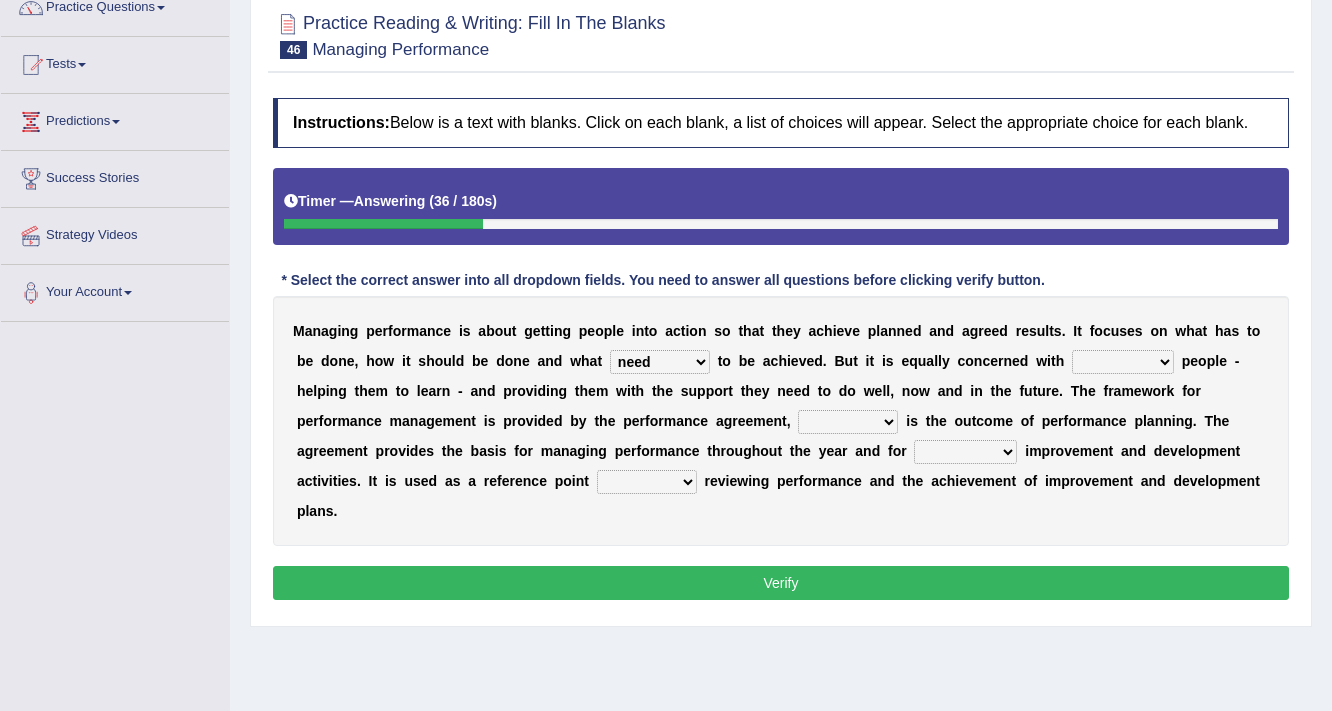 click on "developing evaluating recruiting alerting" at bounding box center [1123, 362] 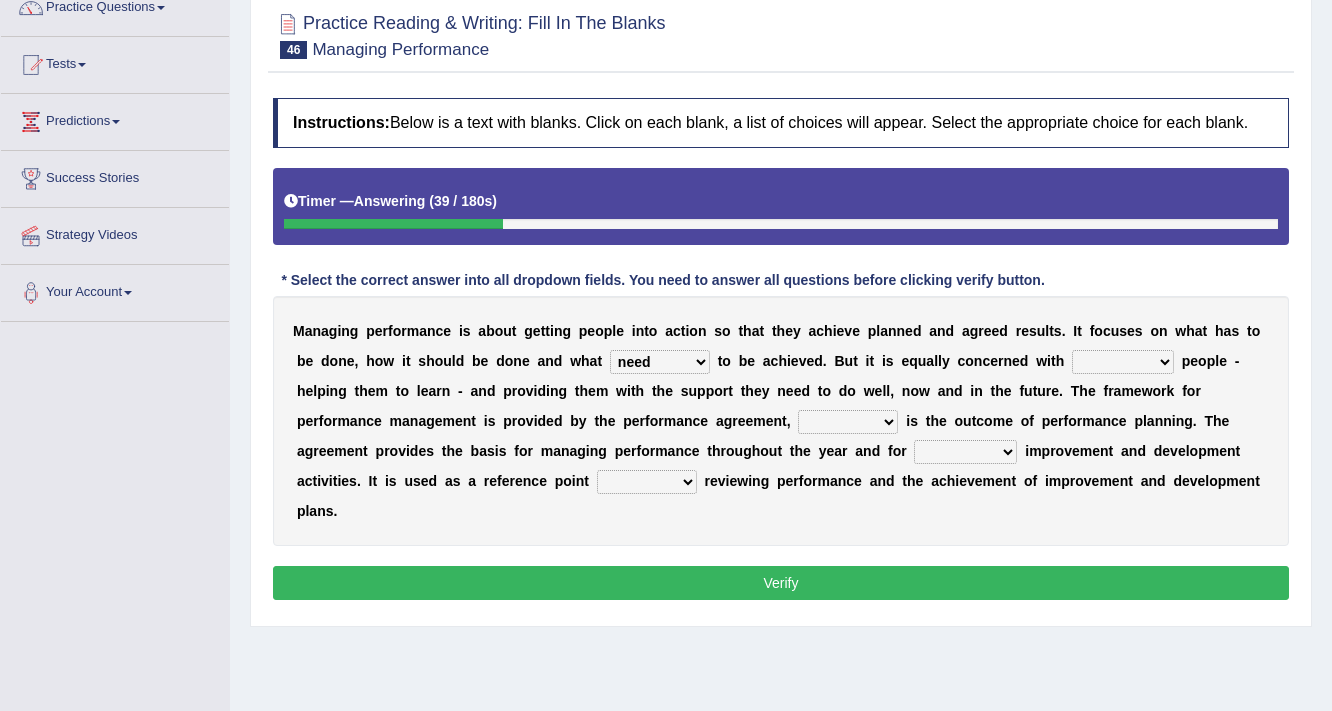 select on "recruiting" 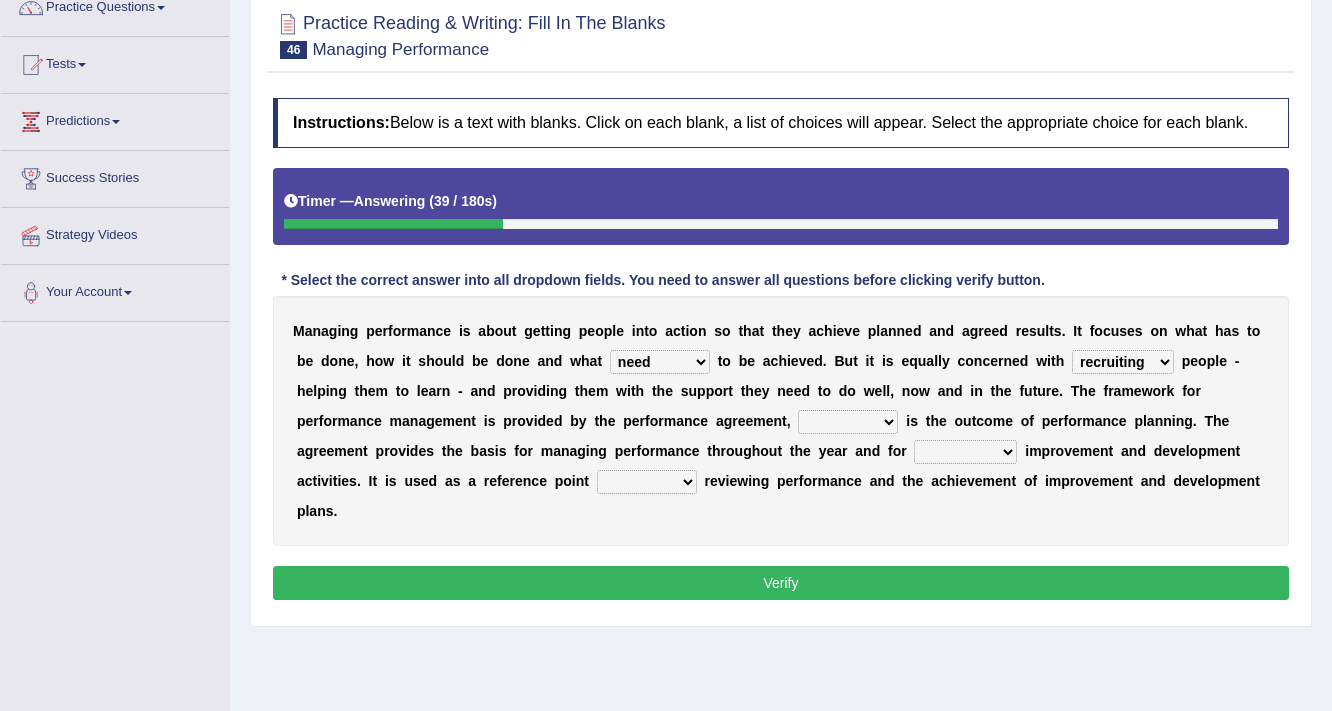 click on "developing evaluating recruiting alerting" at bounding box center (1123, 362) 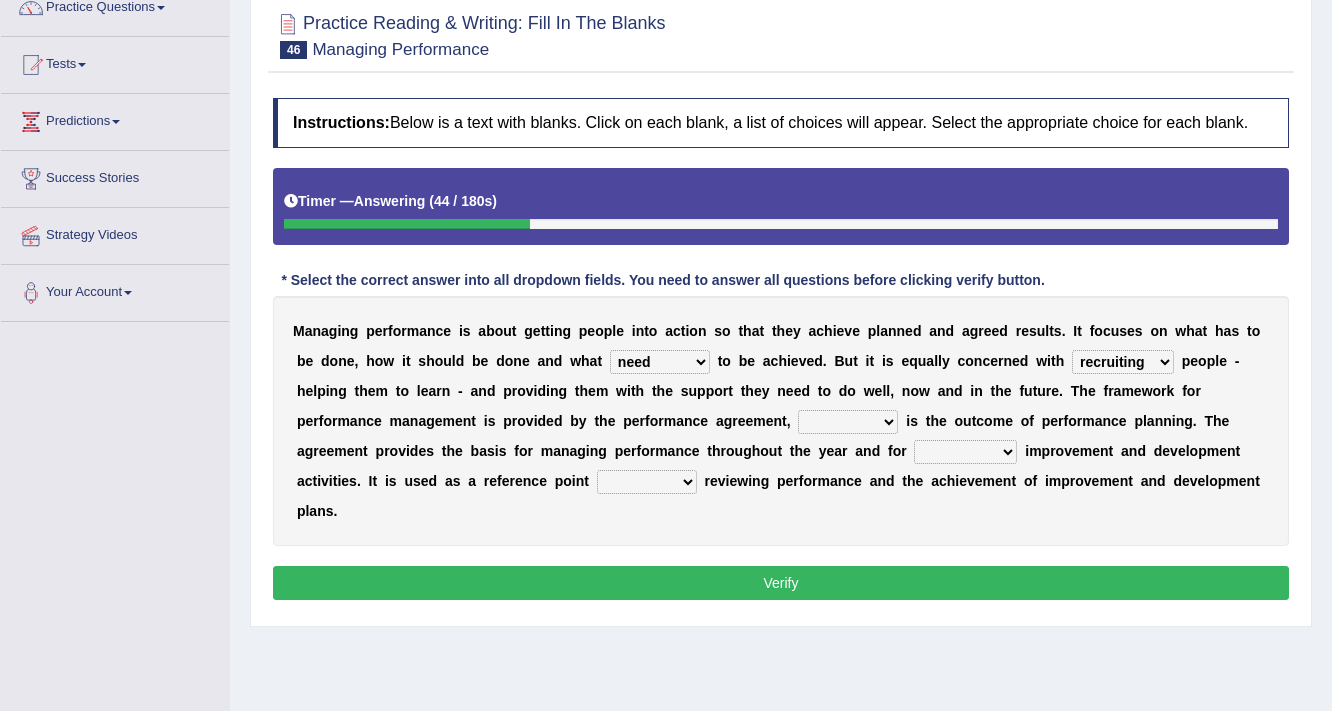 click on "developing evaluating recruiting alerting" at bounding box center (1123, 362) 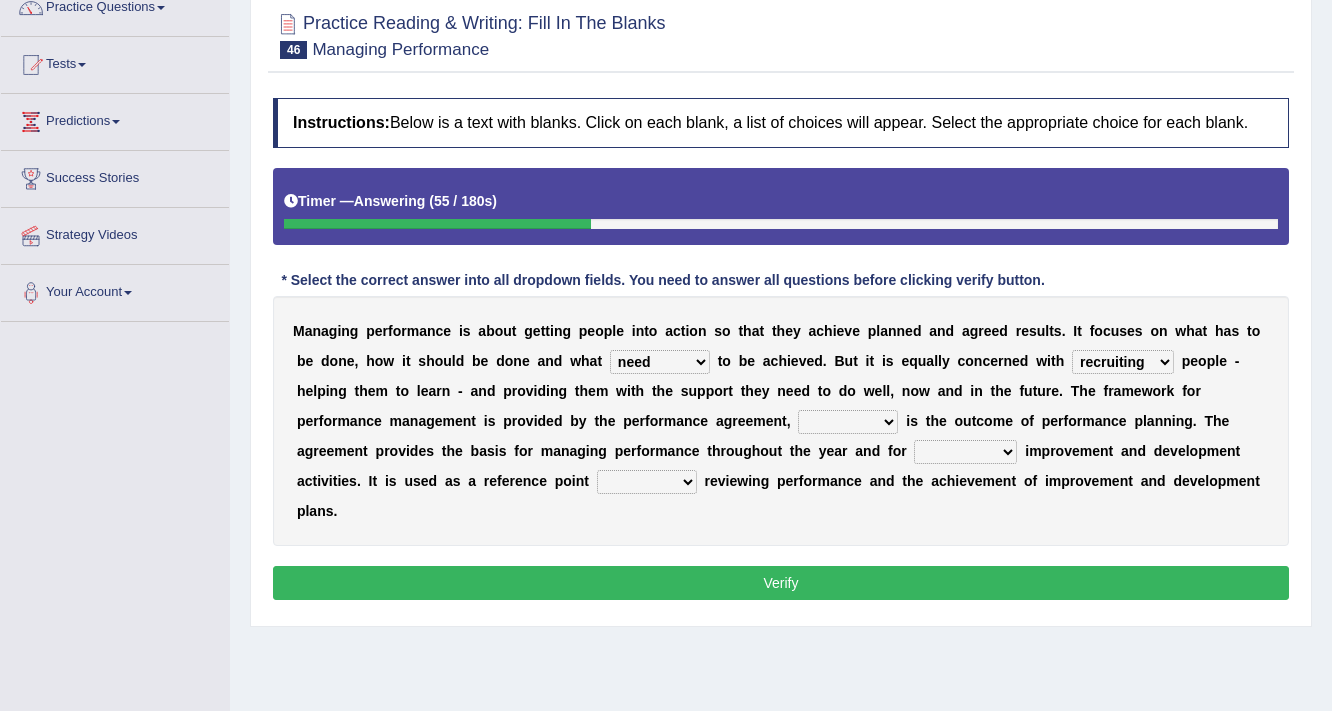 click on "n" at bounding box center [414, 421] 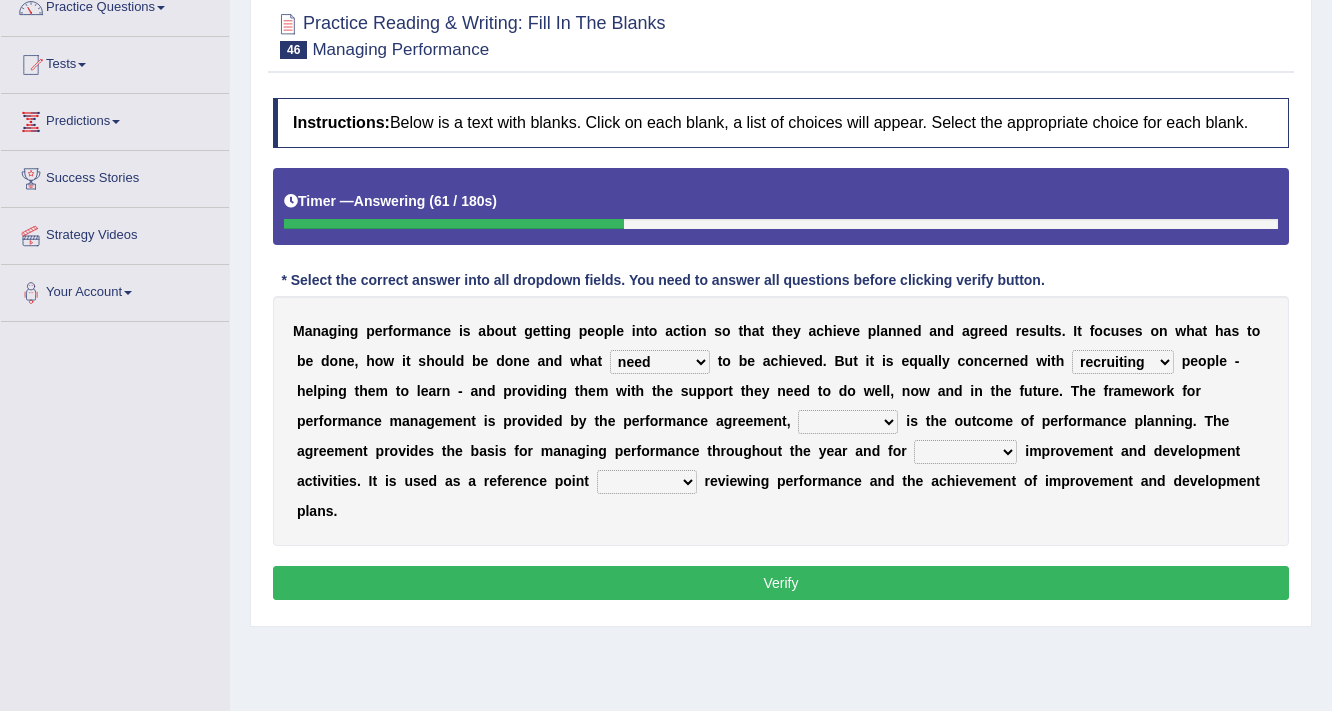 click on "what this which of which" at bounding box center (848, 422) 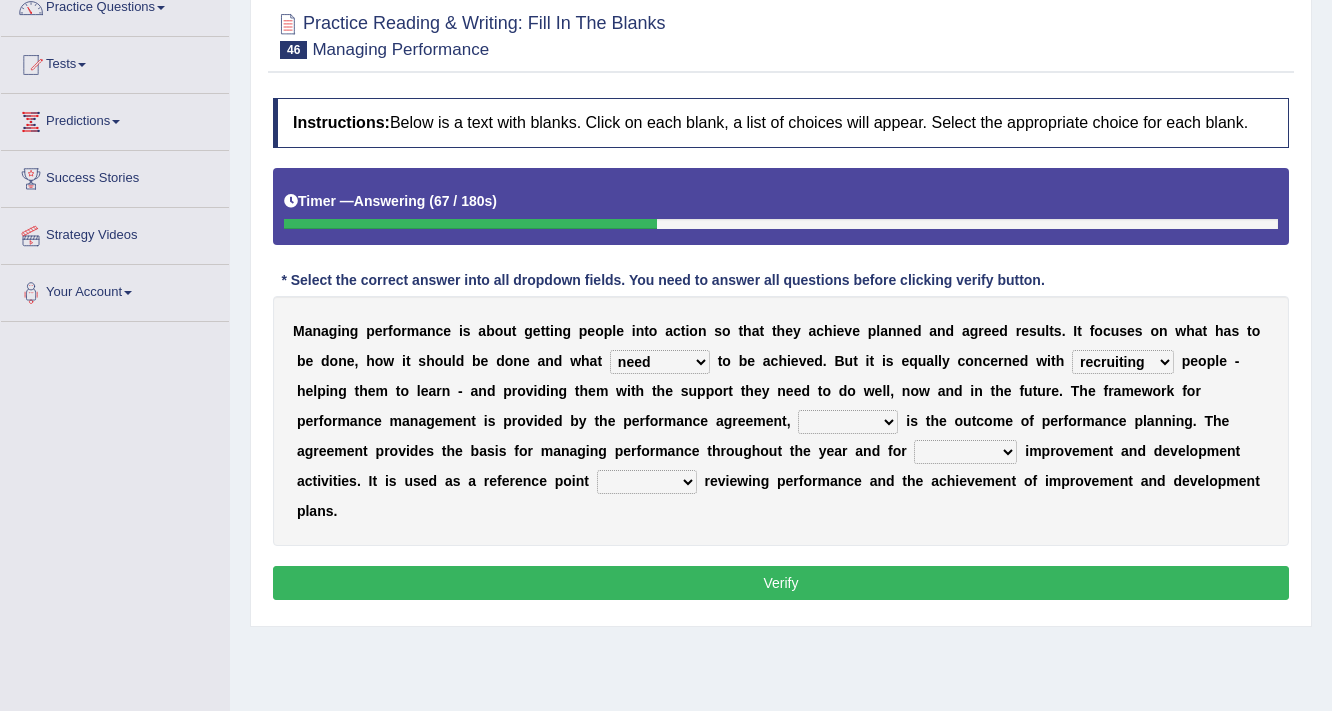 select on "which" 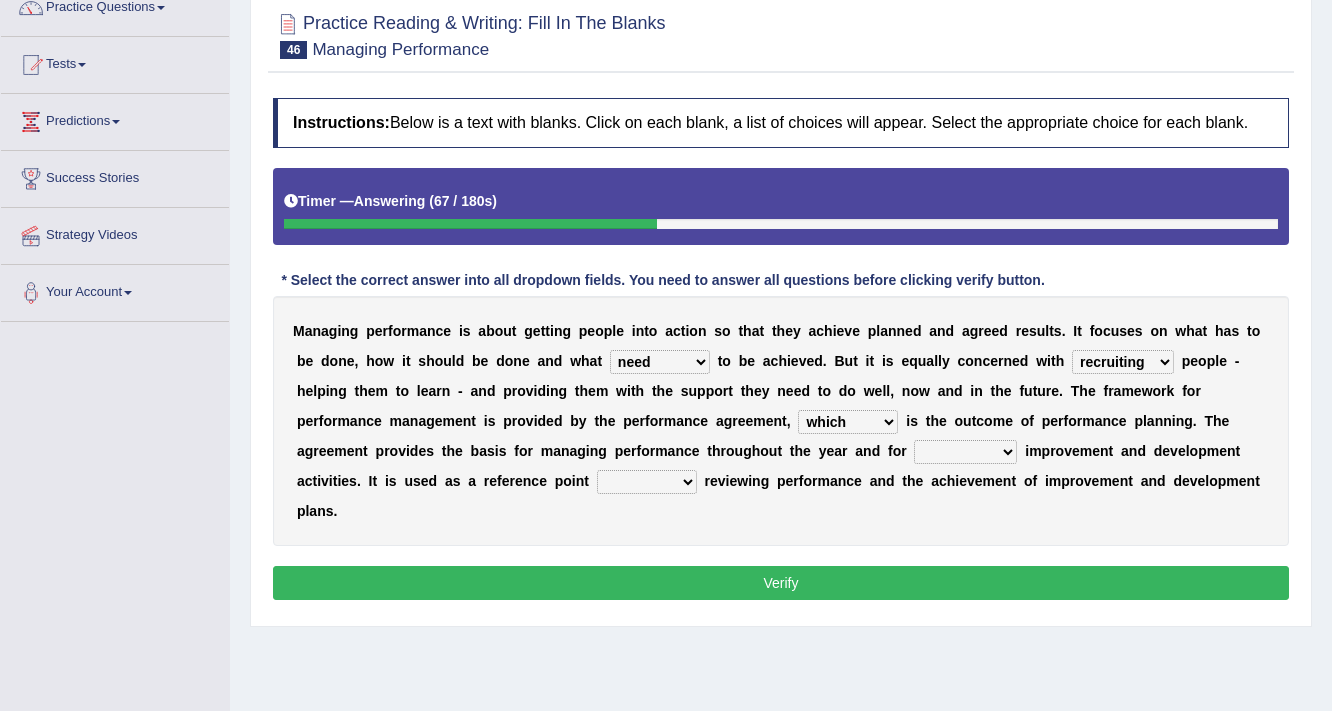 click on "what this which of which" at bounding box center [848, 422] 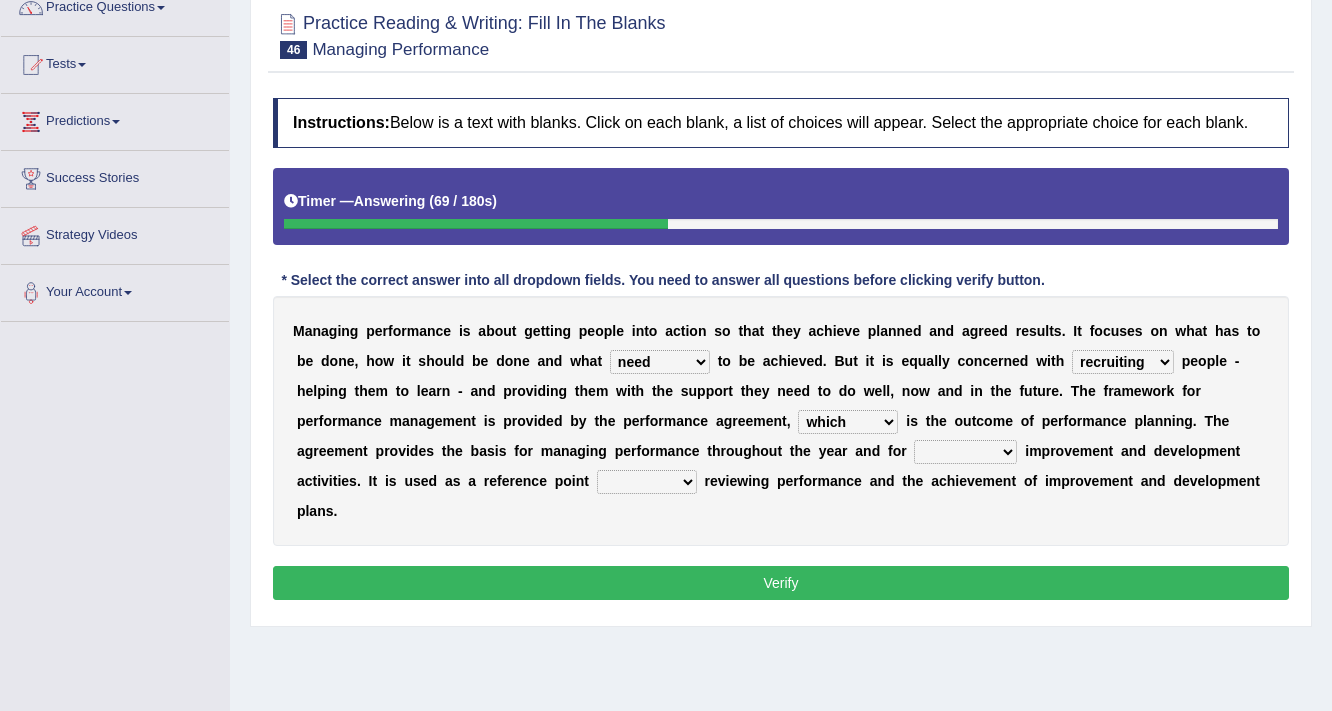 click on "guiding reassuring heralding concluding" at bounding box center (965, 452) 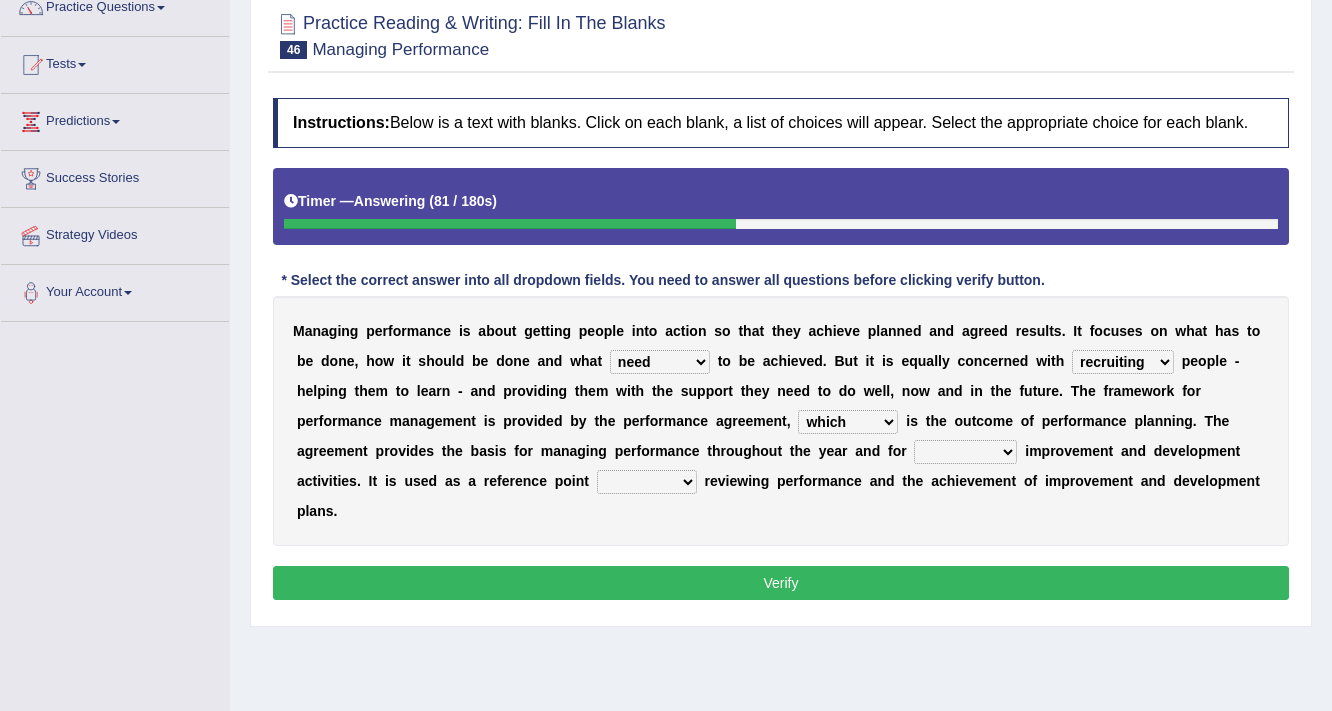 click on "M a n a g i n g    p e r f o r m a n c e    i s    a b o u t    g e t t i n g    p e o p l e    i n t o    a c t i o n    s o    t h a t    t h e y    a c h i e v e    p l a n n e d    a n d    a g r e e d    r e s u l t s .    I t    f o c u s e s    o n    w h a t    h a s    t o    b e    d o n e ,    h o w    i t    s h o u l d    b e    d o n e    a n d    w h a t    is need must requires    t o    b e    a c h i e v e d .    B u t    i t    i s    e q u a l l y    c o n c e r n e d    w i t h    developing evaluating recruiting alerting    p e o p l e    -    h e l p i n g    t h e m    t o    l e a r n    -    a n d    p r o v i d i n g    t h e m    w i t h    t h e    s u p p o r t    t h e y    n e e d    t o    d o    w e l l ,    n o w    a n d    i n    t h e    f u t u r e .    T h e    f r a m e w o r k    f o r    p e r f o r m a n c e    m a n a g e m e n t    i s    p r o v i d e d    b y    t h e    p e r f o r m a n" at bounding box center [781, 421] 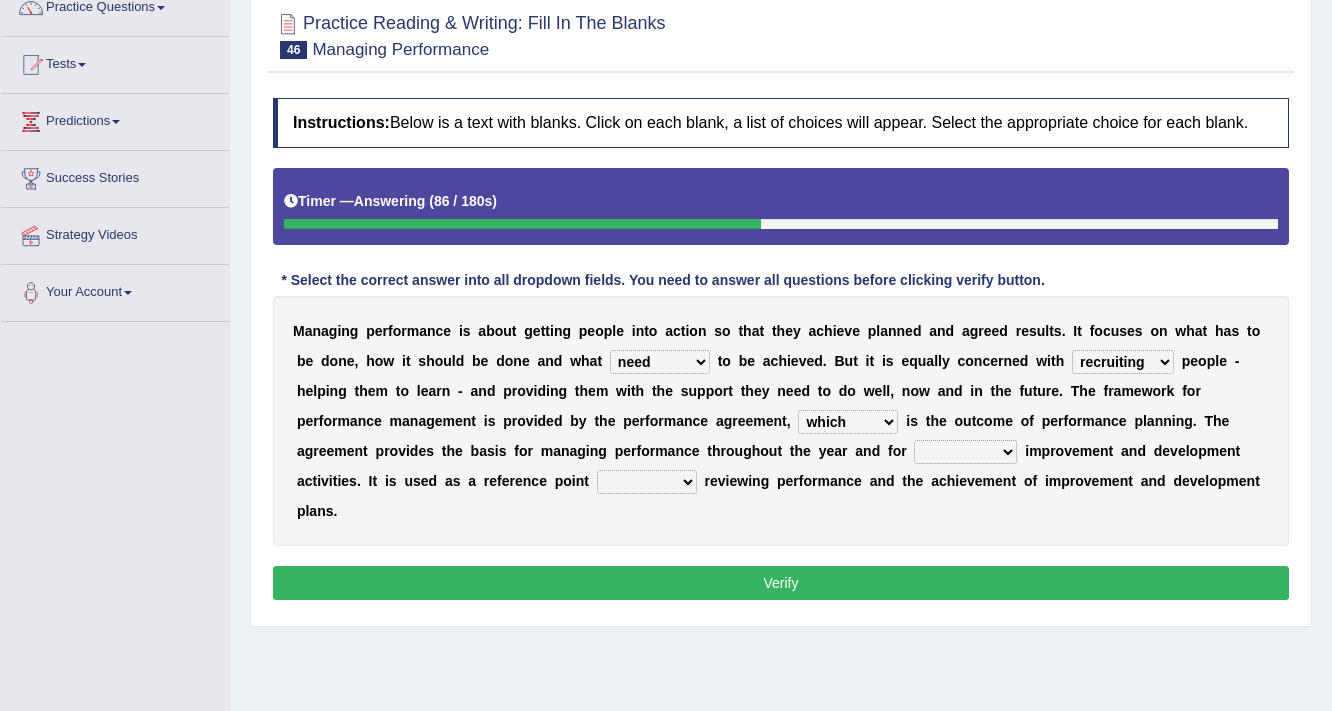 click on "guiding reassuring heralding concluding" at bounding box center [965, 452] 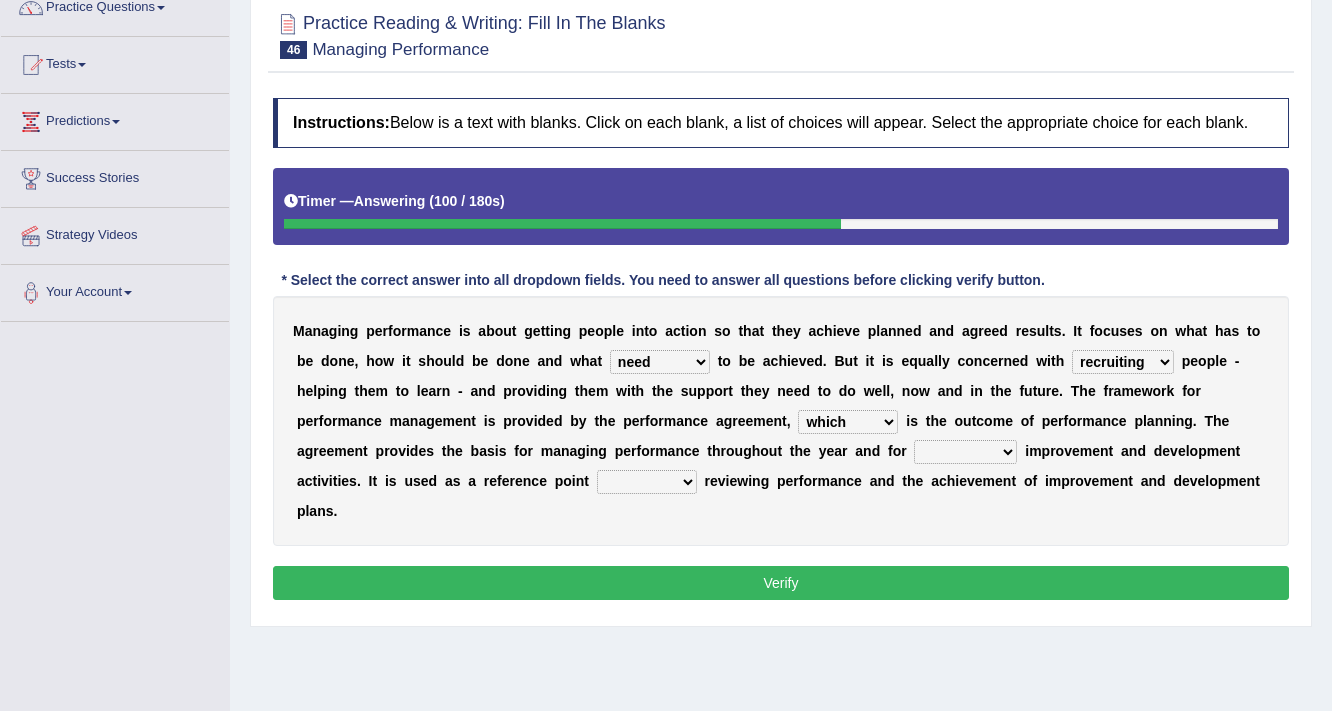 select on "guiding" 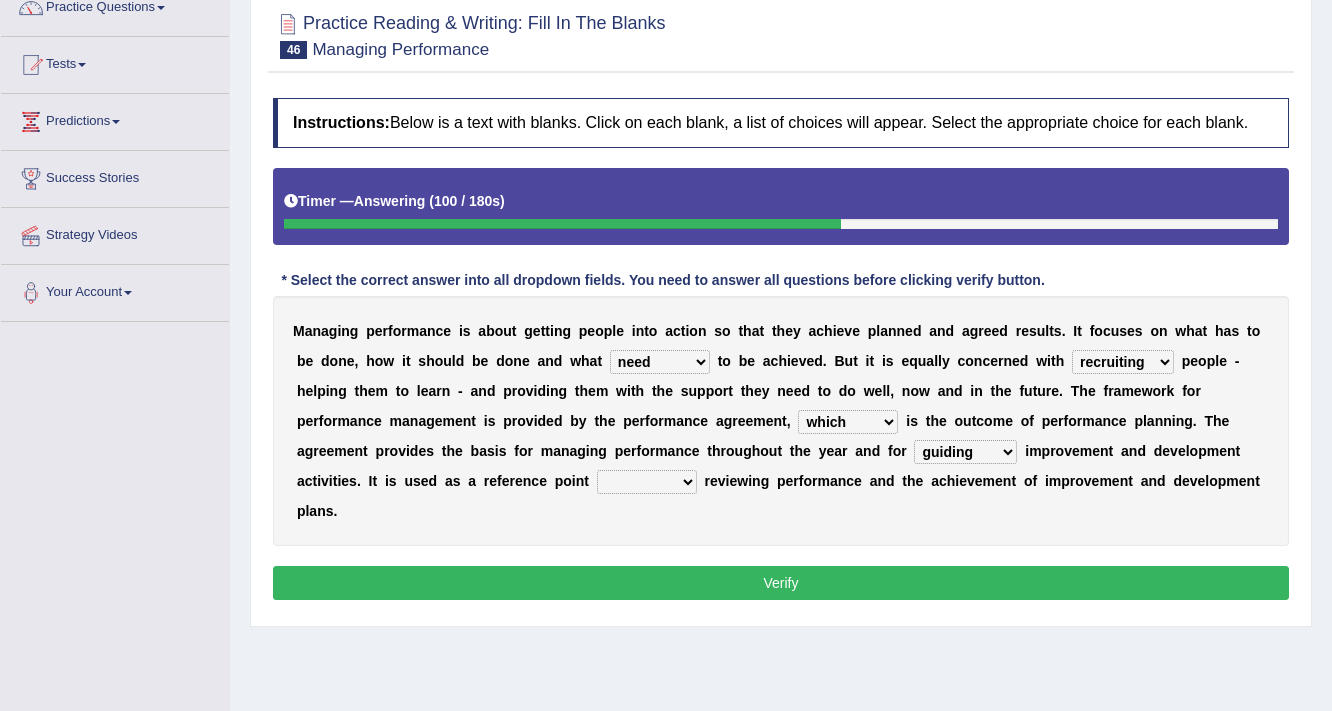 click on "guiding reassuring heralding concluding" at bounding box center [965, 452] 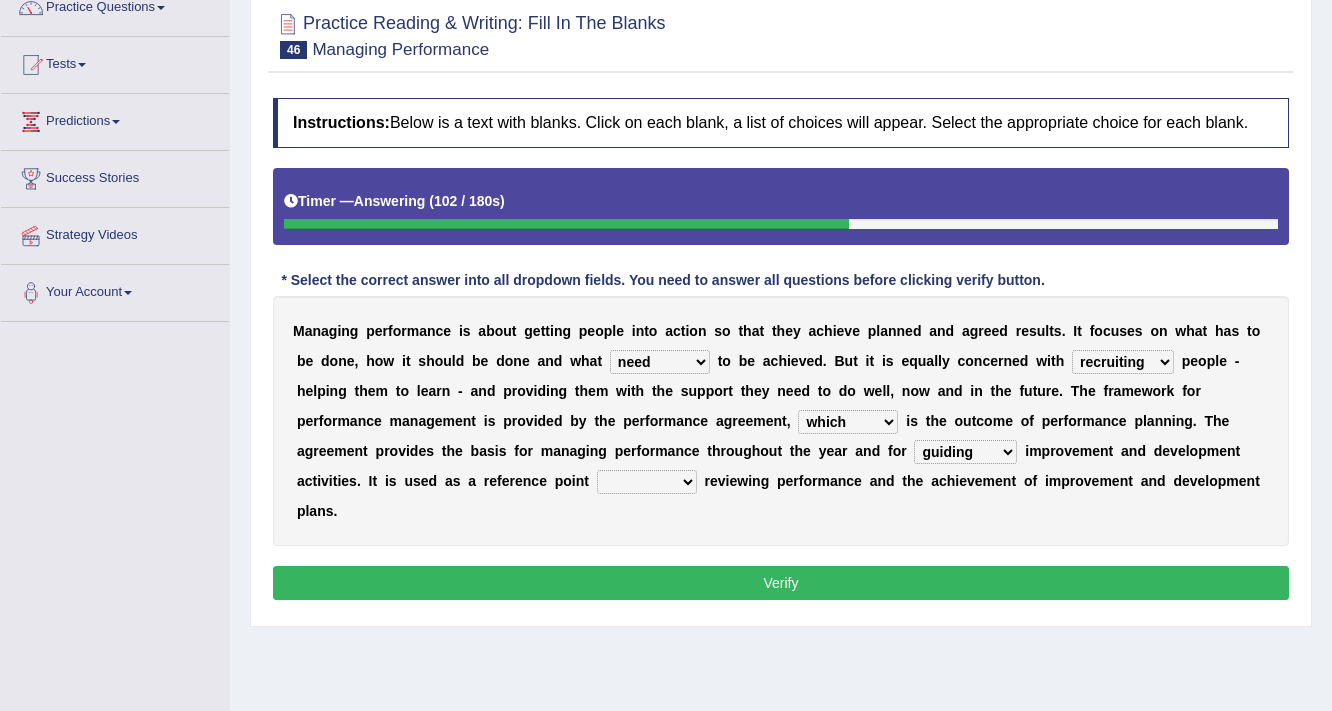 click on "when as until since" at bounding box center [647, 482] 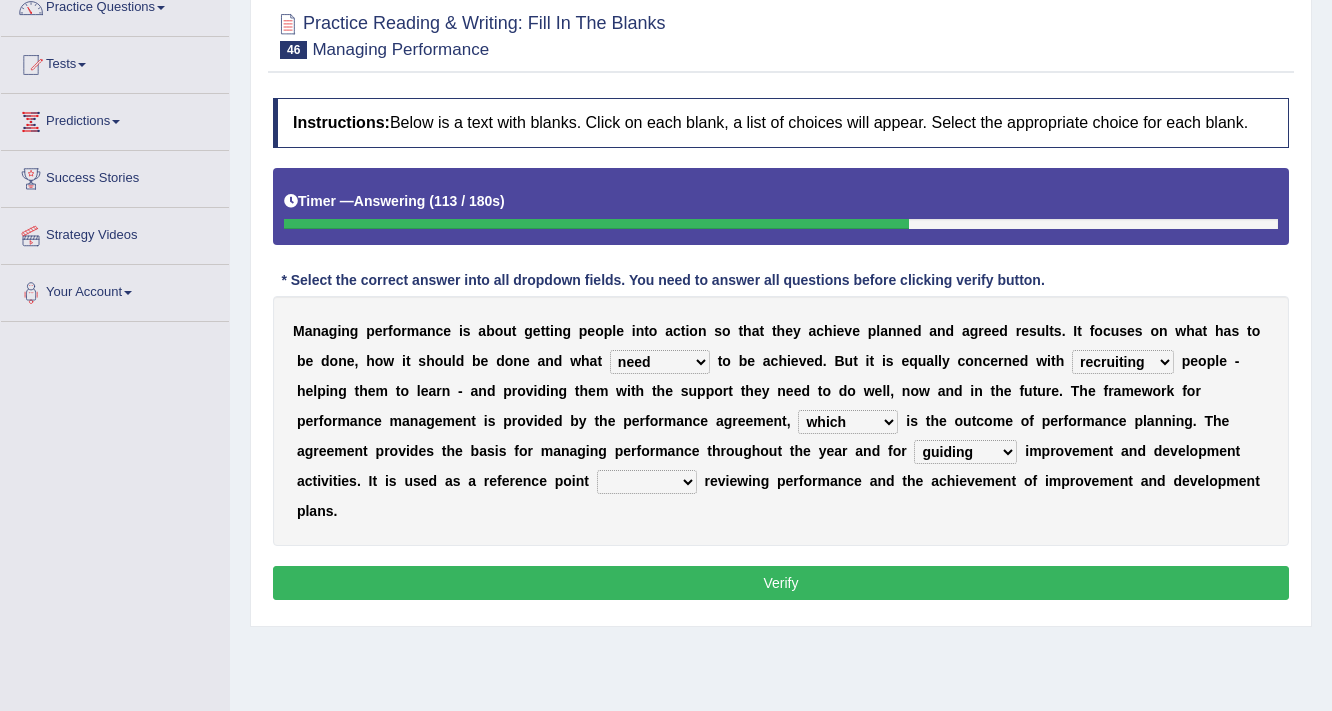 select on "as" 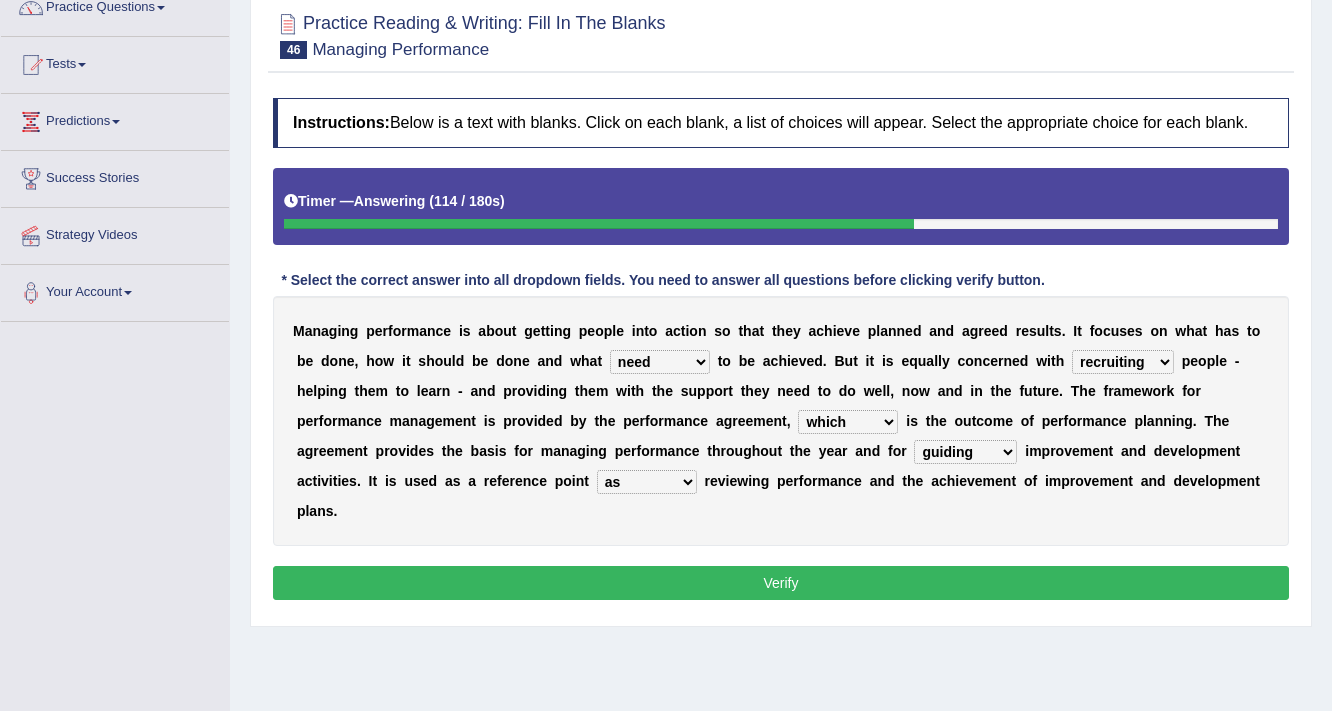 click on "Verify" at bounding box center [781, 583] 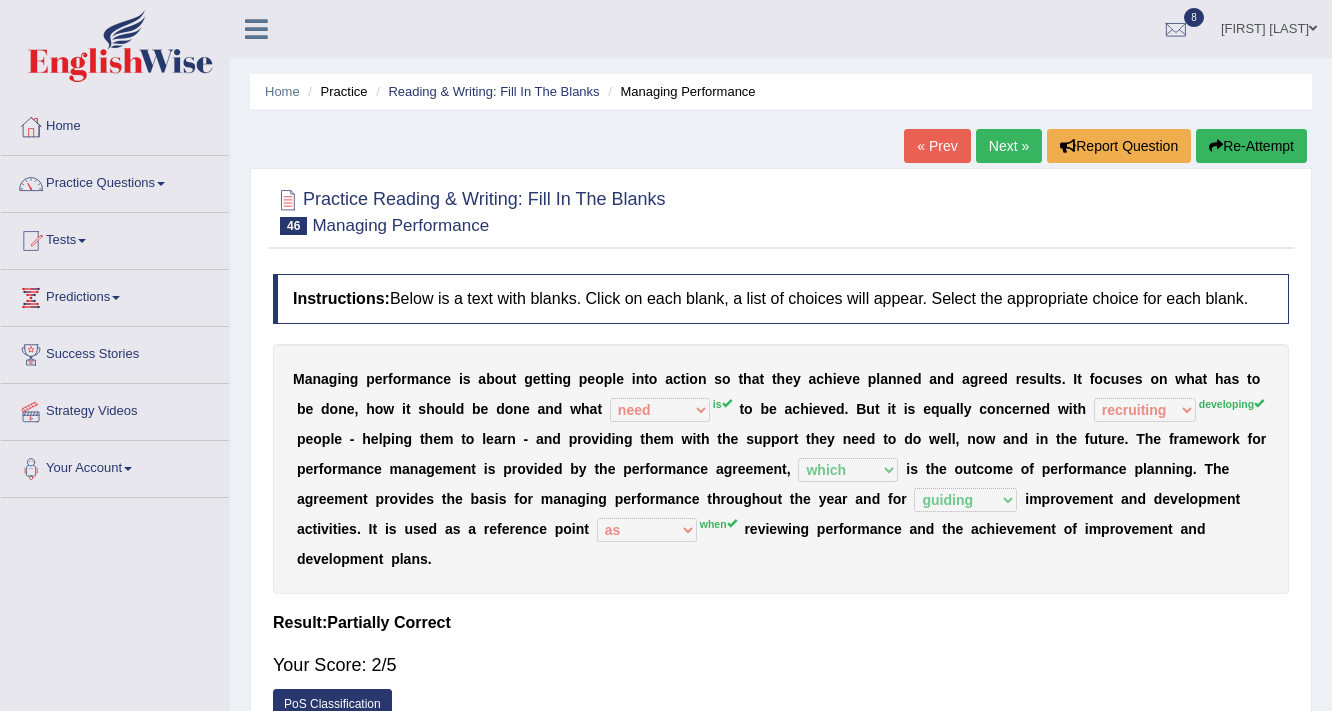 scroll, scrollTop: 0, scrollLeft: 0, axis: both 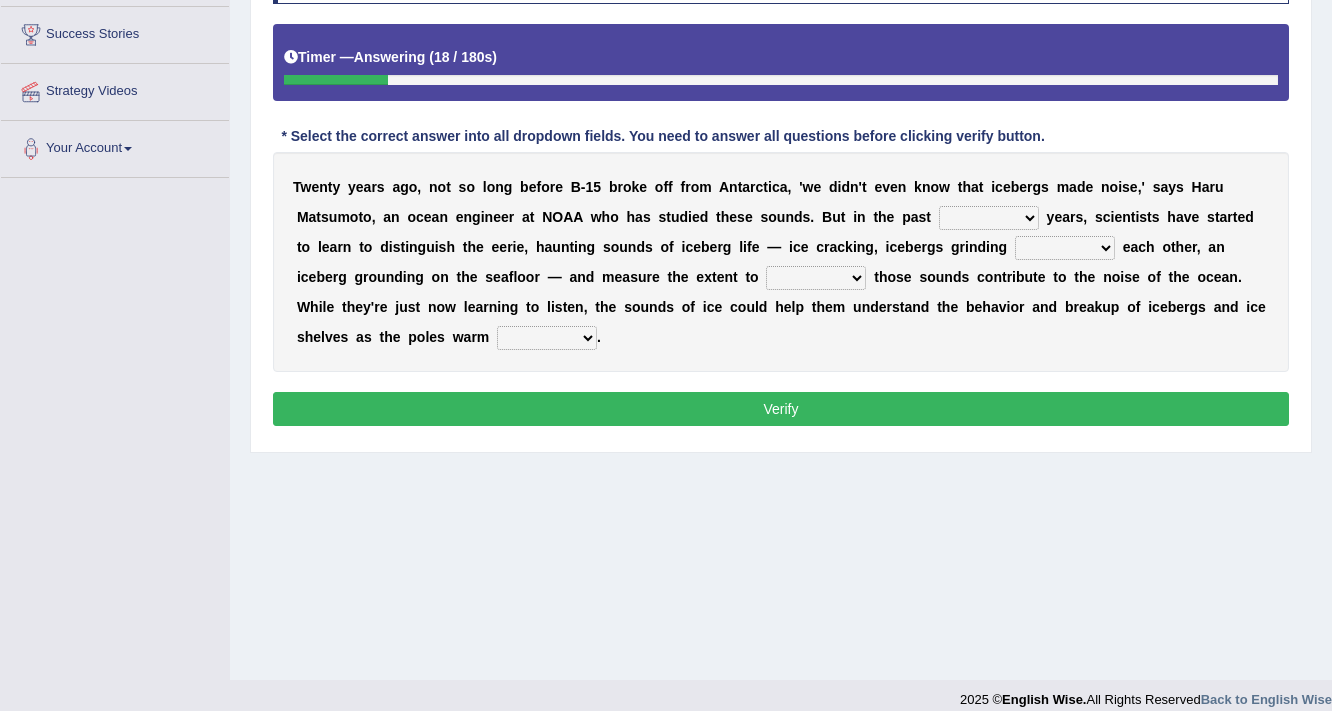 click on "for more much few" at bounding box center (989, 218) 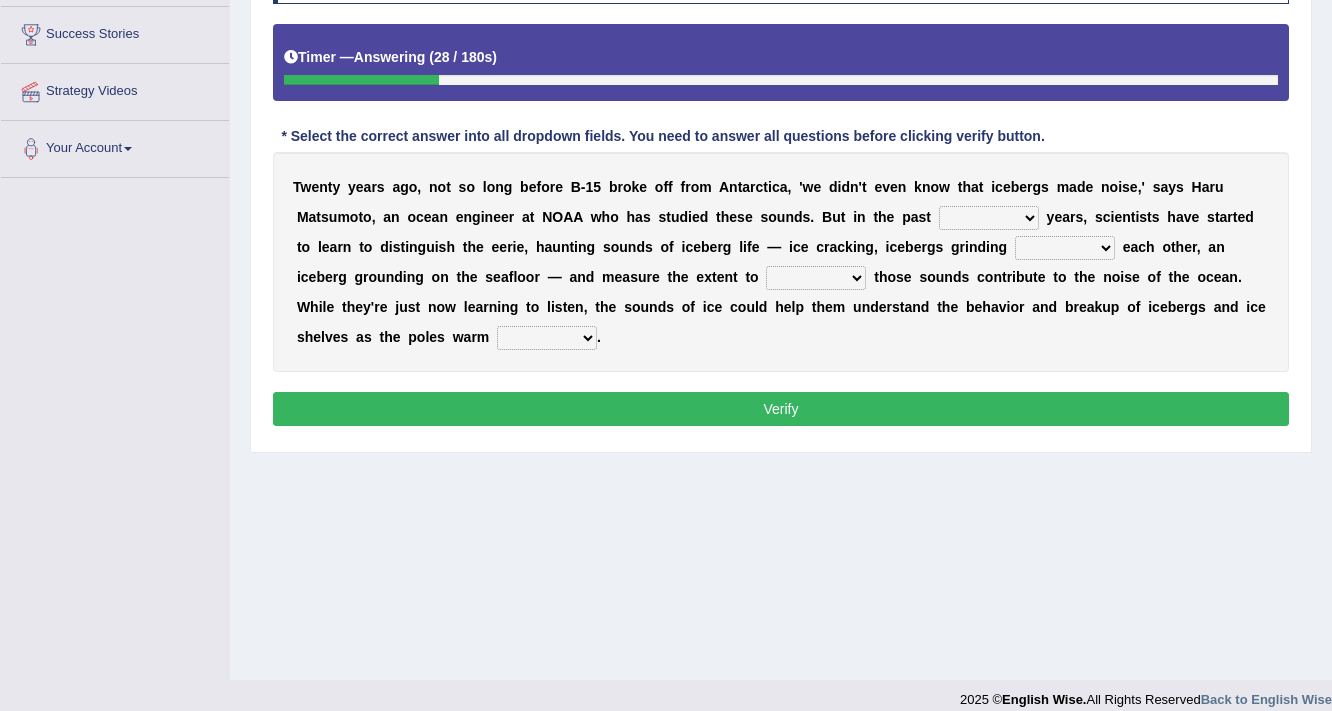 select on "for" 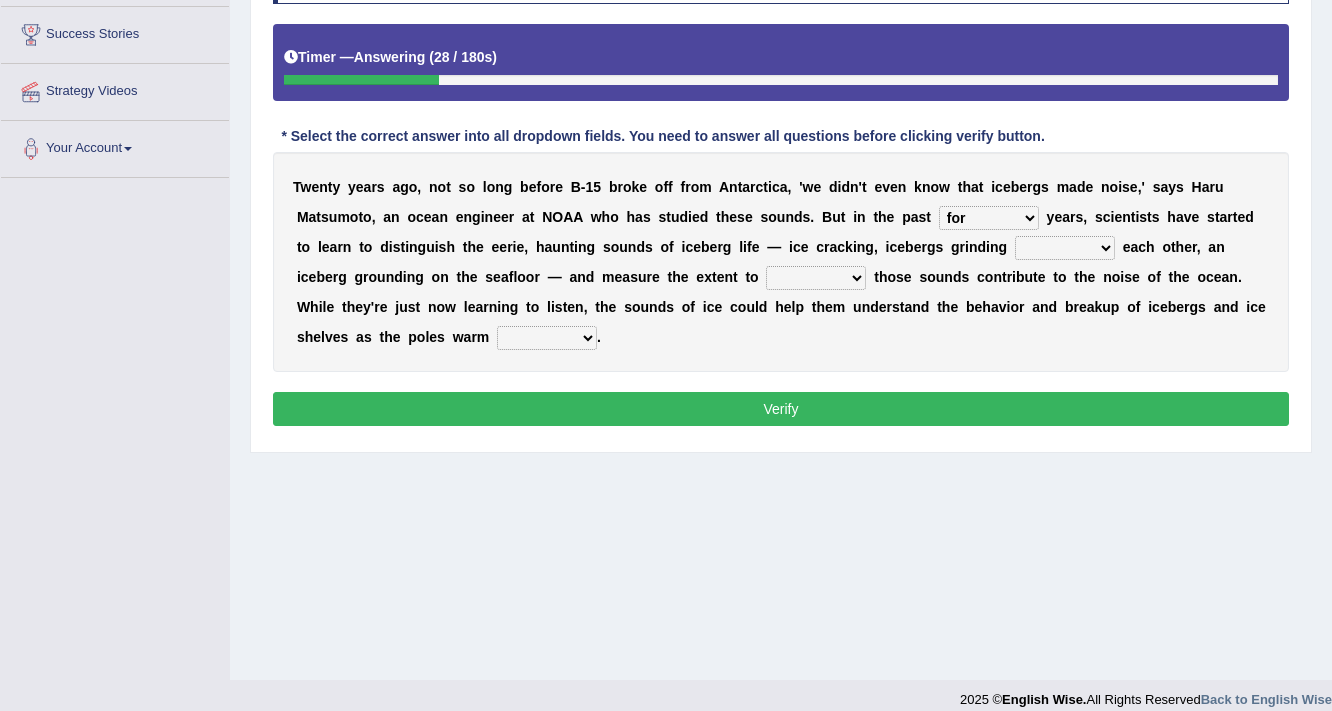 click on "for more much few" at bounding box center [989, 218] 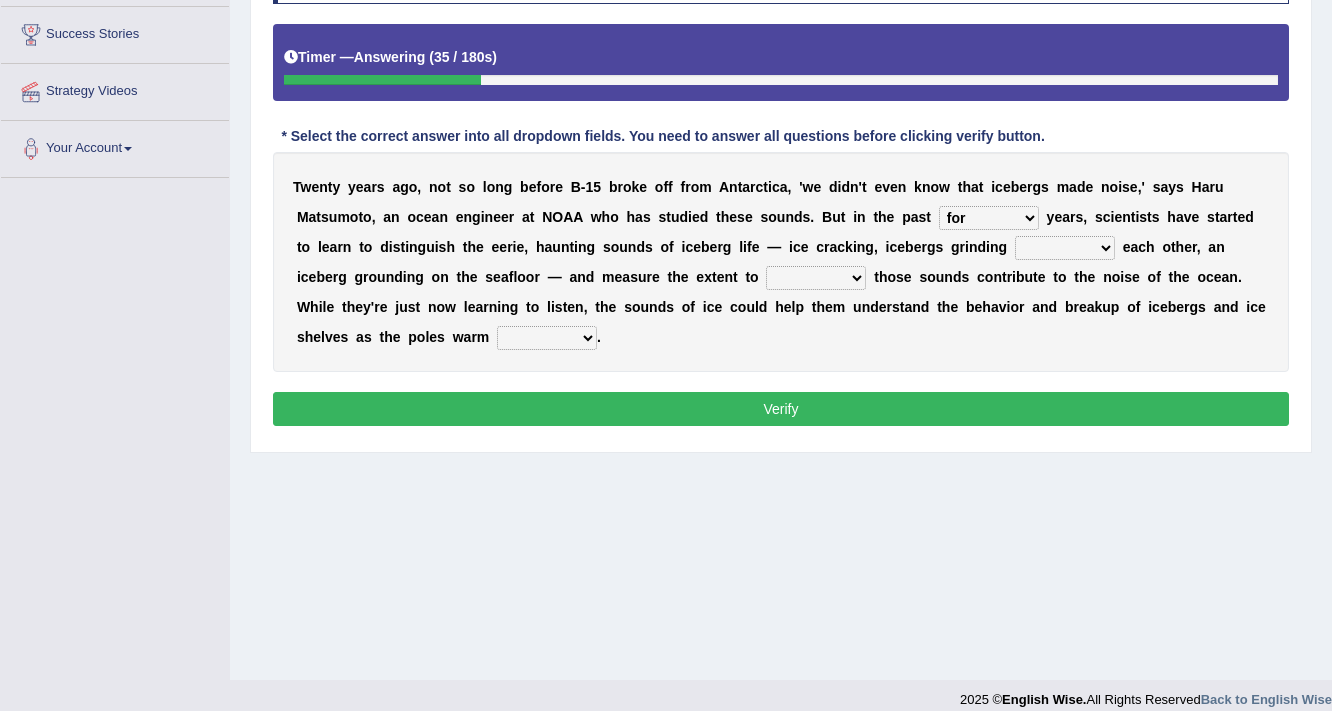 click on "within about through against" at bounding box center (1065, 248) 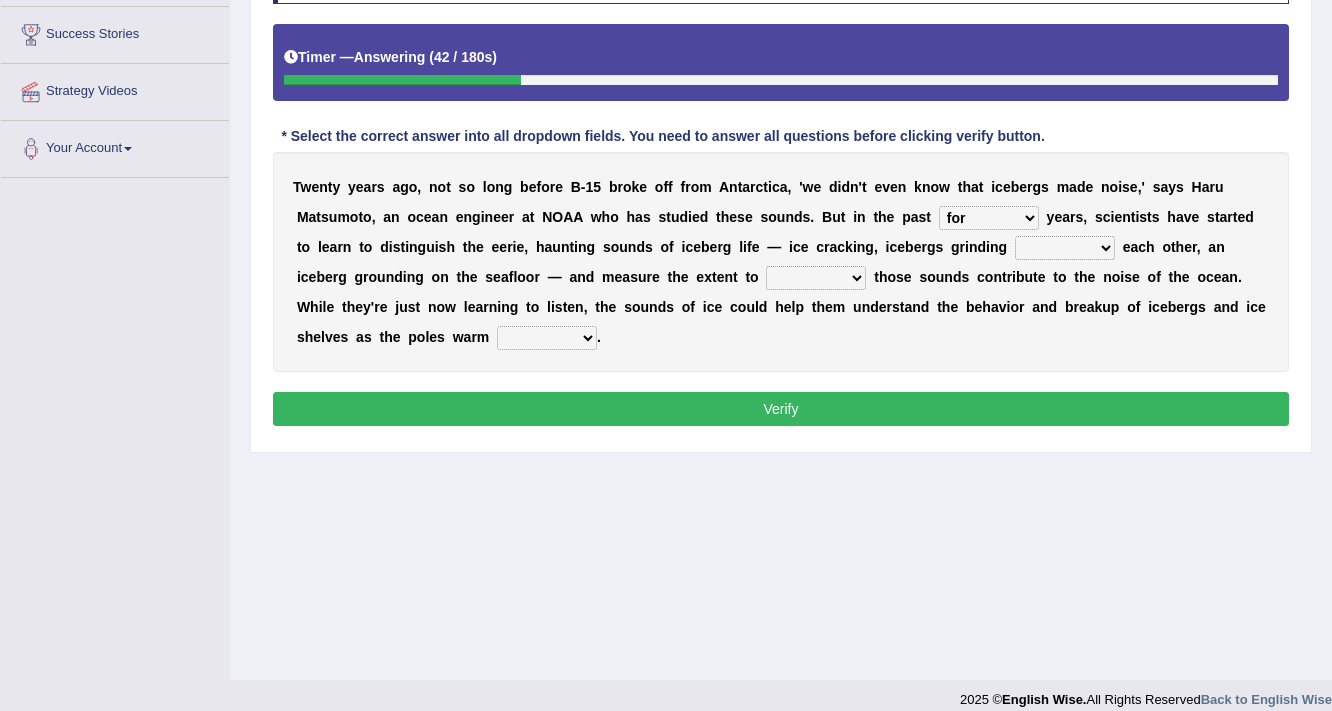 select on "against" 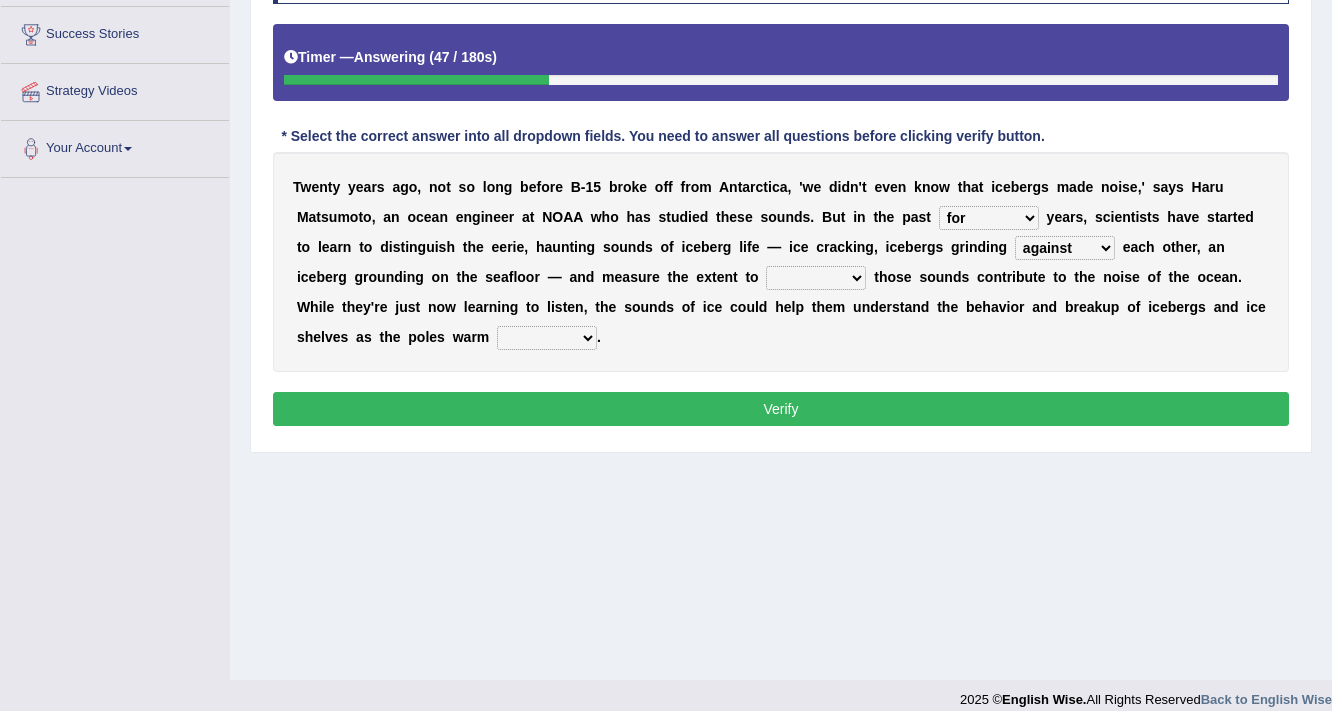 click on "which why what whether" at bounding box center (816, 278) 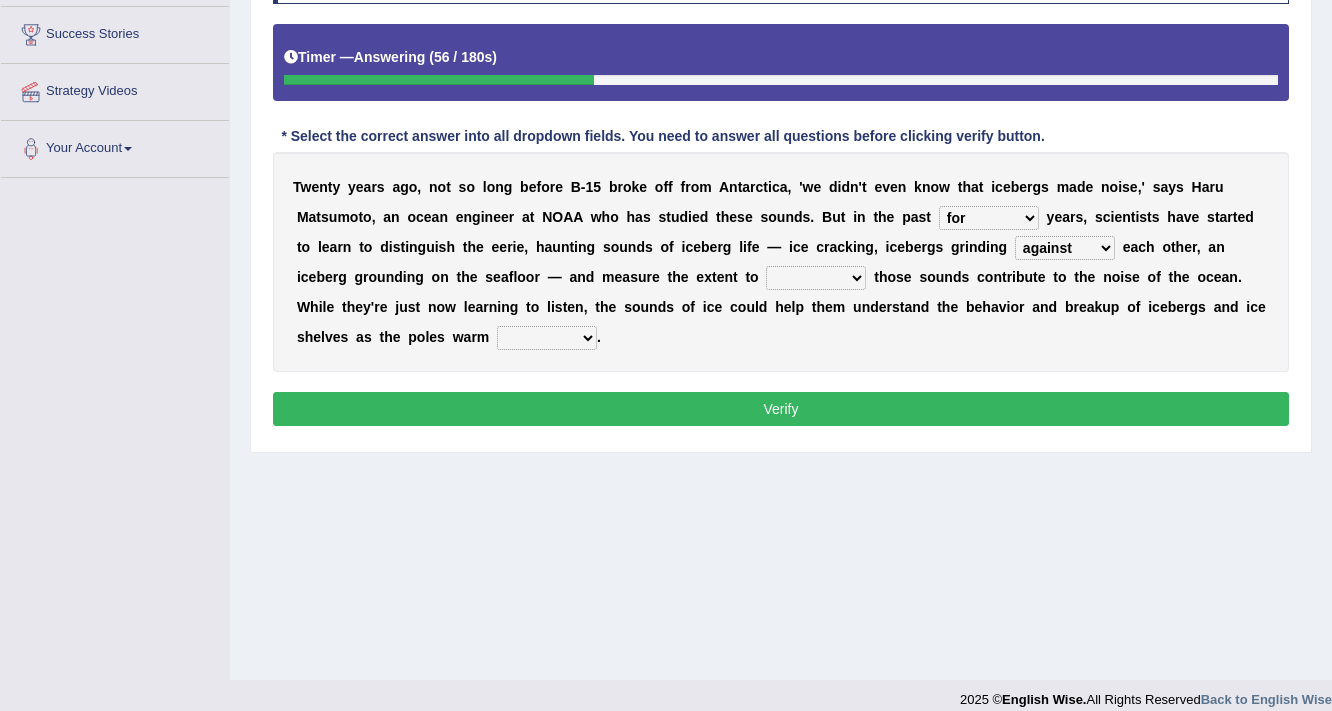 select on "which" 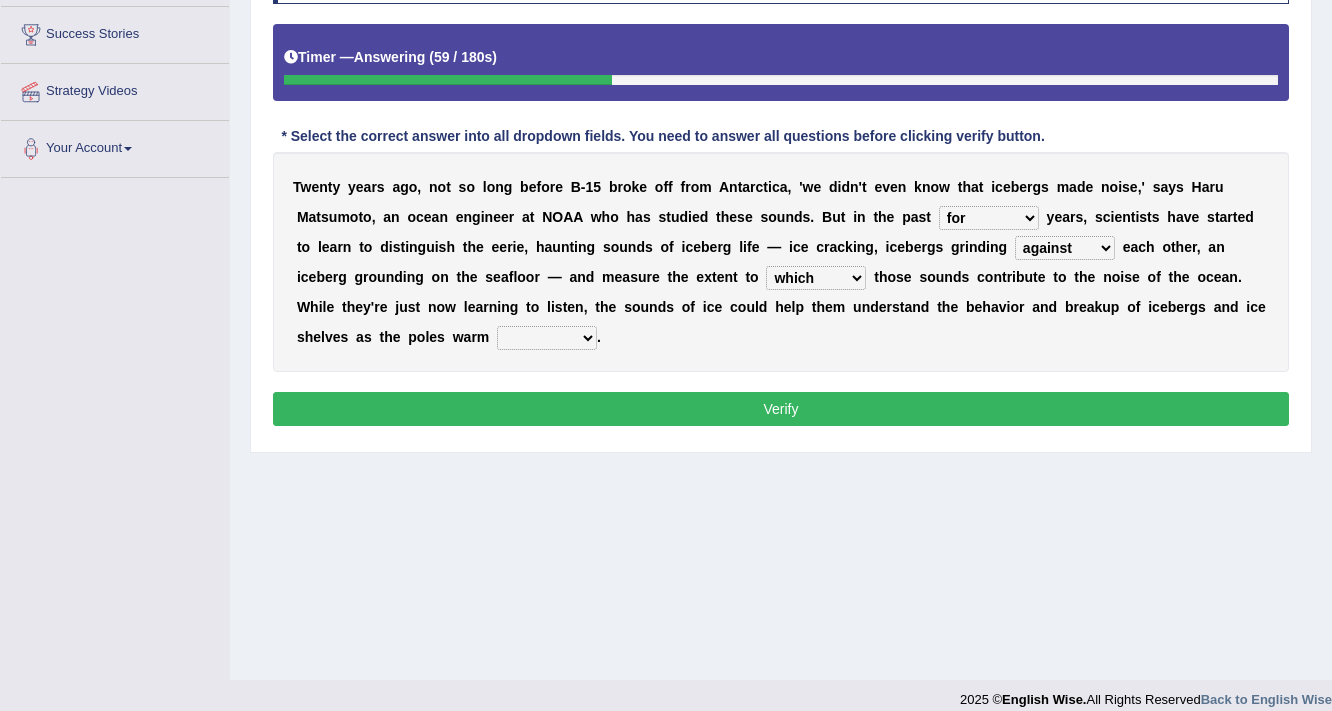 click on "away out up off" at bounding box center (547, 338) 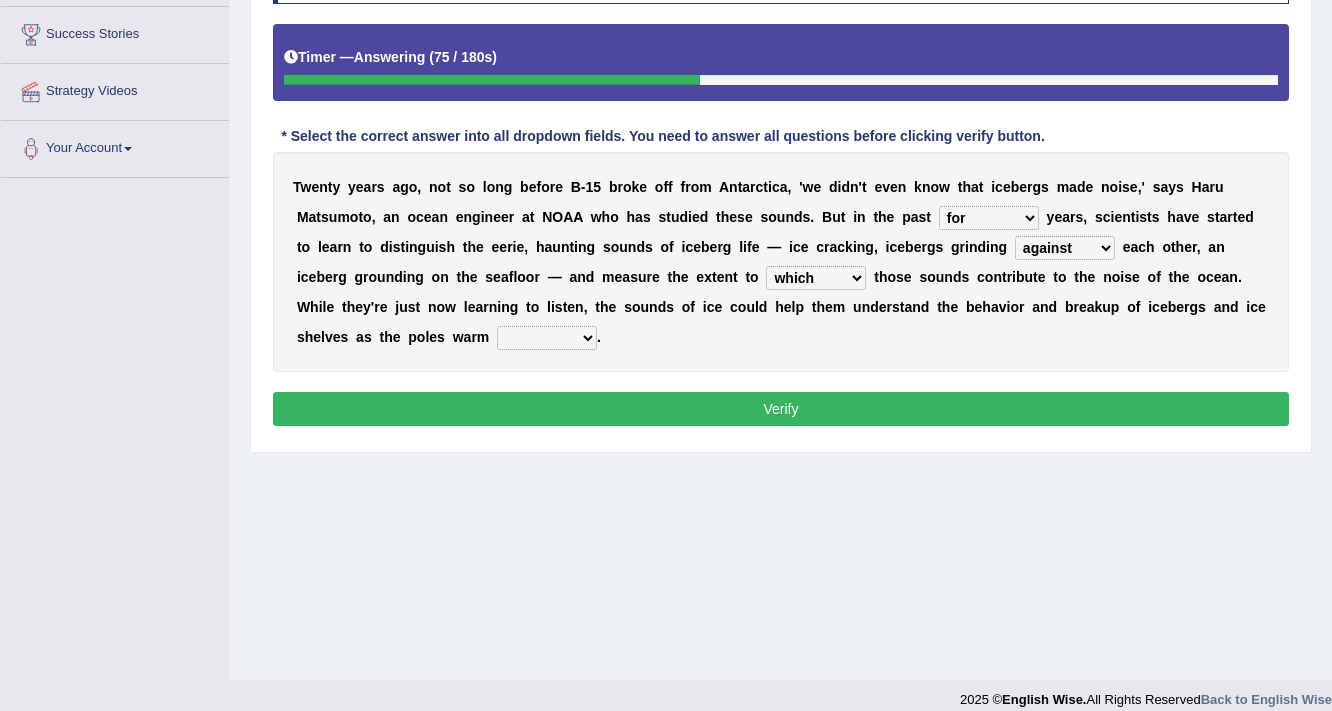 select on "up" 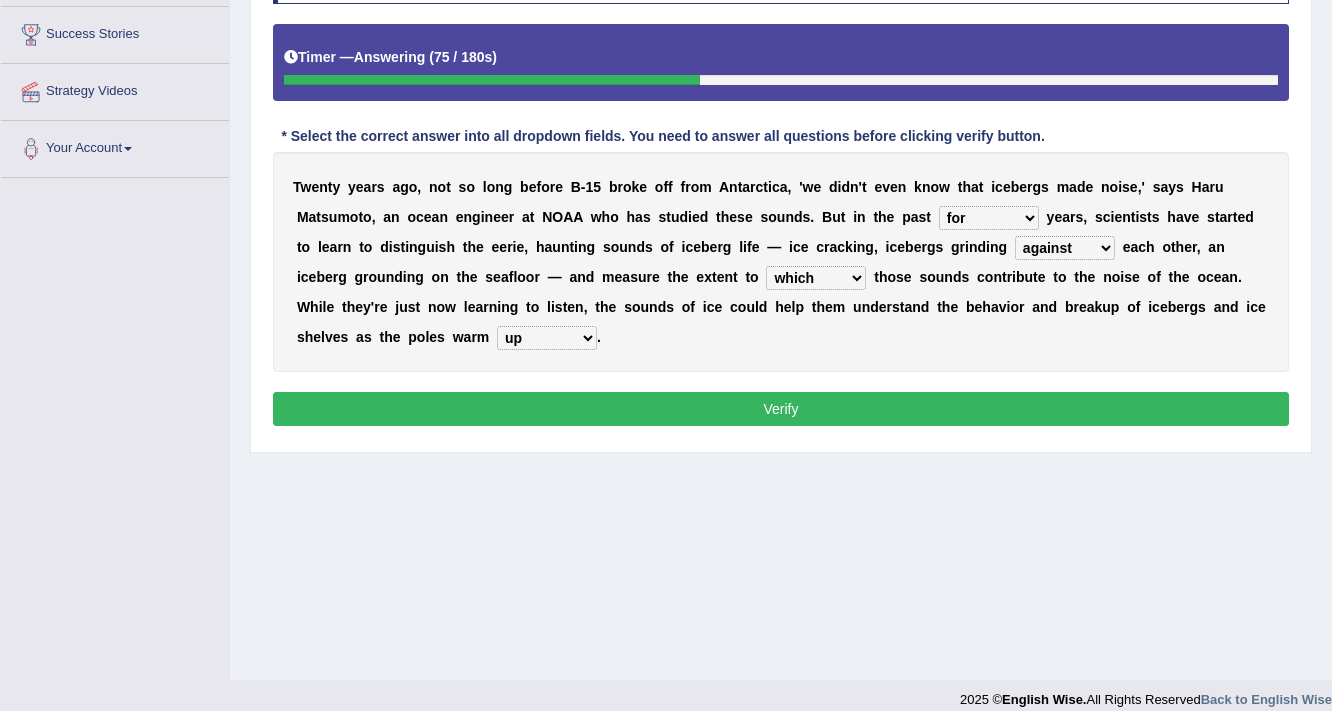 click on "away out up off" at bounding box center (547, 338) 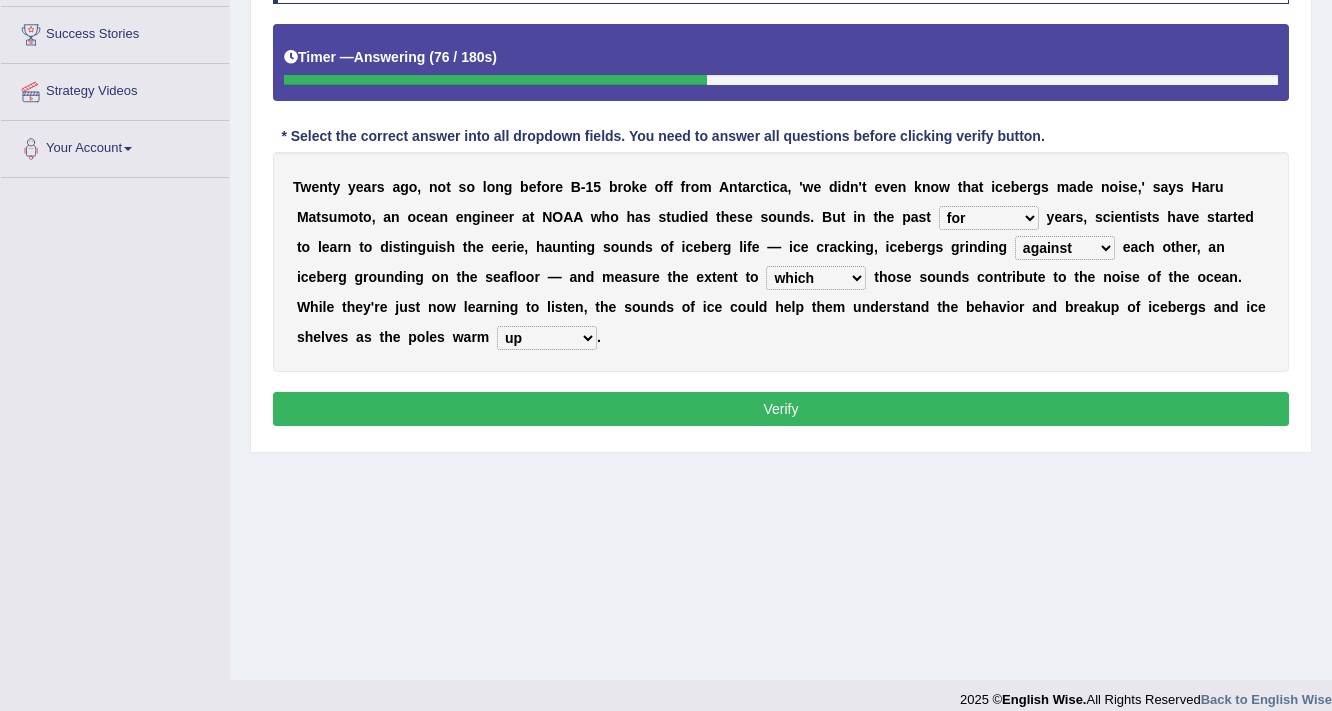click on "Verify" at bounding box center (781, 409) 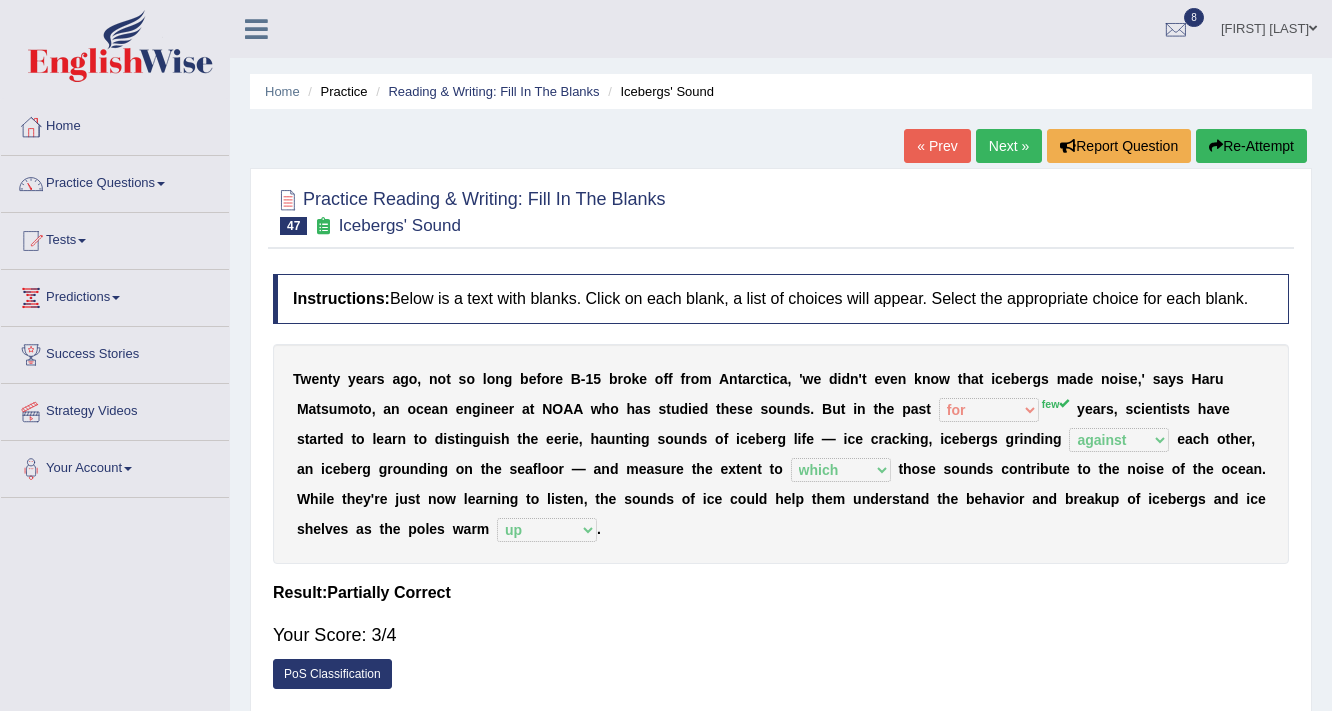 scroll, scrollTop: 0, scrollLeft: 0, axis: both 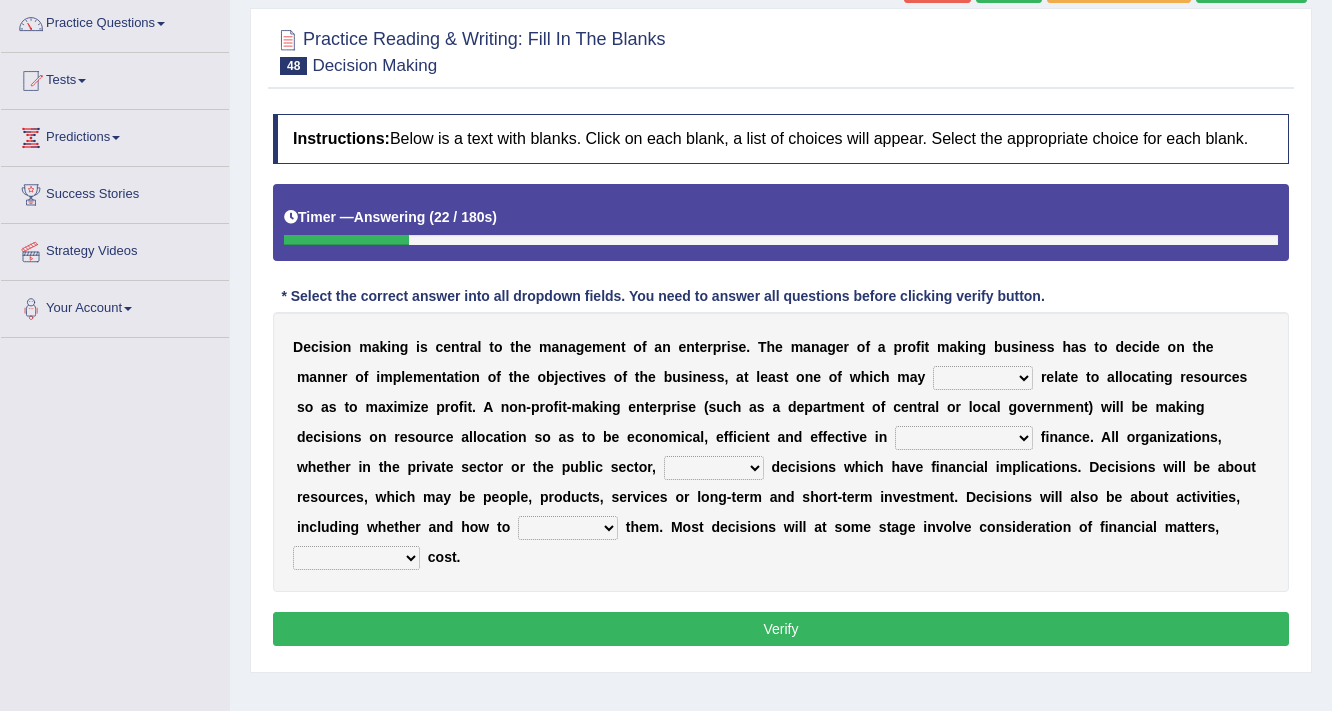 click on "better well best thereby" at bounding box center [983, 378] 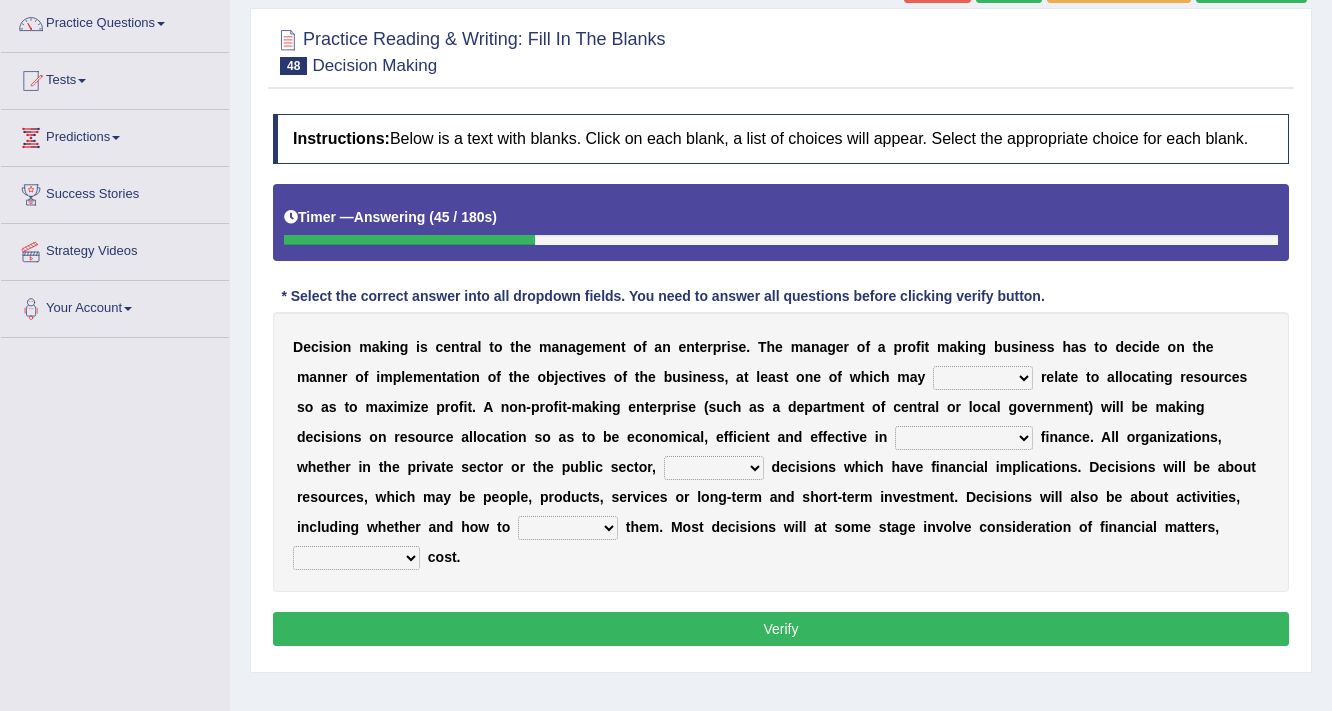 select on "better" 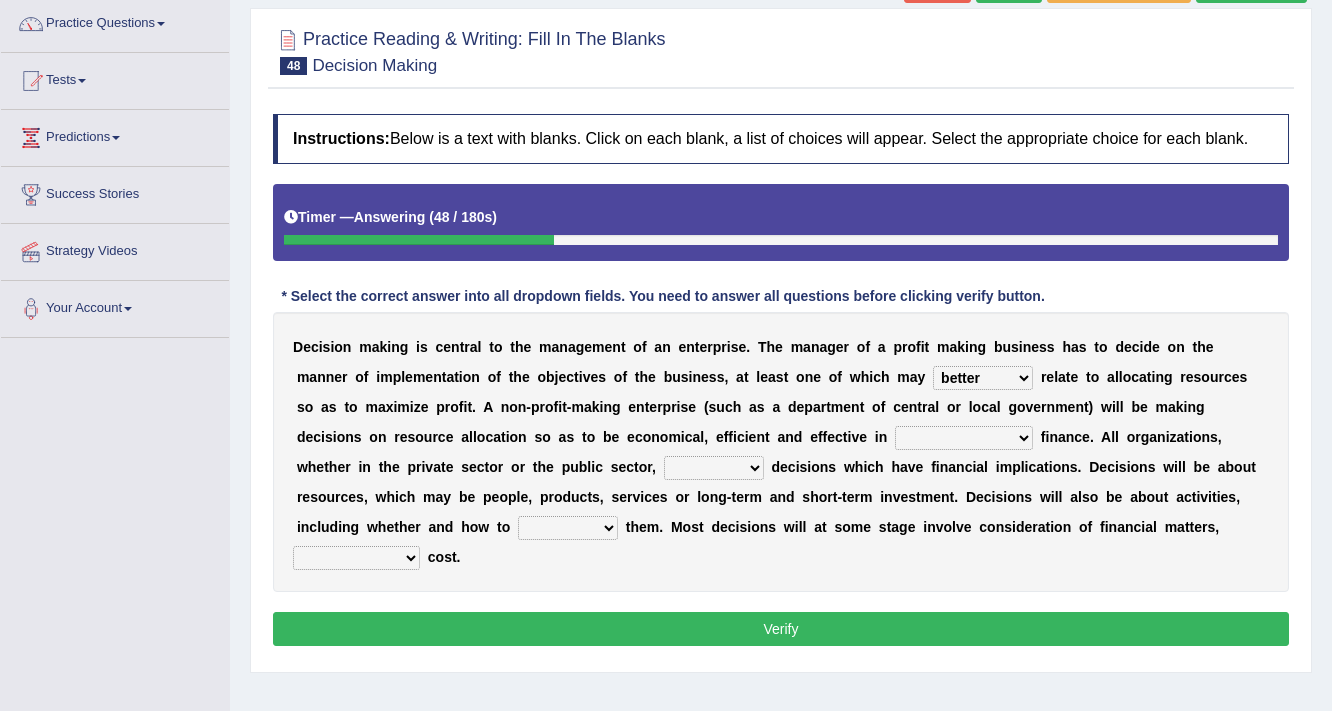 click on "its use of its using of using of accordance with" at bounding box center [964, 438] 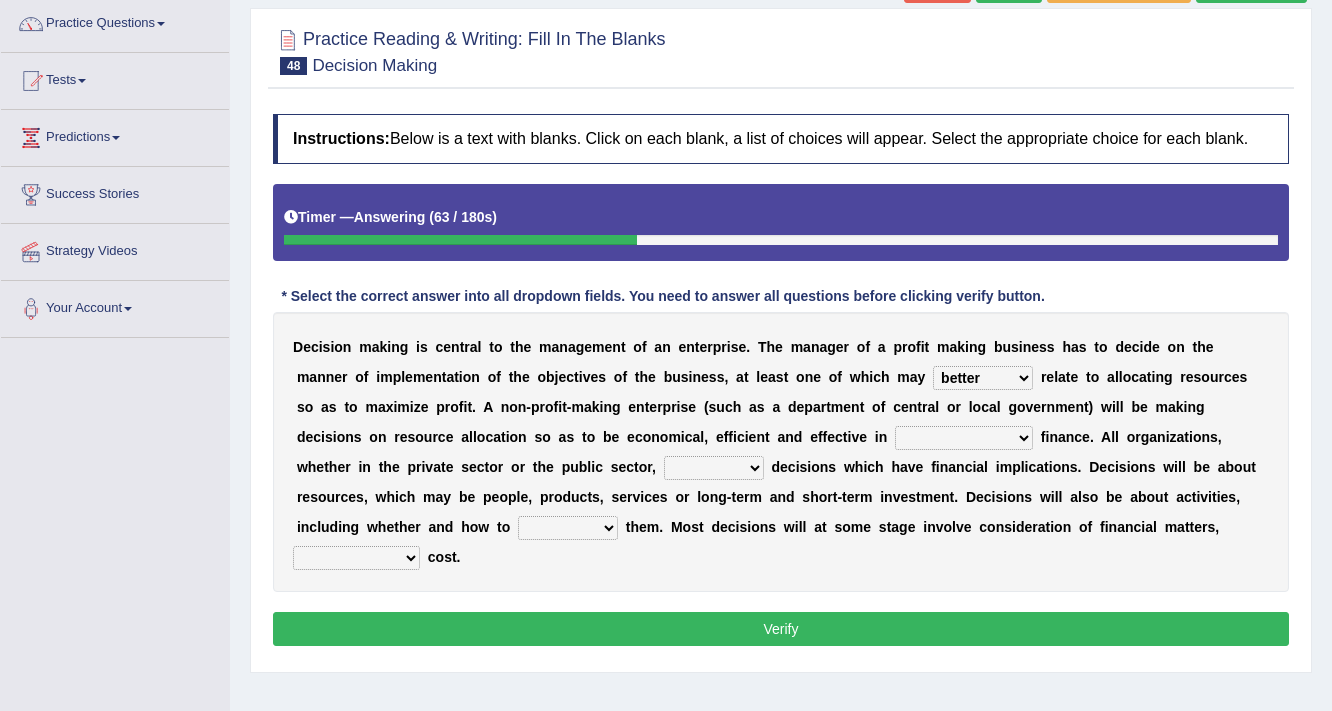 select on "using of" 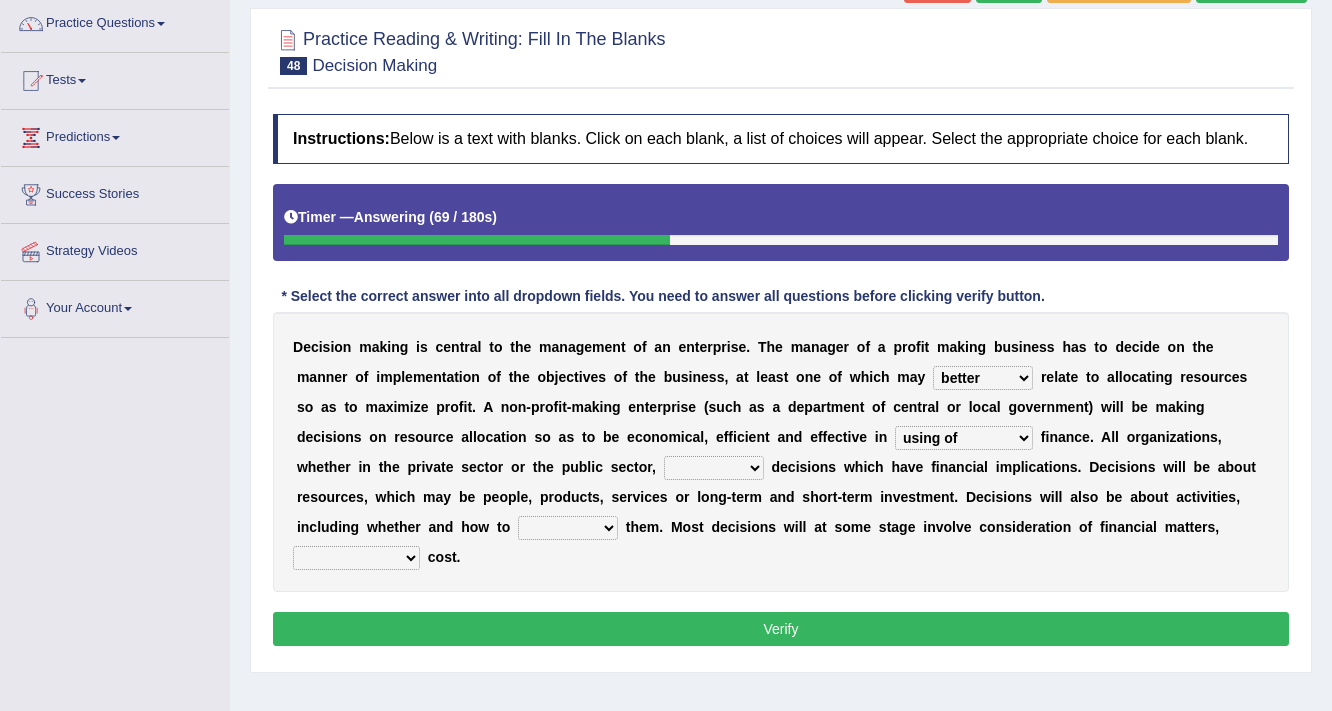 click on "do adapt take beget" at bounding box center (714, 468) 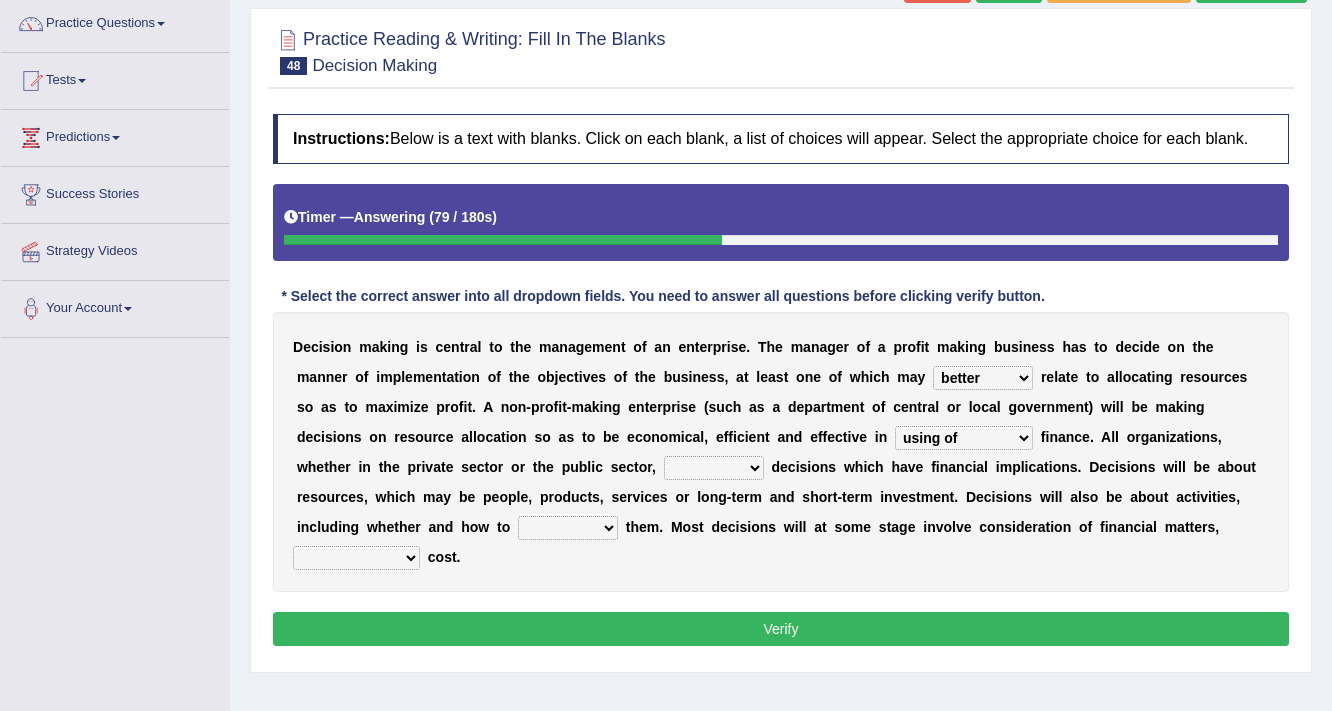 select on "adapt" 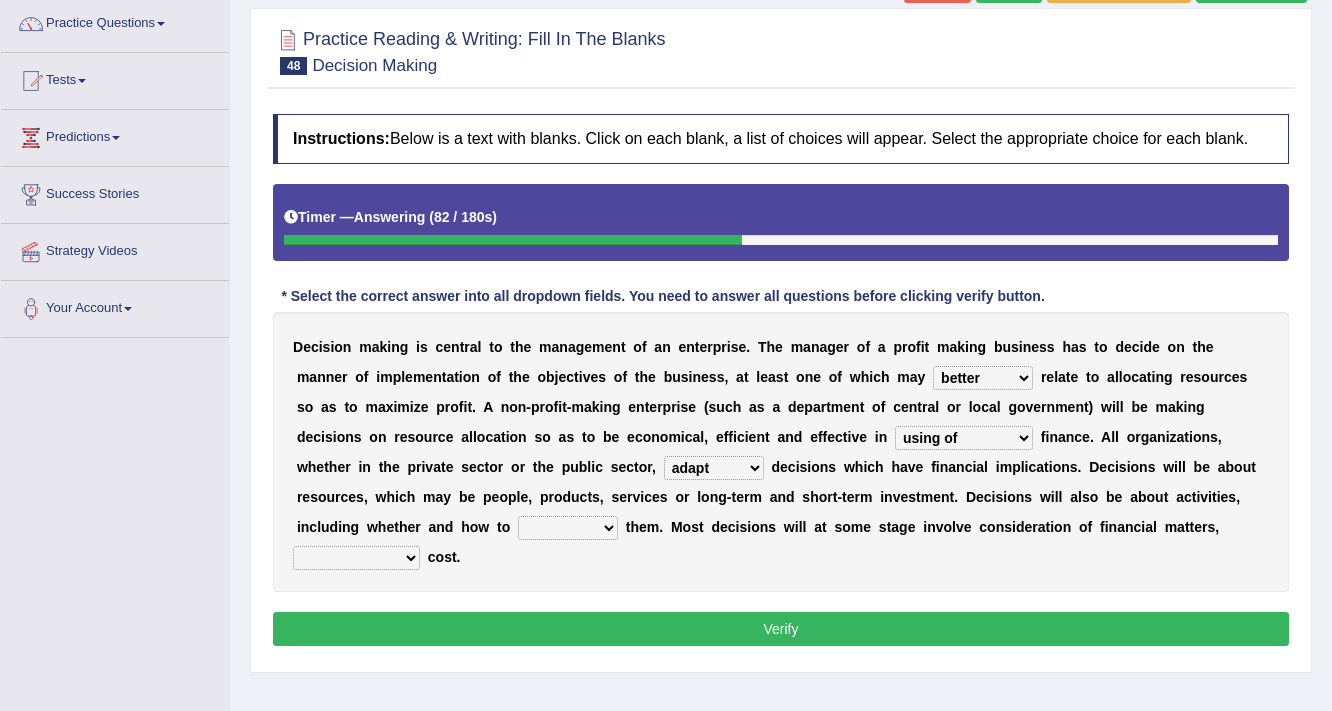 click on "overload overlook undertake underpin" at bounding box center [568, 528] 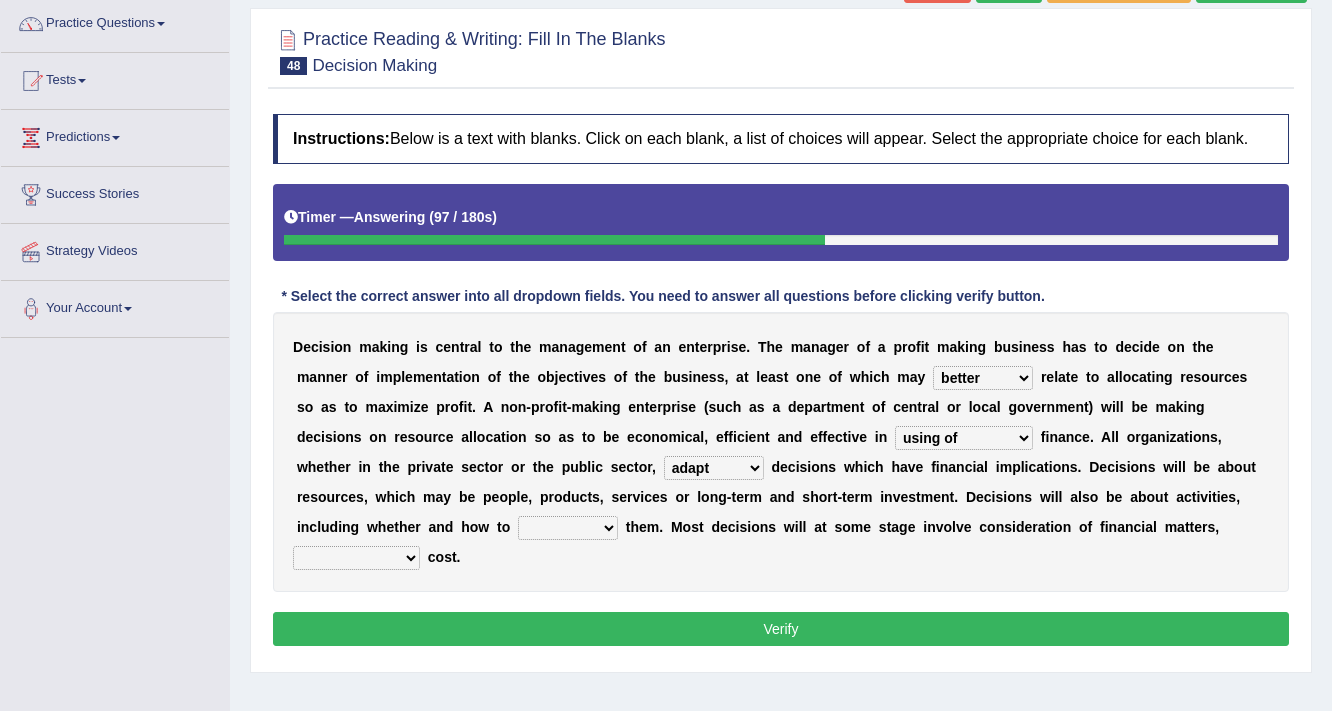 select on "overlook" 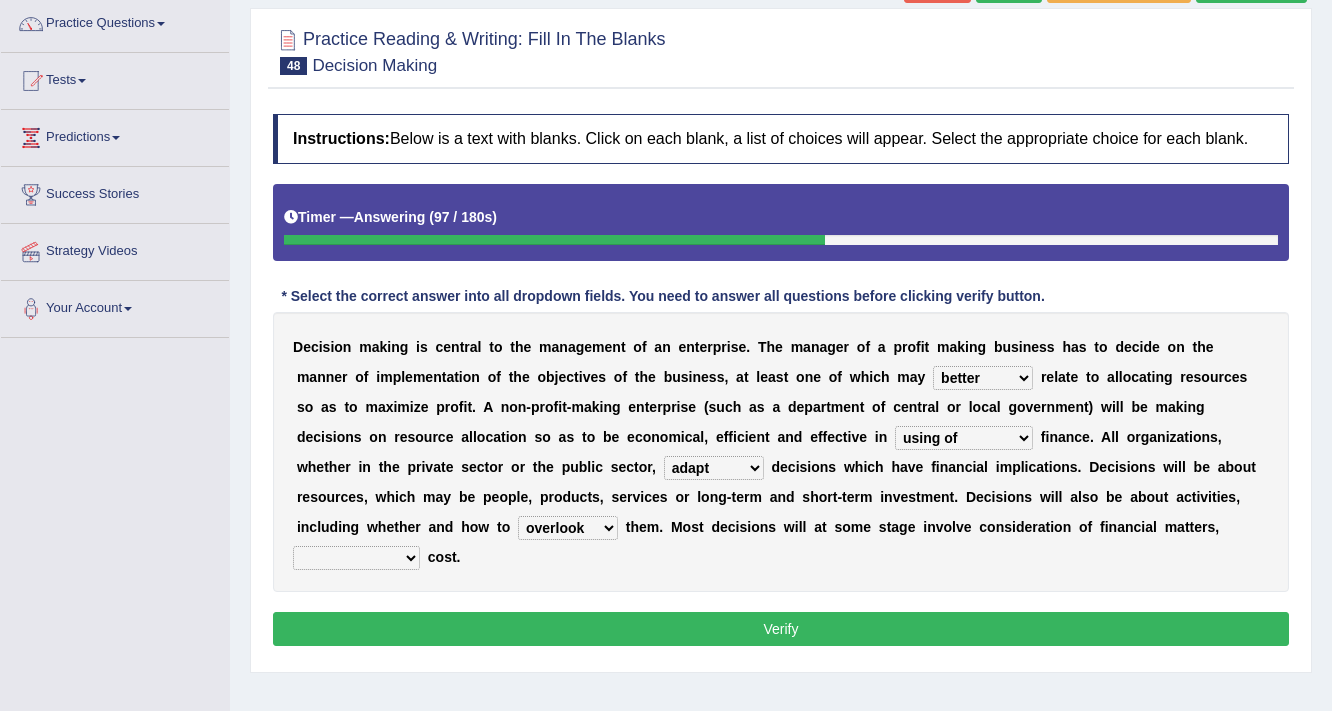 click on "overload overlook undertake underpin" at bounding box center (568, 528) 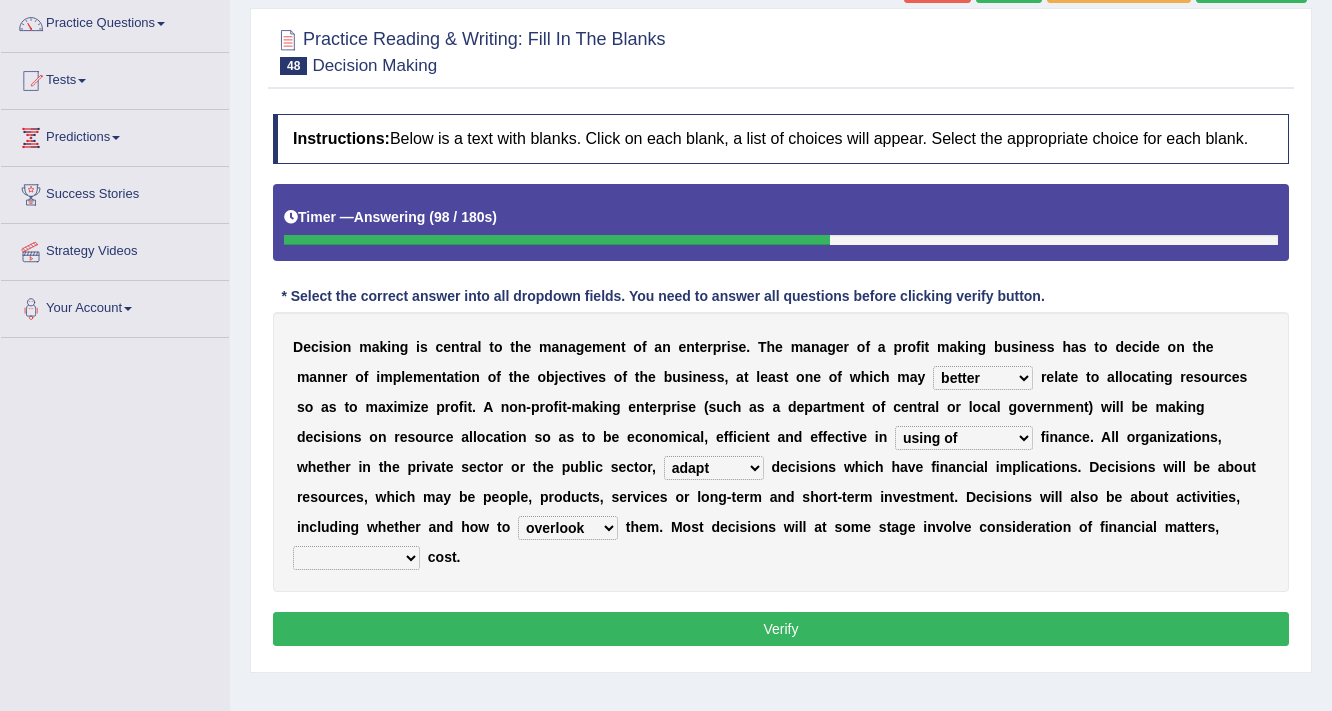 click on "overload overlook undertake underpin" at bounding box center (568, 528) 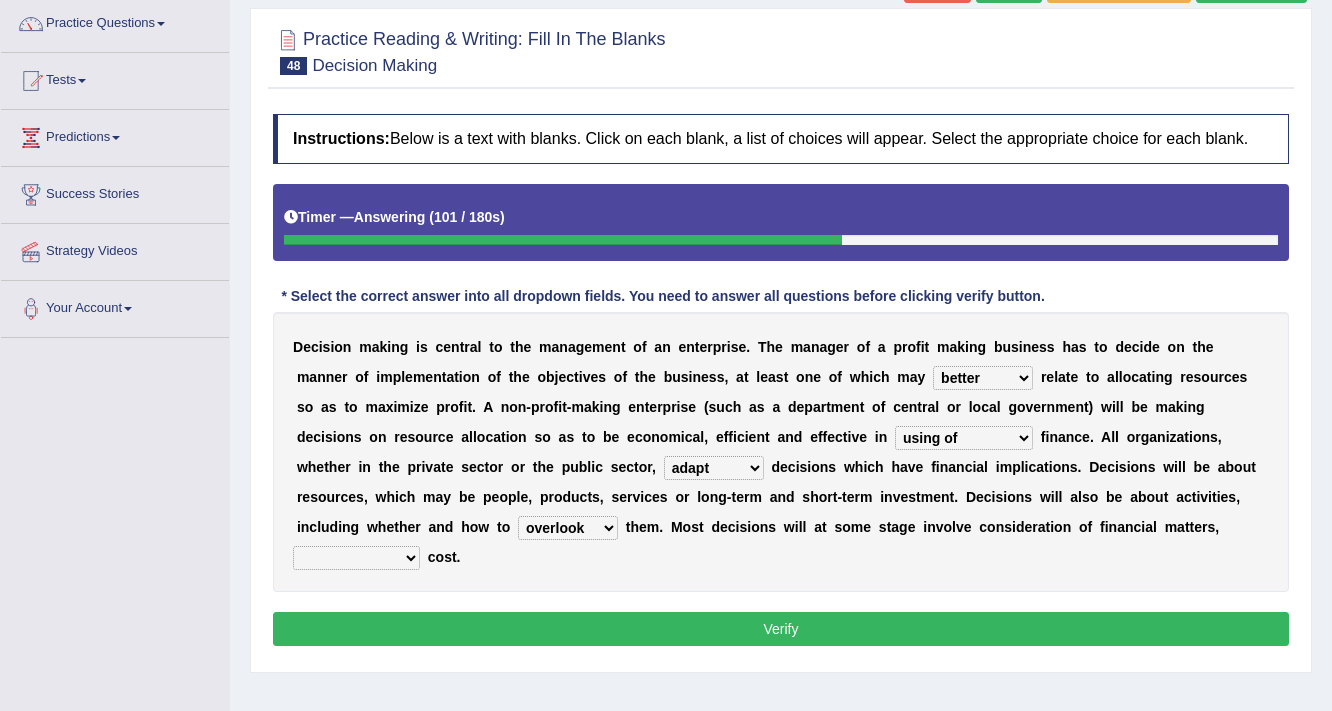 click on "D e c i s i o n    m a k i n g    i s    c e n t r a l    t o    t h e    m a n a g e m e n t    o f    a n    e n t e r p r i s e .    T h e    m a n a g e r    o f    a    p r o f i t    m a k i n g    b u s i n e s s    h a s    t o    d e c i d e    o n    t h e    m a n n e r    o f    i m p l e m e n t a t i o n    o f    t h e    o b j e c t i v e s    o f    t h e    b u s i n e s s ,    a t    l e a s t    o n e    o f    w h i c h    m a y    better well best thereby    r e l a t e    t o    a l l o c a t i n g    r e s o u r c e s    s o    a s    t o    m a x i m i z e    p r o f i t .    A    n o n - p r o f i t - m a k i n g    e n t e r p r i s e    ( s u c h    a s    a    d e p a r t m e n t    o f    c e n t r a l    o r    l o c a l    g o v e r n m e n t )    w i l l    b e    m a k i n g    d e c i s i o n s    o n    r e s o u r c e    a l l o c a t i o n    s o    a s    t o    b e    e c o n o m i c a l ,    e f f i" at bounding box center (781, 452) 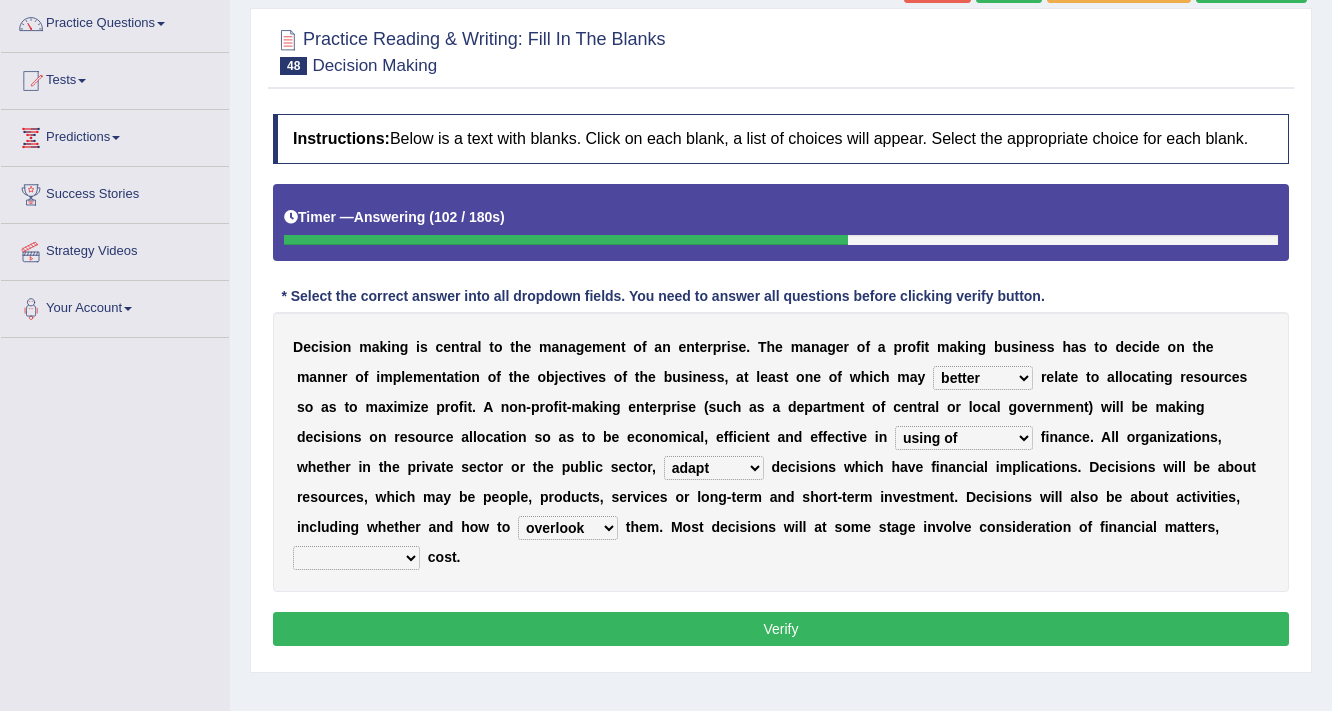click on "eventually consequently particularly spontaneously" at bounding box center (356, 558) 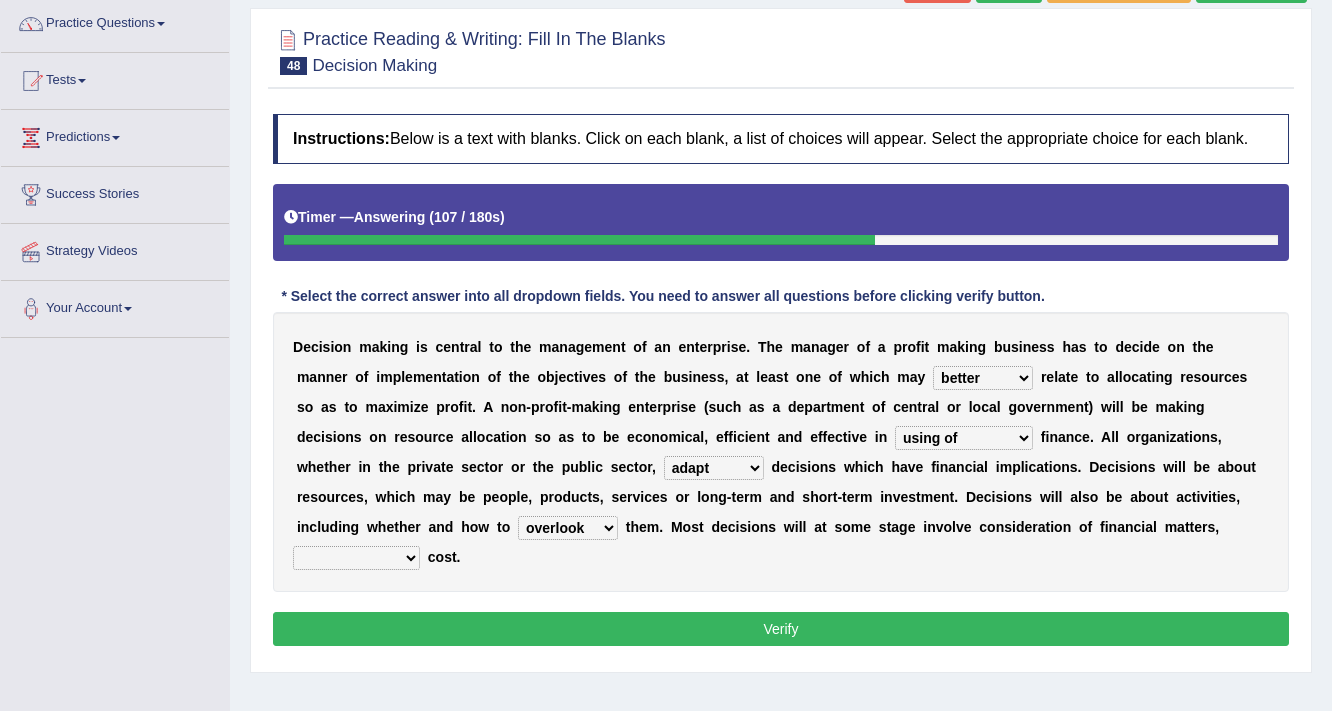 click on "D e c i s i o n    m a k i n g    i s    c e n t r a l    t o    t h e    m a n a g e m e n t    o f    a n    e n t e r p r i s e .    T h e    m a n a g e r    o f    a    p r o f i t    m a k i n g    b u s i n e s s    h a s    t o    d e c i d e    o n    t h e    m a n n e r    o f    i m p l e m e n t a t i o n    o f    t h e    o b j e c t i v e s    o f    t h e    b u s i n e s s ,    a t    l e a s t    o n e    o f    w h i c h    m a y    better well best thereby    r e l a t e    t o    a l l o c a t i n g    r e s o u r c e s    s o    a s    t o    m a x i m i z e    p r o f i t .    A    n o n - p r o f i t - m a k i n g    e n t e r p r i s e    ( s u c h    a s    a    d e p a r t m e n t    o f    c e n t r a l    o r    l o c a l    g o v e r n m e n t )    w i l l    b e    m a k i n g    d e c i s i o n s    o n    r e s o u r c e    a l l o c a t i o n    s o    a s    t o    b e    e c o n o m i c a l ,    e f f i" at bounding box center [781, 452] 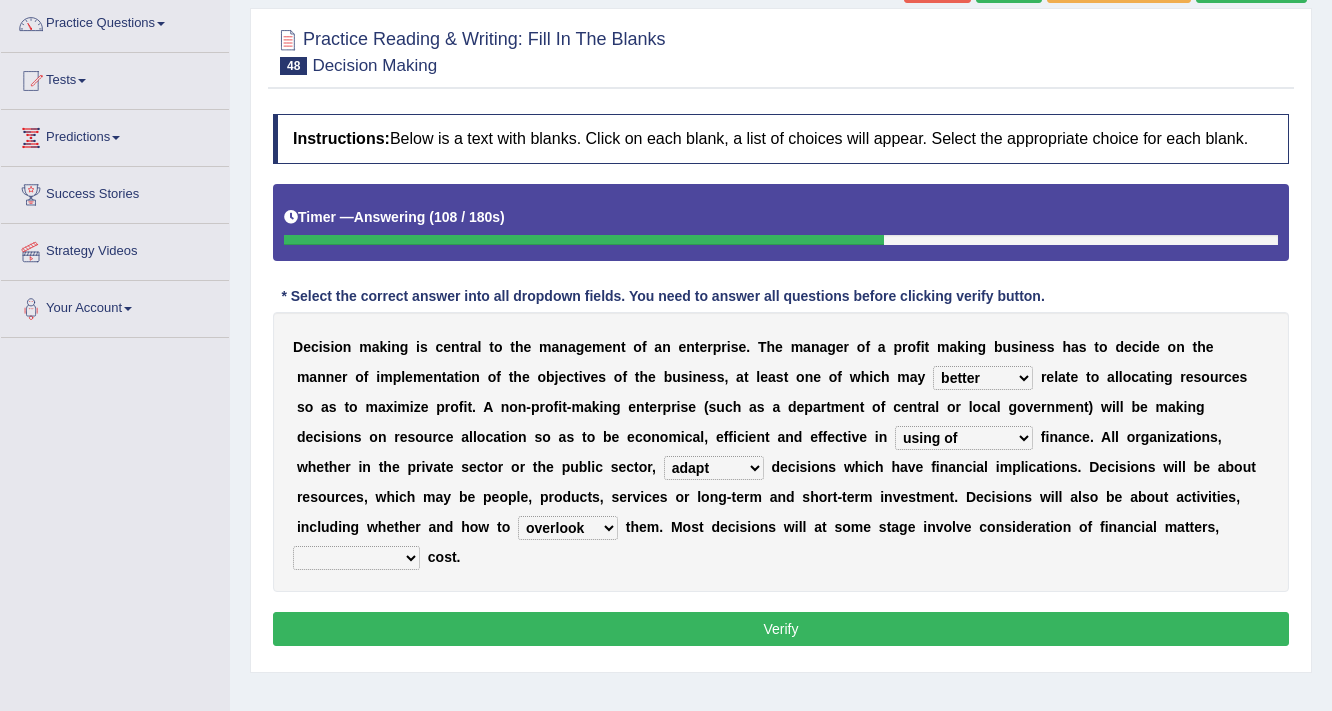 click on "eventually consequently particularly spontaneously" at bounding box center [356, 558] 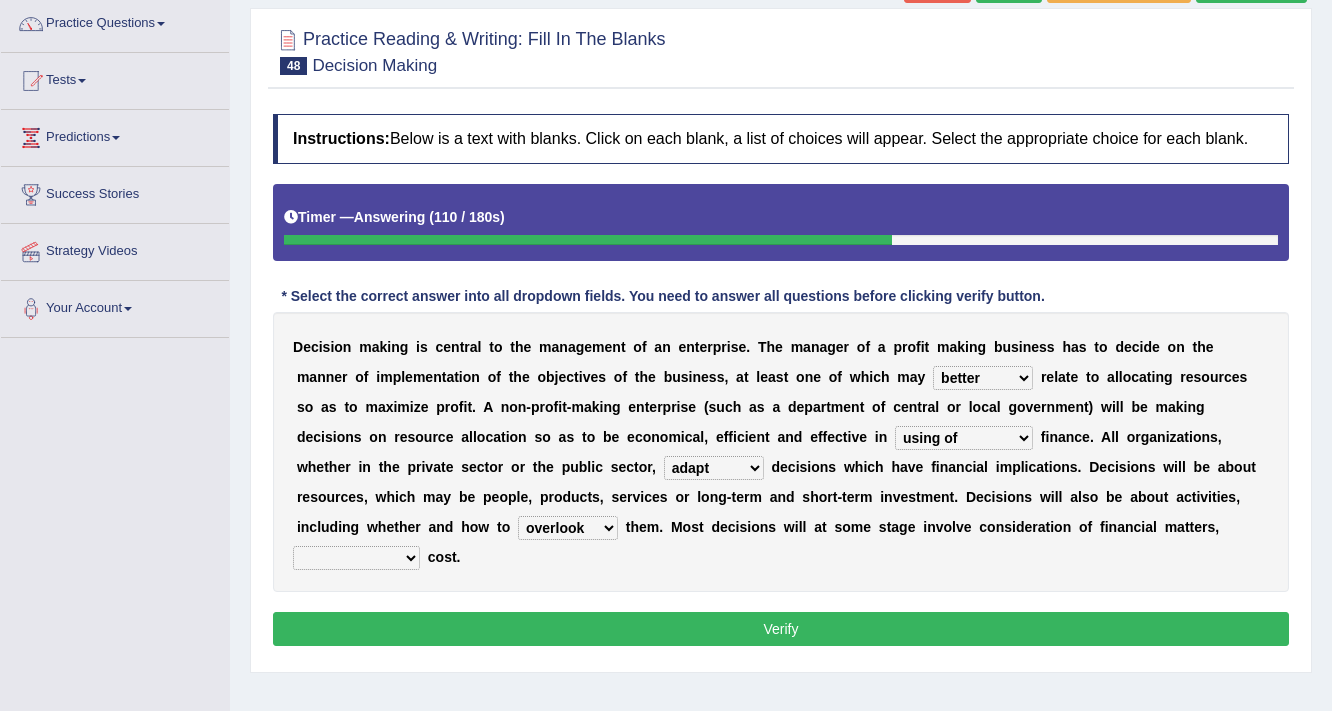 click on "eventually consequently particularly spontaneously" at bounding box center (356, 558) 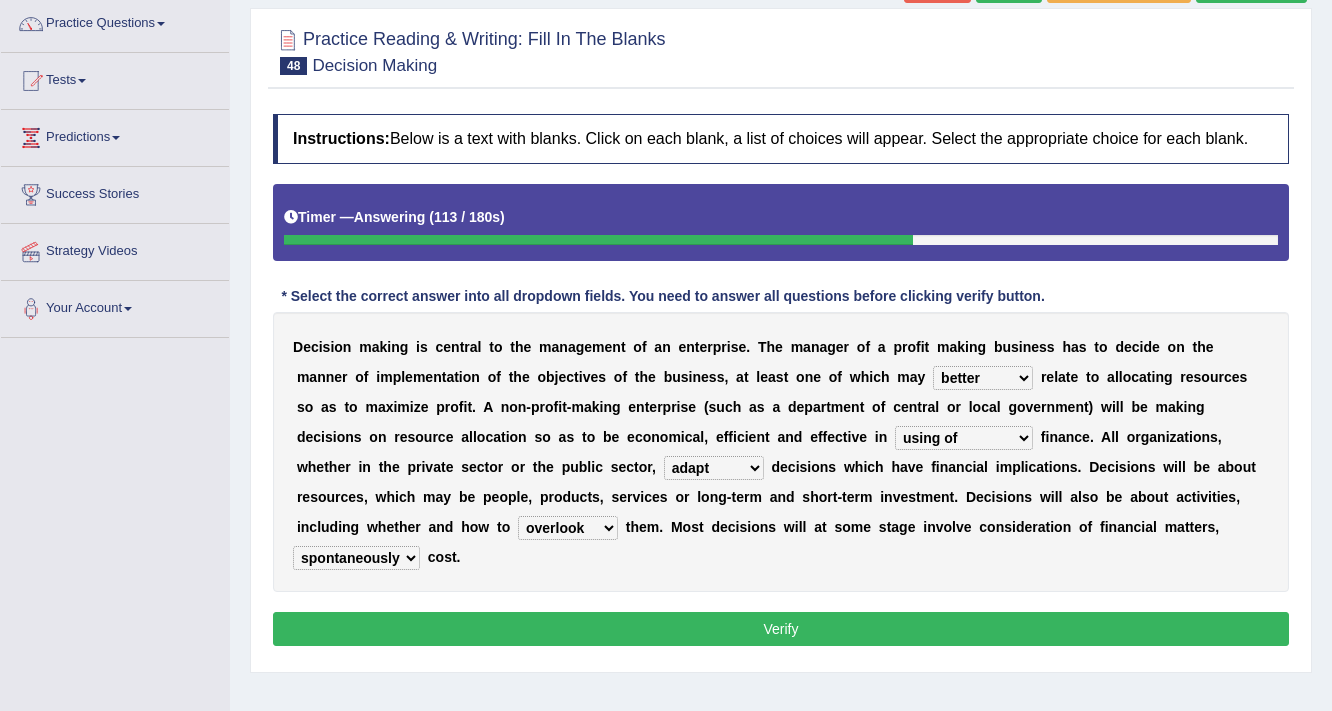 click on "eventually consequently particularly spontaneously" at bounding box center [356, 558] 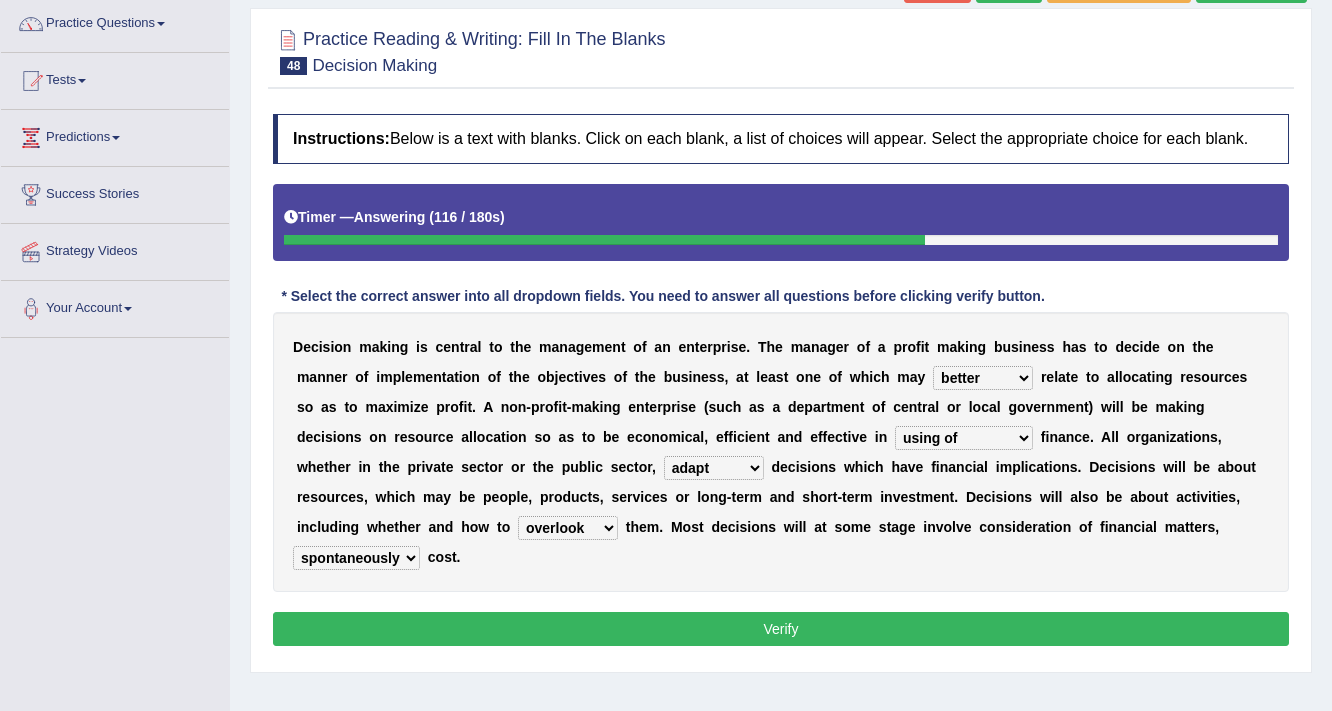 select on "eventually" 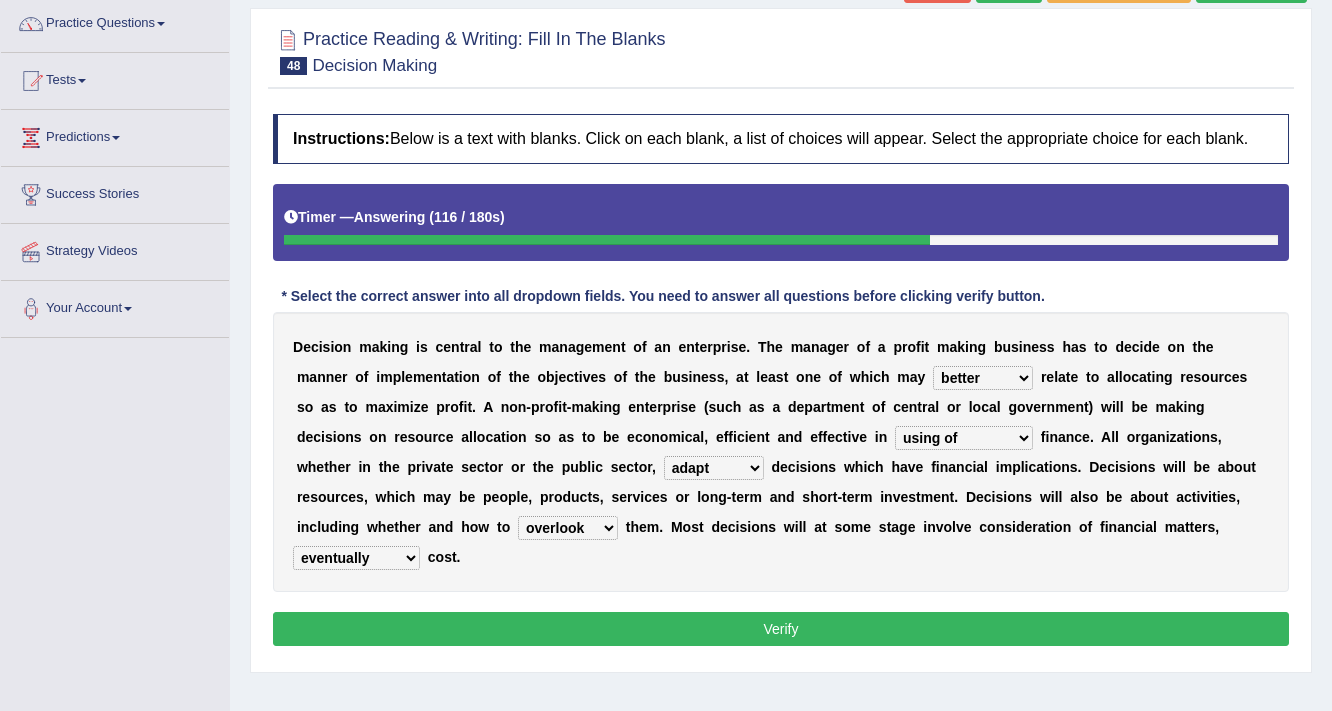 click on "Verify" at bounding box center (781, 629) 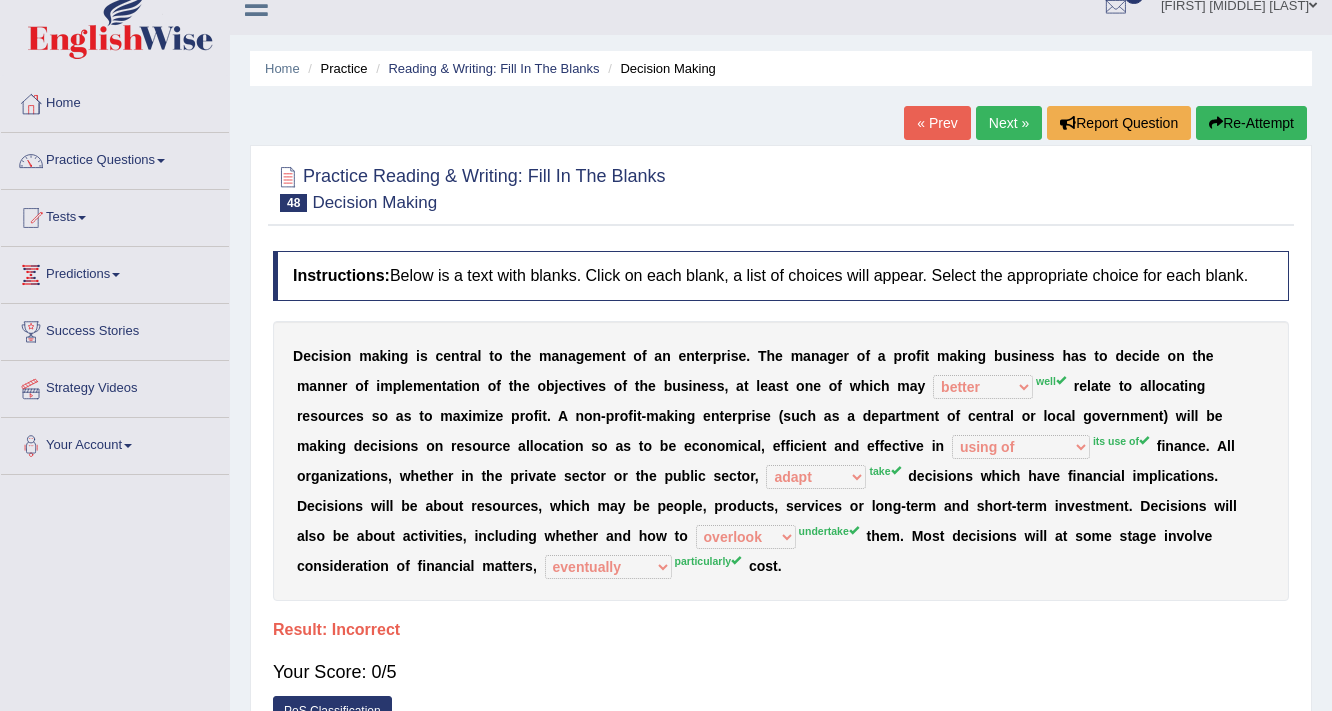 scroll, scrollTop: 0, scrollLeft: 0, axis: both 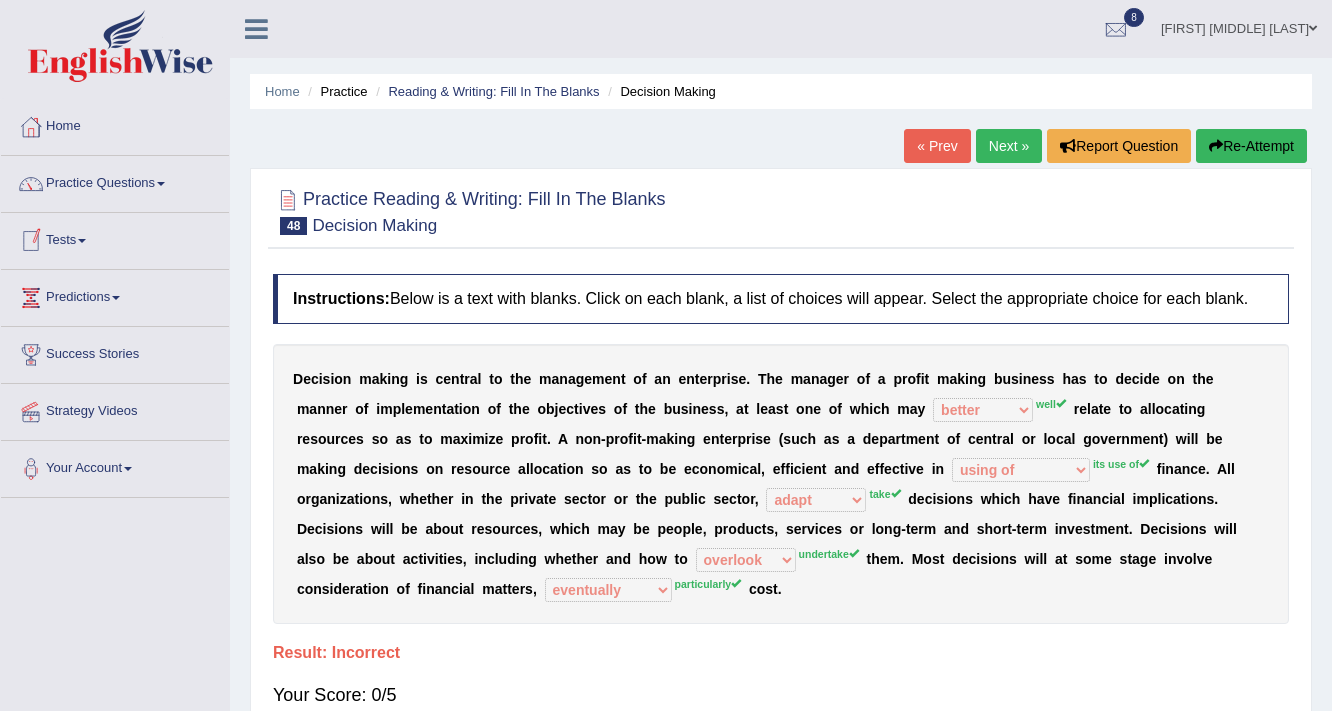 click on "Re-Attempt" at bounding box center [1251, 146] 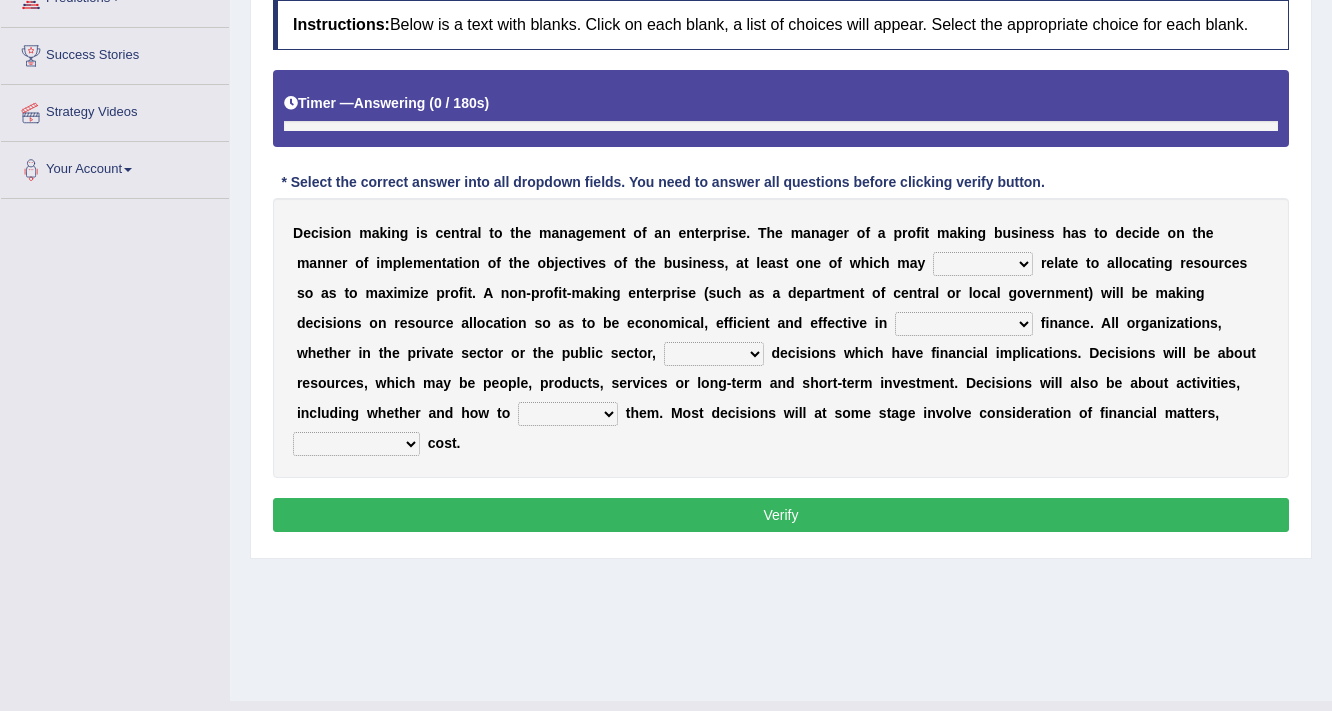 scroll, scrollTop: 339, scrollLeft: 0, axis: vertical 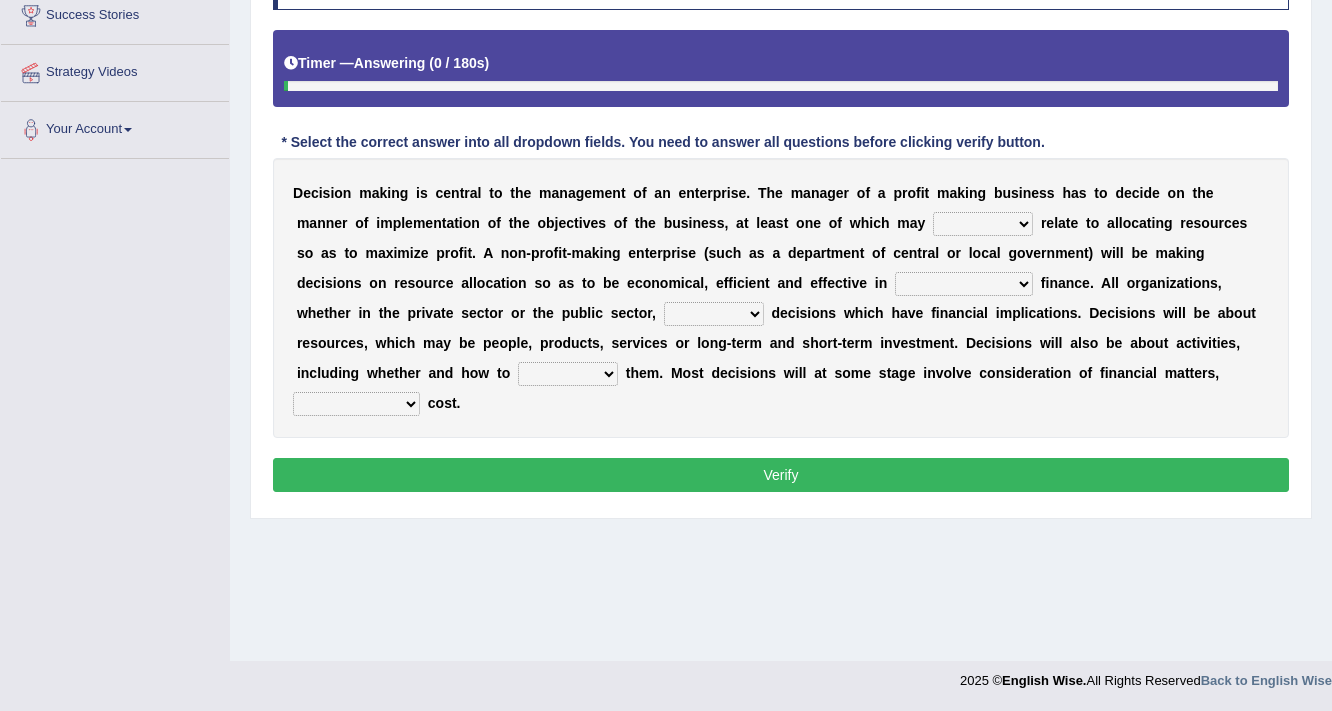 click on "better well best thereby" at bounding box center [983, 224] 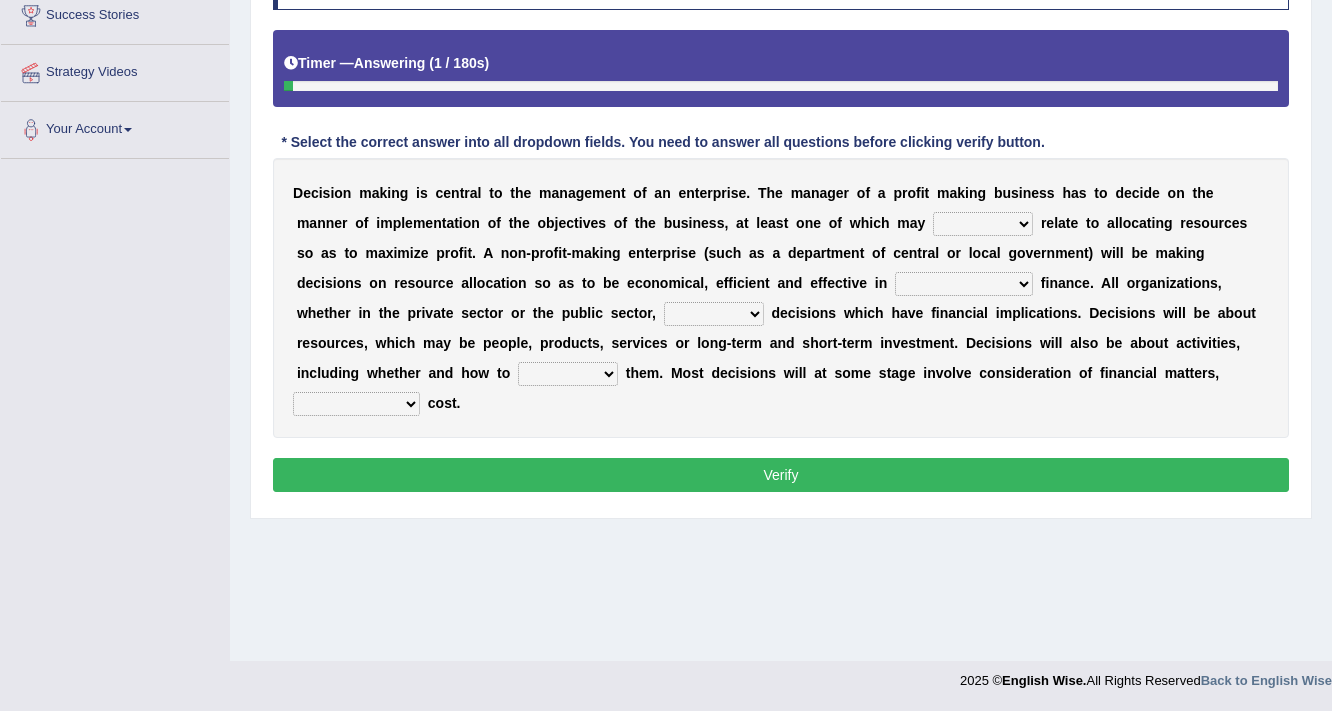 select on "well" 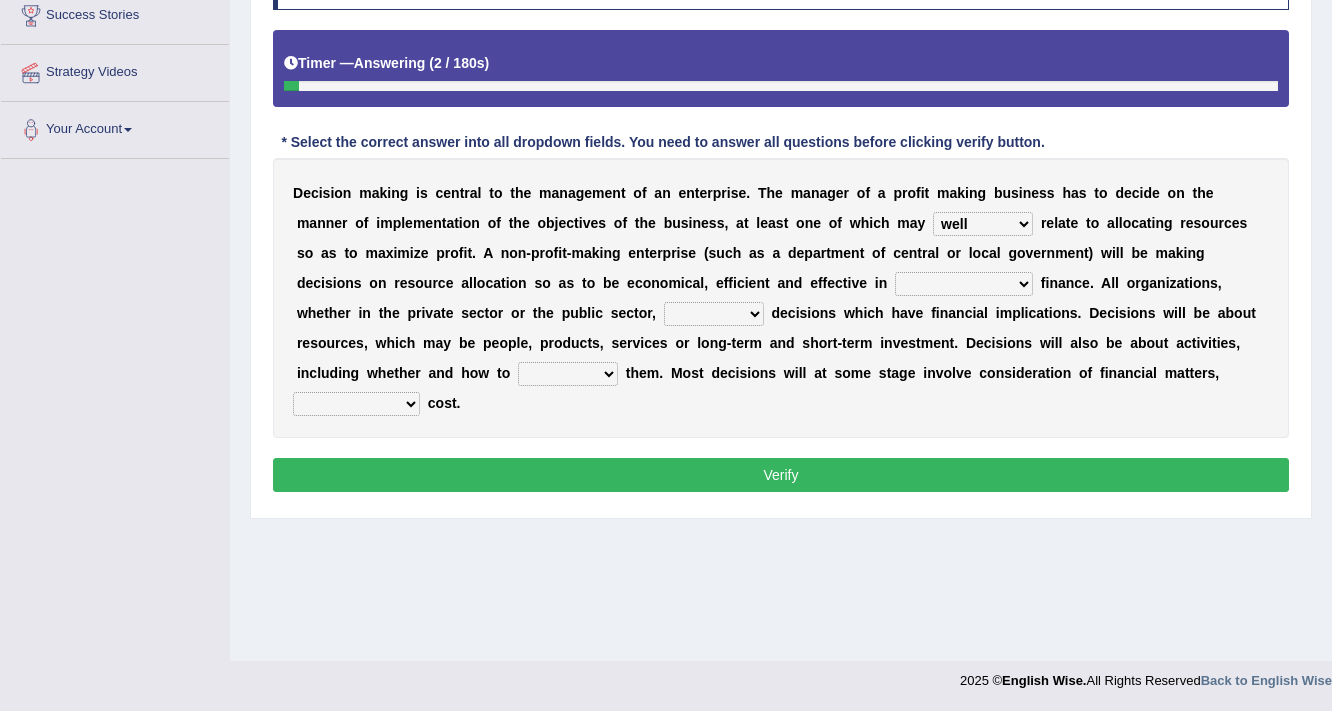 click on "its use of its using of using of accordance with" at bounding box center [964, 284] 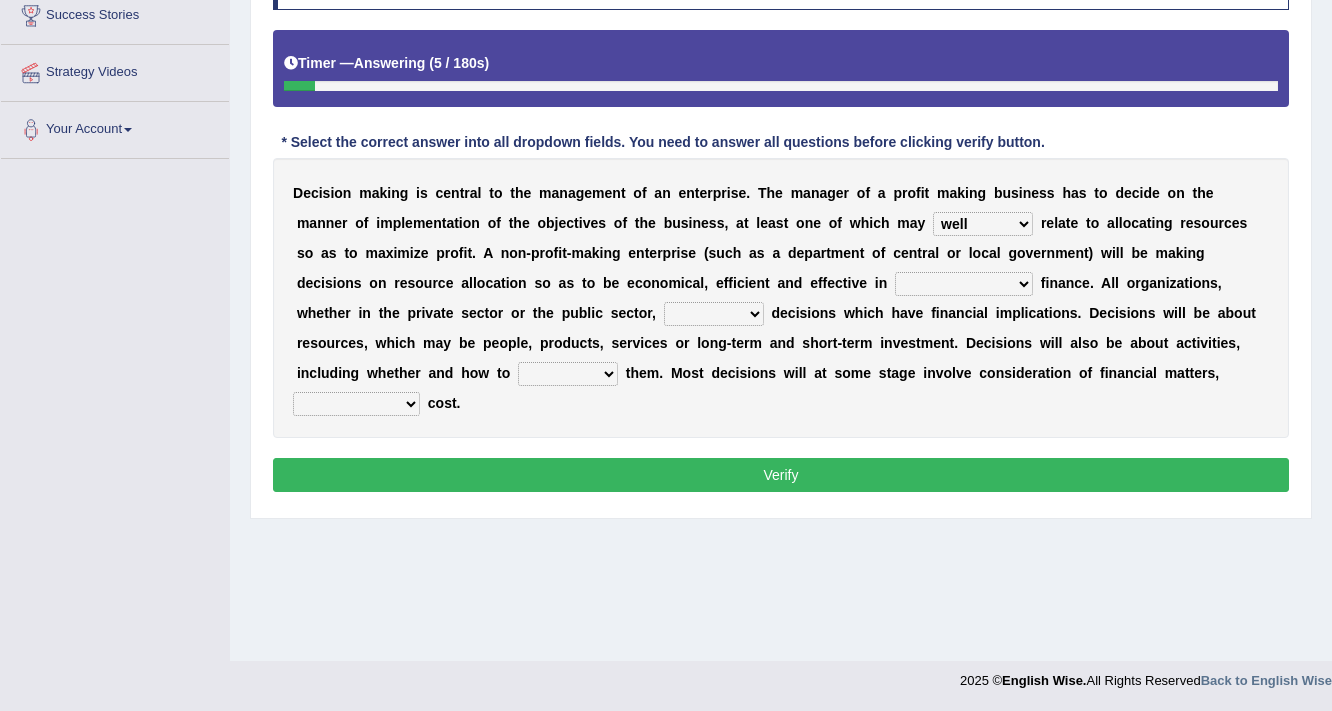 select on "its use of" 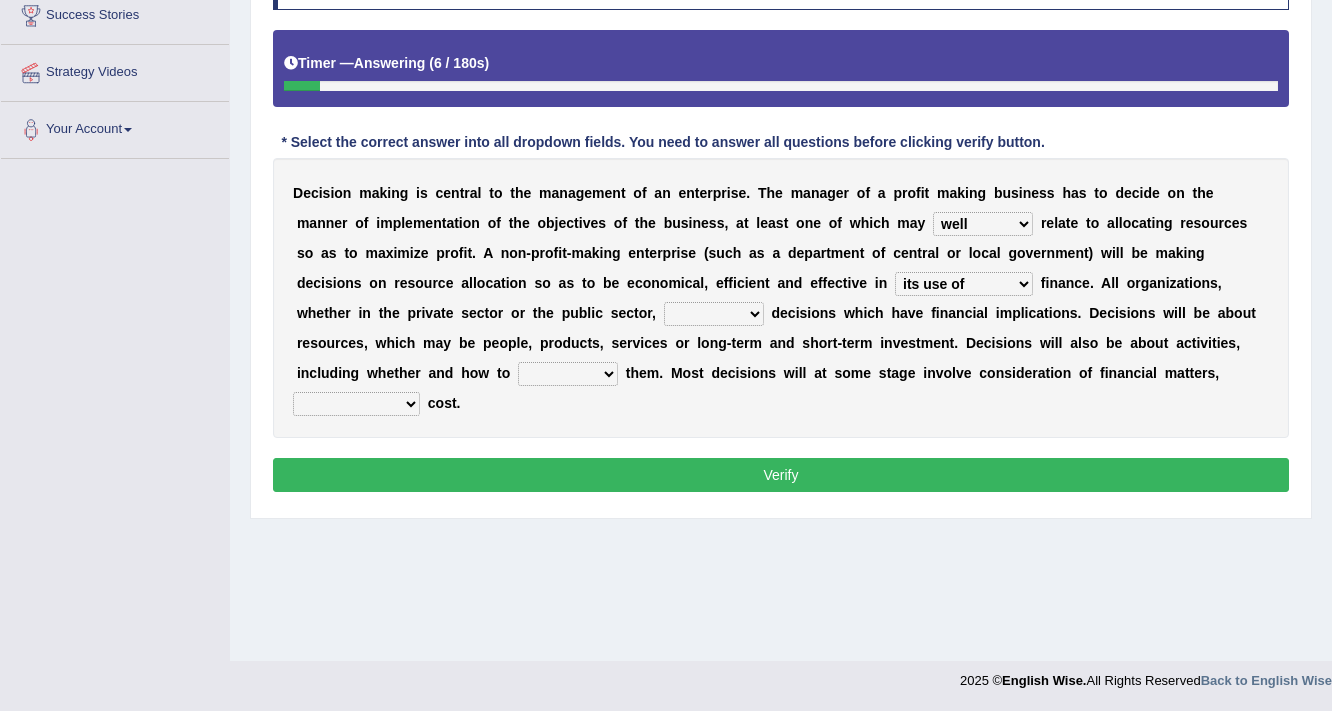 click on "do adapt take beget" at bounding box center [714, 314] 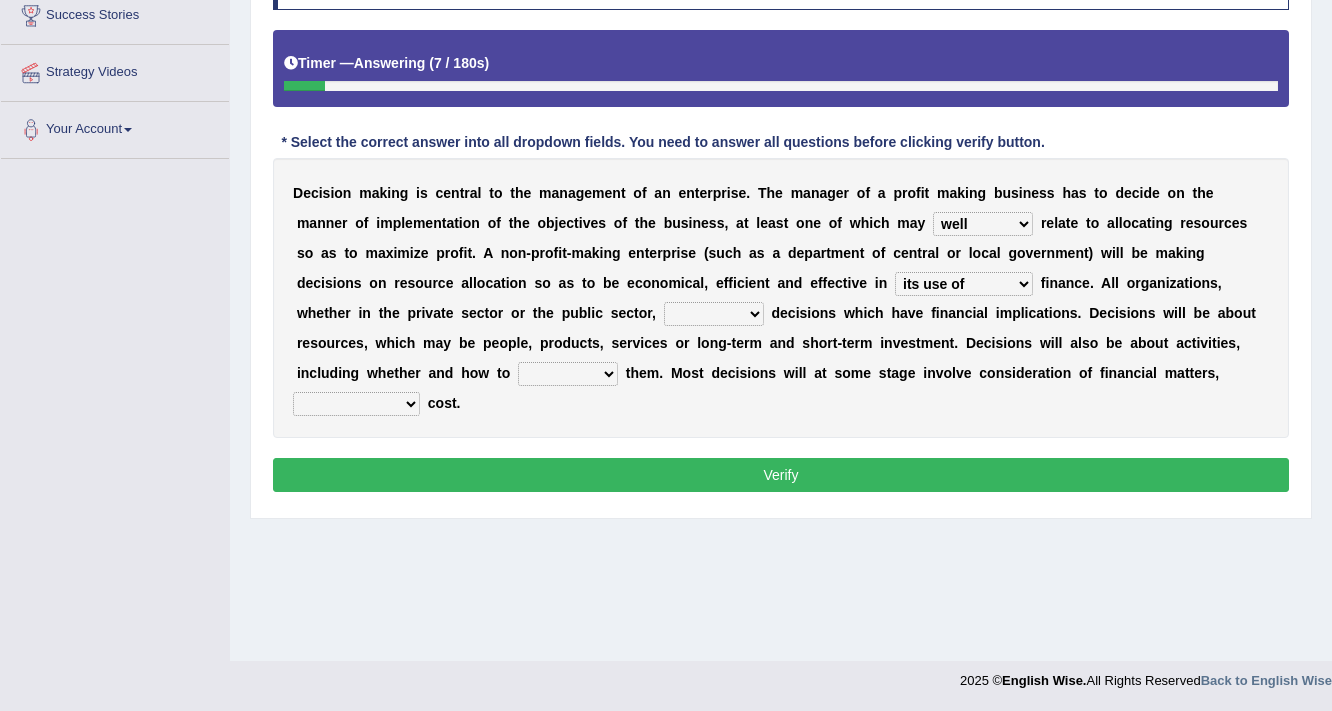 select on "take" 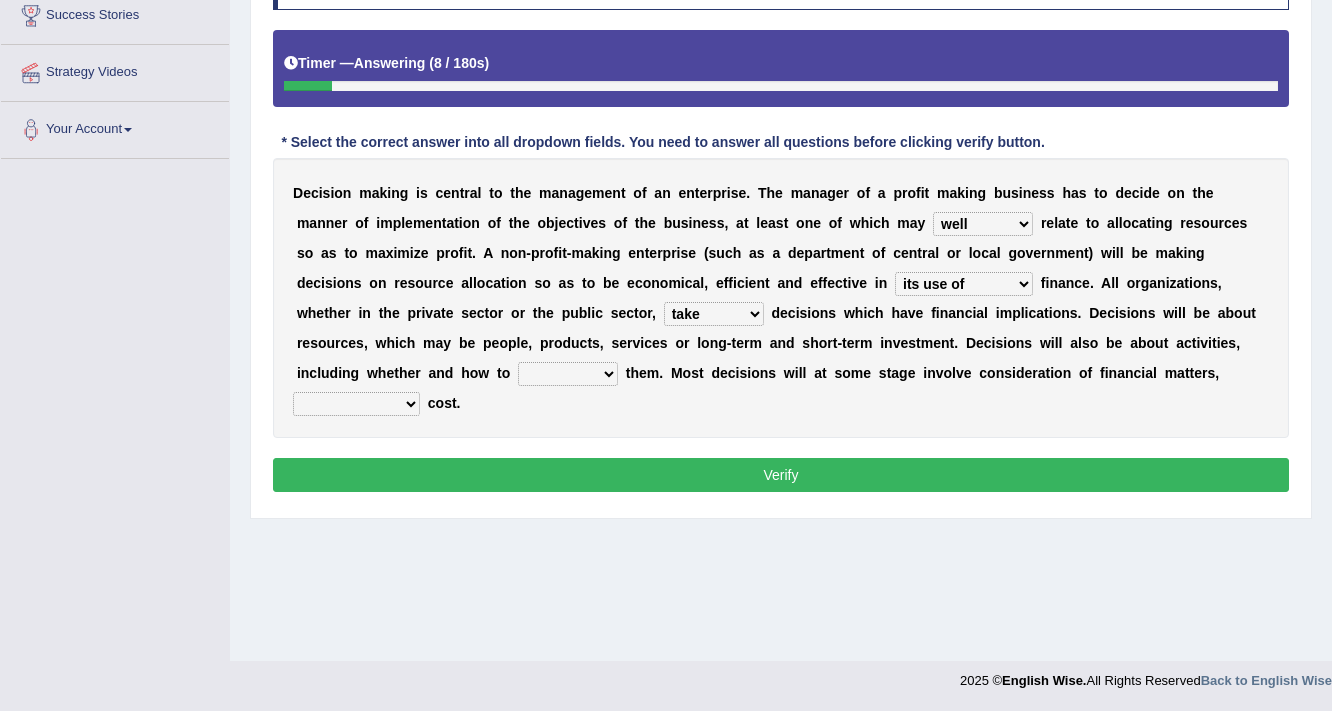 click on "overload overlook undertake underpin" at bounding box center [568, 374] 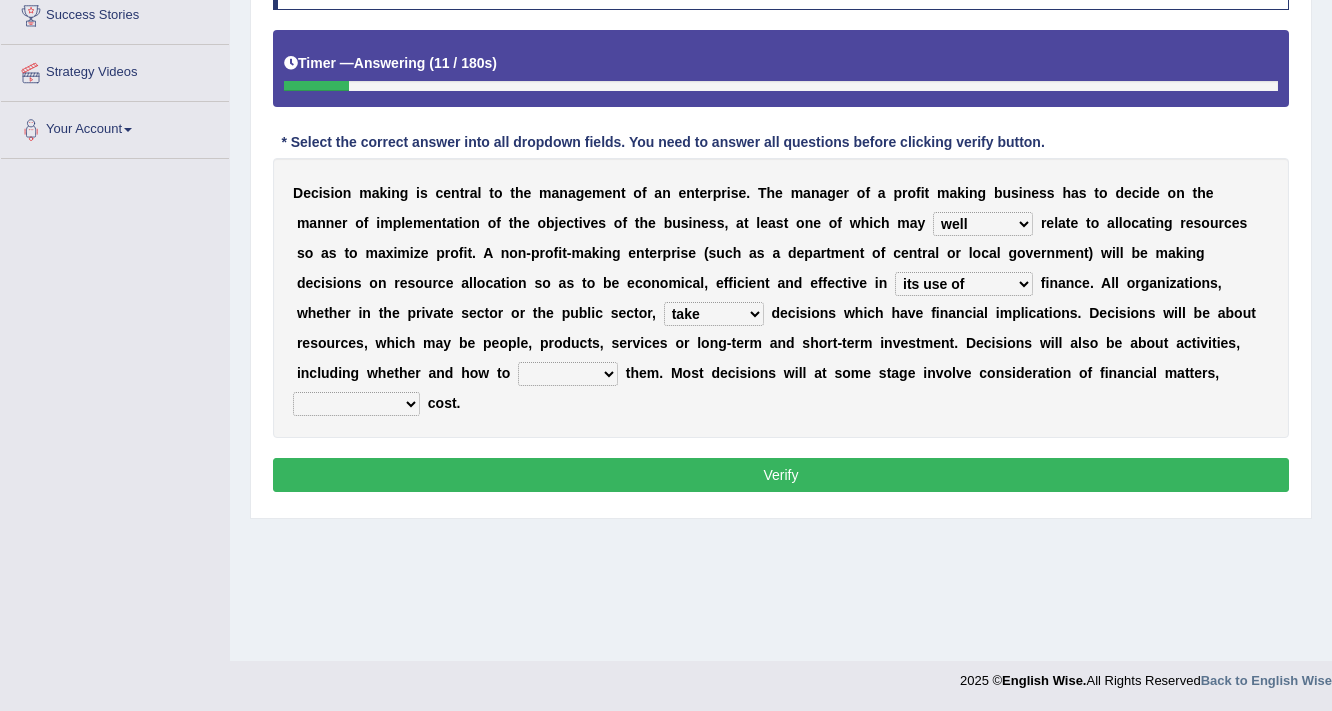 select on "undertake" 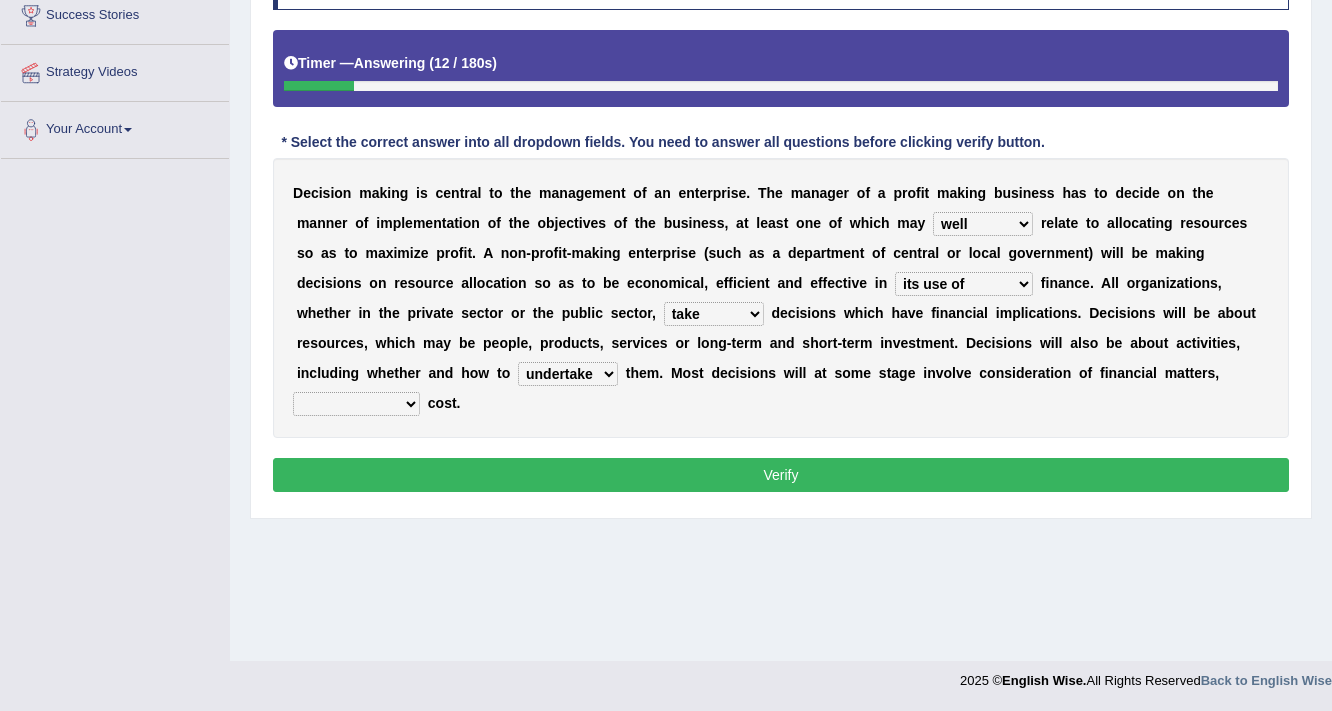 click on "eventually consequently particularly spontaneously" at bounding box center [356, 404] 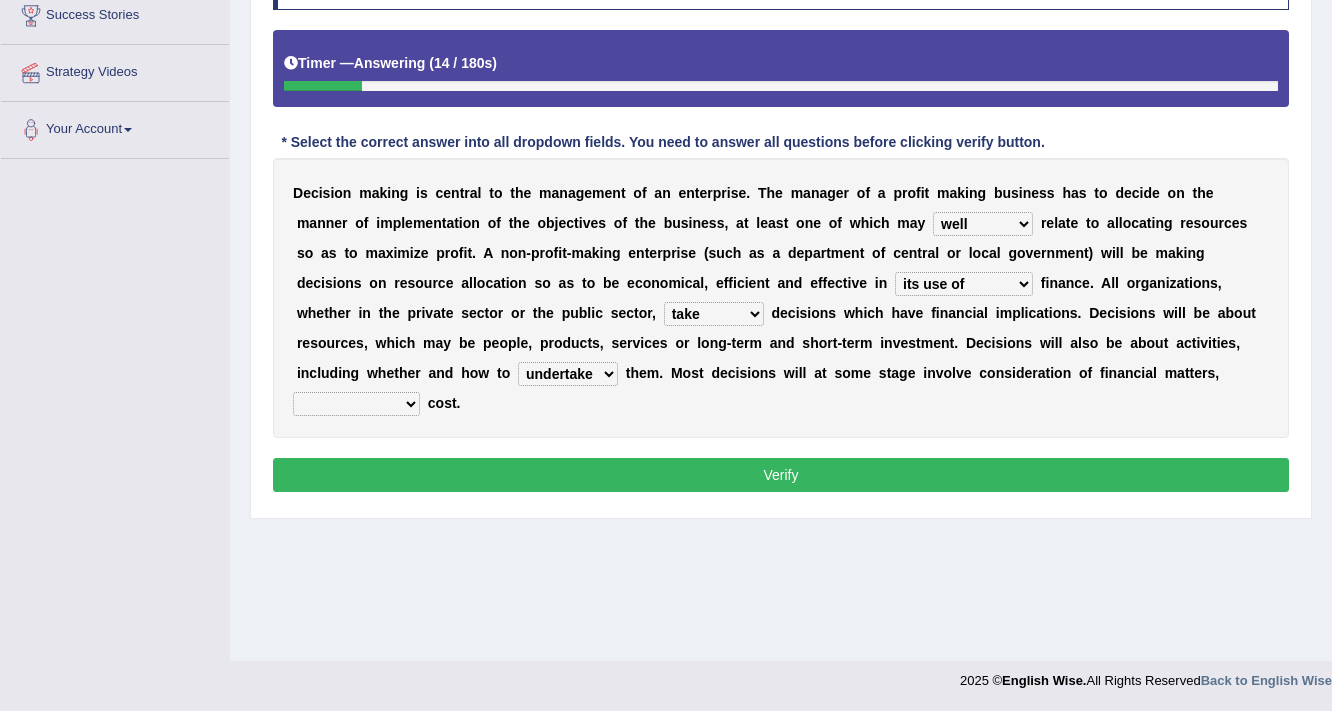 select on "particularly" 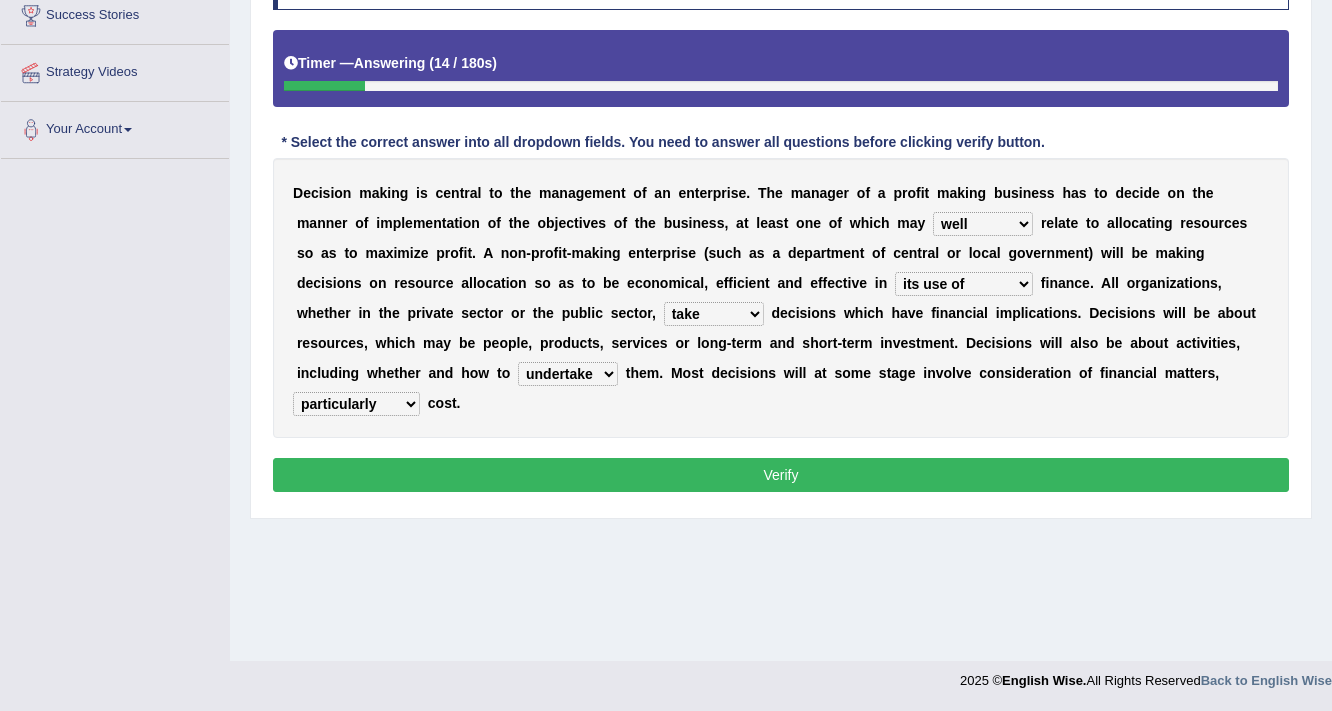 click on "Verify" at bounding box center (781, 475) 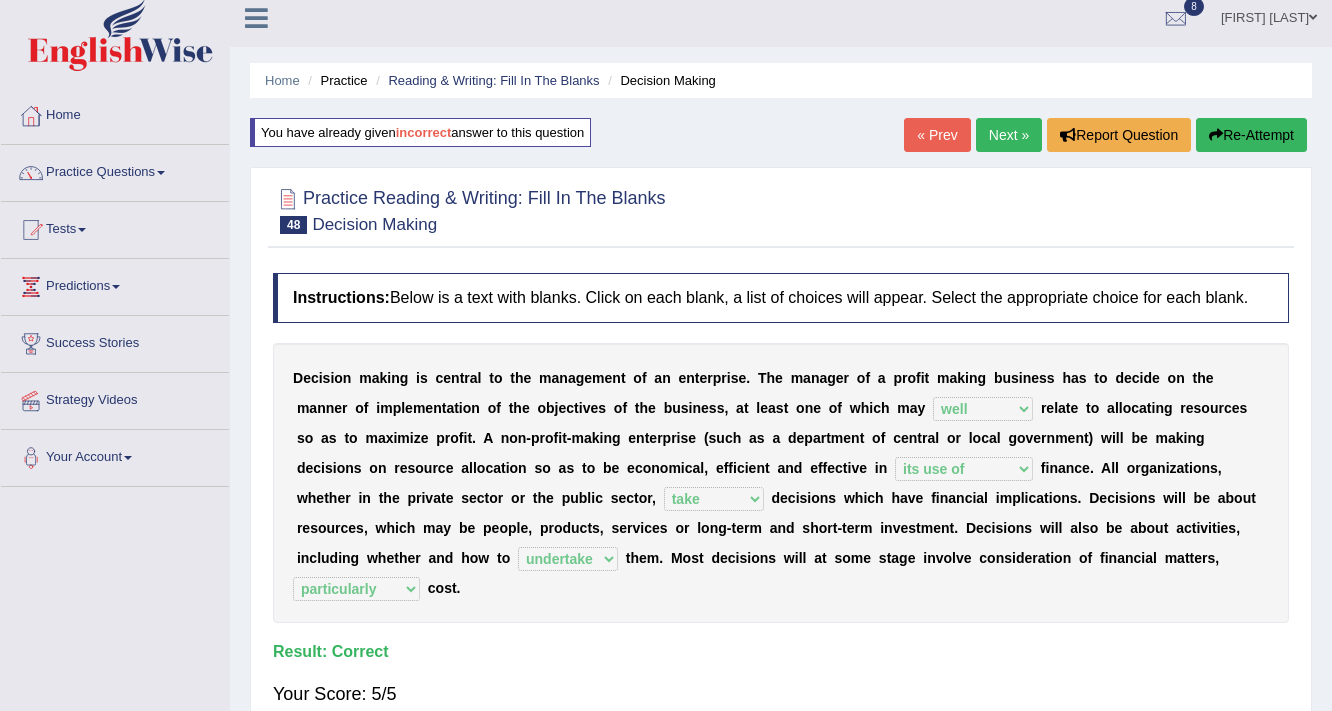 scroll, scrollTop: 0, scrollLeft: 0, axis: both 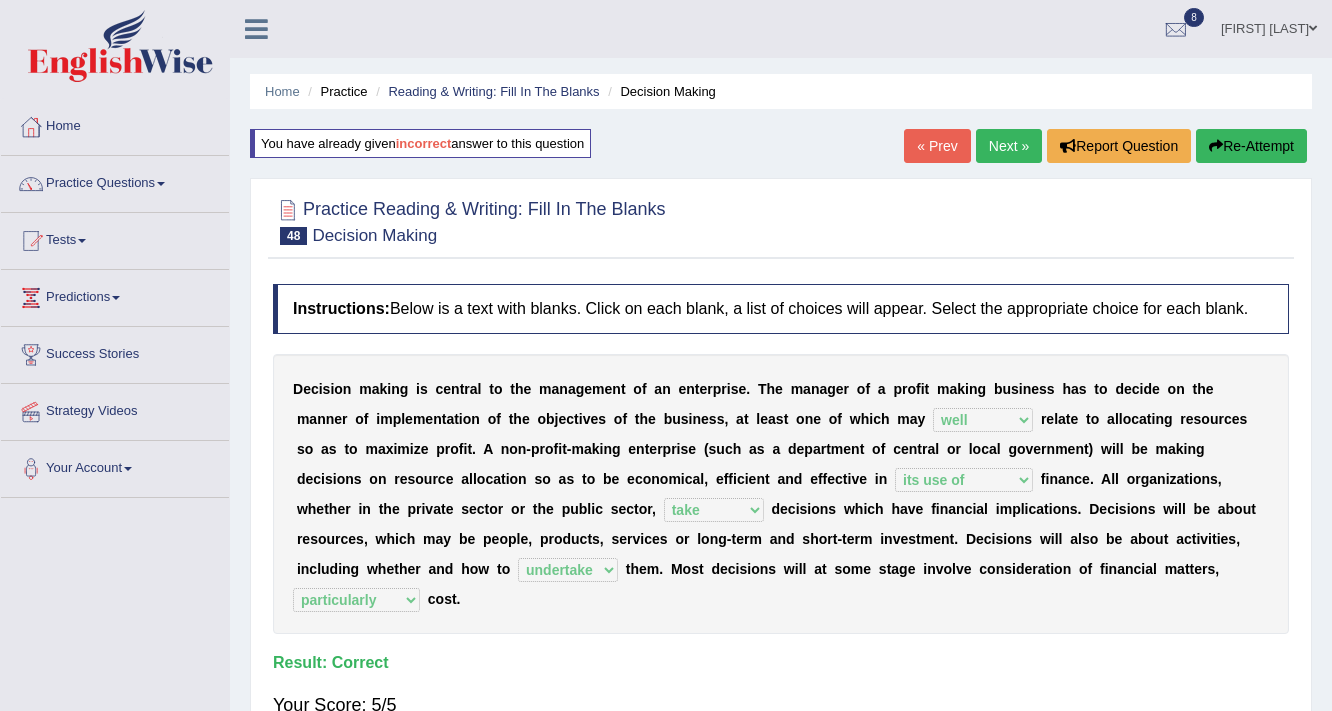 click on "Next »" at bounding box center (1009, 146) 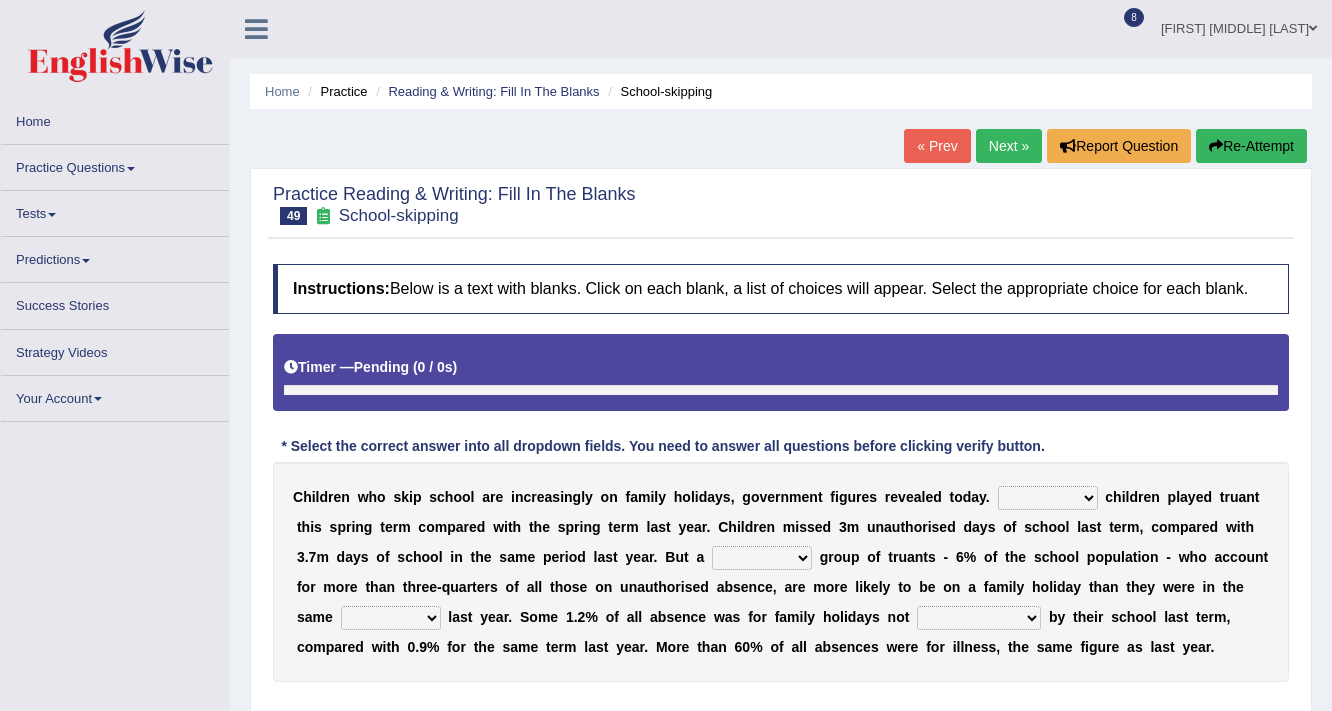 scroll, scrollTop: 0, scrollLeft: 0, axis: both 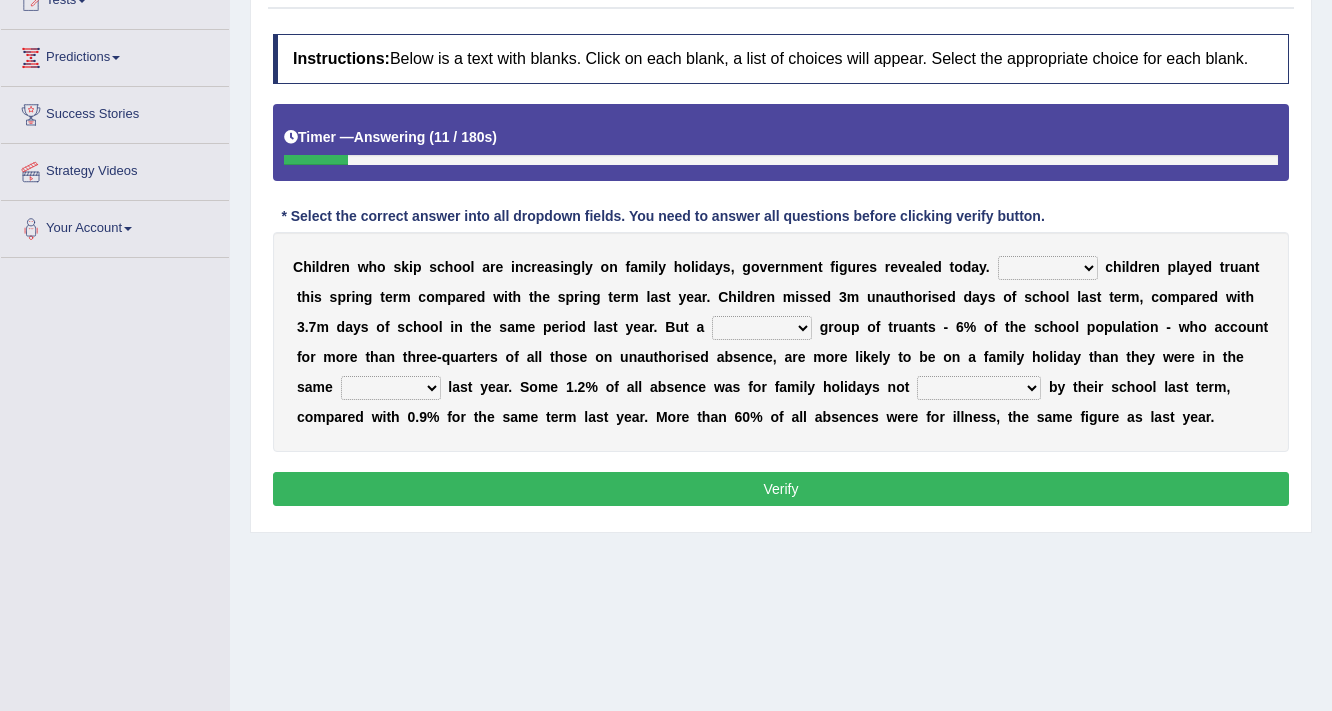 click on "Same More Fewer Less" at bounding box center (1048, 268) 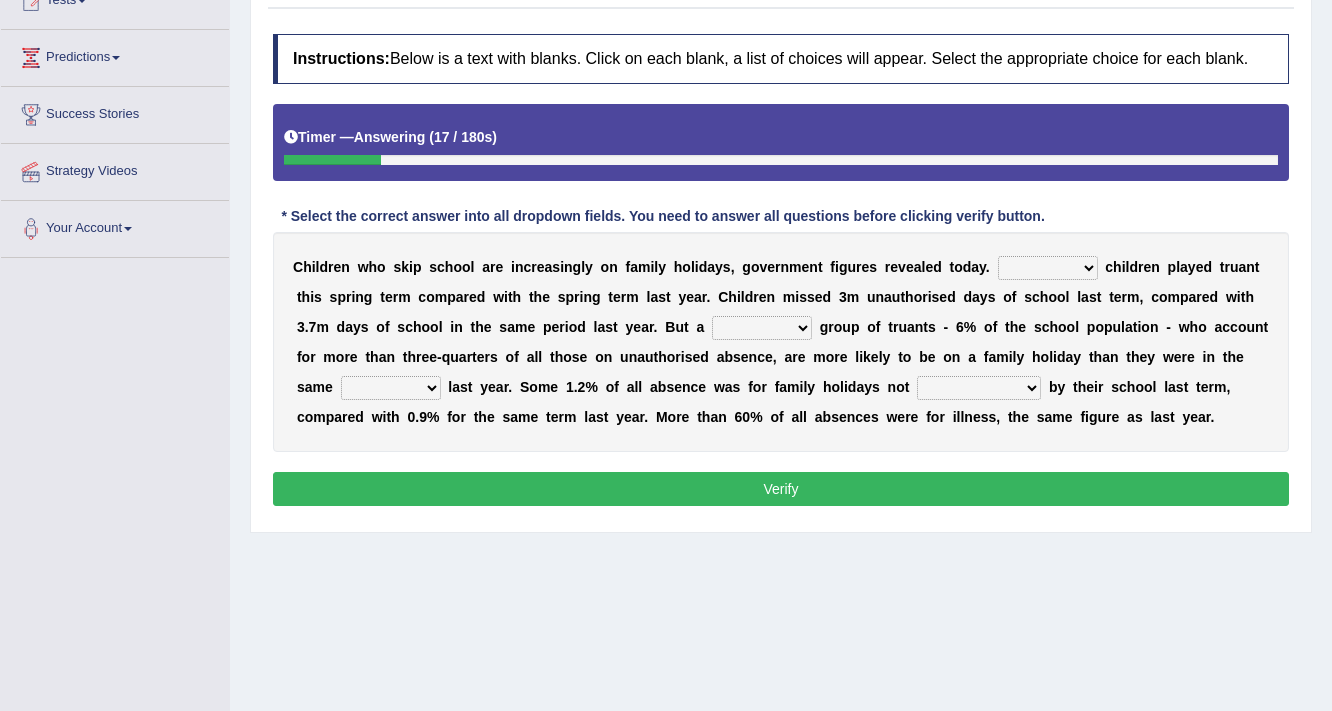 select on "Fewer" 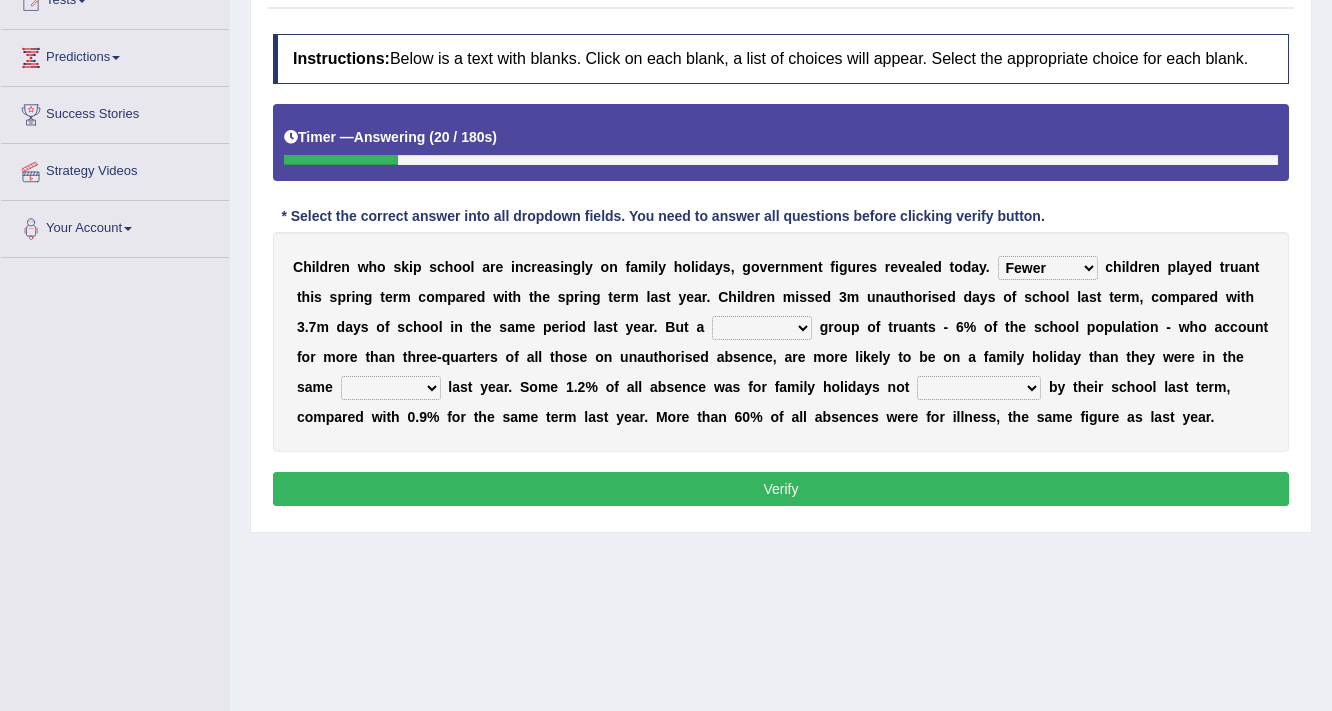click on "mere hardcore residual flimsy" at bounding box center (762, 328) 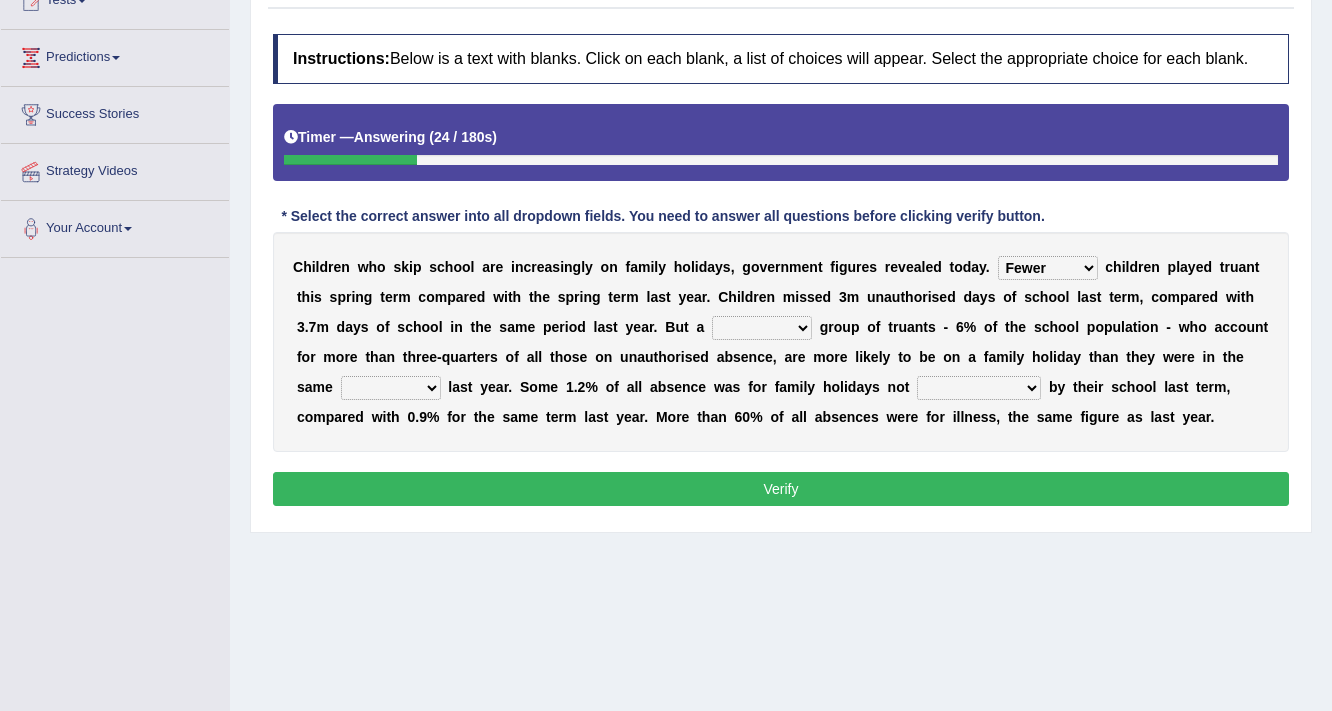 select on "hardcore" 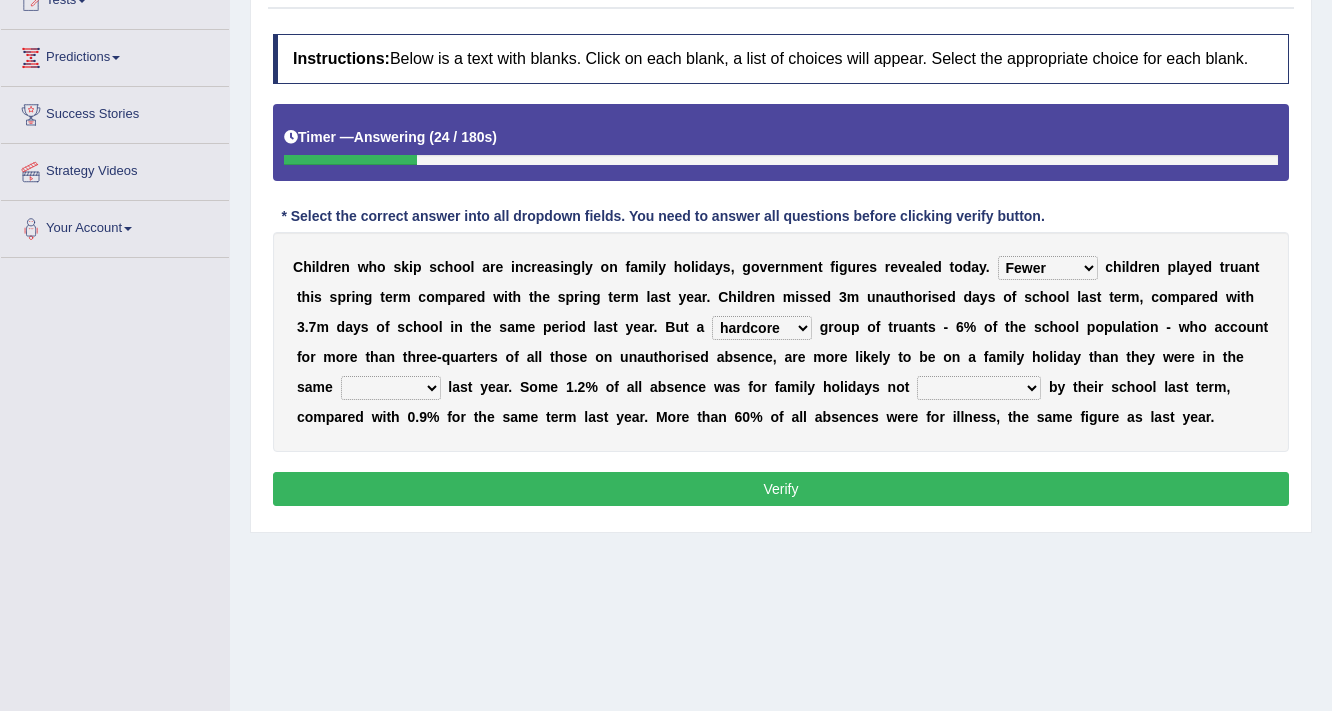 click on "mere hardcore residual flimsy" at bounding box center [762, 328] 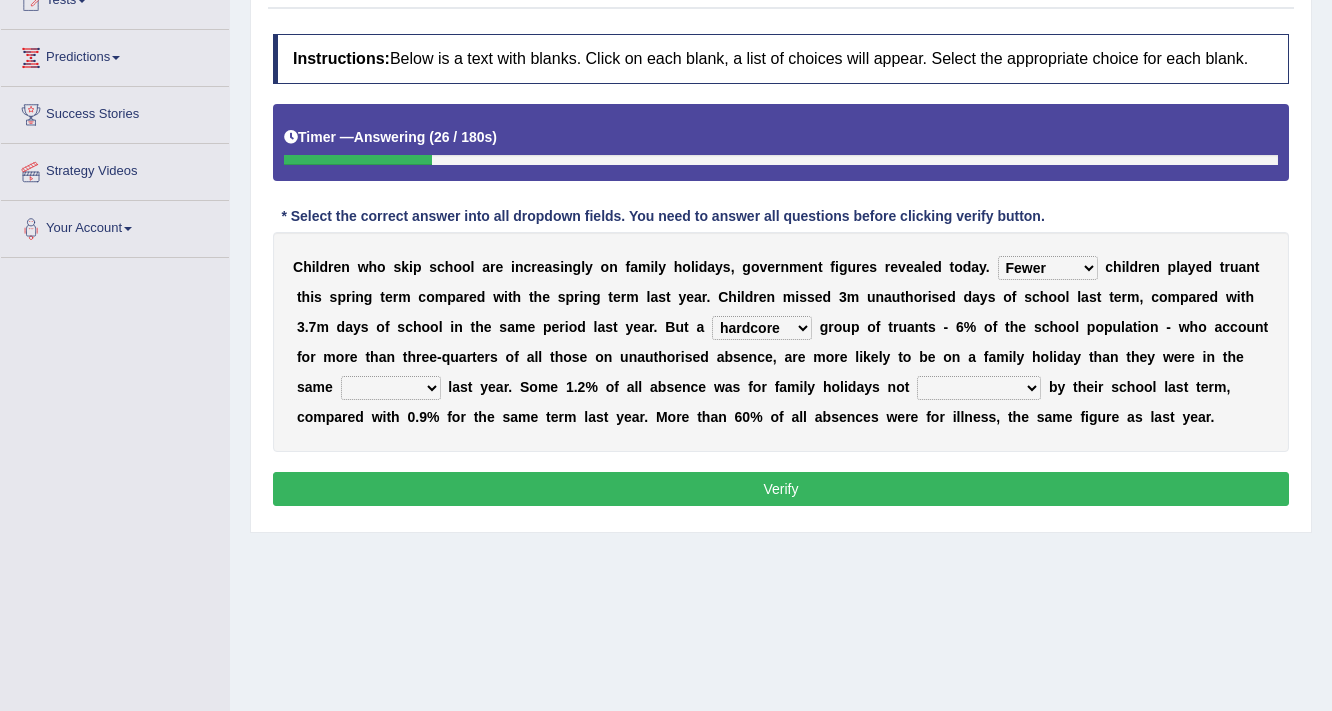 click on "time span period duration" at bounding box center [391, 388] 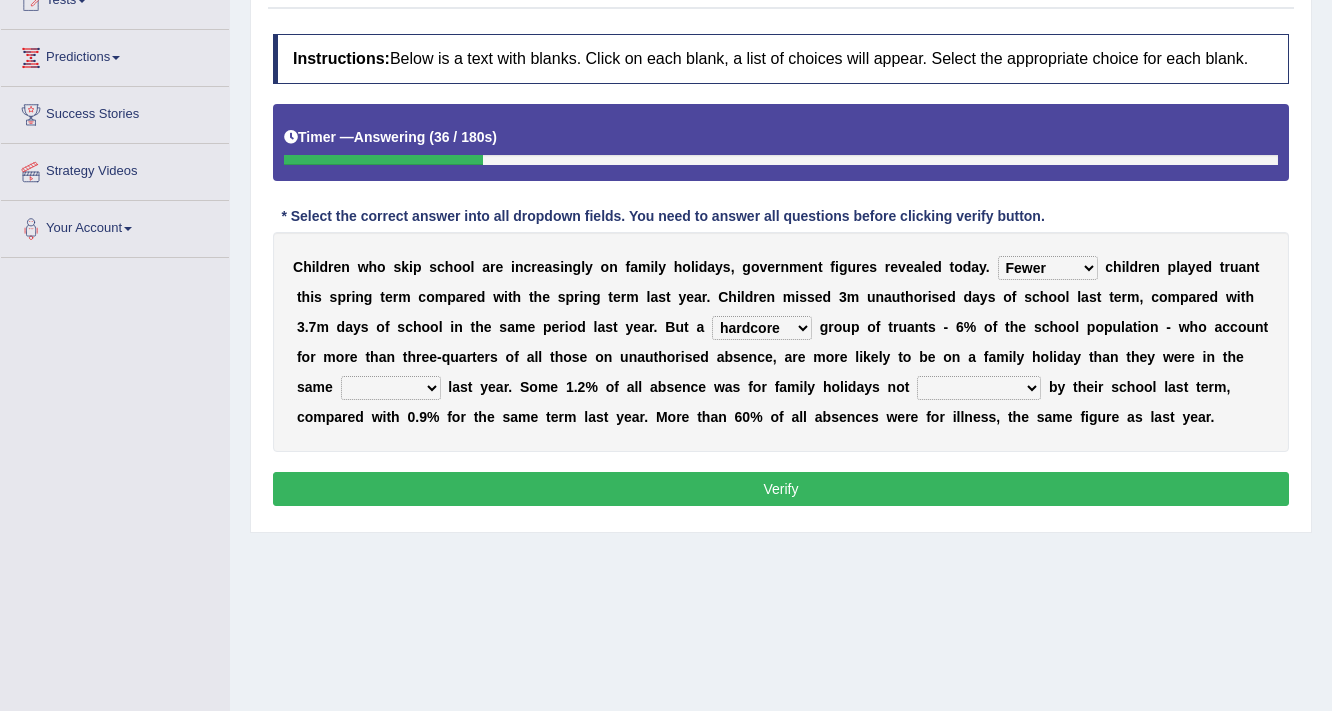 select on "period" 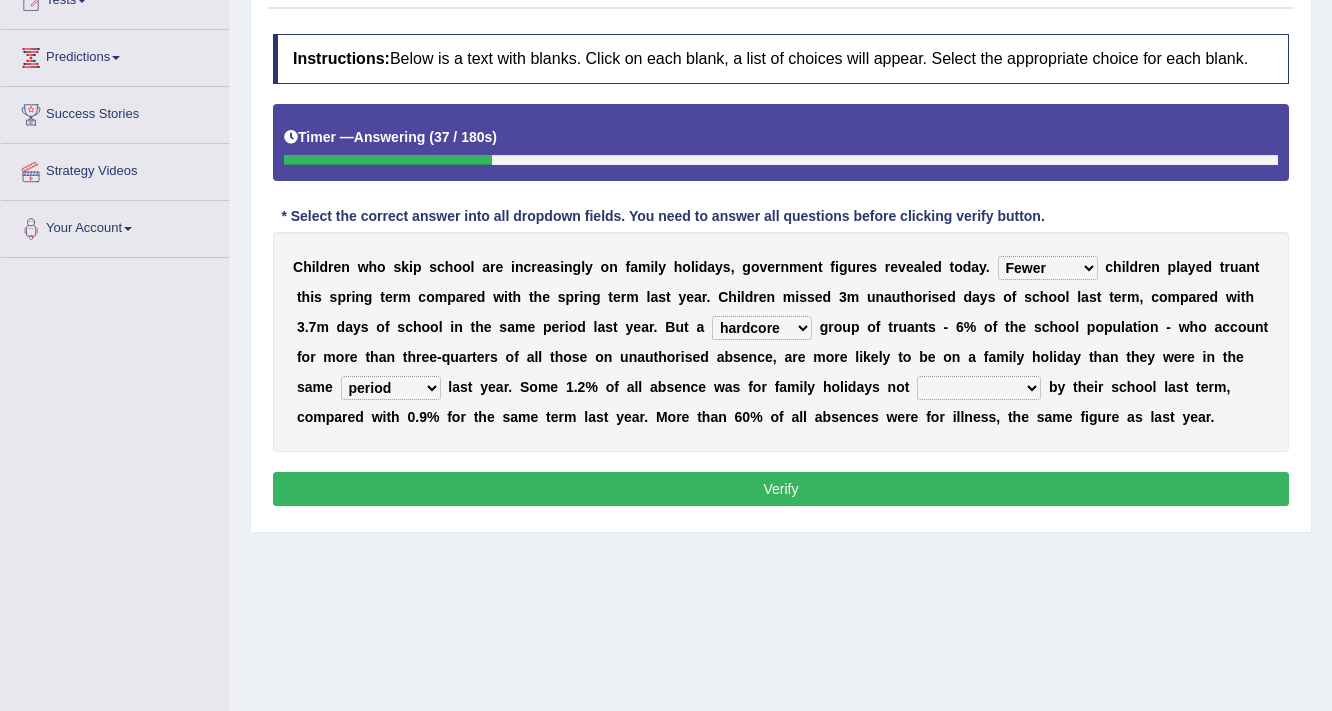 click on "consent recommended agreed contradicted" at bounding box center [979, 388] 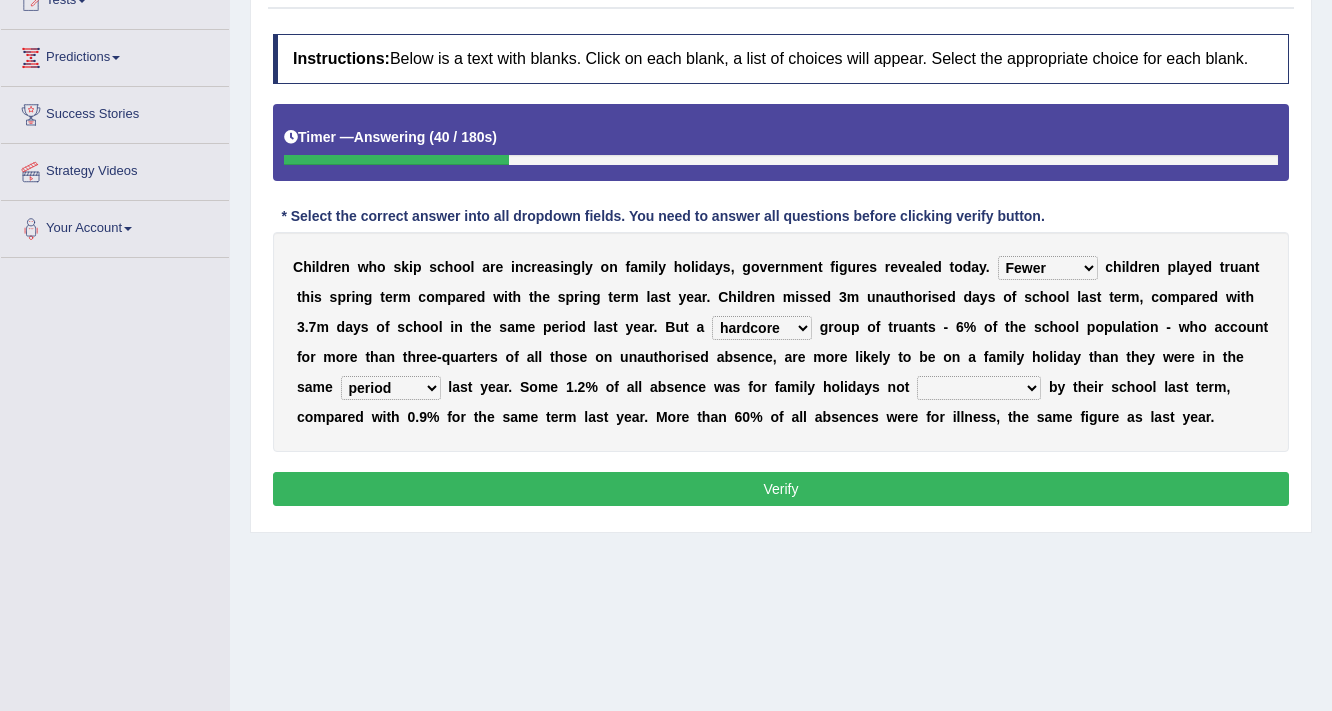 select on "contradicted" 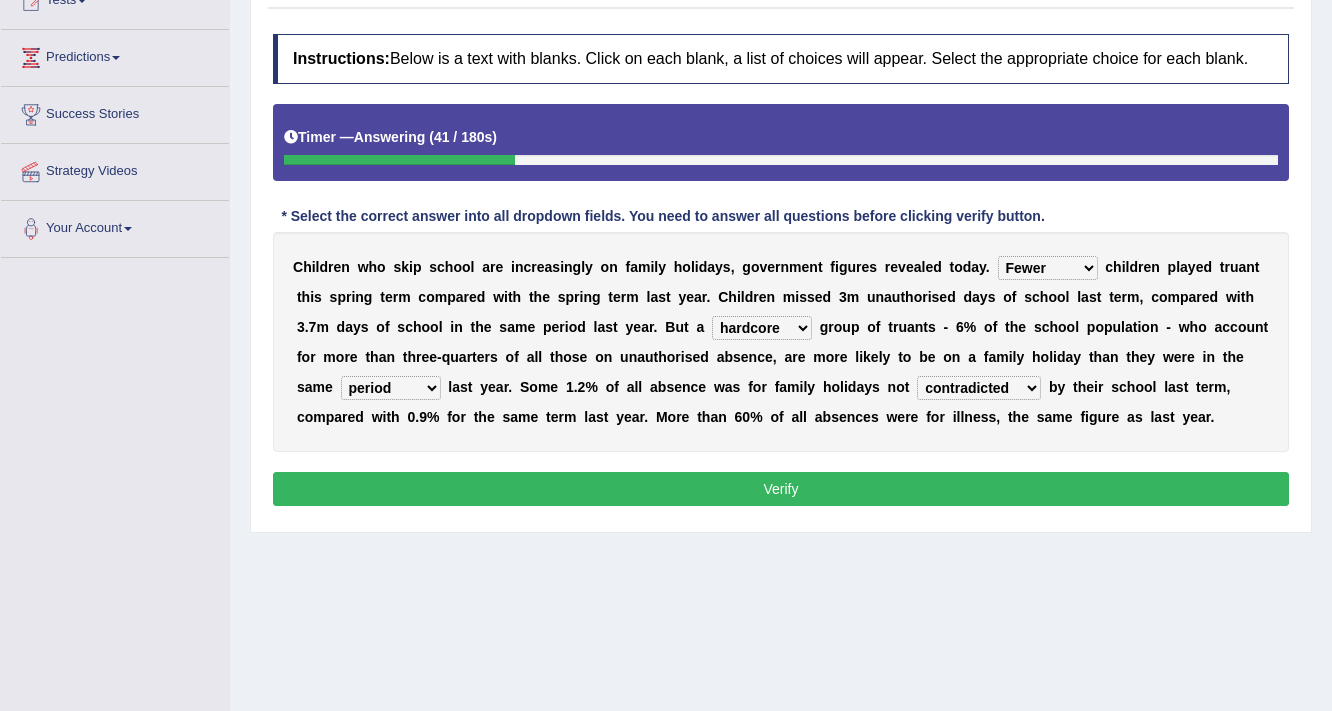 click on "Verify" at bounding box center (781, 489) 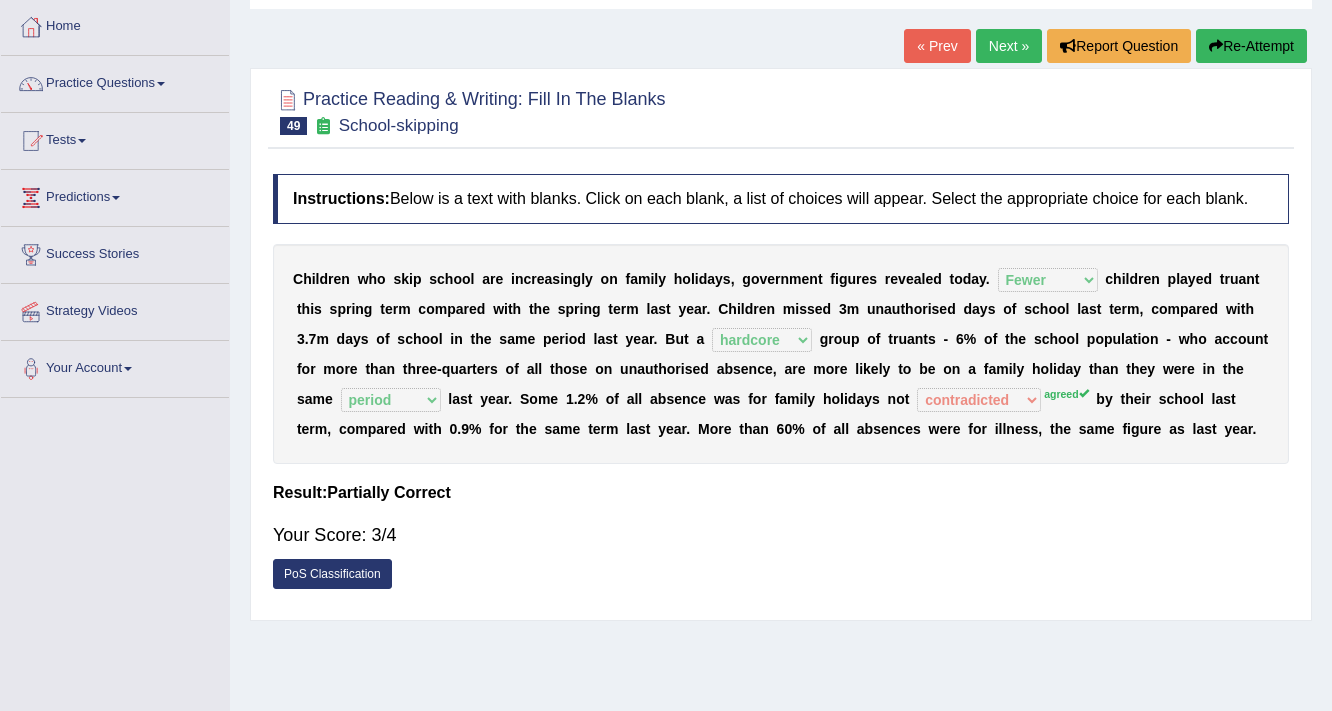 scroll, scrollTop: 80, scrollLeft: 0, axis: vertical 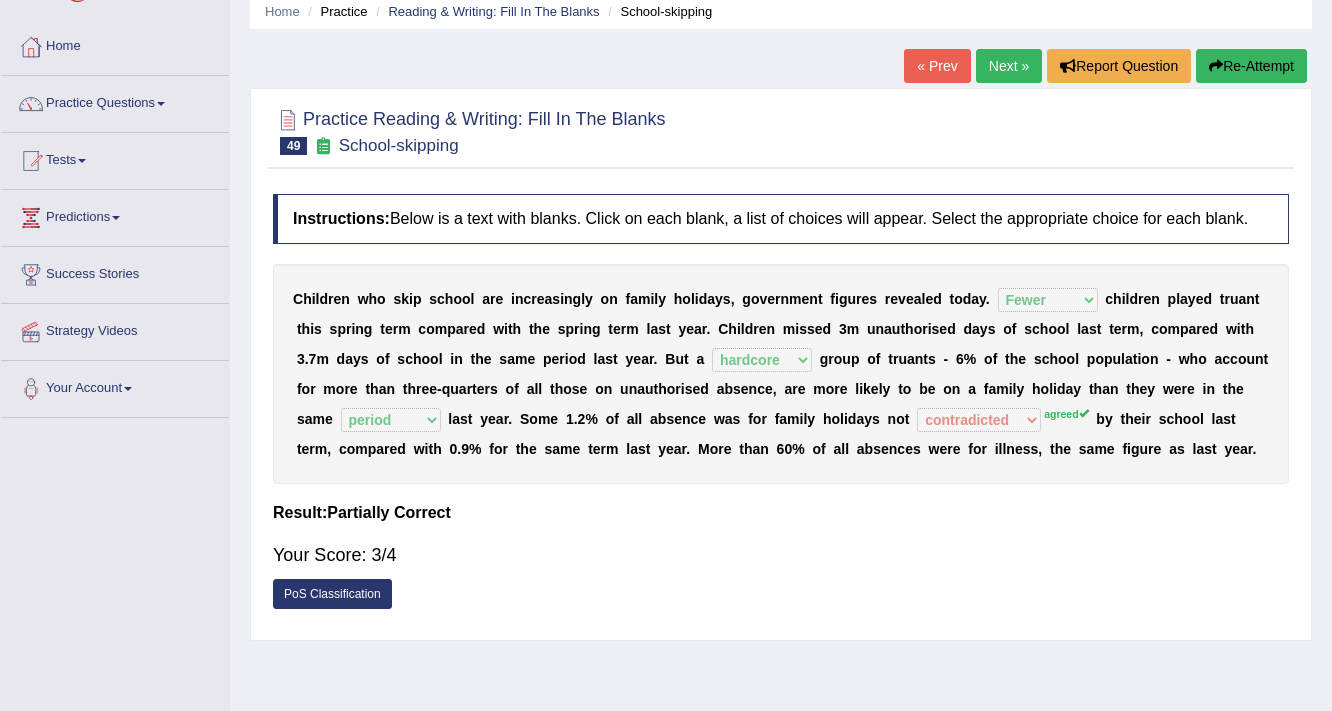 click on "Next »" at bounding box center [1009, 66] 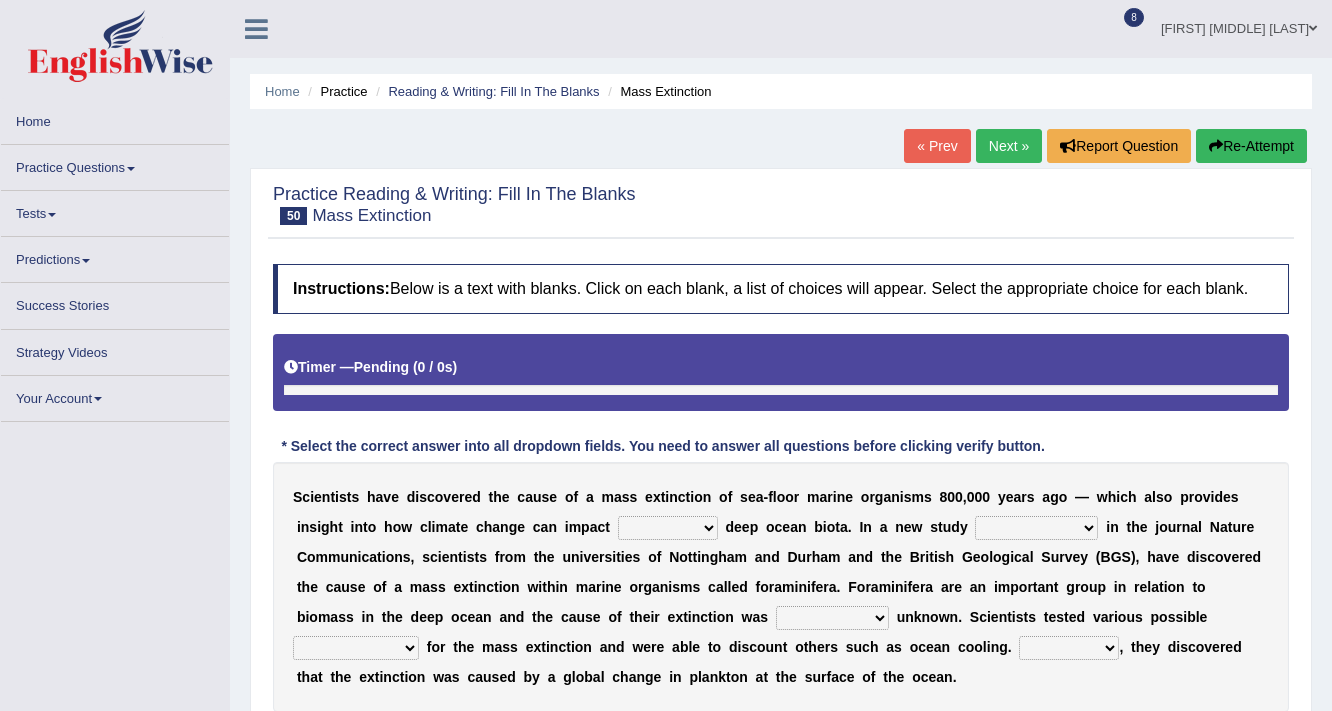 scroll, scrollTop: 160, scrollLeft: 0, axis: vertical 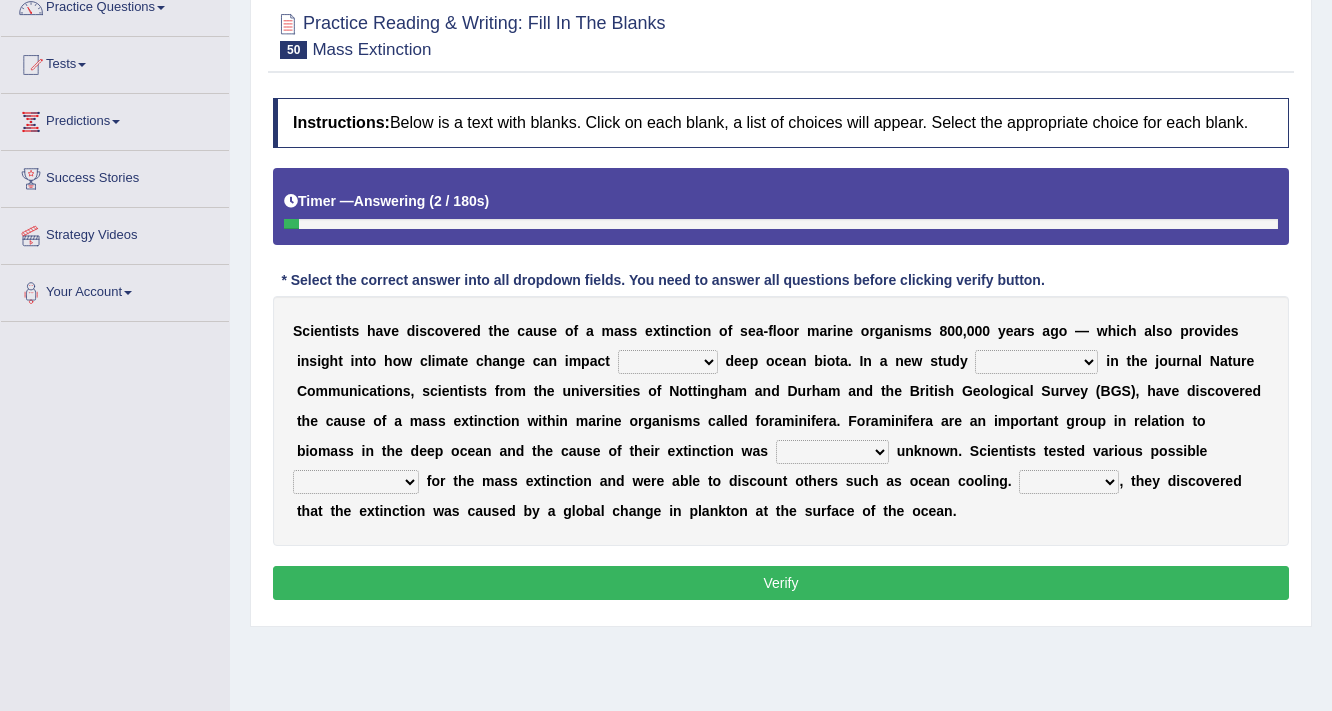 click on "in of on off" at bounding box center [668, 362] 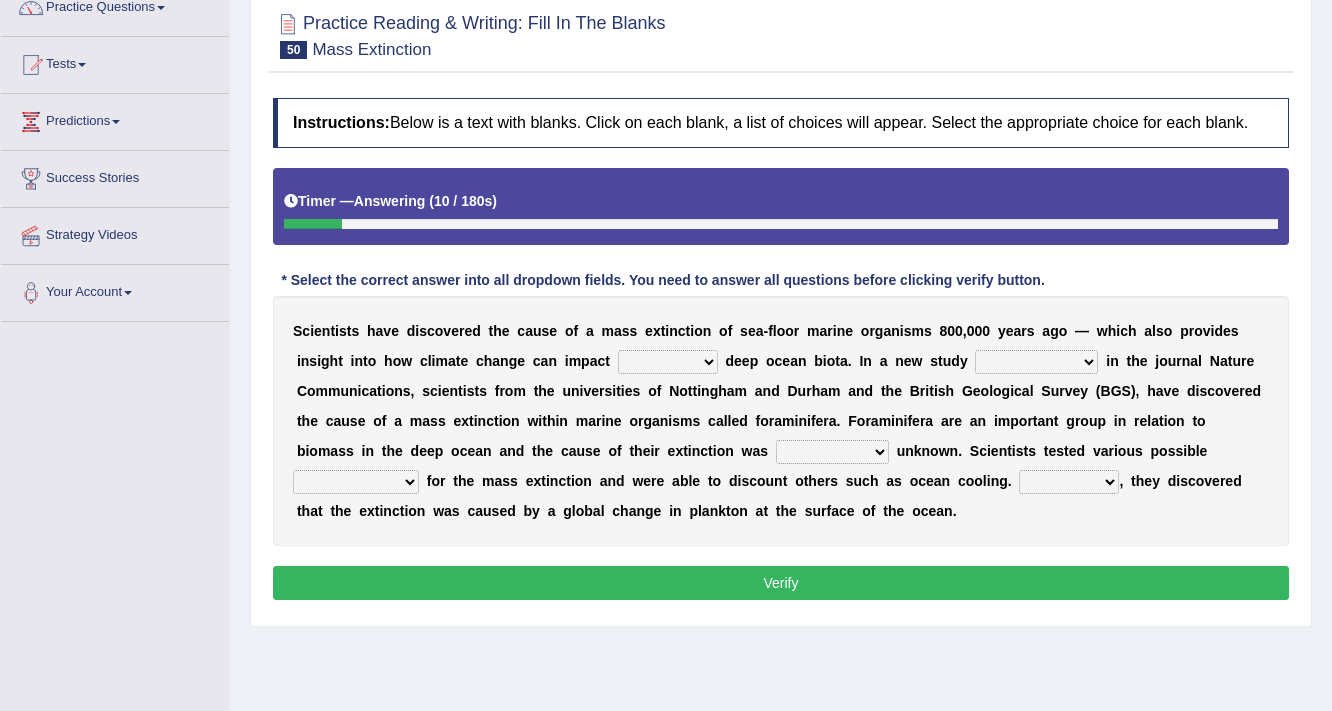 select on "in" 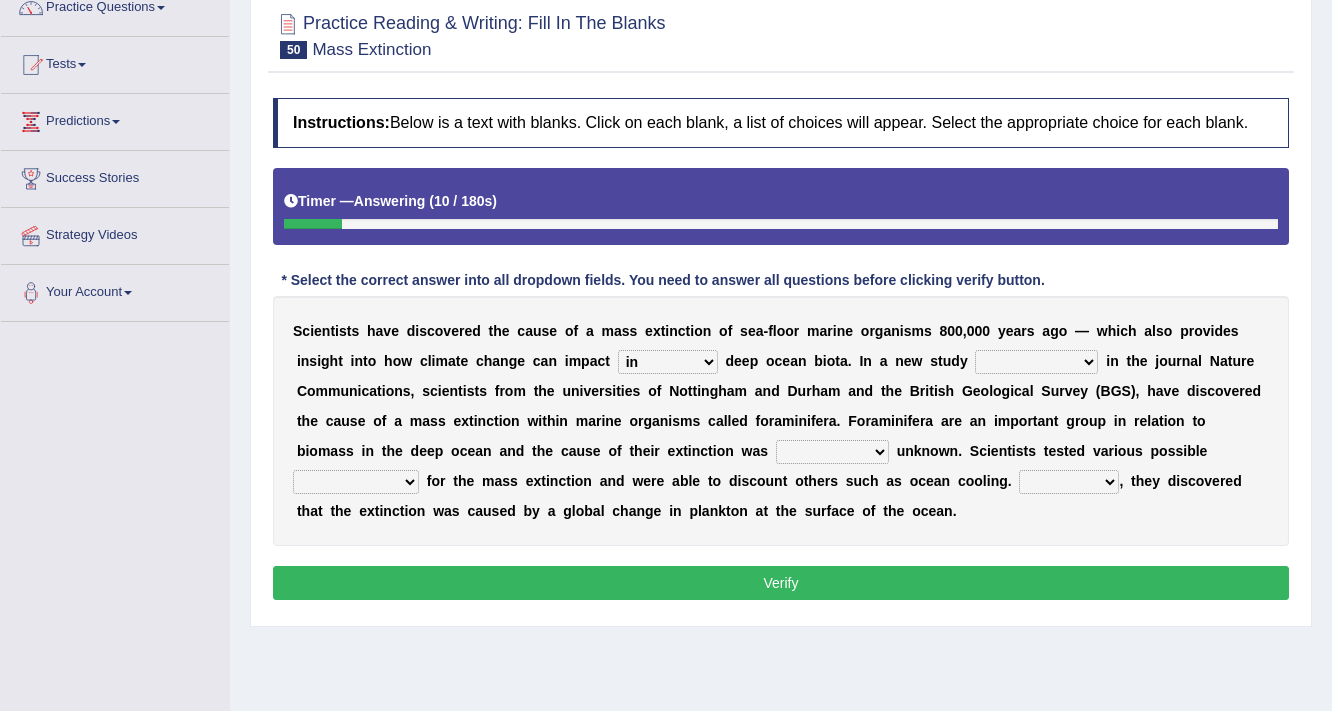 click on "in of on off" at bounding box center [668, 362] 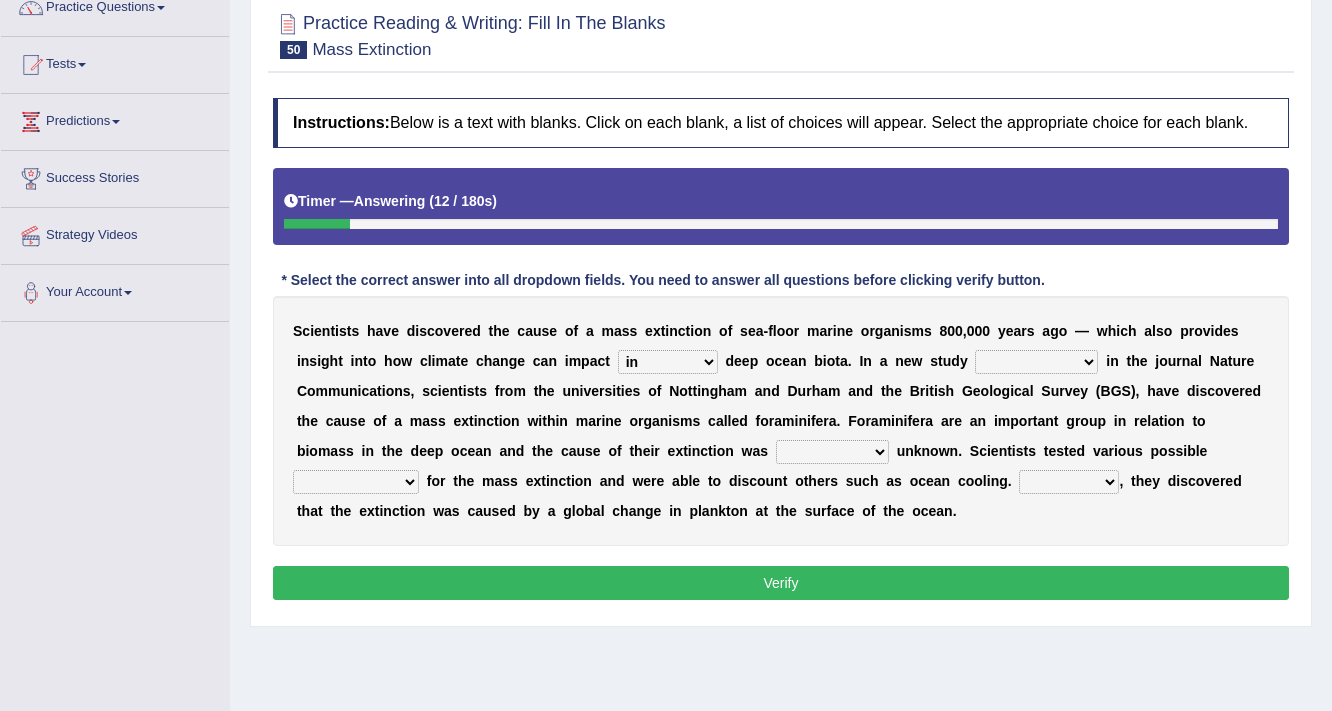 click on "publishing has published published be publishing" at bounding box center (1036, 362) 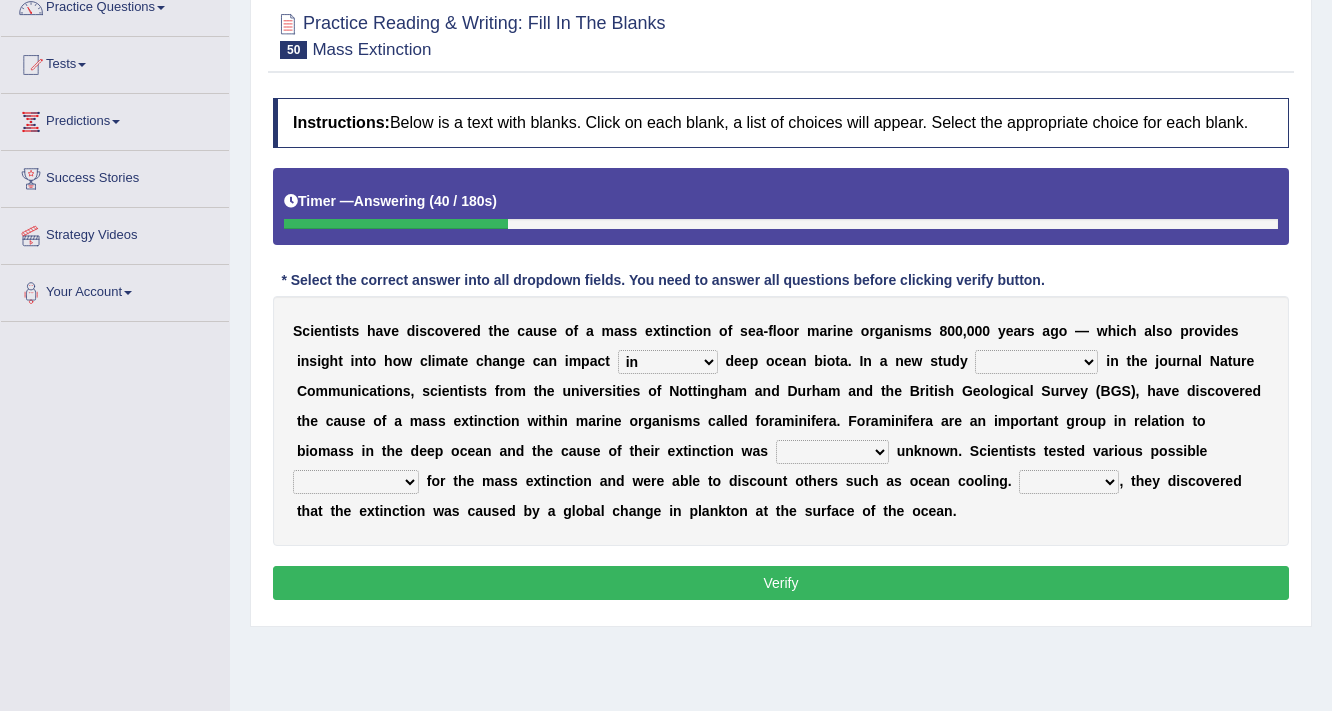 select on "has published" 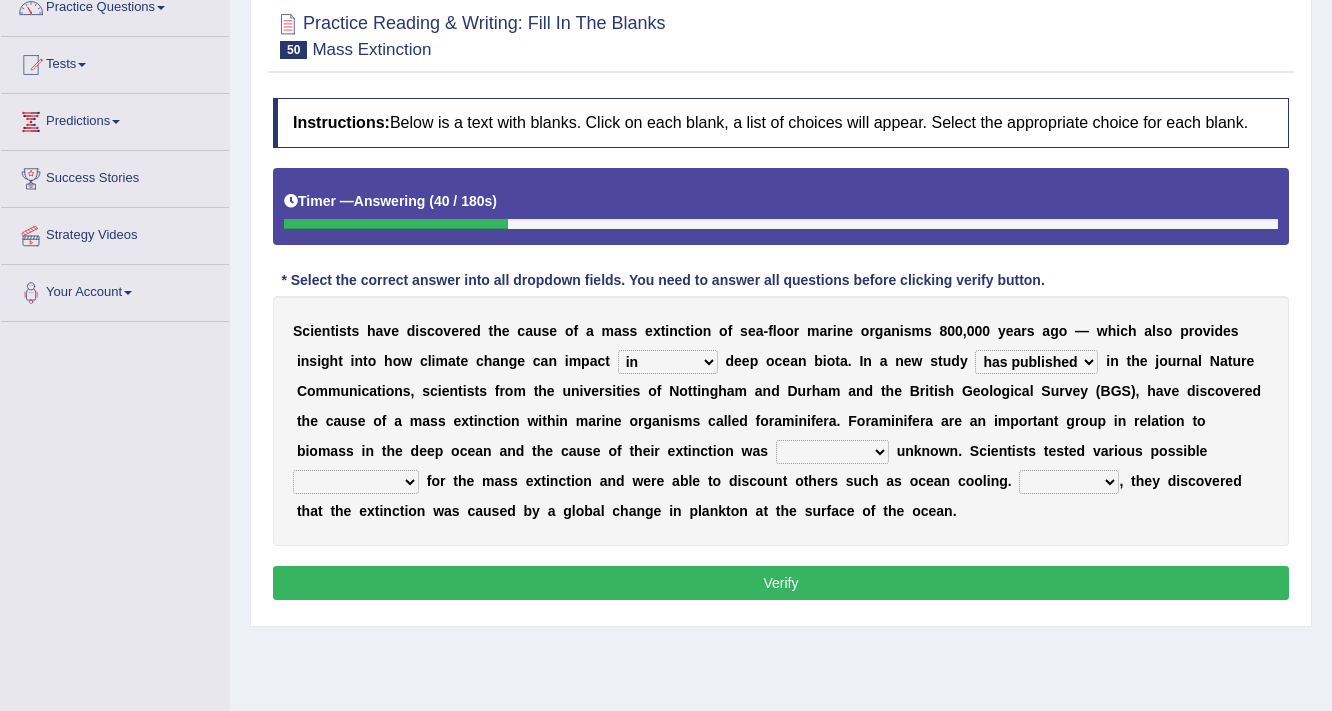 click on "publishing has published published be publishing" at bounding box center [1036, 362] 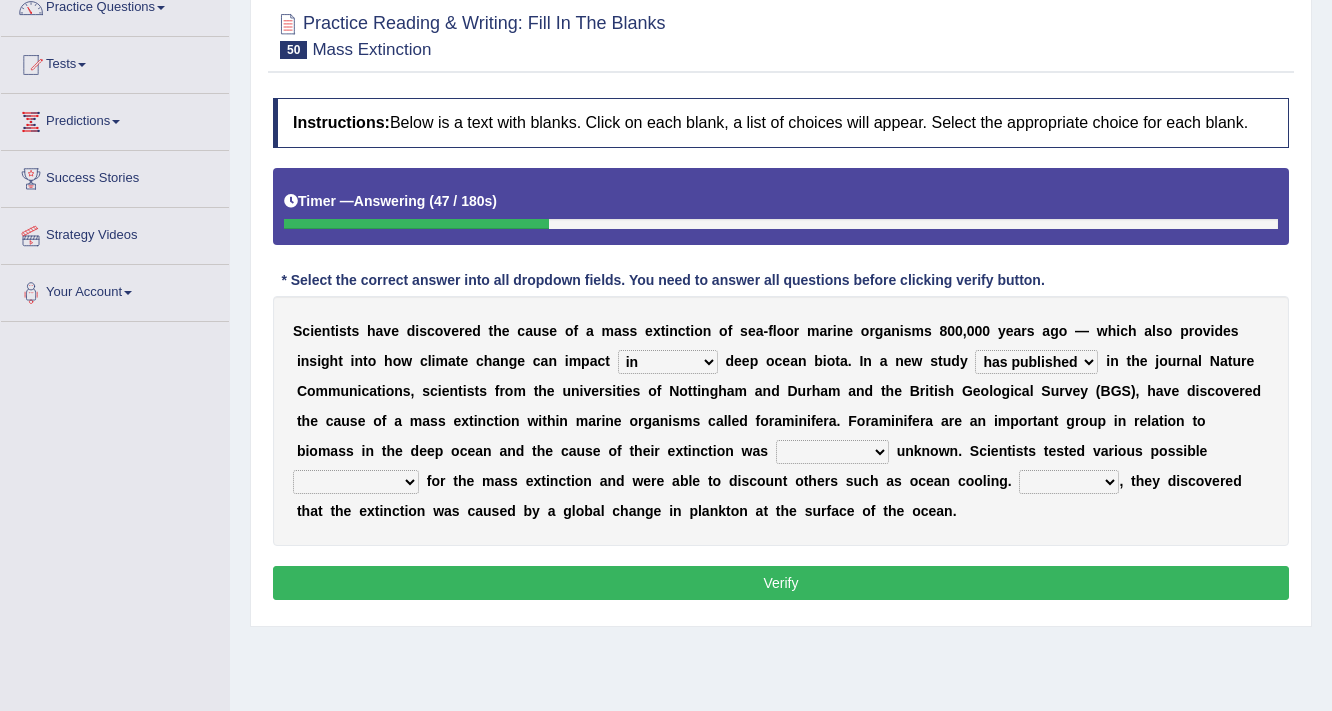 click on "occasionally necessarily previously currently" at bounding box center [832, 452] 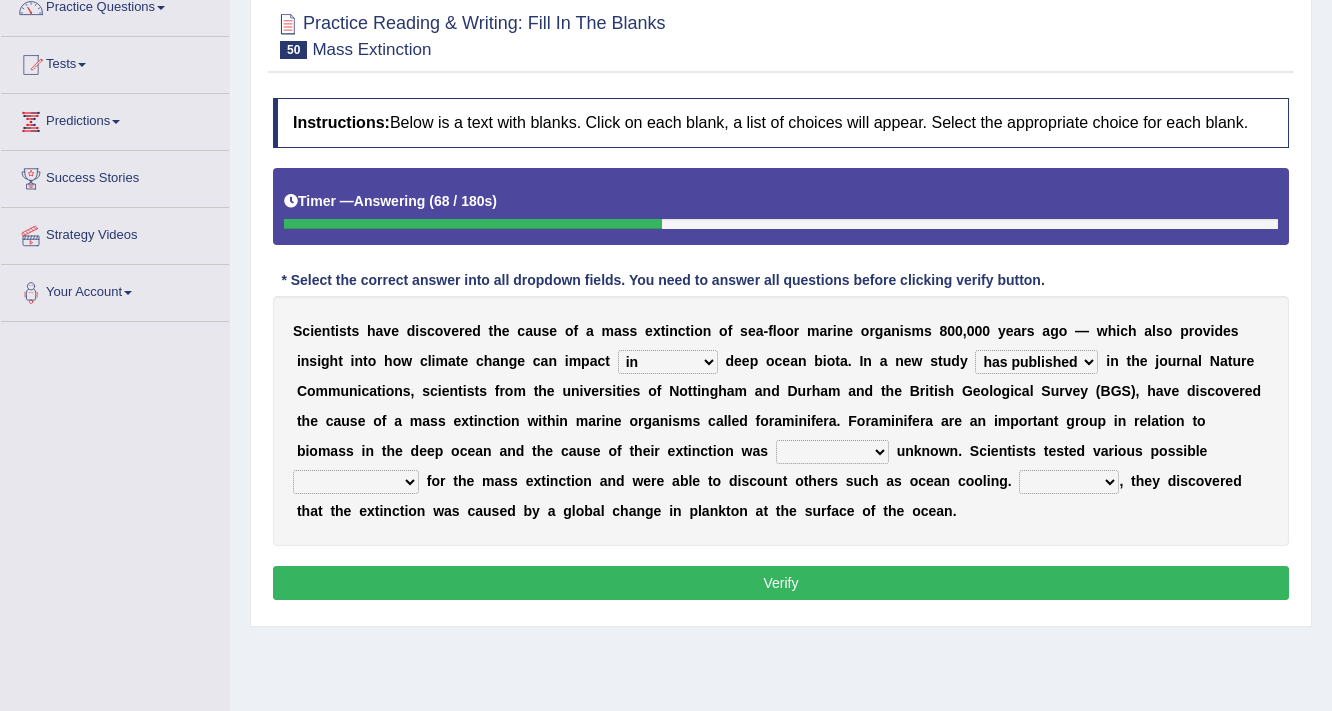 select on "previously" 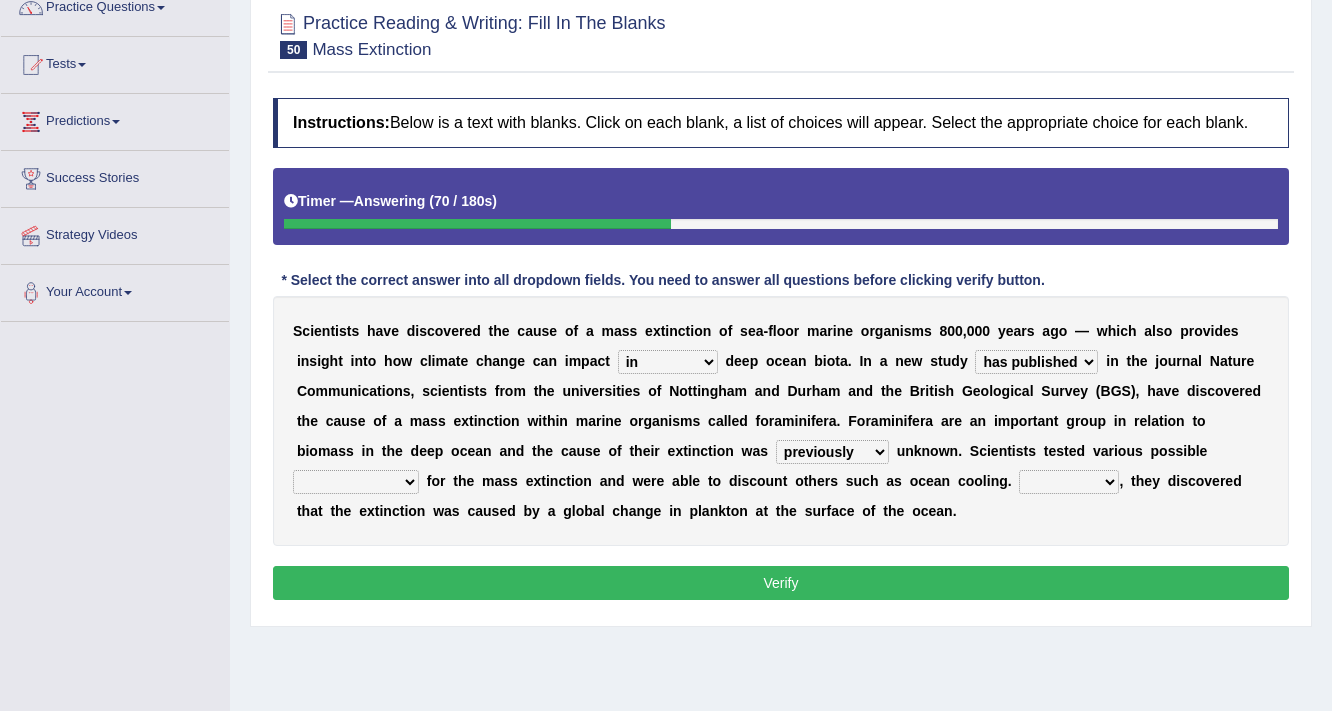 click on "However Thus So Instead" at bounding box center (1069, 482) 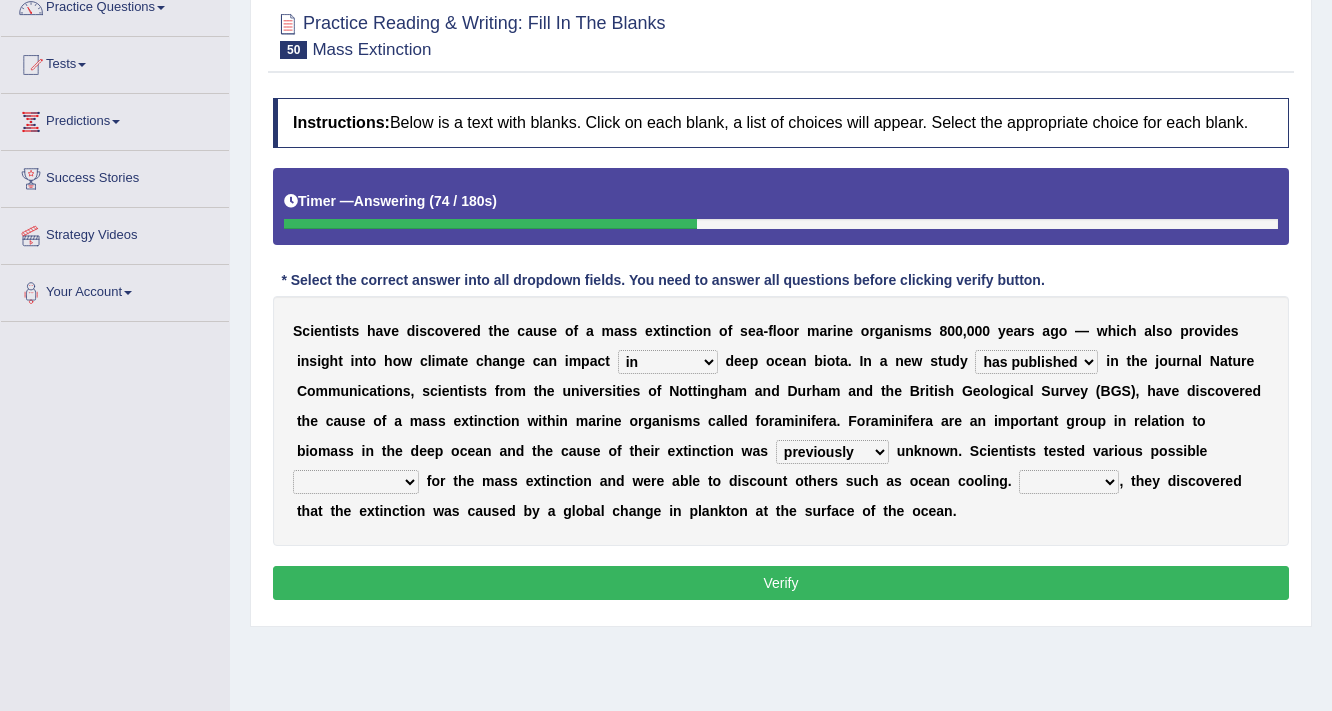 select on "However" 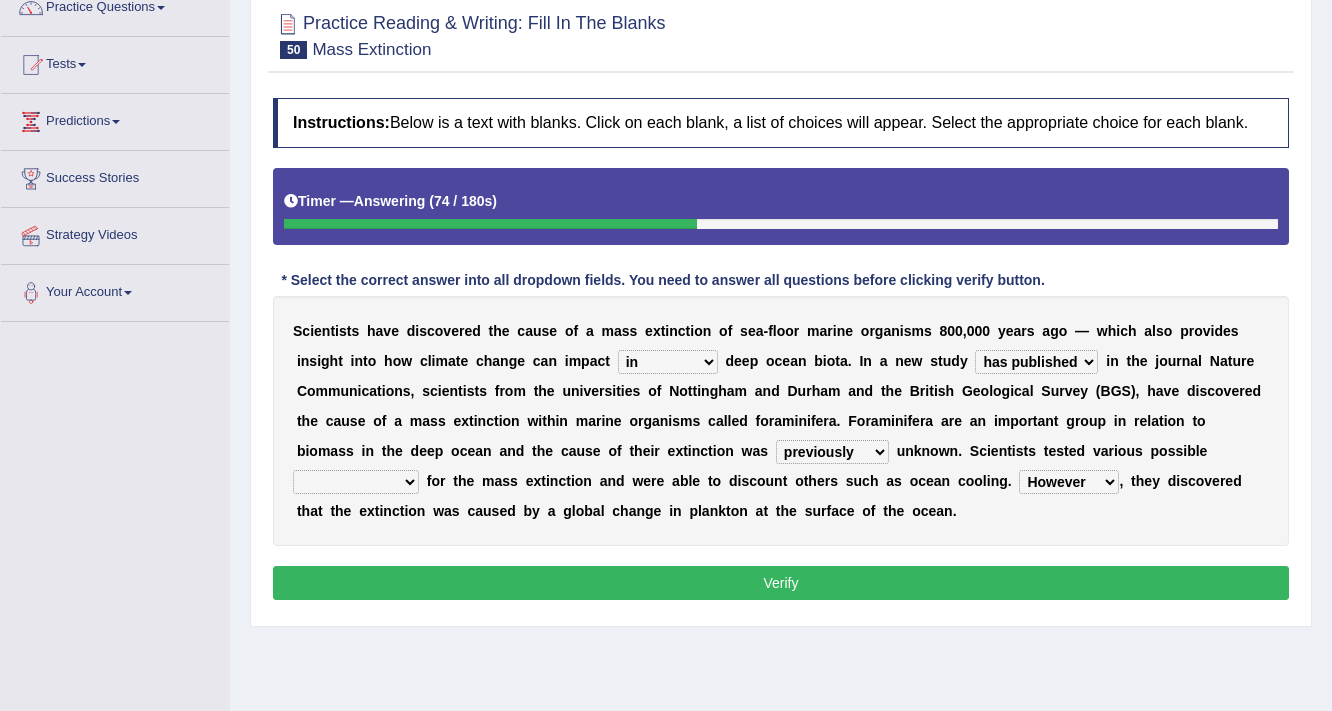 click on "However Thus So Instead" at bounding box center (1069, 482) 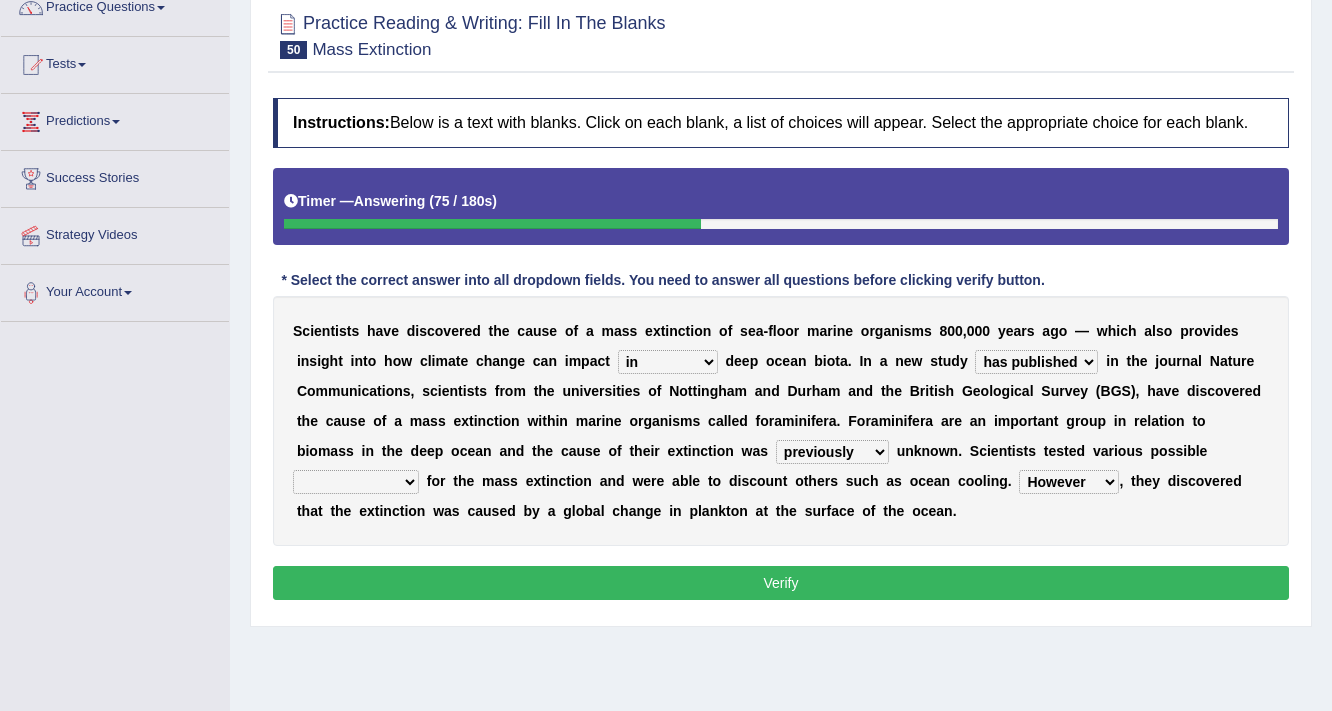 click on "Verify" at bounding box center (781, 583) 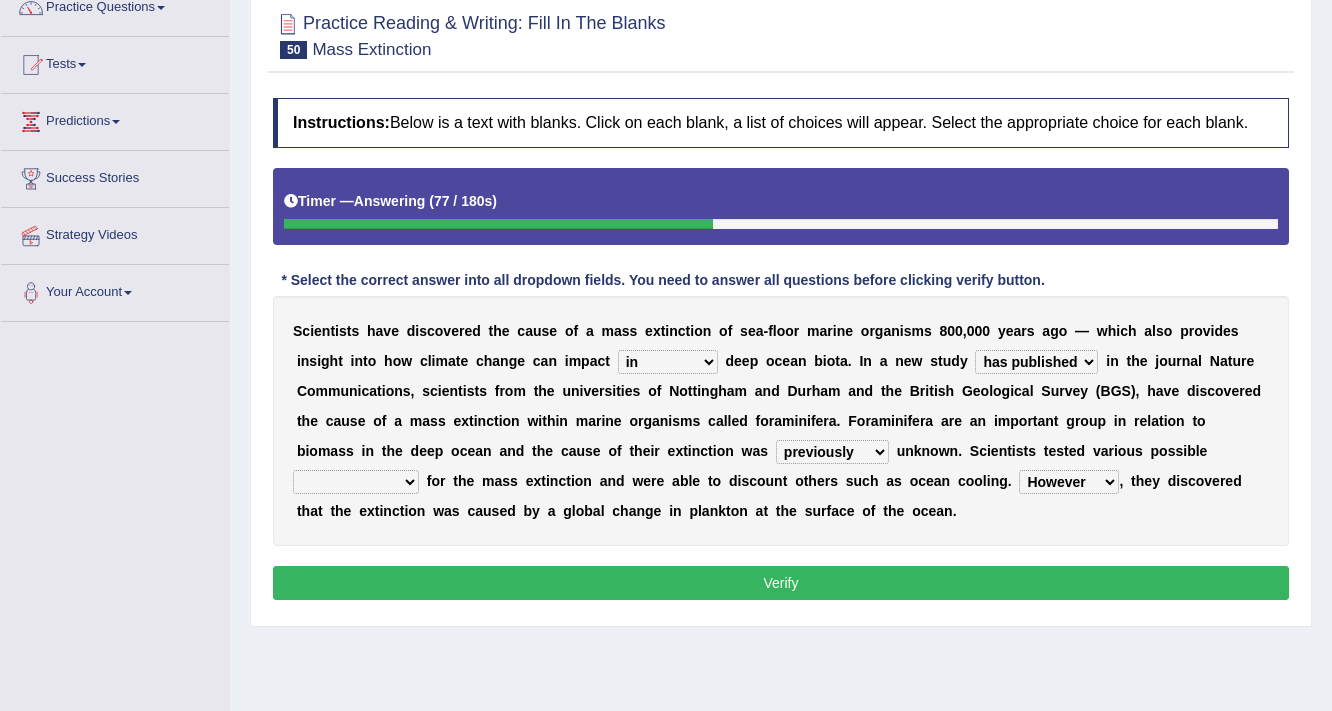 click on "causes consequences elements factors" at bounding box center (356, 482) 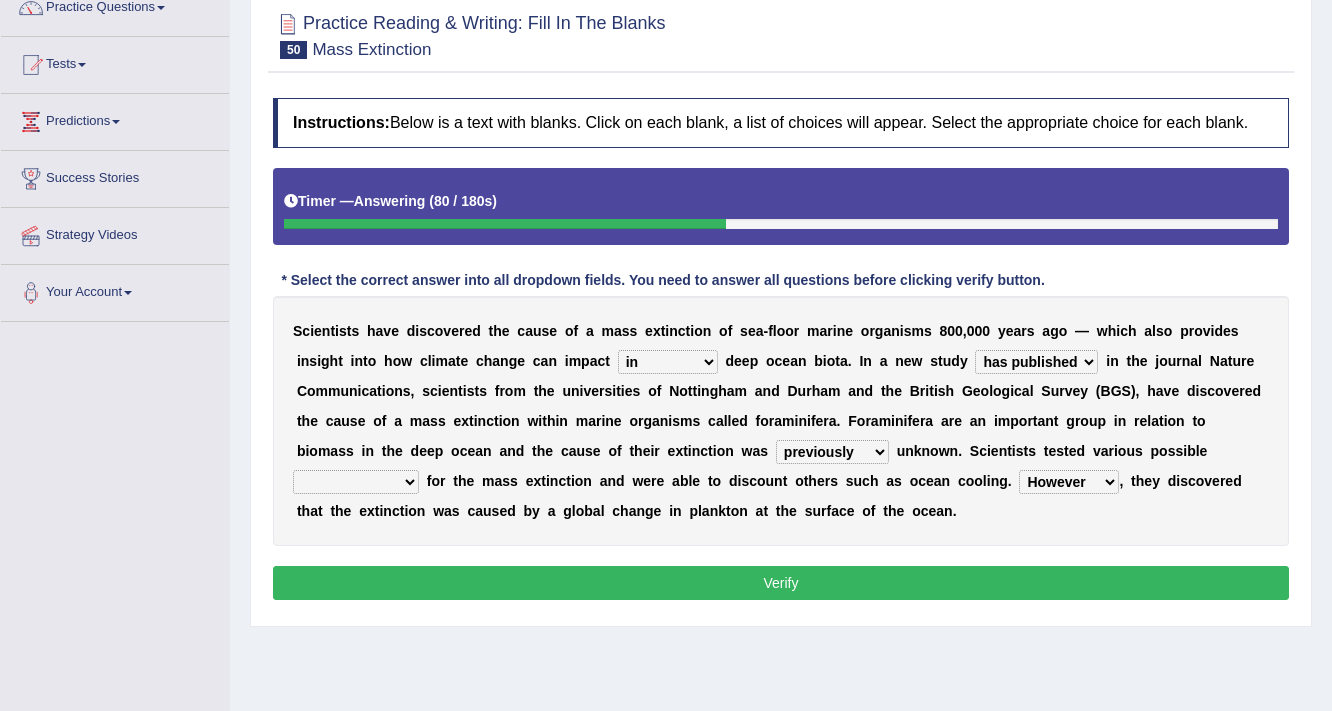 click on "causes consequences elements factors" at bounding box center [356, 482] 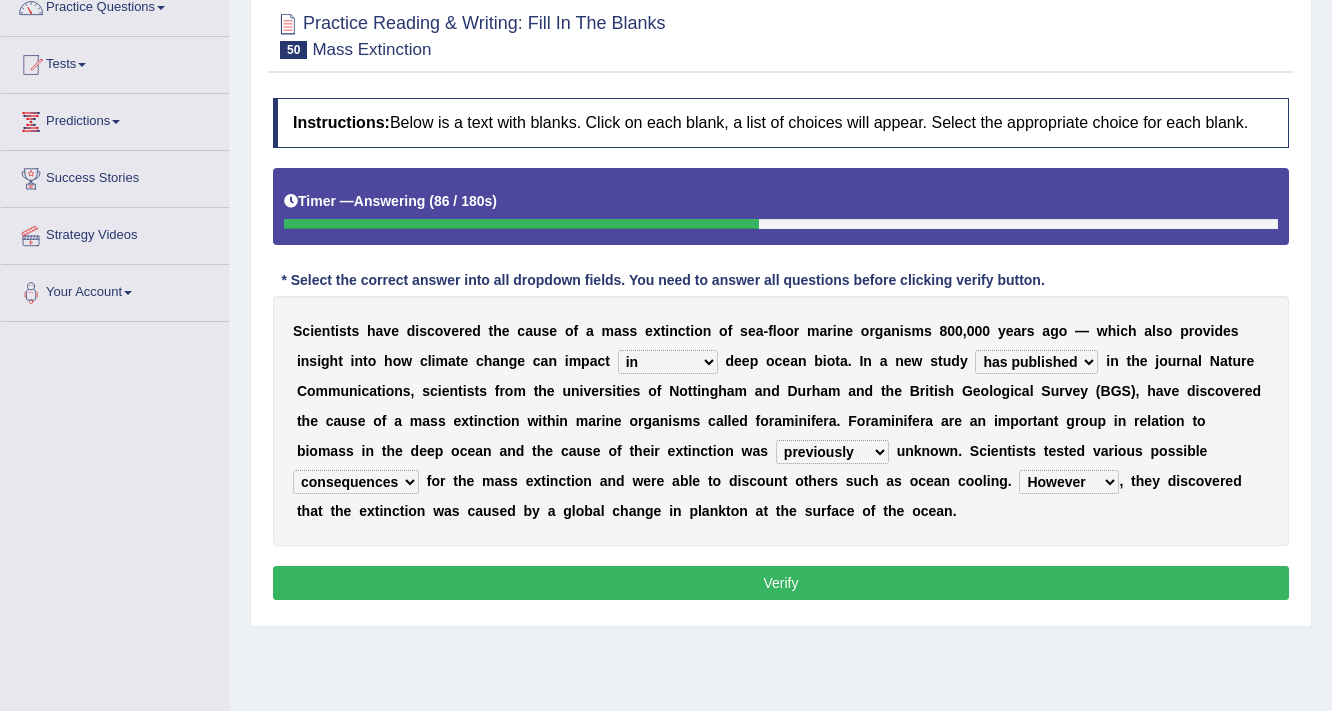 click on "causes consequences elements factors" at bounding box center (356, 482) 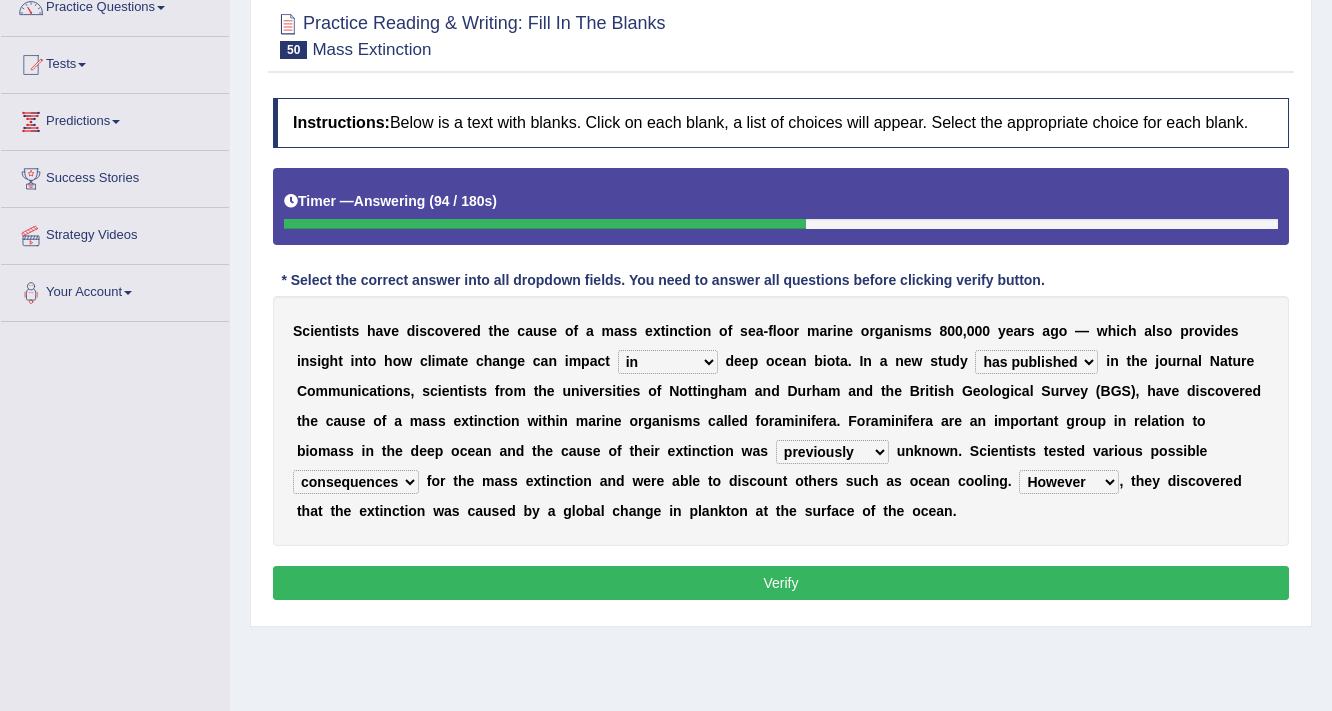 select on "factors" 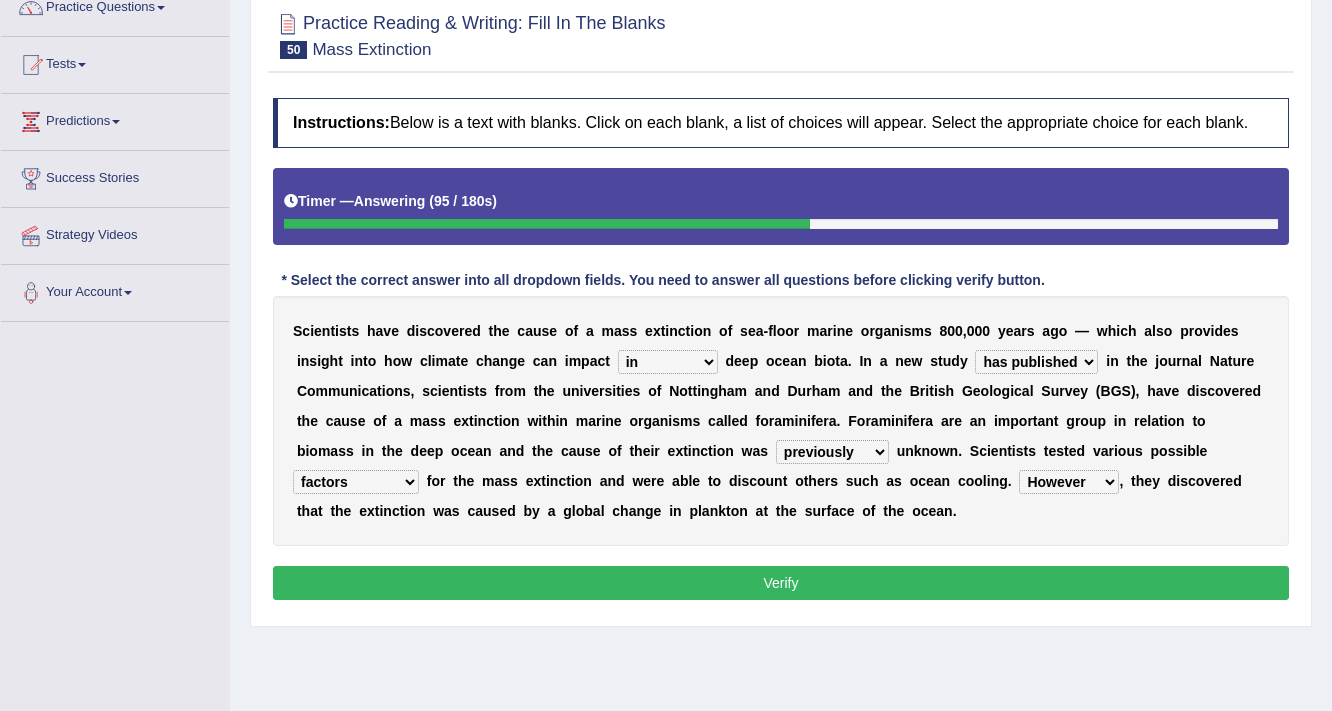 click on "Verify" at bounding box center (781, 583) 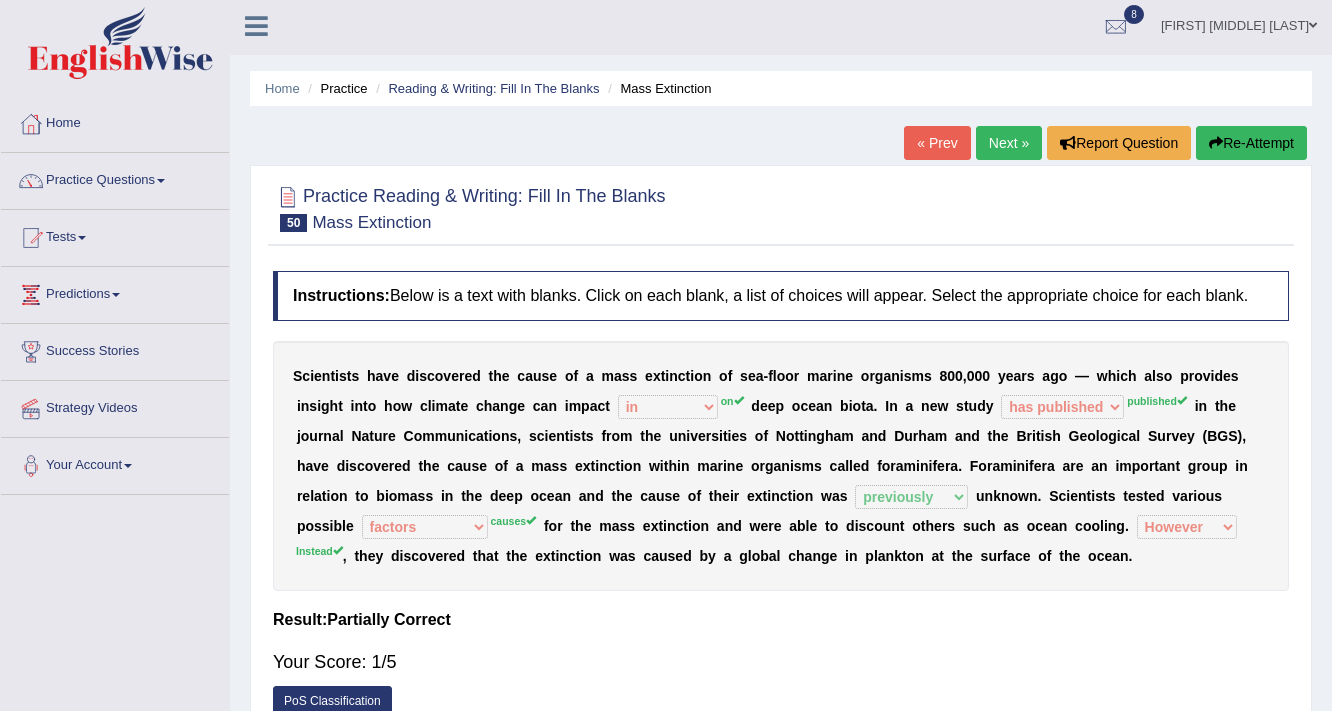 scroll, scrollTop: 0, scrollLeft: 0, axis: both 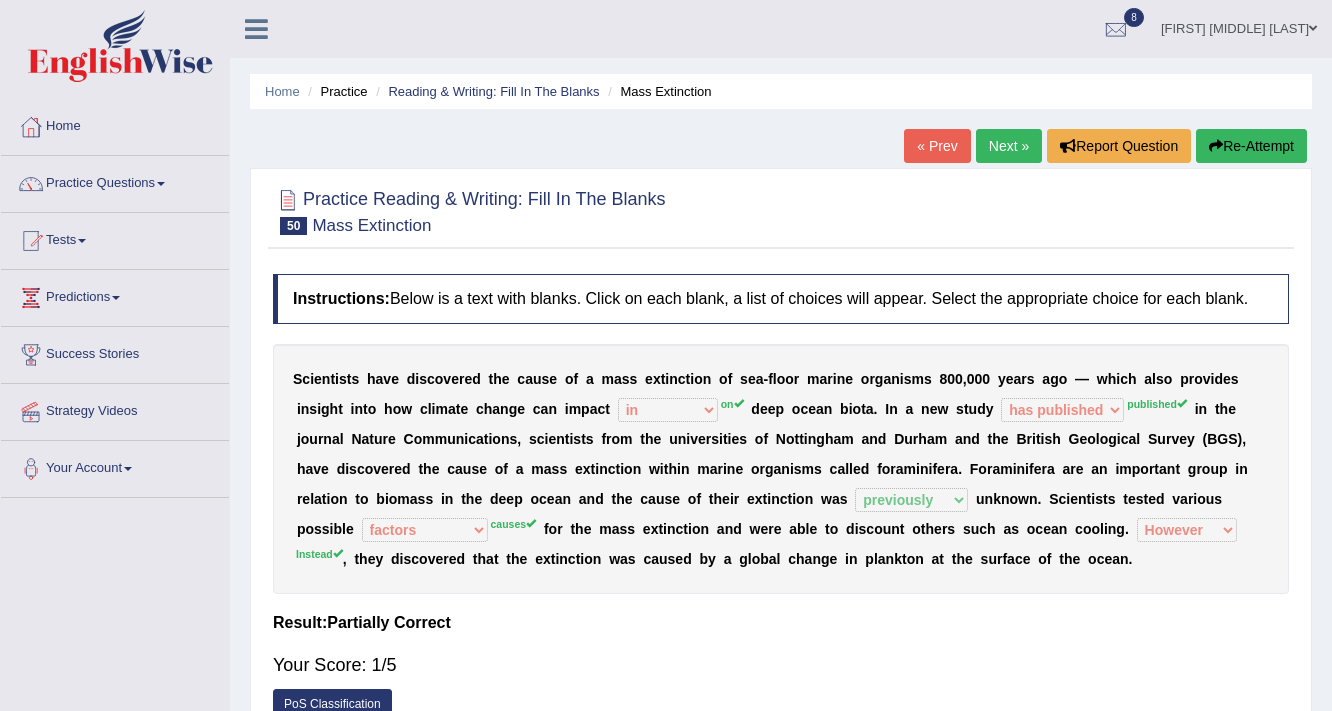 click on "Next »" at bounding box center (1009, 146) 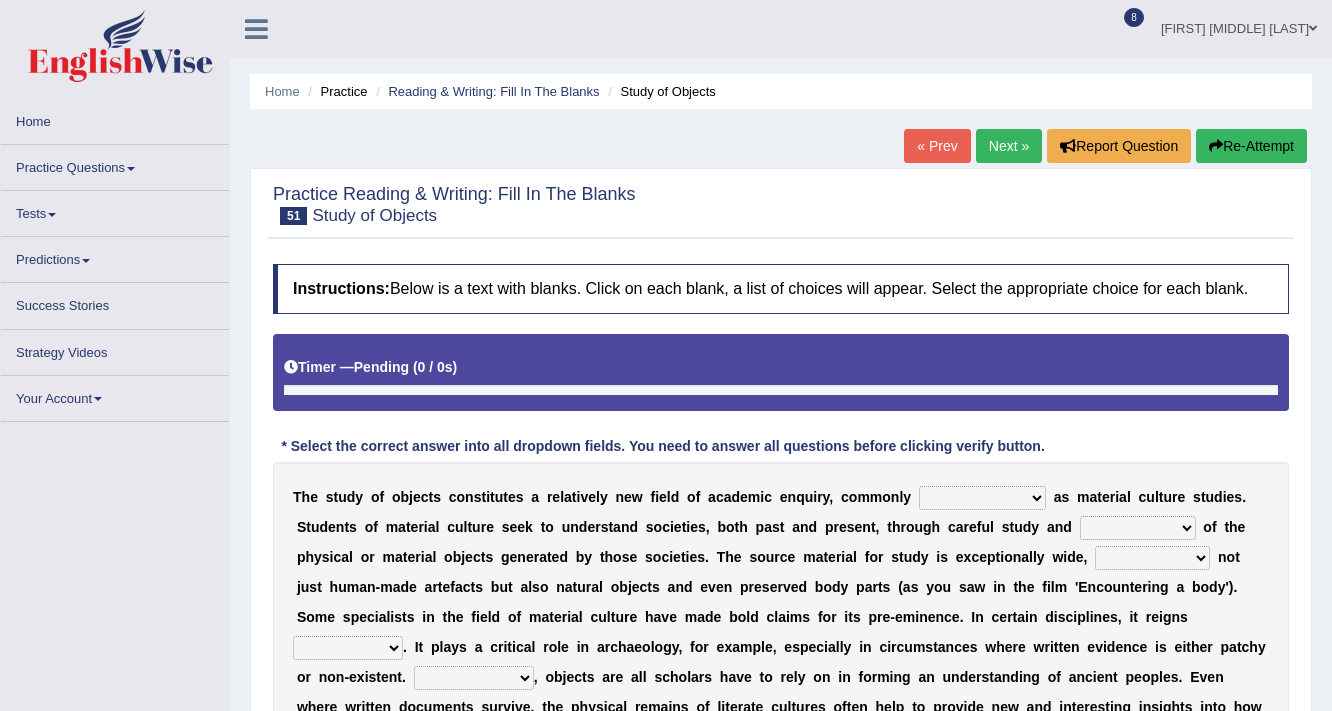 scroll, scrollTop: 160, scrollLeft: 0, axis: vertical 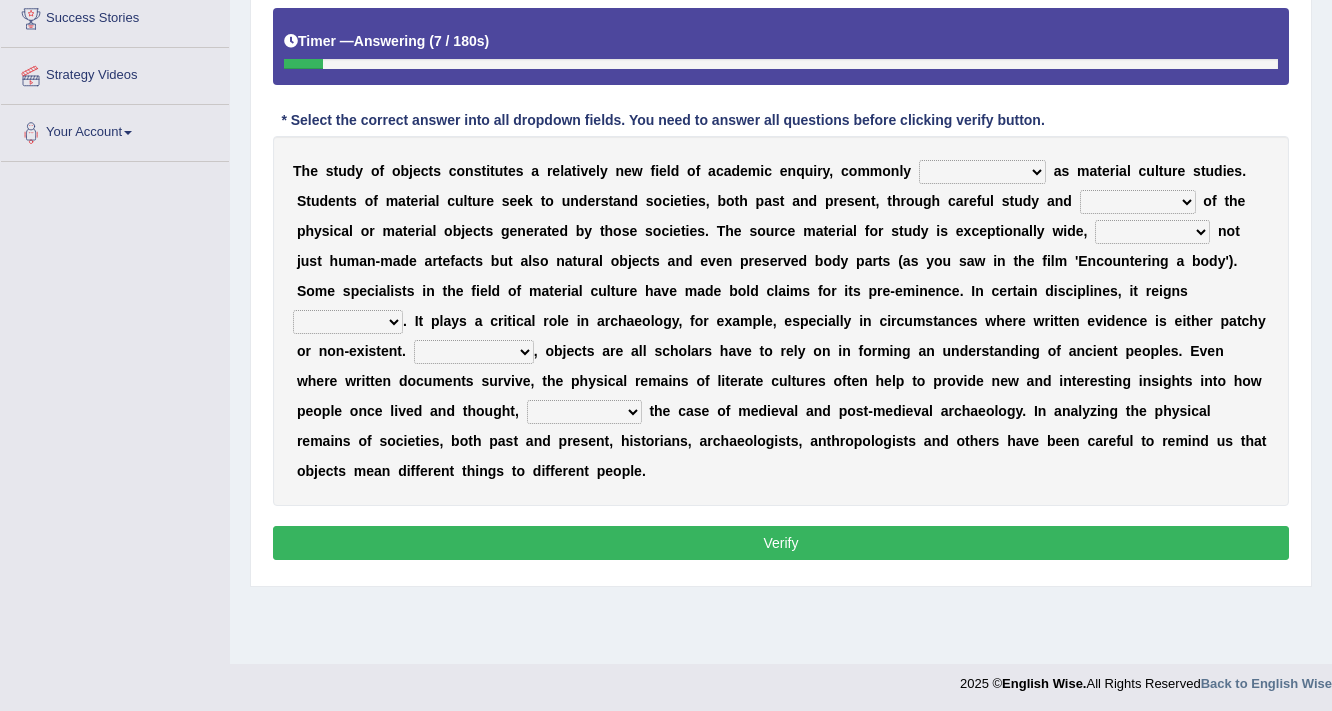 click on "subject to compared with across from referred to" at bounding box center (982, 172) 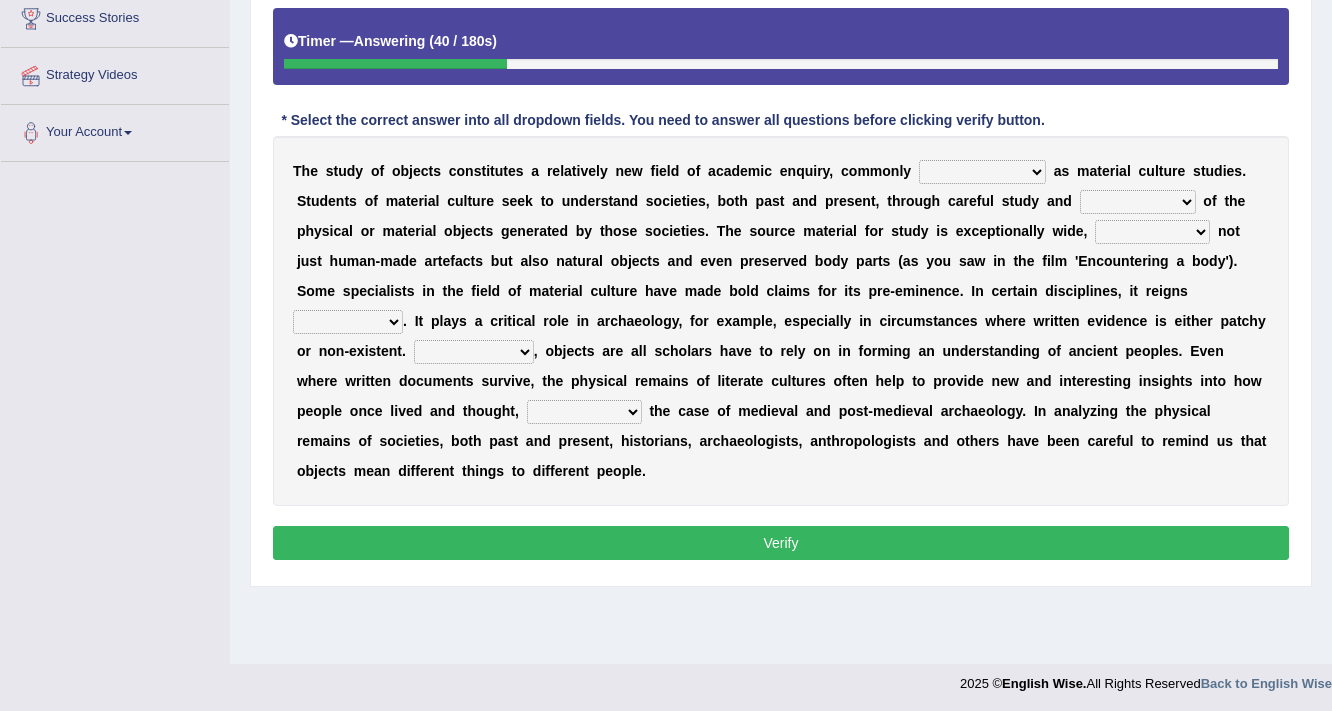 select on "compared with" 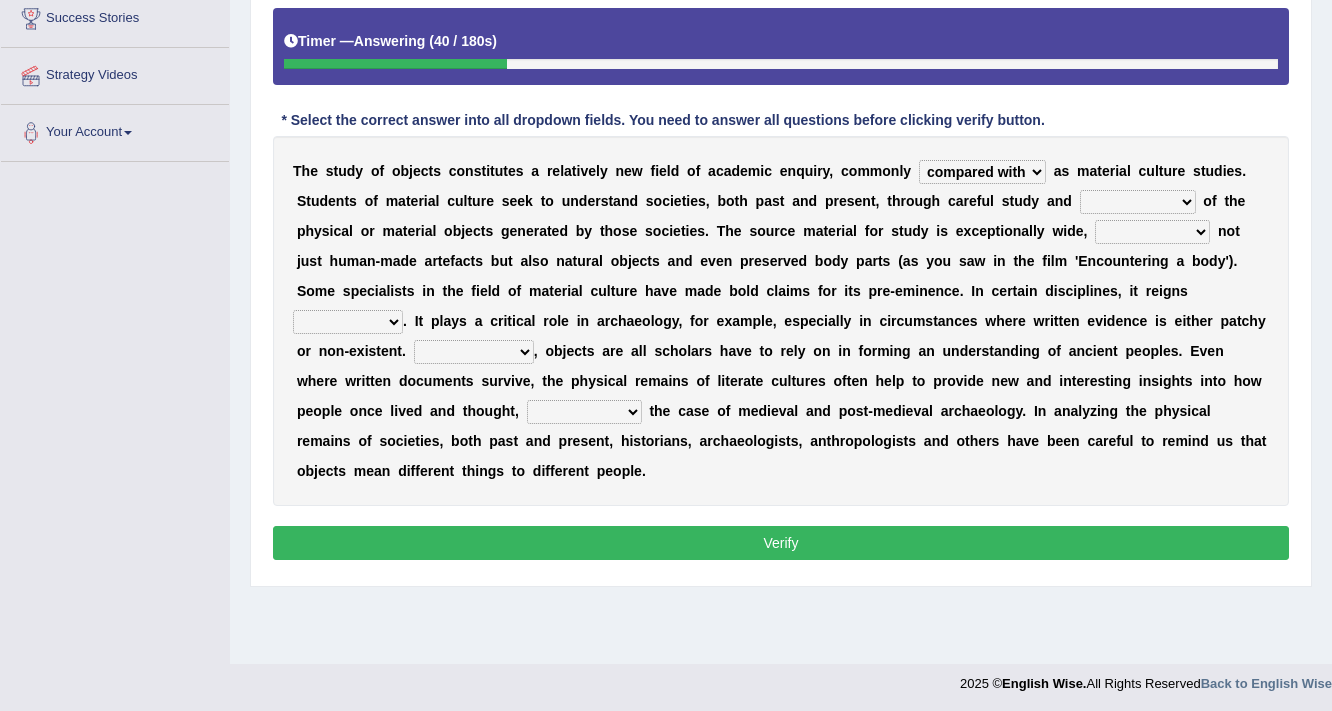 click on "subject to compared with across from referred to" at bounding box center (982, 172) 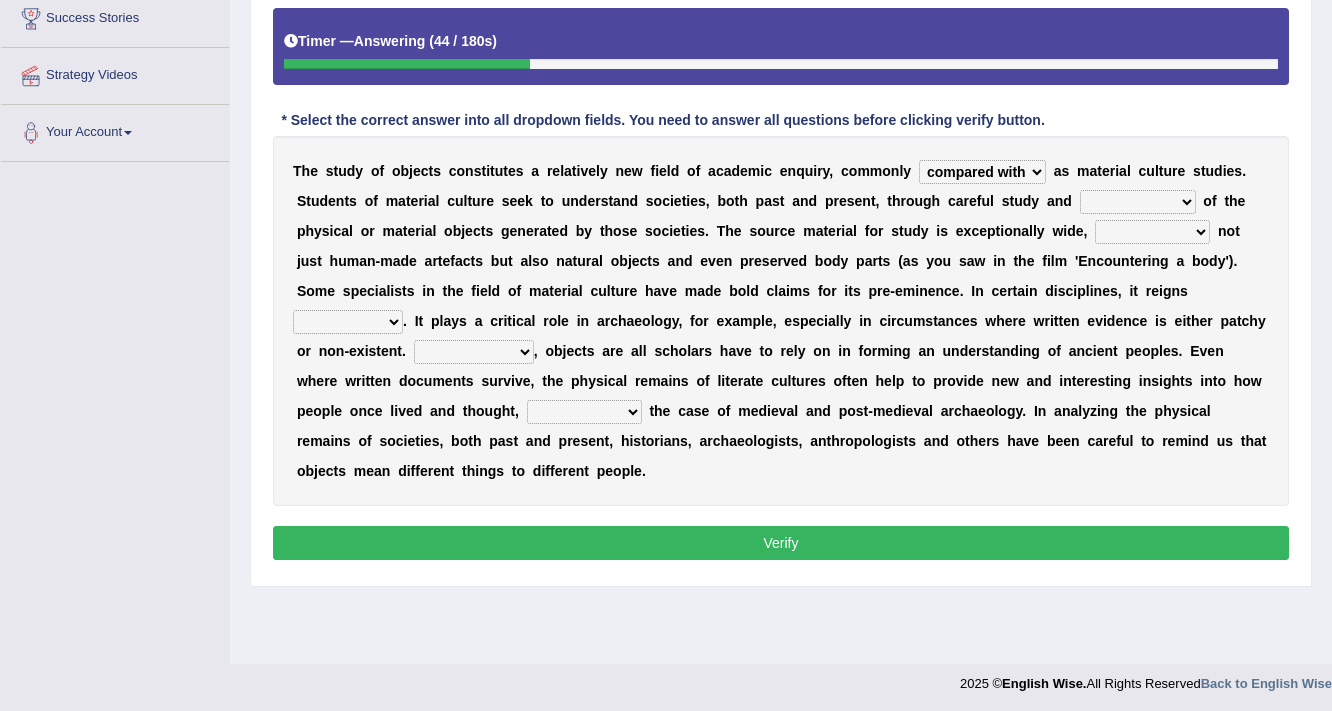 click on "experiment modification consumption observation" at bounding box center (1138, 202) 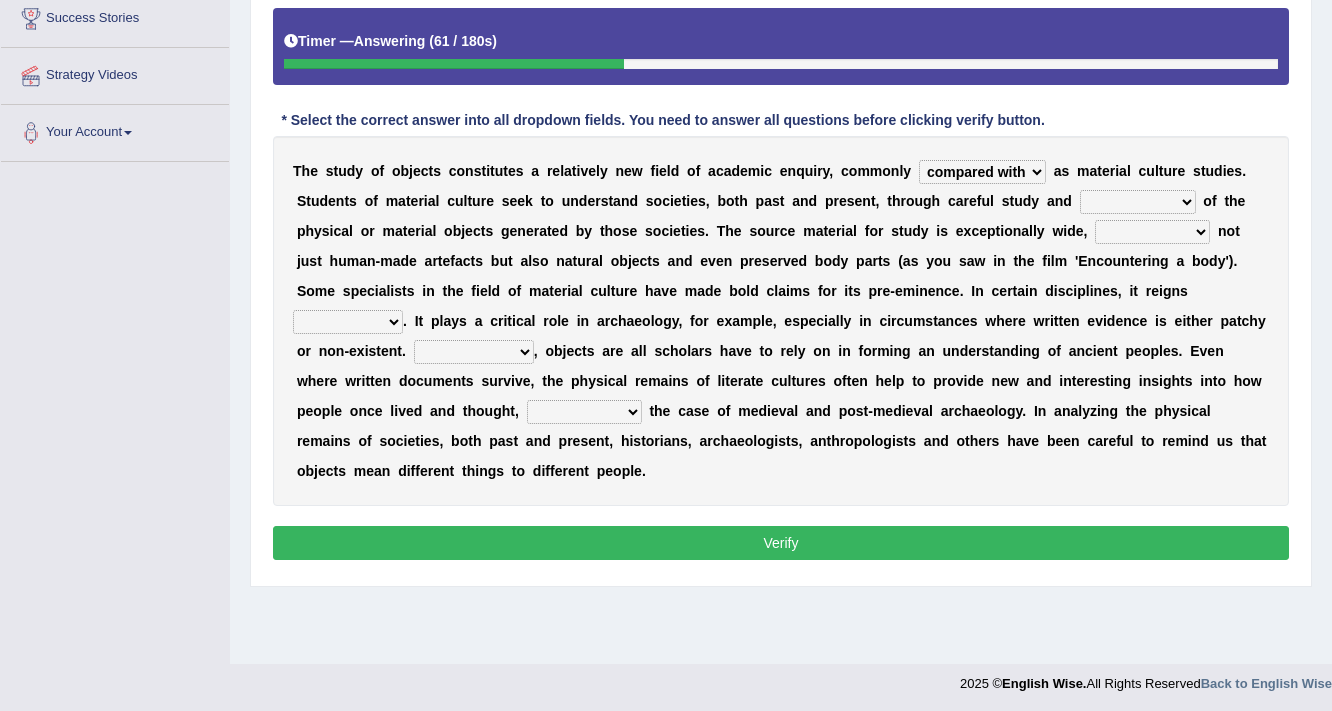 click at bounding box center (955, 261) 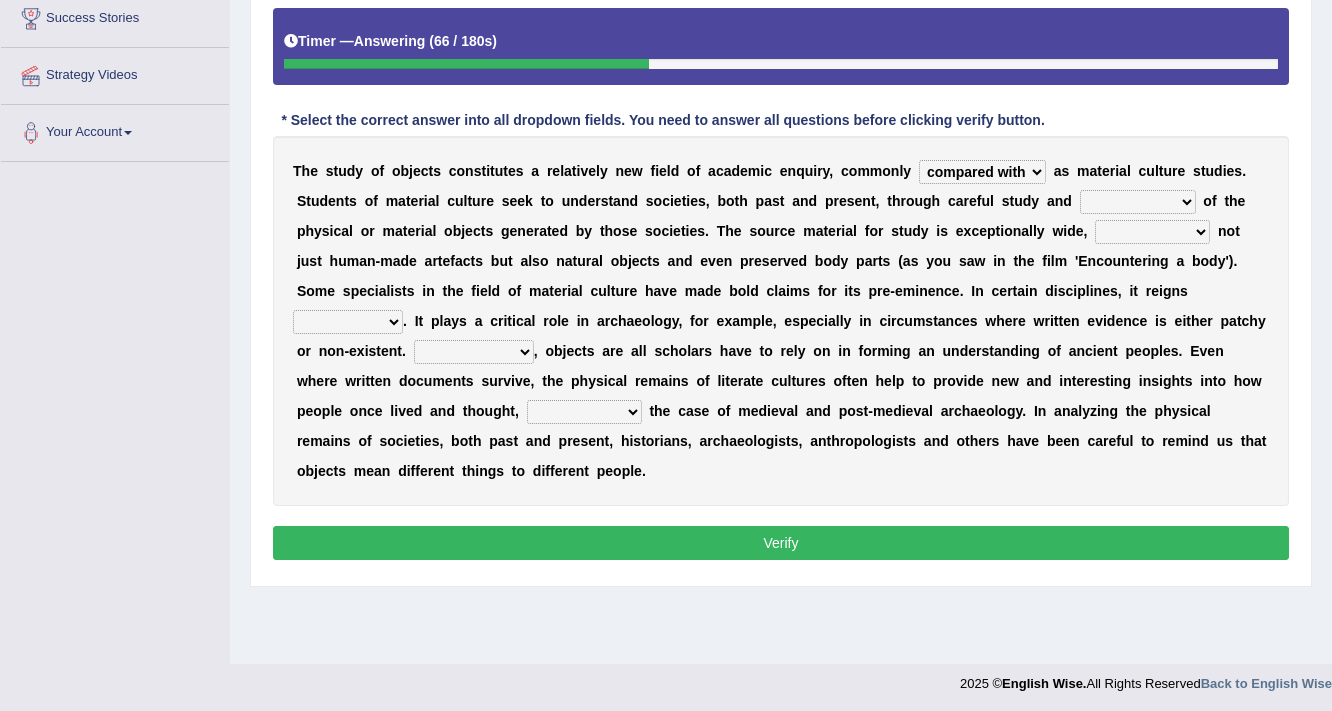 click on "experiment modification consumption observation" at bounding box center [1138, 202] 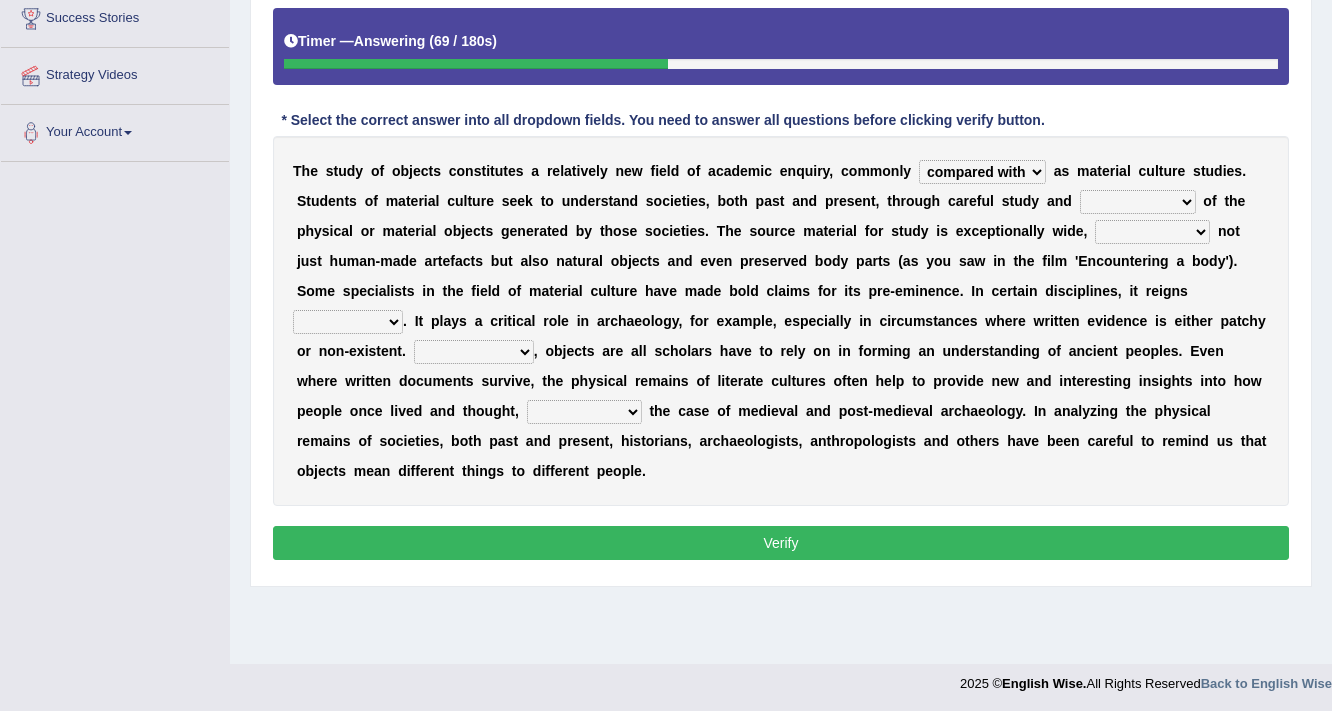 select on "experiment" 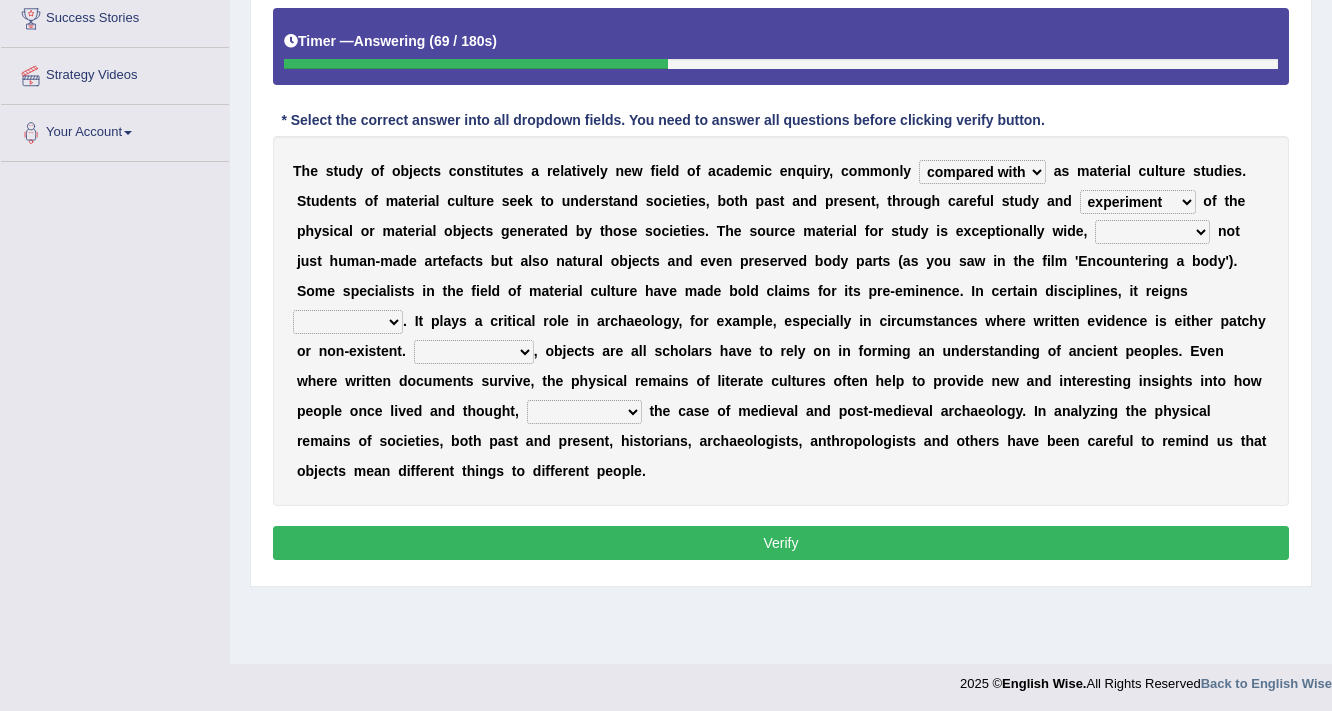 click on "experiment modification consumption observation" at bounding box center [1138, 202] 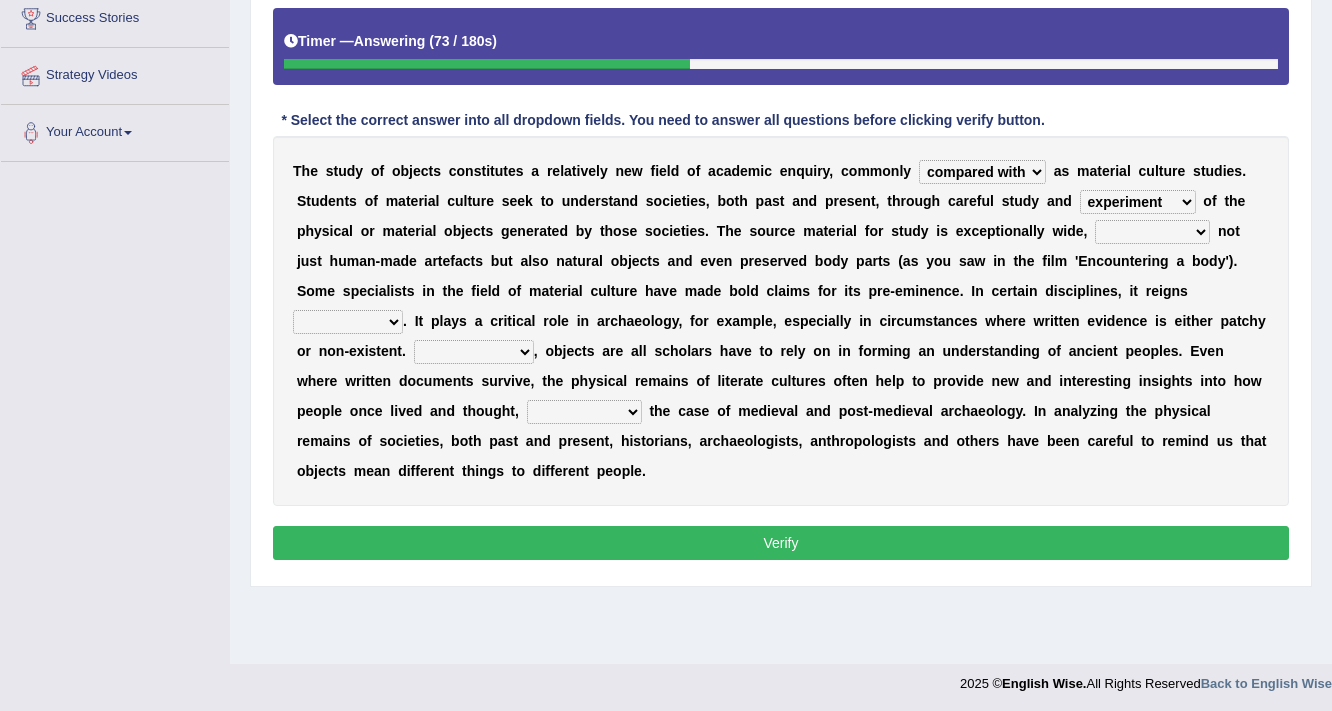 click on "experiment modification consumption observation" at bounding box center (1138, 202) 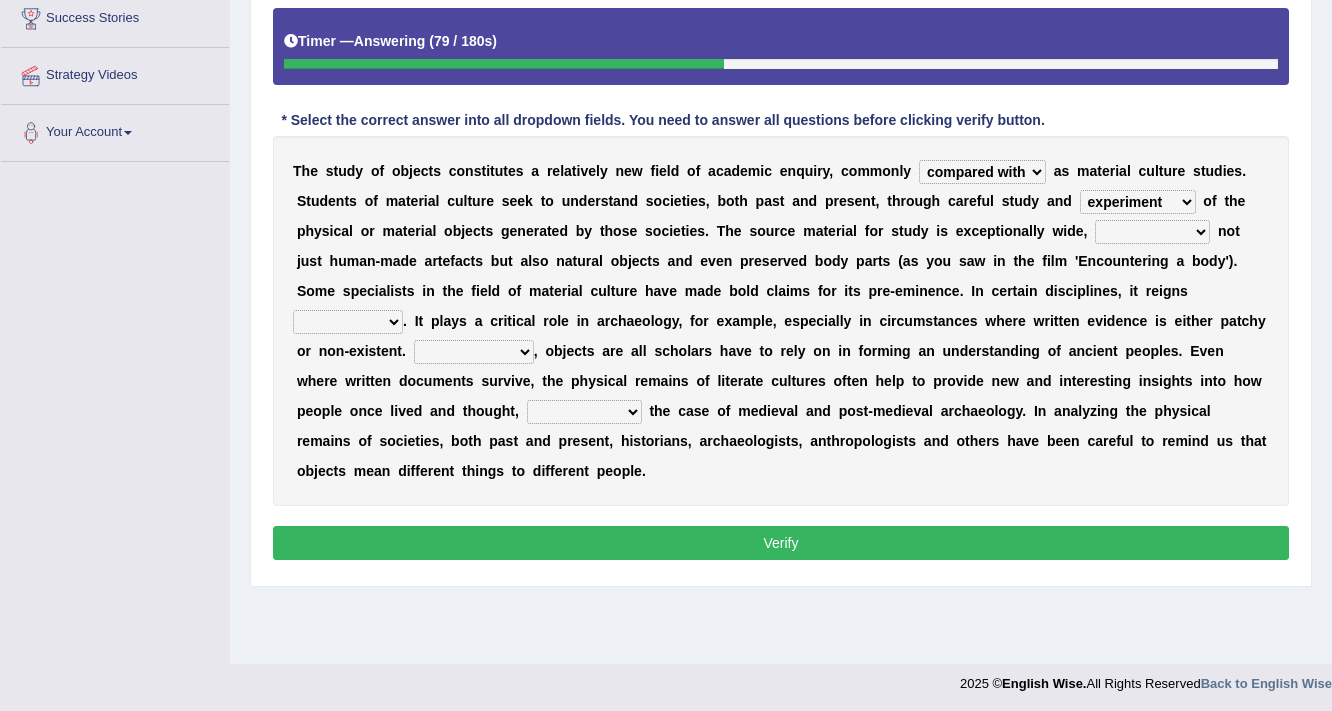 click on "e" at bounding box center (983, 231) 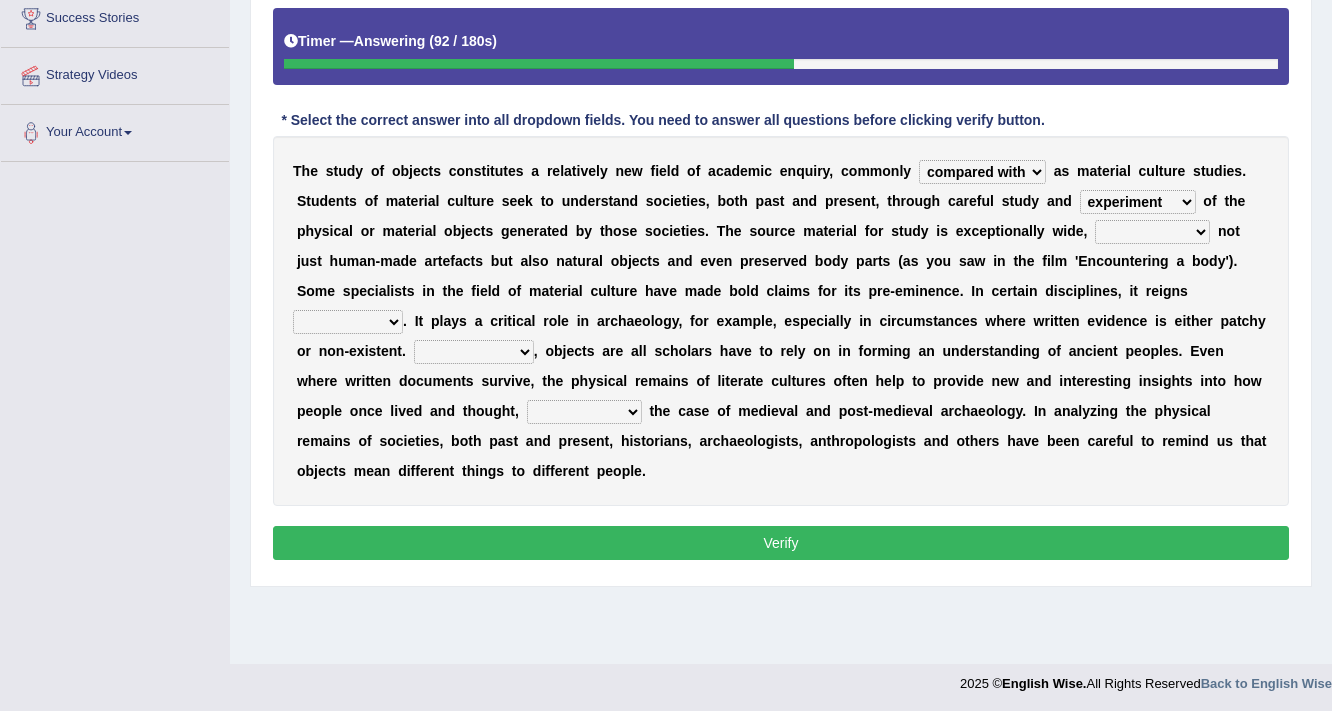 click on "includes including included had included" at bounding box center [1152, 232] 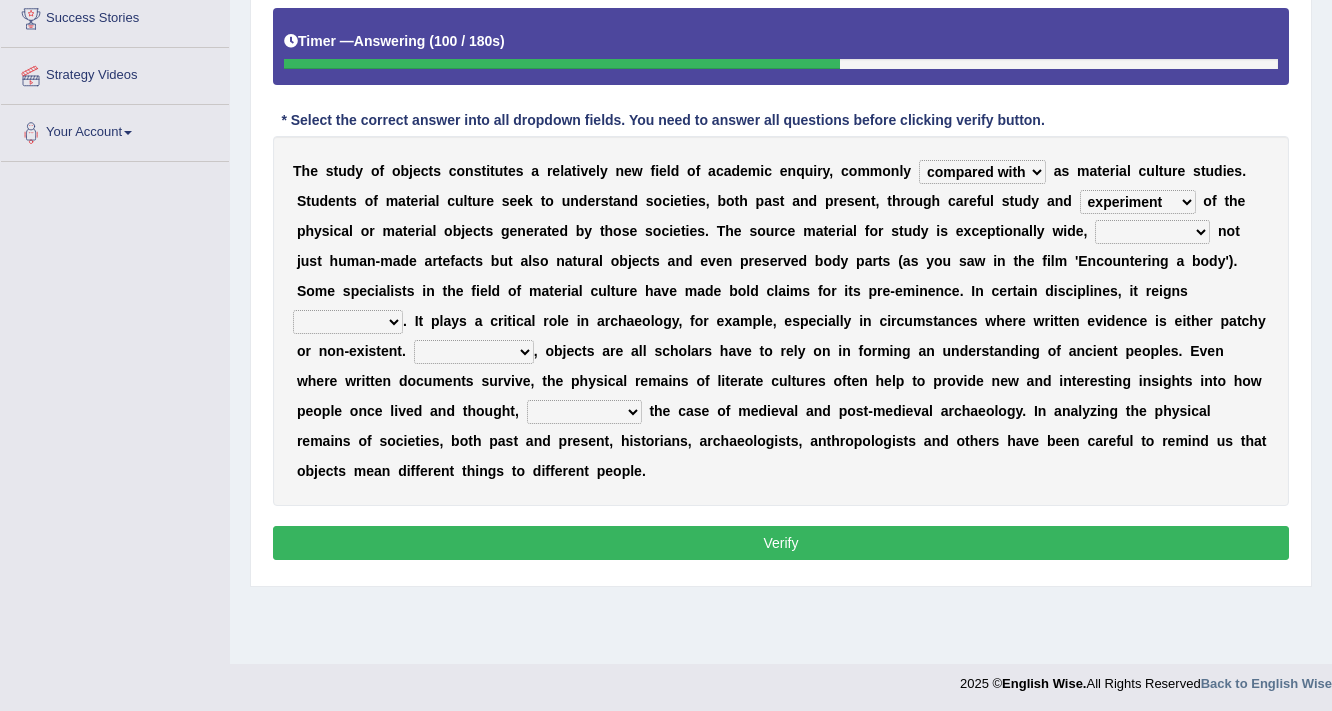 select on "including" 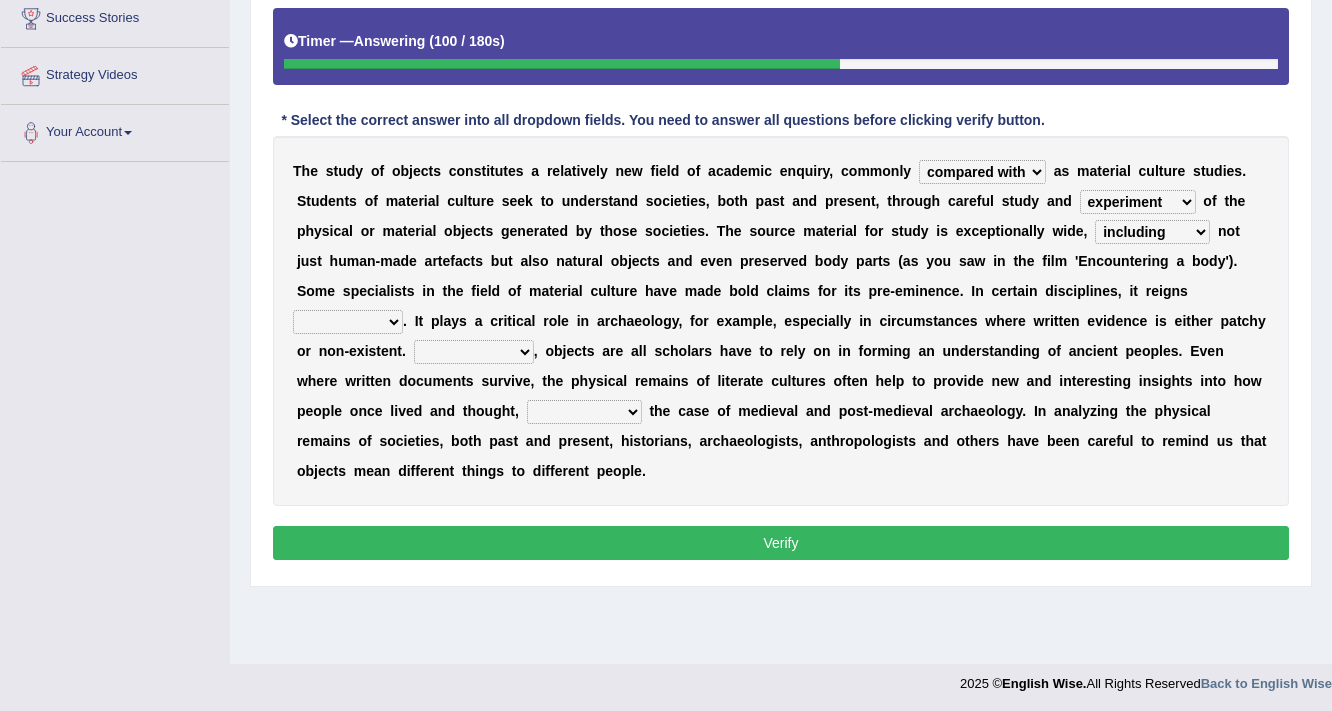 click on "includes including included had included" at bounding box center (1152, 232) 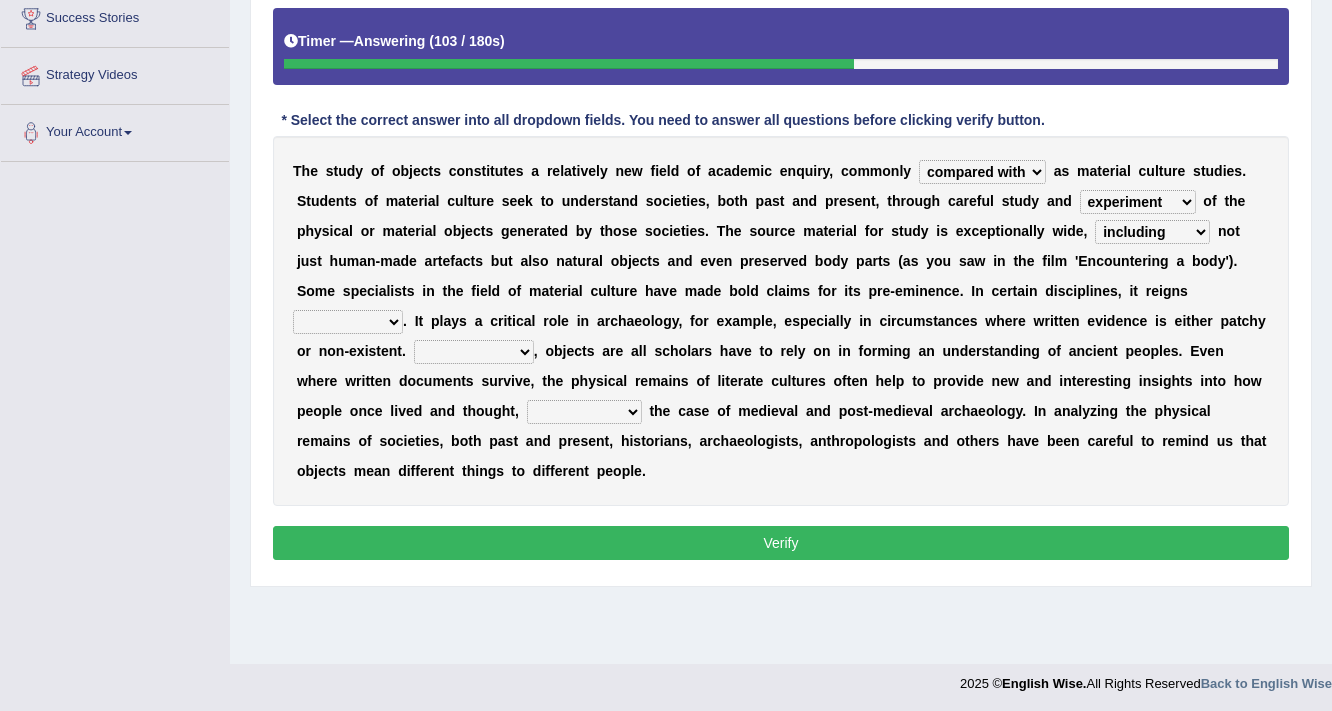 click on "at all supreme everywhere far and wide" at bounding box center [348, 322] 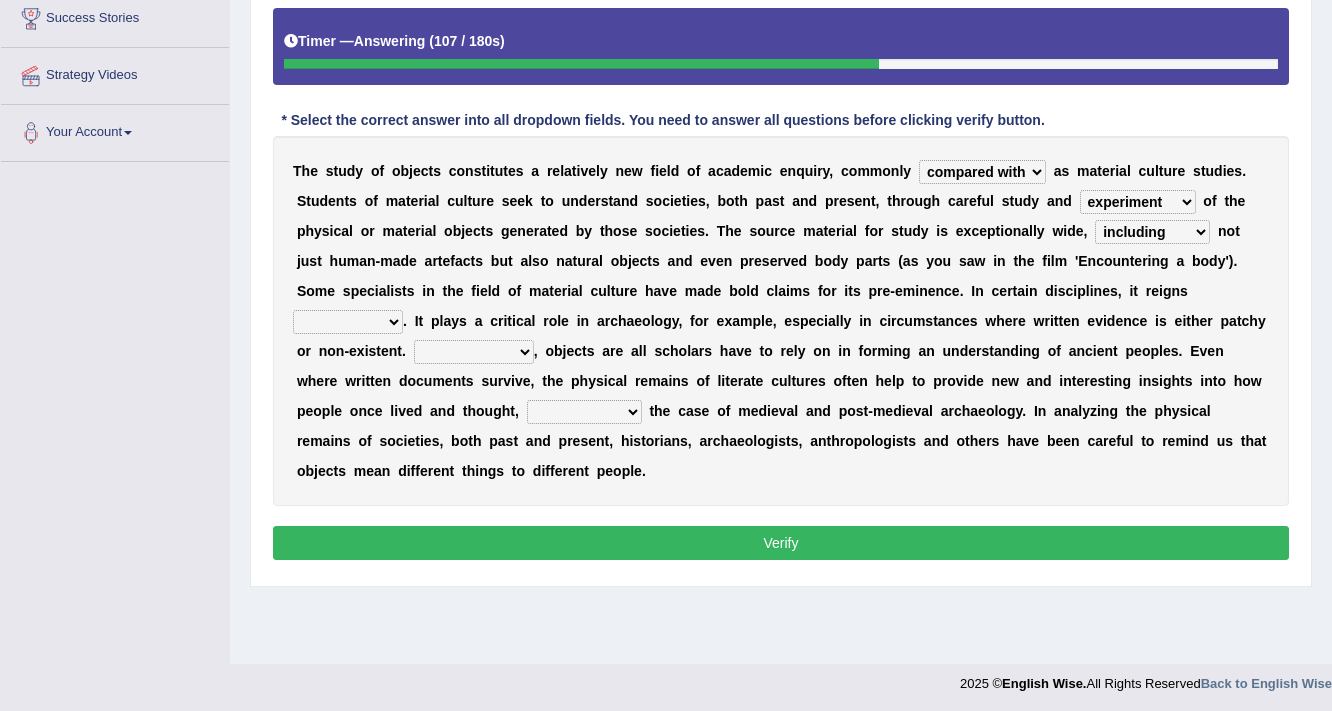 click on "b" at bounding box center (558, 351) 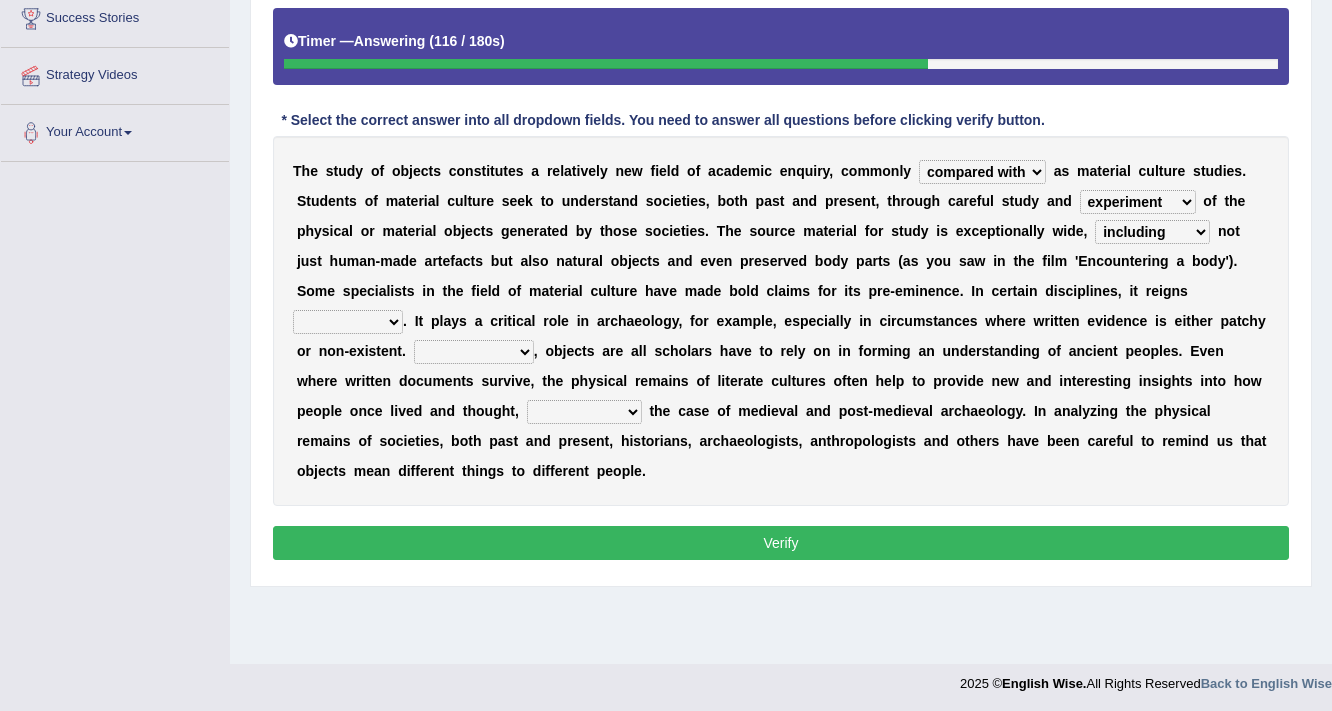 click on "at all supreme everywhere far and wide" at bounding box center [348, 322] 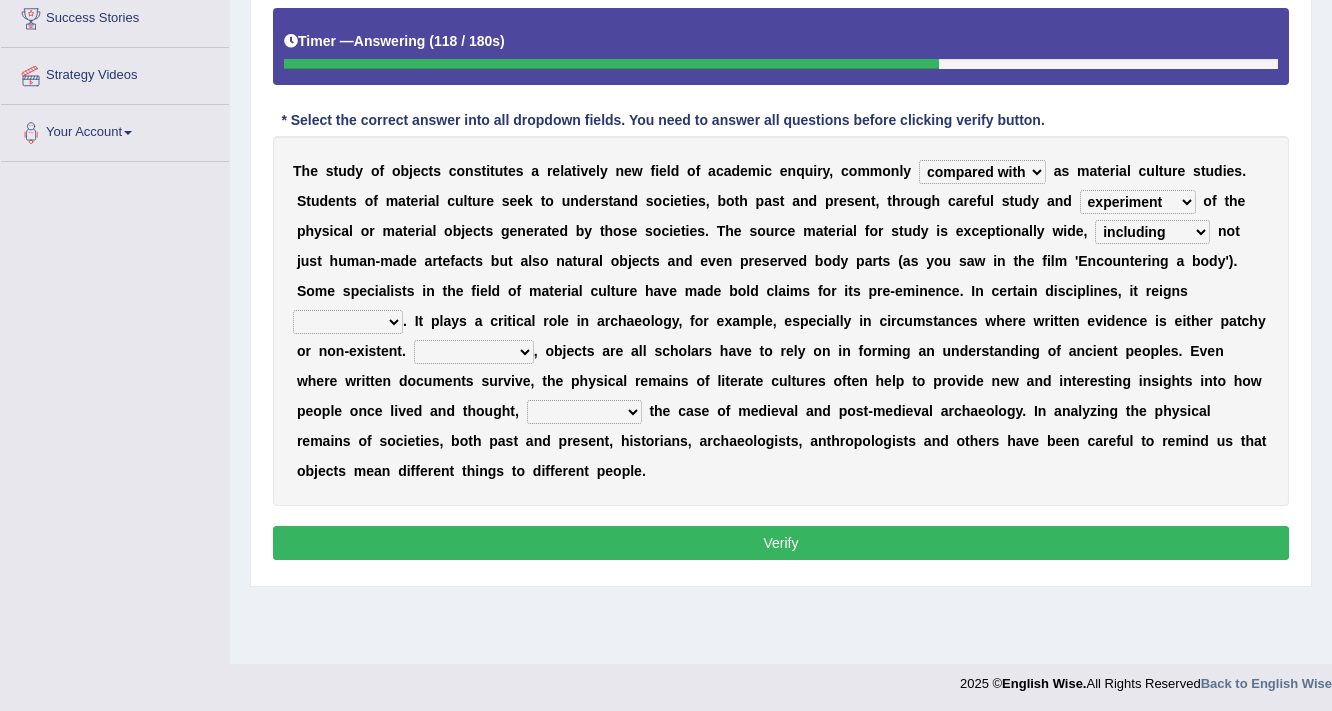 select on "everywhere" 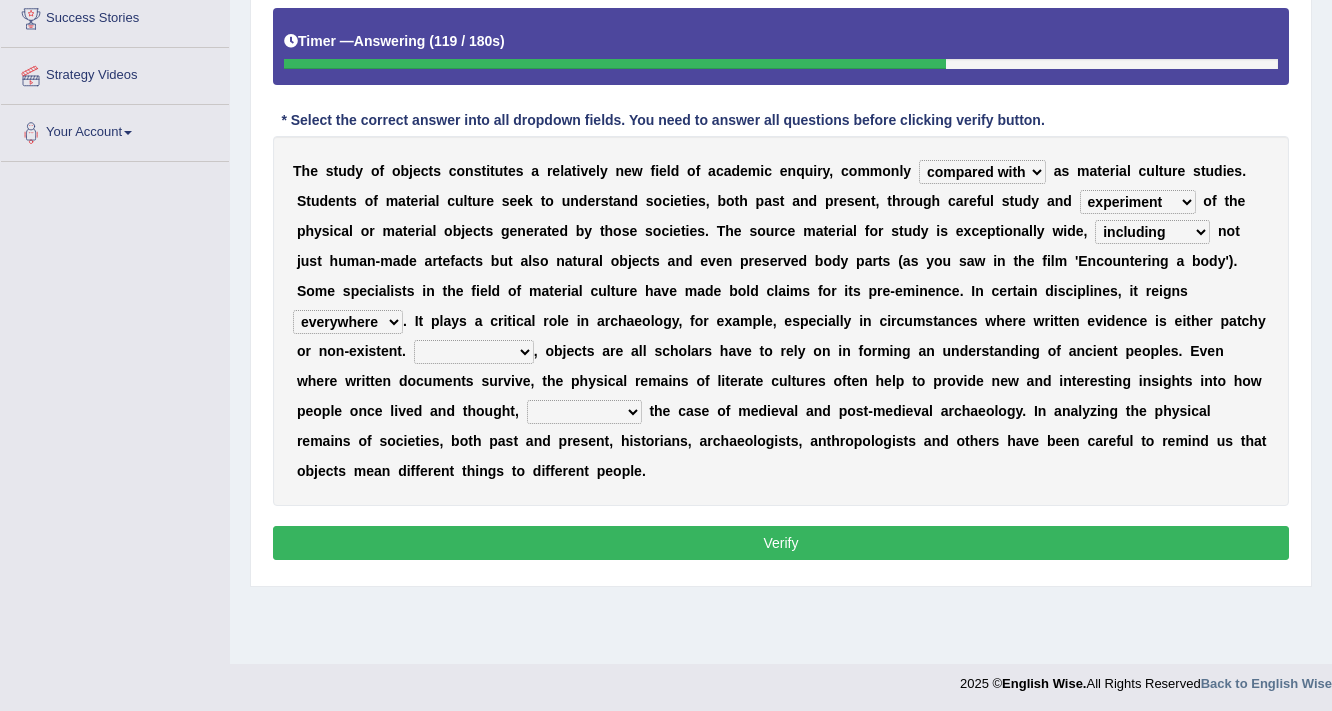 click on "By no means In this way In such cases In essence" at bounding box center (474, 352) 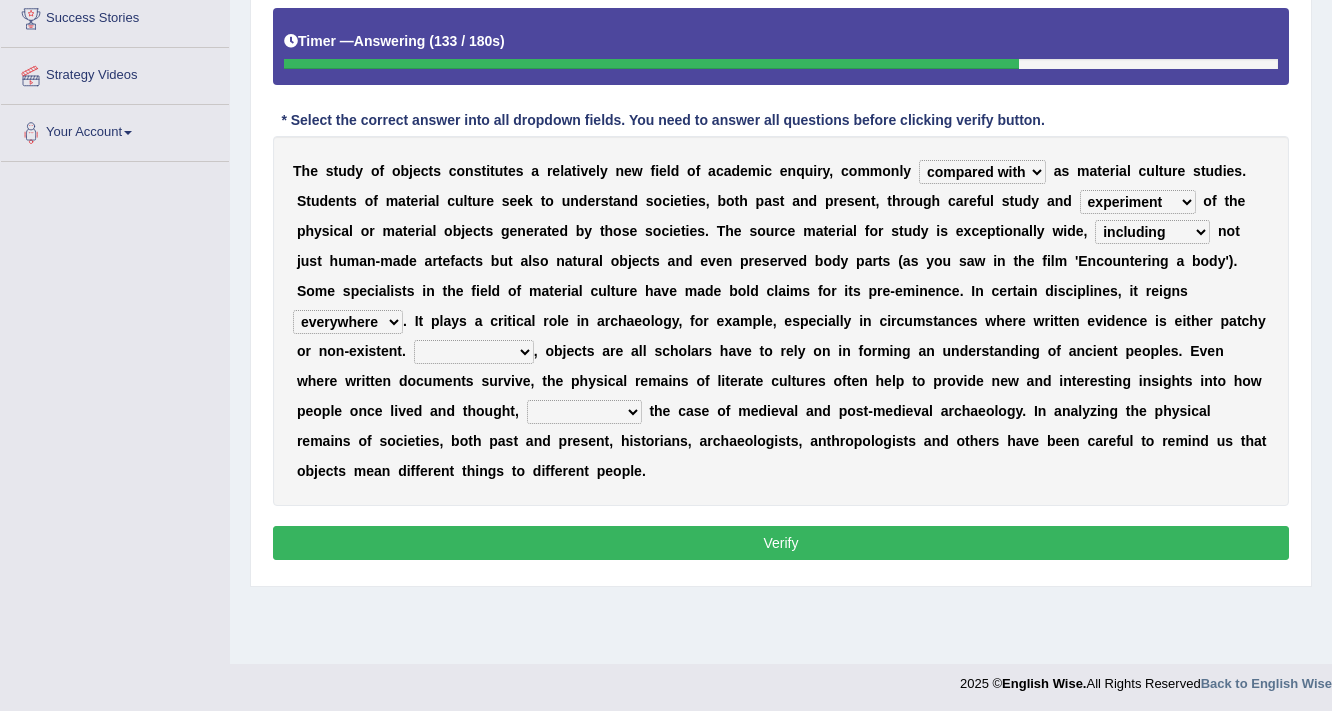 select on "In this way" 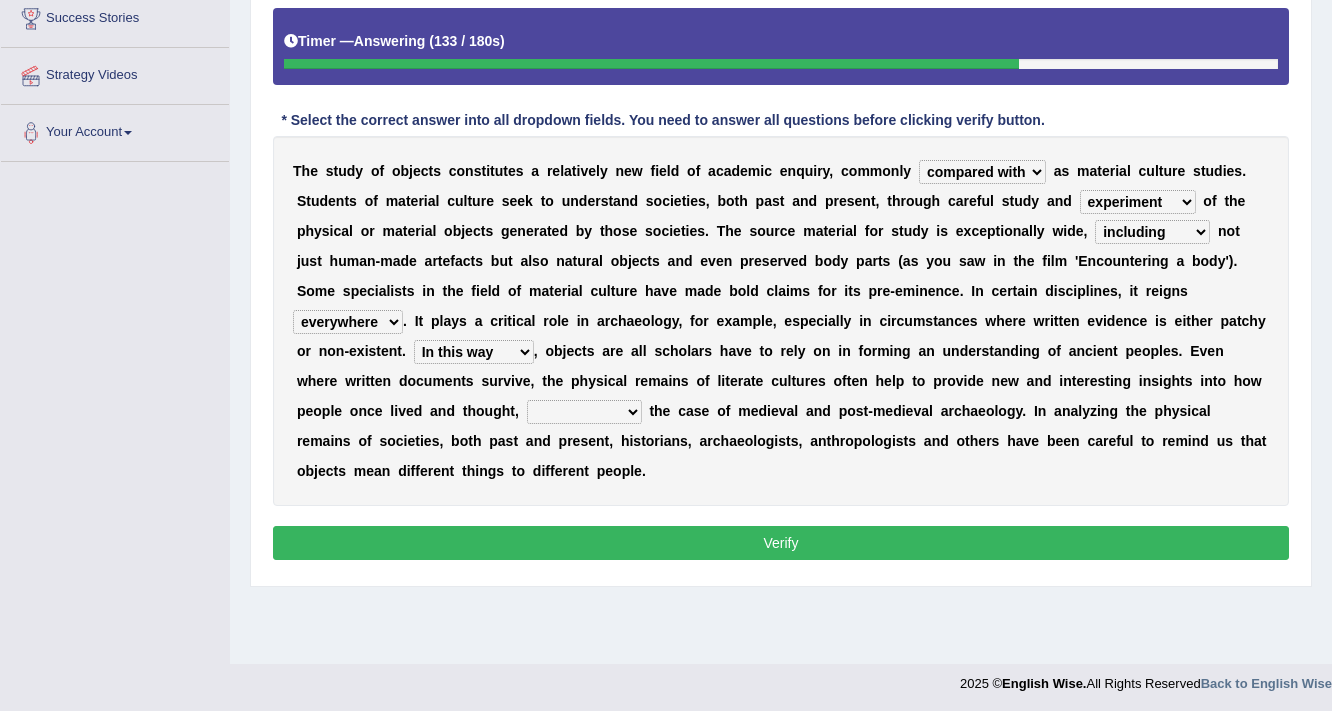 click on "By no means In this way In such cases In essence" at bounding box center (474, 352) 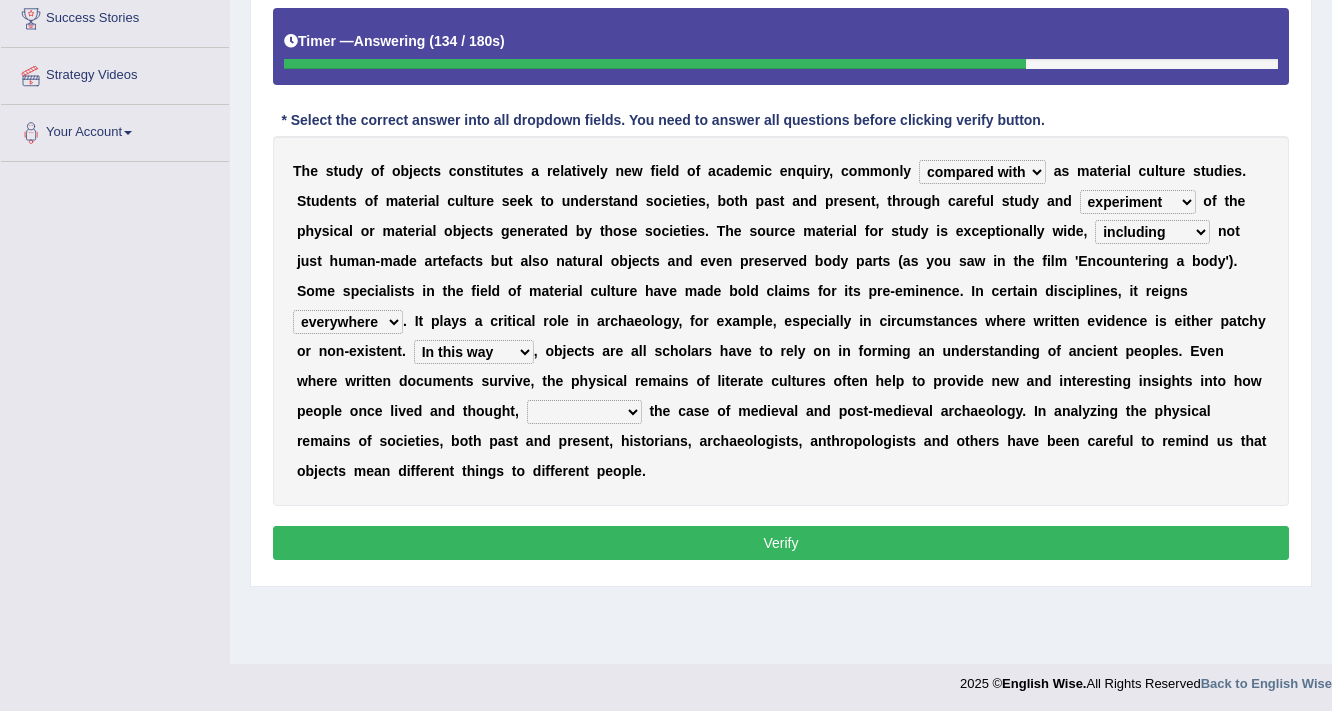 click on "as long as as if as a result of as in" at bounding box center [584, 412] 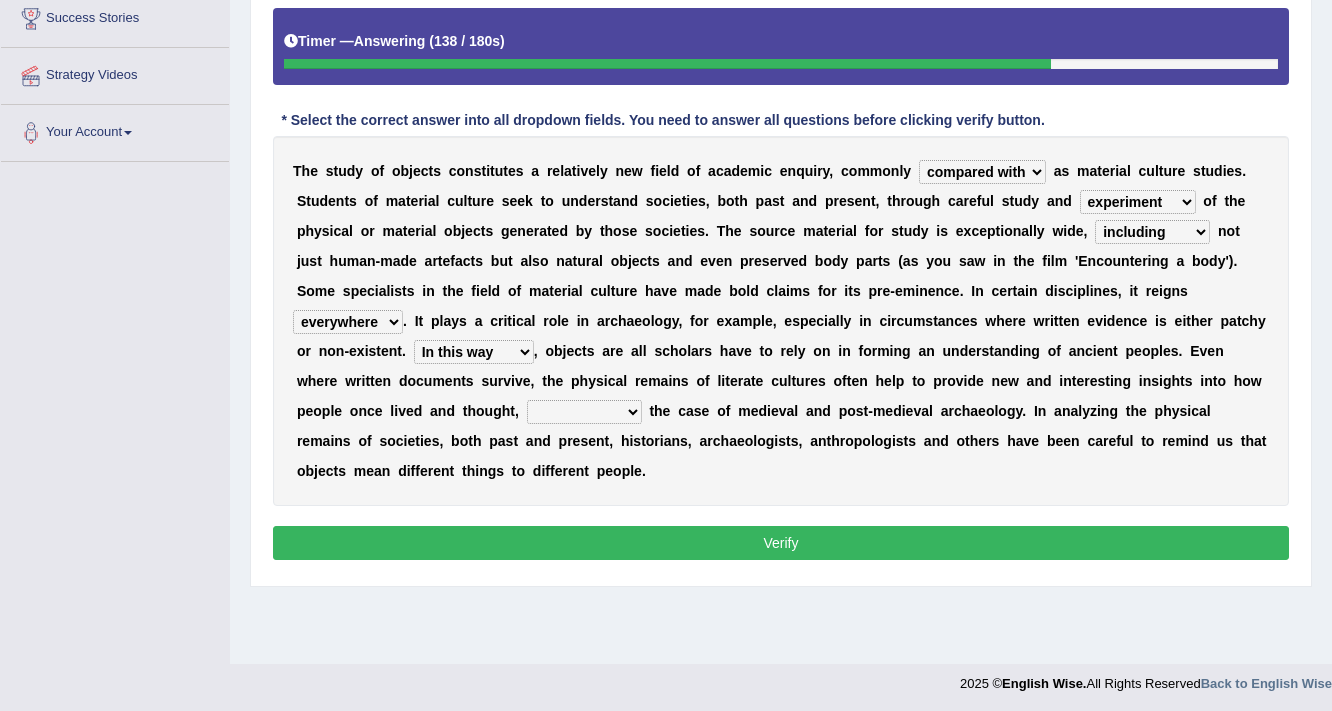 click on "e" at bounding box center (437, 471) 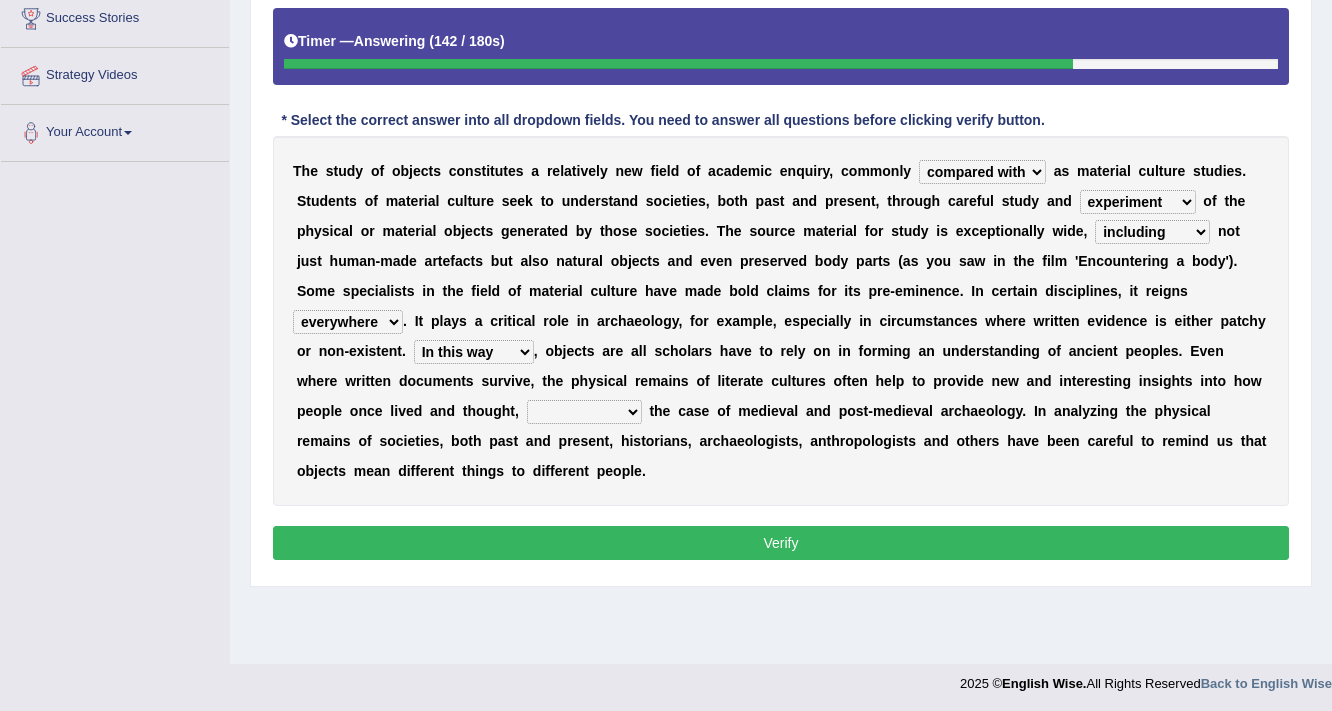click on "as long as as if as a result of as in" at bounding box center [584, 412] 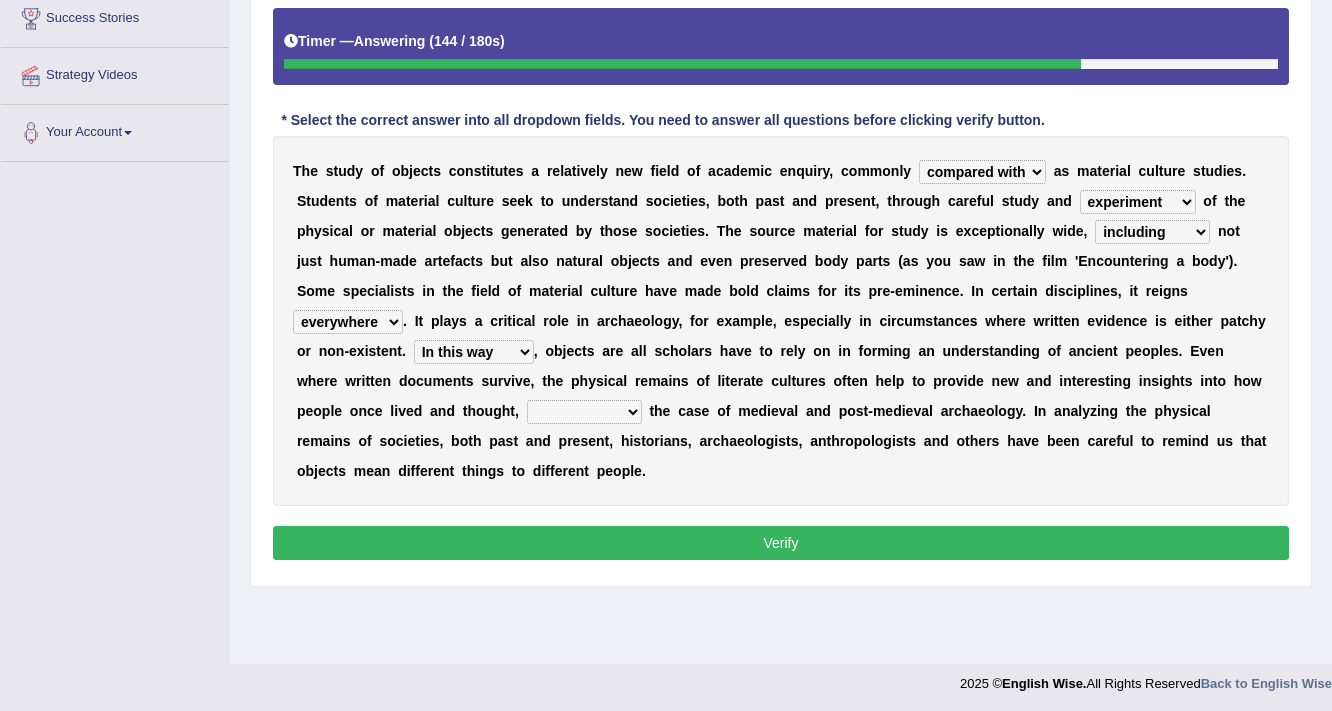 select on "as in" 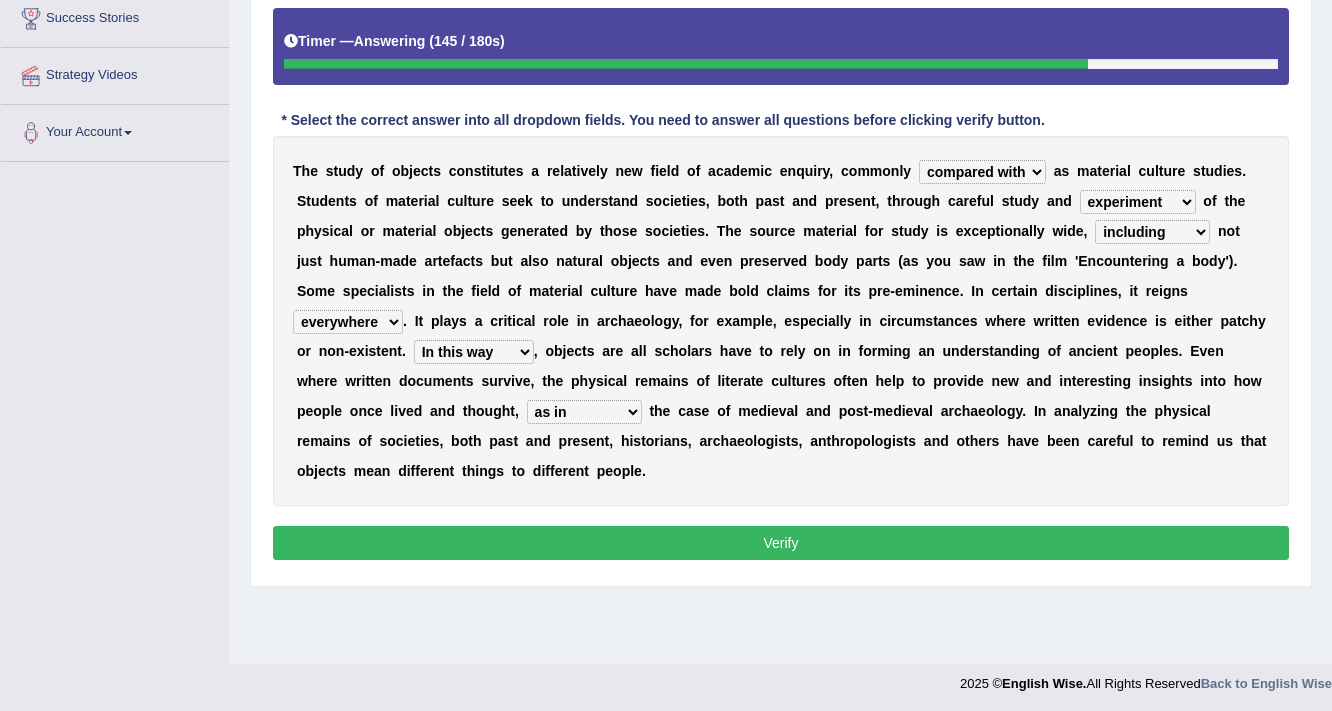 click on "Verify" at bounding box center [781, 543] 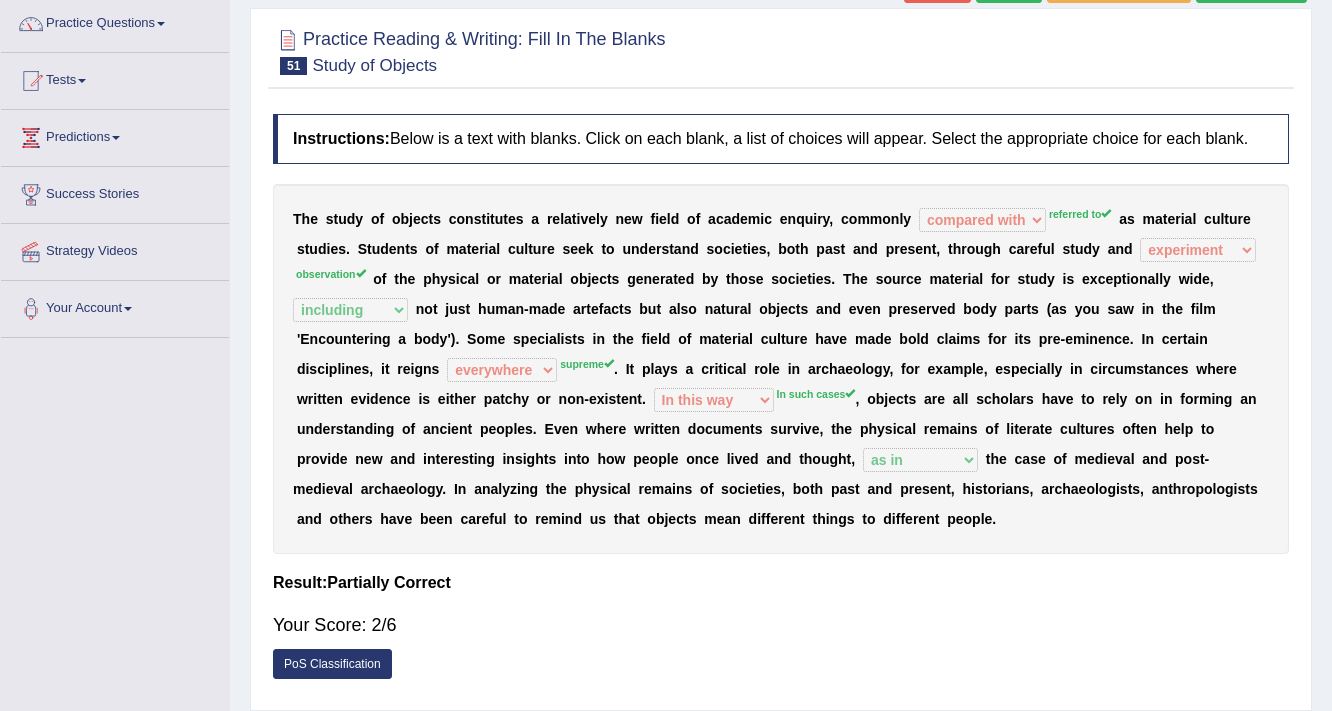 scroll, scrollTop: 80, scrollLeft: 0, axis: vertical 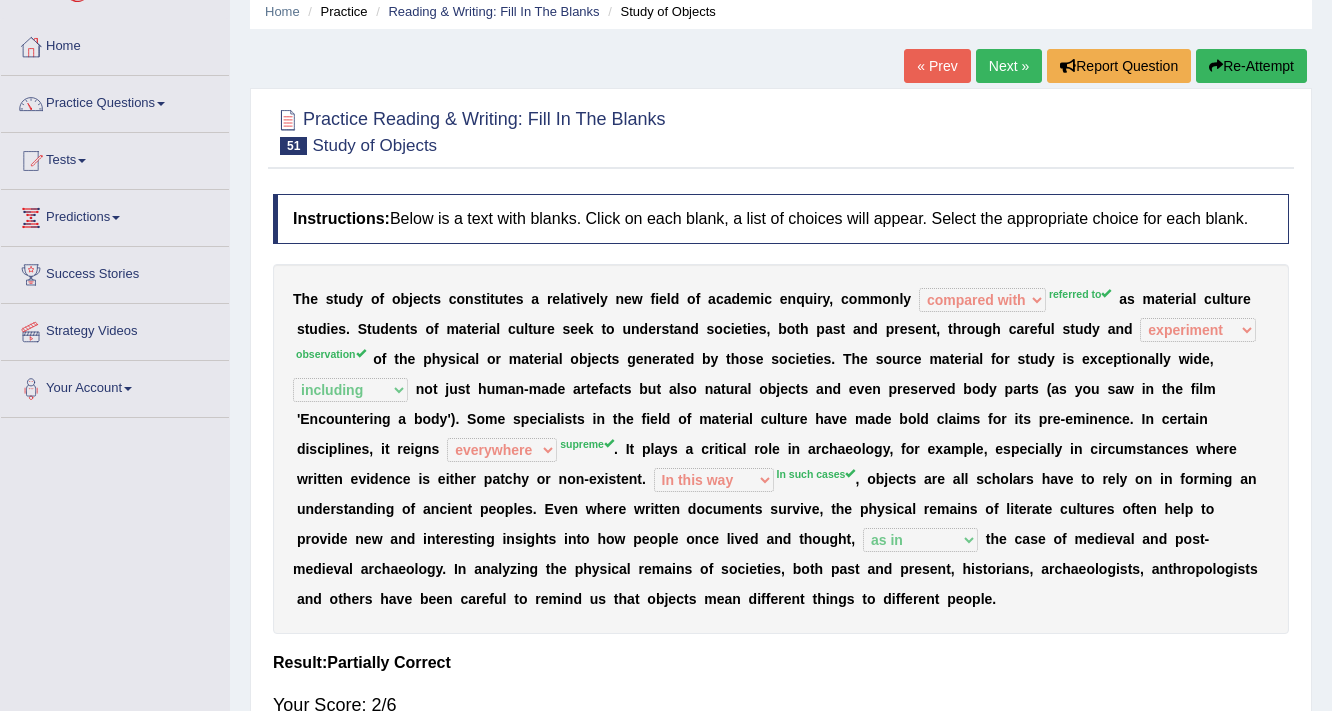 click on "Next »" at bounding box center [1009, 66] 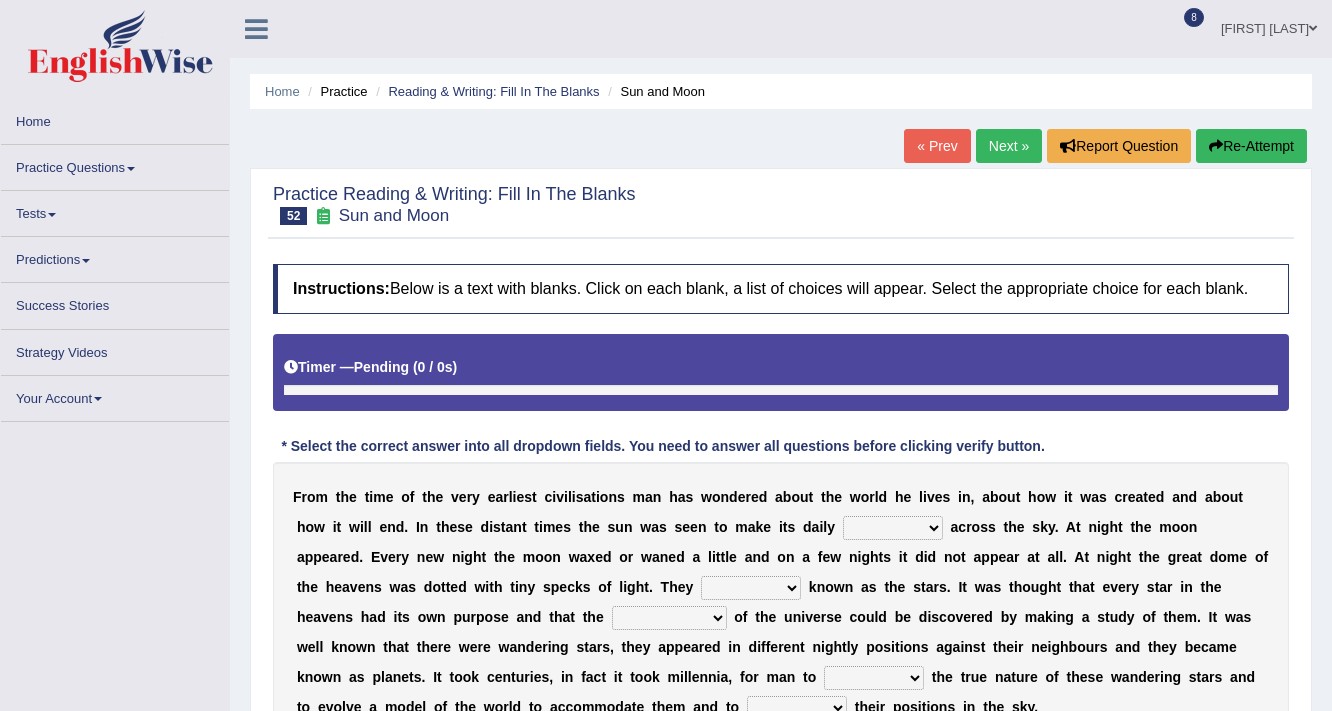 scroll, scrollTop: 160, scrollLeft: 0, axis: vertical 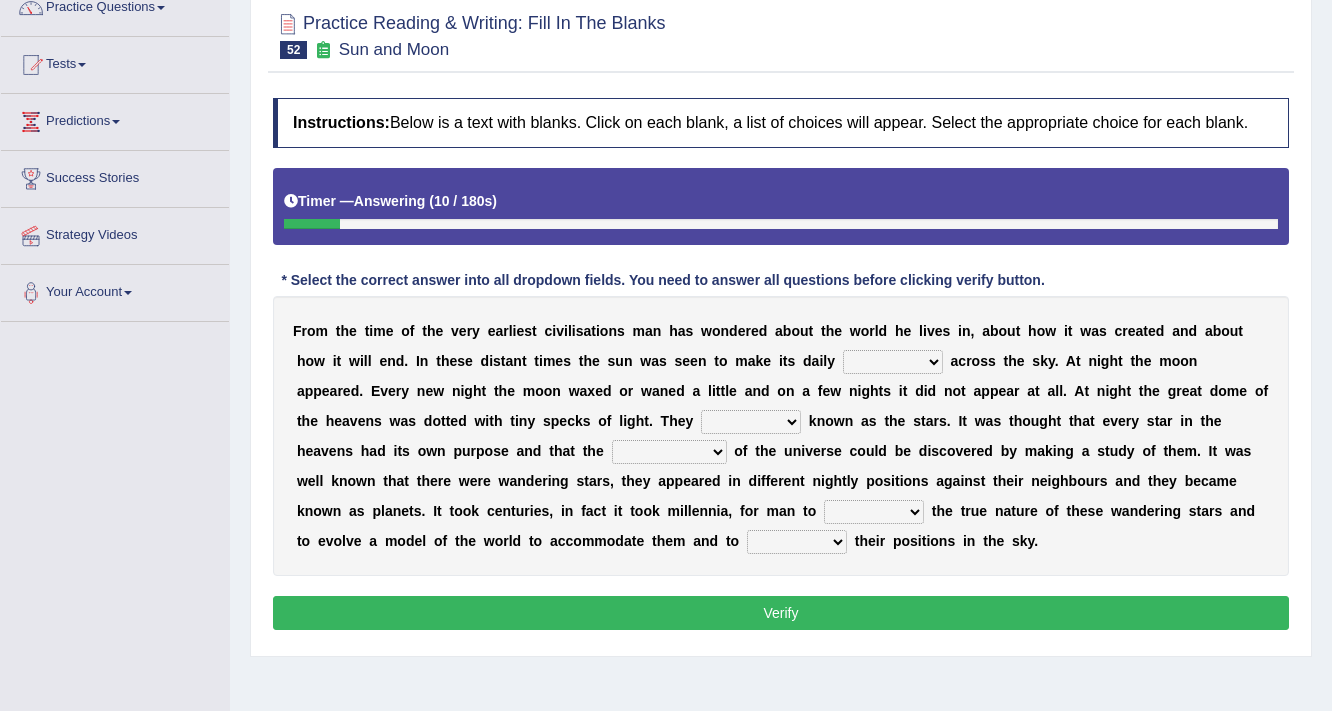 click on "plan level journey line" at bounding box center [893, 362] 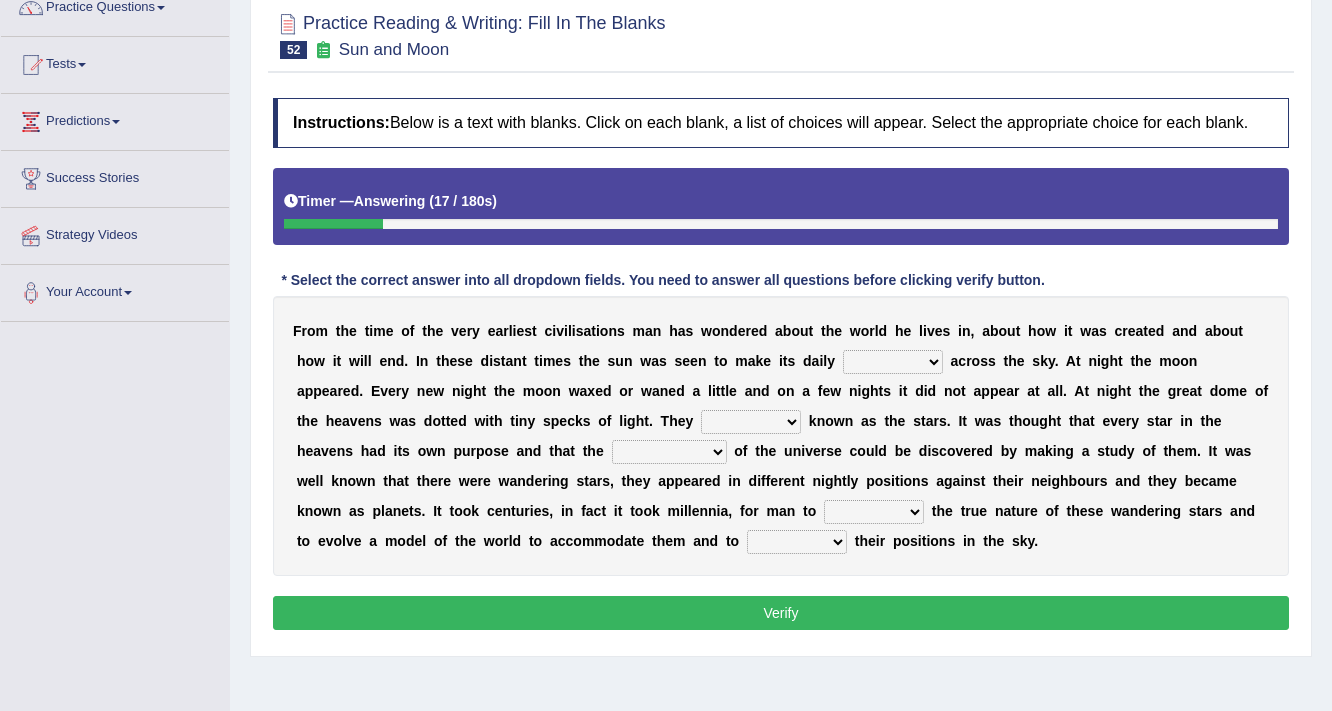 select on "journey" 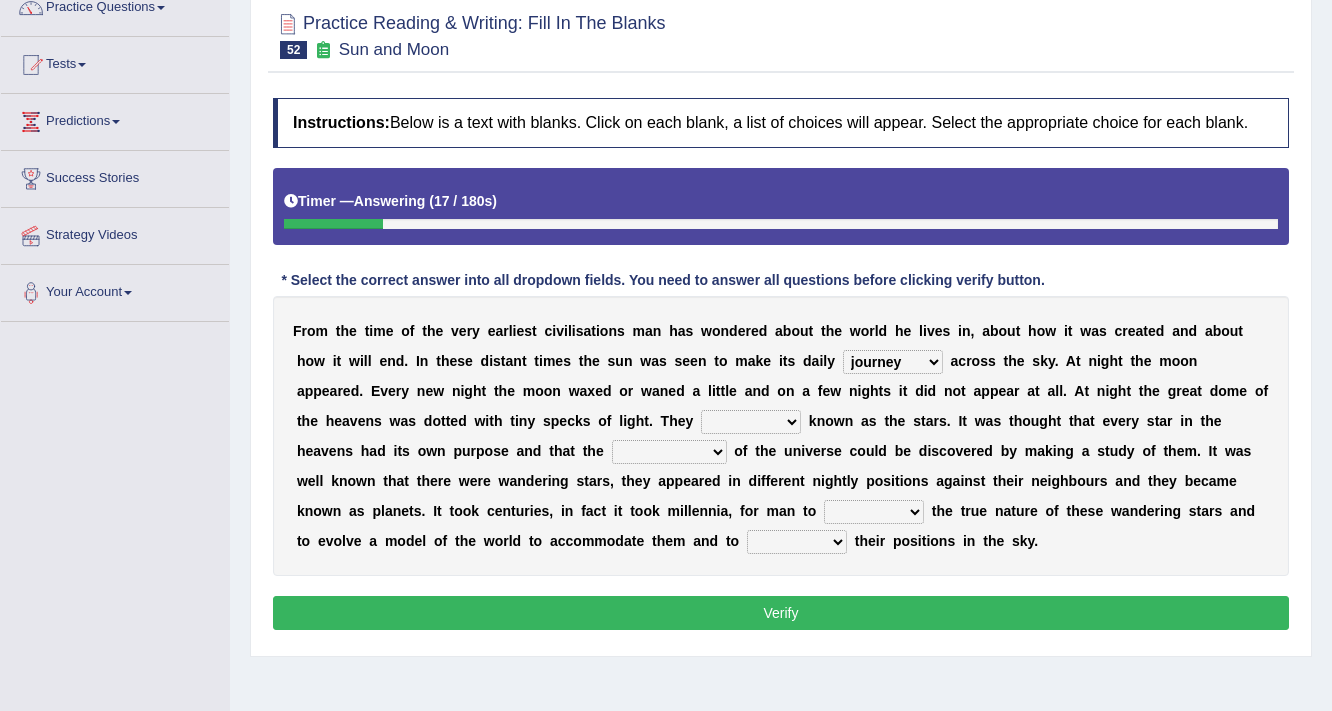 click on "plan level journey line" at bounding box center (893, 362) 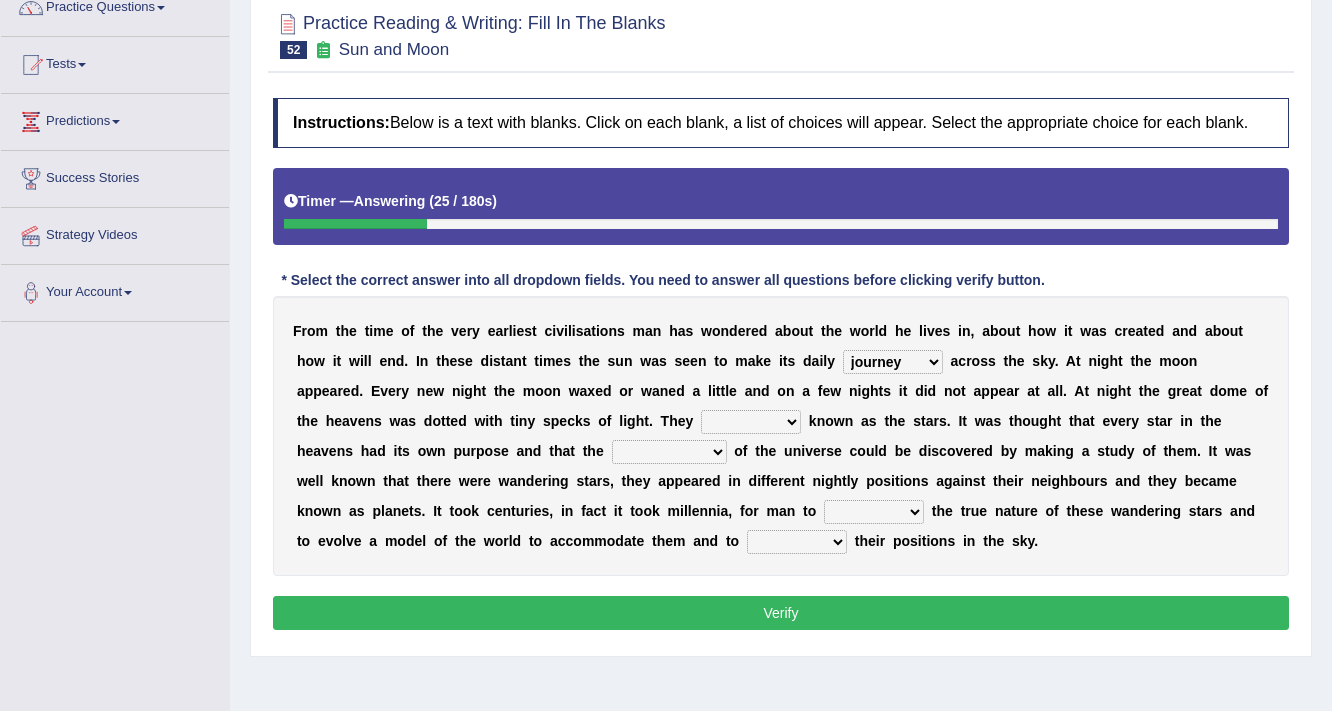 click on "are well become became" at bounding box center (751, 422) 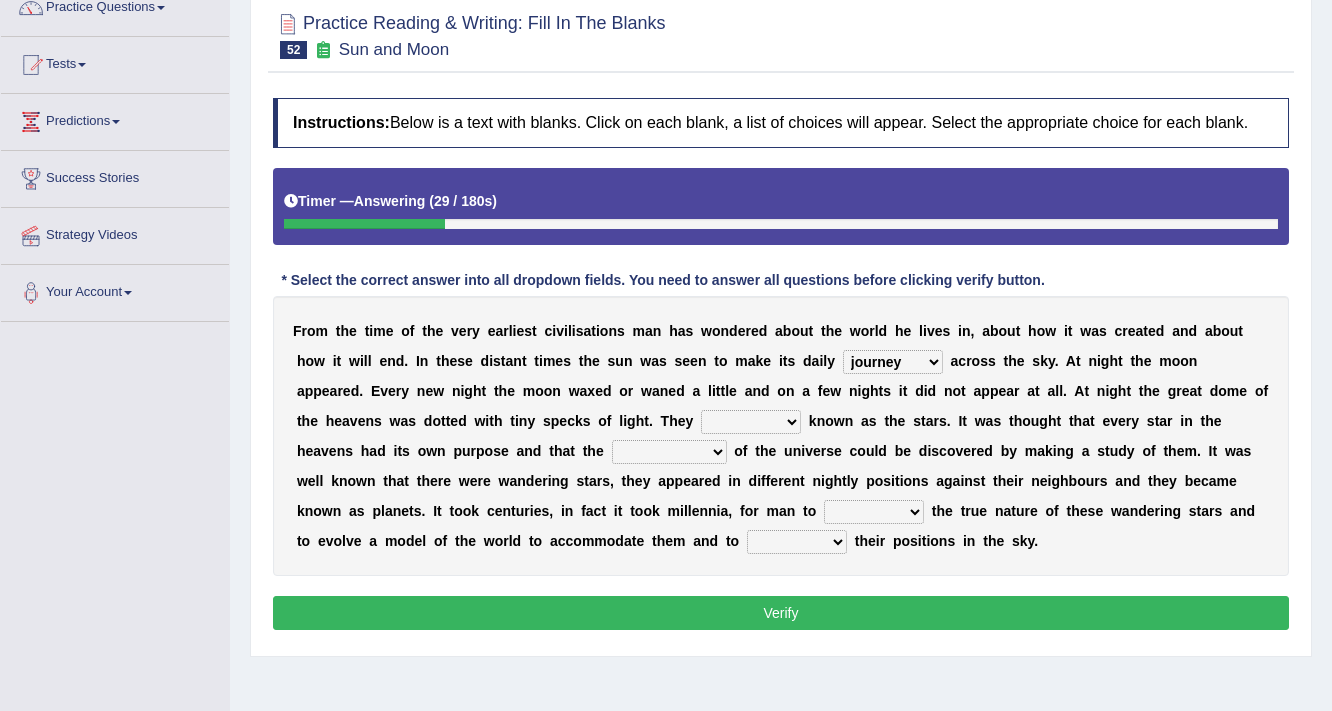select on "became" 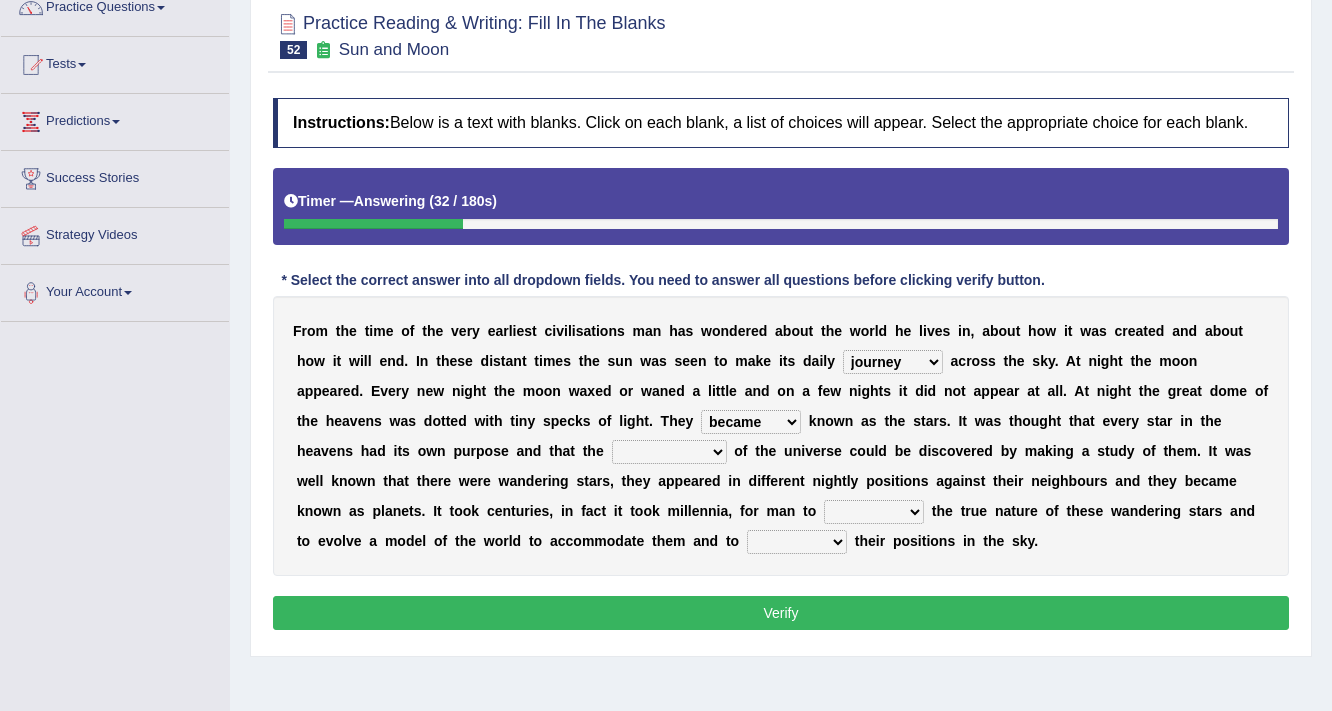 click on "stories secrets views imaginations" at bounding box center [669, 452] 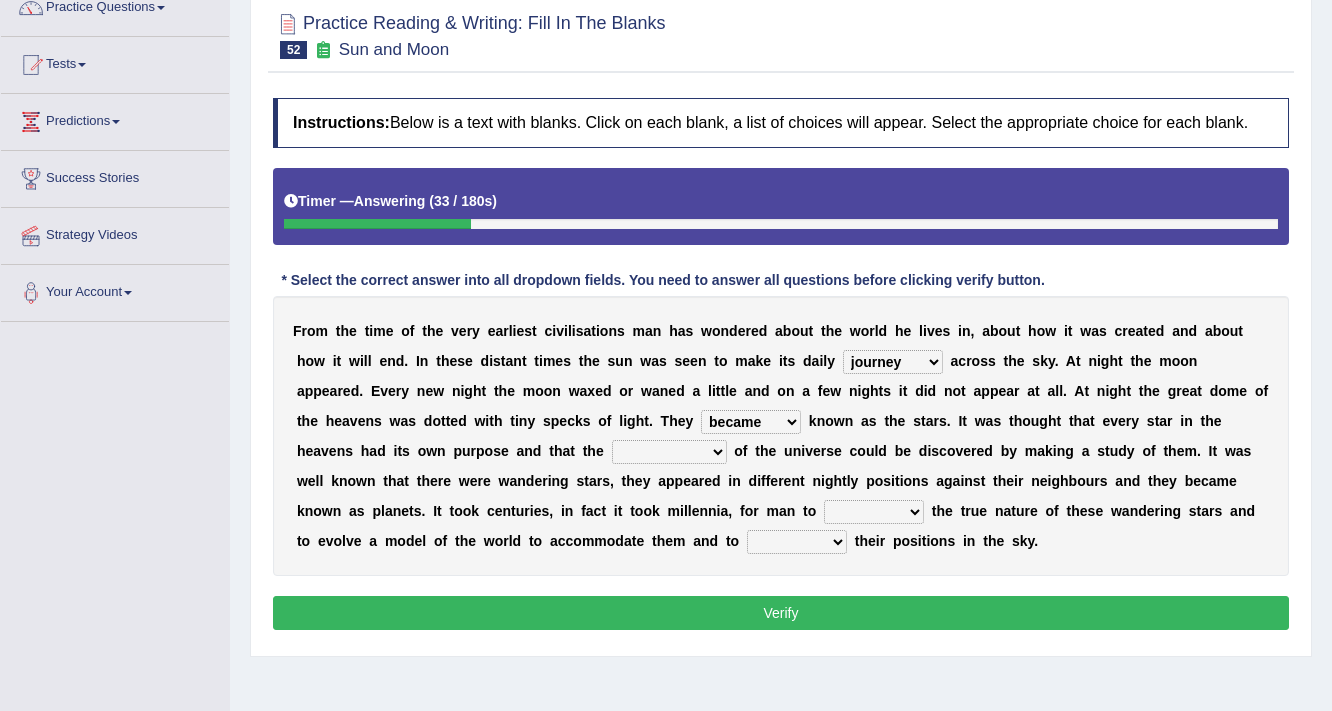 click on "h" at bounding box center [558, 451] 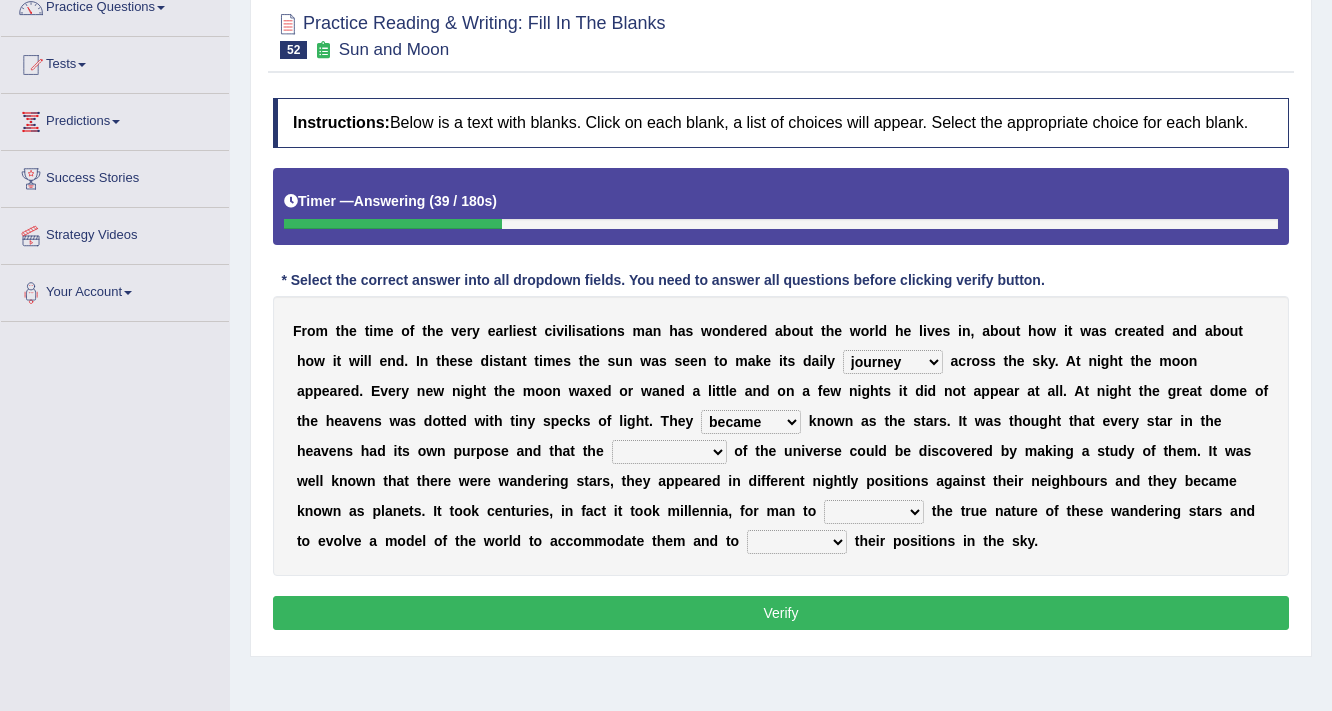click on "stories secrets views imaginations" at bounding box center [669, 452] 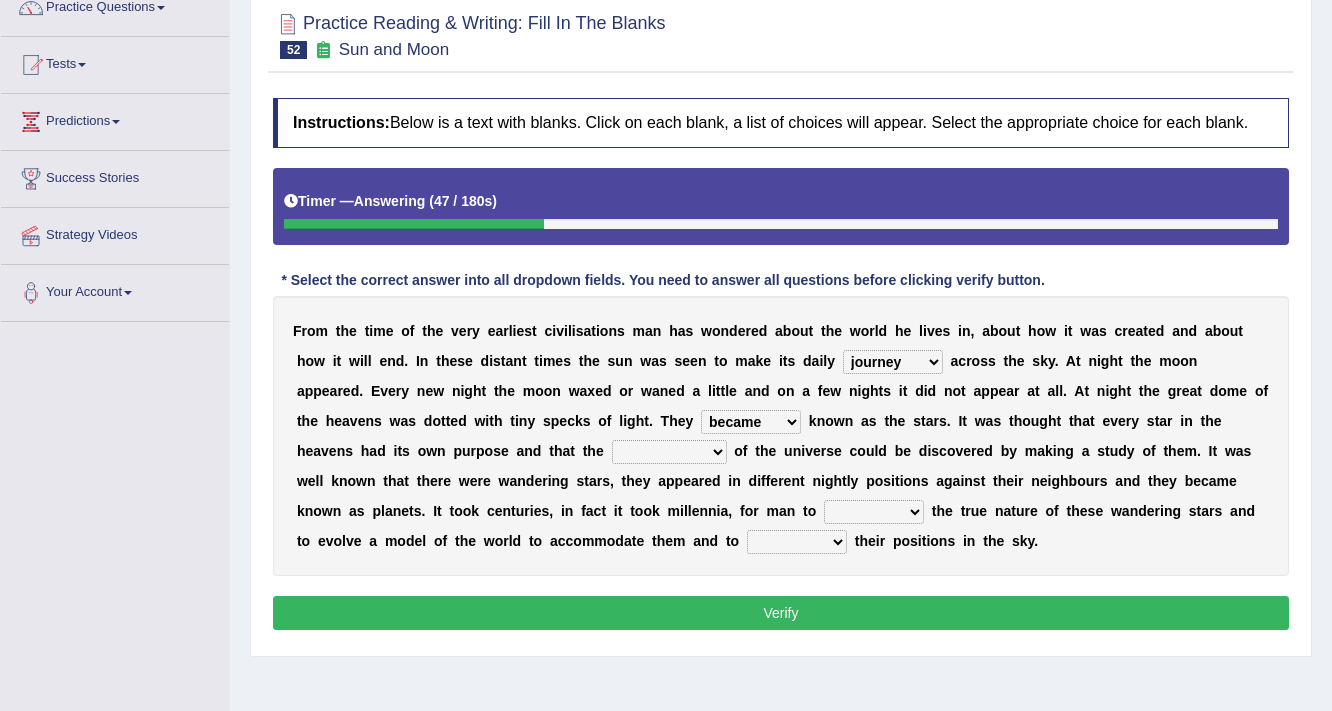 select on "secrets" 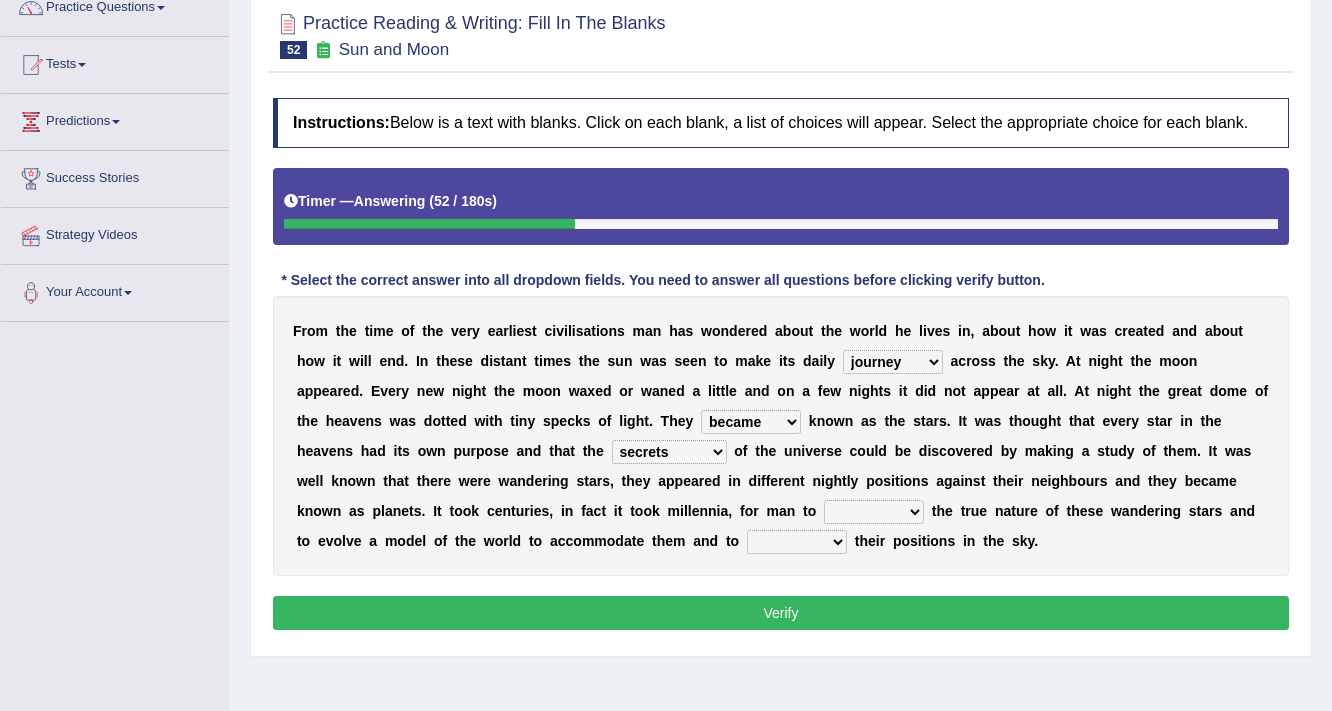 click on "distort discuss charge determine" at bounding box center (874, 512) 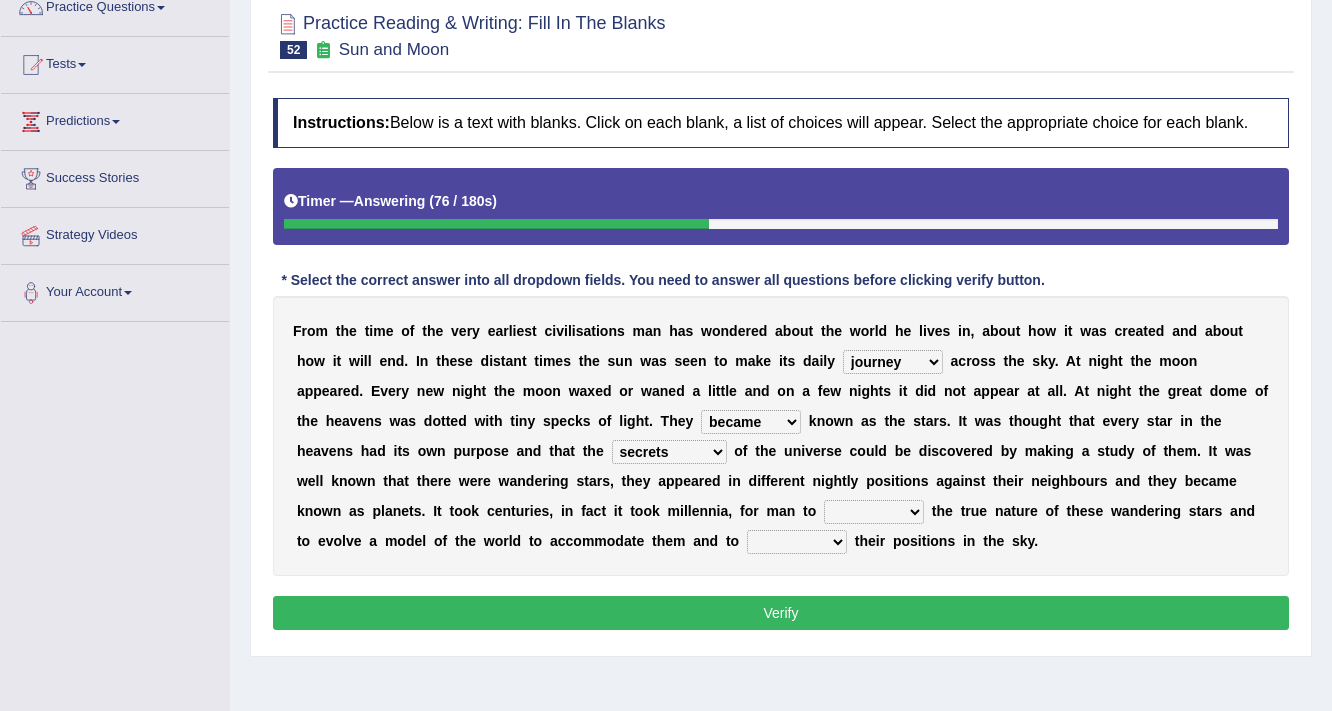 select on "determine" 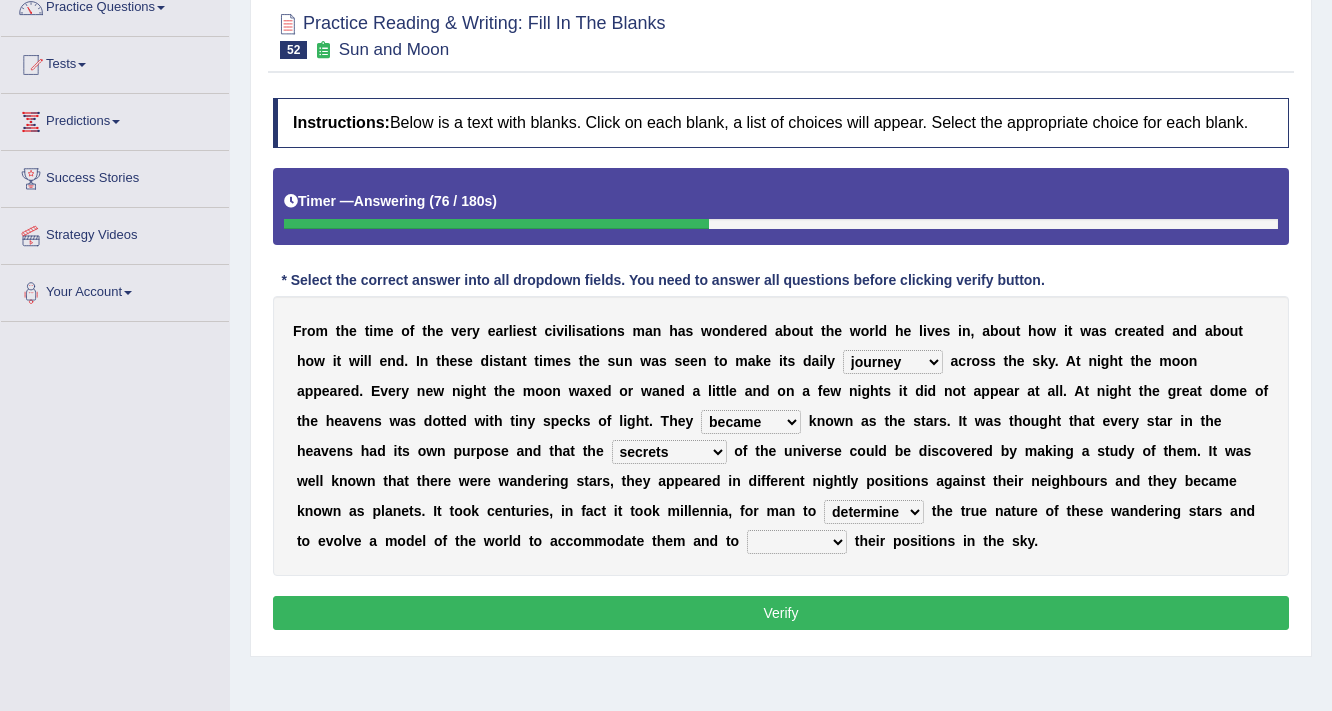click on "distort discuss charge determine" at bounding box center [874, 512] 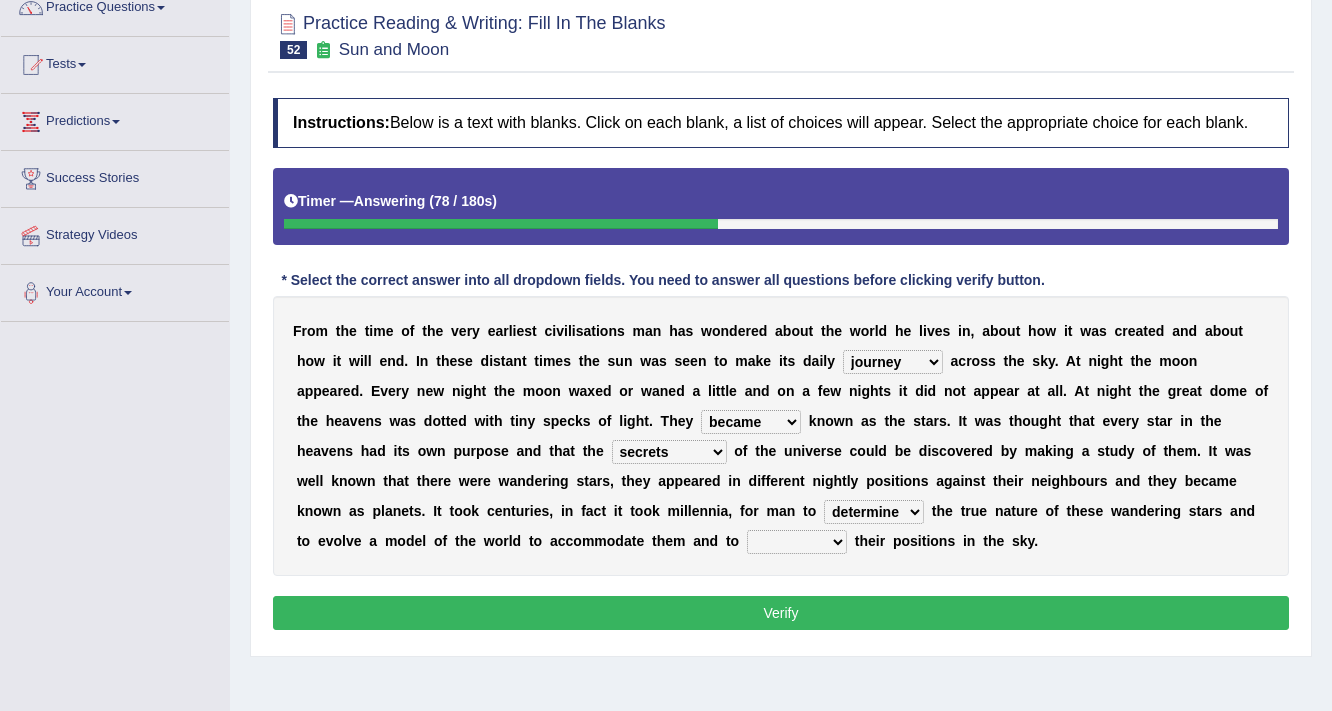 click on "draw predict dictate save" at bounding box center (797, 542) 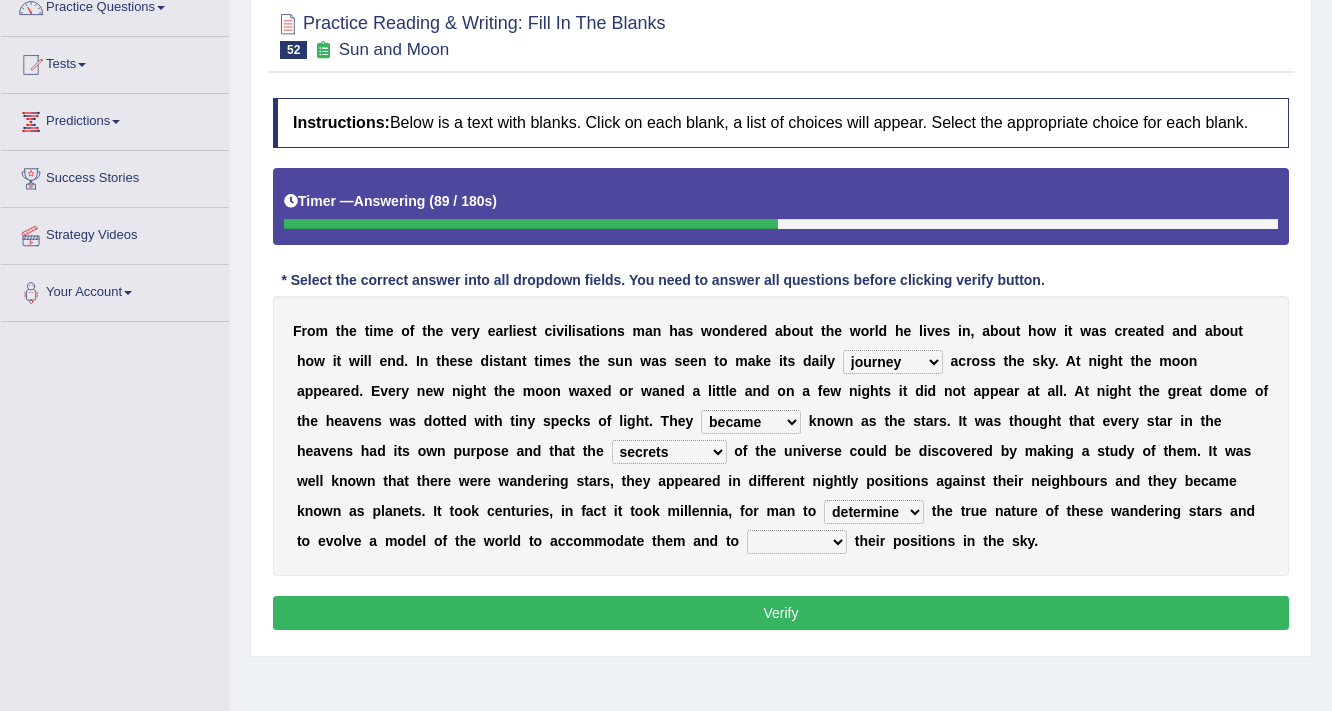 select on "dictate" 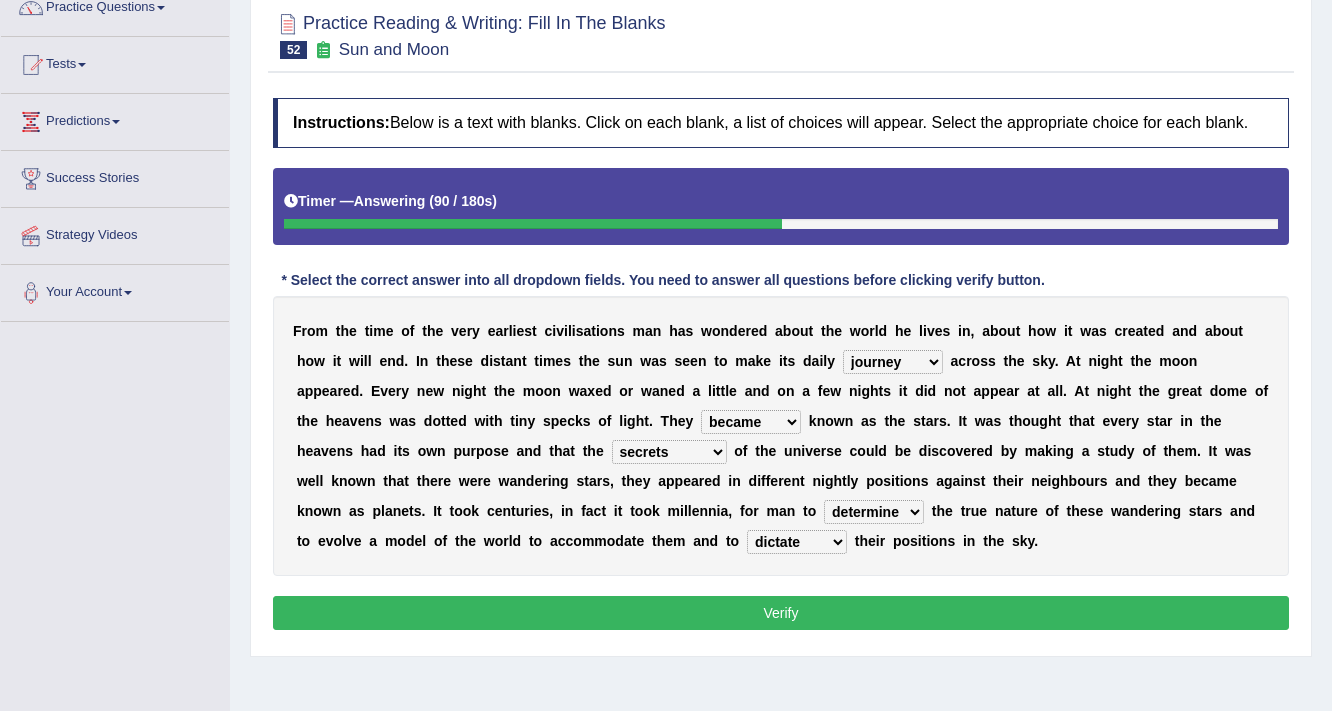 click on "Verify" at bounding box center (781, 613) 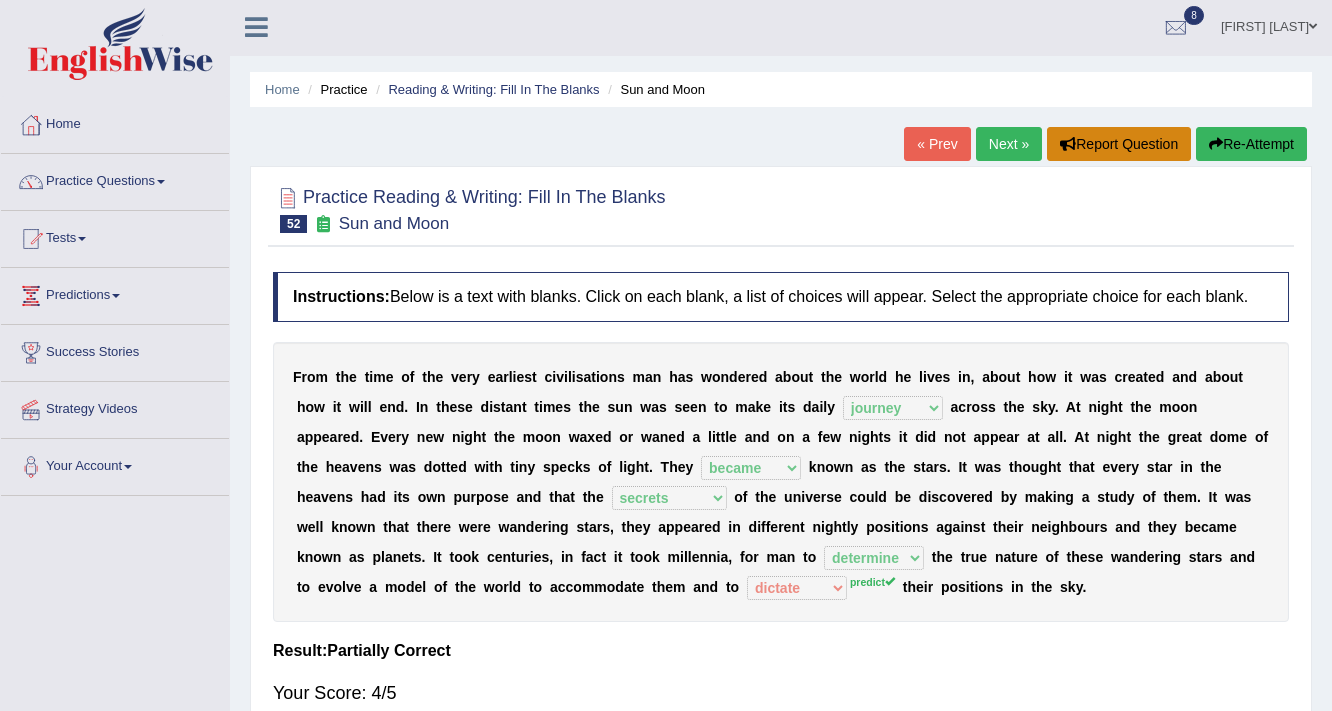 scroll, scrollTop: 0, scrollLeft: 0, axis: both 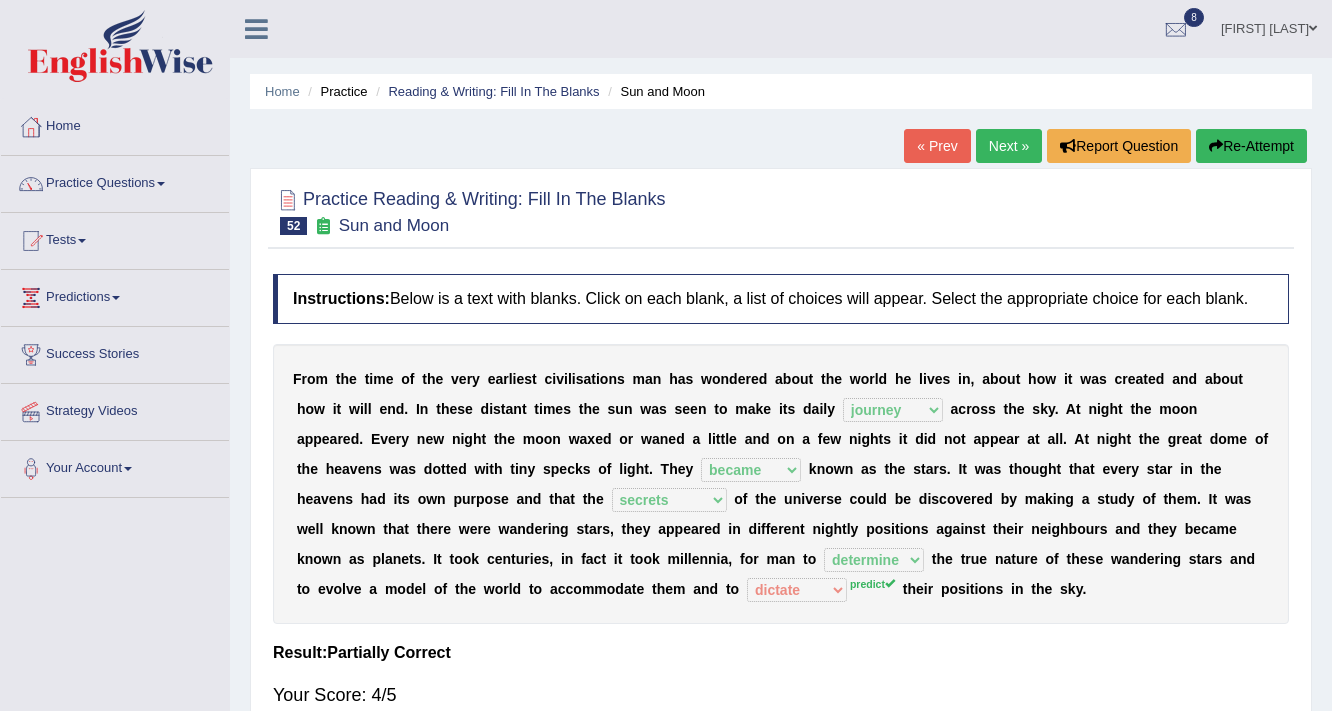 click on "Next »" at bounding box center [1009, 146] 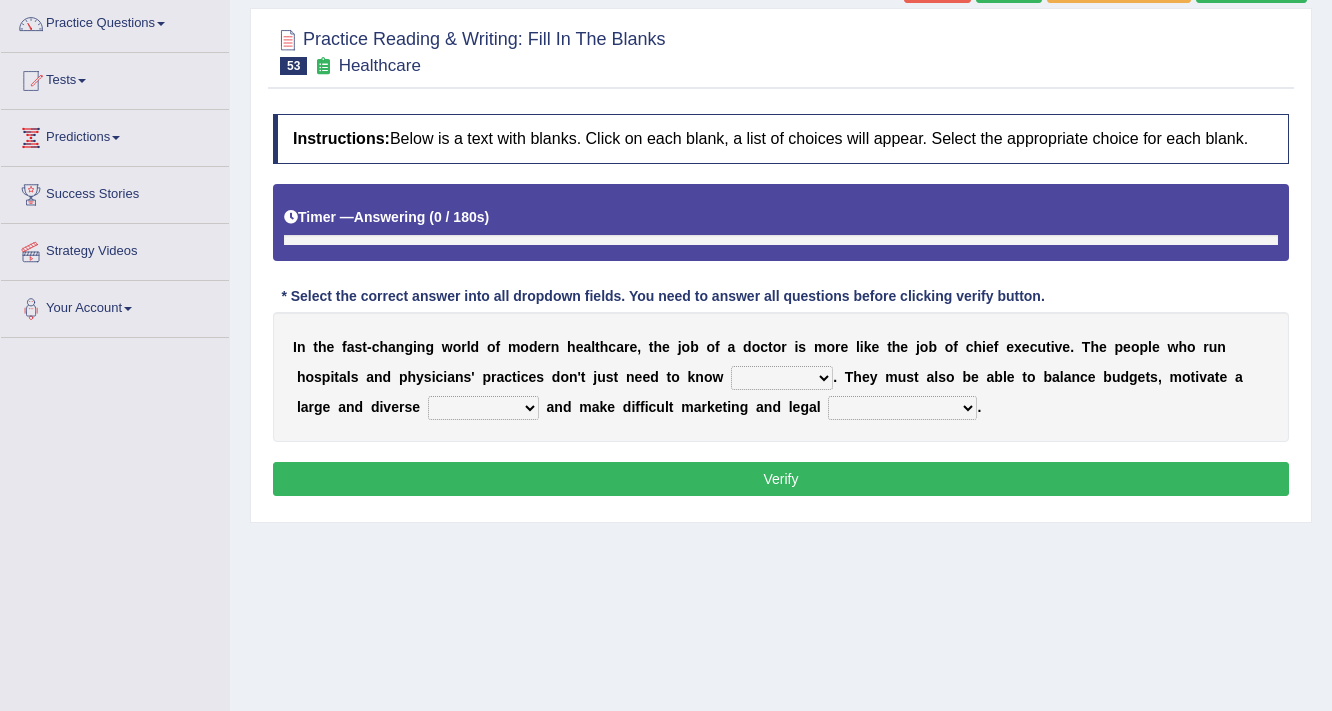 scroll, scrollTop: 0, scrollLeft: 0, axis: both 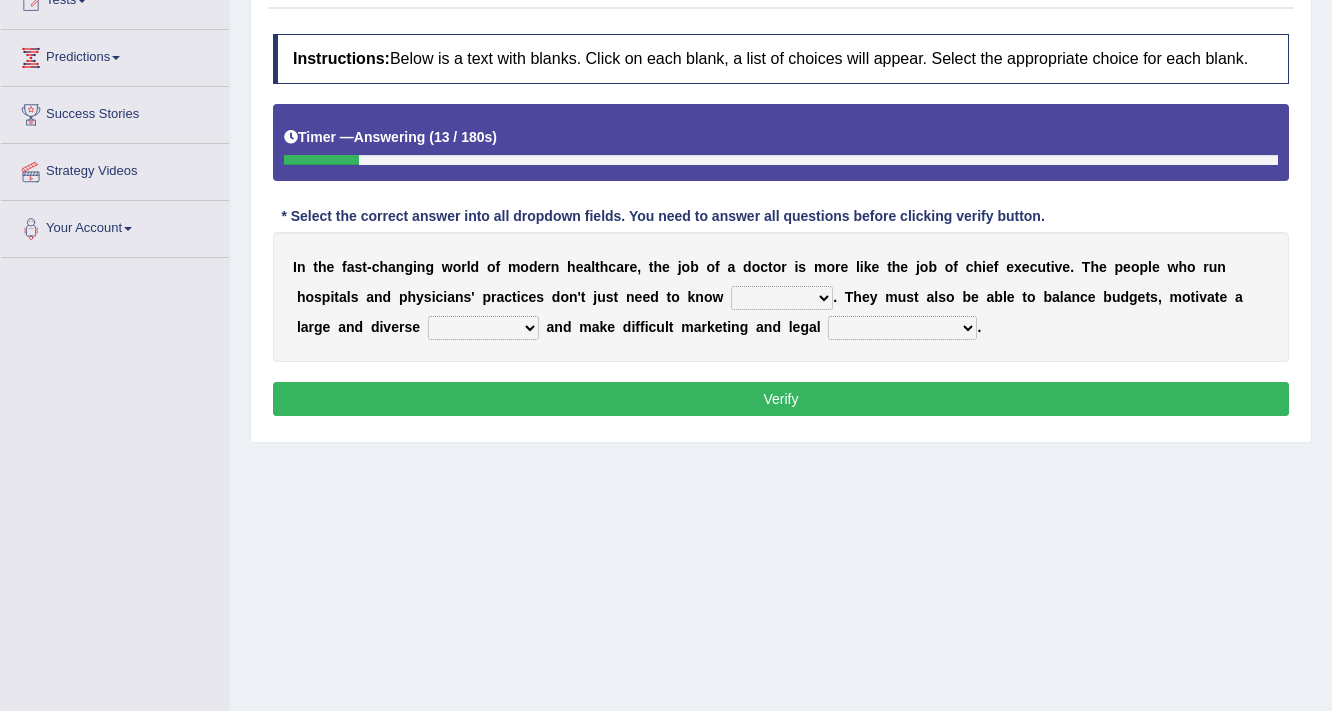 click on "dosage techniques treatments medicine" at bounding box center [782, 298] 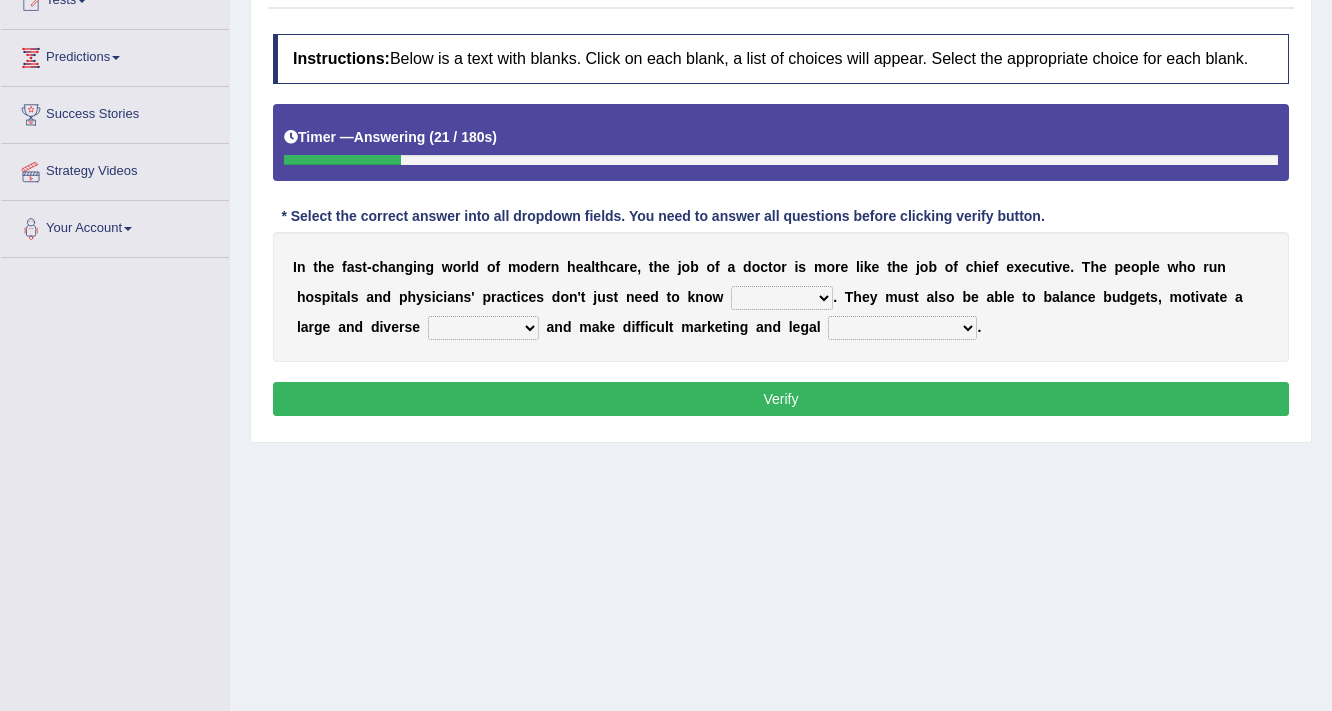 select on "treatments" 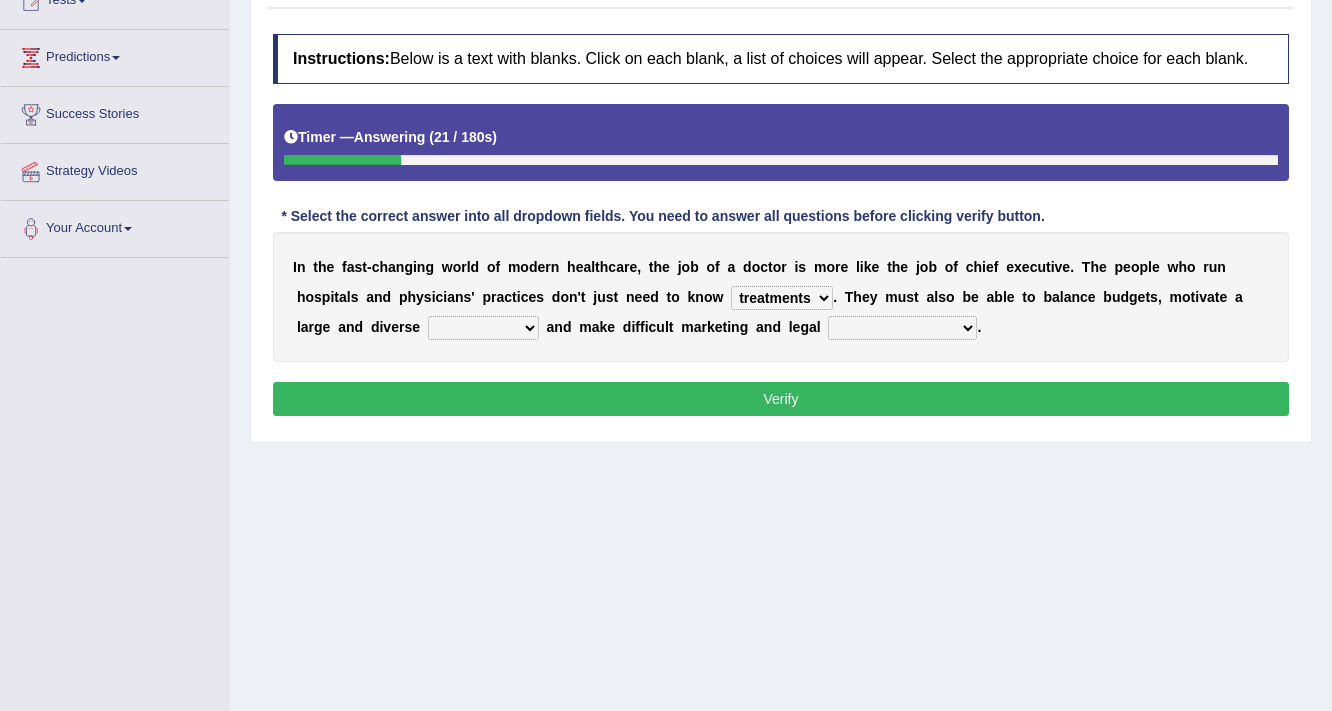 click on "dosage techniques treatments medicine" at bounding box center [782, 298] 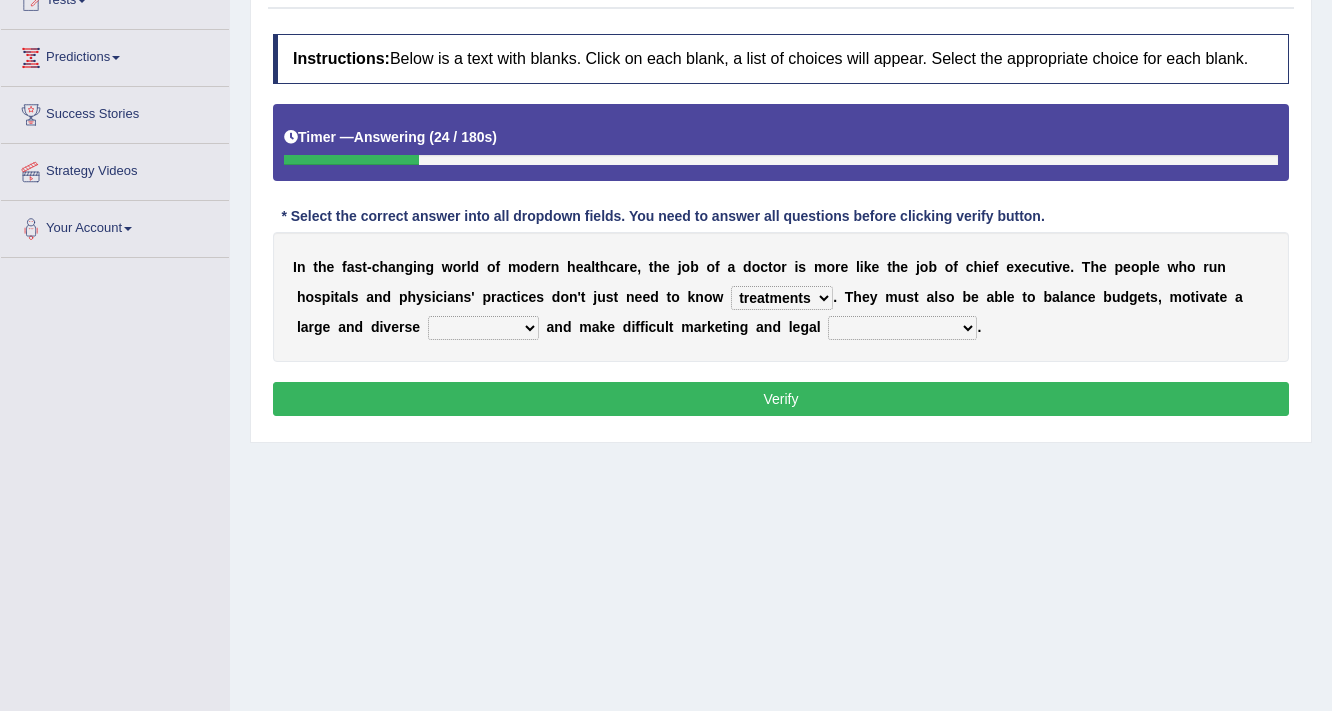 click on "gang staff employment mass" at bounding box center [483, 328] 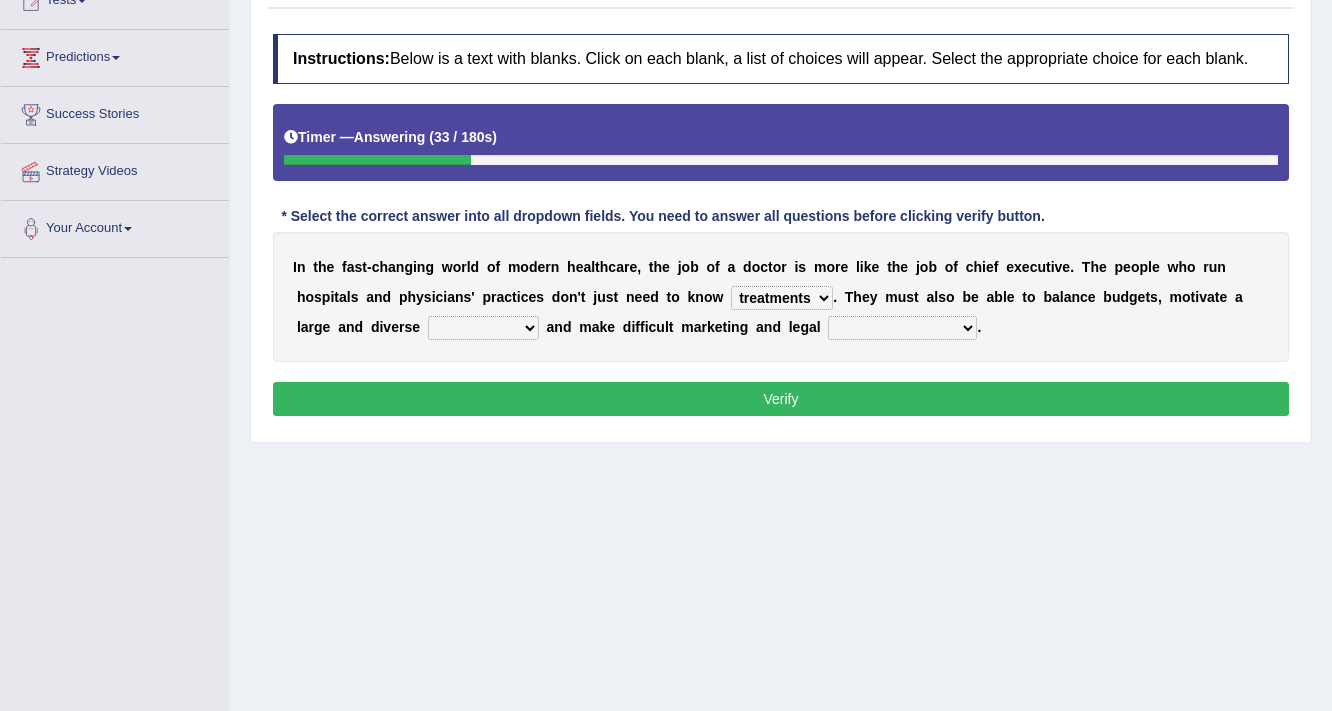 click on "decisions reactions recommendations actions" at bounding box center (902, 328) 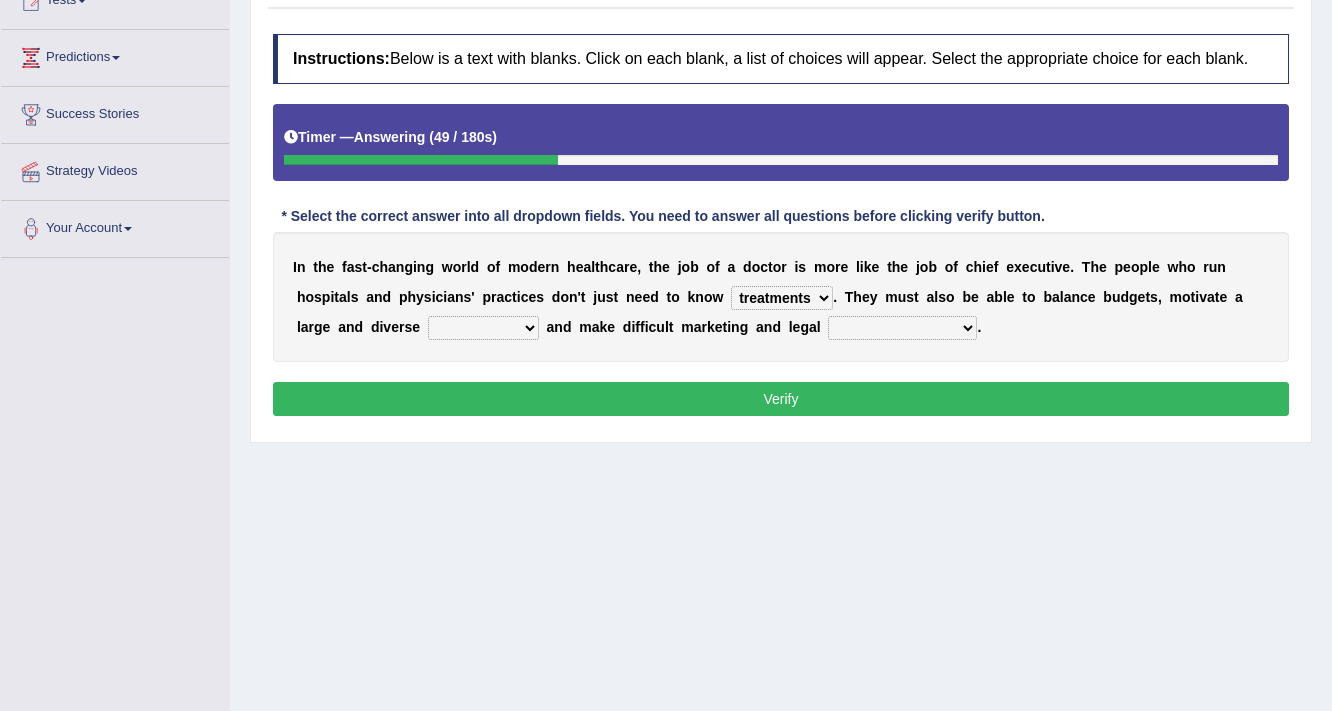 click on "I n    t h e    f a s t - c h a n g i n g    w o r l d    o f    m o d e r n    h e a l t h c a r e ,    t h e    j o b    o f    a    d o c t o r    i s    m o r e    l i k e    t h e    j o b    o f    c h i e f    e x e c u t i v e .    T h e    p e o p l e    w h o    r u n    h o s p i t a l s    a n d    p h y s i c i a n s '    p r a c t i c e s    d o n ' t    j u s t    n e e d    t o    k n o w    dosage techniques treatments medicine .    T h e y    m u s t    a l s o    b e    a b l e    t o    b a l a n c e    b u d g e t s ,    m o t i v a t e    a    l a r g e    a n d    d i v e r s e    gang staff employment mass    a n d    m a k e    d i f f i c u l t    m a r k e t i n g    a n d    l e g a l    decisions reactions recommendations actions ." at bounding box center (781, 297) 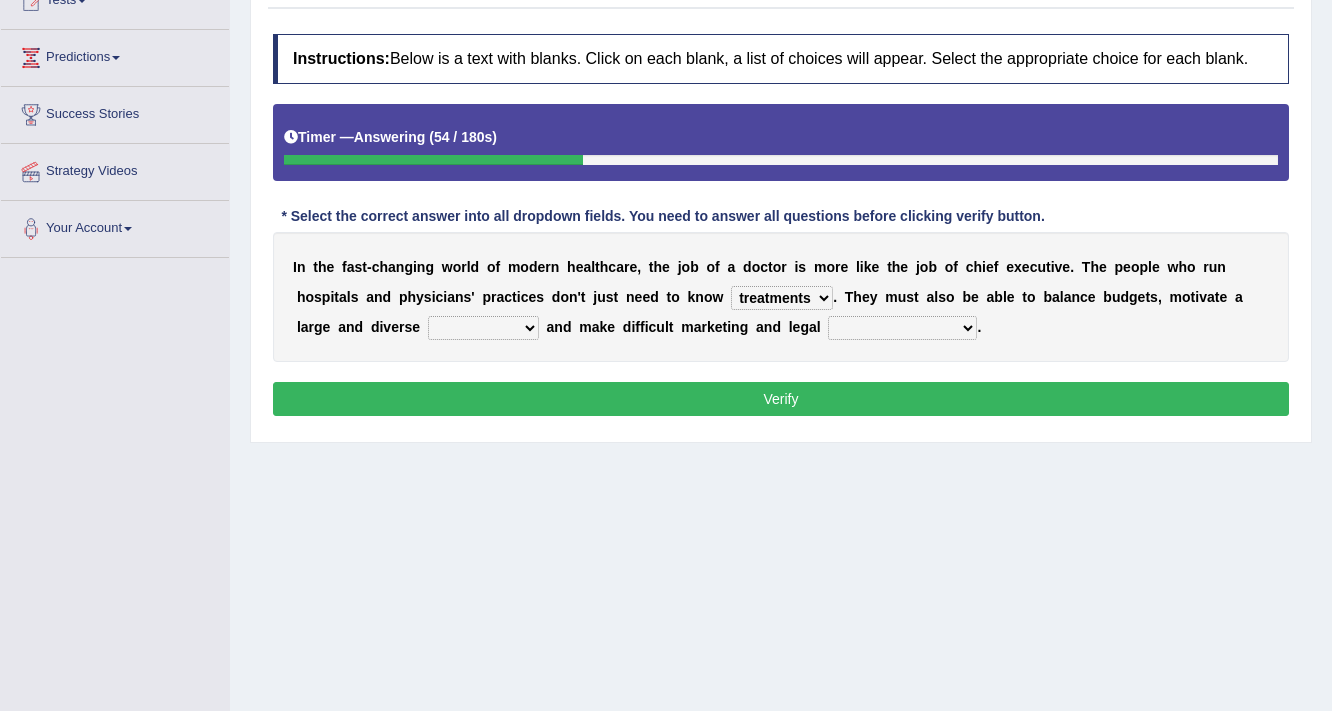 click on "gang staff employment mass" at bounding box center [483, 328] 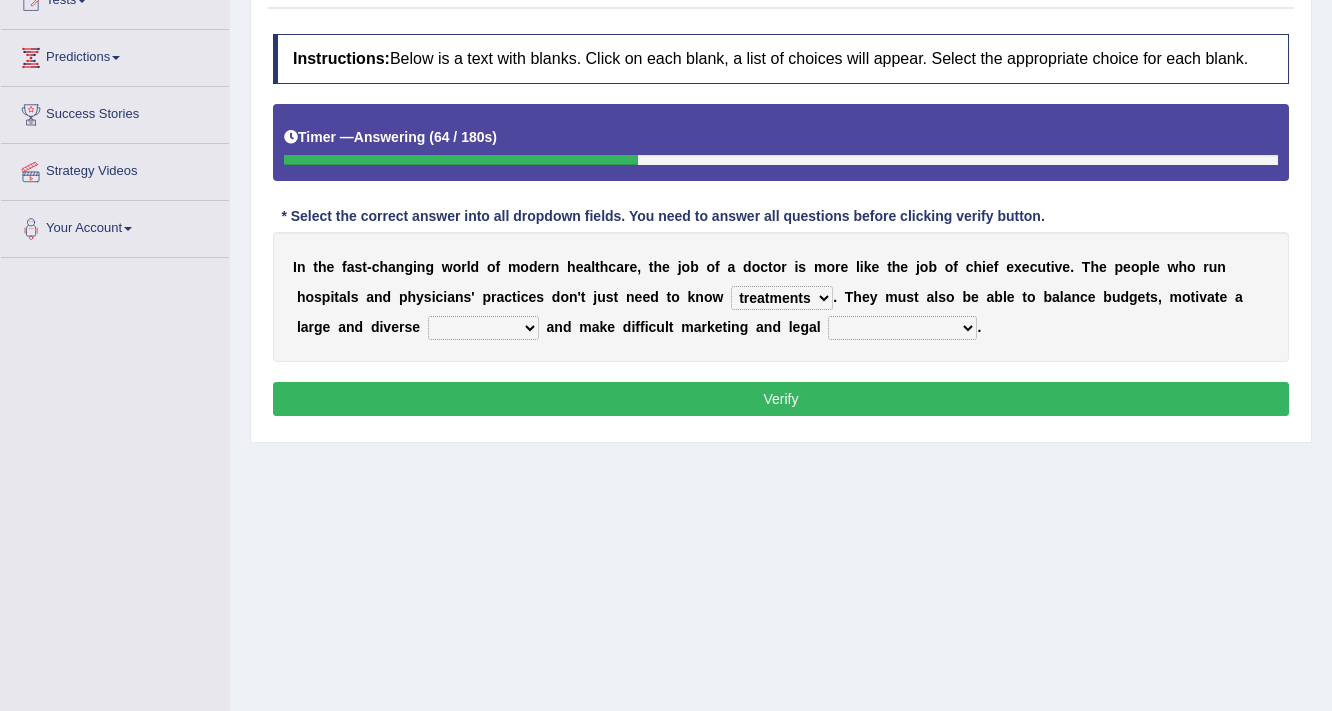 click on "gang staff employment mass" at bounding box center [483, 328] 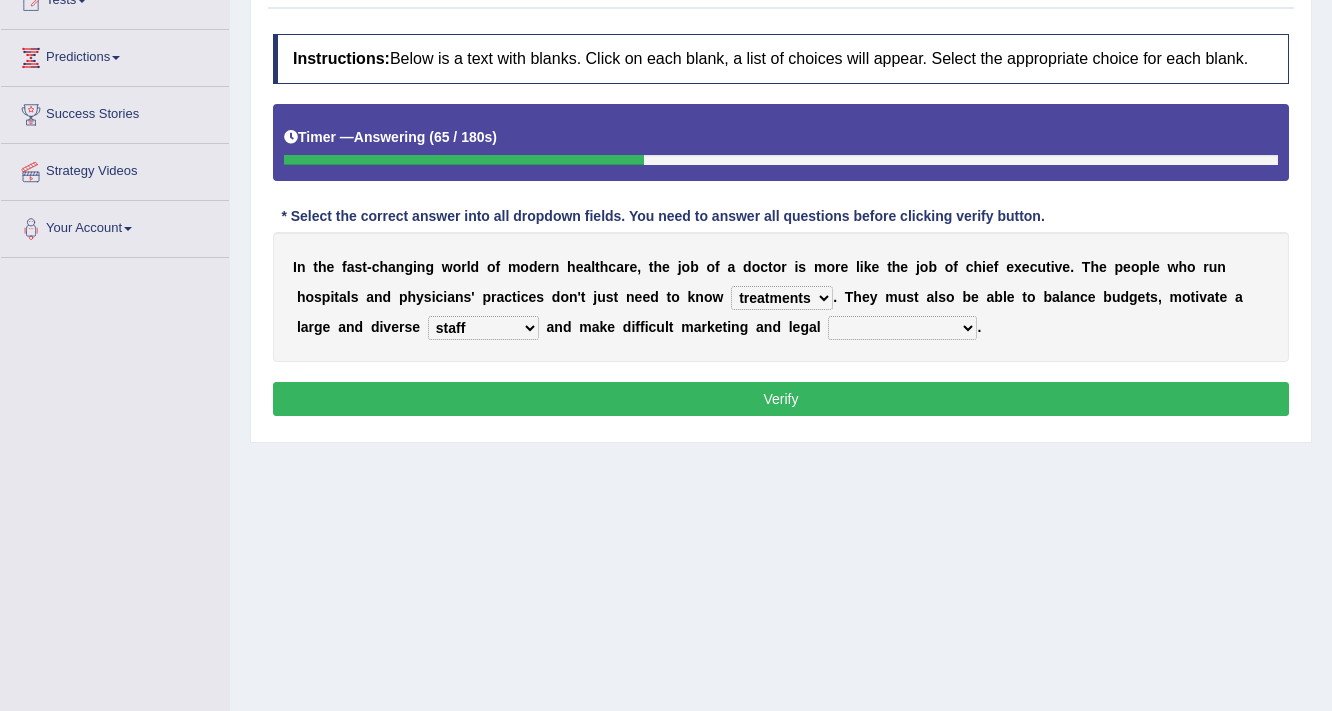 click on "gang staff employment mass" at bounding box center [483, 328] 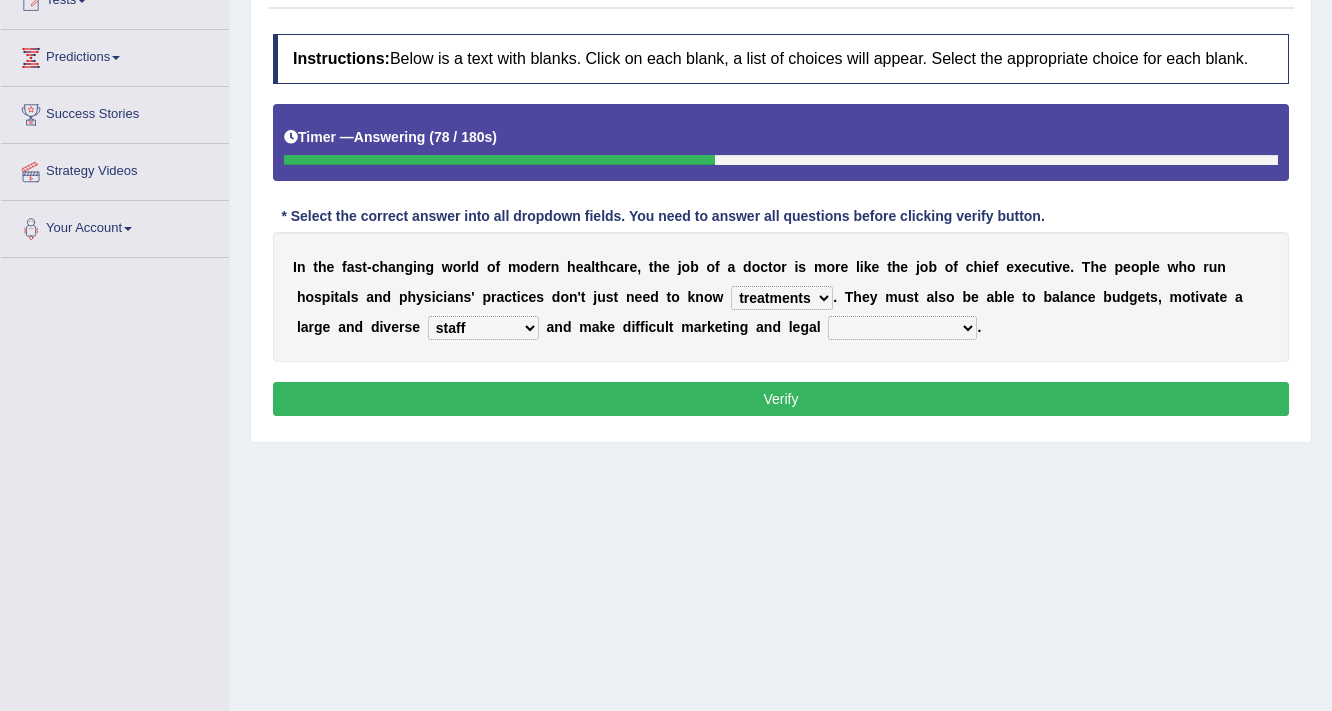 select on "employment" 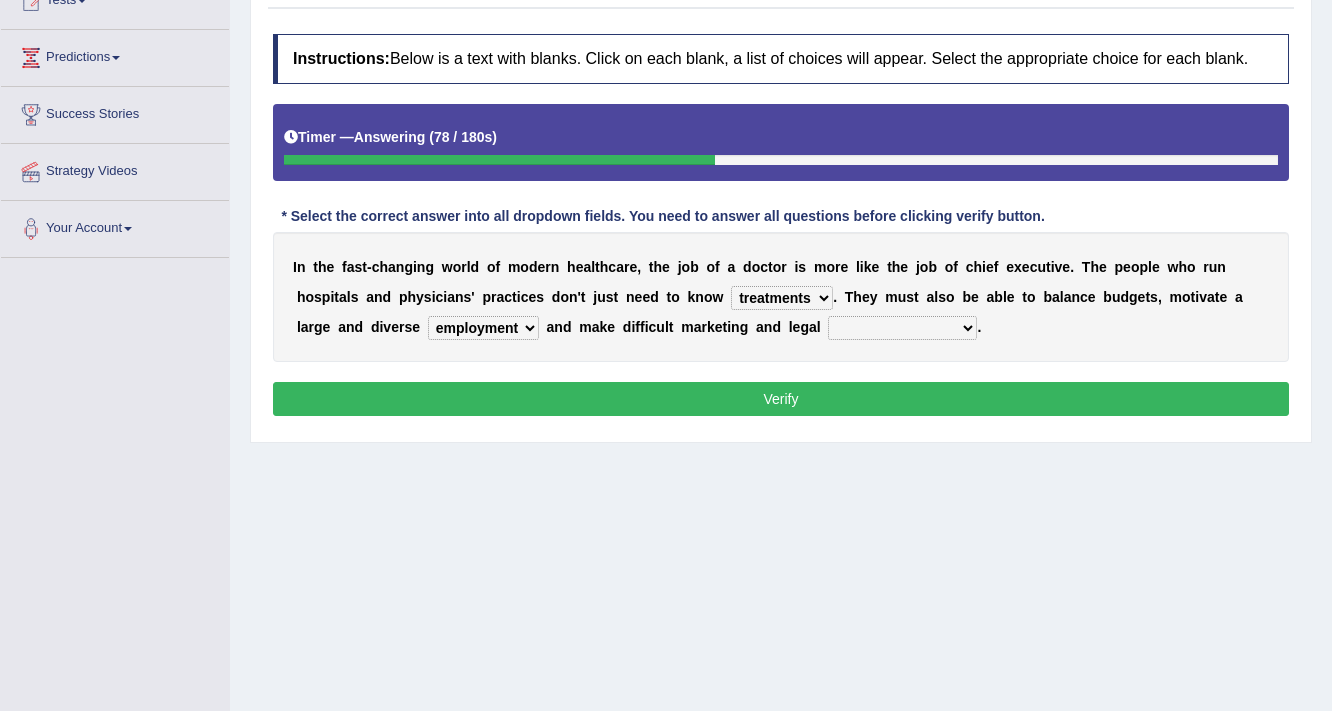 click on "gang staff employment mass" at bounding box center [483, 328] 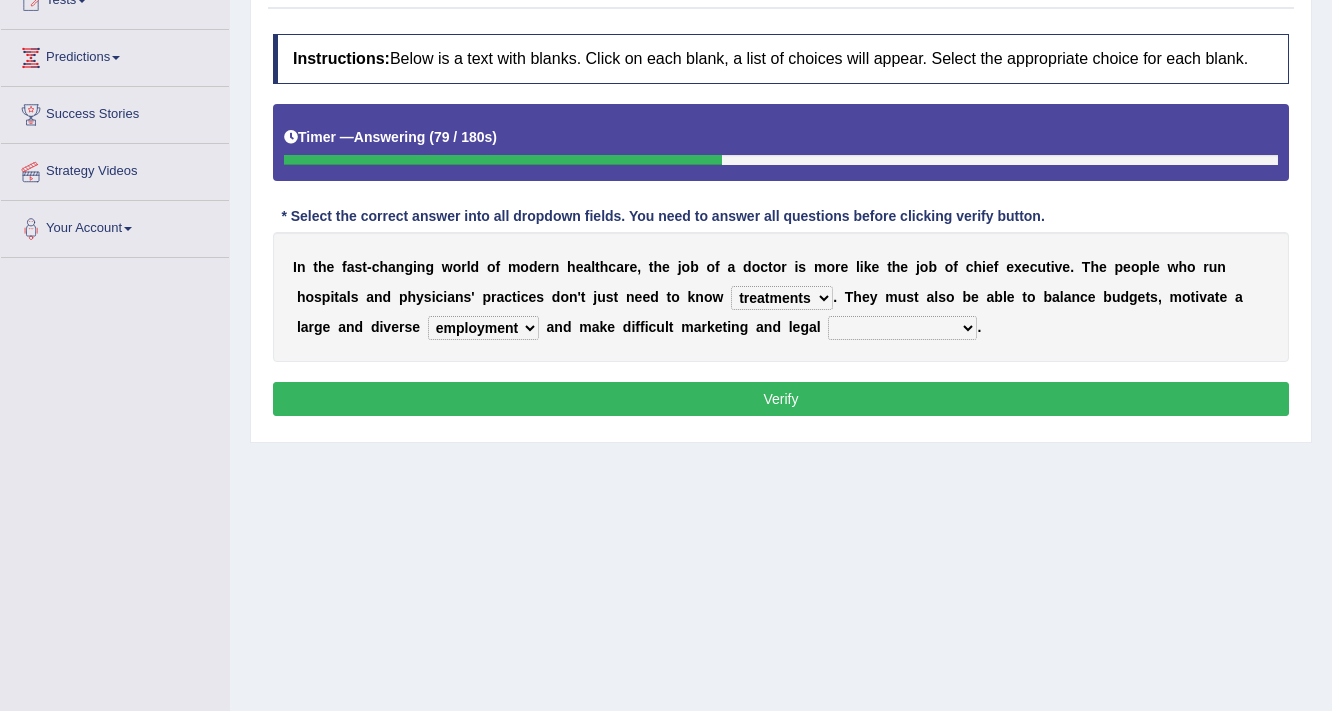 click on "decisions reactions recommendations actions" at bounding box center [902, 328] 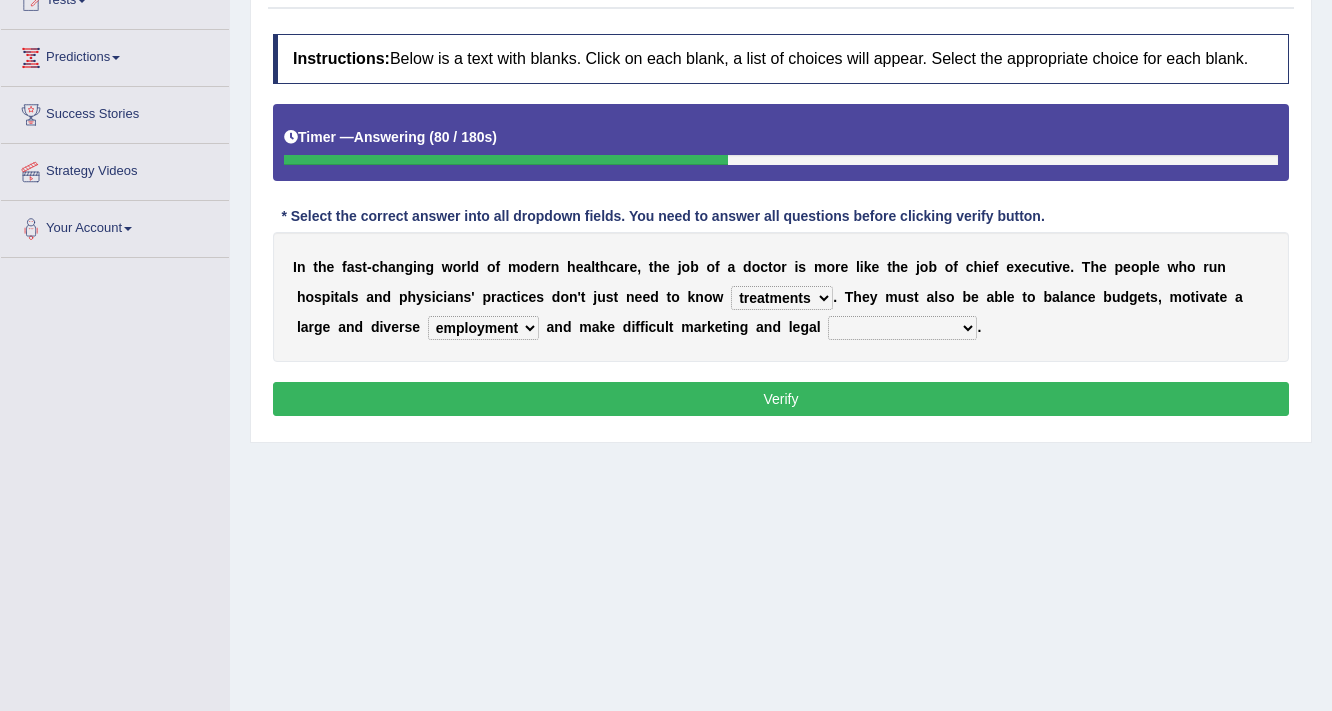 select on "actions" 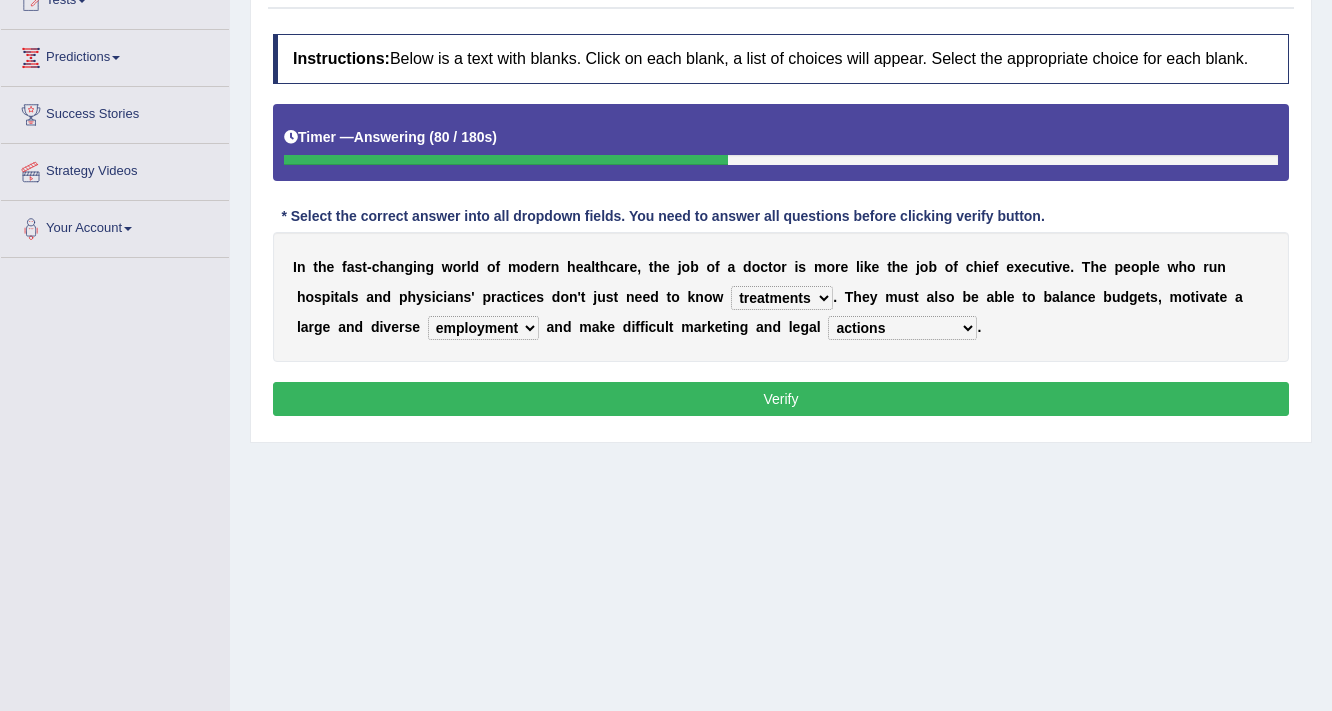 click on "decisions reactions recommendations actions" at bounding box center (902, 328) 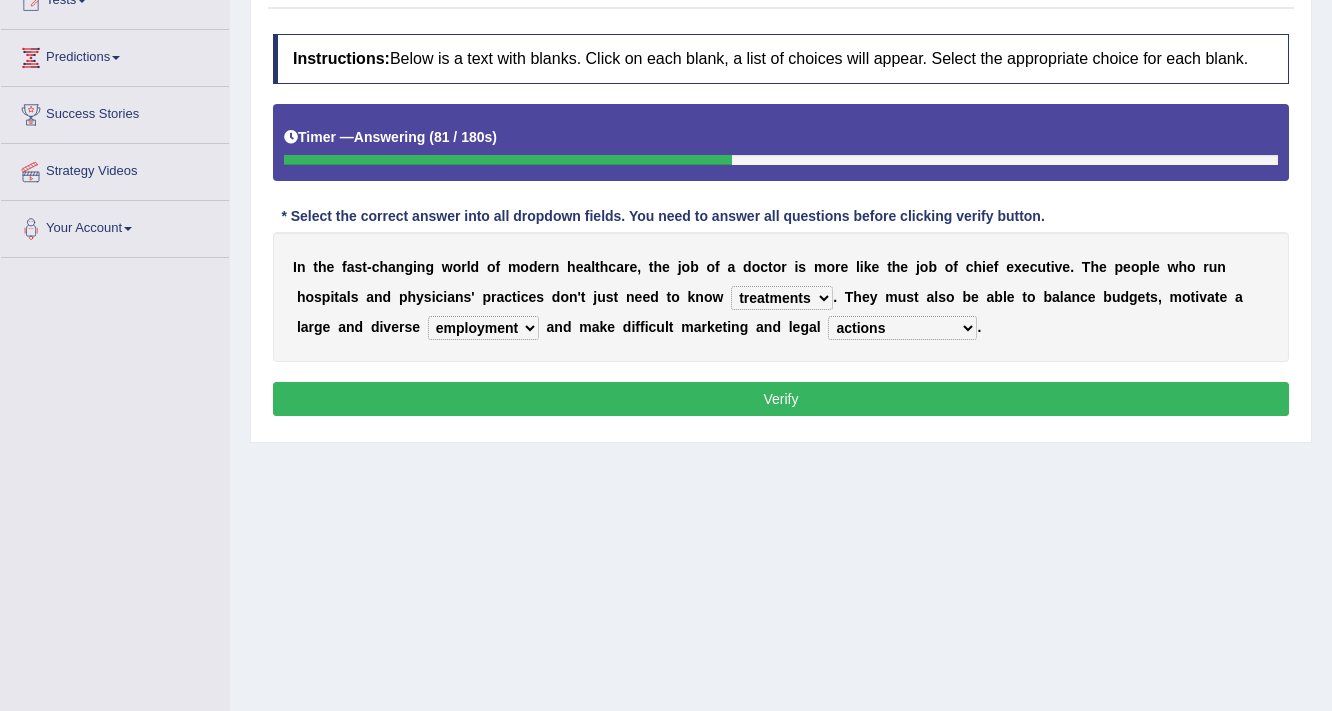 click on "Verify" at bounding box center (781, 399) 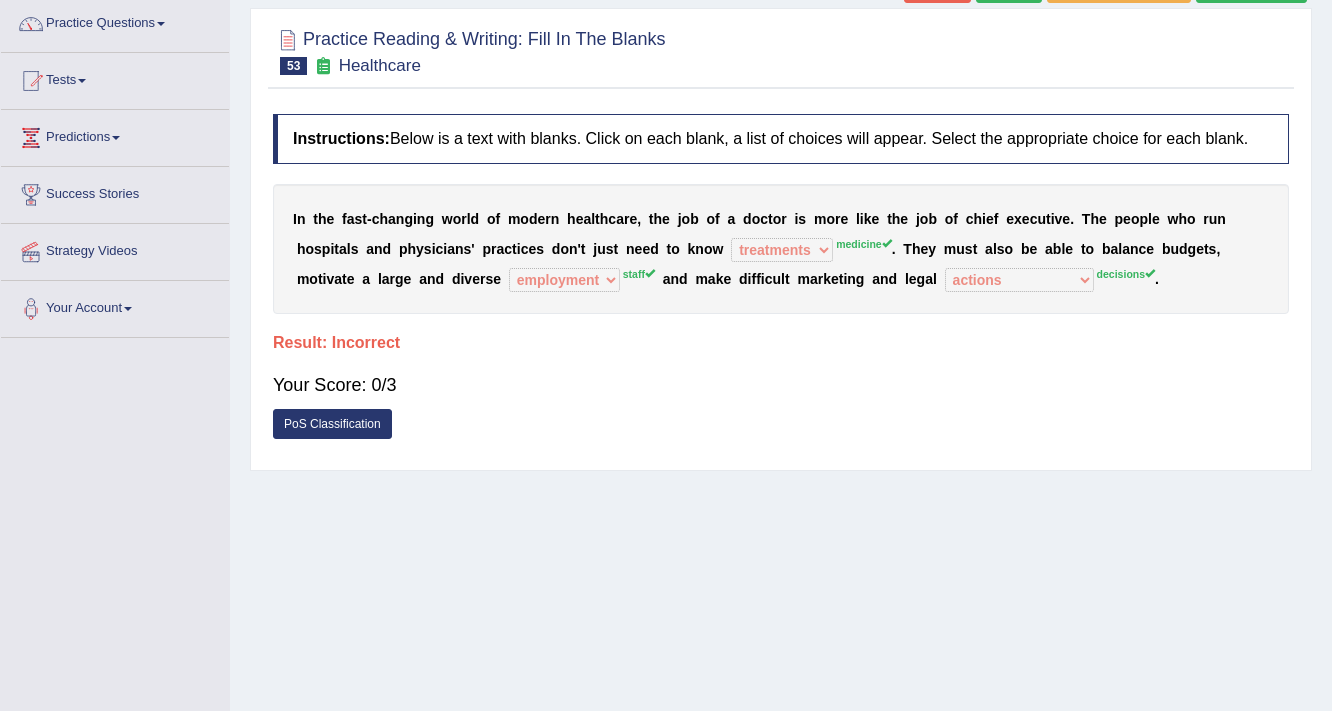scroll, scrollTop: 0, scrollLeft: 0, axis: both 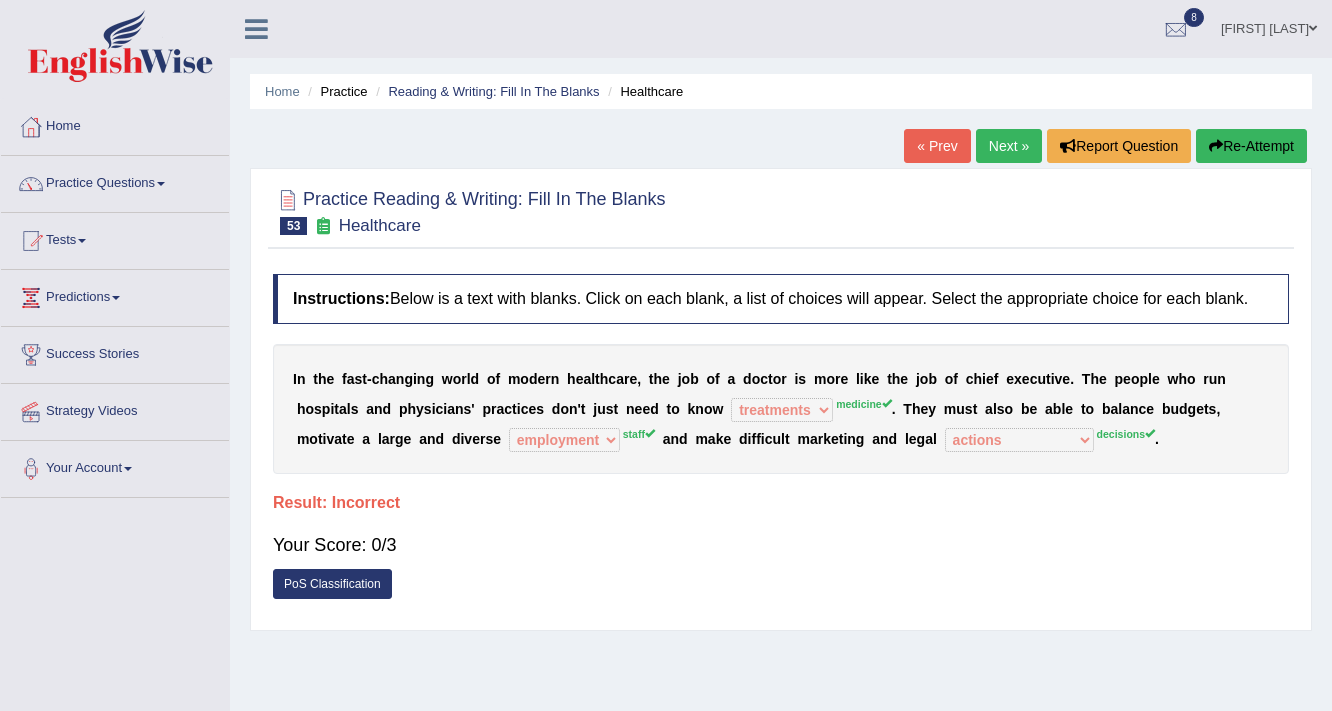 click on "Re-Attempt" at bounding box center [1251, 146] 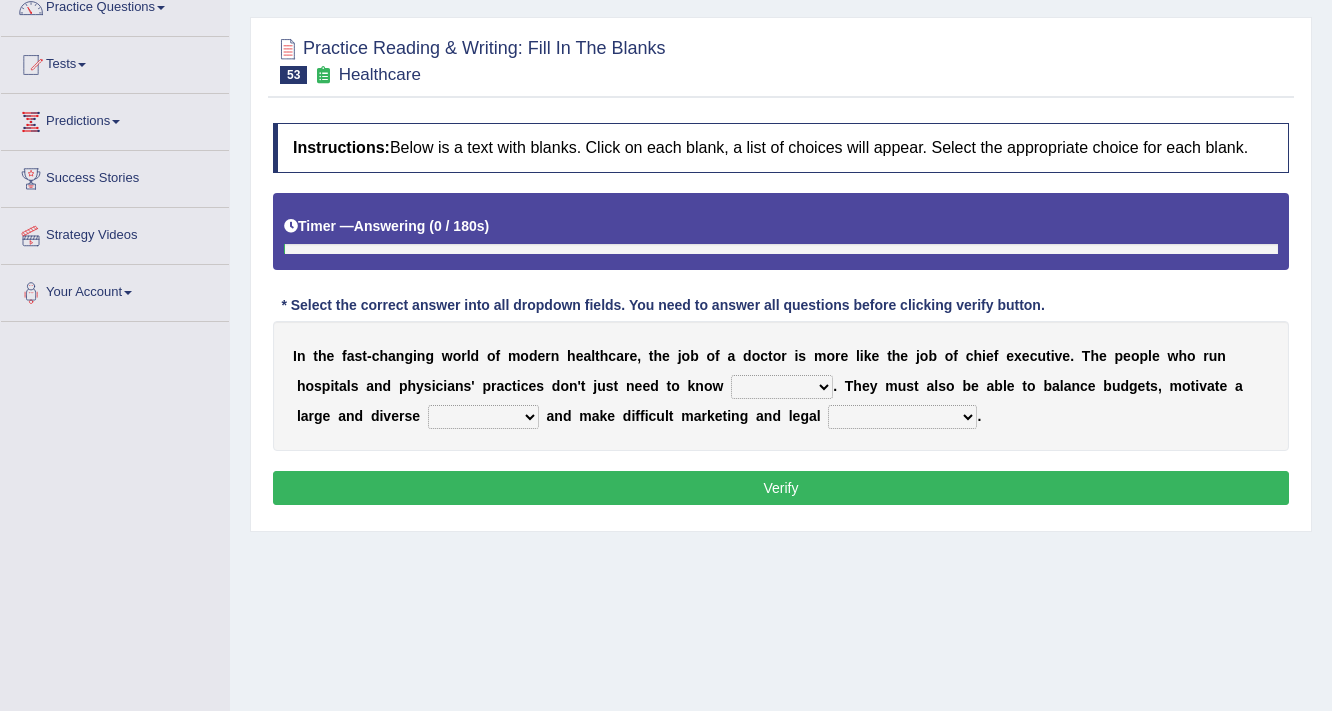 scroll, scrollTop: 176, scrollLeft: 0, axis: vertical 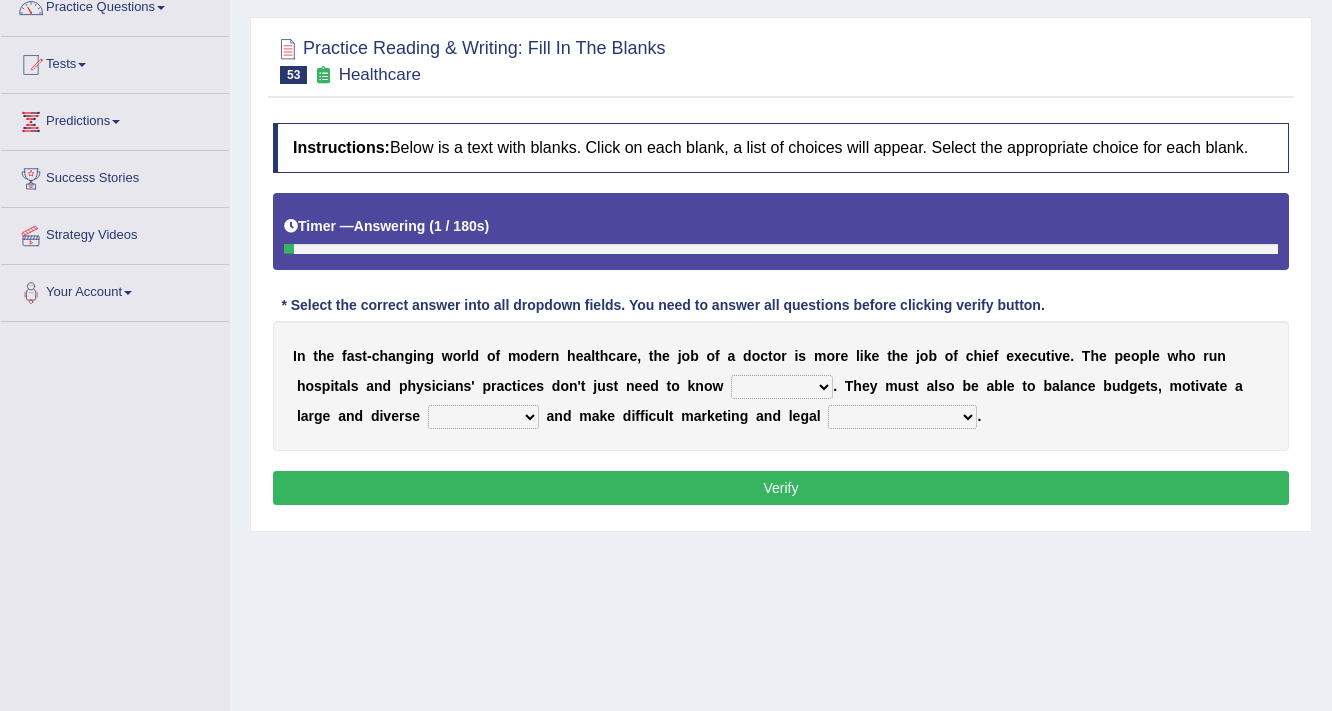 click on "dosage techniques treatments medicine" at bounding box center [782, 387] 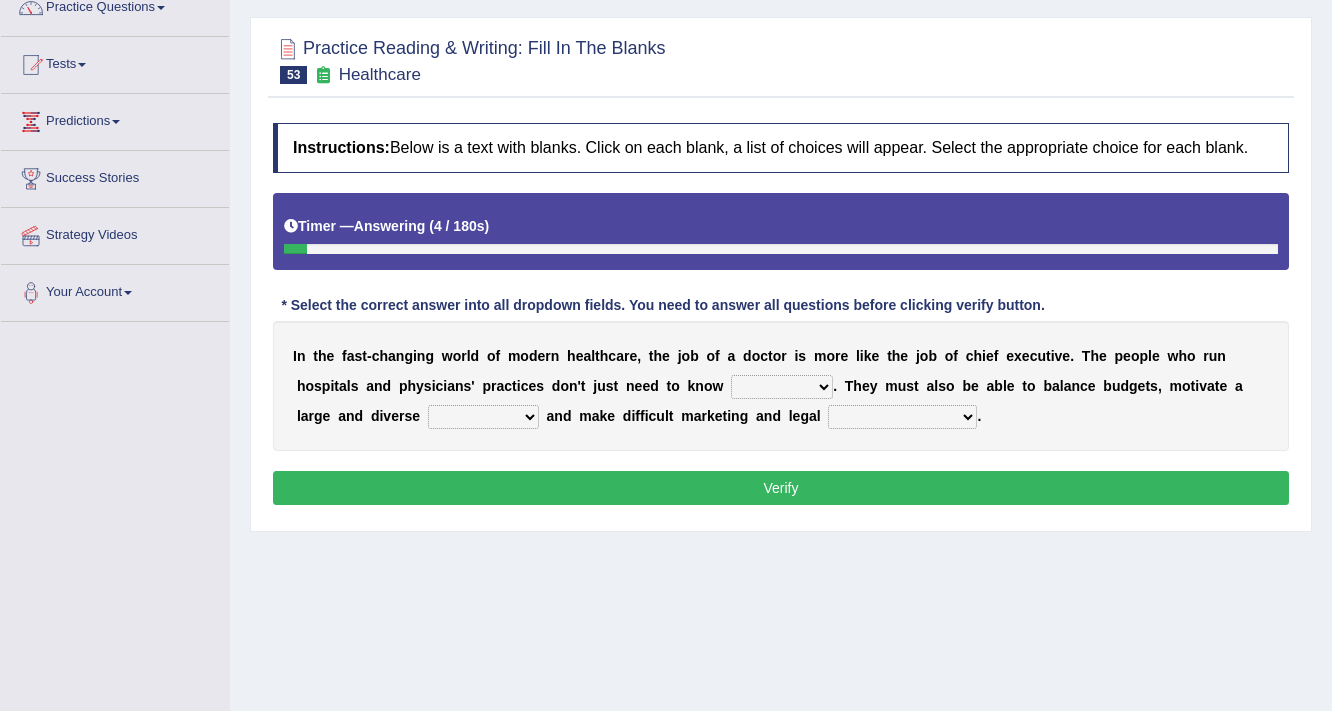 select on "medicine" 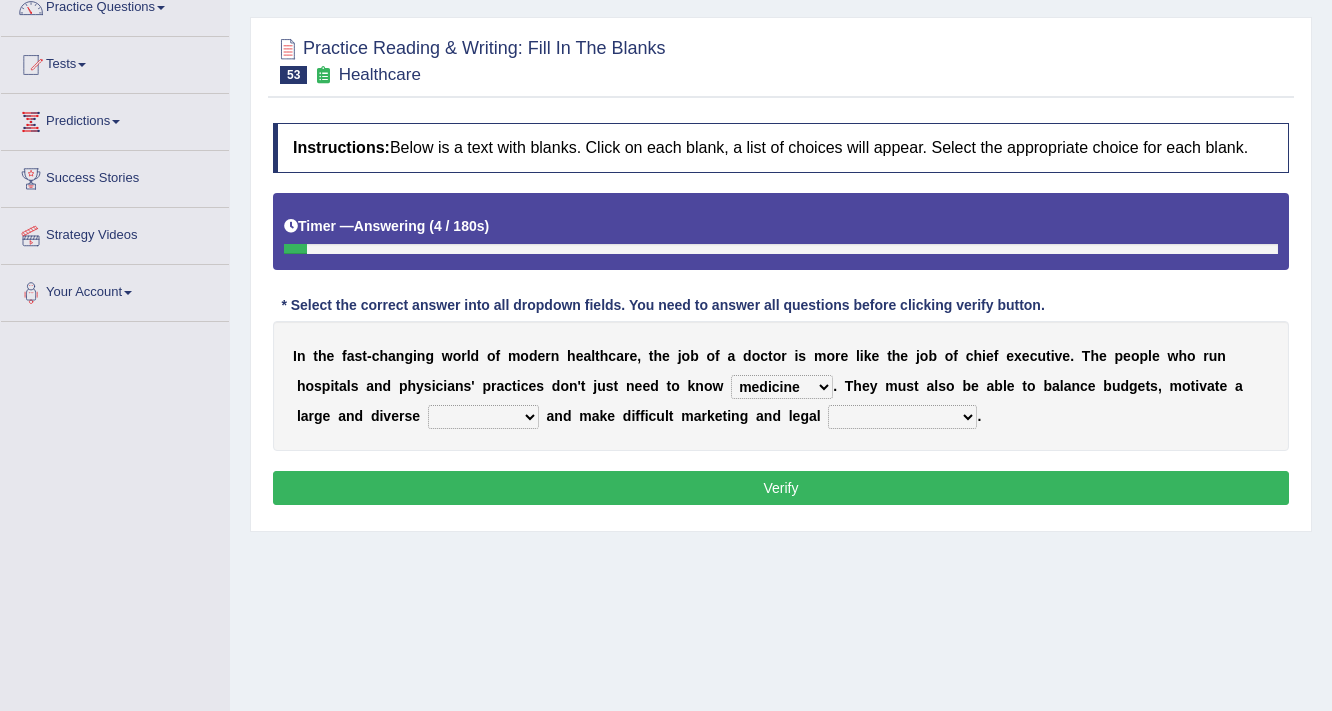 click on "dosage techniques treatments medicine" at bounding box center (782, 387) 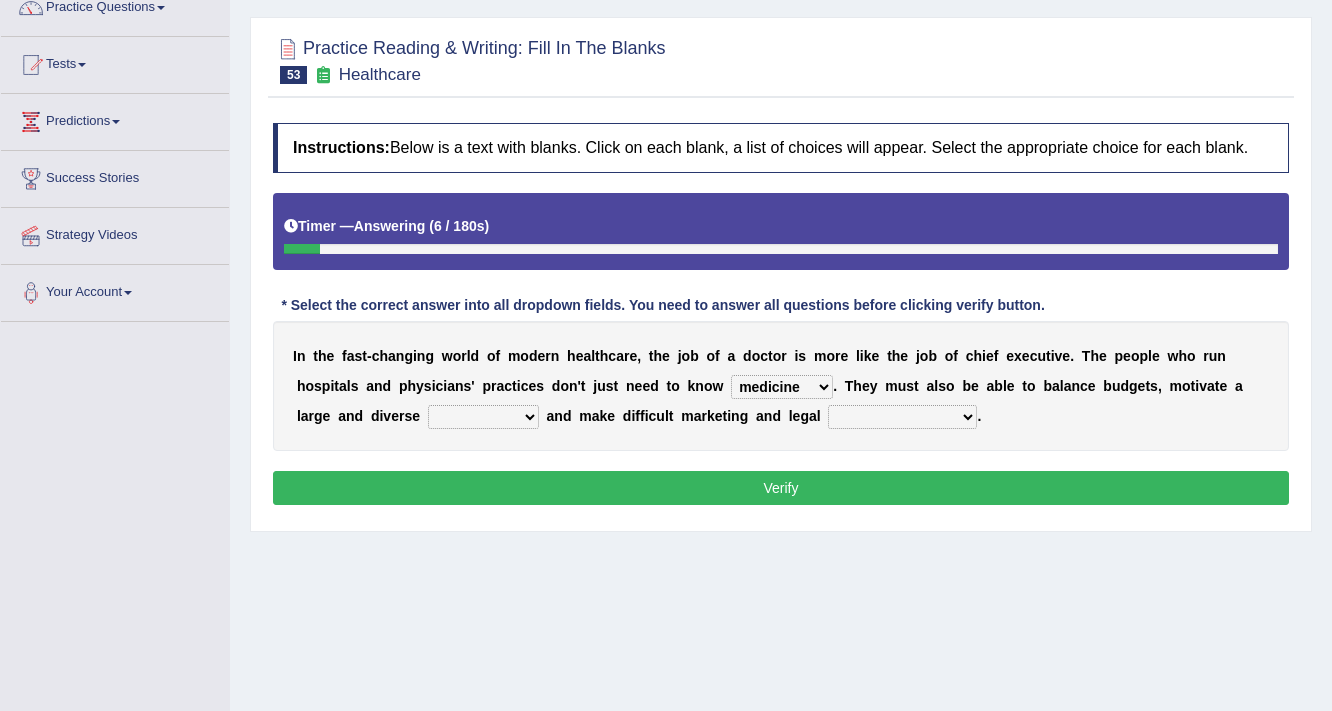 click on "gang staff employment mass" at bounding box center (483, 417) 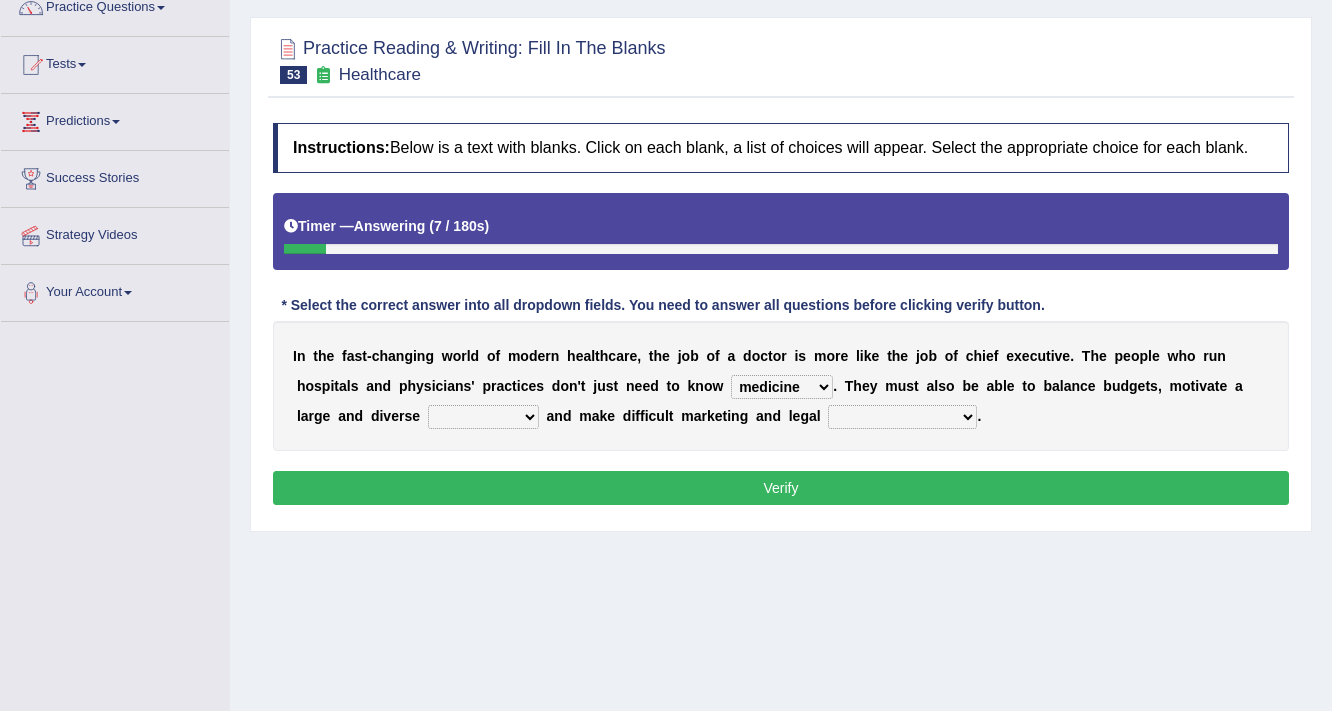 select on "staff" 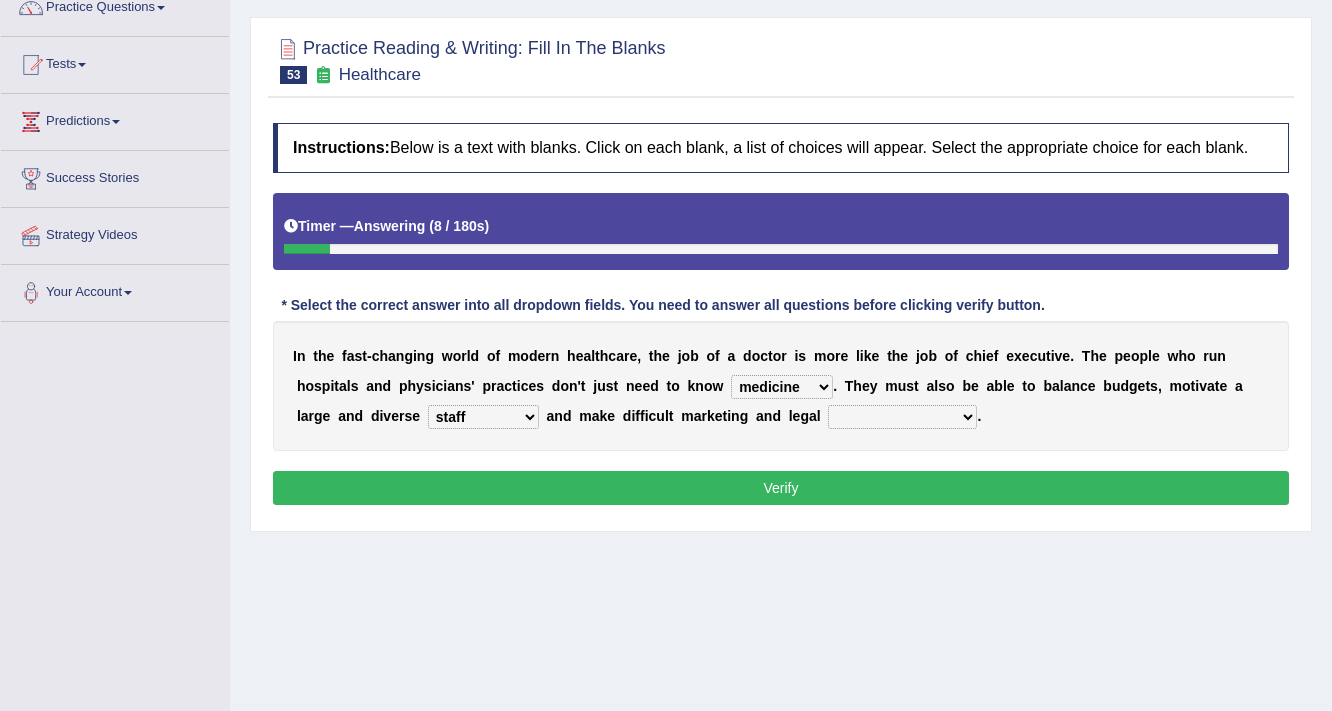 click on "decisions reactions recommendations actions" at bounding box center [902, 417] 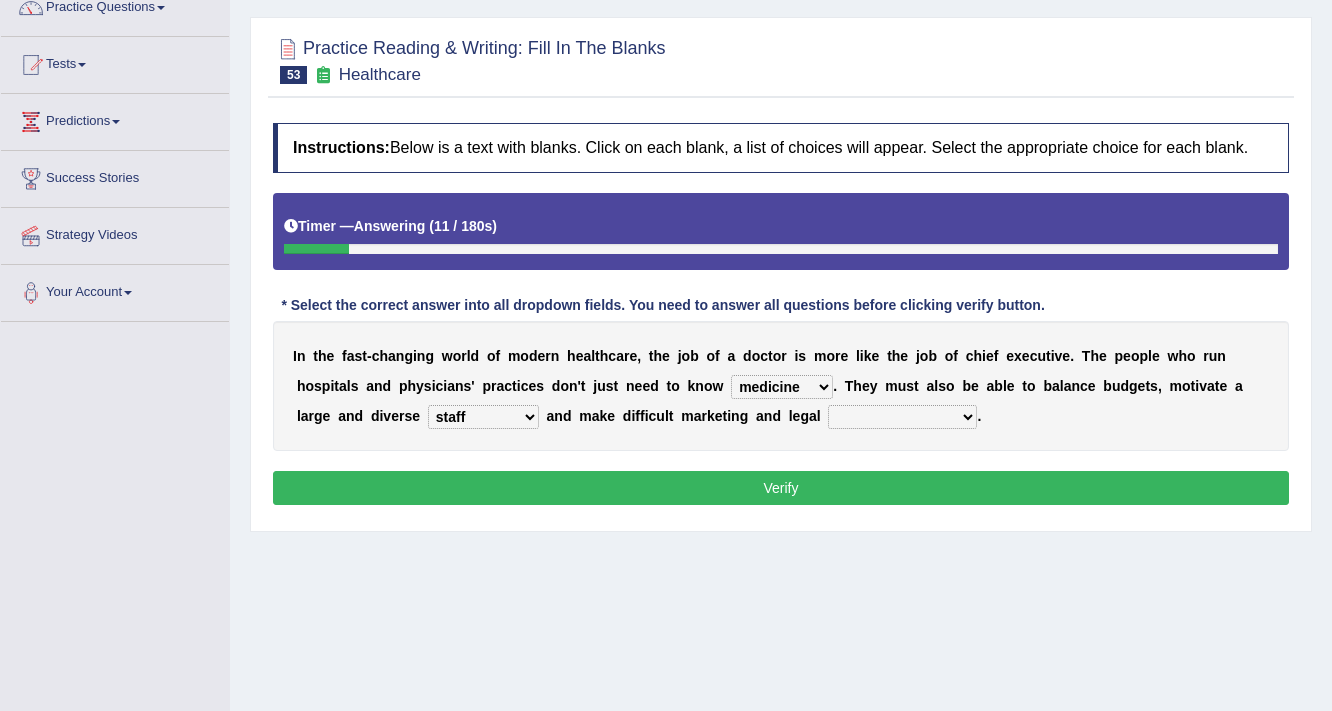 click on "decisions reactions recommendations actions" at bounding box center [902, 417] 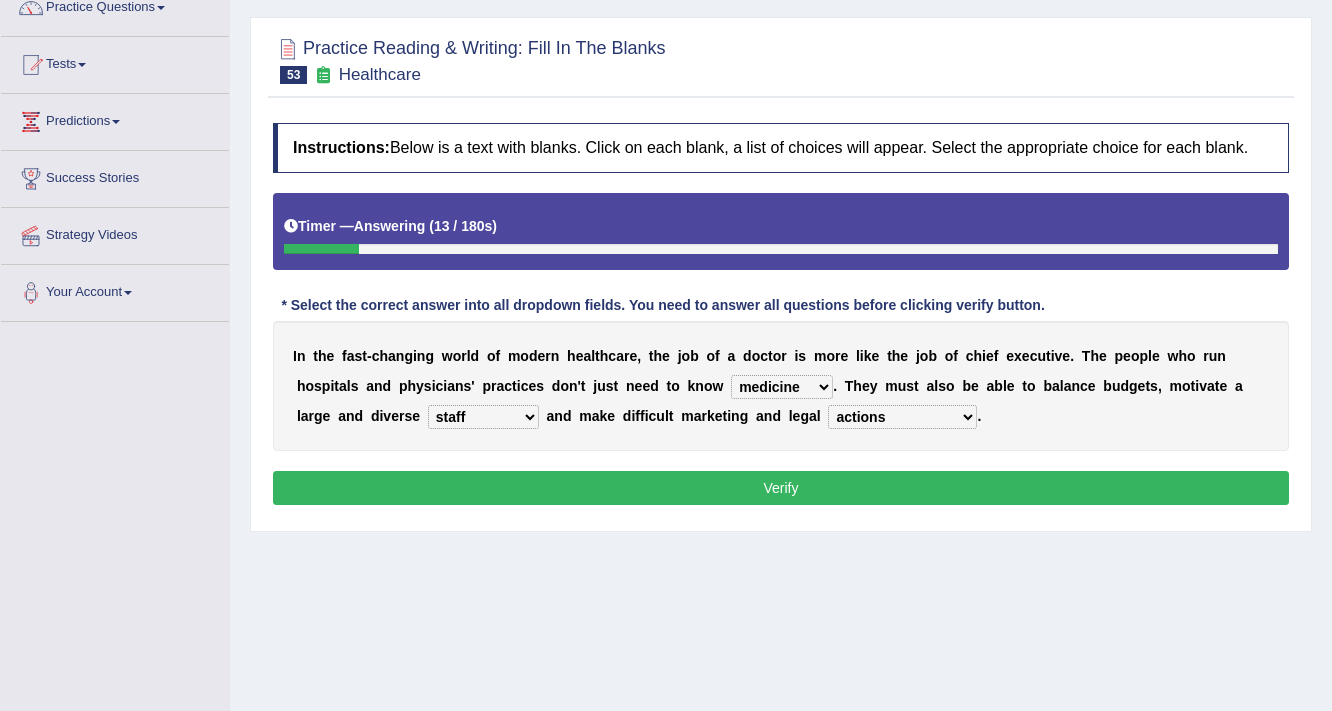 click on "decisions reactions recommendations actions" at bounding box center [902, 417] 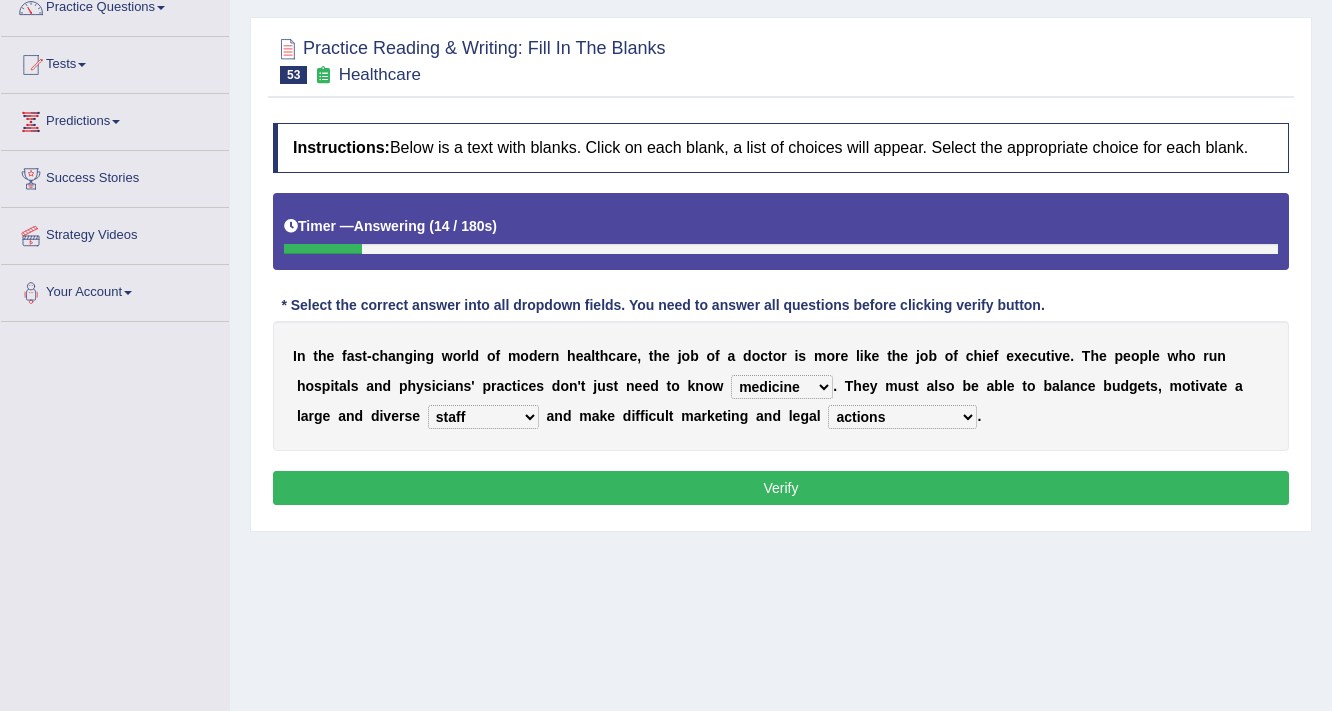 select on "decisions" 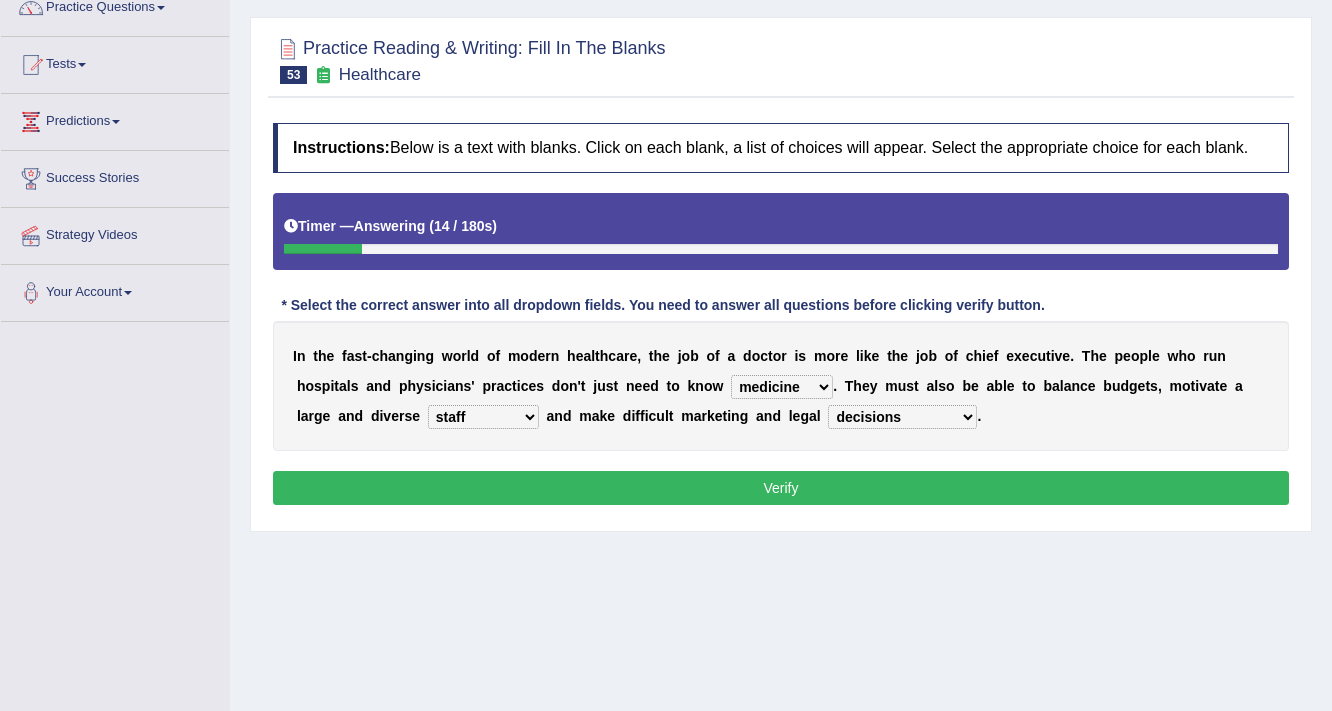 click on "decisions reactions recommendations actions" at bounding box center [902, 417] 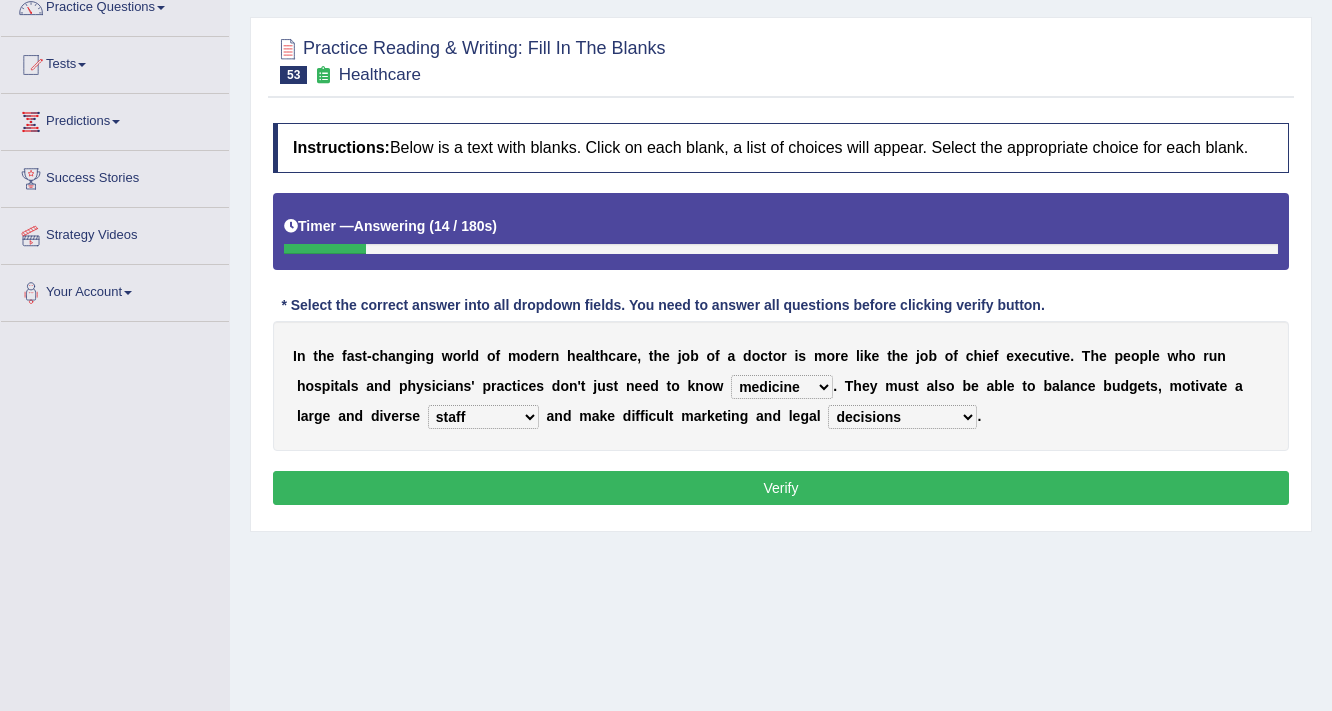 click on "Verify" at bounding box center (781, 488) 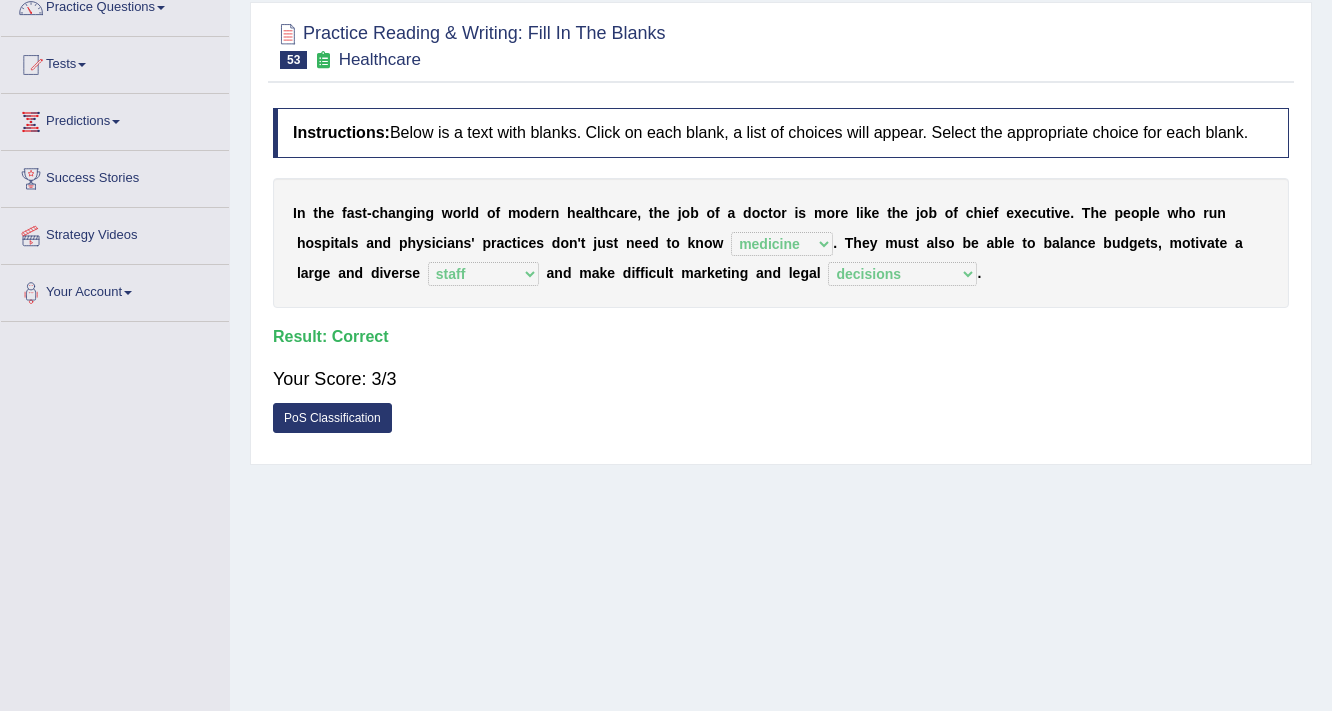 scroll, scrollTop: 16, scrollLeft: 0, axis: vertical 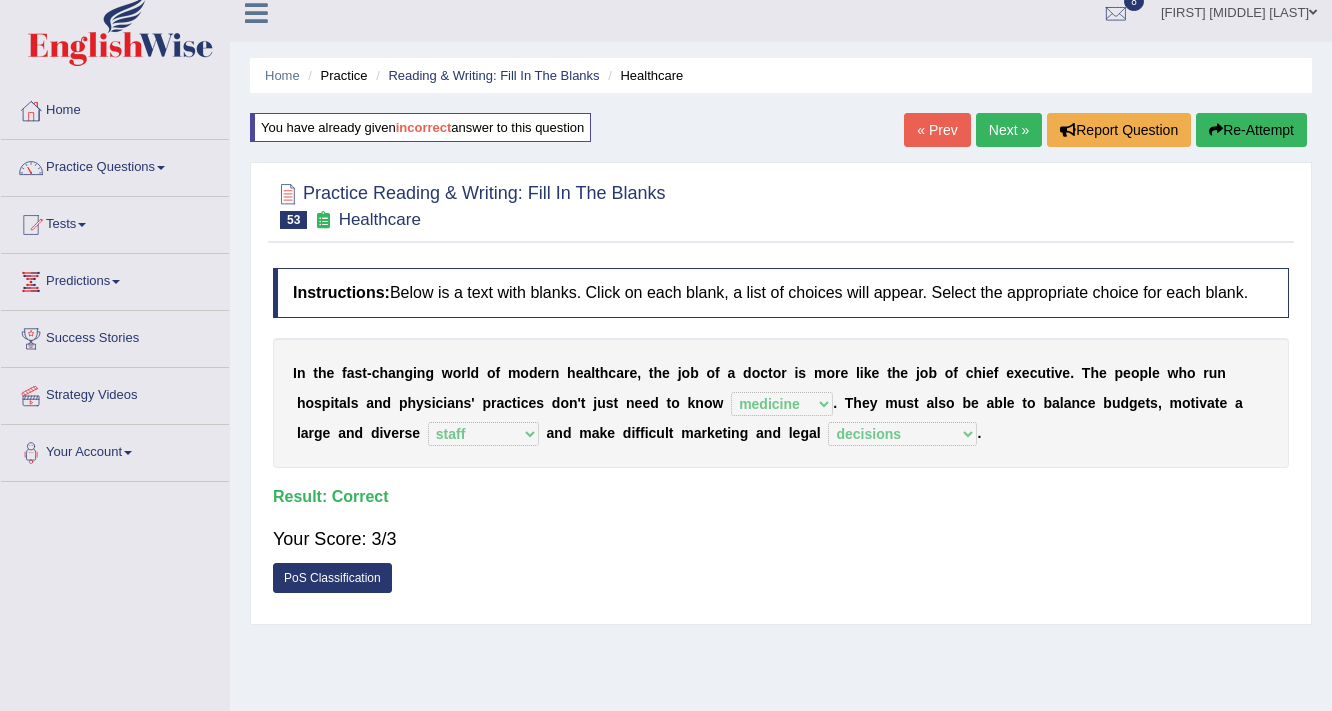 click on "Home
Practice
Reading & Writing: Fill In The Blanks
Healthcare
You have already given  incorrect  answer to this question
« Prev Next »  Report Question  Re-Attempt
Practice Reading & Writing: Fill In The Blanks
53
Healthcare
Instructions:  Below is a text with blanks. Click on each blank, a list of choices will appear. Select the appropriate choice for each blank.
Timer —  Answering   ( 14 / 180s ) Skip * Select the correct answer into all dropdown fields. You need to answer all questions before clicking verify button. I n    t h e    f a s t - c h a n g i n g    w o r l d    o f    m o d e r n    h e a l t h c a r e ,    t h e    j o b    o f    a    d o c t o r    i s    m o r e    l i k e    t h e    j o b    o f    c h i e f    e x e c u t i v e .    T h" at bounding box center [781, 484] 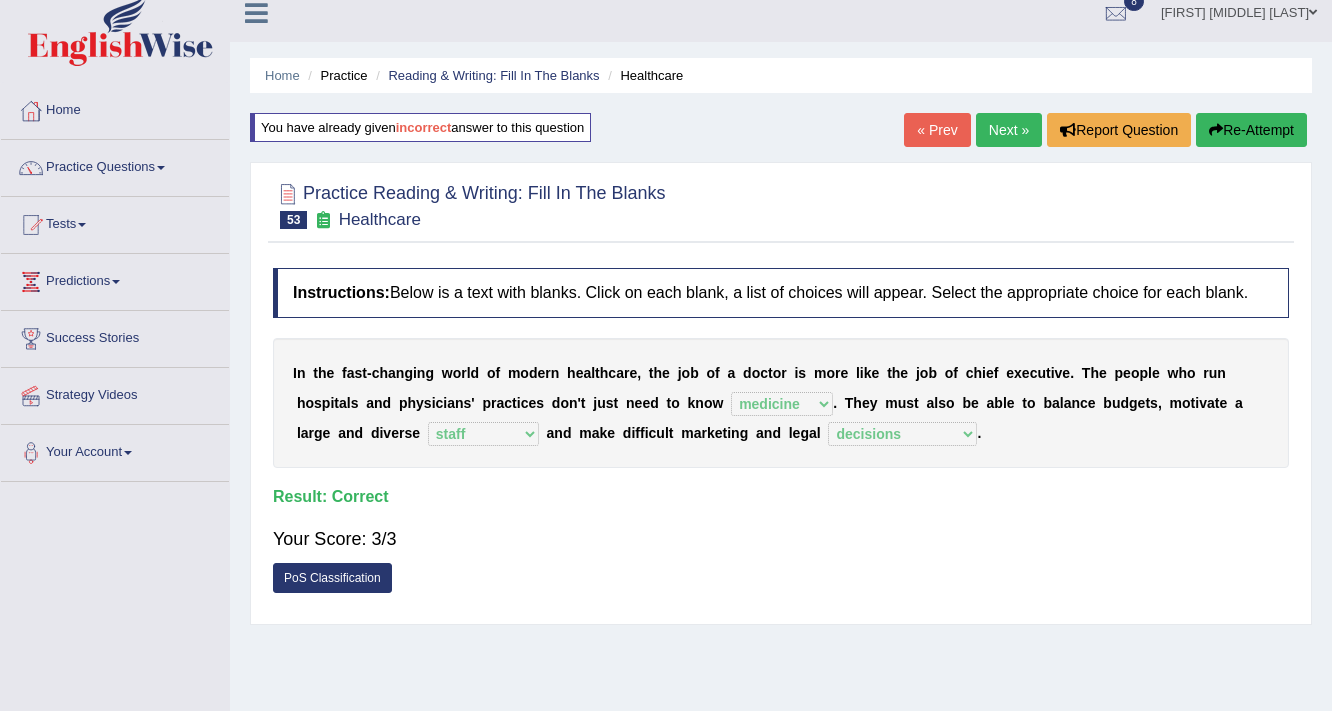 click on "Next »" at bounding box center [1009, 130] 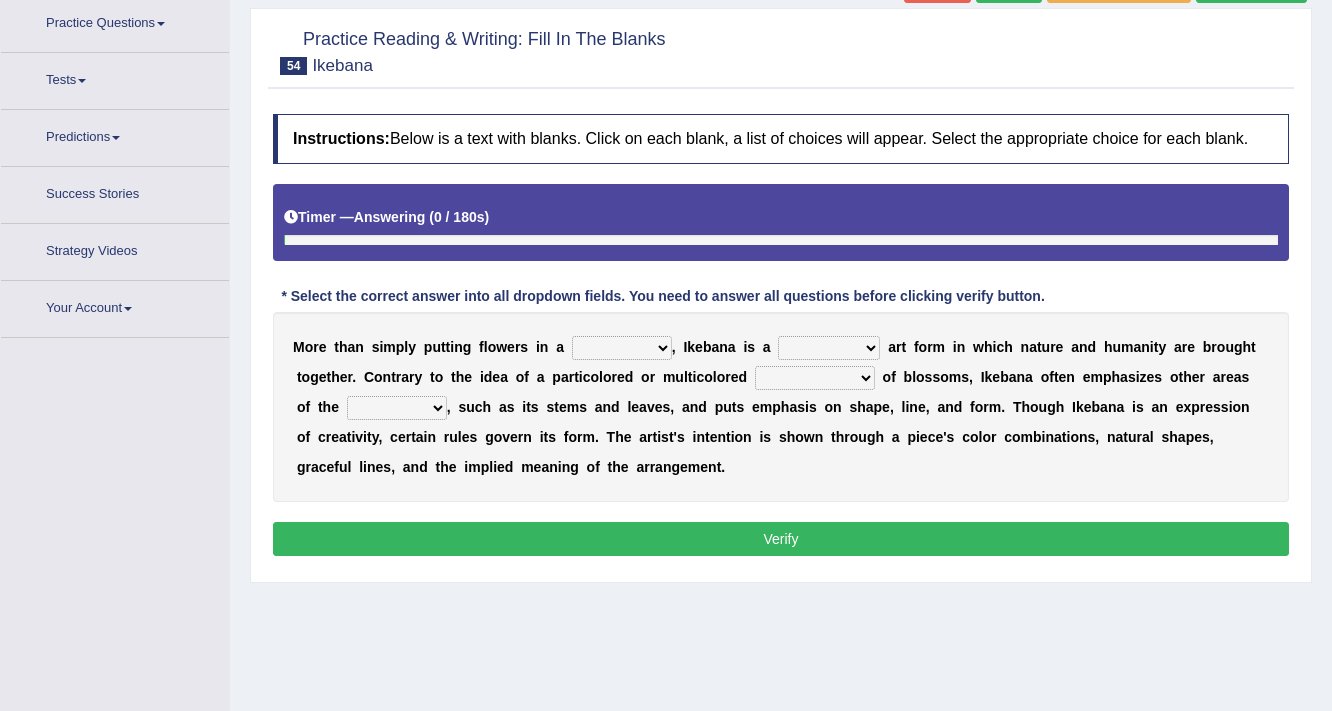 scroll, scrollTop: 160, scrollLeft: 0, axis: vertical 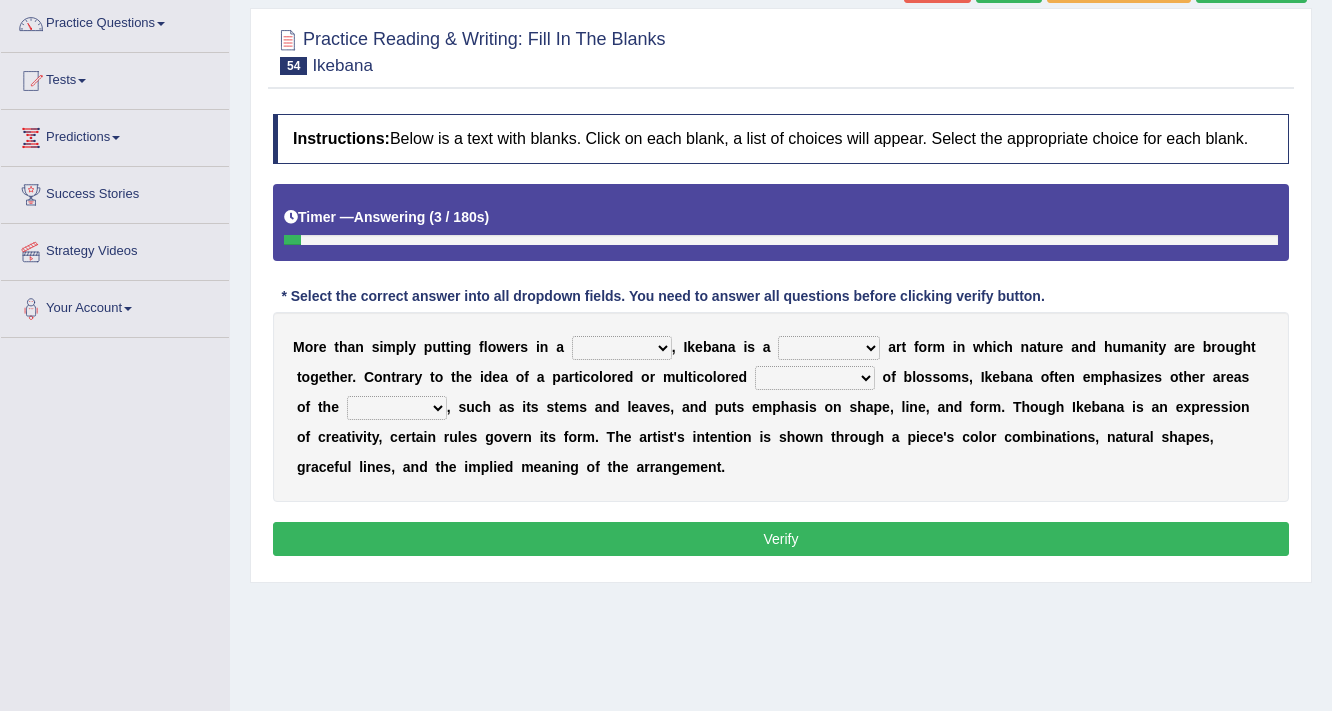 click on "shape way container fashion" at bounding box center [622, 348] 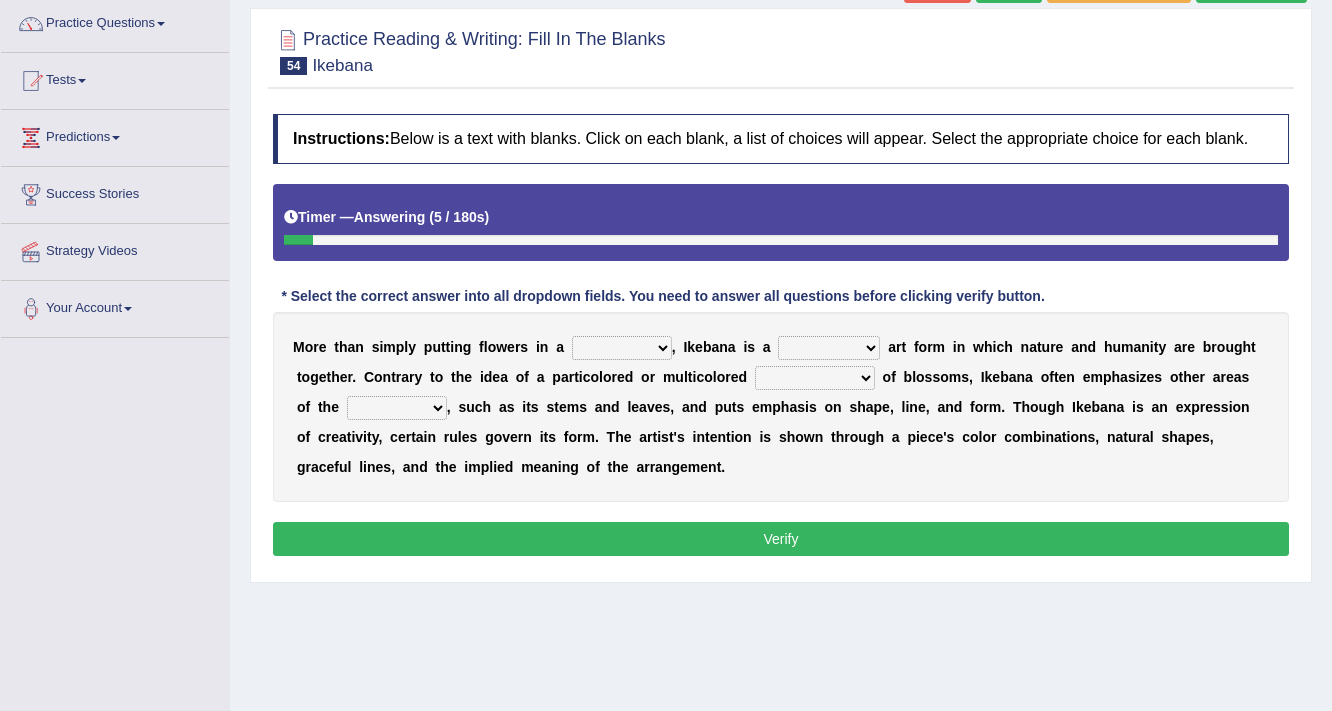 select on "container" 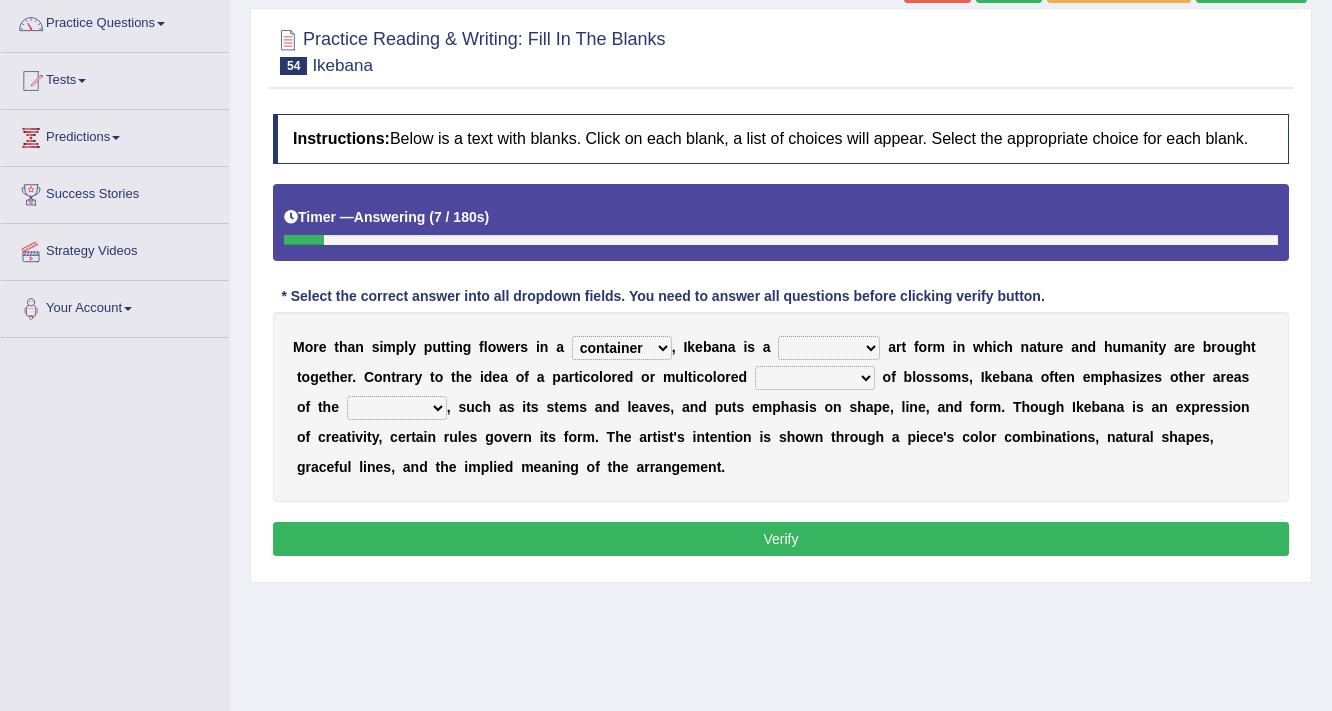 click on "restricted random disciplined fleeting" at bounding box center (829, 348) 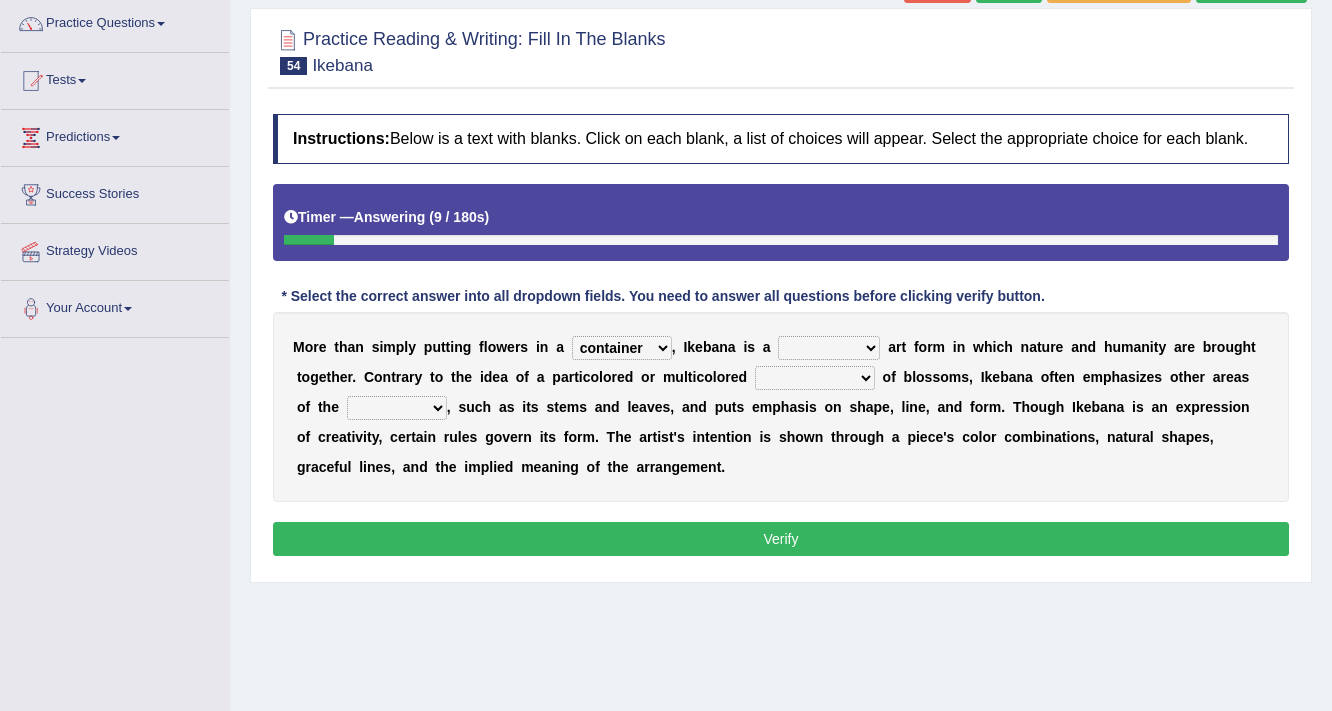 select on "disciplined" 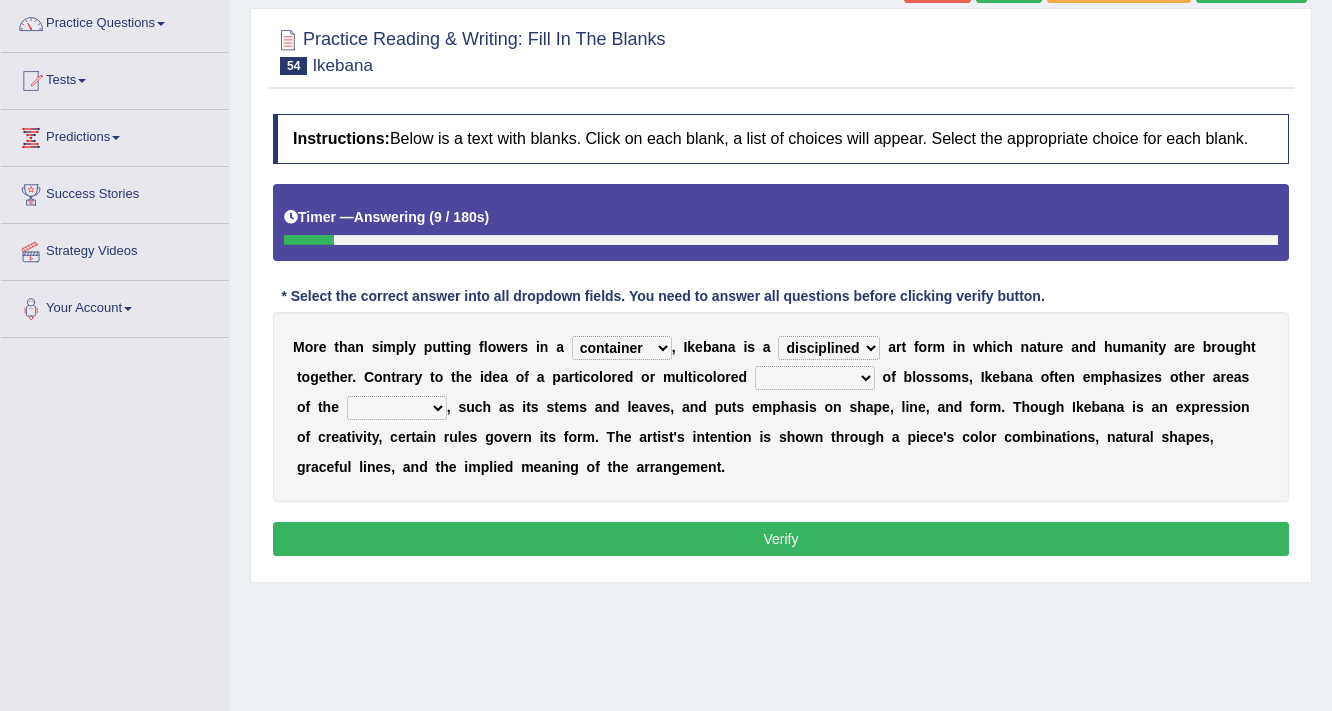 click on "restricted random disciplined fleeting" at bounding box center [829, 348] 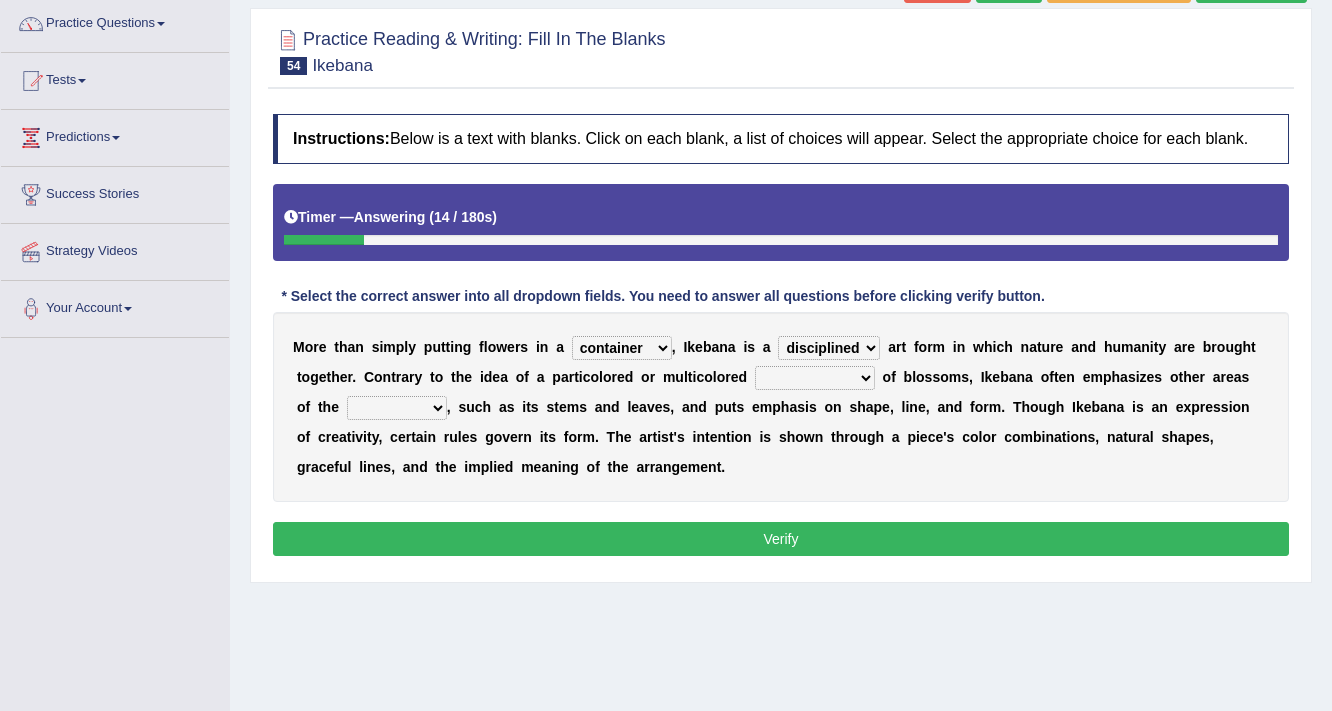 click on "garden arrangement duplication augmentation" at bounding box center [815, 378] 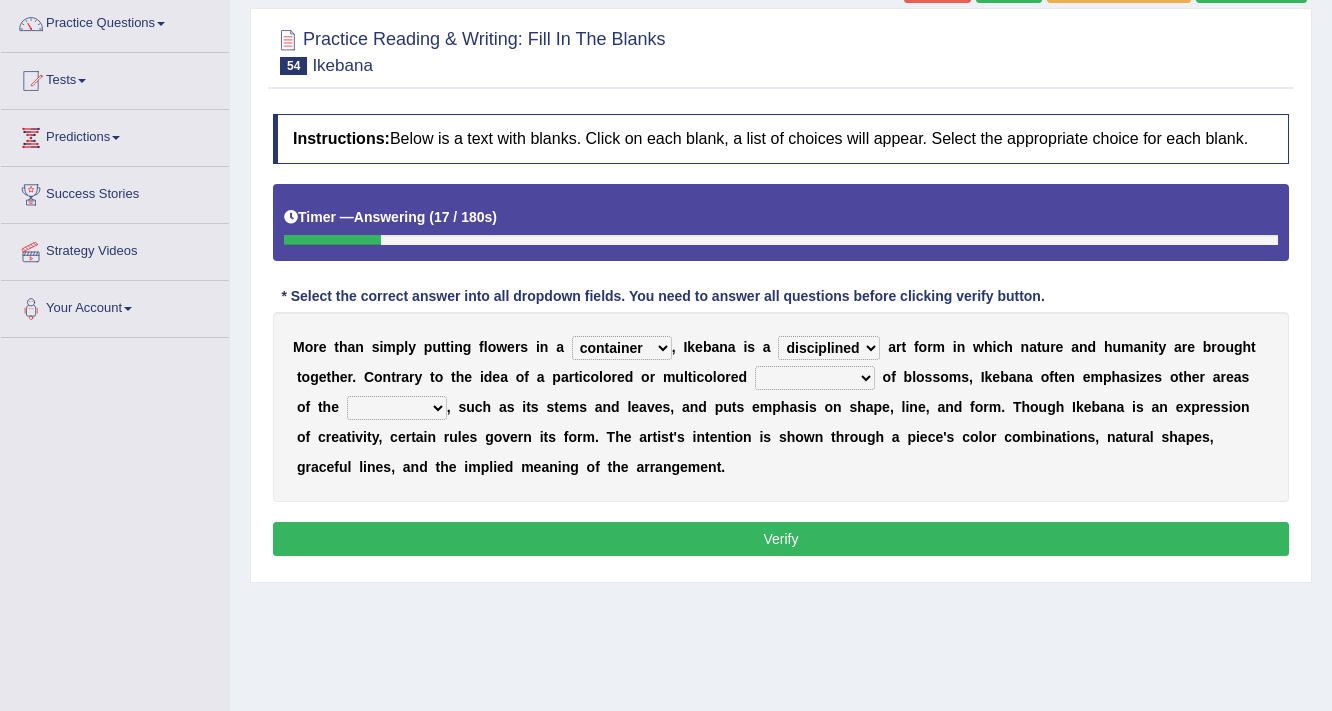 select on "arrangement" 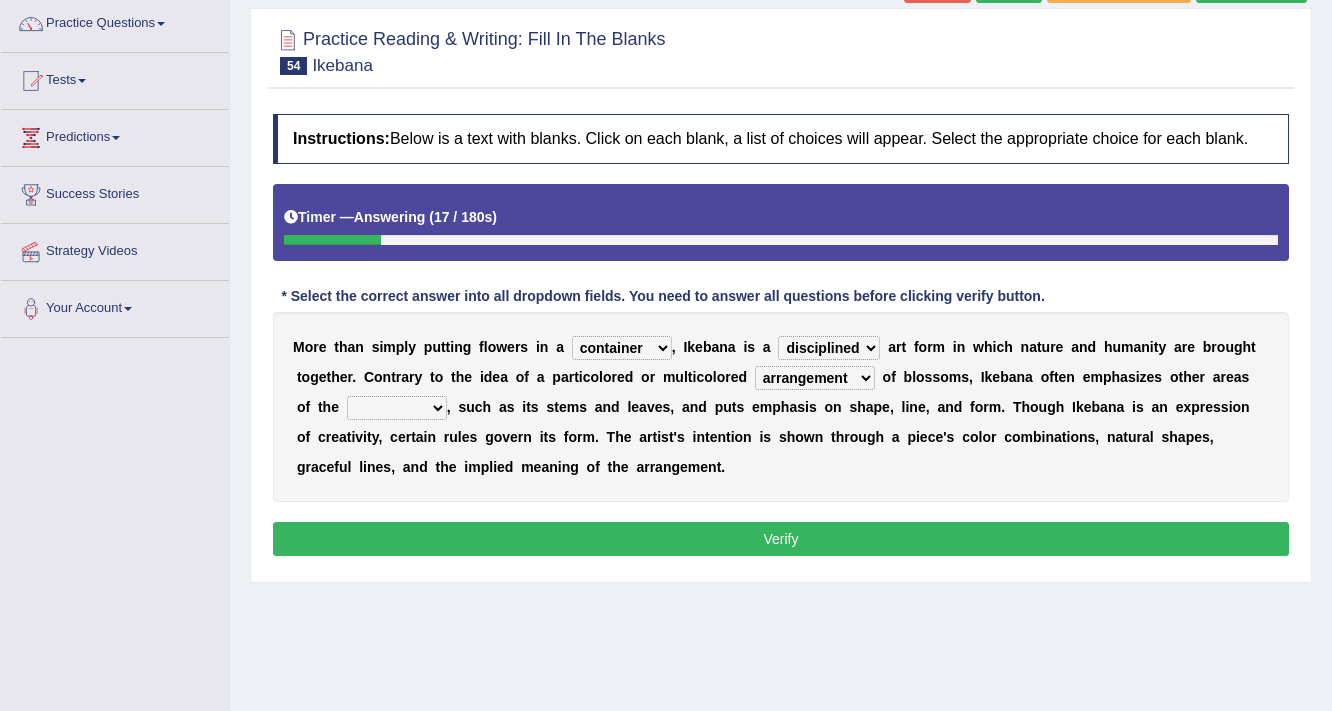 click on "garden arrangement duplication augmentation" at bounding box center (815, 378) 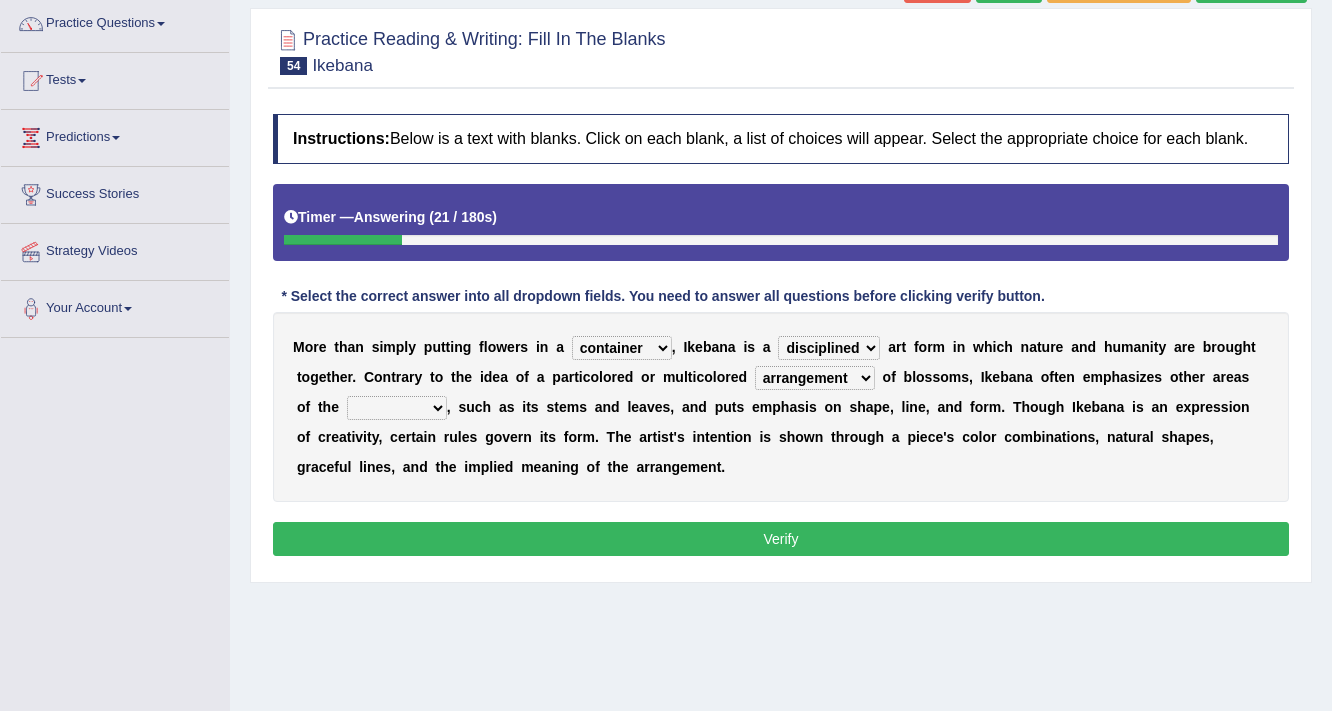click on "flora plant organism fauna" at bounding box center (397, 408) 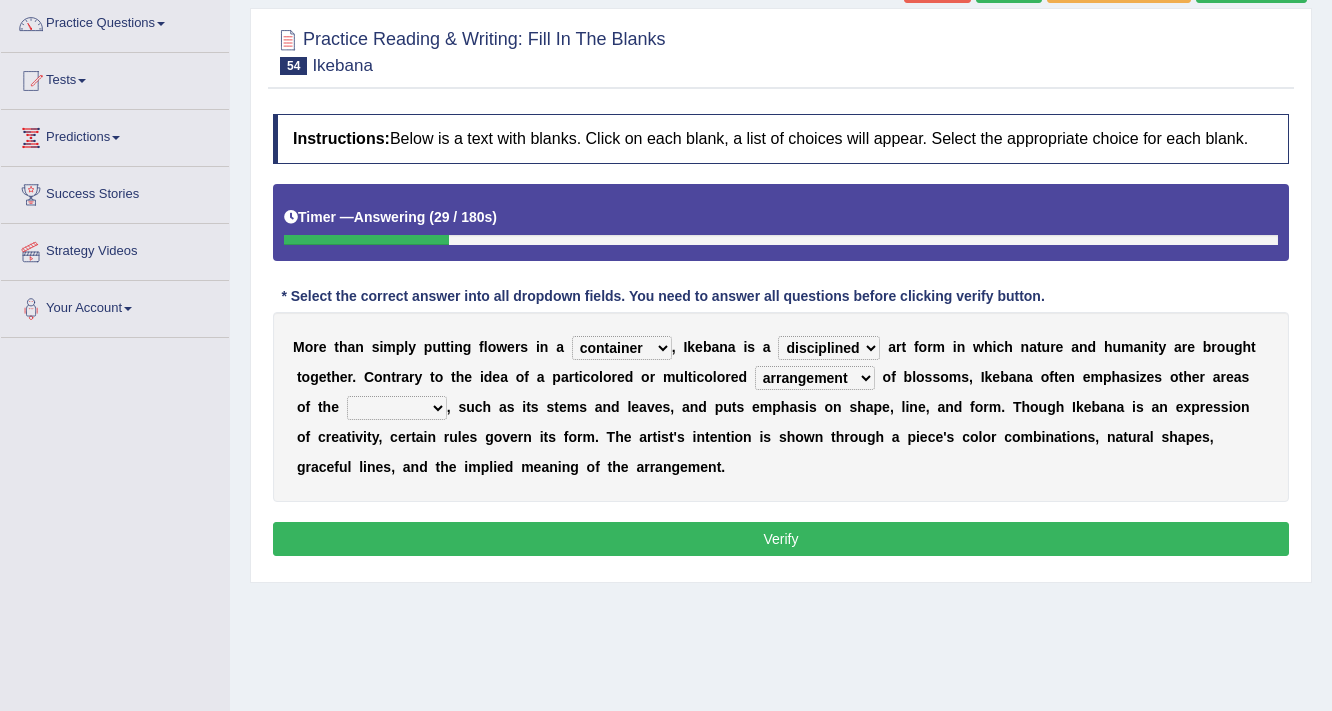 click on "flora plant organism fauna" at bounding box center (397, 408) 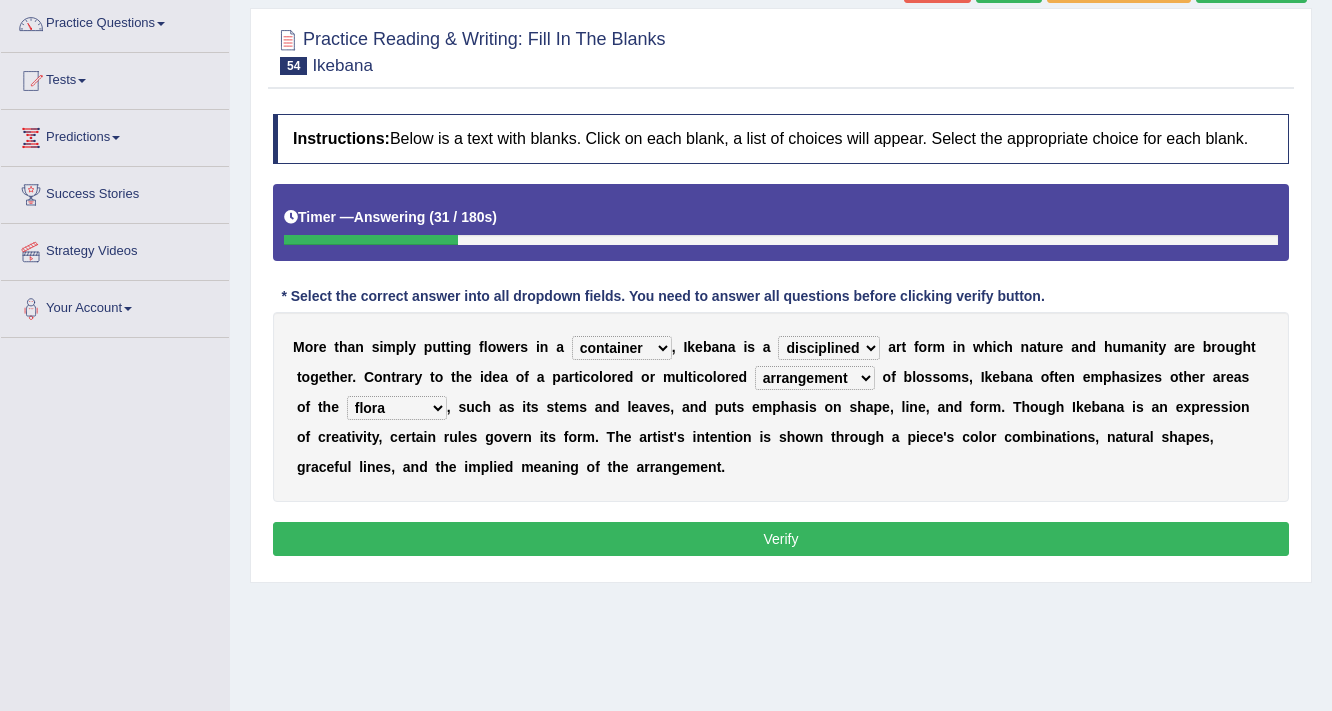 click on "flora plant organism fauna" at bounding box center [397, 408] 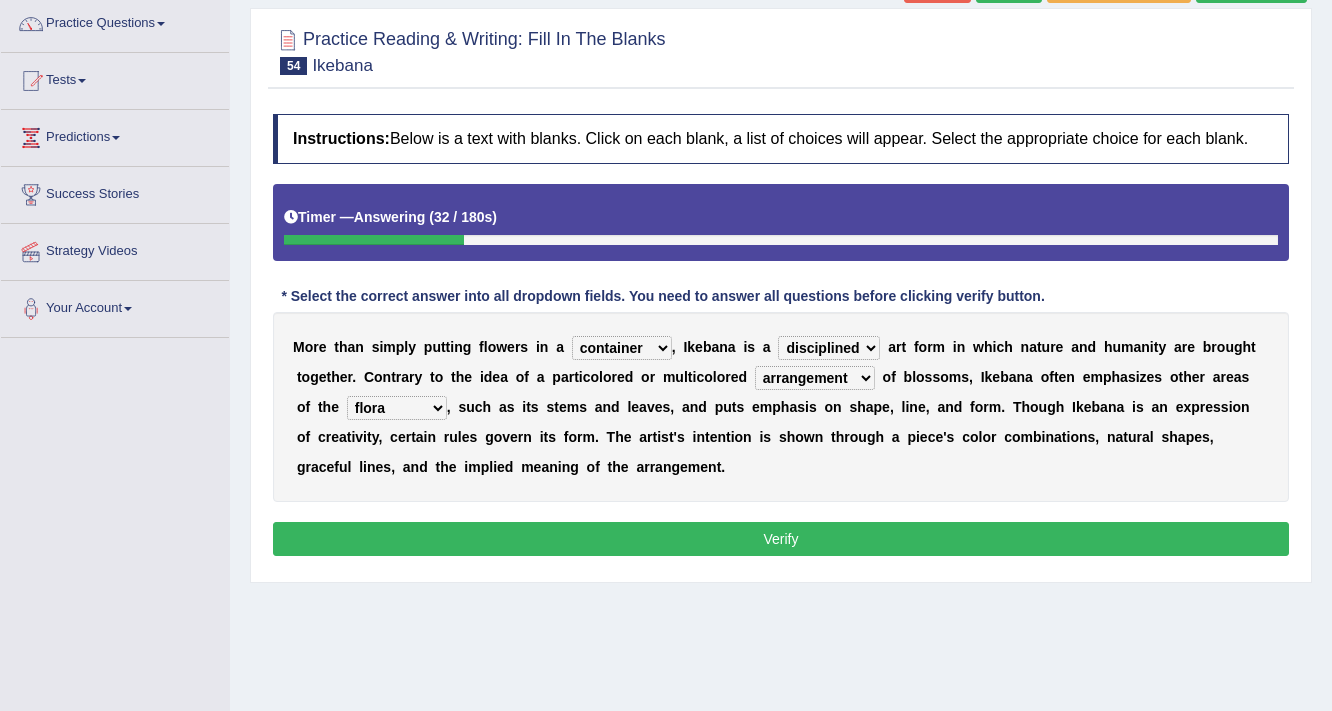select on "plant" 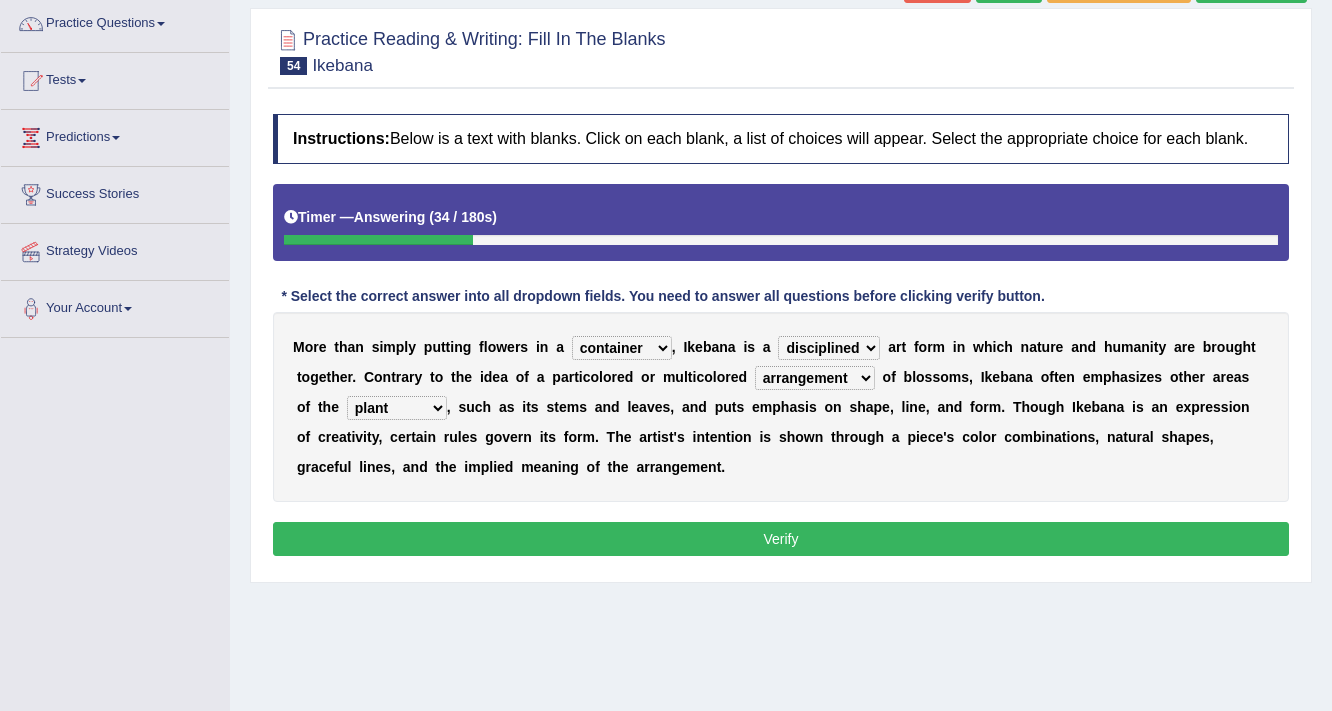 click on "Verify" at bounding box center (781, 539) 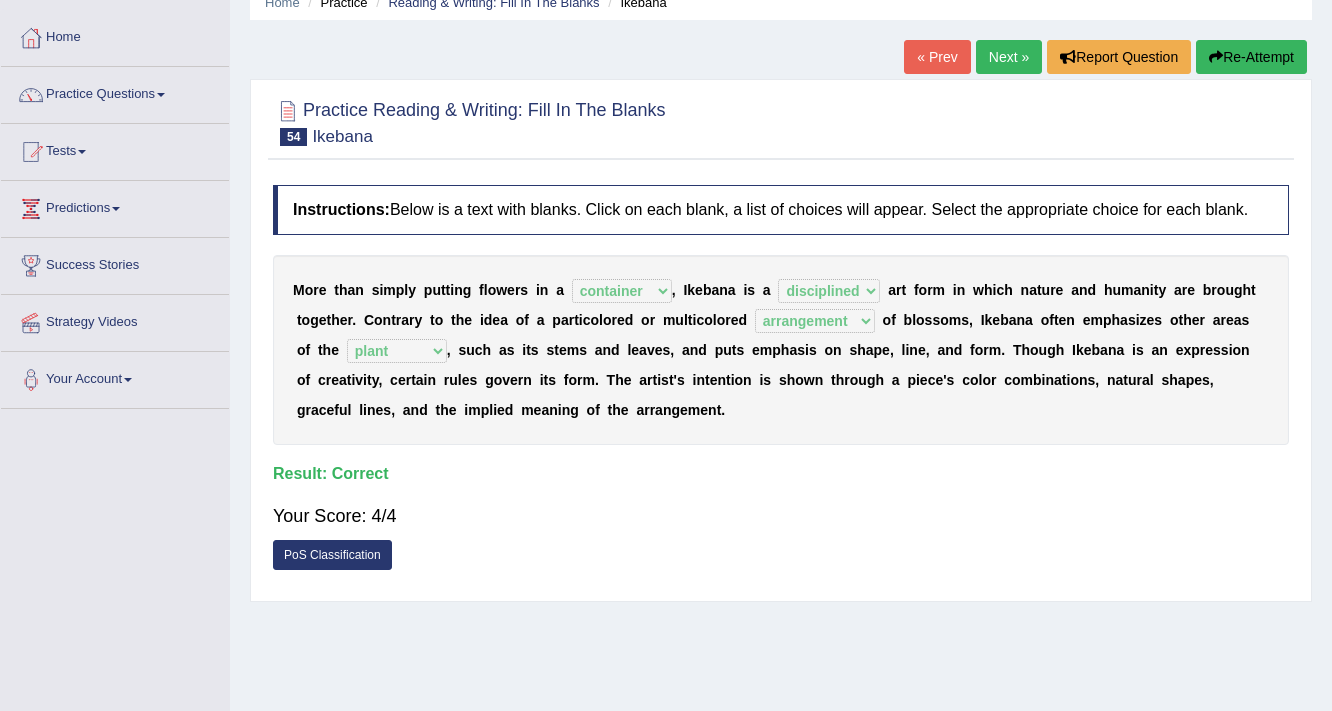 scroll, scrollTop: 0, scrollLeft: 0, axis: both 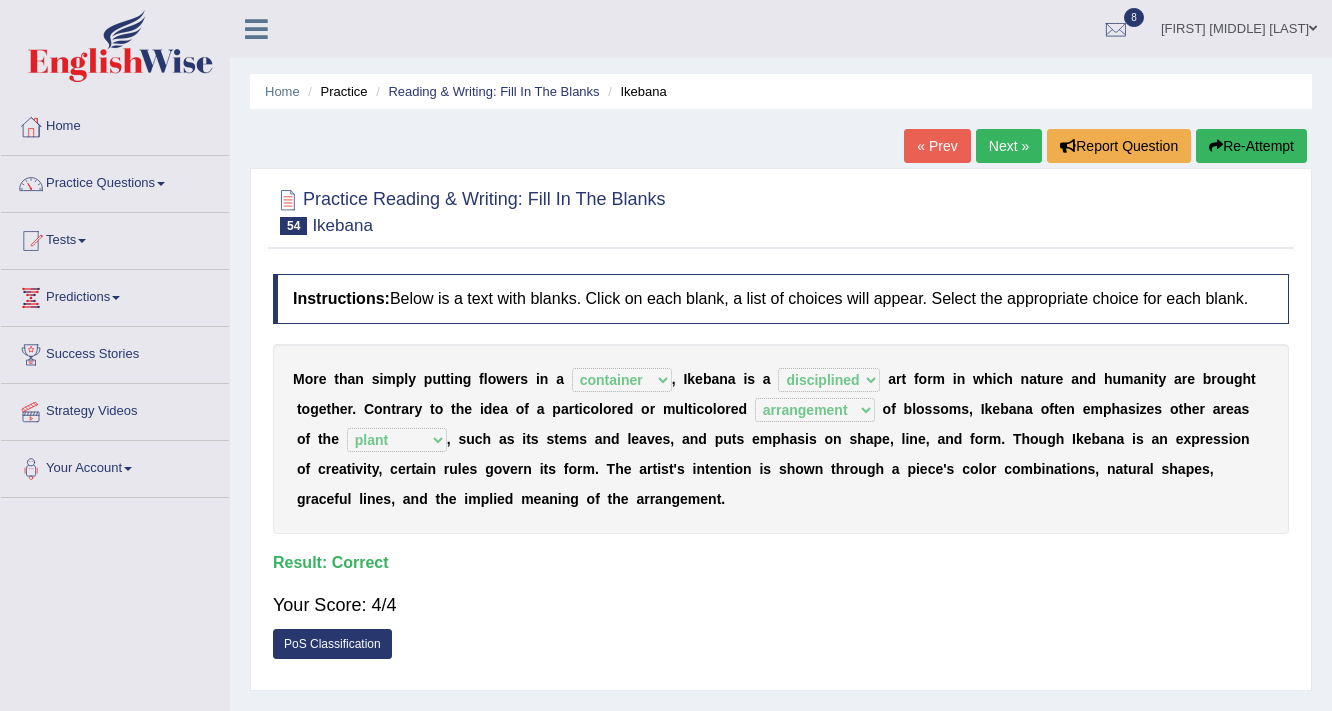 click on "Next »" at bounding box center (1009, 146) 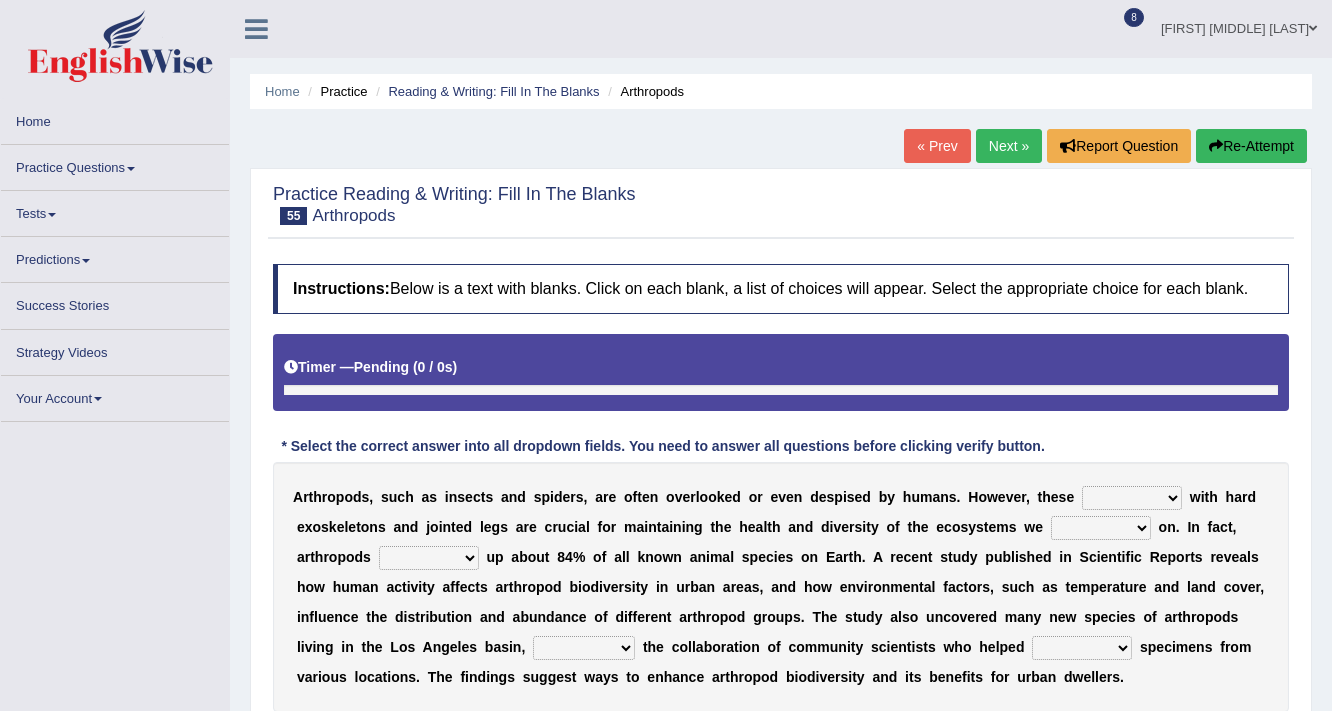 scroll, scrollTop: 0, scrollLeft: 0, axis: both 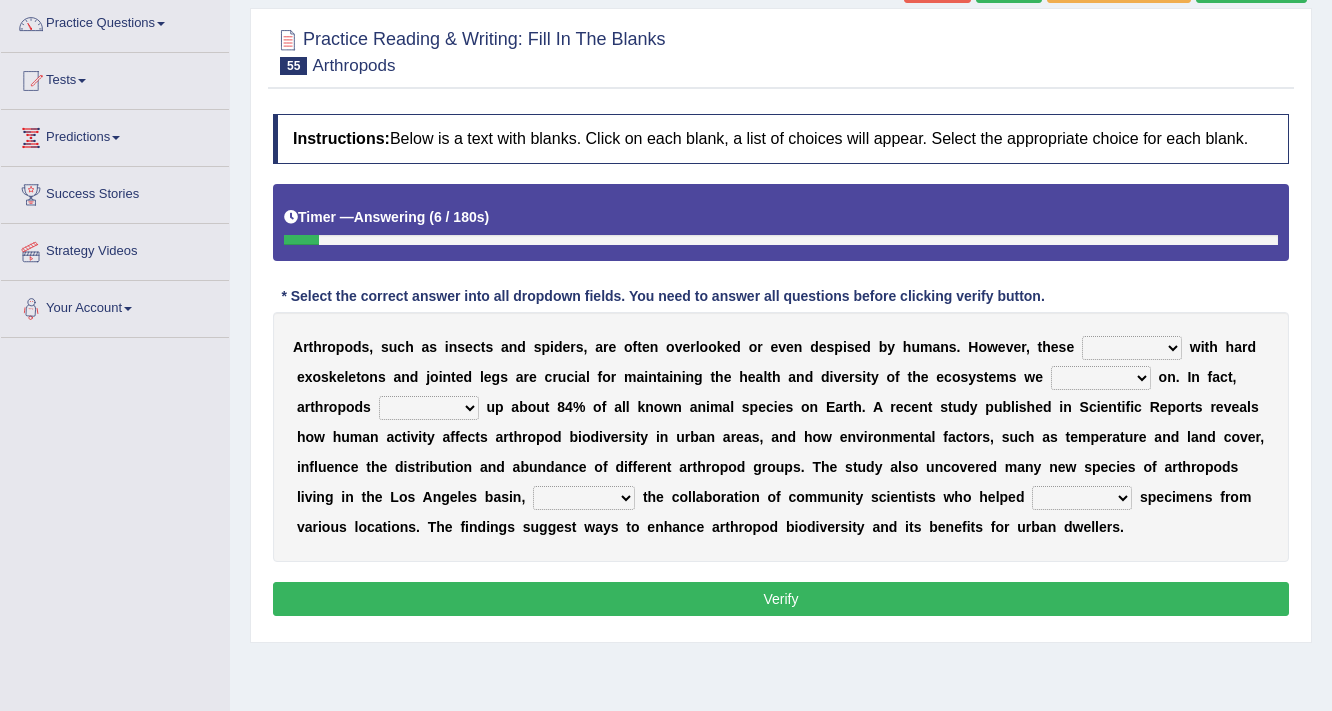 click on "creatures mice bones structures" at bounding box center (1132, 348) 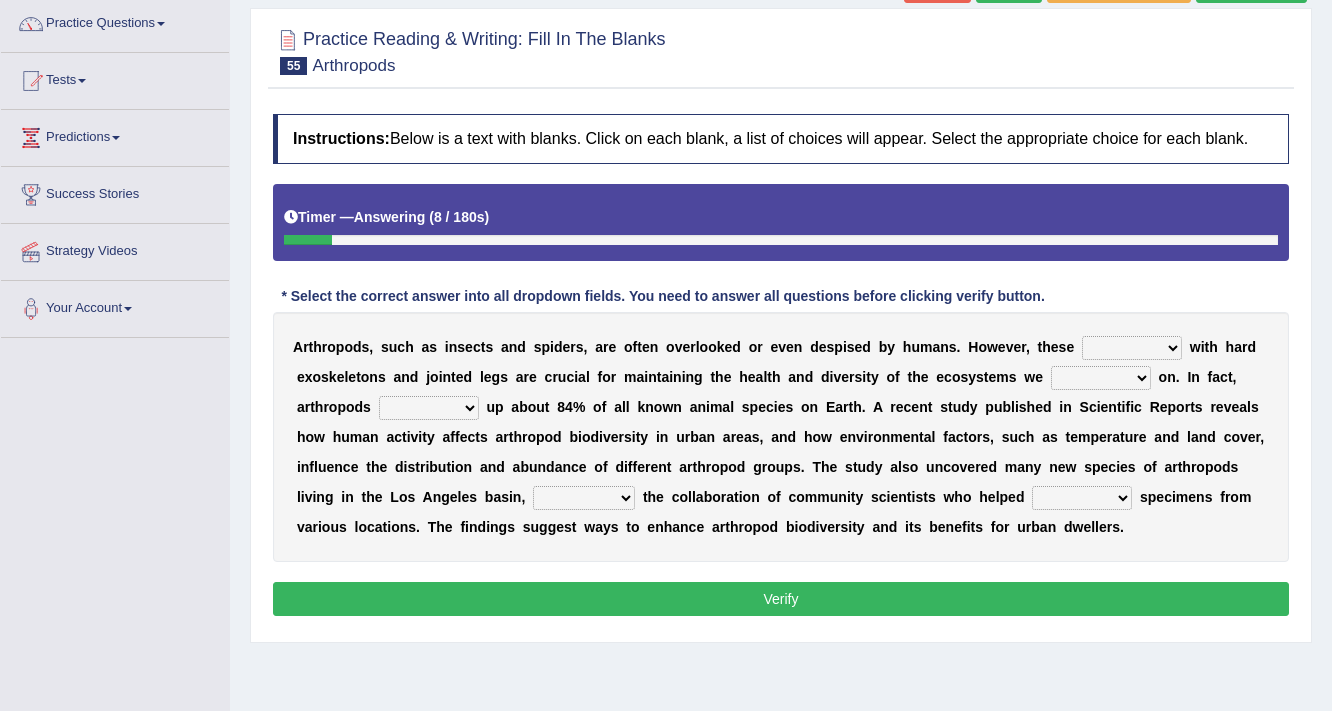 select on "creatures" 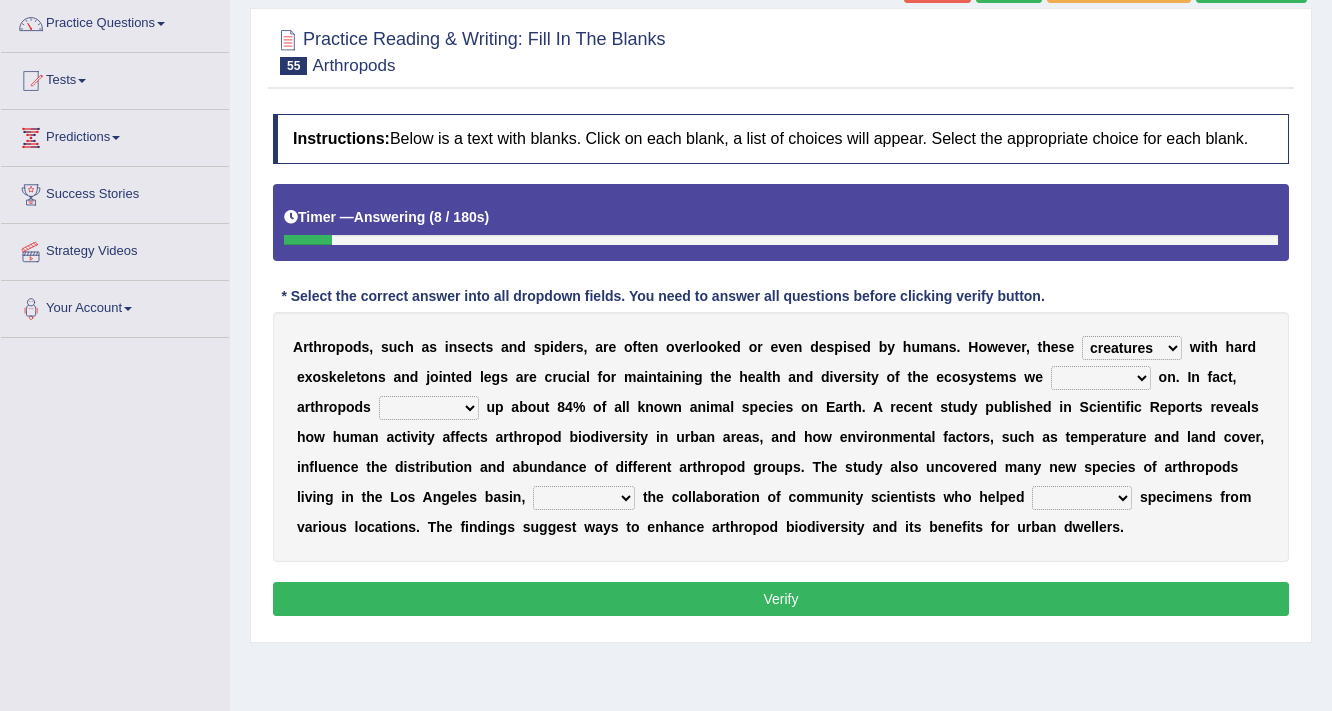 click on "creatures mice bones structures" at bounding box center (1132, 348) 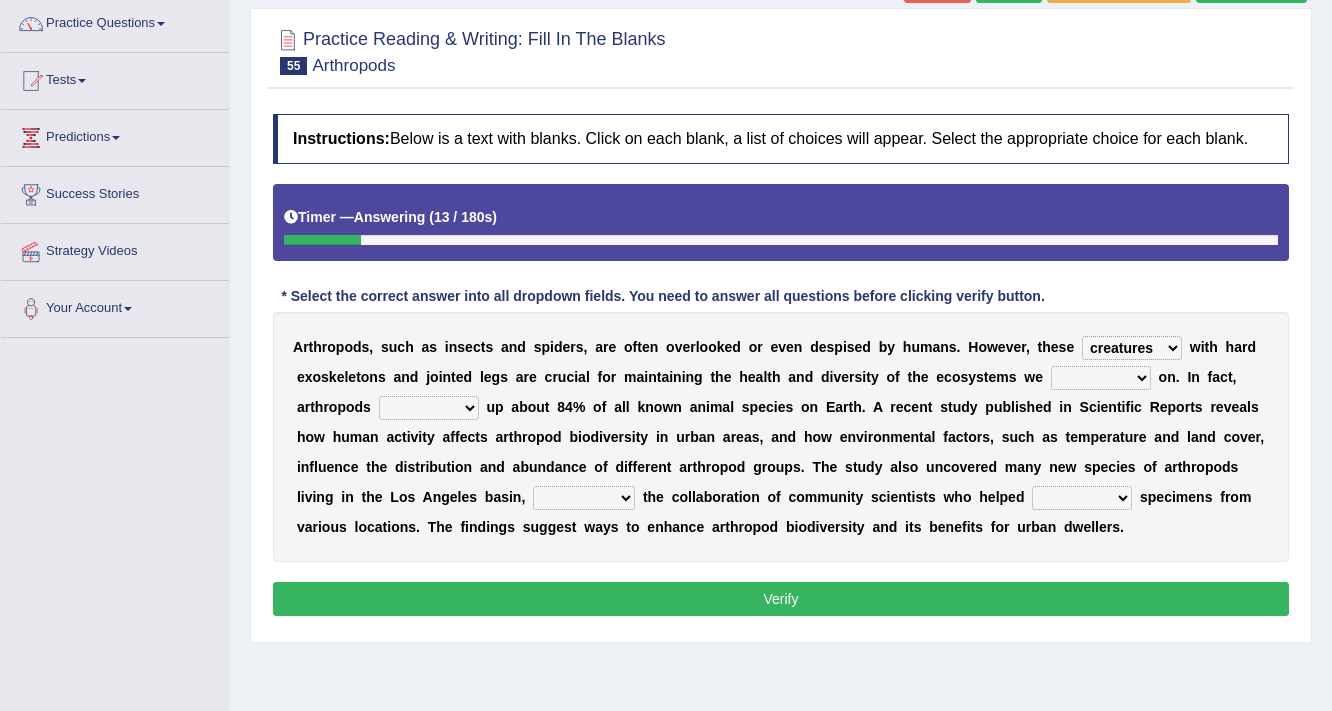 click on "depend survive live decide" at bounding box center (1101, 378) 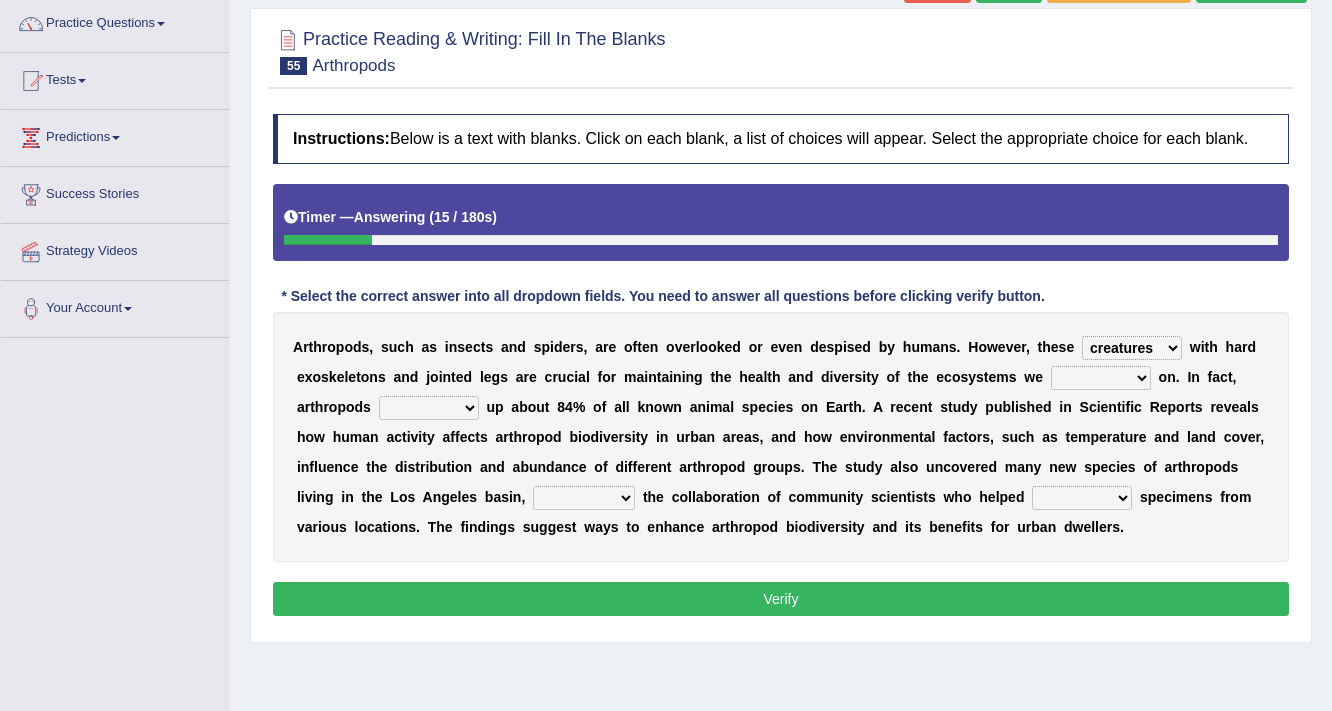 select on "depend" 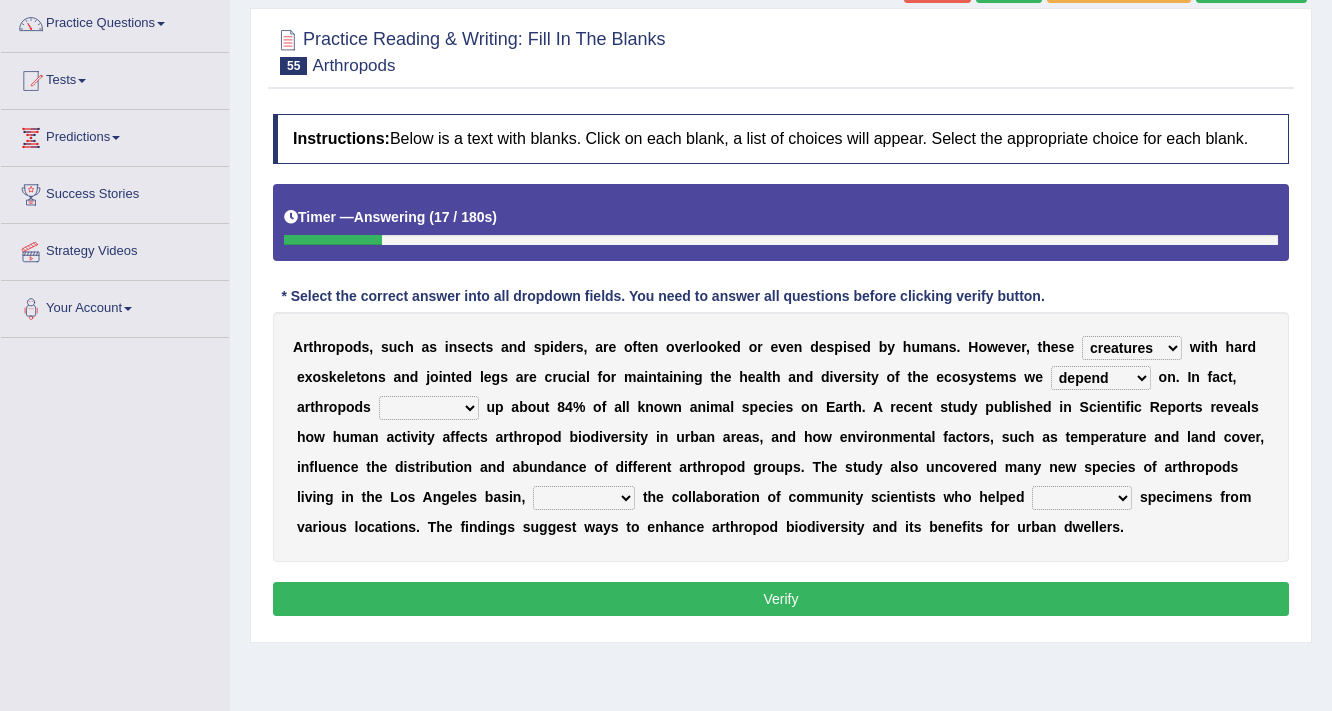 click on "compose make pull include" at bounding box center (429, 408) 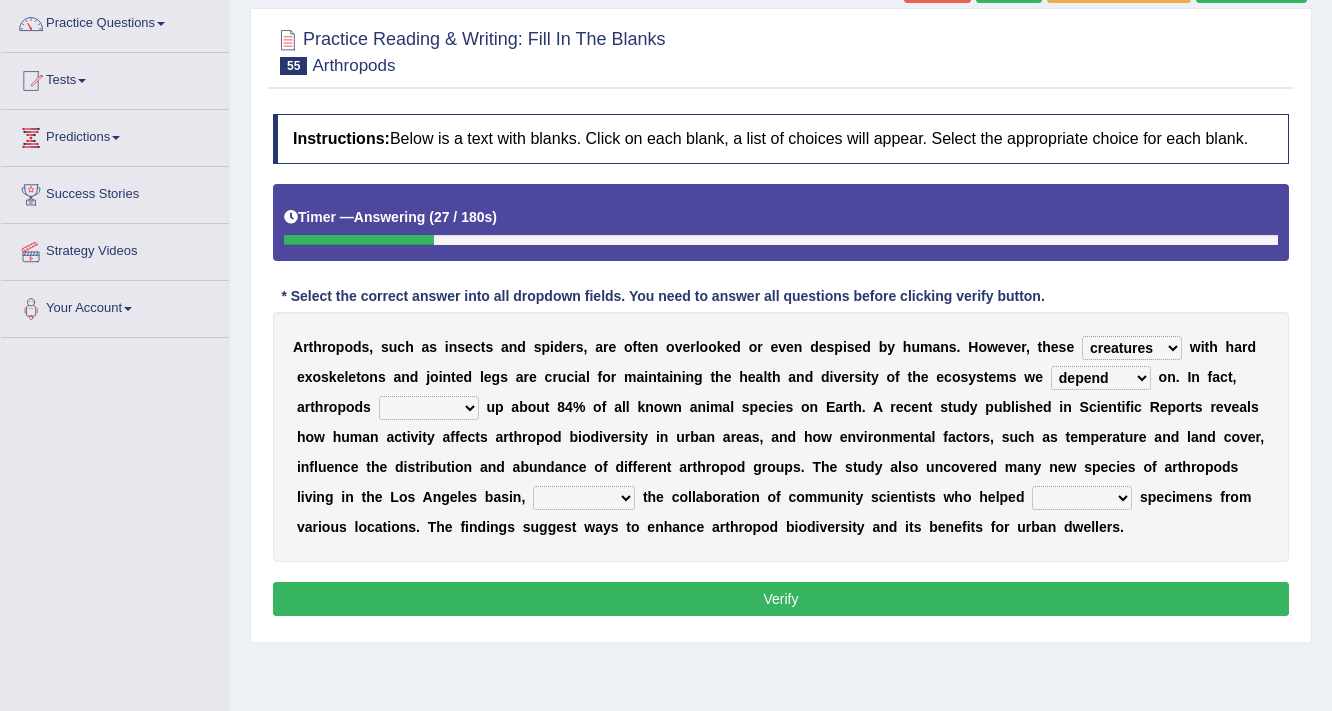 select on "pull" 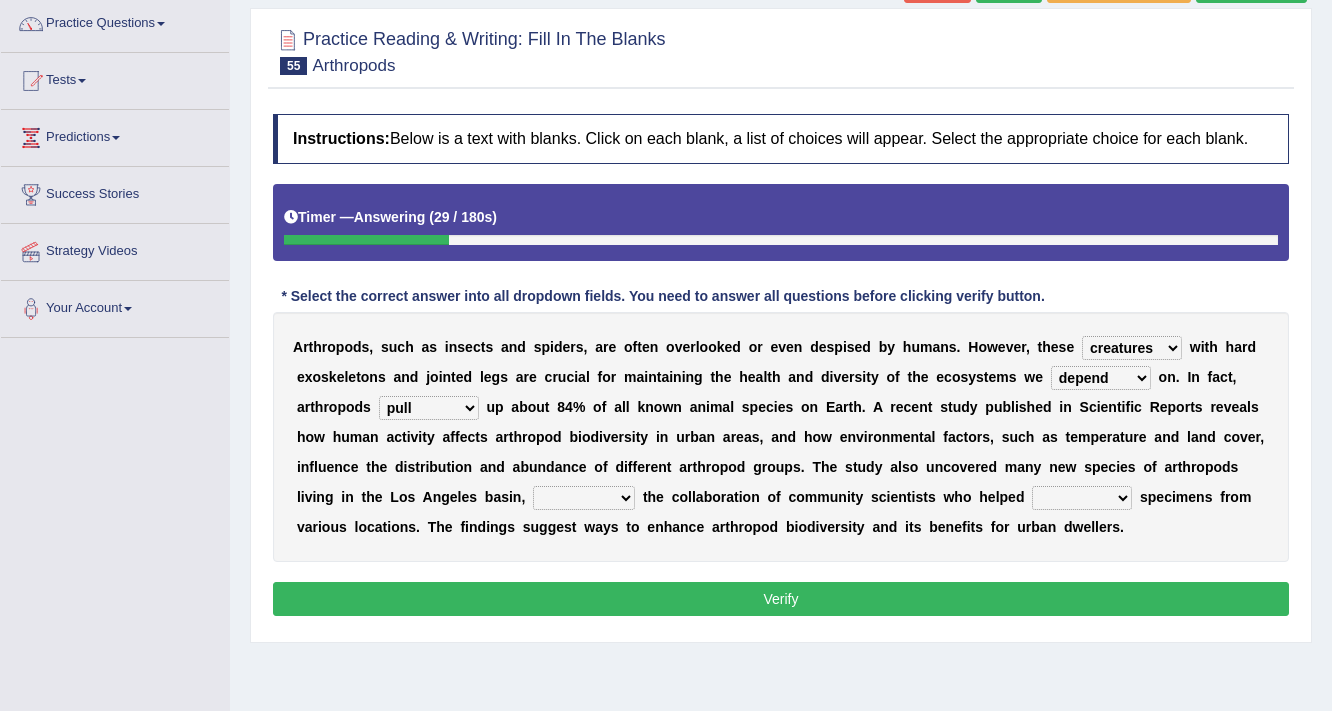 click on "while thanks to because contrary to" at bounding box center [584, 498] 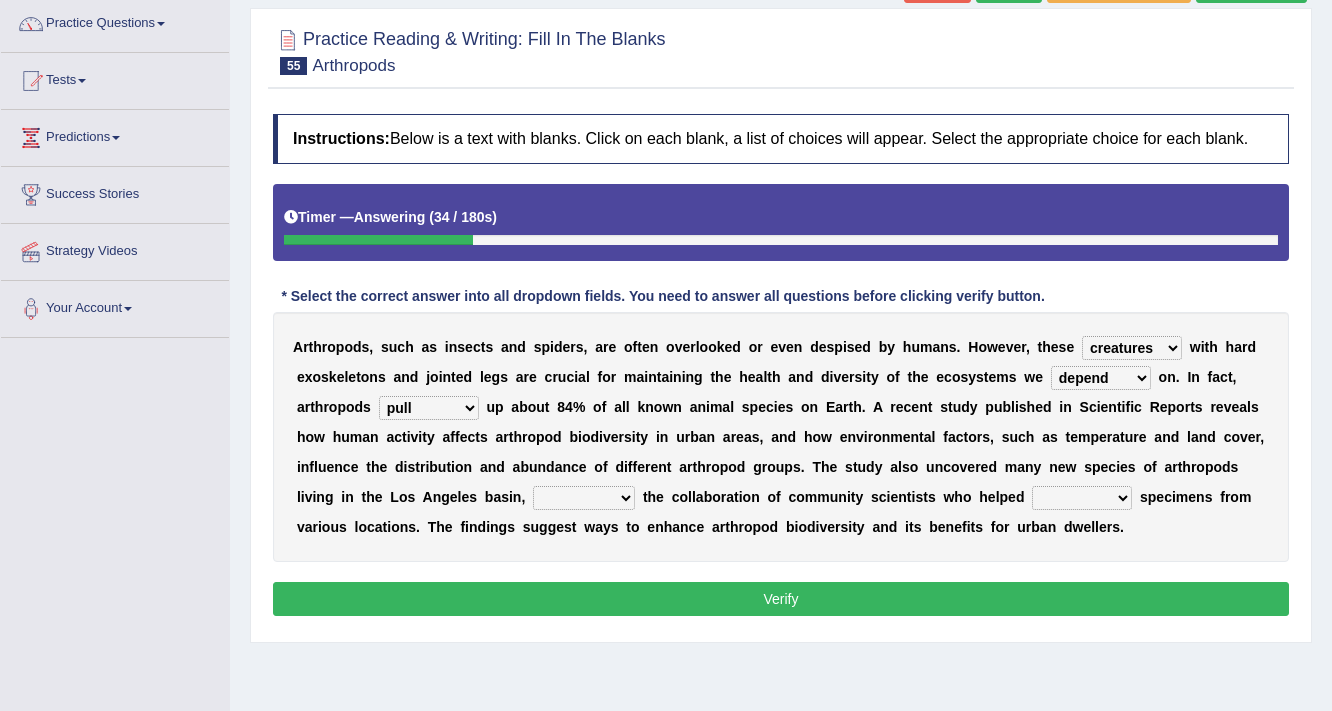 click on "o" at bounding box center (771, 497) 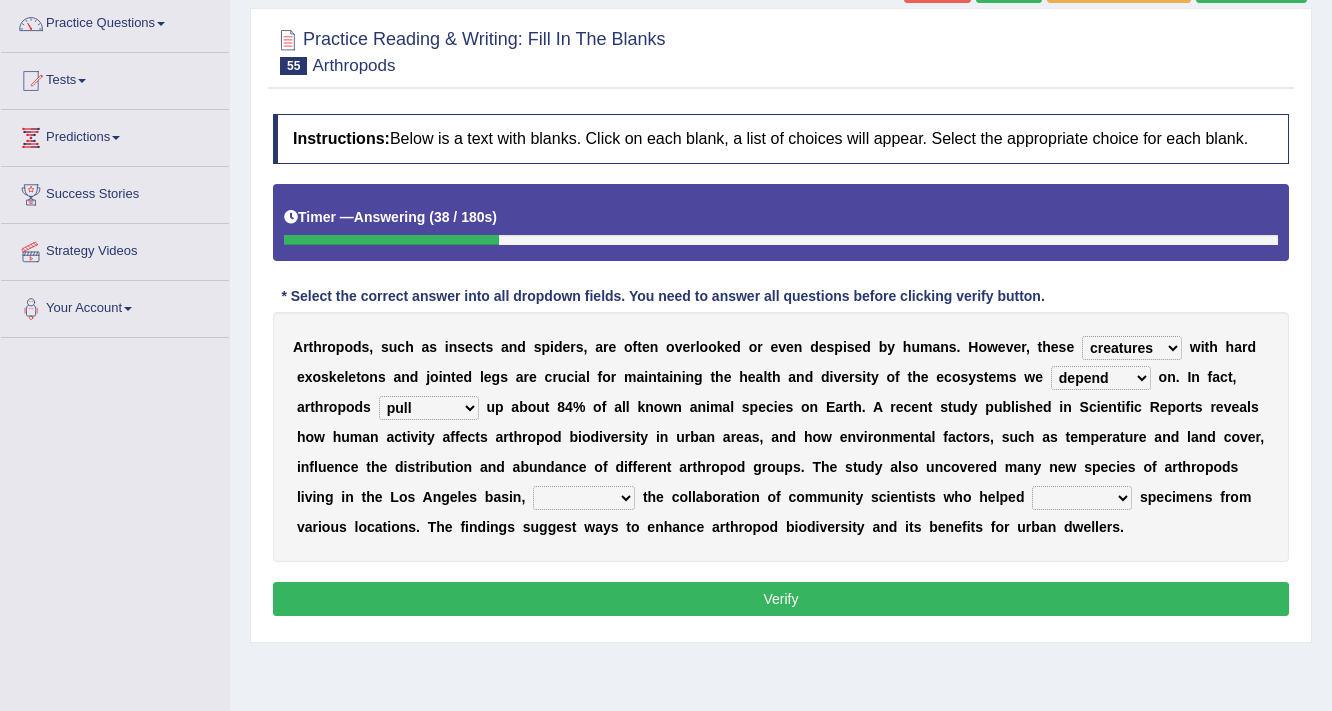 click on "while thanks to because contrary to" at bounding box center (584, 498) 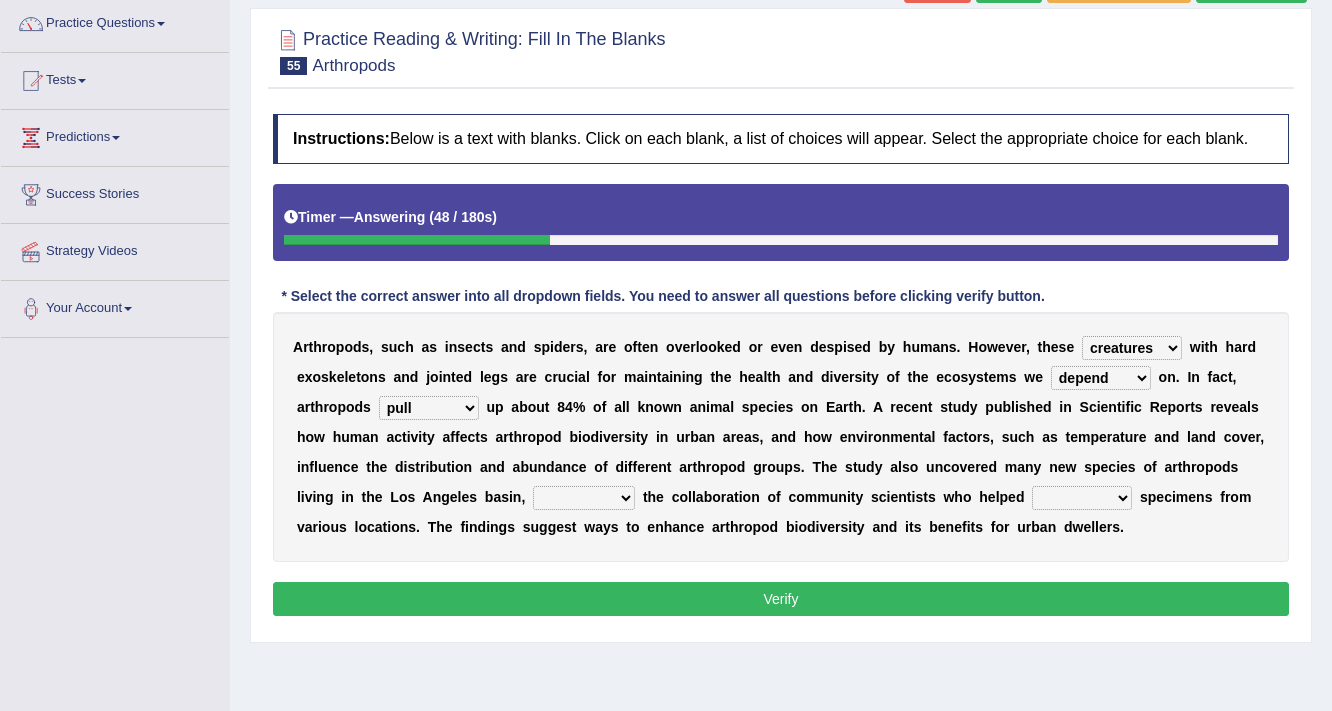 click on "Instructions:  Below is a text with blanks. Click on each blank, a list of choices will appear. Select the appropriate choice for each blank.
Timer —  Answering   ( 48 / 180s ) Skip * Select the correct answer into all dropdown fields. You need to answer all questions before clicking verify button. A r t h r o p o d s ,    s u c h    a s    i n s e c t s    a n d    s p i d e r s ,    a r e    o f t e n    o v e r l o o k e d    o r    e v e n    d e s p i s e d    b y    h u m a n s .    H o w e v e r ,    t h e s e    creatures mice bones structures    w i t h    h a r d    e x o s k e l e t o n s    a n d    j o i n t e d    l e g s    a r e    c r u c i a l    f o r    m a i n t a i n i n g    t h e    h e a l t h    a n d    d i v e r s i t y    o f    t h e    e c o s y s t e m s    w e    depend survive live decide    o n .    I n    f a c t ,    a r t h r o p o d s    compose make pull include    u p    a b o u t    8 4 %    o f    a l l k" at bounding box center (781, 368) 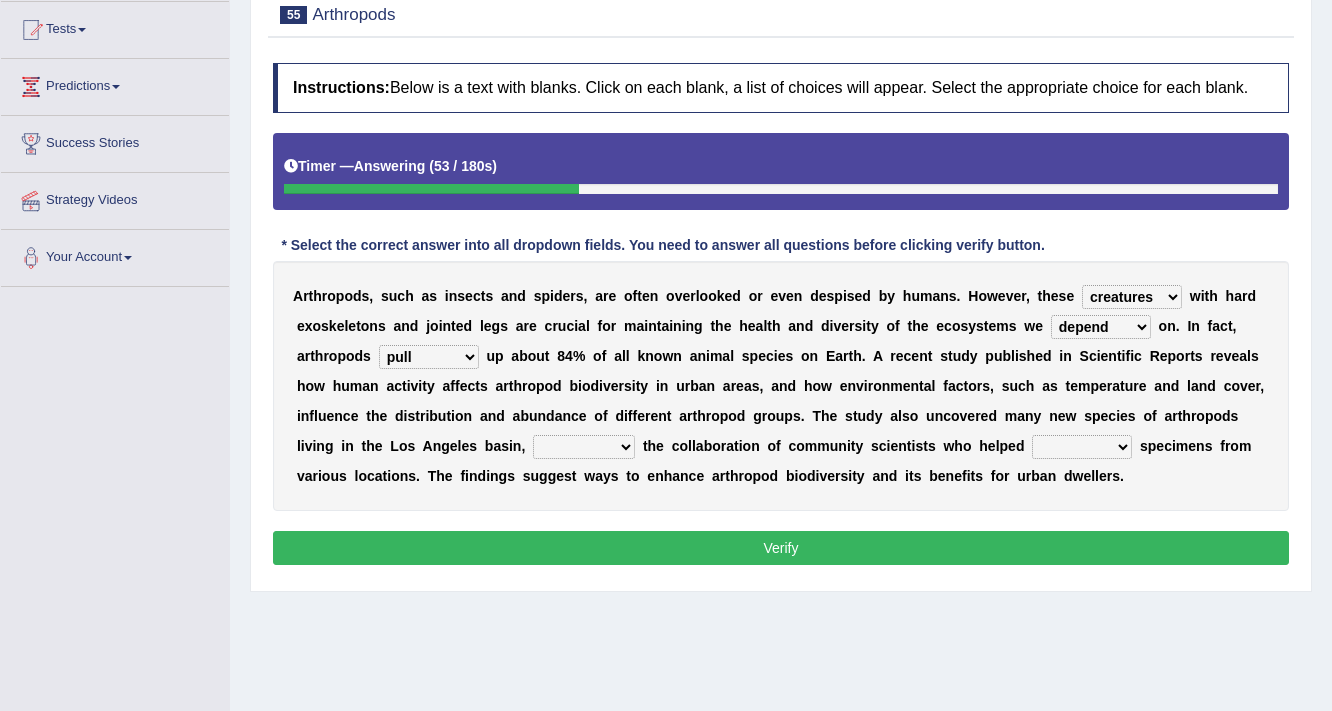 scroll, scrollTop: 240, scrollLeft: 0, axis: vertical 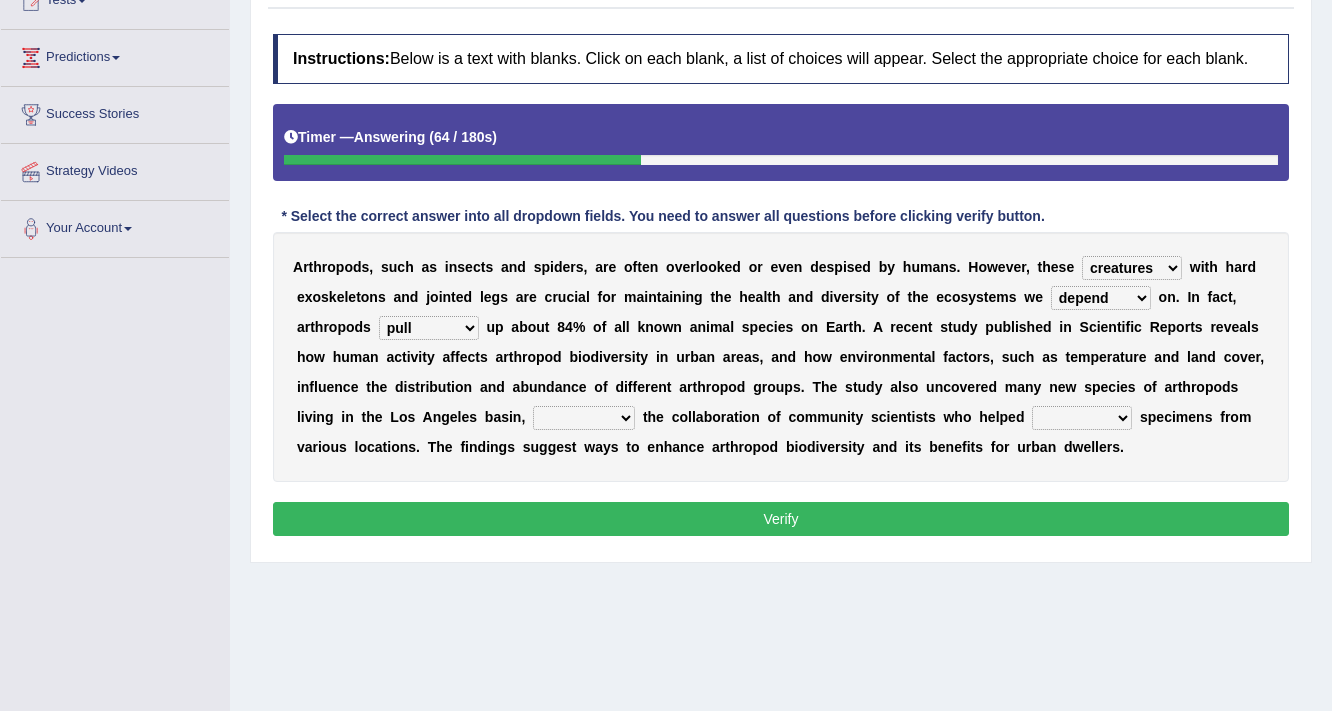 click on "while thanks to because contrary to" at bounding box center [584, 418] 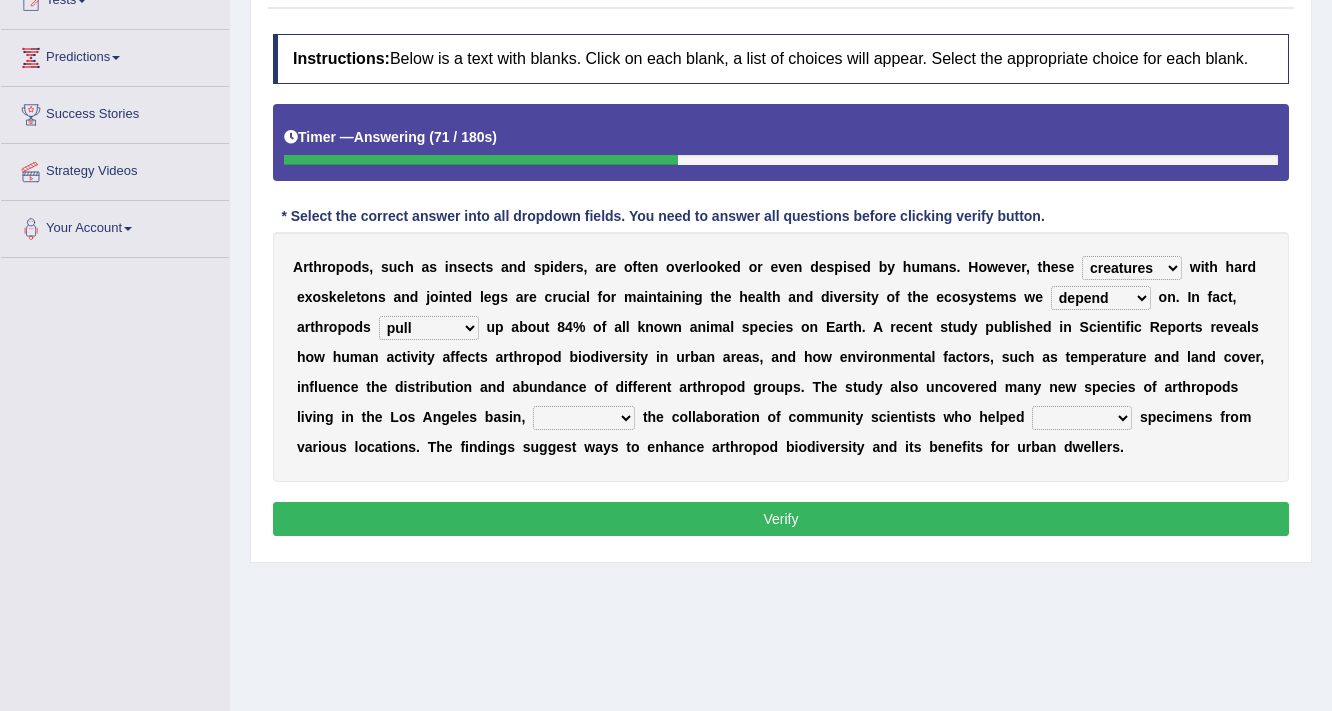 select on "thanks to" 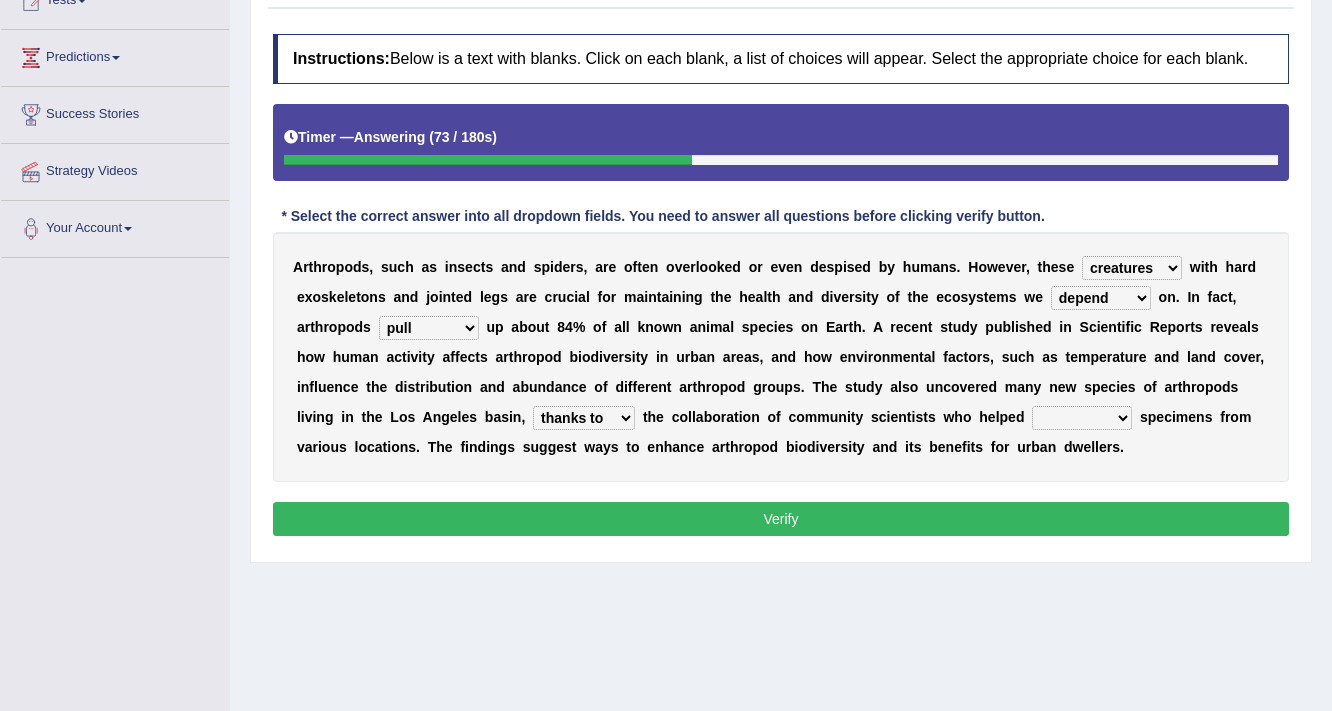 click on "unfold collect substitute pressure" at bounding box center [1082, 418] 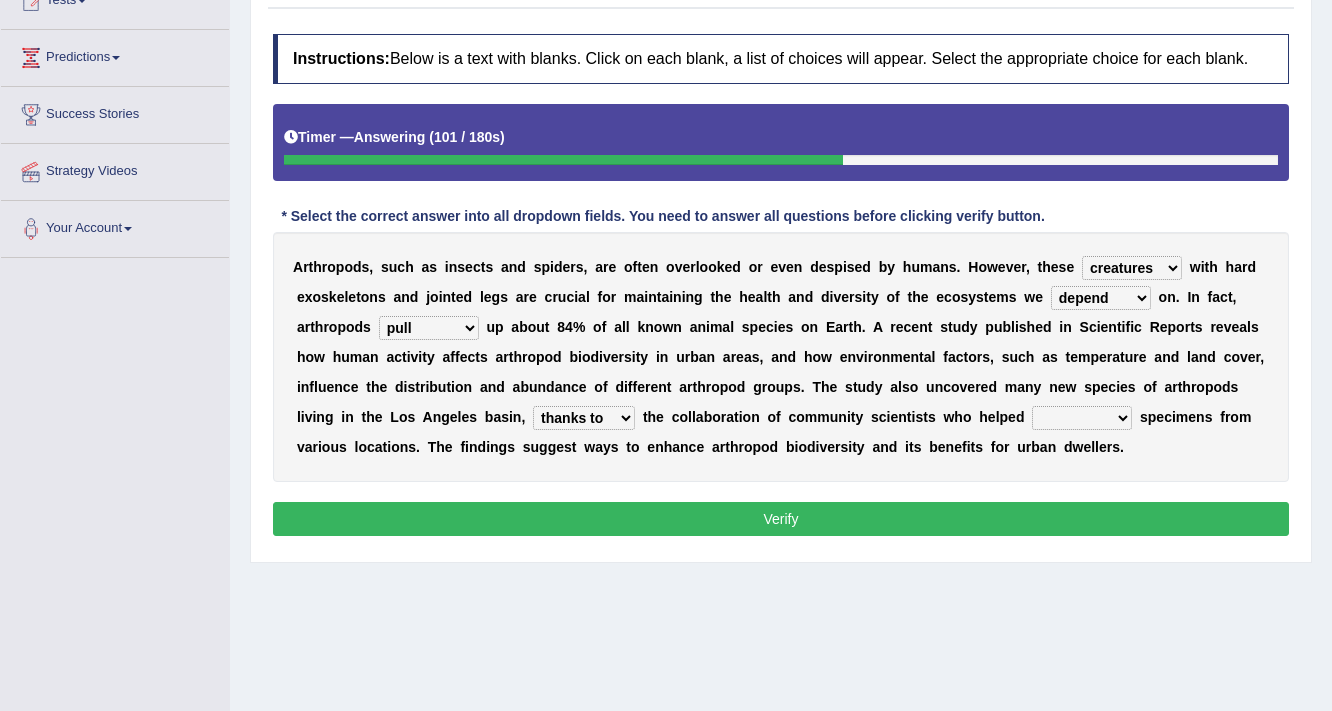 select on "unfold" 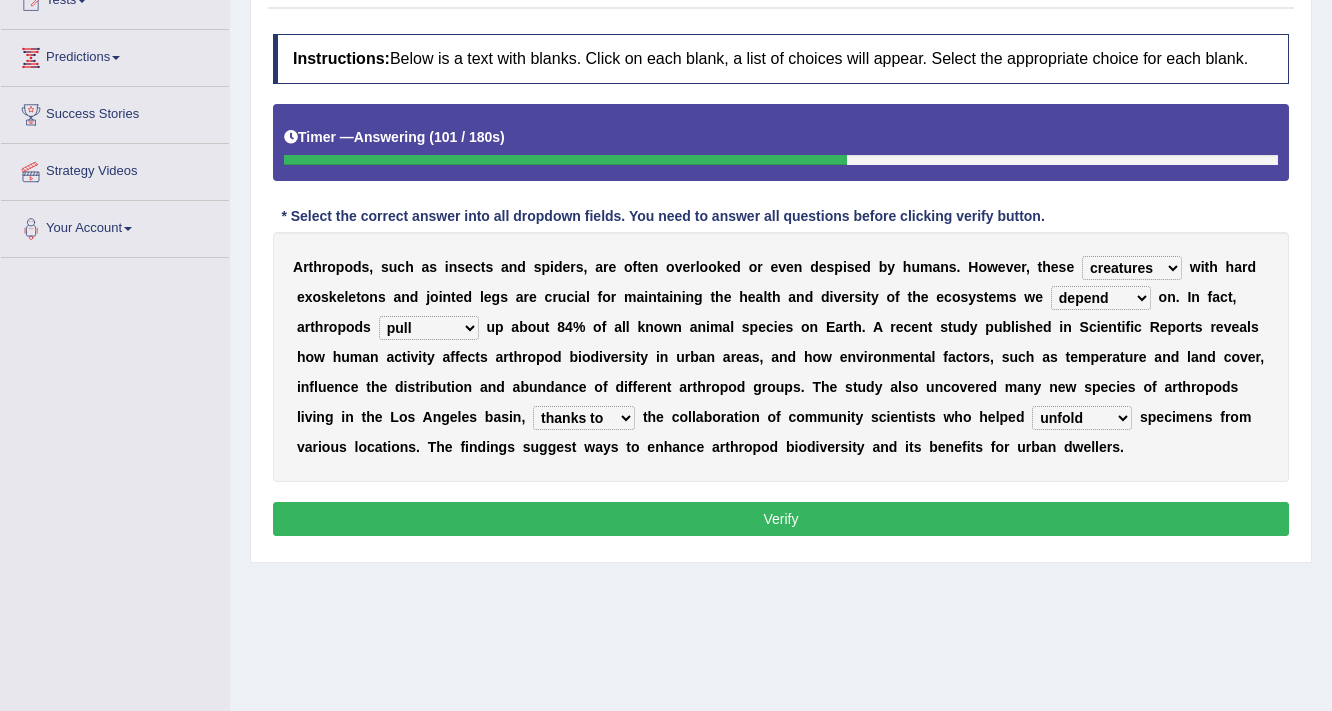 click on "unfold collect substitute pressure" at bounding box center [1082, 418] 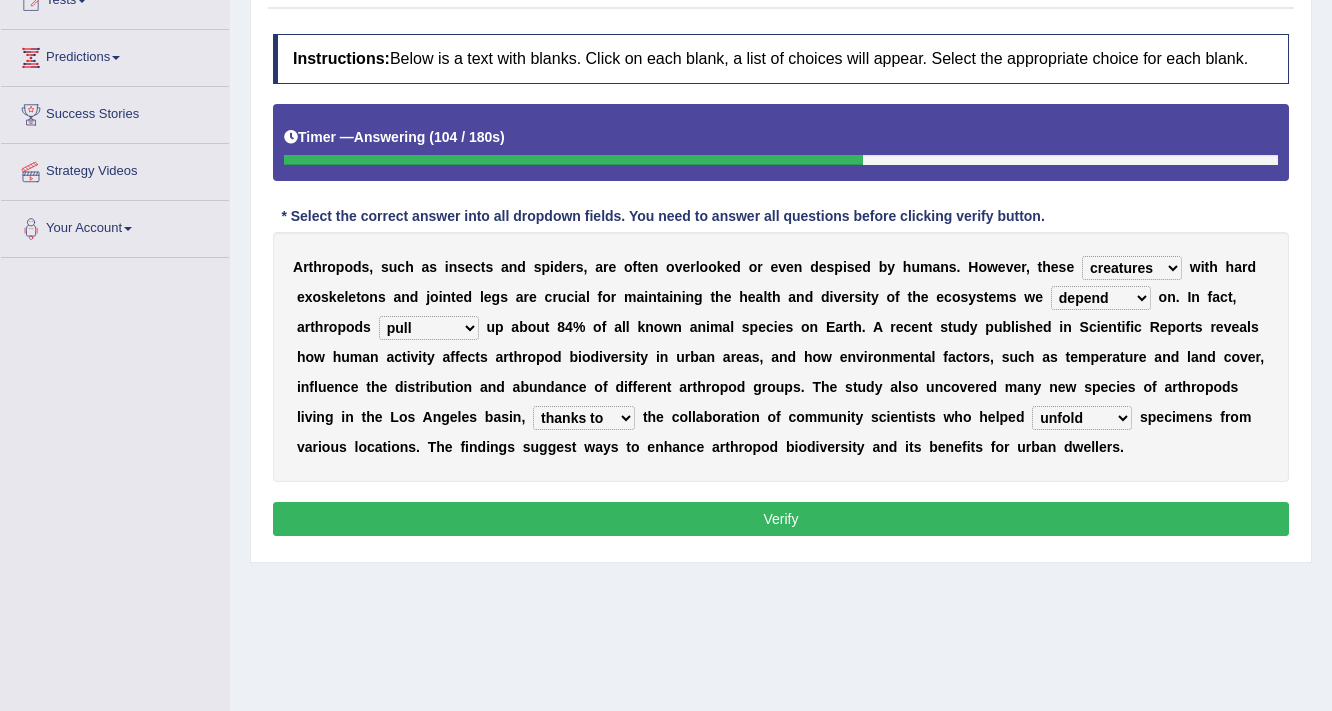click on "Verify" at bounding box center (781, 519) 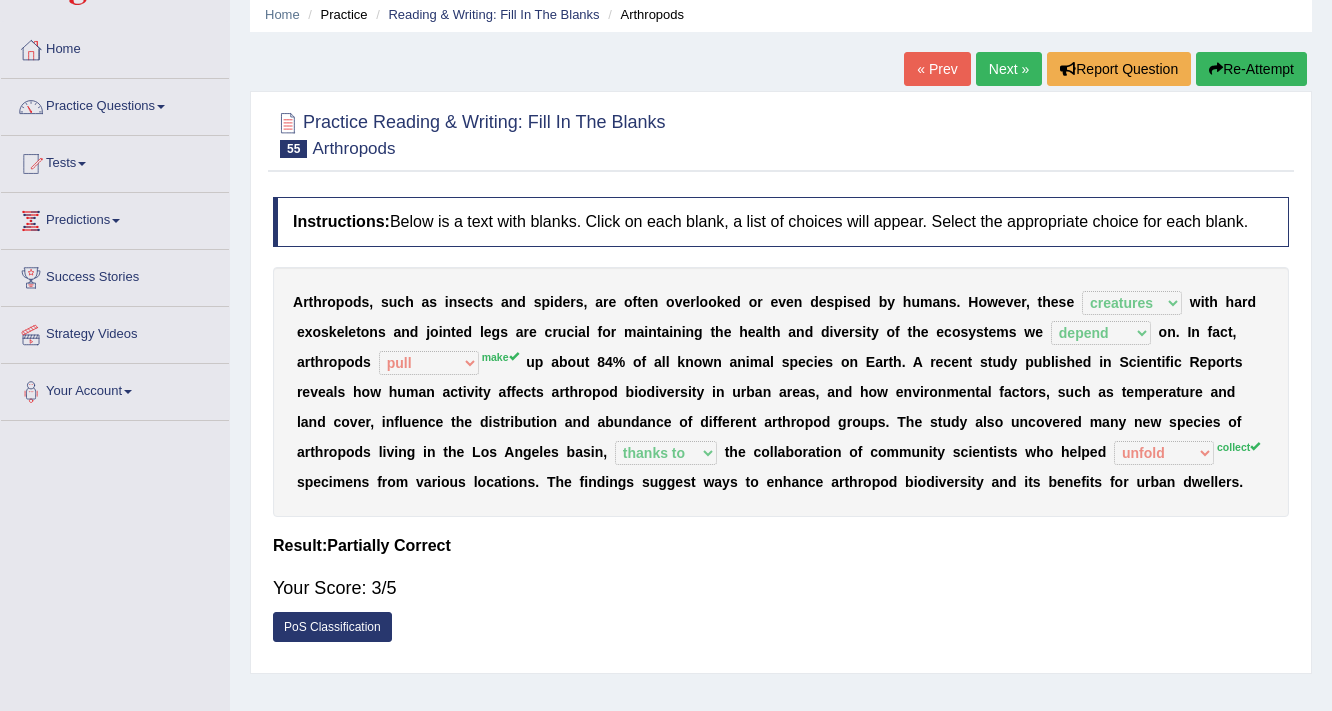 scroll, scrollTop: 0, scrollLeft: 0, axis: both 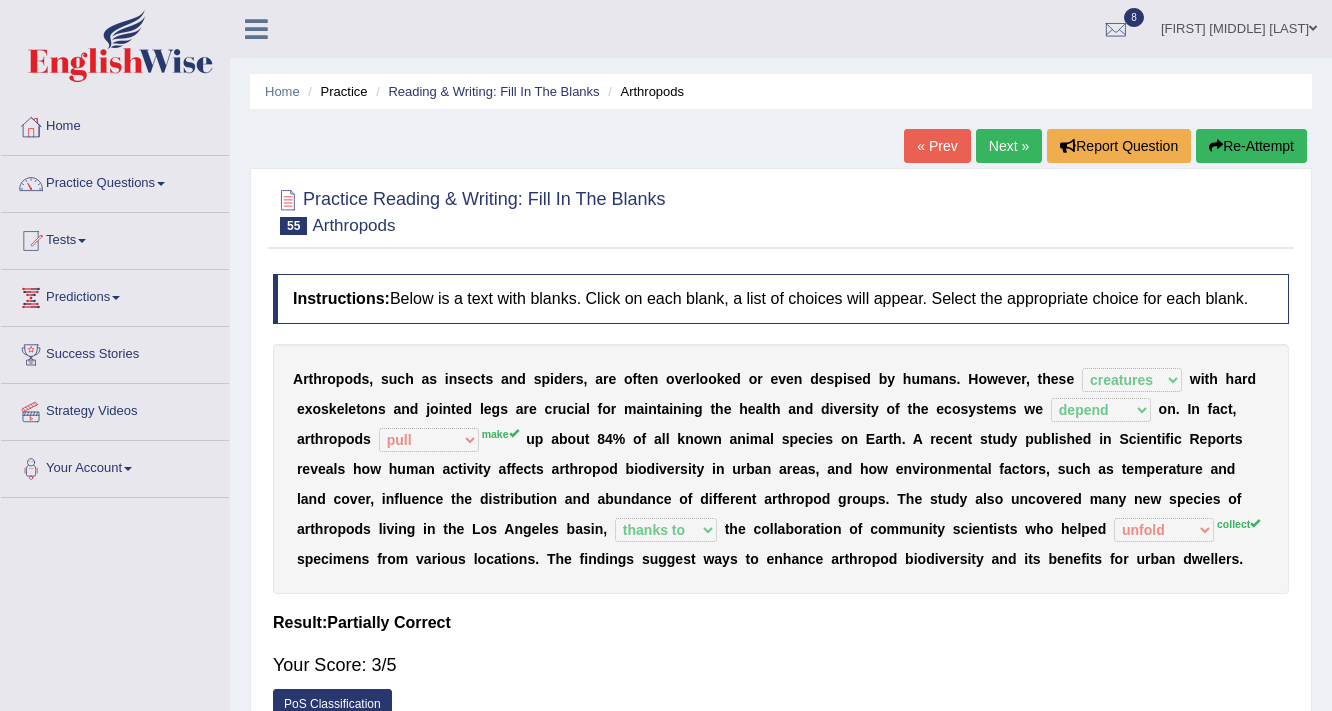 click on "Next »" at bounding box center (1009, 146) 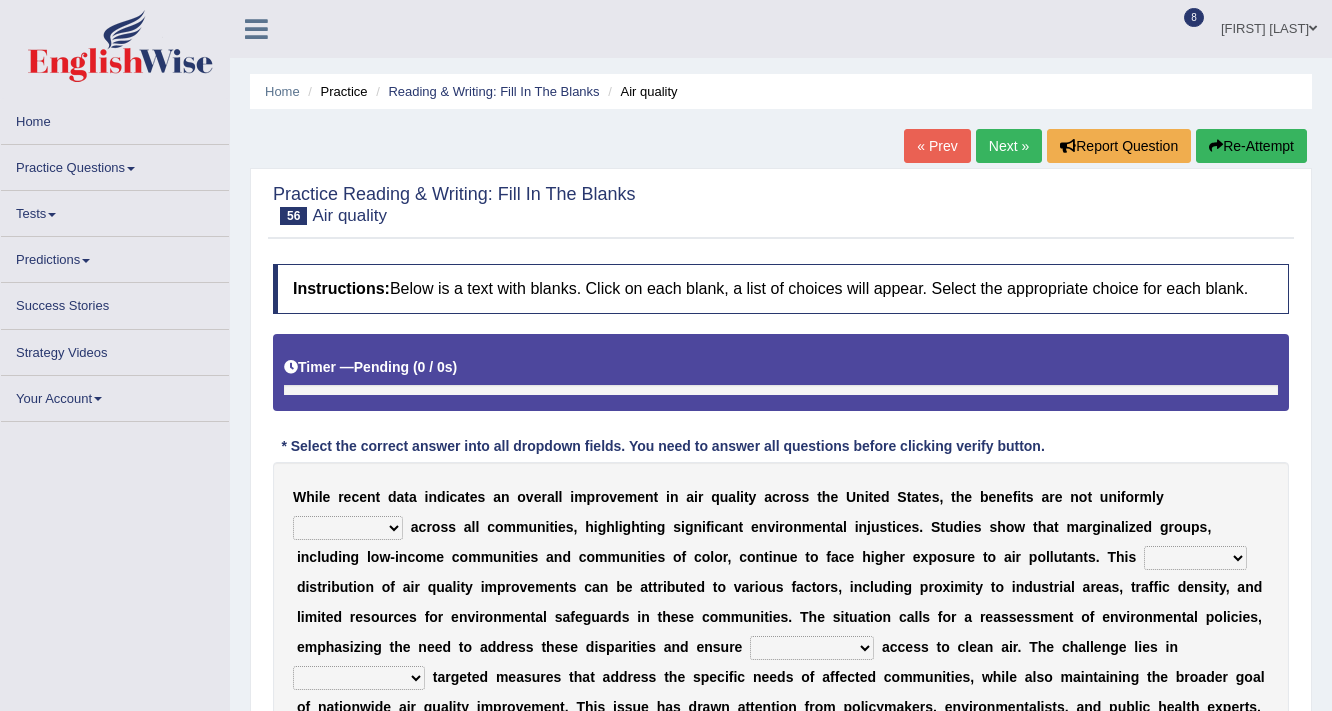 scroll, scrollTop: 160, scrollLeft: 0, axis: vertical 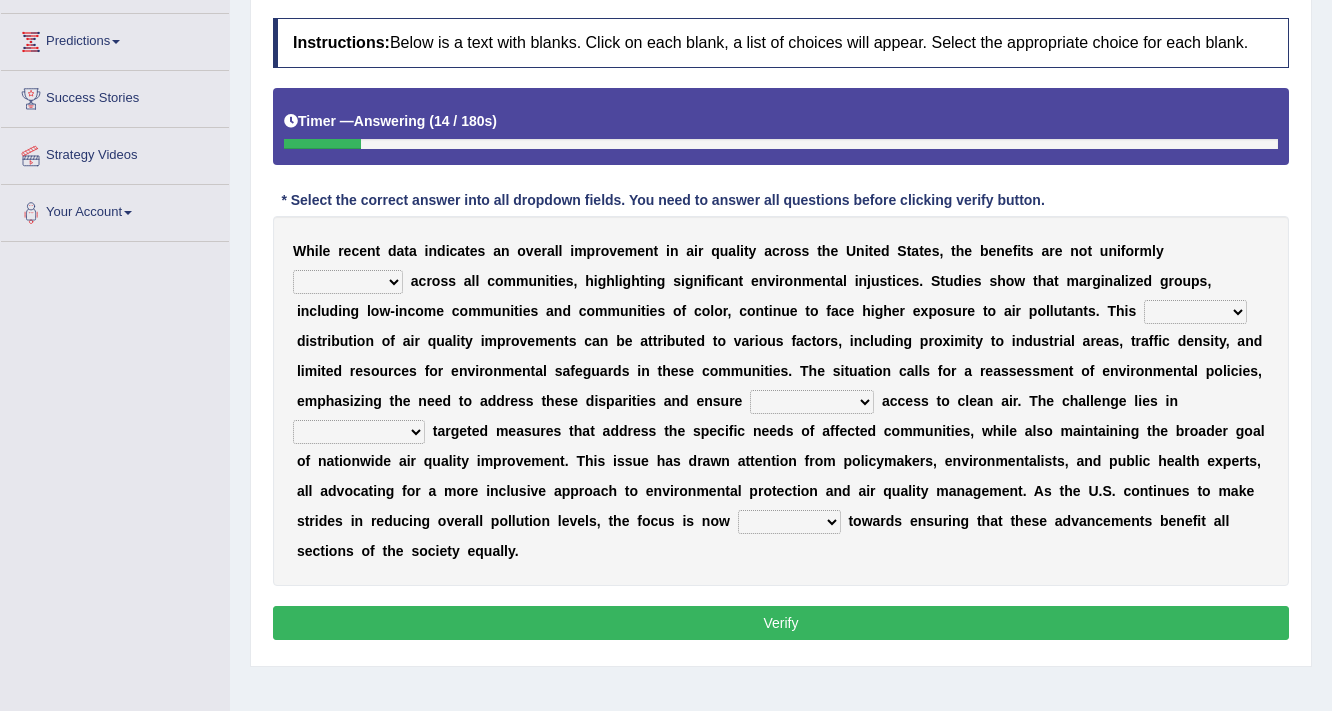 click on "experienced referenced appeared indexed" at bounding box center (348, 282) 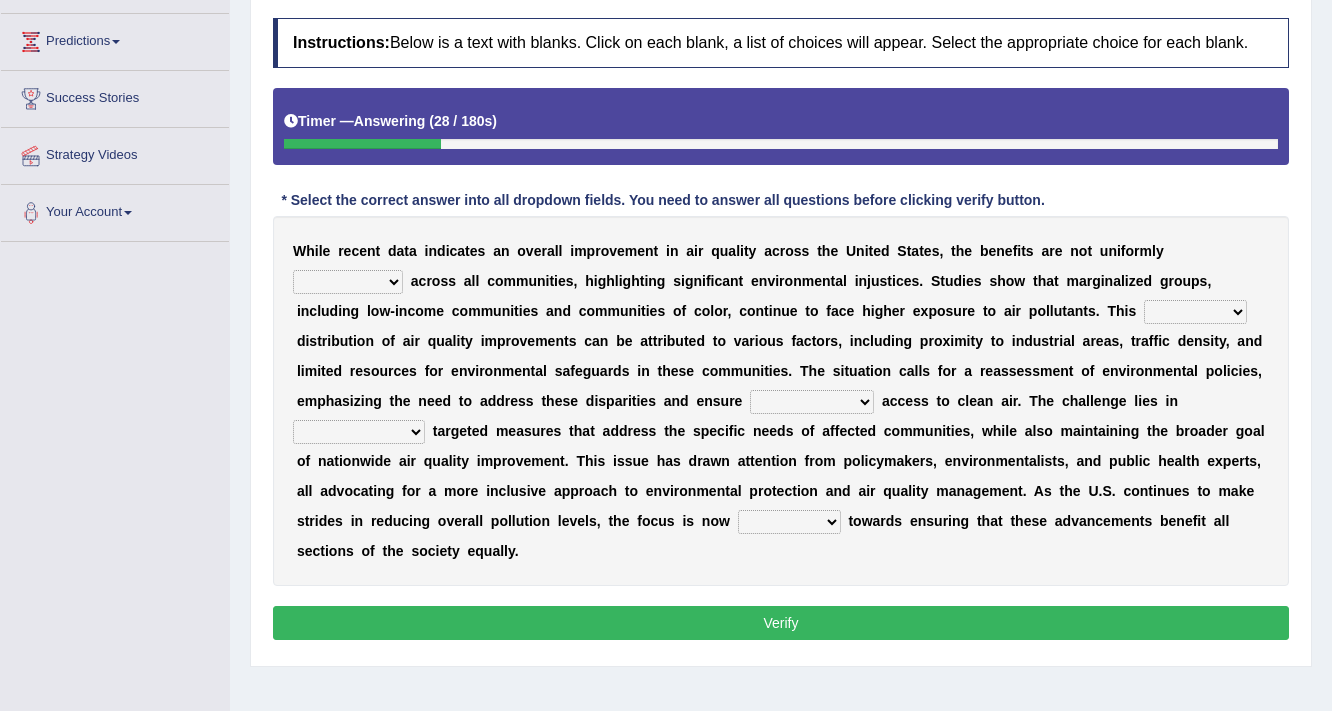 select on "experienced" 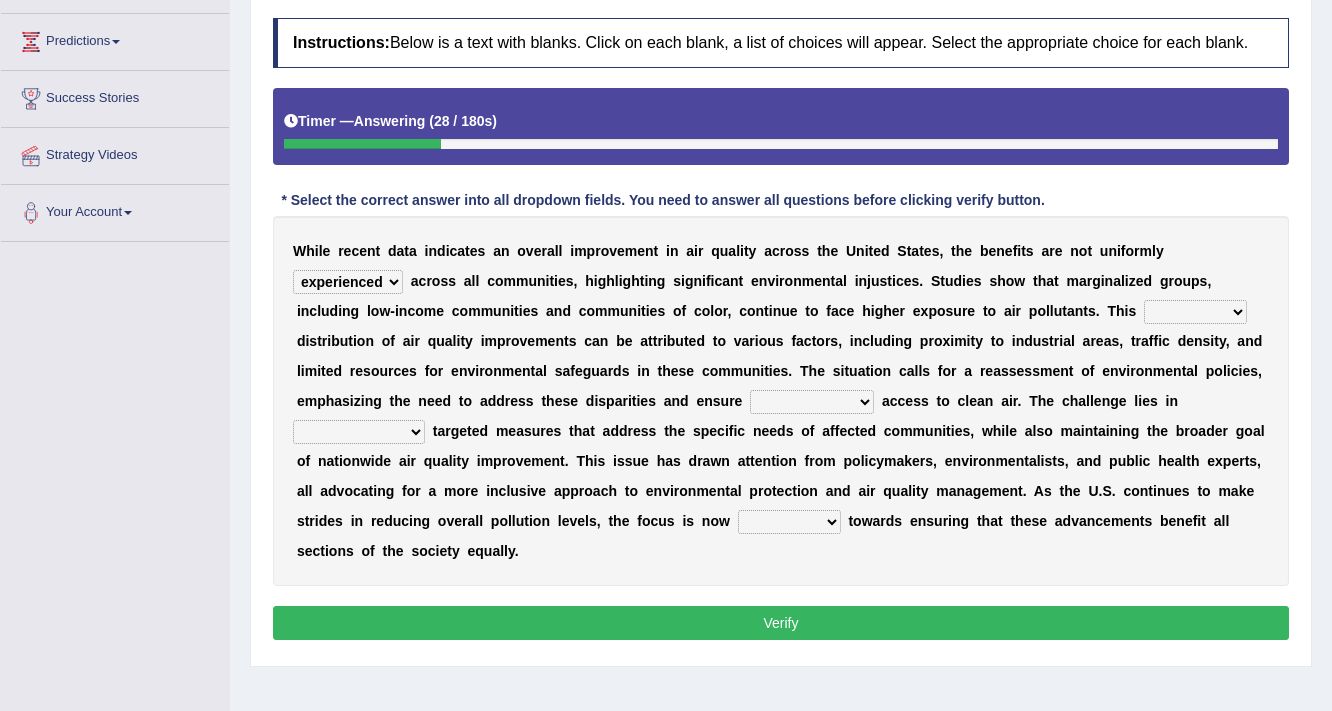click on "experienced referenced appeared indexed" at bounding box center (348, 282) 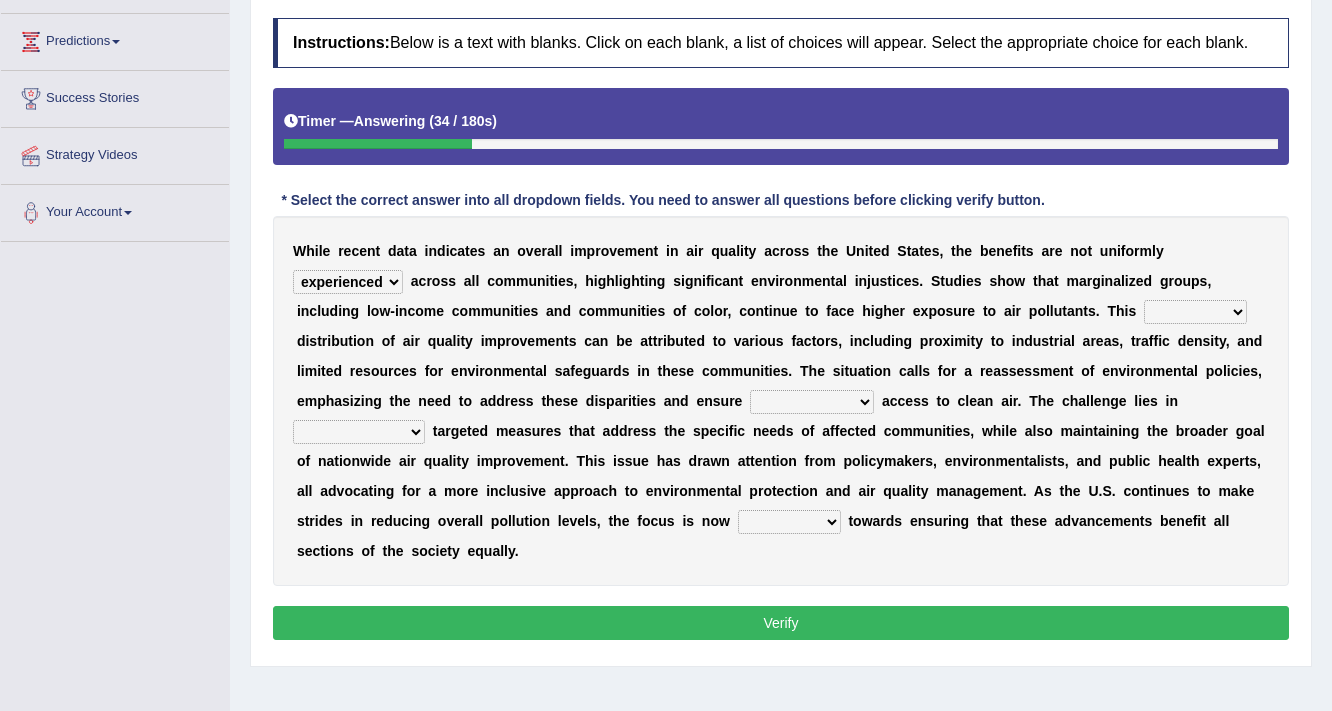 click on "invaluable vulnerable insufficient uneven" at bounding box center (1195, 312) 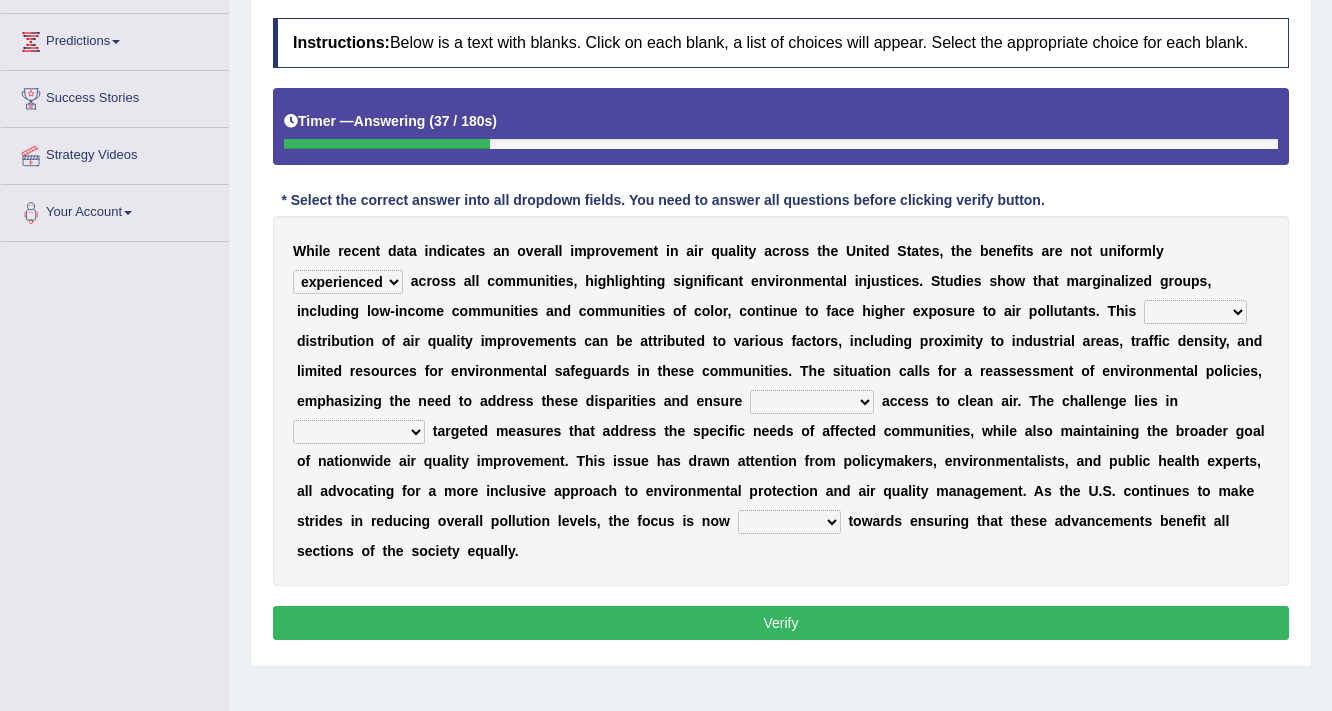 select on "uneven" 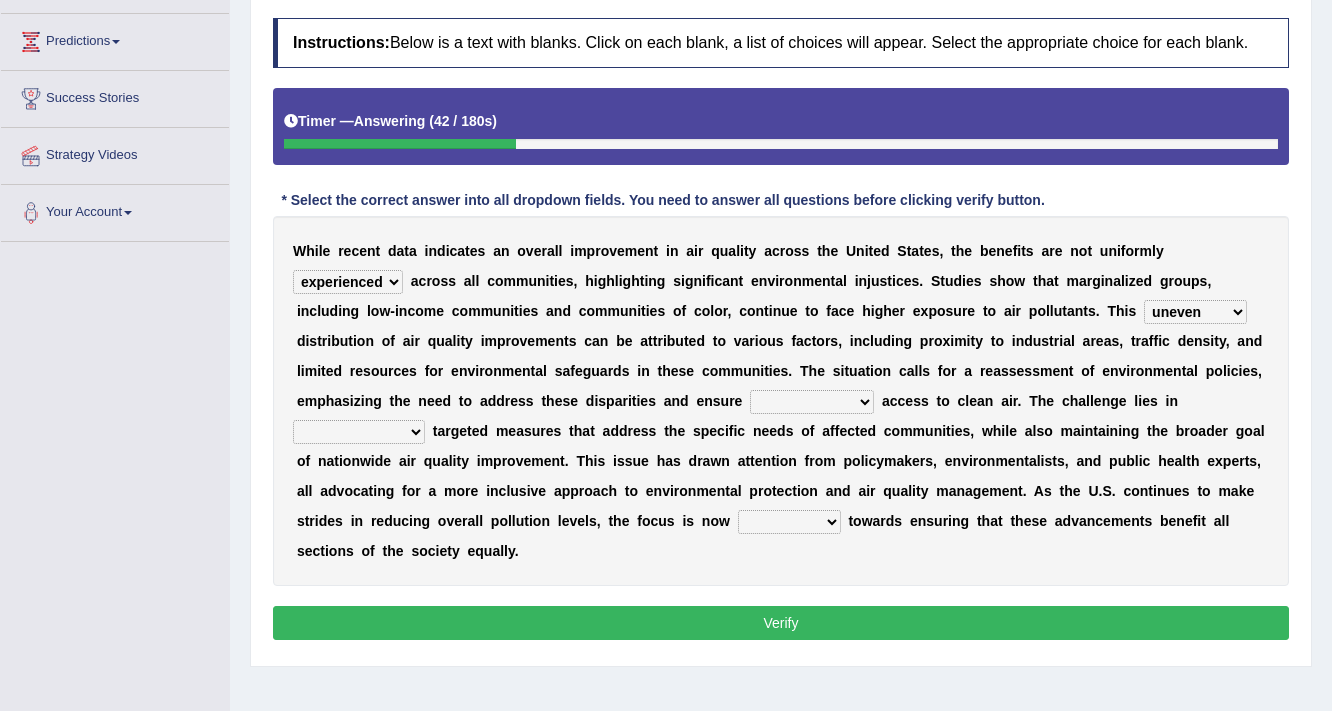 click on "environmental credited equitable transparent" at bounding box center [812, 402] 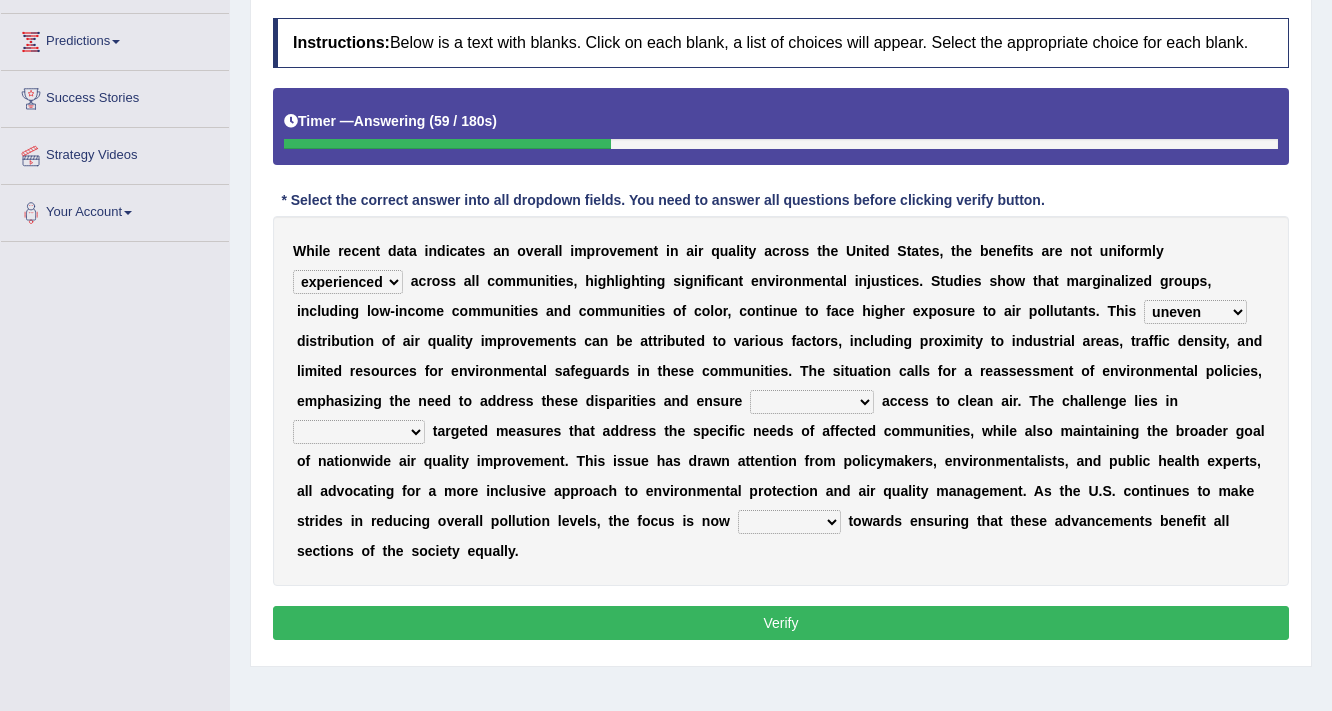 select on "transparent" 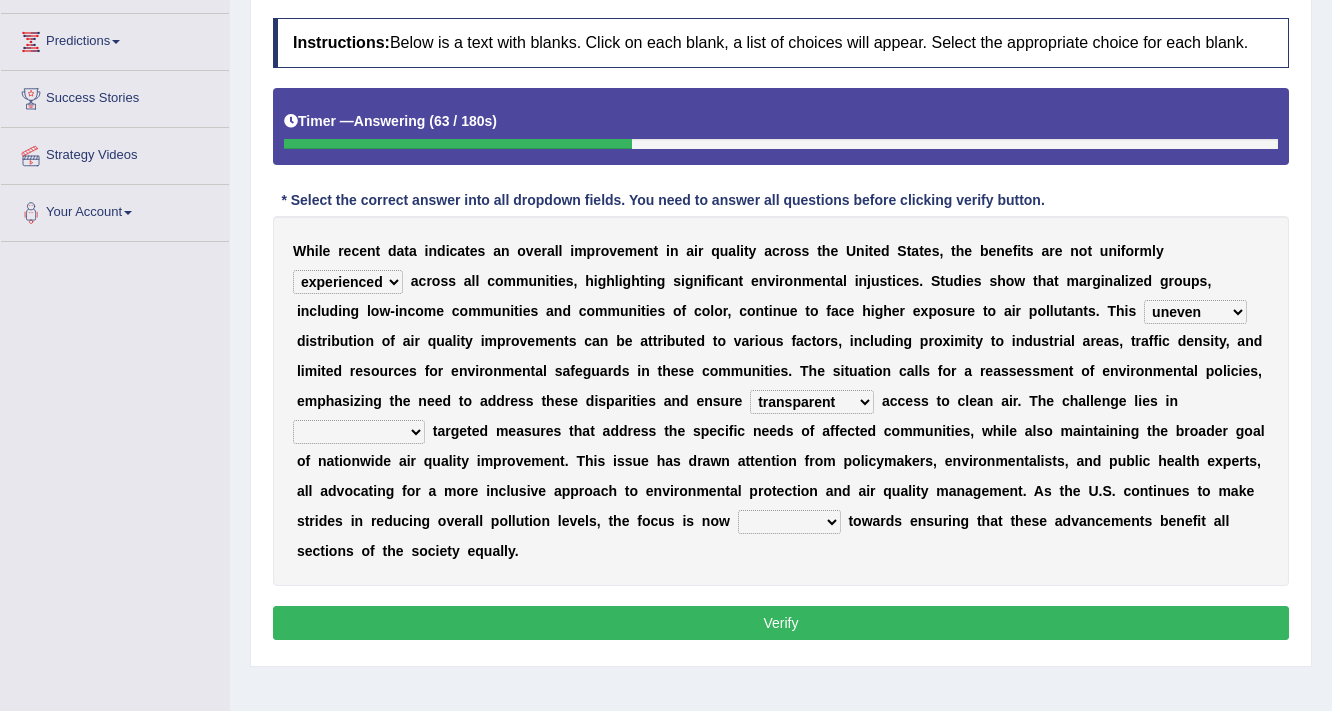 click on "implementation implemented implement implementing" at bounding box center [359, 432] 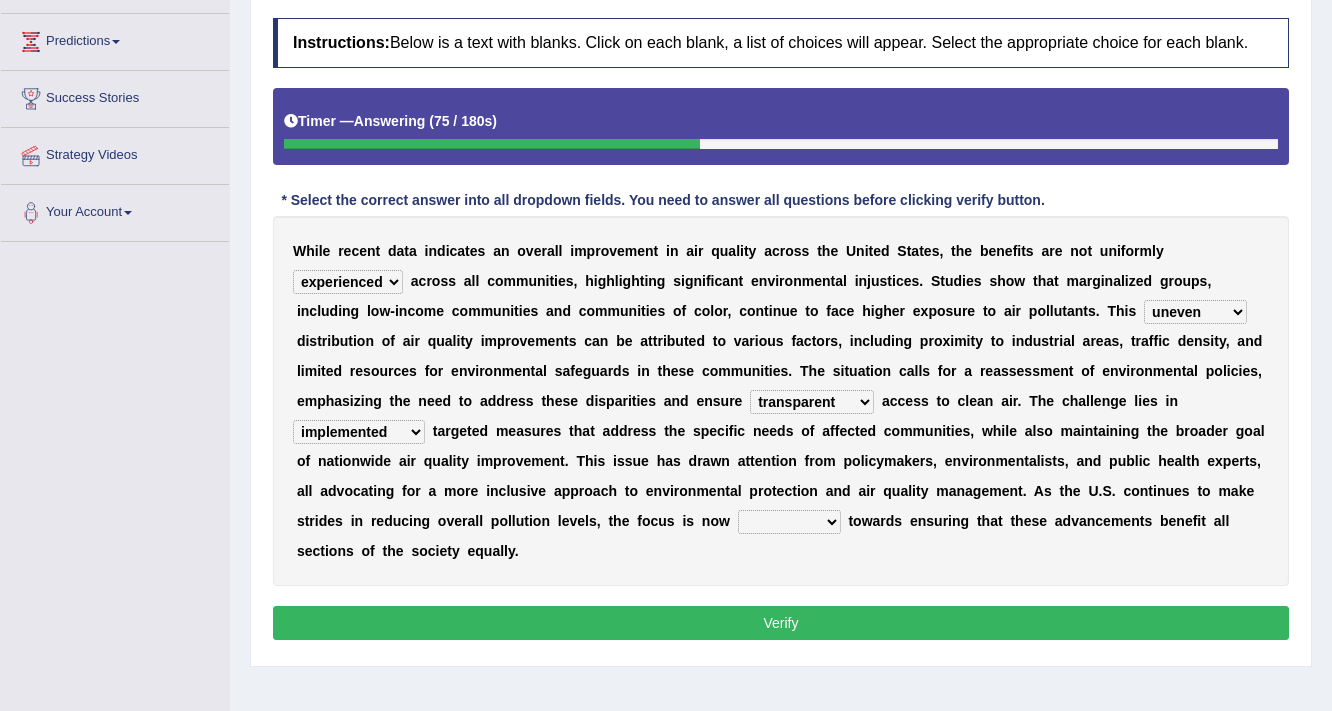 click on "implementation implemented implement implementing" at bounding box center [359, 432] 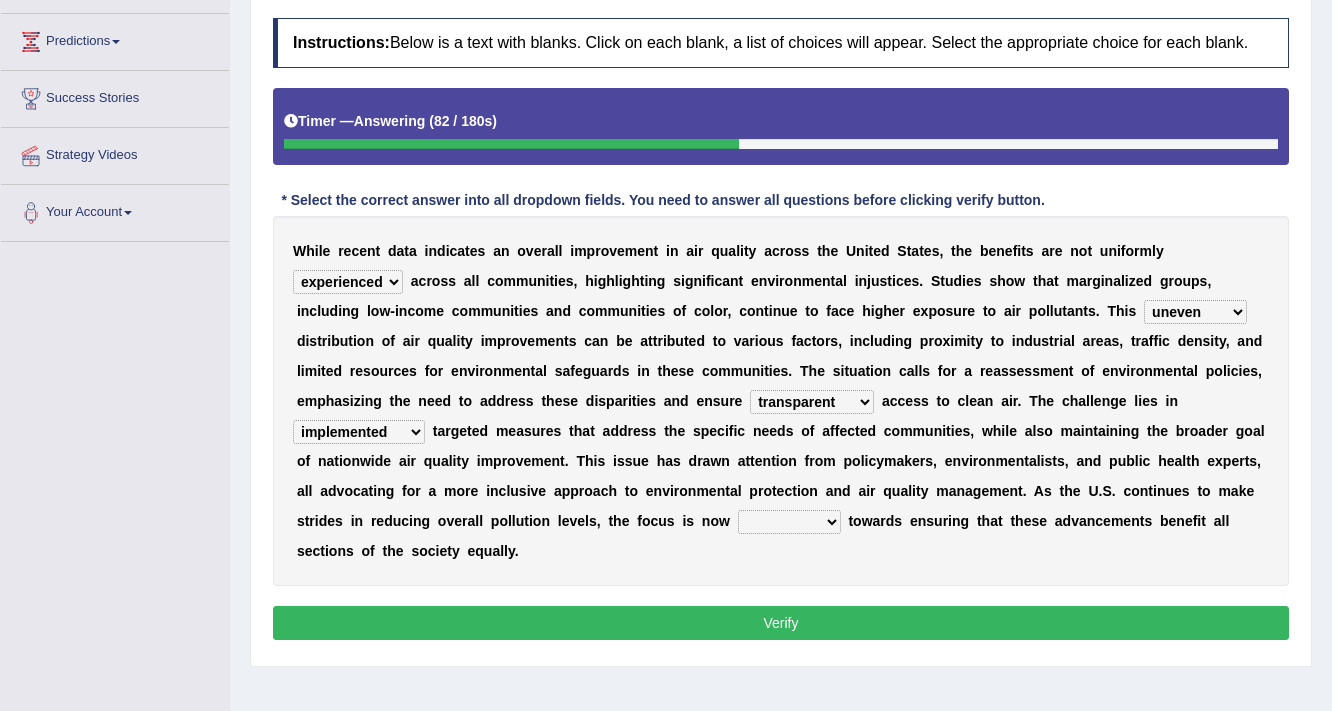 click on "implementation implemented implement implementing" at bounding box center [359, 432] 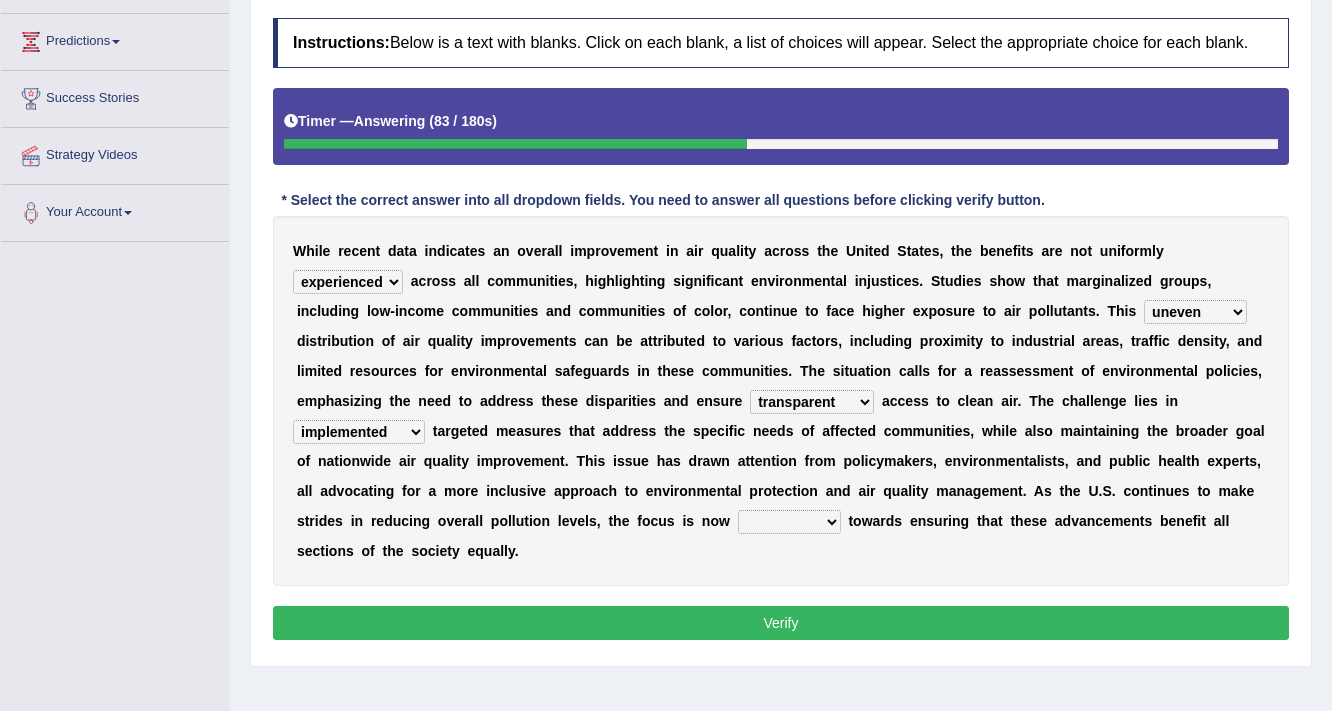 select on "implementing" 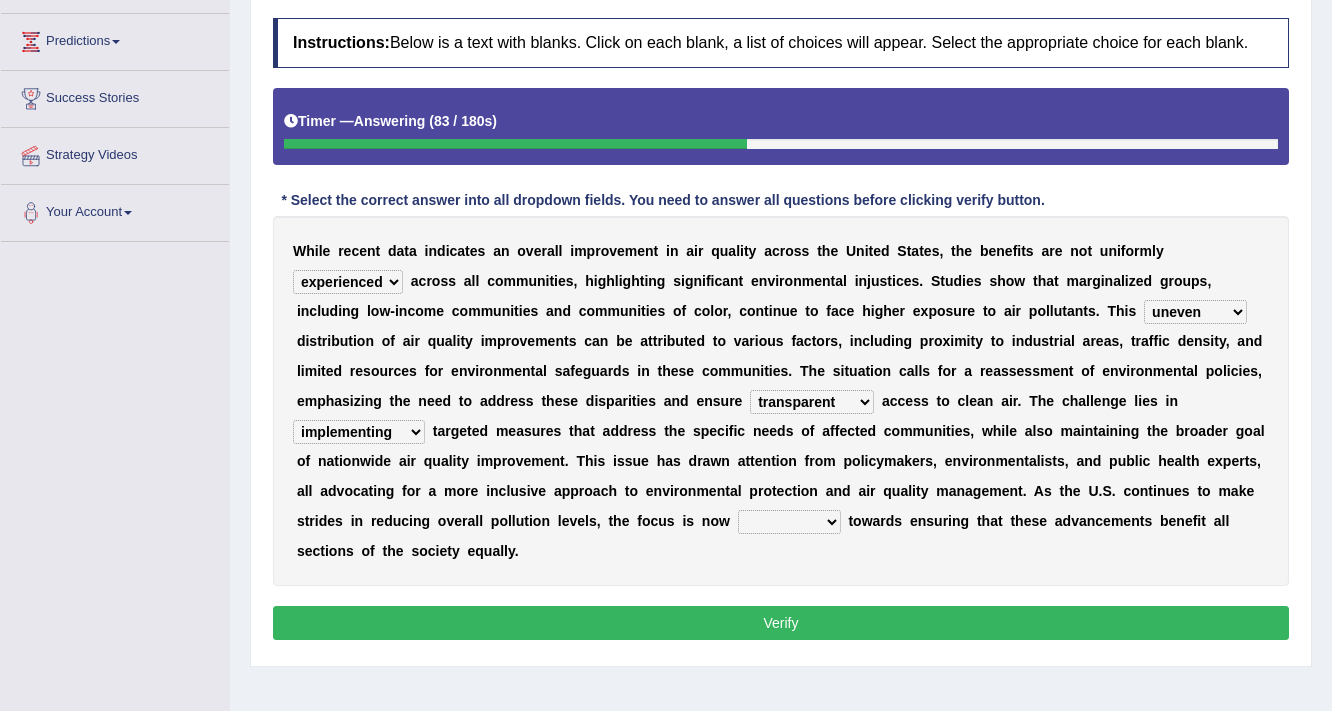click on "implementation implemented implement implementing" at bounding box center [359, 432] 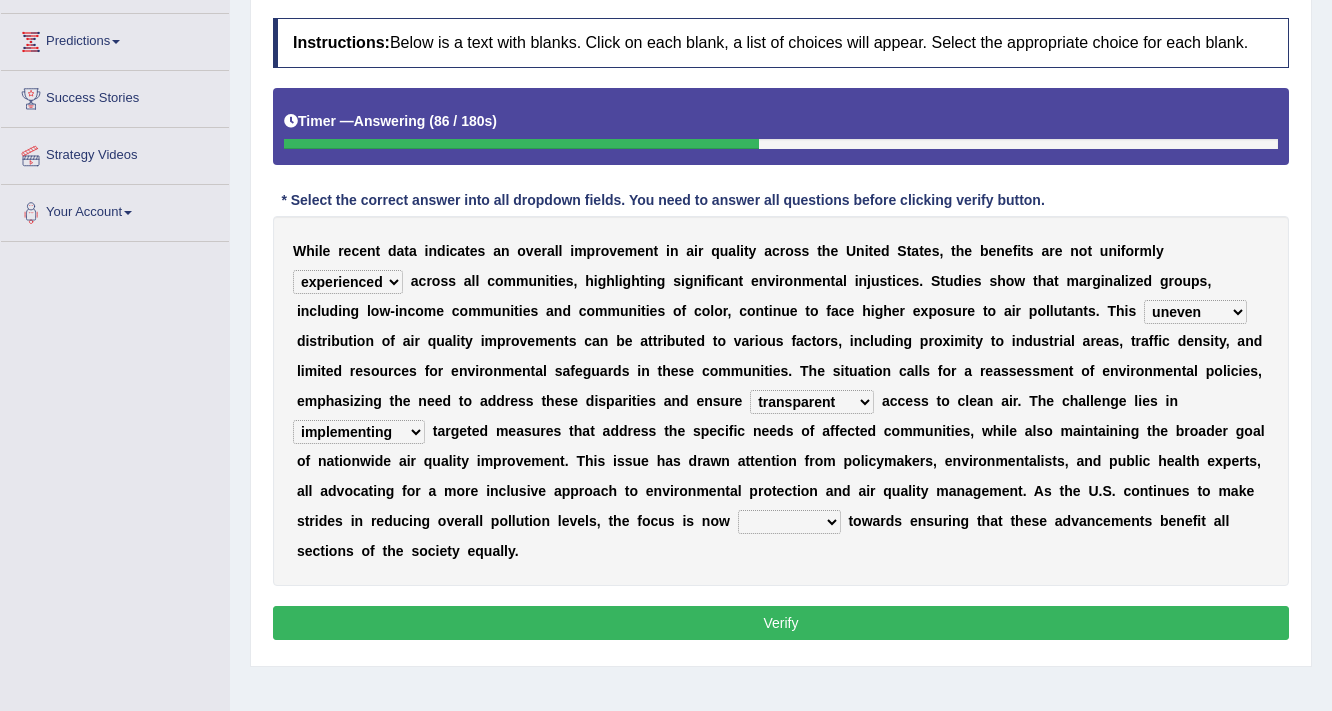 click on "shifting exceeding retreating consuming" at bounding box center [789, 522] 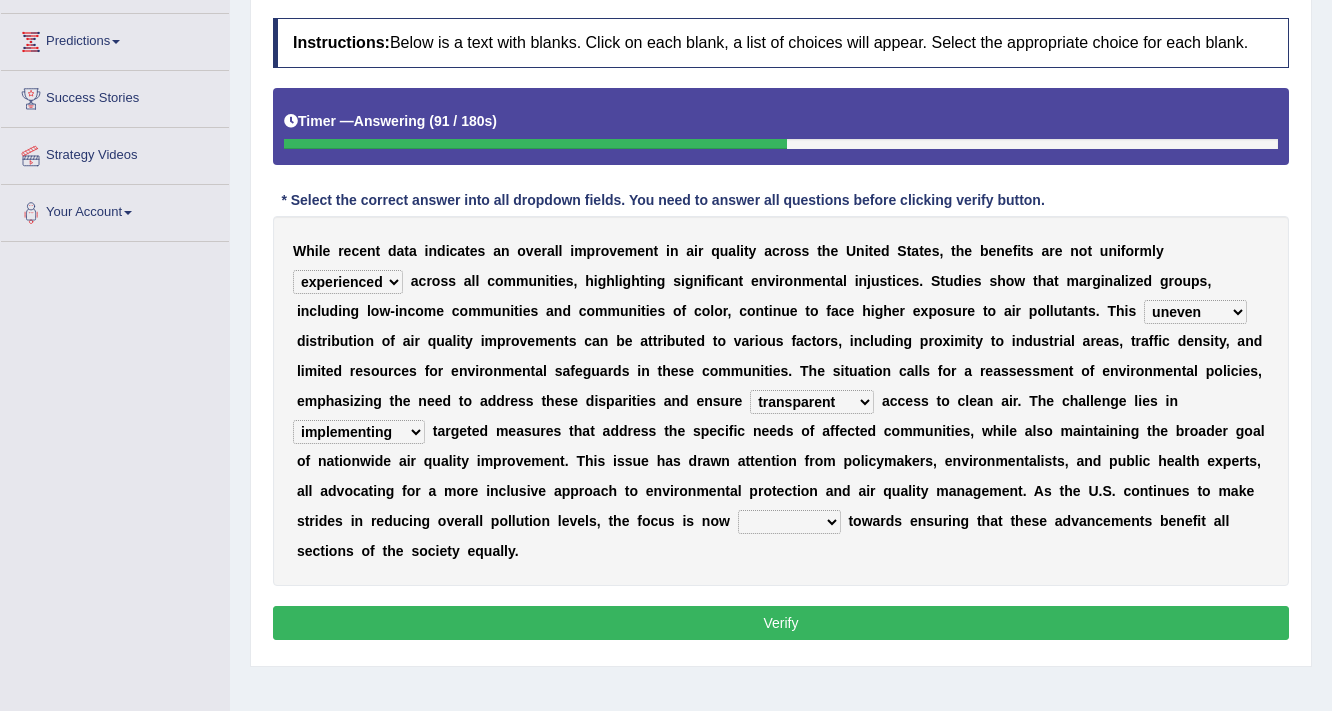 select on "shifting" 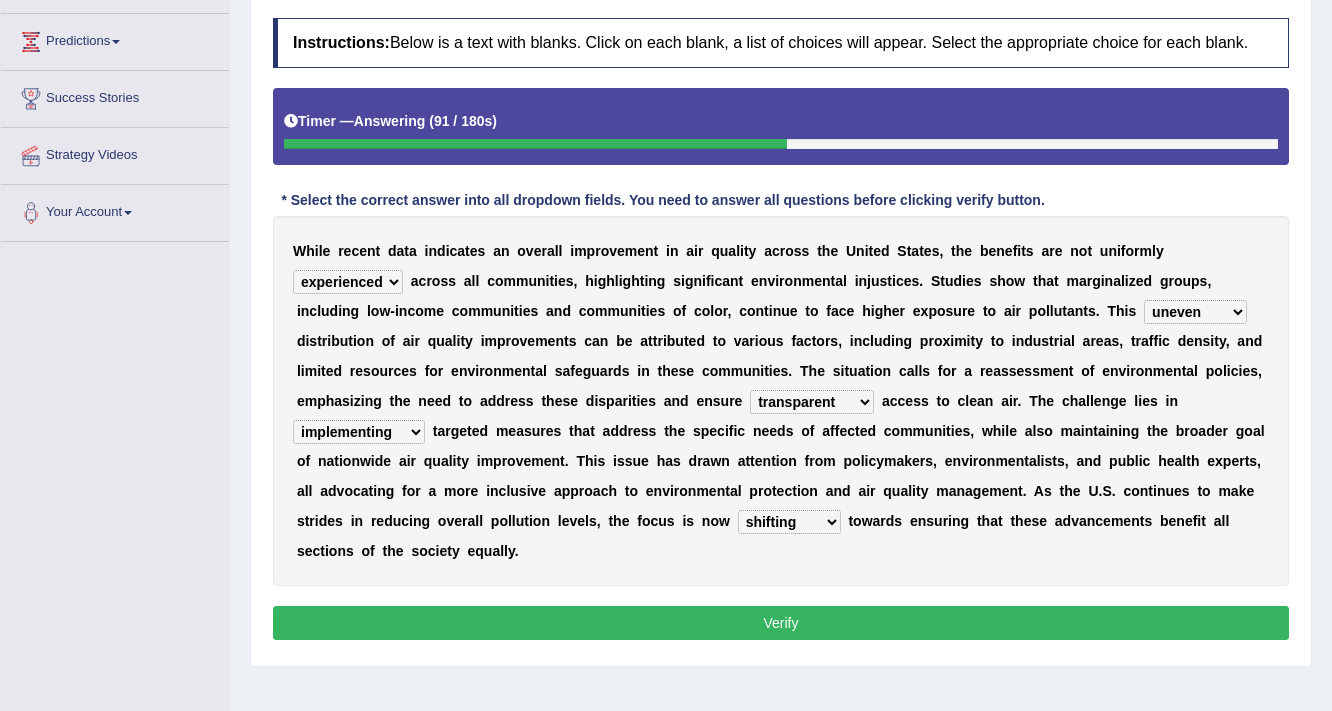 click on "shifting exceeding retreating consuming" at bounding box center [789, 522] 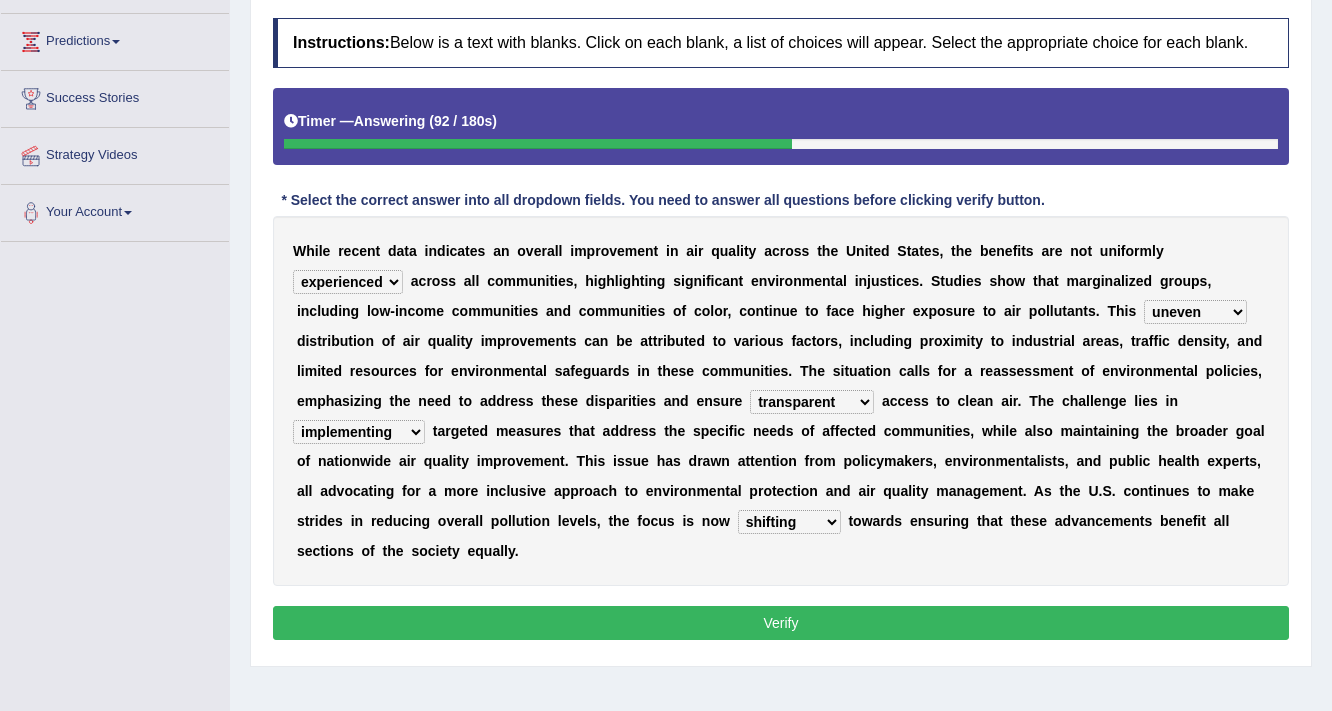 click on "Verify" at bounding box center [781, 623] 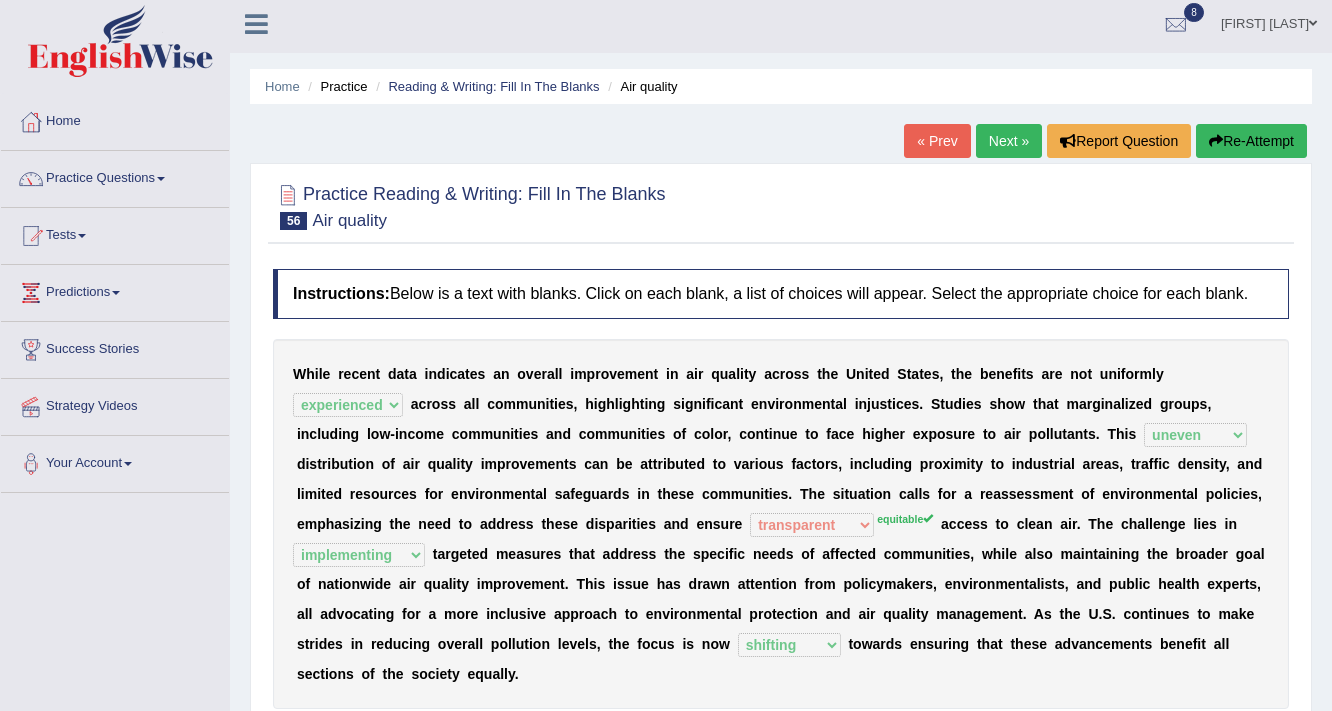 scroll, scrollTop: 0, scrollLeft: 0, axis: both 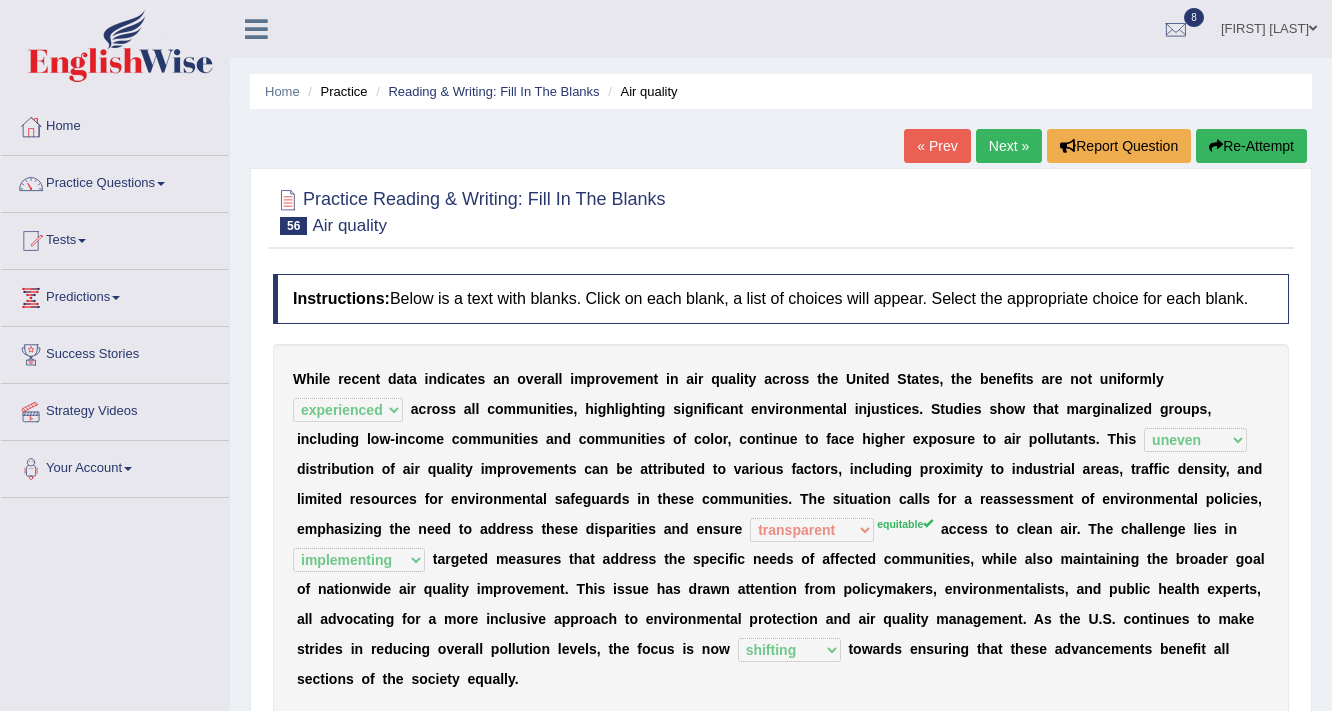 click on "Practice Reading & Writing: Fill In The Blanks
56
Air quality
Instructions:  Below is a text with blanks. Click on each blank, a list of choices will appear. Select the appropriate choice for each blank.
Timer —  Answering   ( 92 / 180s ) Skip * Select the correct answer into all dropdown fields. You need to answer all questions before clicking verify button. W h i l e    r e c e n t    d a t a    i n d i c a t e s    a n    o v e r a l l    i m p r o v e m e n t    i n    a i r    q u a l i t y    a c r o s s    t h e    U n i t e d    S t a t e s ,    t h e    b e n e f i t s    a r e    n o t    u n i f o r m l y    experienced referenced appeared indexed    a c r o s s    a l l    c o m m u n i t i e s ,    h i g h l i g h t i n g    s i g n i f i c a n t    e n v i r o n m e n t a l    i n j u s t i c e s .    S t u d i e s    s h o w    t h a t    m a r g i n a l i z e d    g r o u p s ," at bounding box center (781, 519) 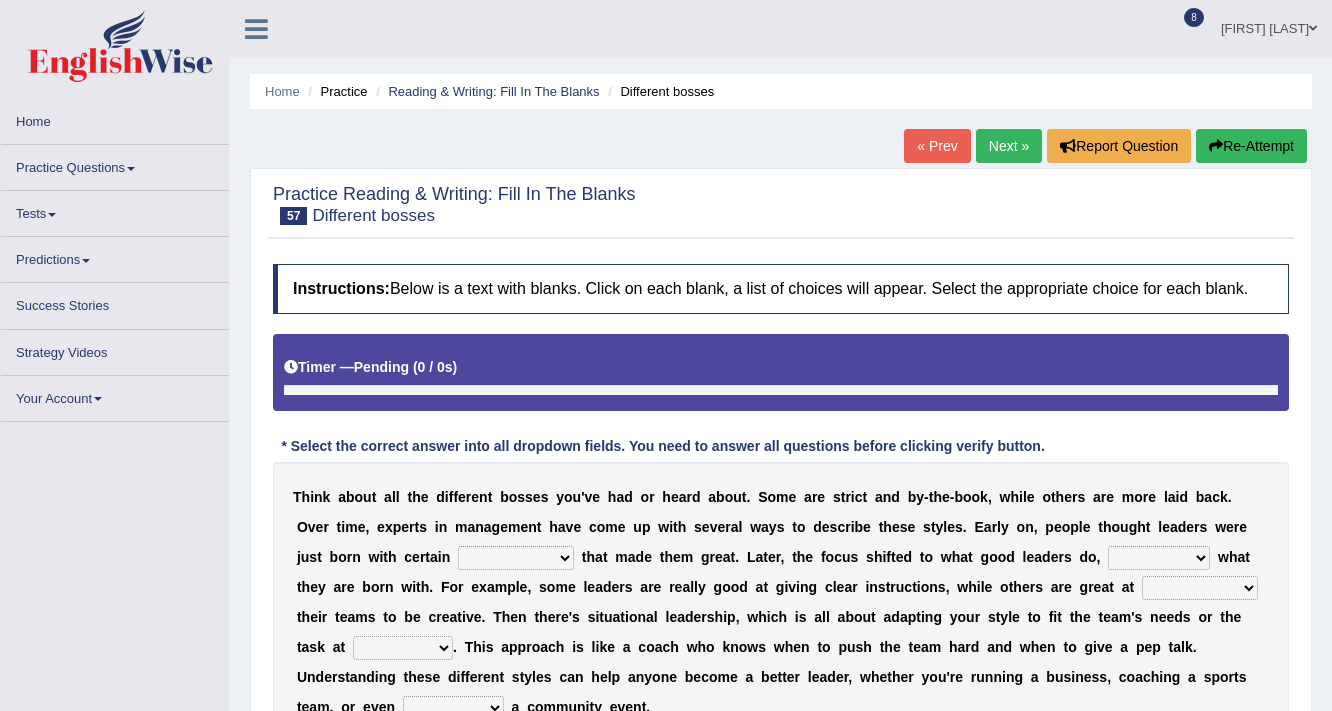 scroll, scrollTop: 160, scrollLeft: 0, axis: vertical 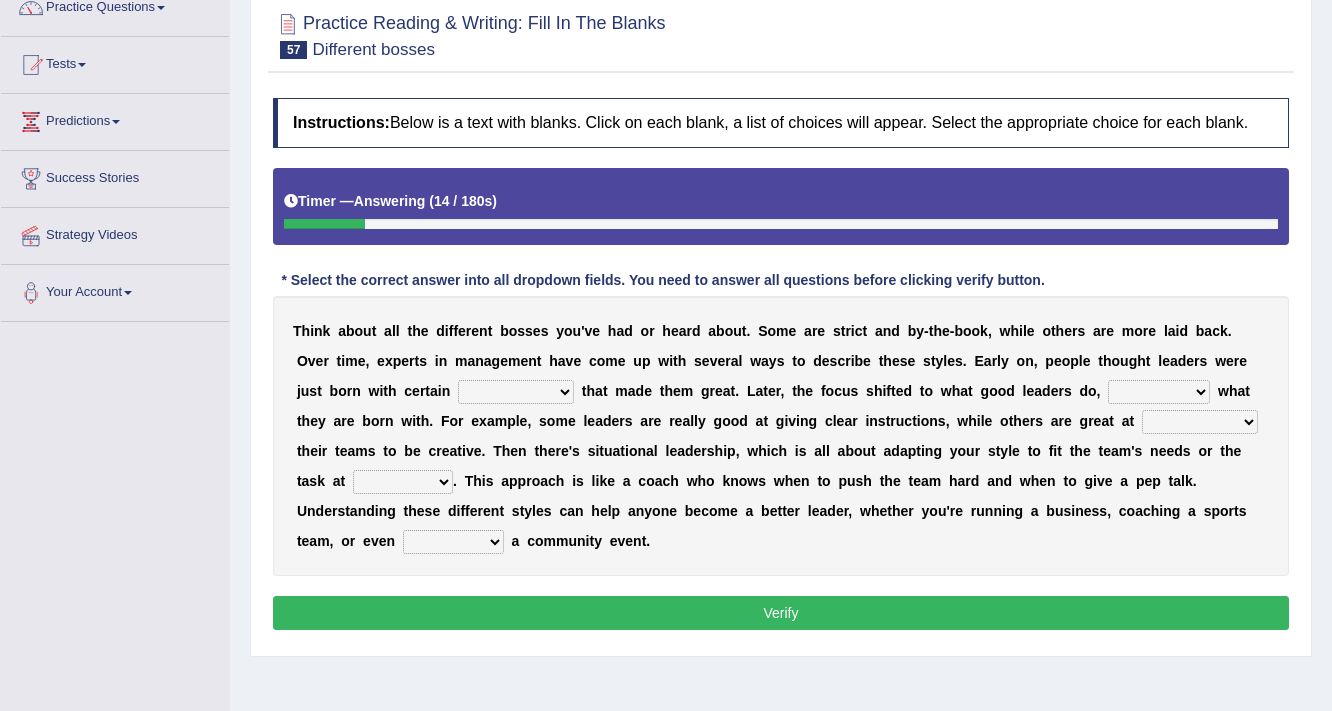 click on "poses certifications traits policies" at bounding box center (516, 392) 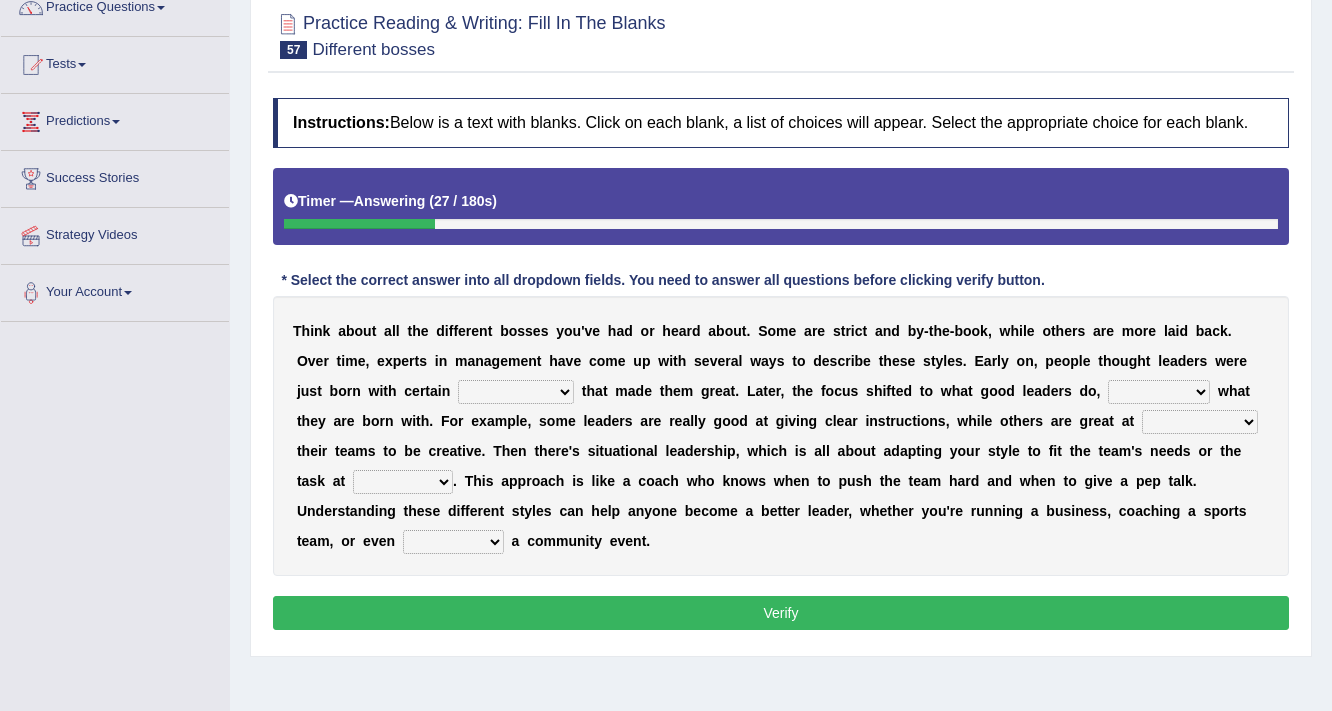 click on "T h i n k    a b o u t    a l l    t h e    d i f f e r e n t    b o s s e s    y o u ' v e    h a d    o r    h e a r d    a b o u t .    S o m e    a r e    s t r i c t    a n d    b y - t h e - b o o k ,    w h i l e    o t h e r s    a r e    m o r e    l a i d    b a c k .    O v e r    t i m e ,    e x p e r t s    i n    m a n a g e m e n t    h a v e    c o m e    u p    w i t h    s e v e r a l    w a y s    t o    d e s c r i b e    t h e s e    s t y l e s .    E a r l y    o n ,    p e o p l e    t h o u g h t    l e a d e r s    w e r e    j u s t    b o r n    w i t h    c e r t a i n    poses certifications traits policies    t h a t    m a d e    t h e m    g r e a t .    L a t e r ,    t h e    f o c u s    s h i f t e d    t o    w h a t    g o o d    l e a d e r s    d o ,    instead rather than because of however    w h a t    t h e y    a r e    b o r n    w i t h .    F o r    e x a m p l e ,    s o m e    l e a d e r" at bounding box center [781, 436] 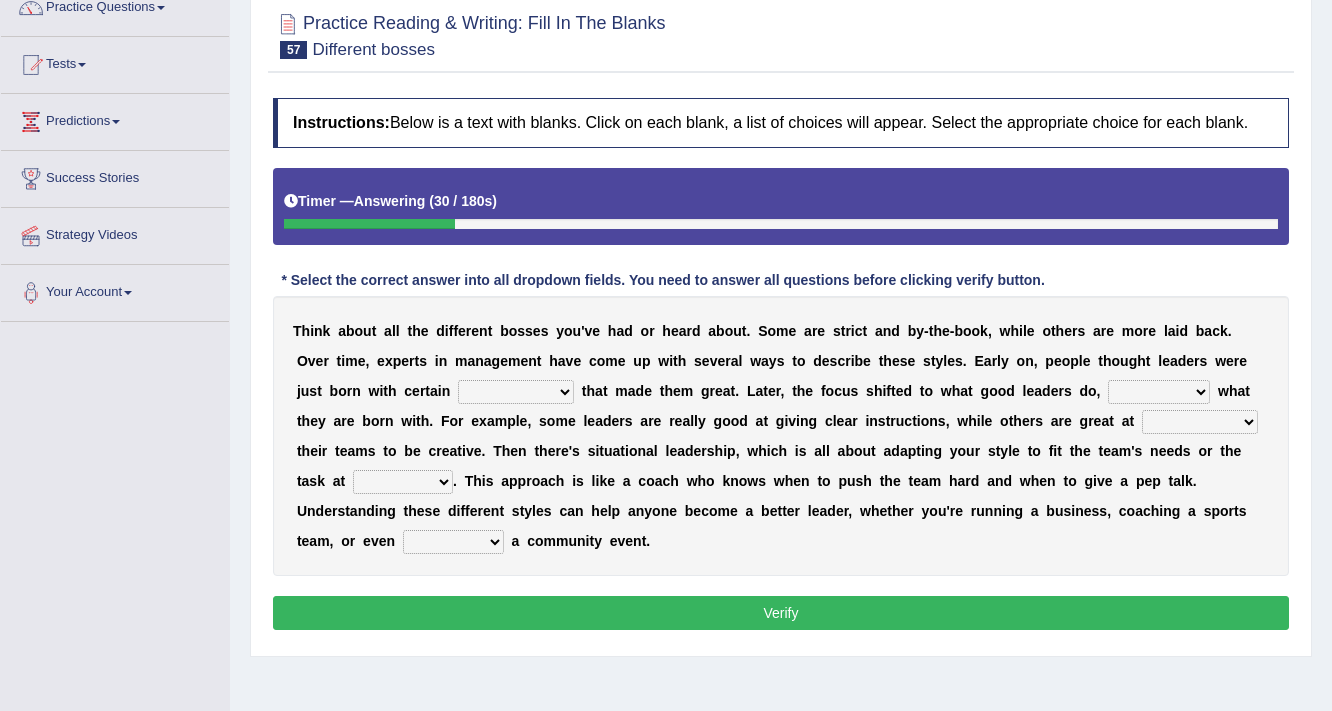 click on "poses certifications traits policies" at bounding box center [516, 392] 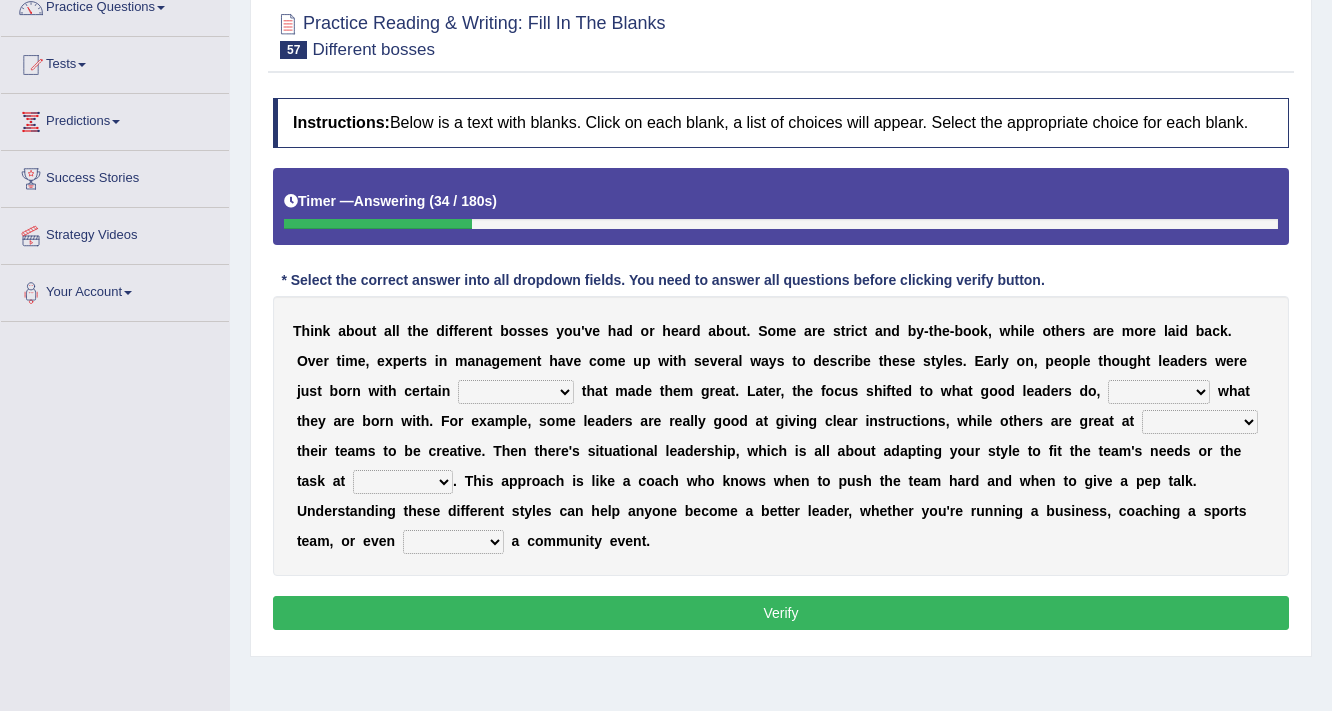 select on "poses" 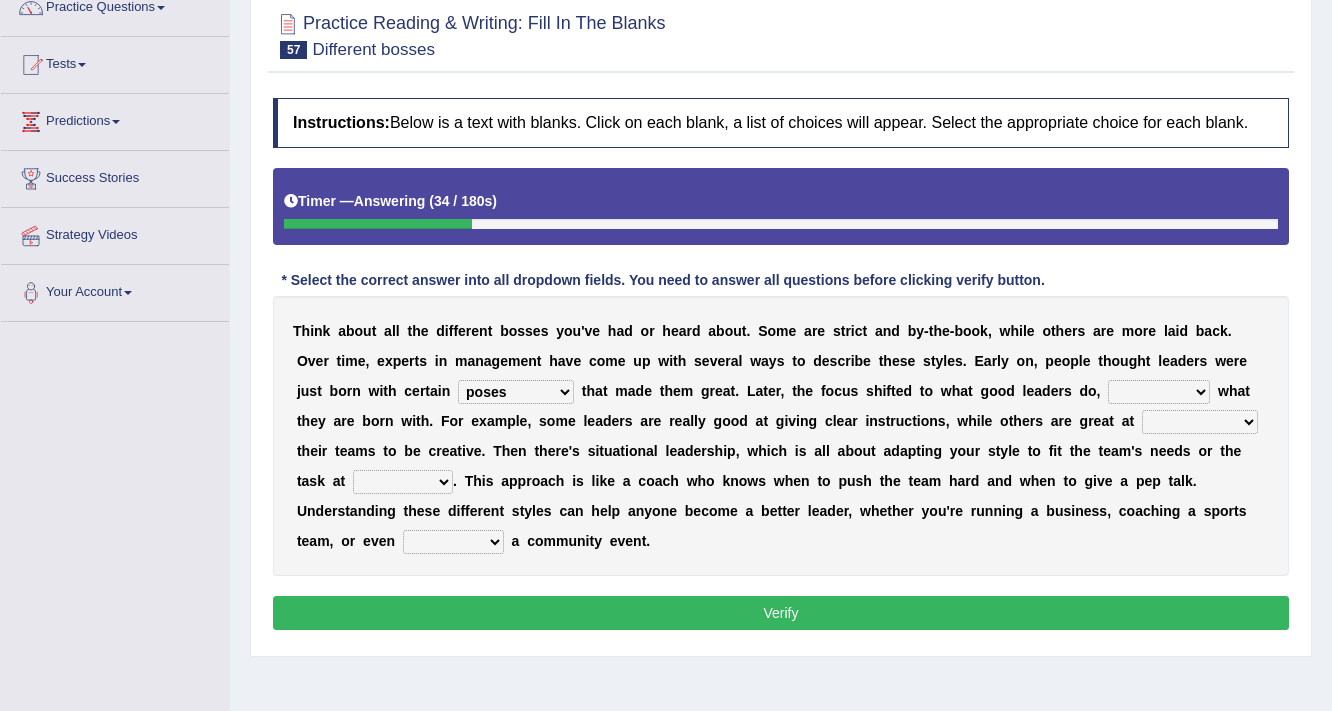 click on "poses certifications traits policies" at bounding box center [516, 392] 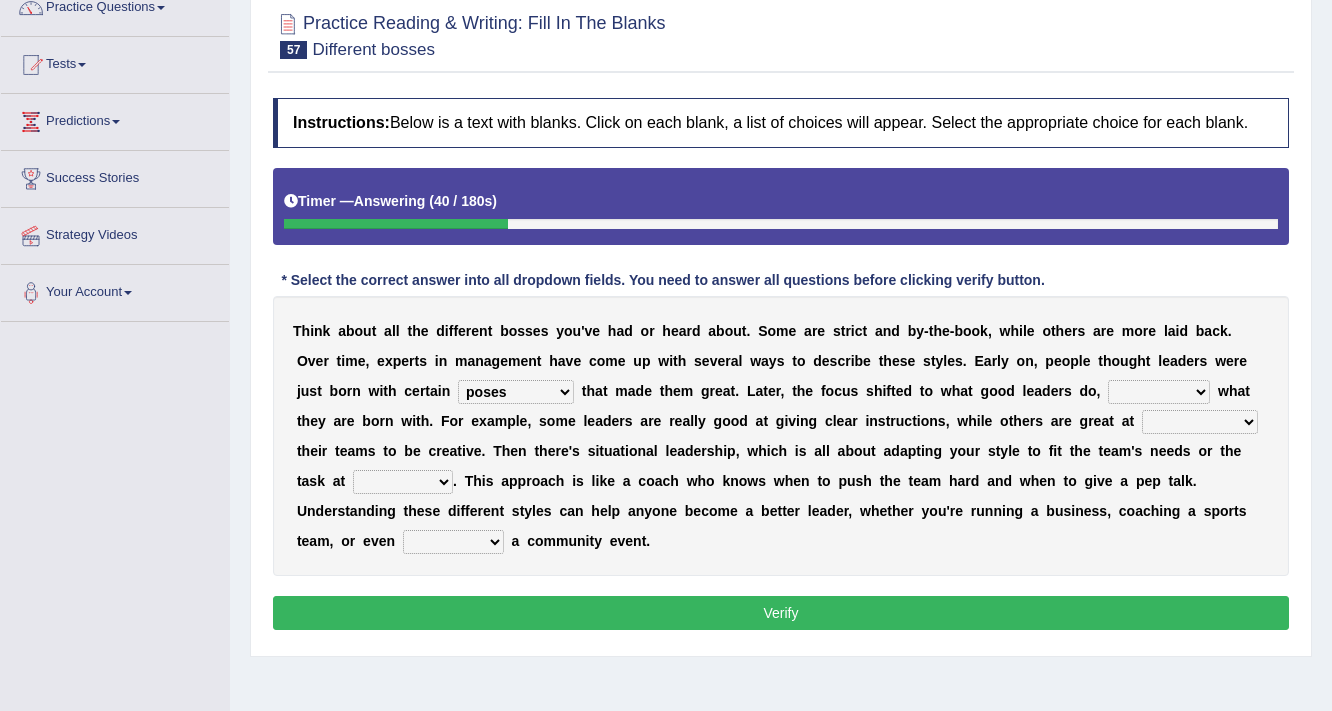 click on "instead rather than because of however" at bounding box center [1159, 392] 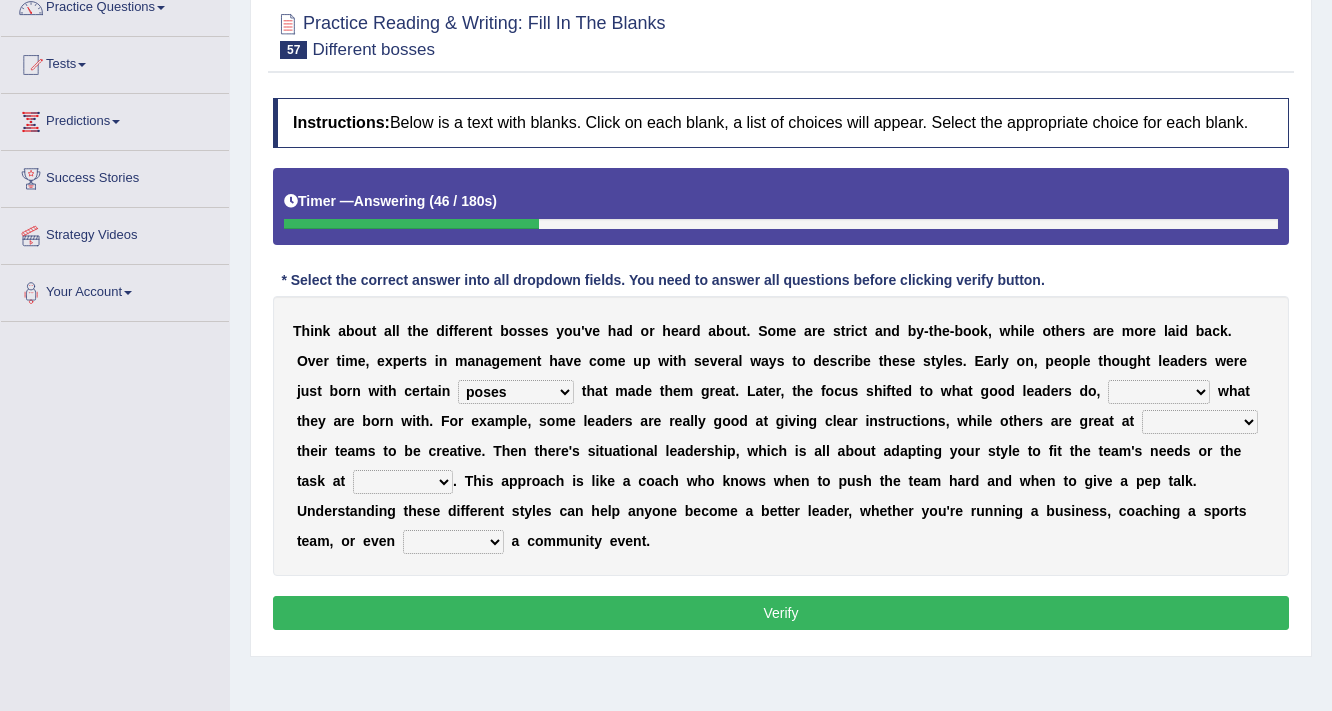 select on "rather than" 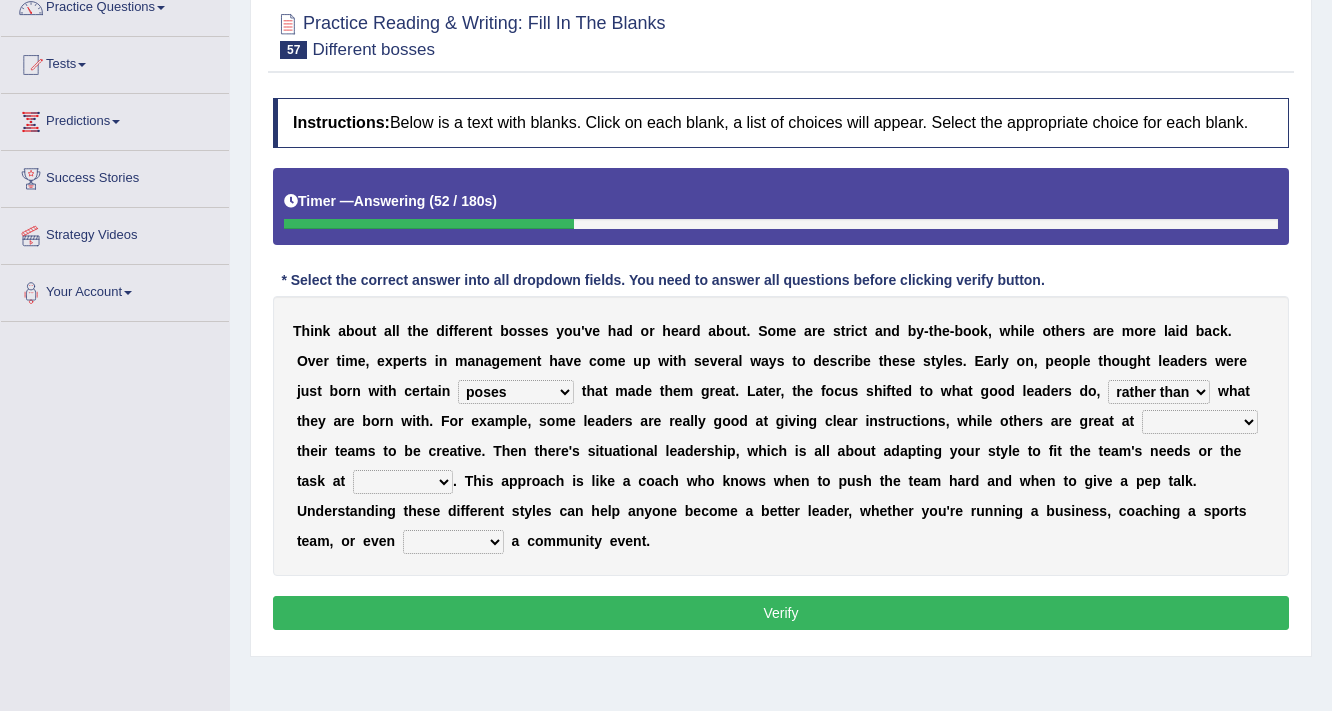 click on "observing documenting reporting inspiring" at bounding box center (1200, 422) 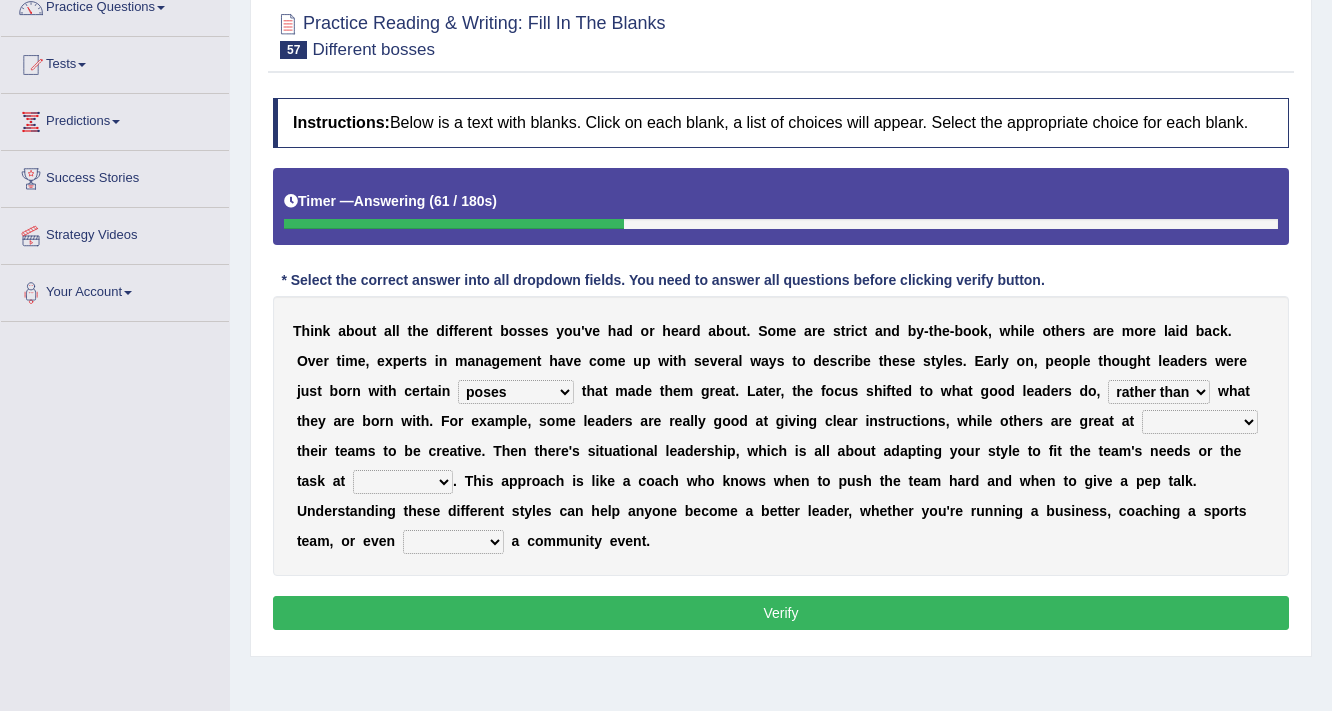 select on "inspiring" 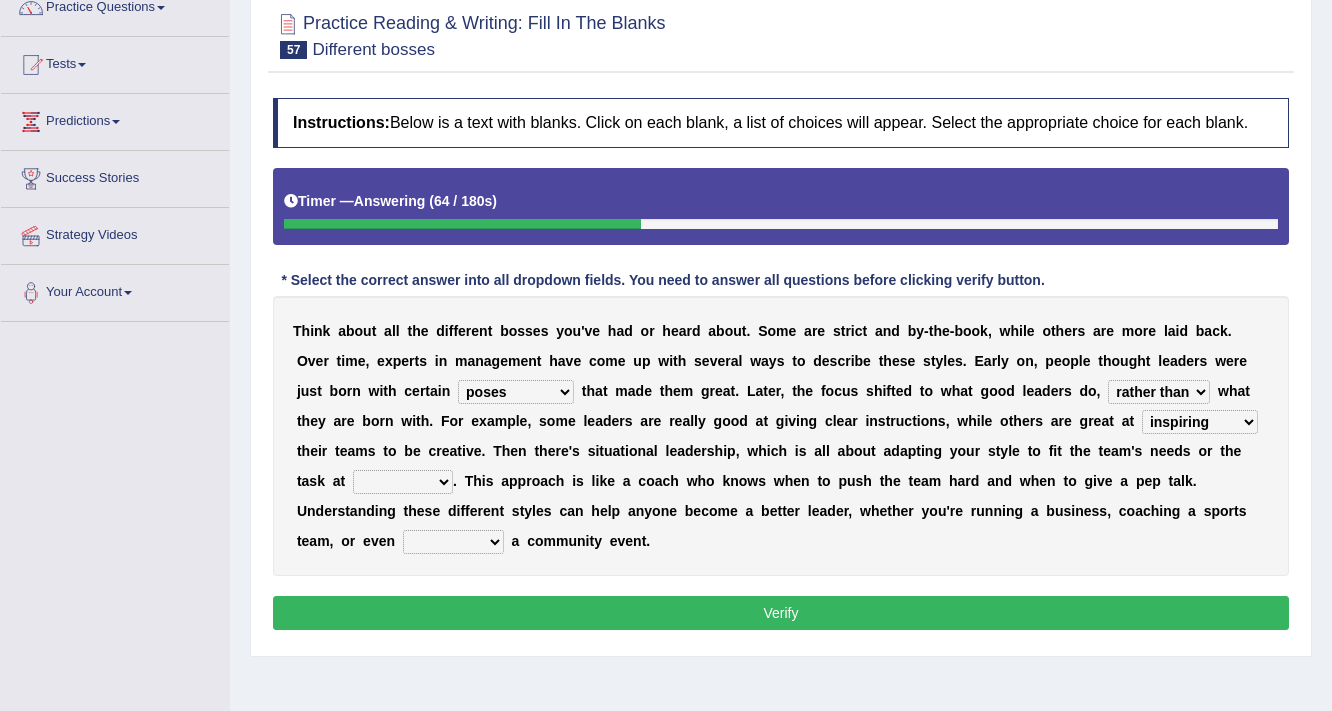 click on "poses certifications traits policies" at bounding box center (516, 392) 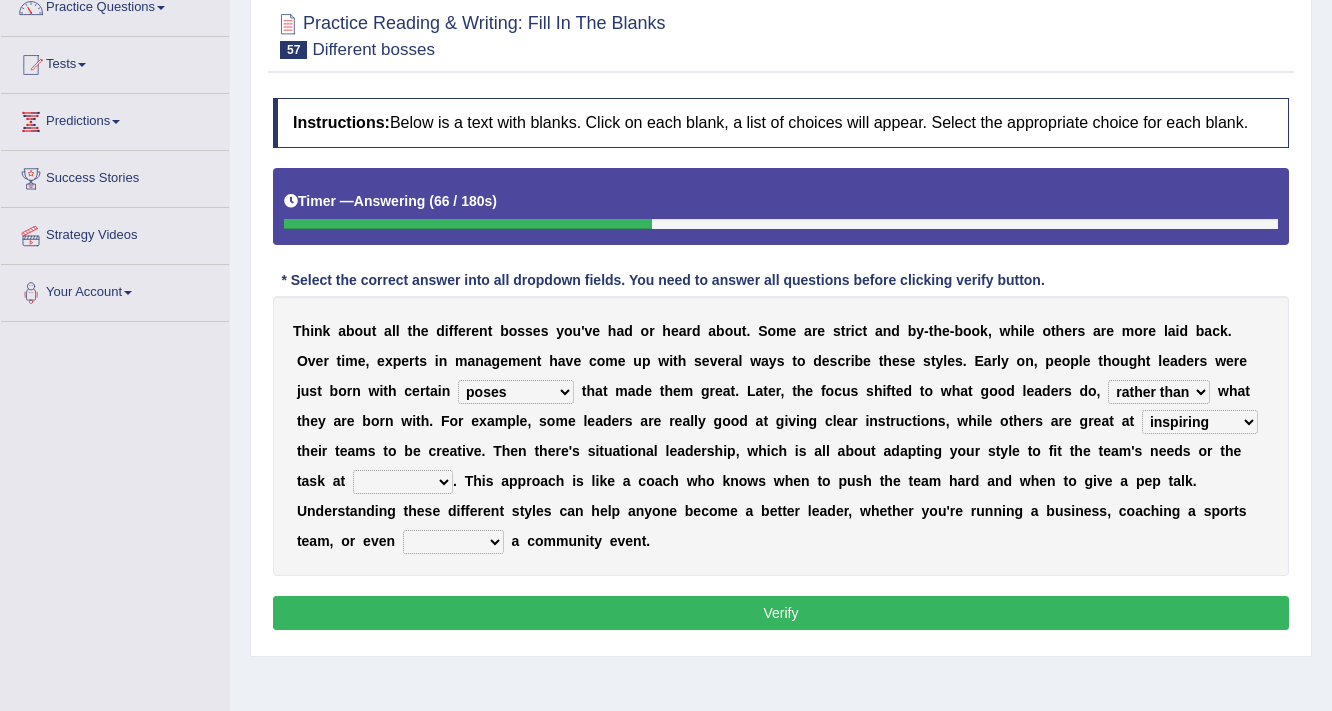 click on "poses certifications traits policies" at bounding box center (516, 392) 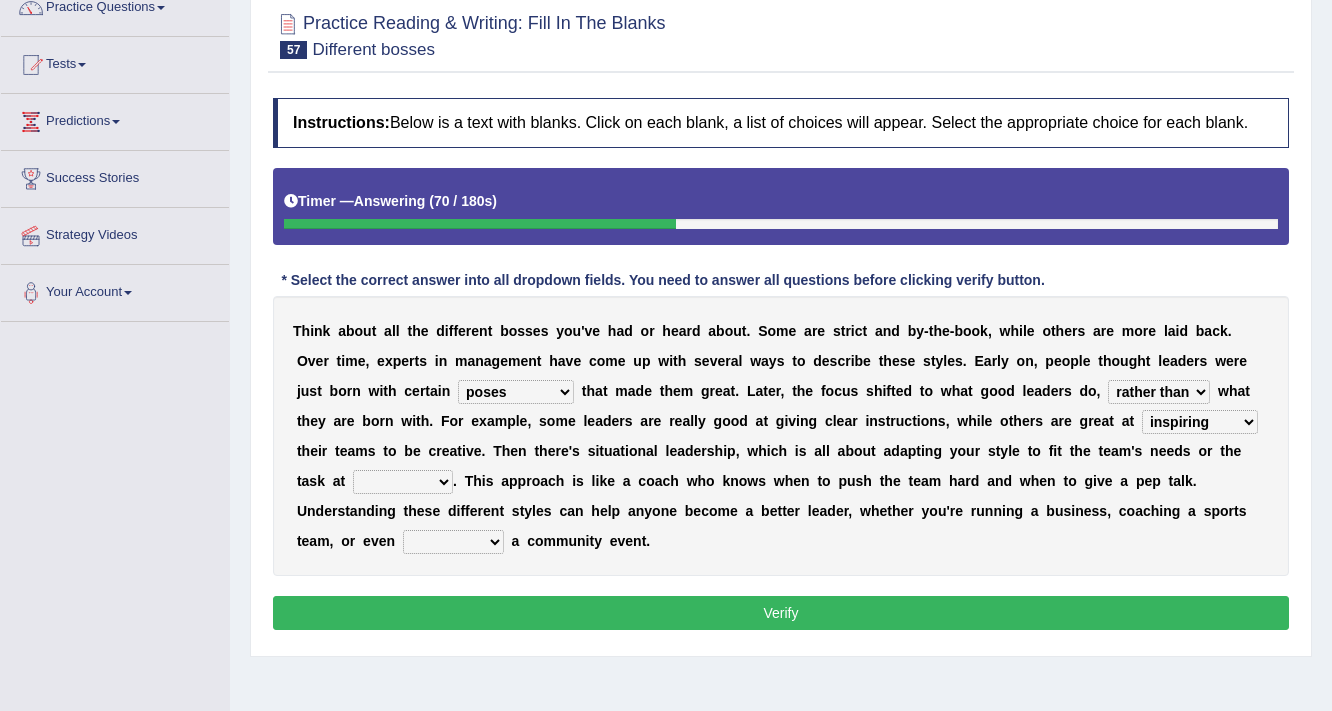 click on "poses certifications traits policies" at bounding box center (516, 392) 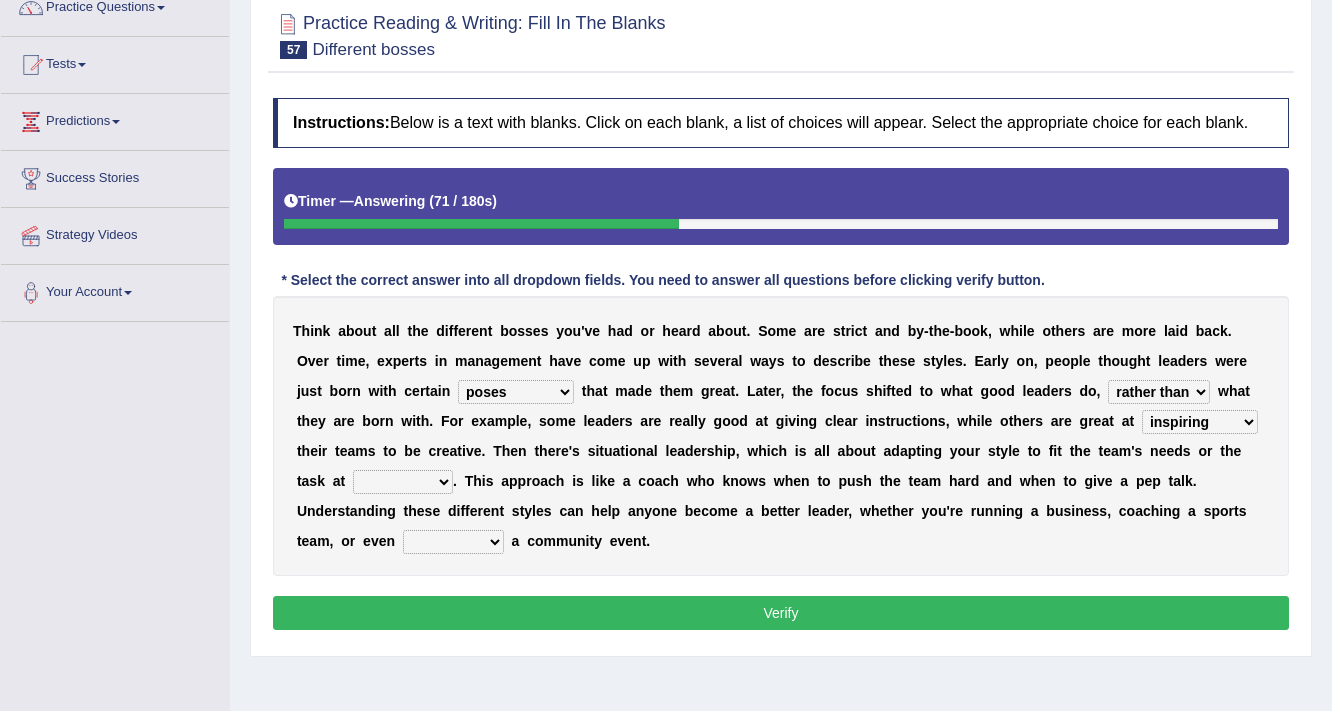 click on "poses certifications traits policies" at bounding box center (516, 392) 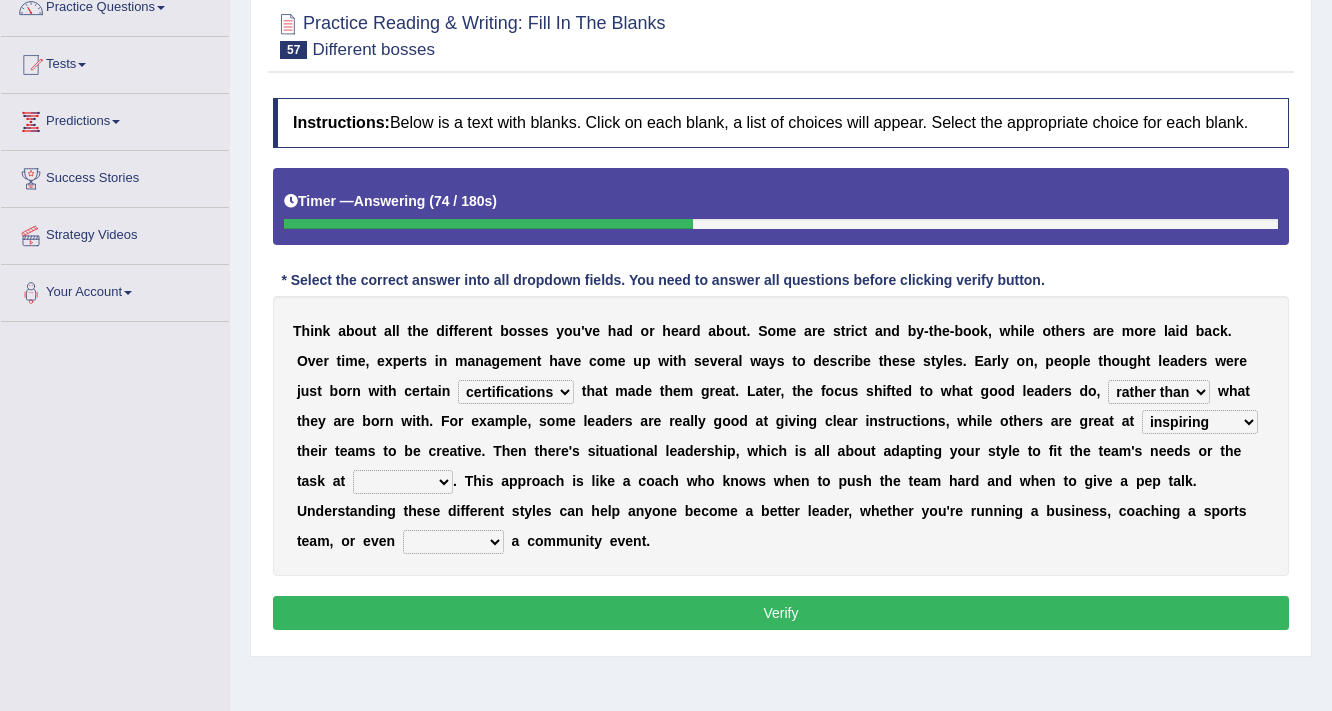 click on "poses certifications traits policies" at bounding box center (516, 392) 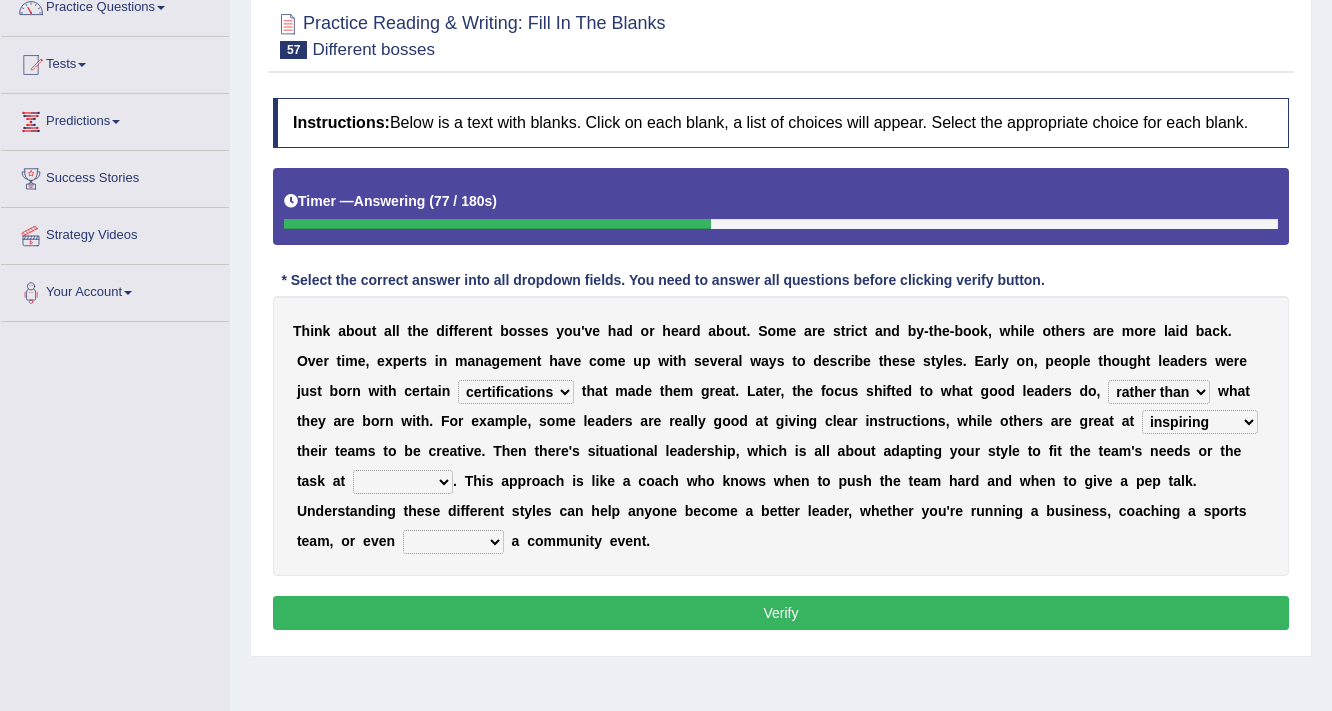 select on "traits" 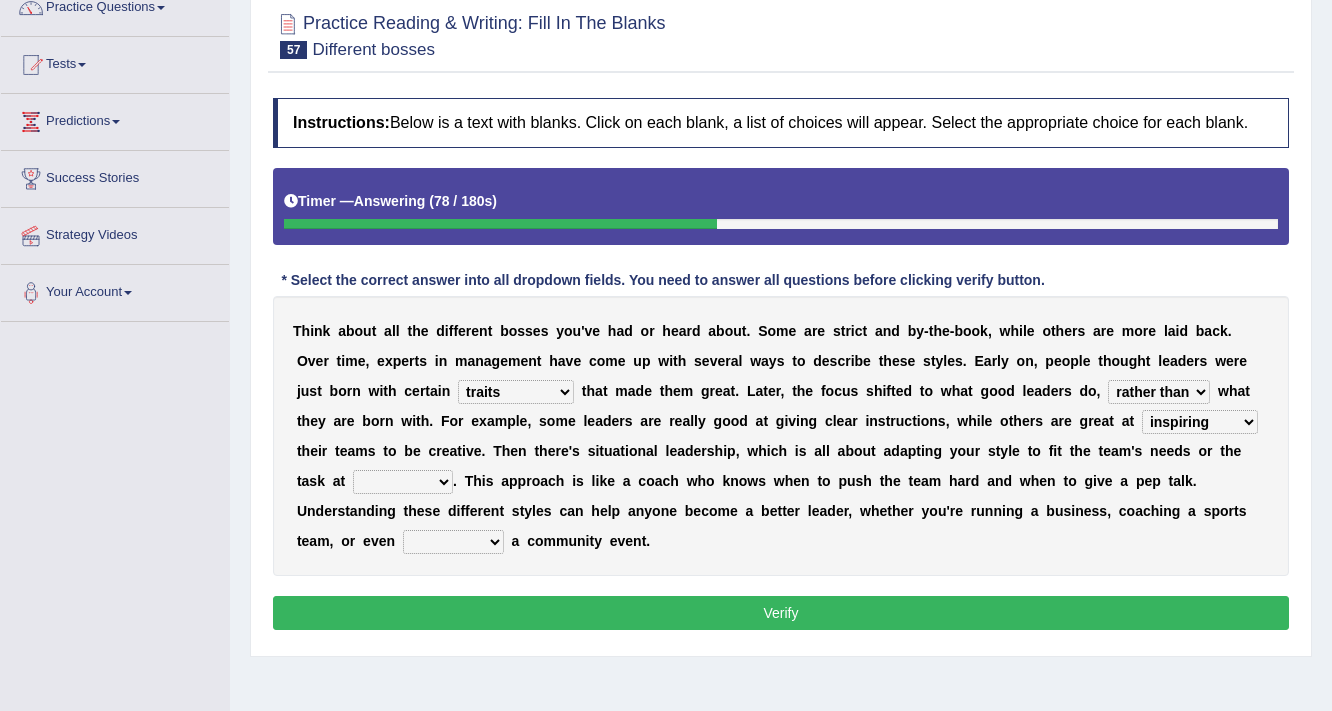click on "point guide ease hand" at bounding box center (403, 482) 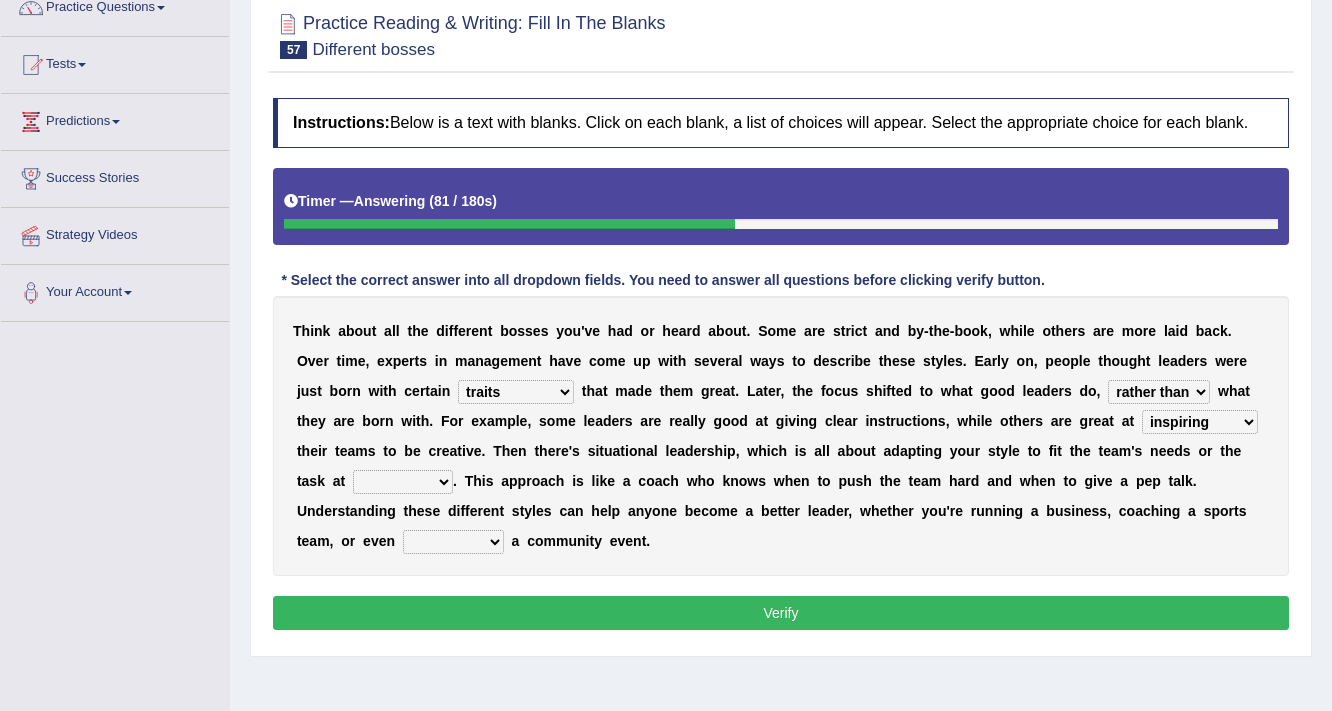 click at bounding box center [635, 481] 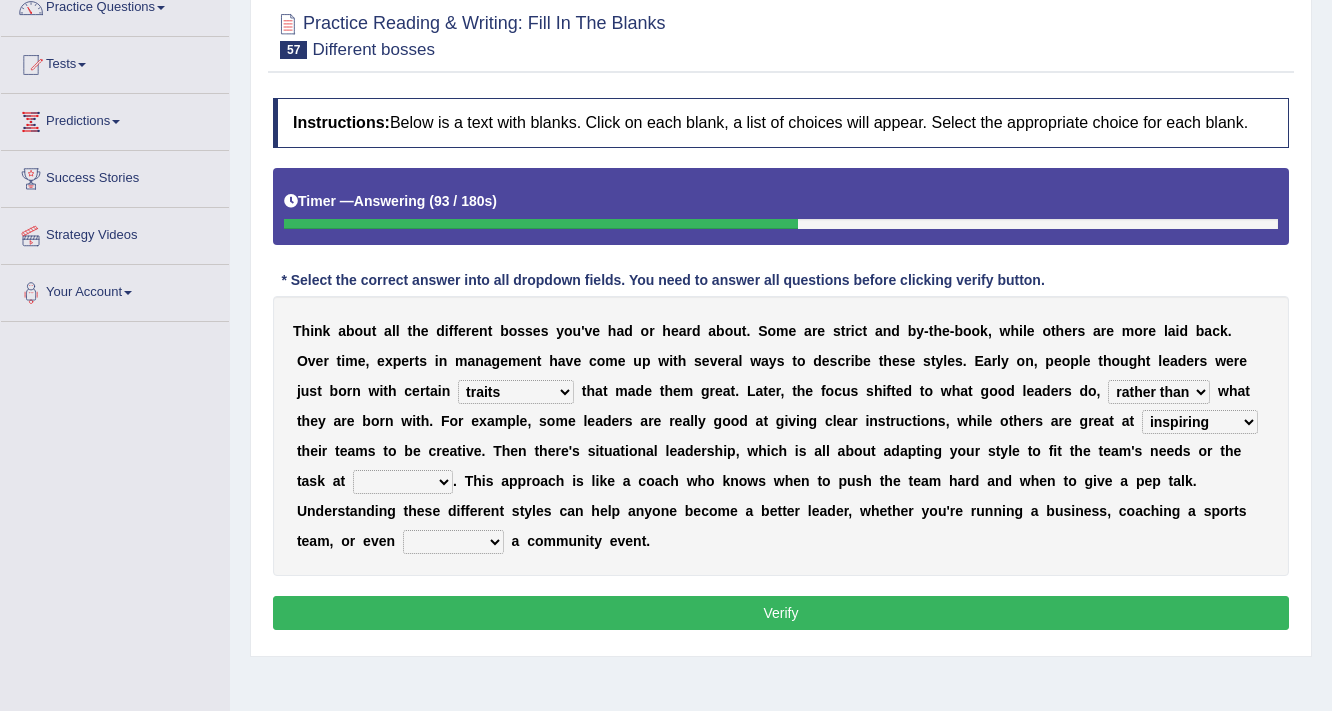 click on "point guide ease hand" at bounding box center [403, 482] 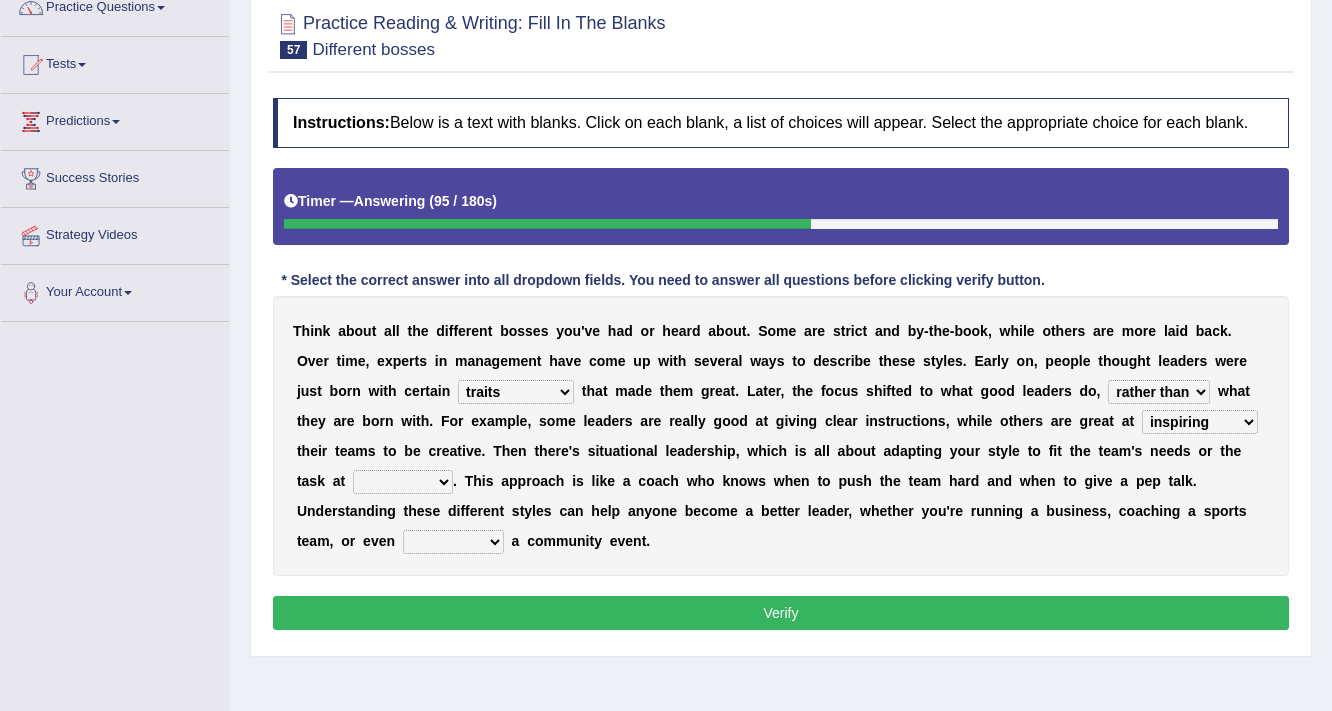 click on "point guide ease hand" at bounding box center [403, 482] 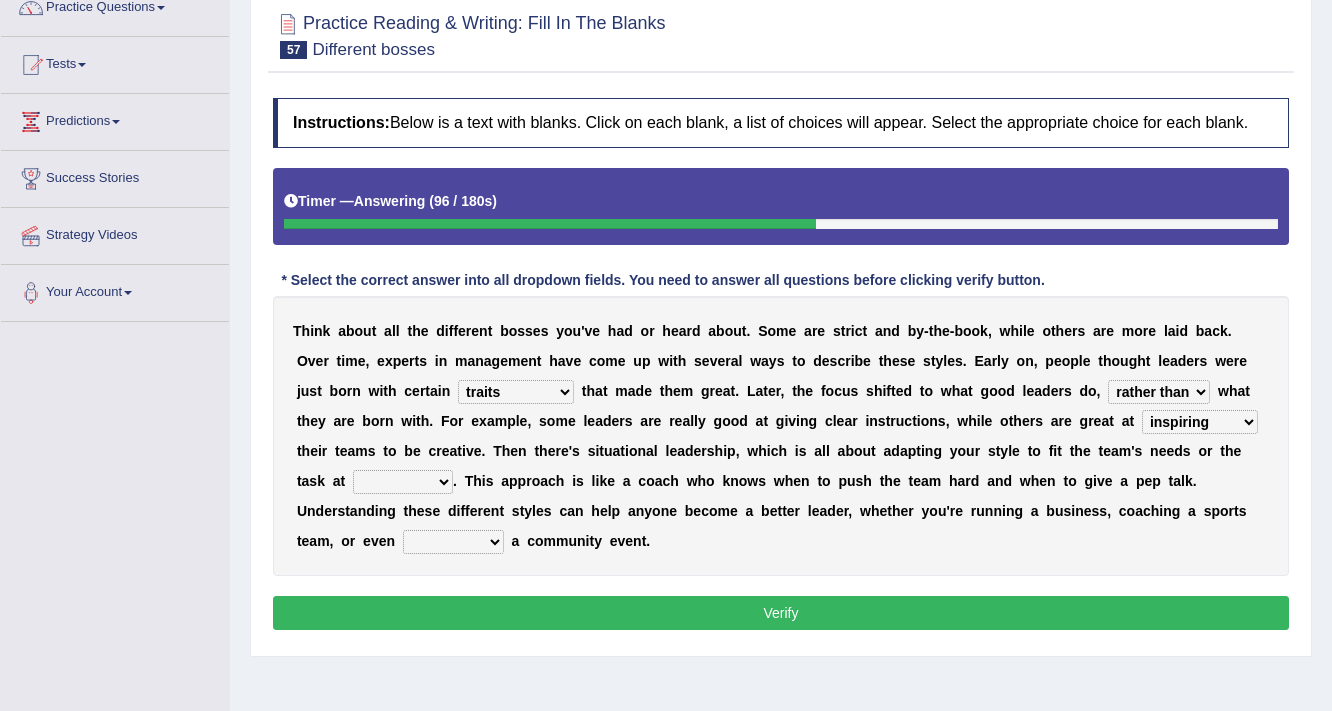 click on "point guide ease hand" at bounding box center (403, 482) 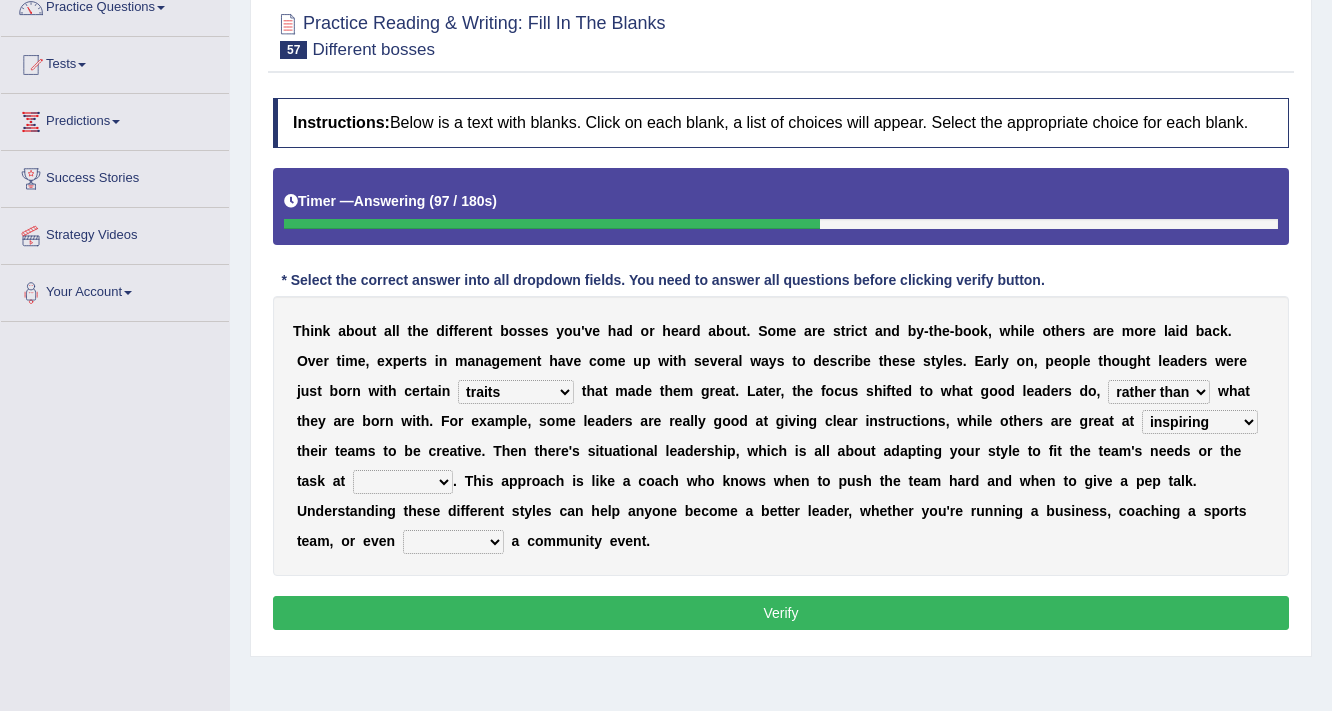 select on "point" 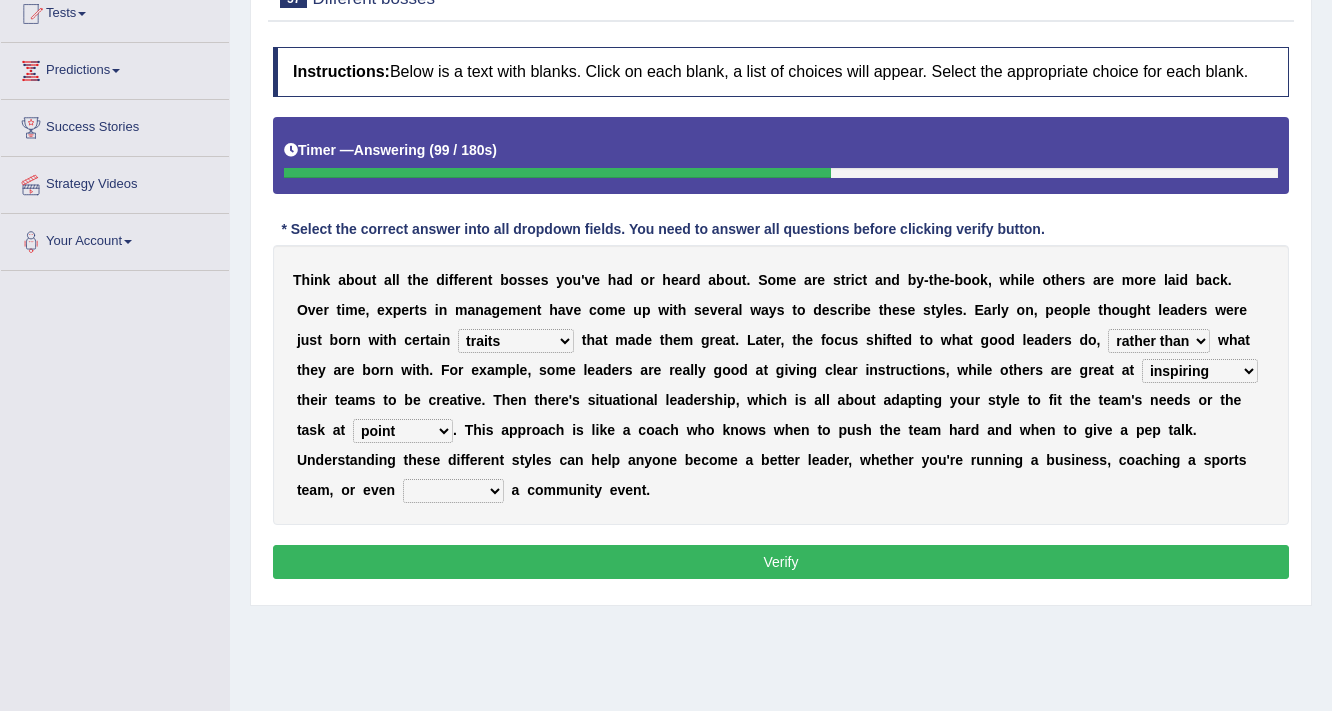 scroll, scrollTop: 256, scrollLeft: 0, axis: vertical 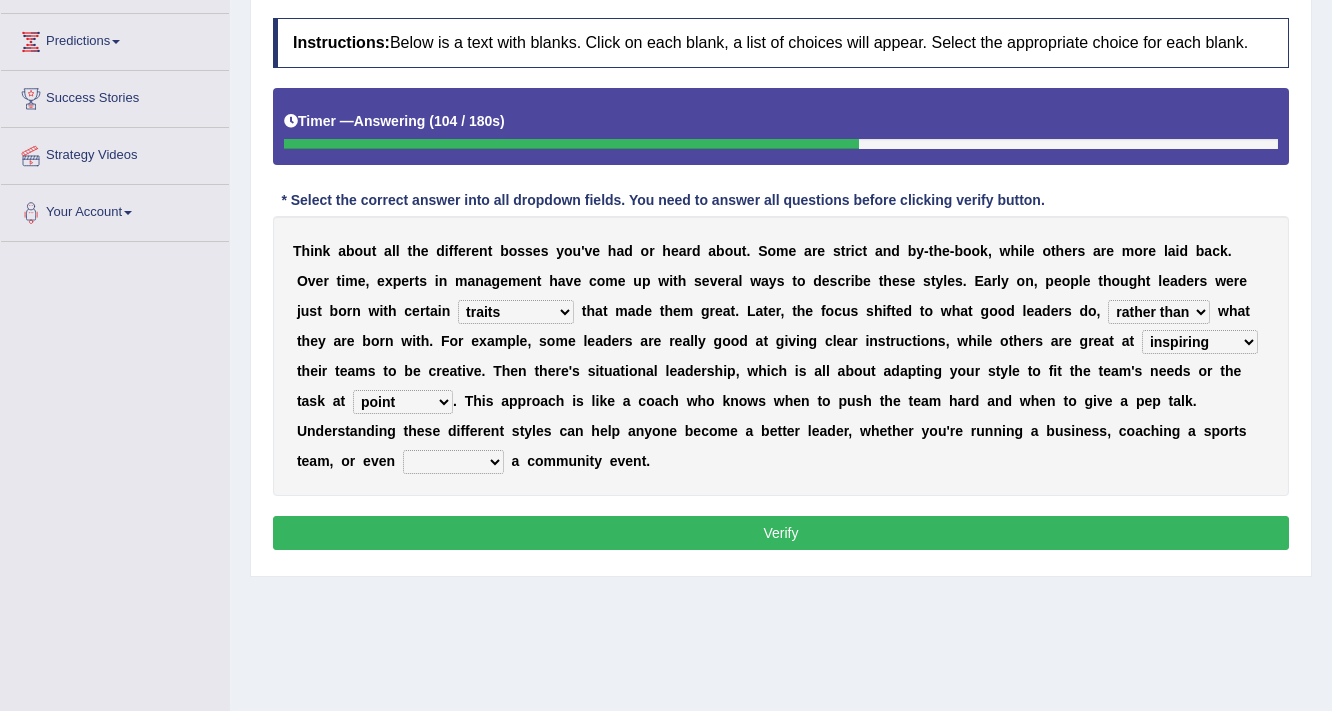 click on "witnessing achieving organizing reviewing" at bounding box center (453, 462) 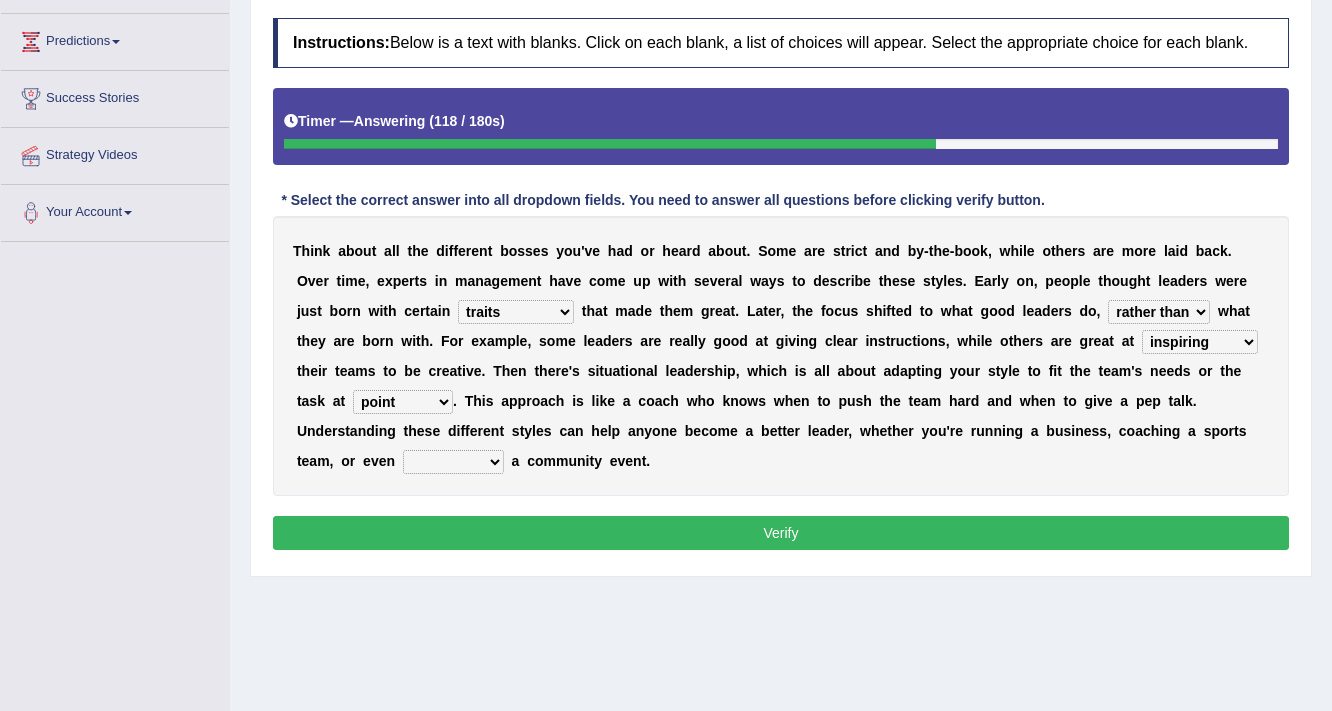 select on "organizing" 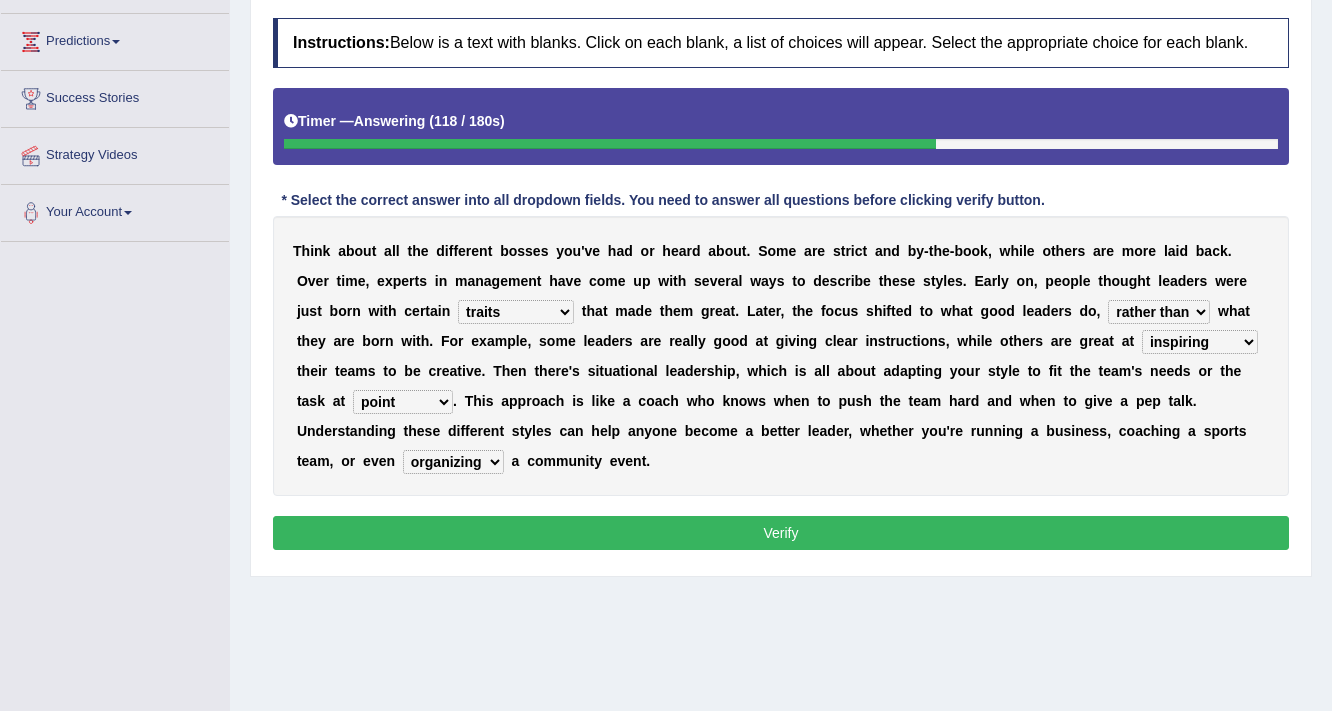 click on "witnessing achieving organizing reviewing" at bounding box center (453, 462) 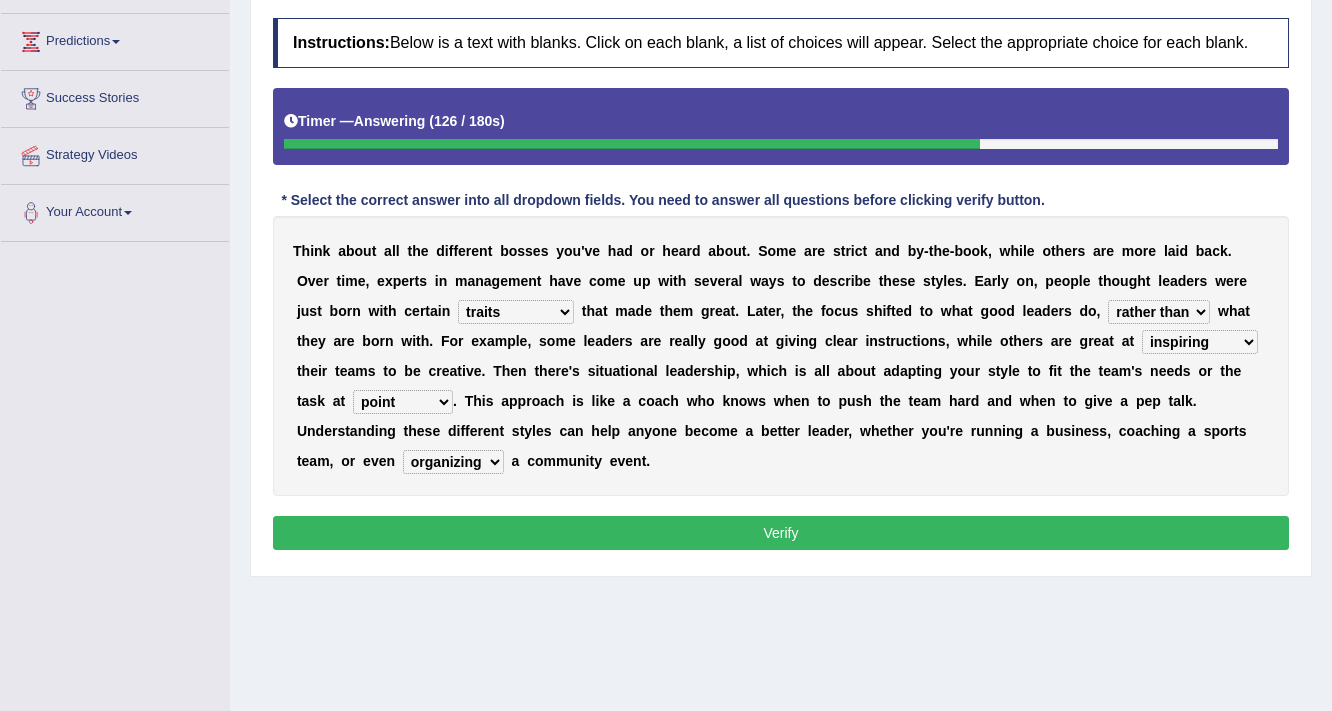 click on "point guide ease hand" at bounding box center [403, 402] 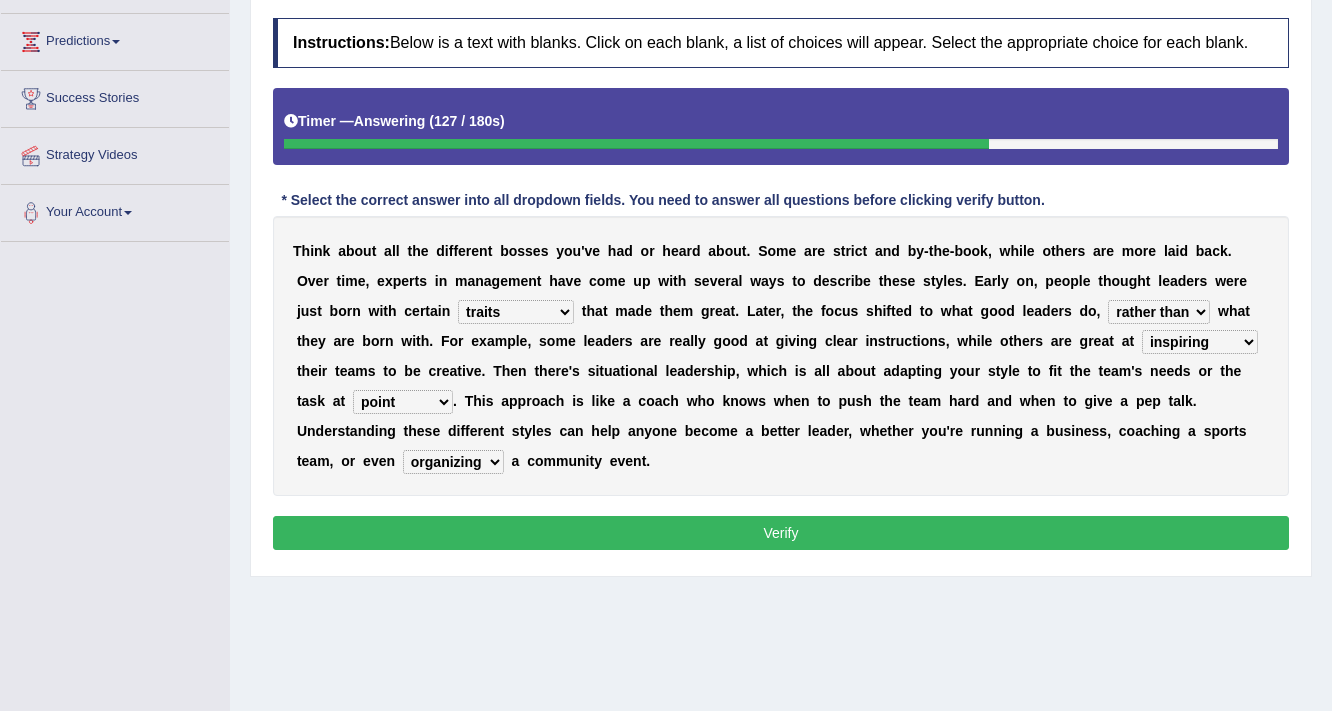 click on "T h i n k    a b o u t    a l l    t h e    d i f f e r e n t    b o s s e s    y o u ' v e    h a d    o r    h e a r d    a b o u t .    S o m e    a r e    s t r i c t    a n d    b y - t h e - b o o k ,    w h i l e    o t h e r s    a r e    m o r e    l a i d    b a c k .    O v e r    t i m e ,    e x p e r t s    i n    m a n a g e m e n t    h a v e    c o m e    u p    w i t h    s e v e r a l    w a y s    t o    d e s c r i b e    t h e s e    s t y l e s .    E a r l y    o n ,    p e o p l e    t h o u g h t    l e a d e r s    w e r e    j u s t    b o r n    w i t h    c e r t a i n    poses certifications traits policies    t h a t    m a d e    t h e m    g r e a t .    L a t e r ,    t h e    f o c u s    s h i f t e d    t o    w h a t    g o o d    l e a d e r s    d o ,    instead rather than because of however    w h a t    t h e y    a r e    b o r n    w i t h .    F o r    e x a m p l e ,    s o m e    l e a d e r" at bounding box center [781, 356] 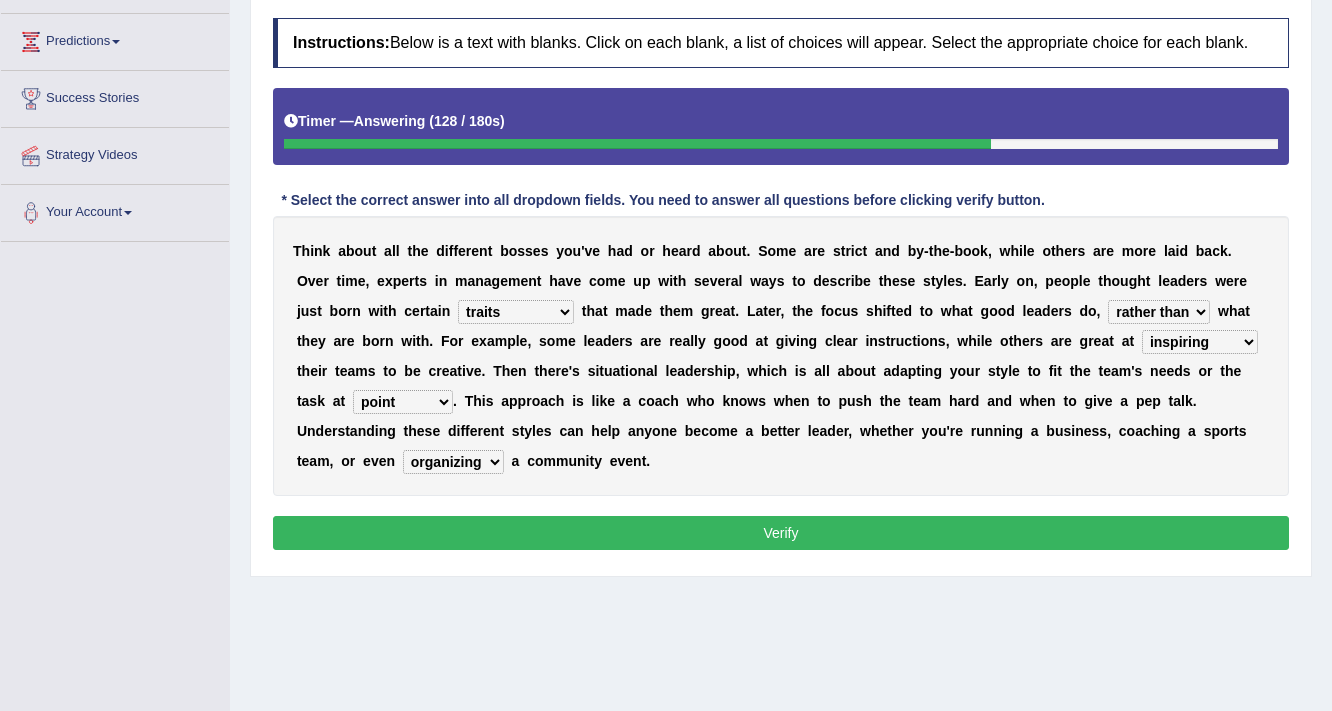 click on "Verify" at bounding box center (781, 533) 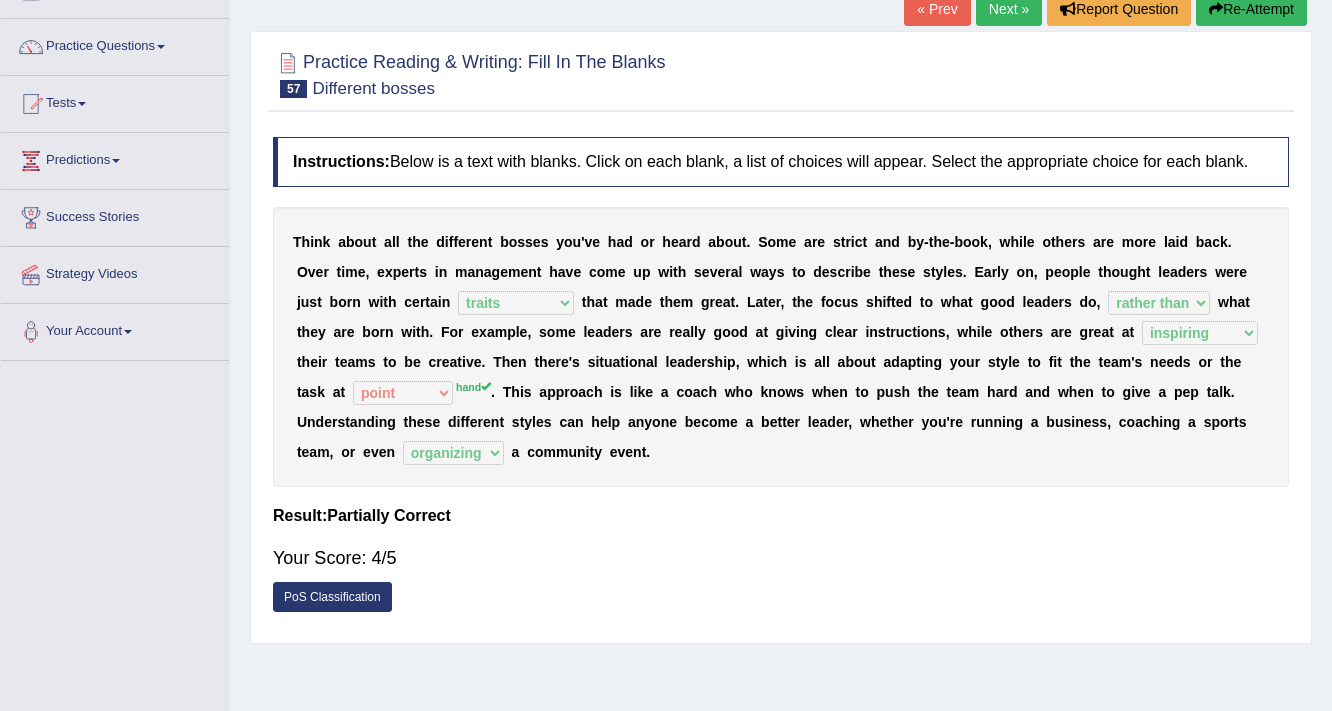 scroll, scrollTop: 19, scrollLeft: 0, axis: vertical 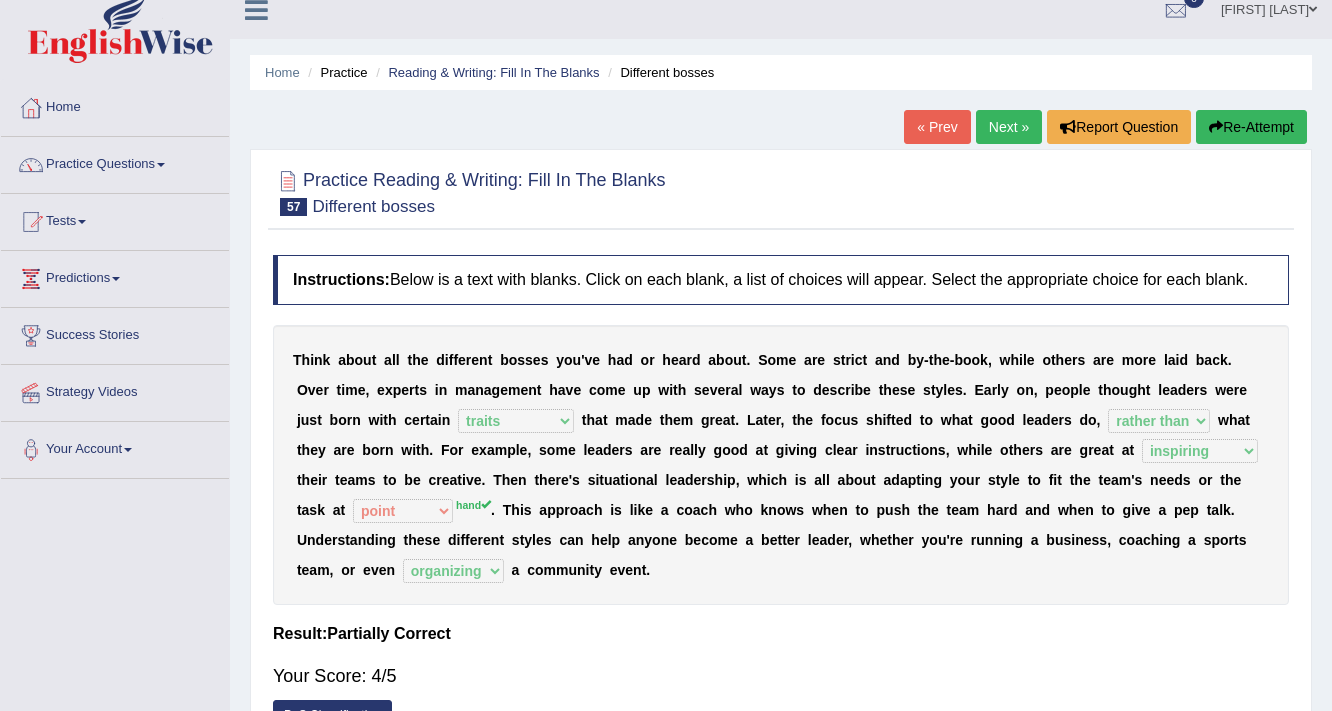 click on "Next »" at bounding box center (1009, 127) 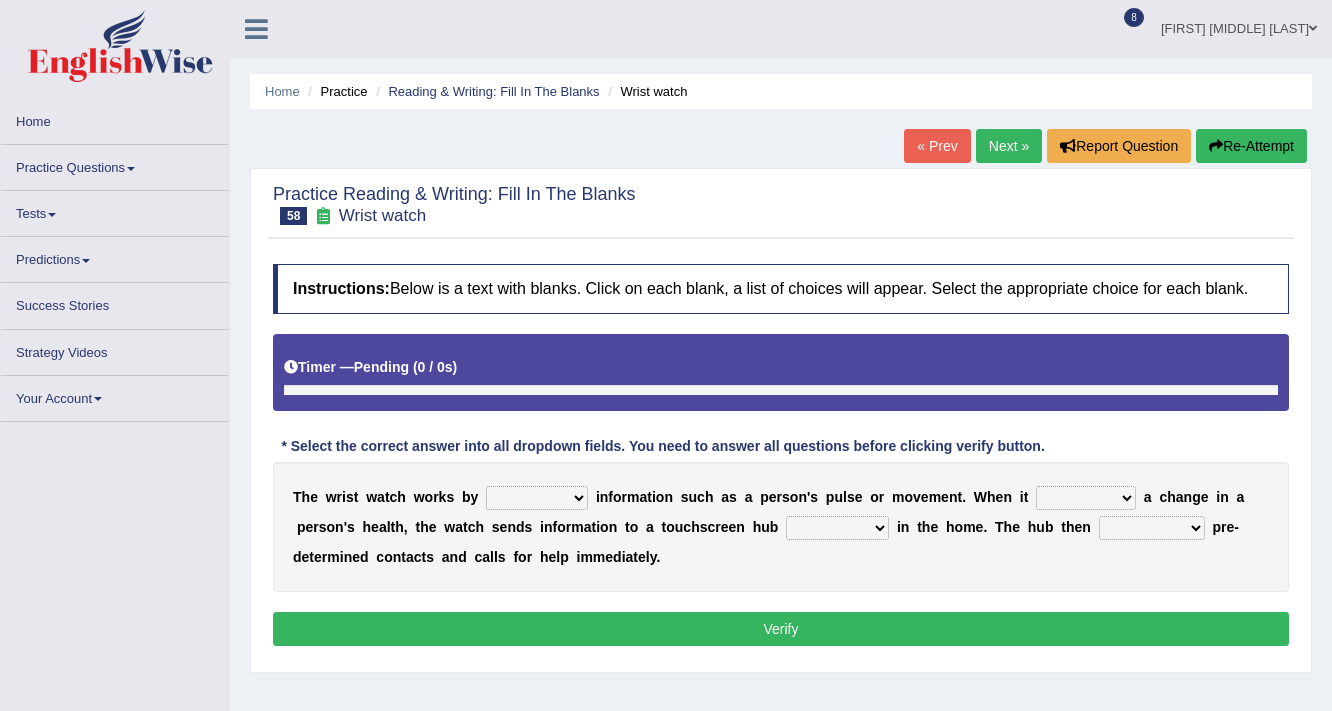 scroll, scrollTop: 160, scrollLeft: 0, axis: vertical 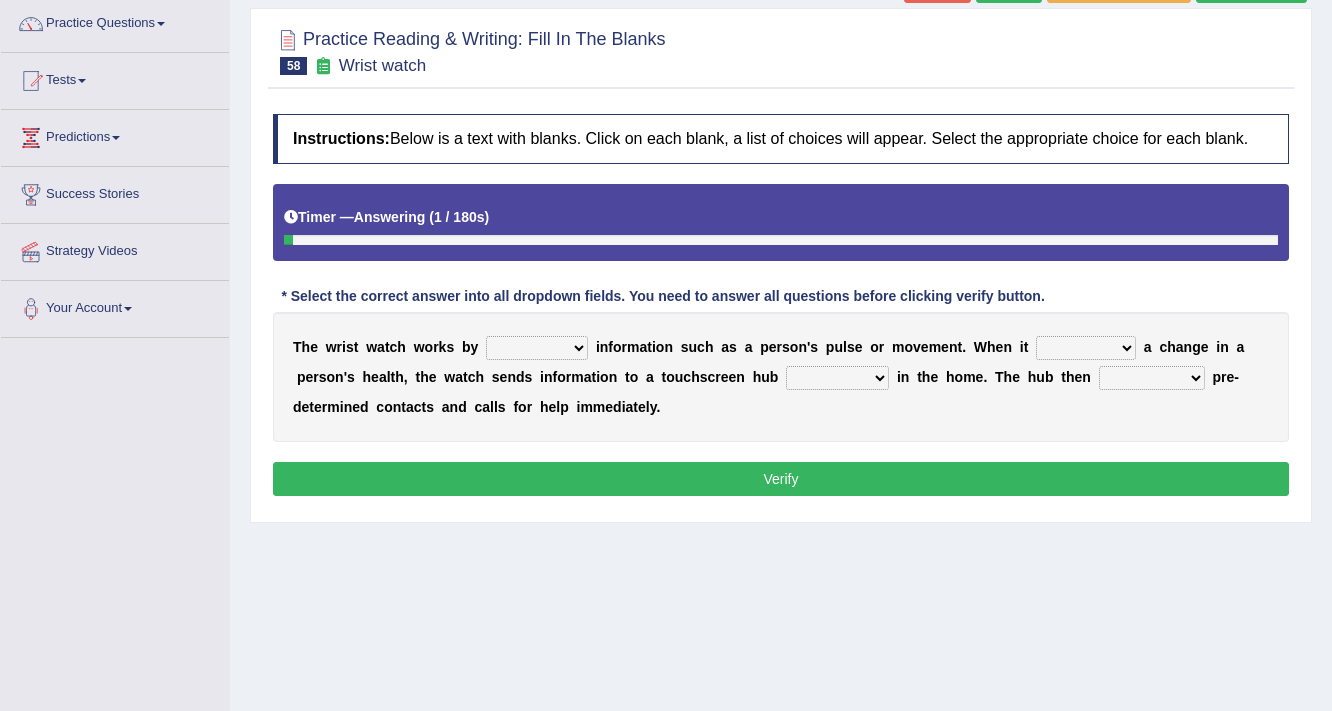 click on "transfering tracking modifying unveiling" at bounding box center (537, 348) 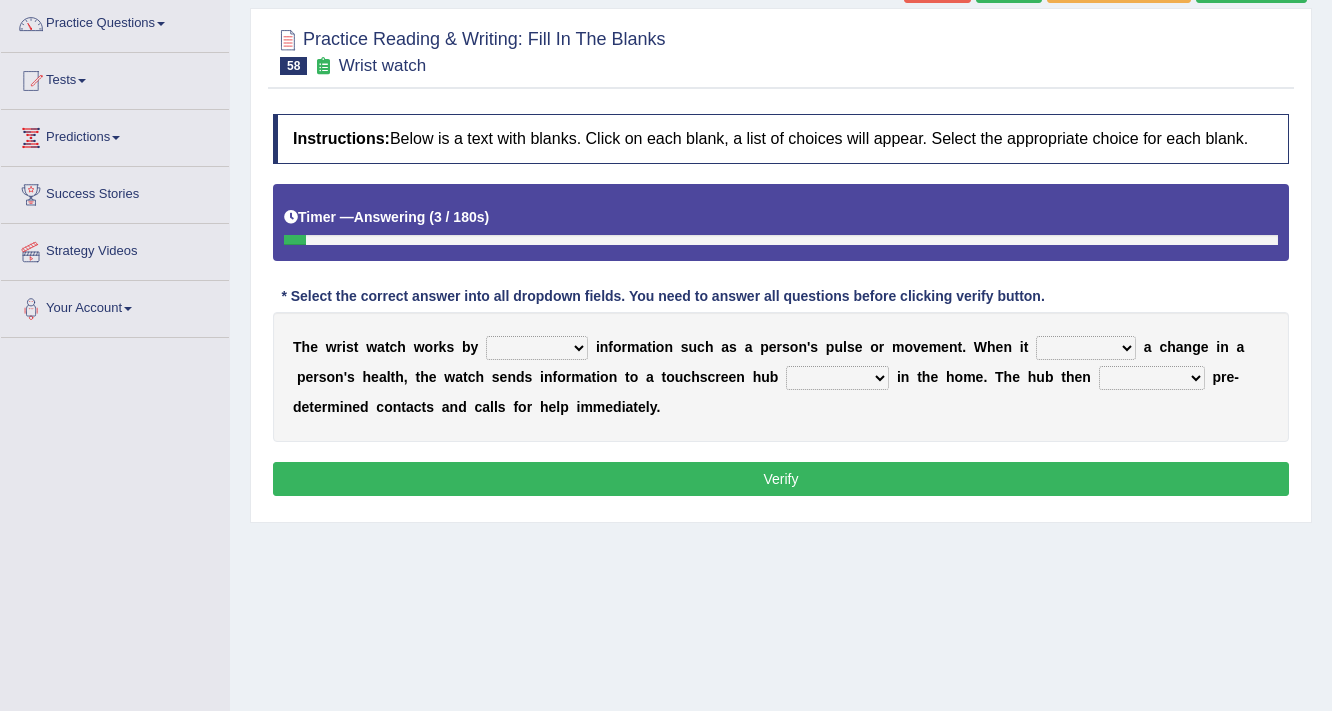 select on "tracking" 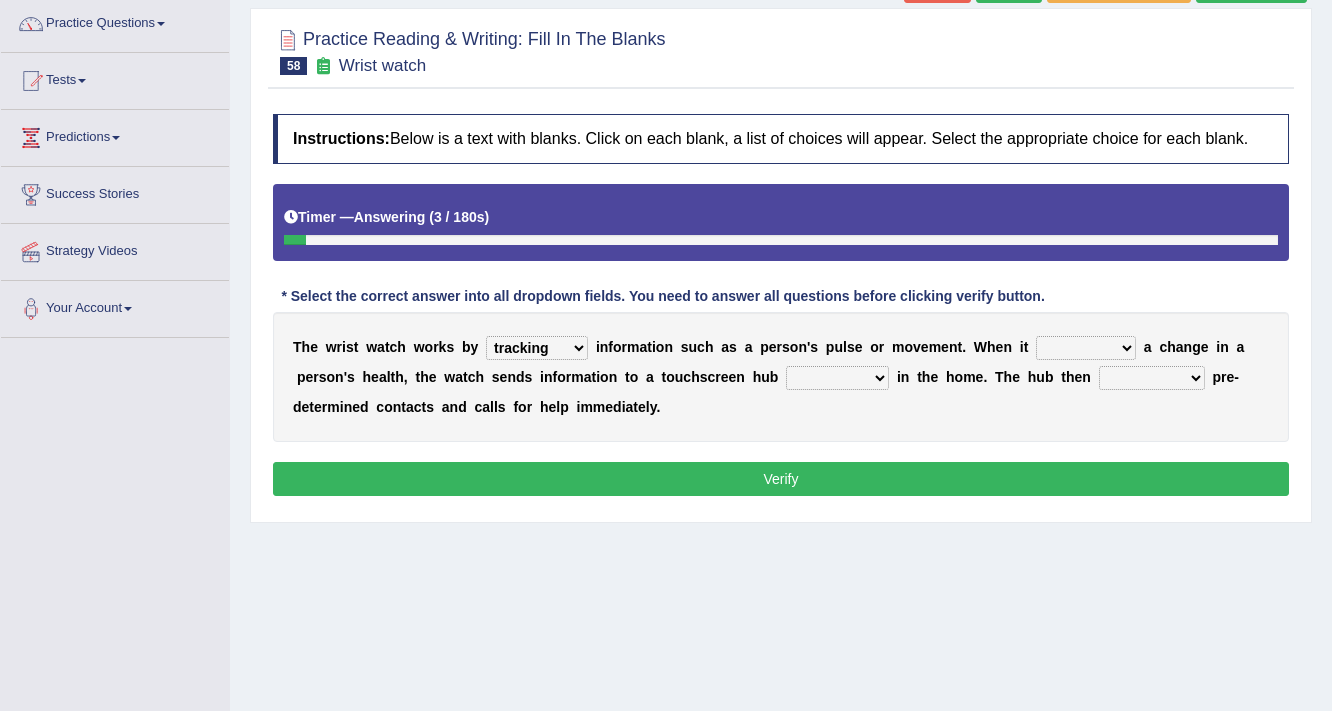 click on "transfering tracking modifying unveiling" at bounding box center (537, 348) 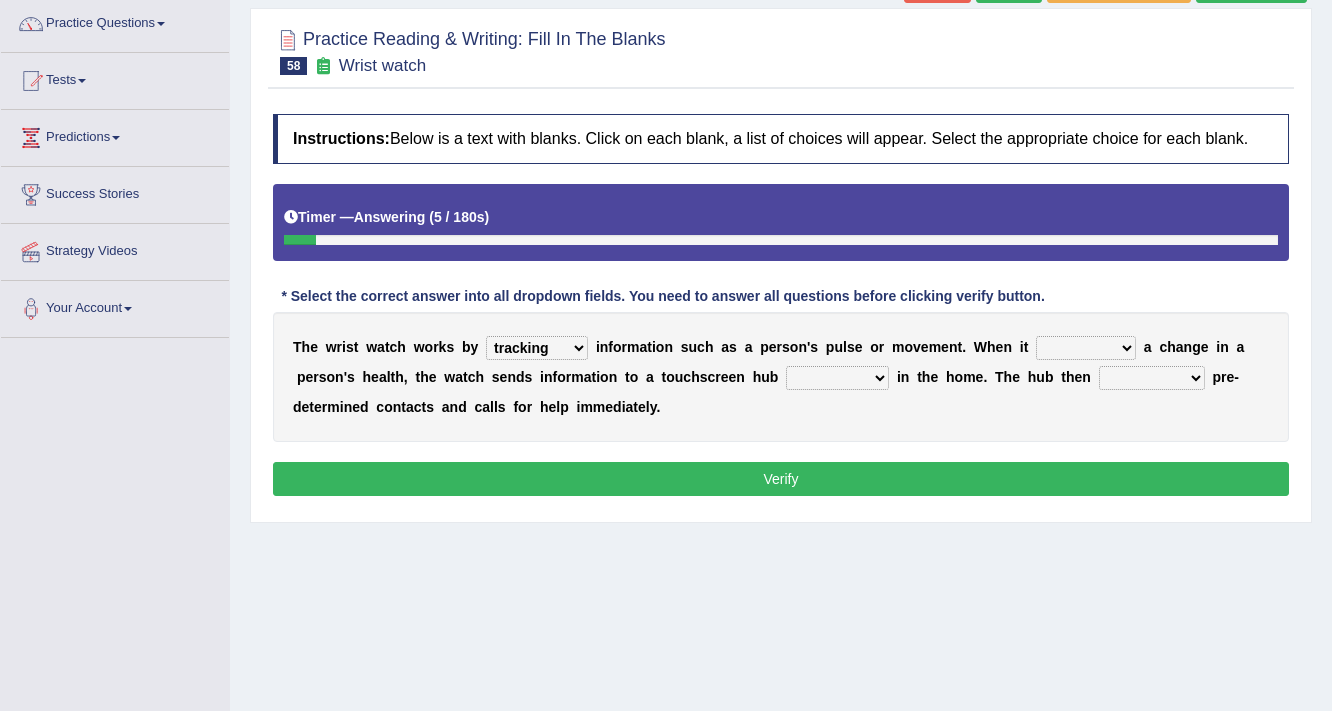 click on "defines varies detects reflects" at bounding box center [1086, 348] 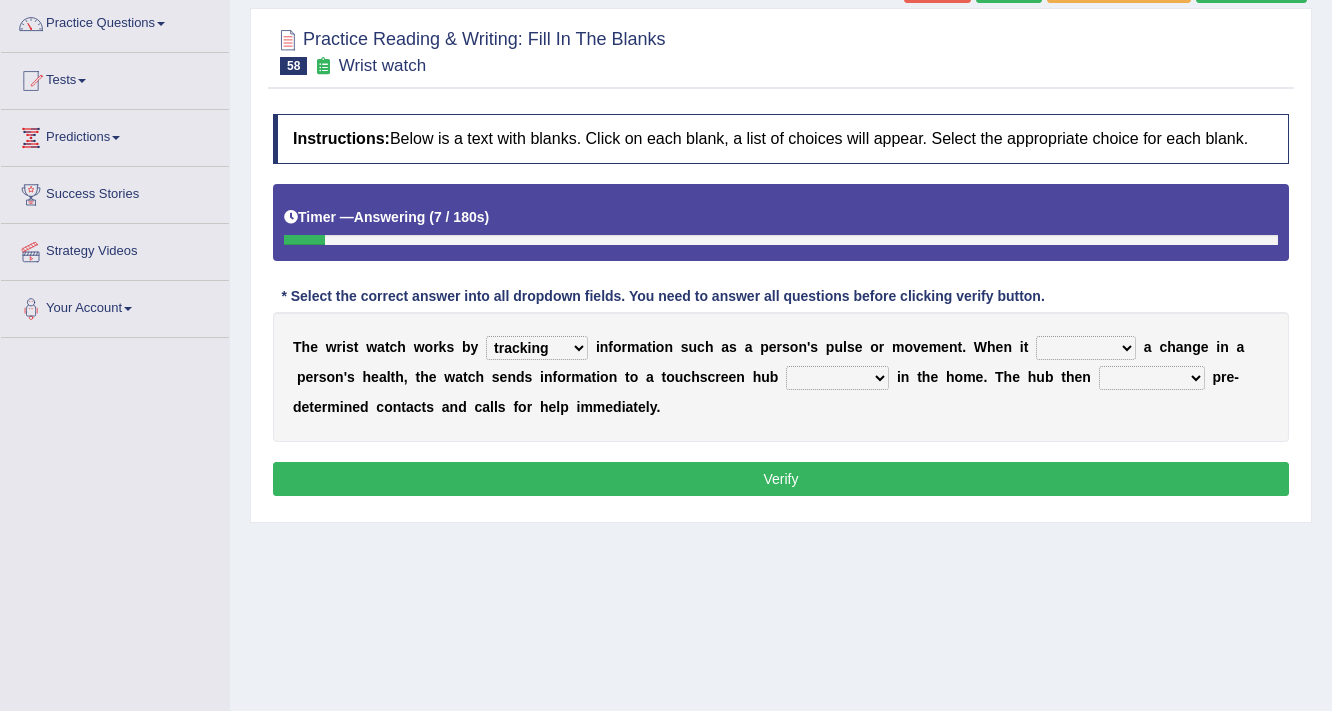 select on "detects" 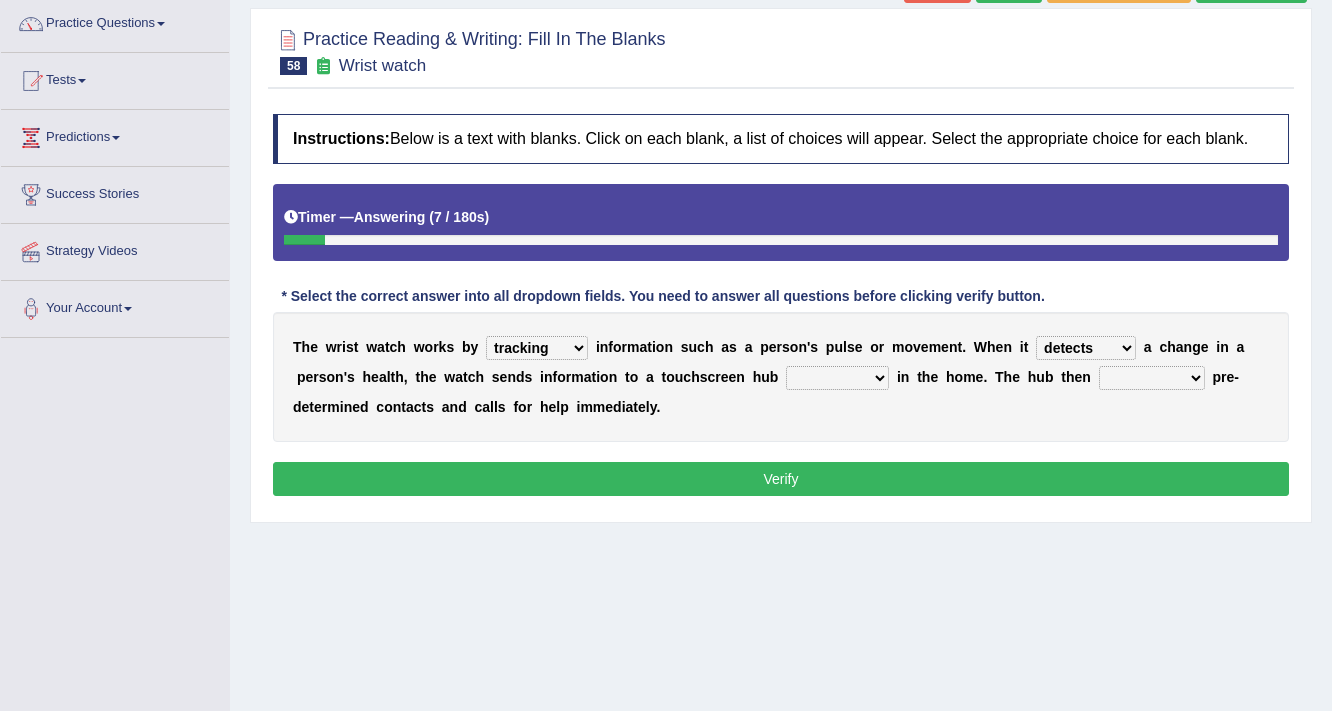 click on "defines varies detects reflects" at bounding box center [1086, 348] 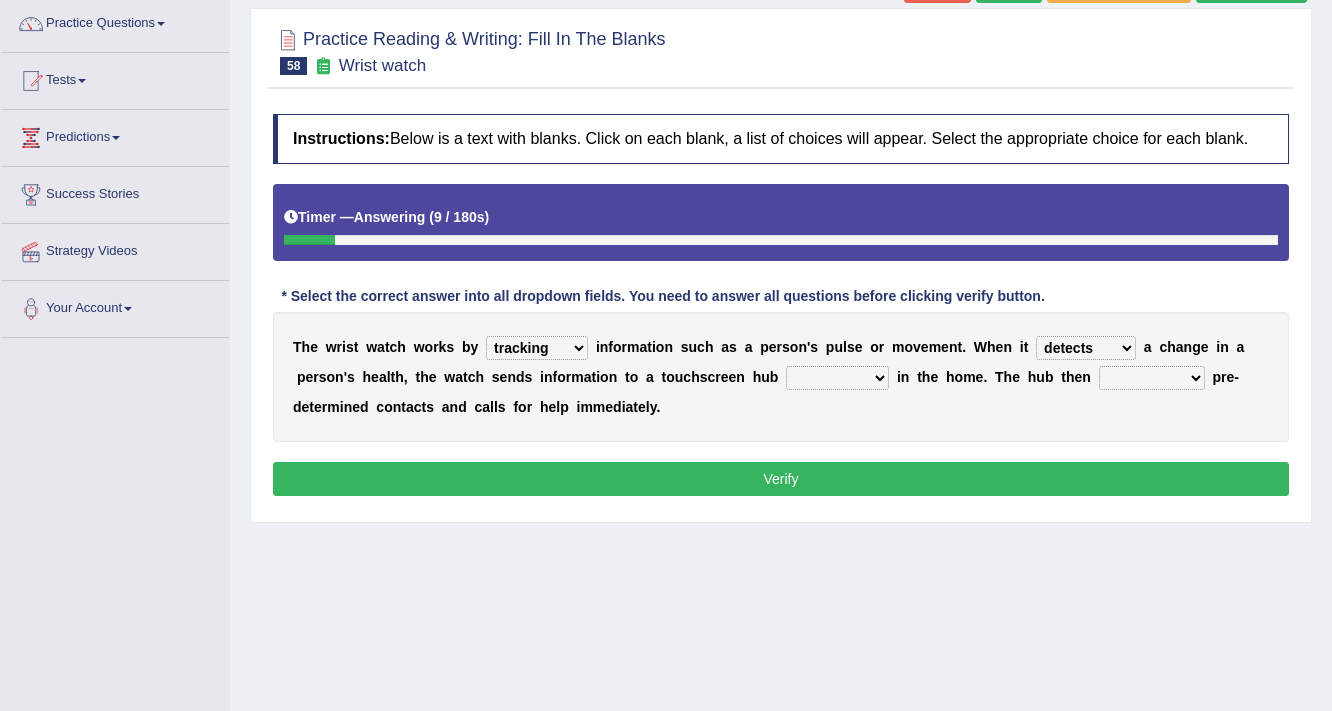 click on "restored located scattered summoned" at bounding box center [837, 378] 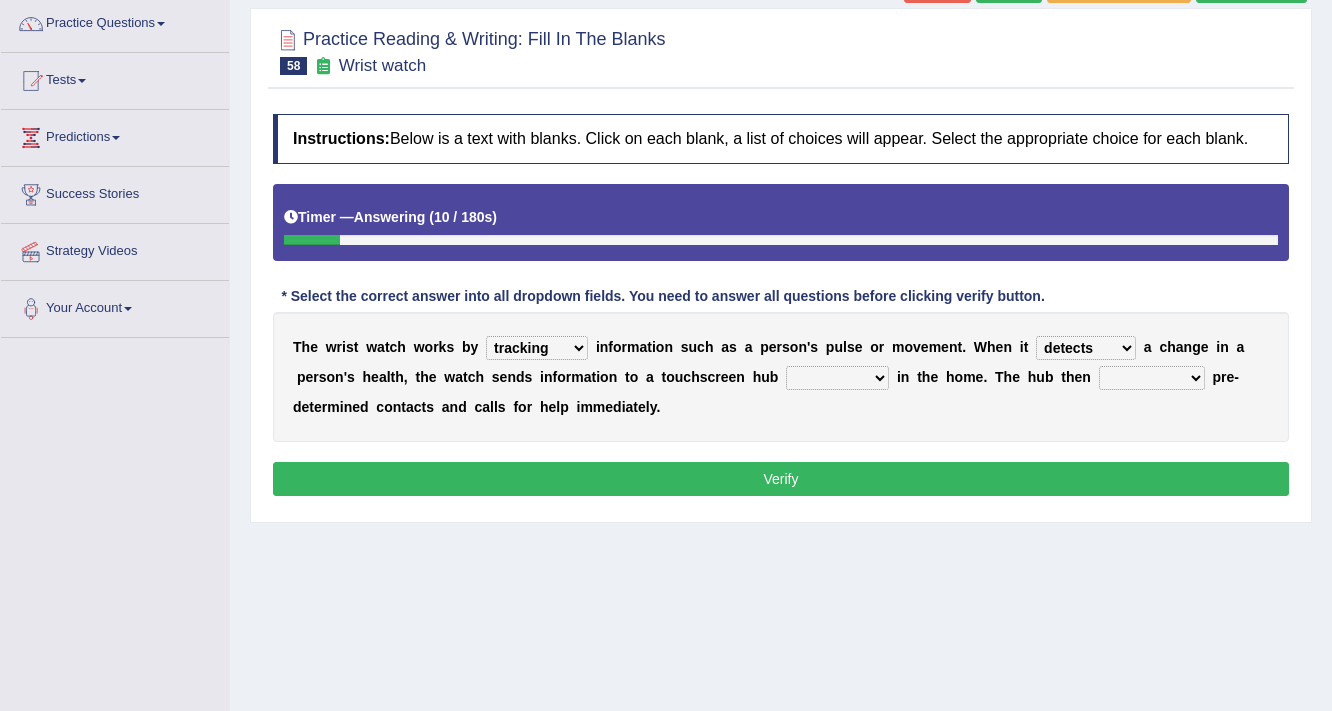select on "located" 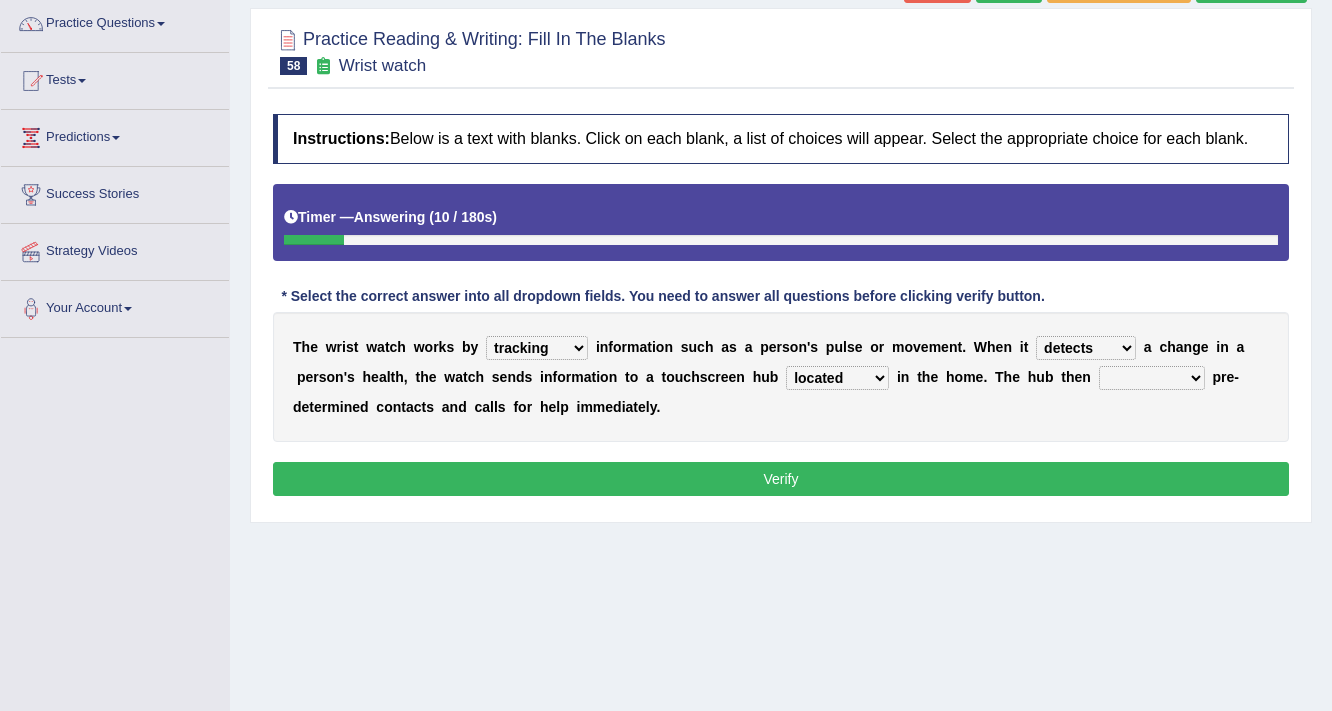 click on "suppresses alerts collects stimulates" at bounding box center (1152, 378) 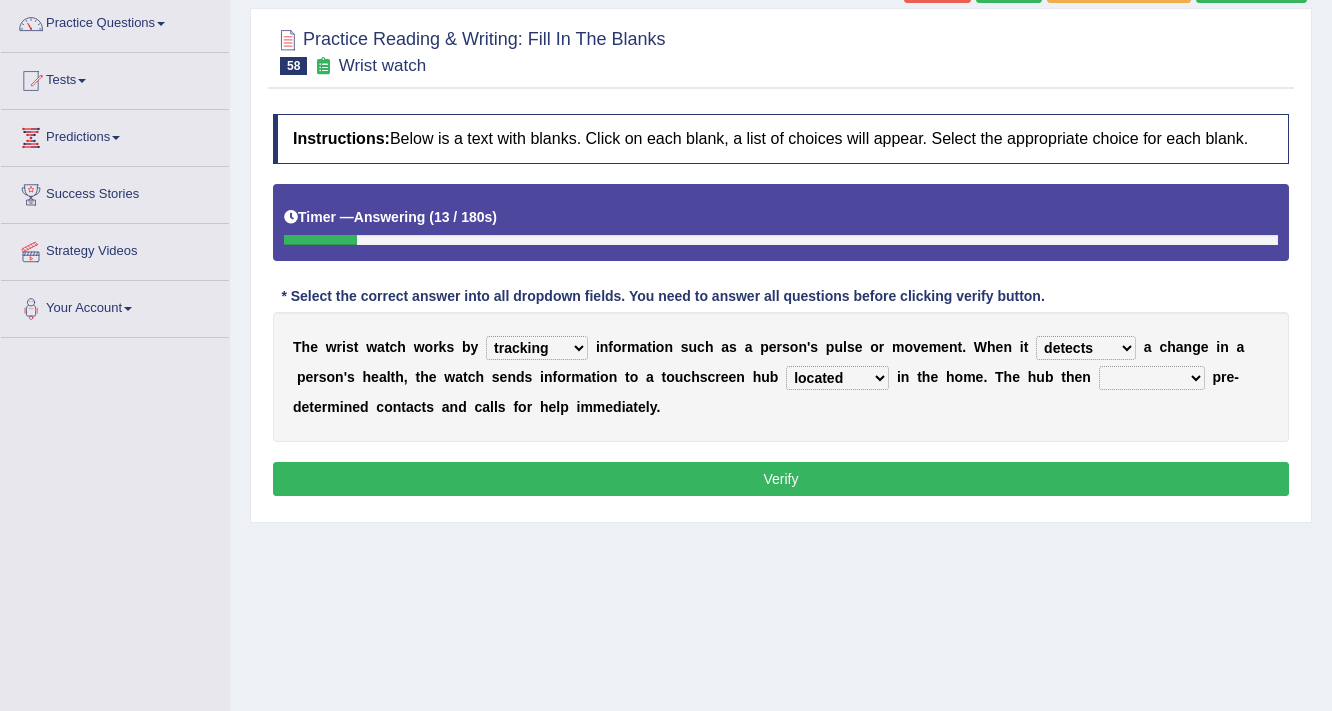 select on "alerts" 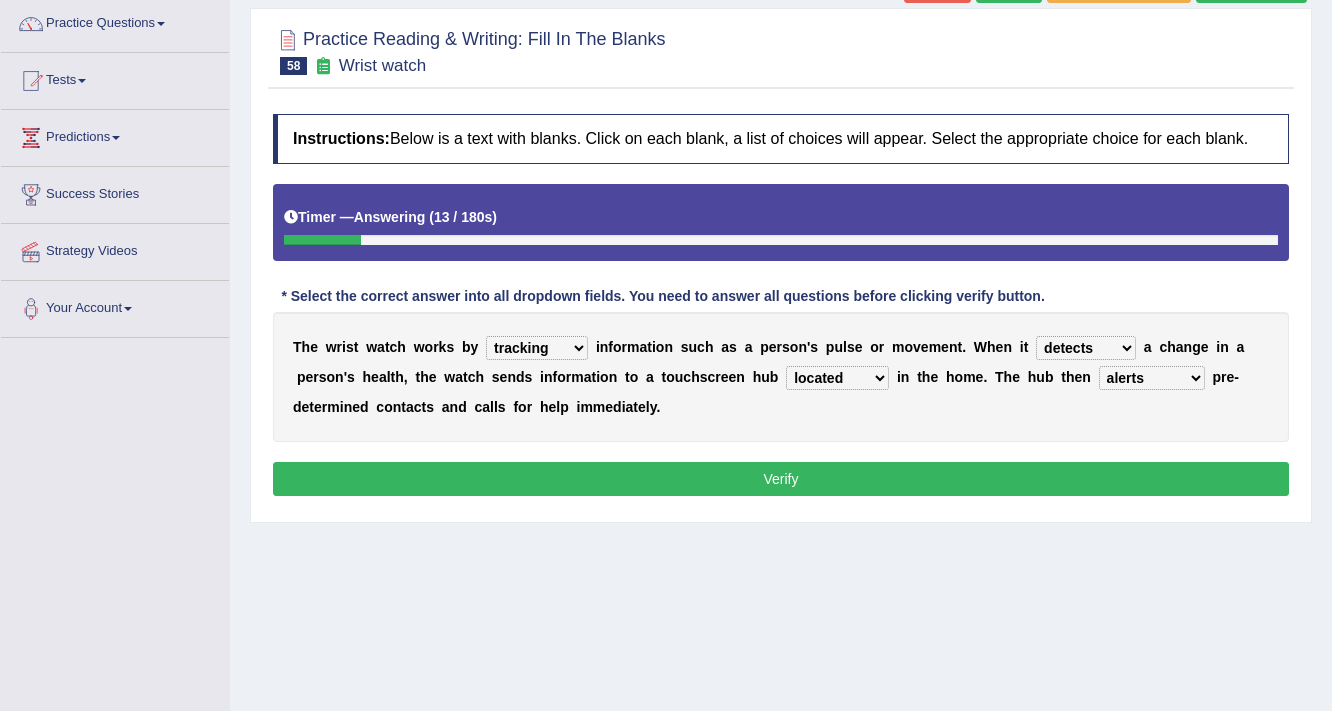 click on "Verify" at bounding box center [781, 479] 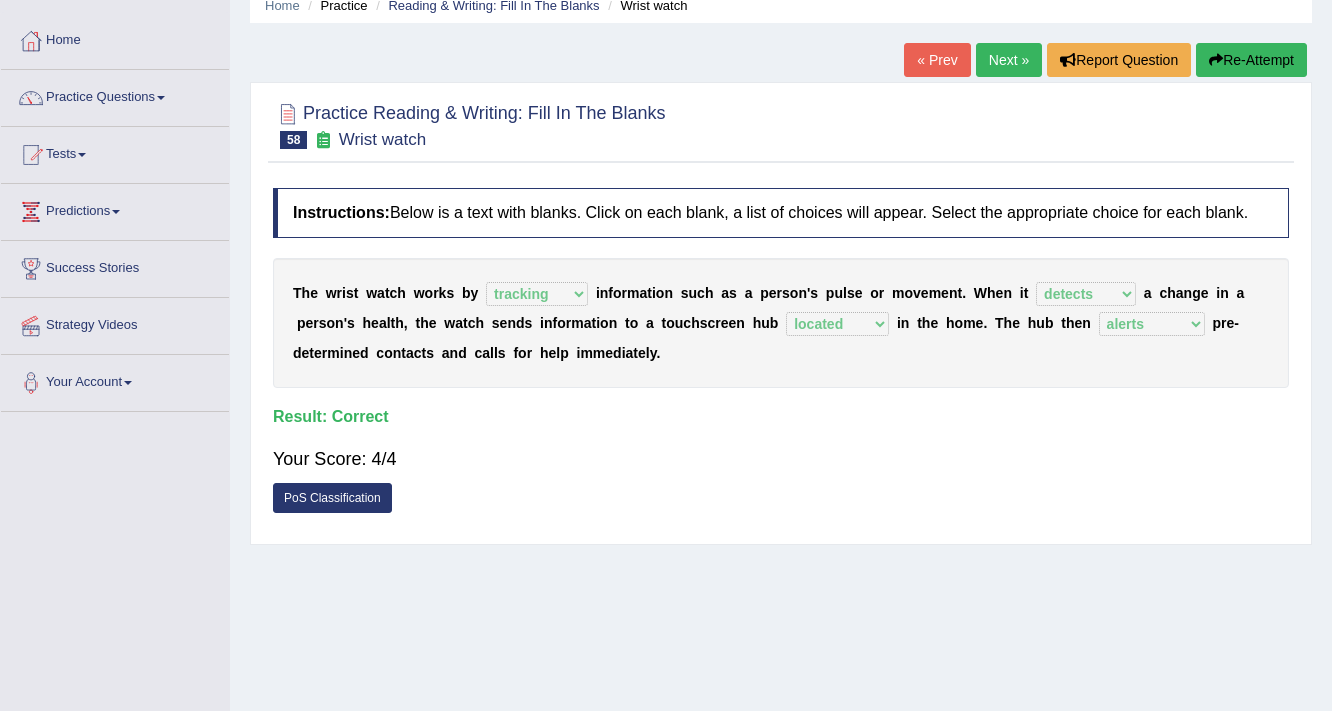 scroll, scrollTop: 0, scrollLeft: 0, axis: both 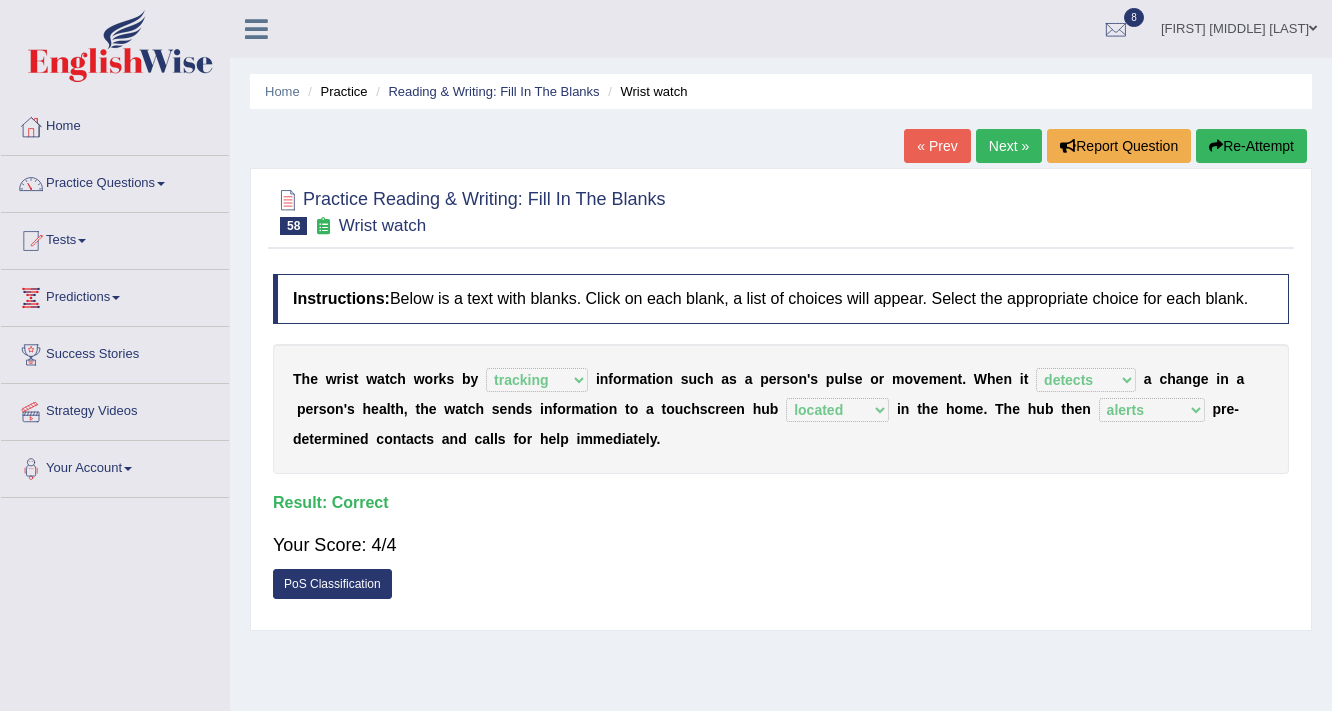 click on "Next »" at bounding box center (1009, 146) 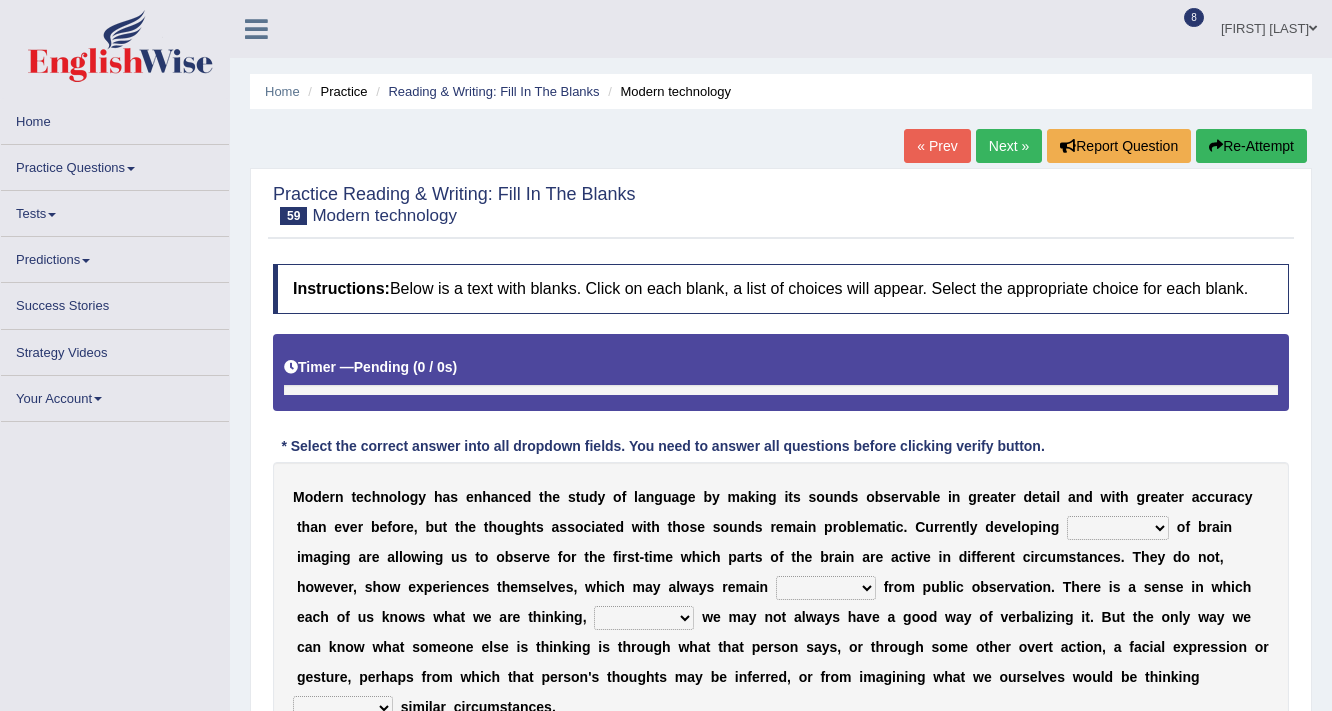 scroll, scrollTop: 80, scrollLeft: 0, axis: vertical 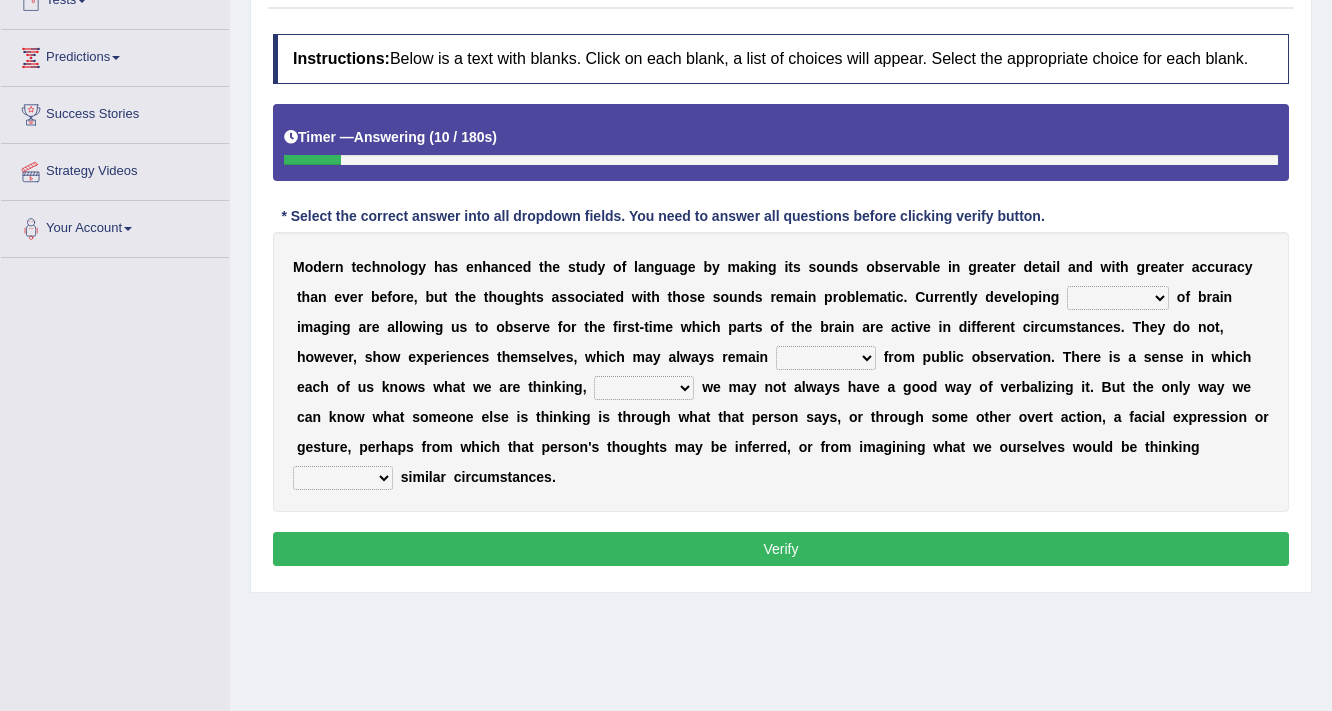 click on "processes techniques modes research" at bounding box center [1118, 298] 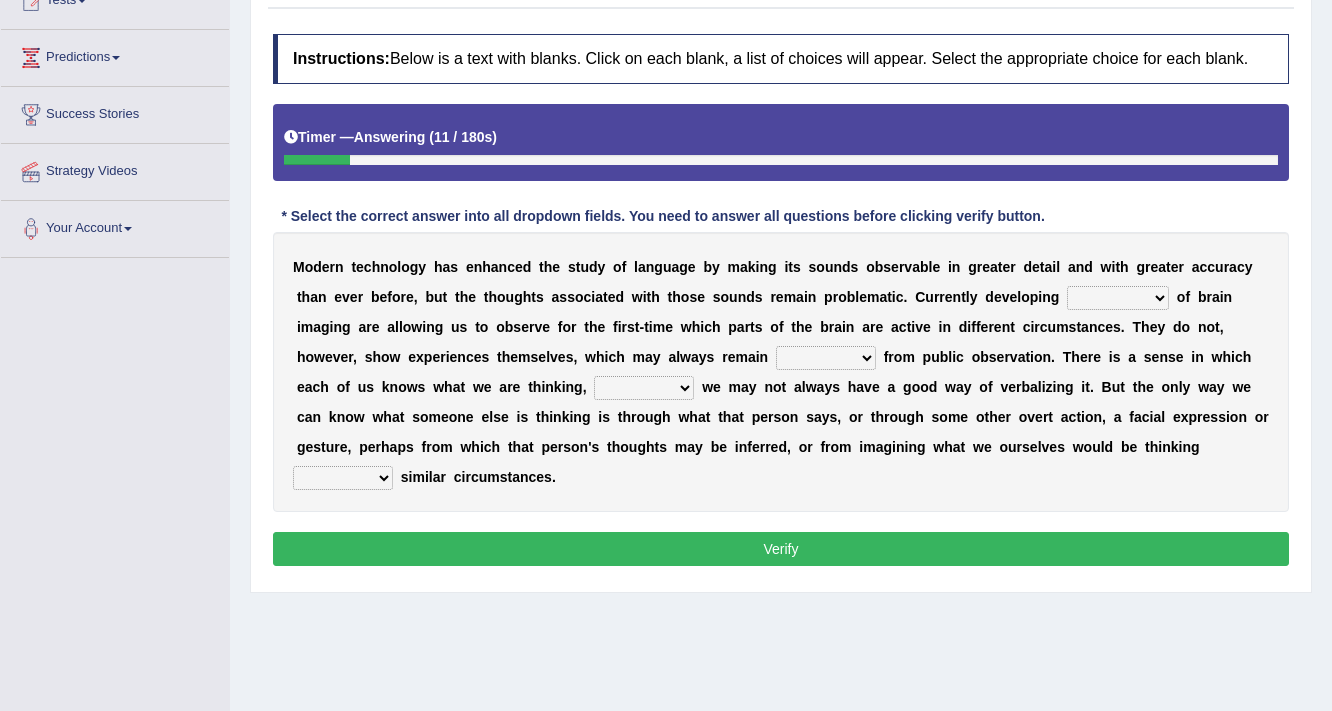 select on "techniques" 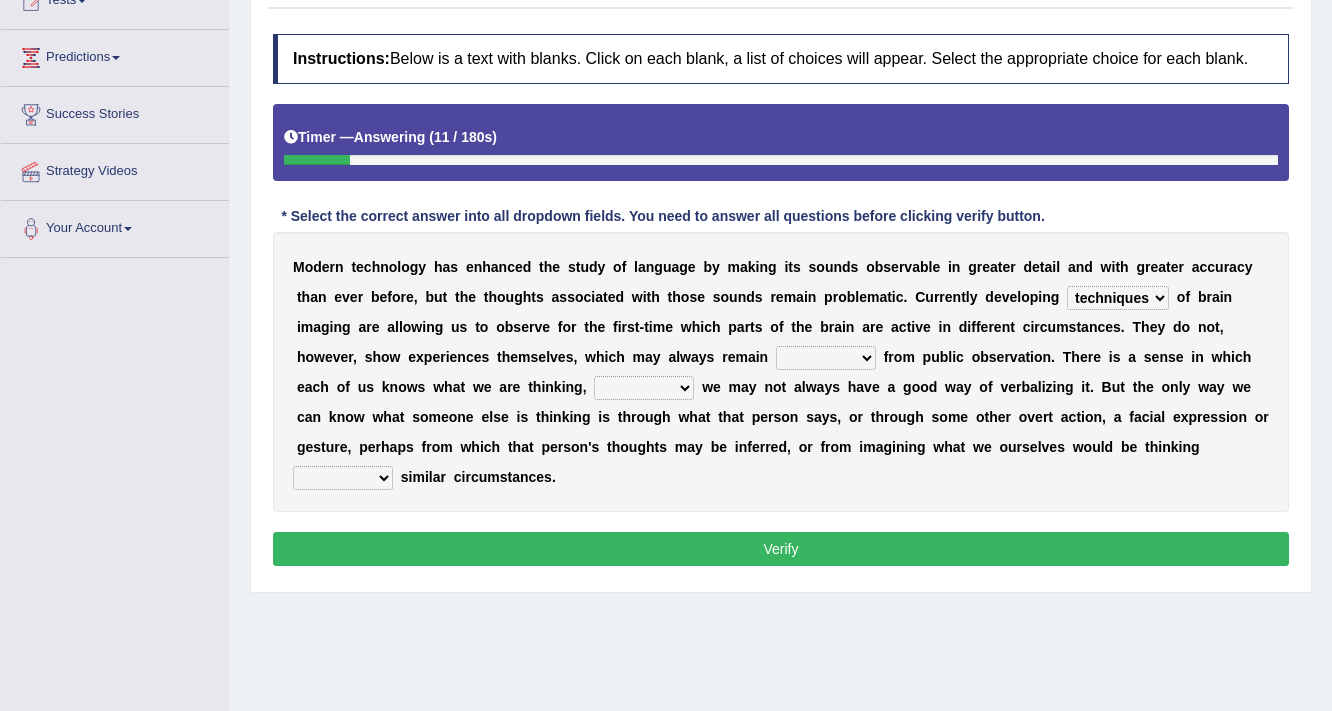 click on "processes techniques modes research" at bounding box center (1118, 298) 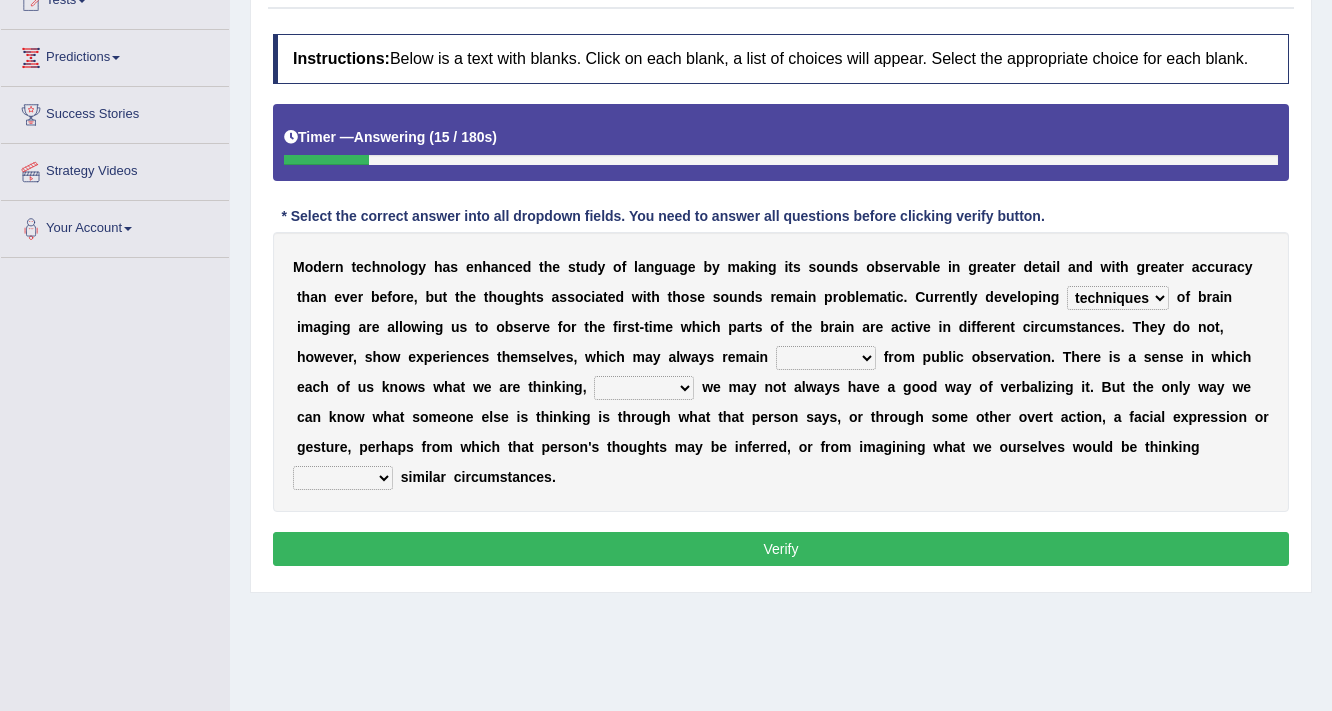 click on "hiding hide hidden hideous" at bounding box center [826, 358] 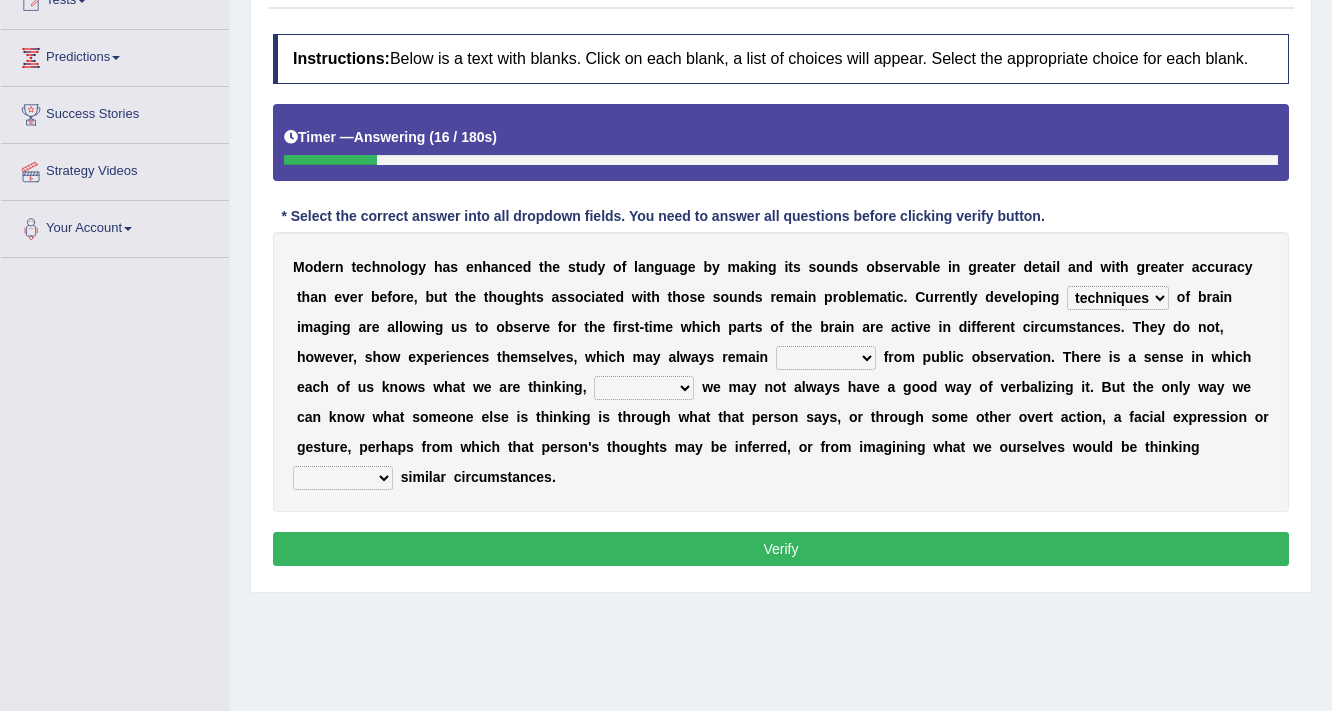 select on "hidden" 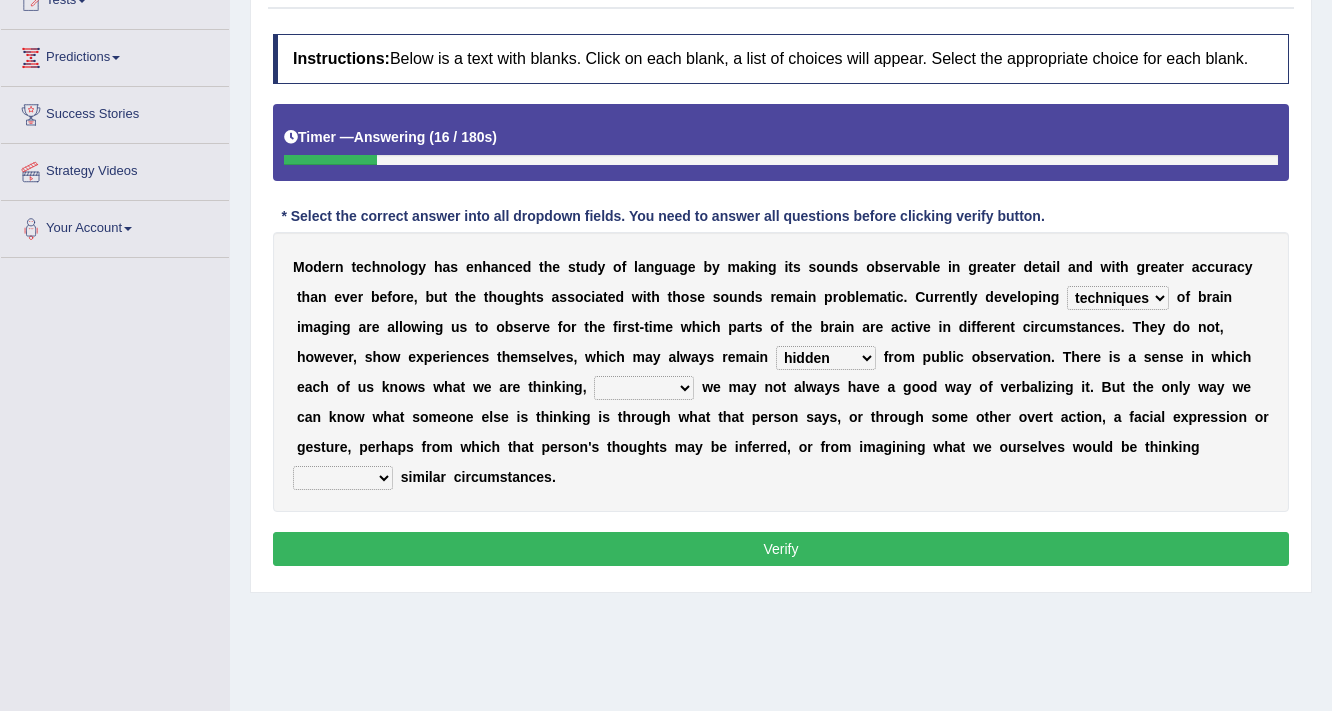 click on "hiding hide hidden hideous" at bounding box center (826, 358) 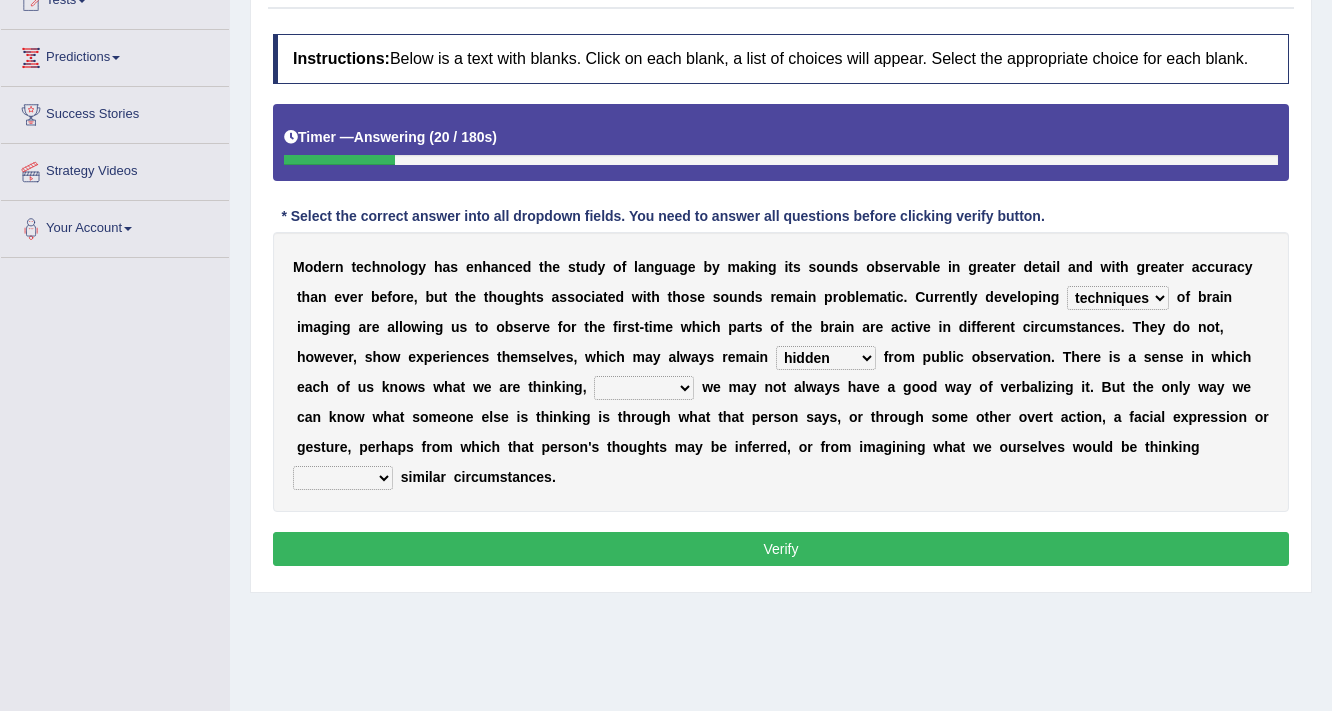 click on "besides so therefore although" at bounding box center (644, 388) 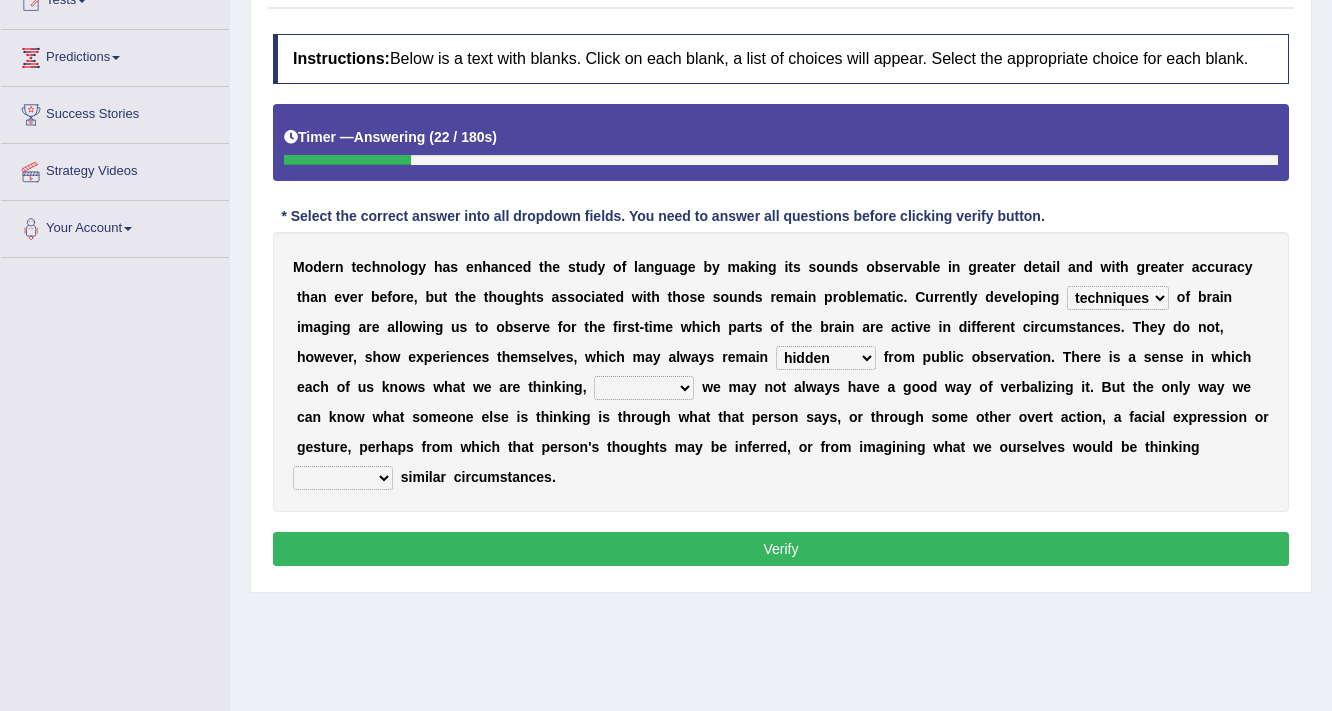 select on "so" 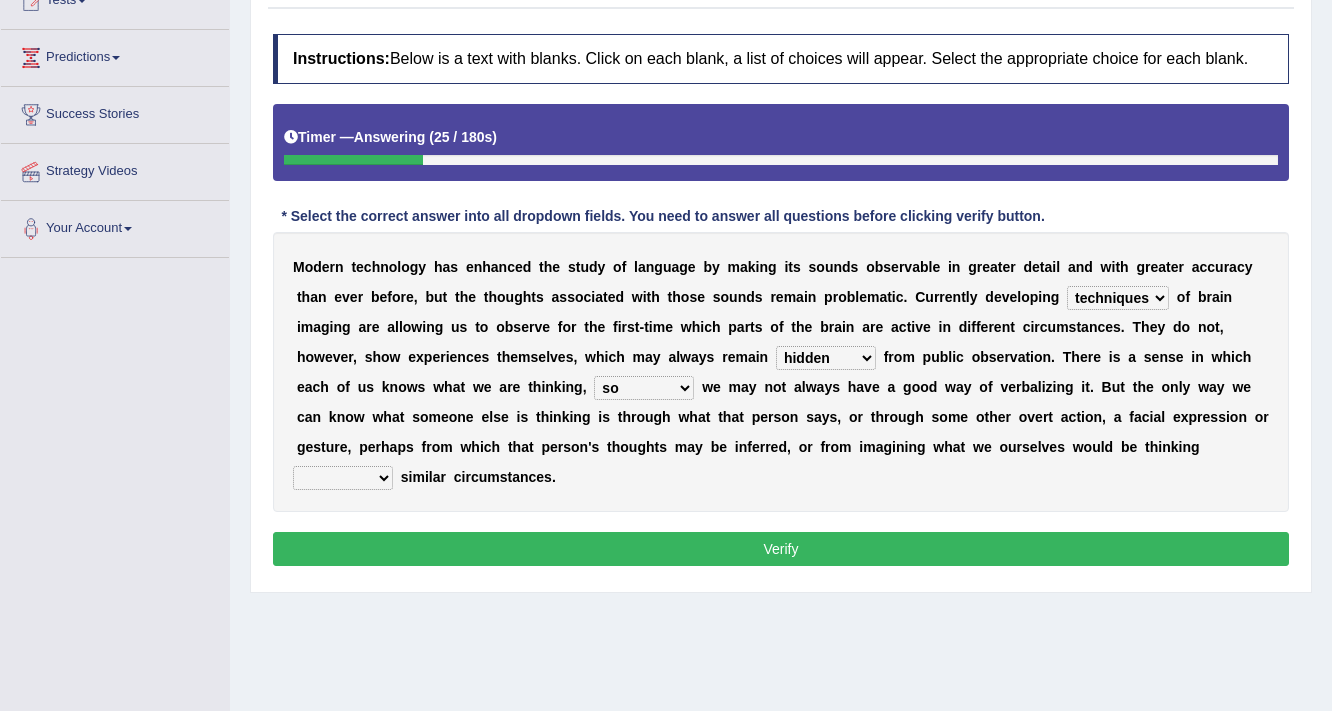 click on "of on in about" at bounding box center [343, 478] 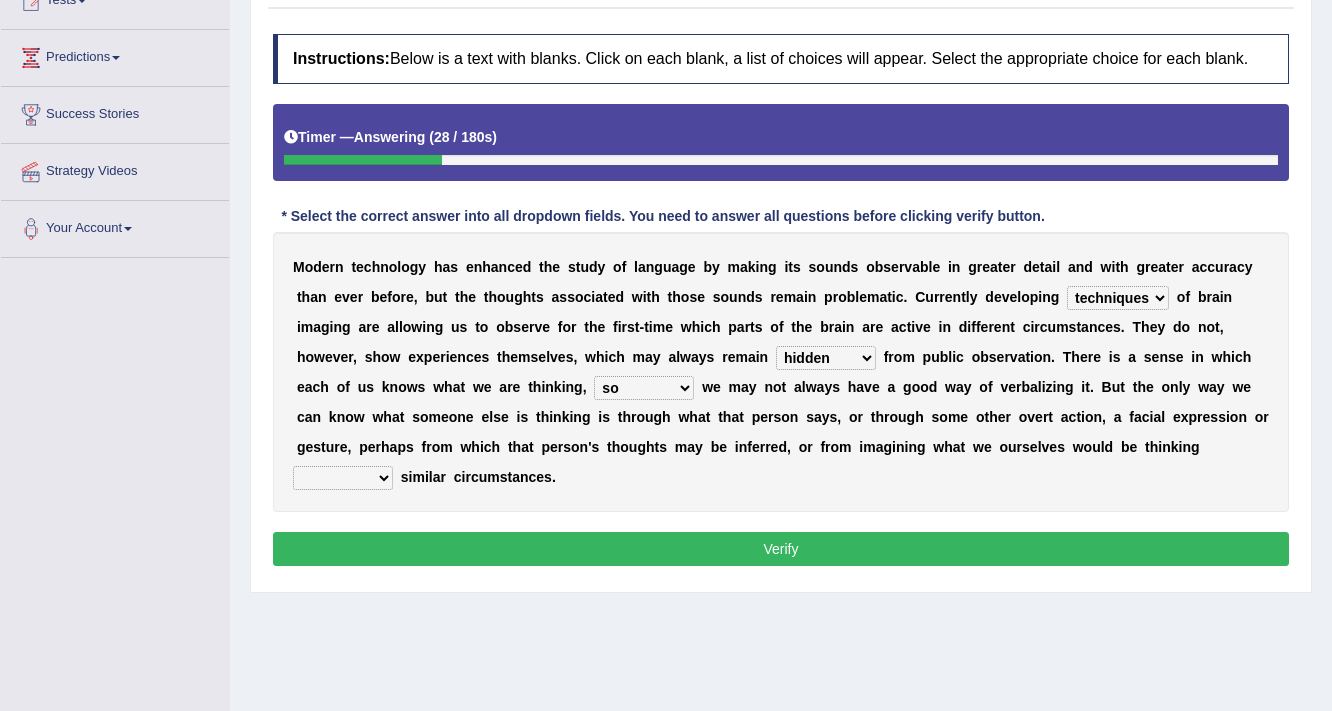 select on "of" 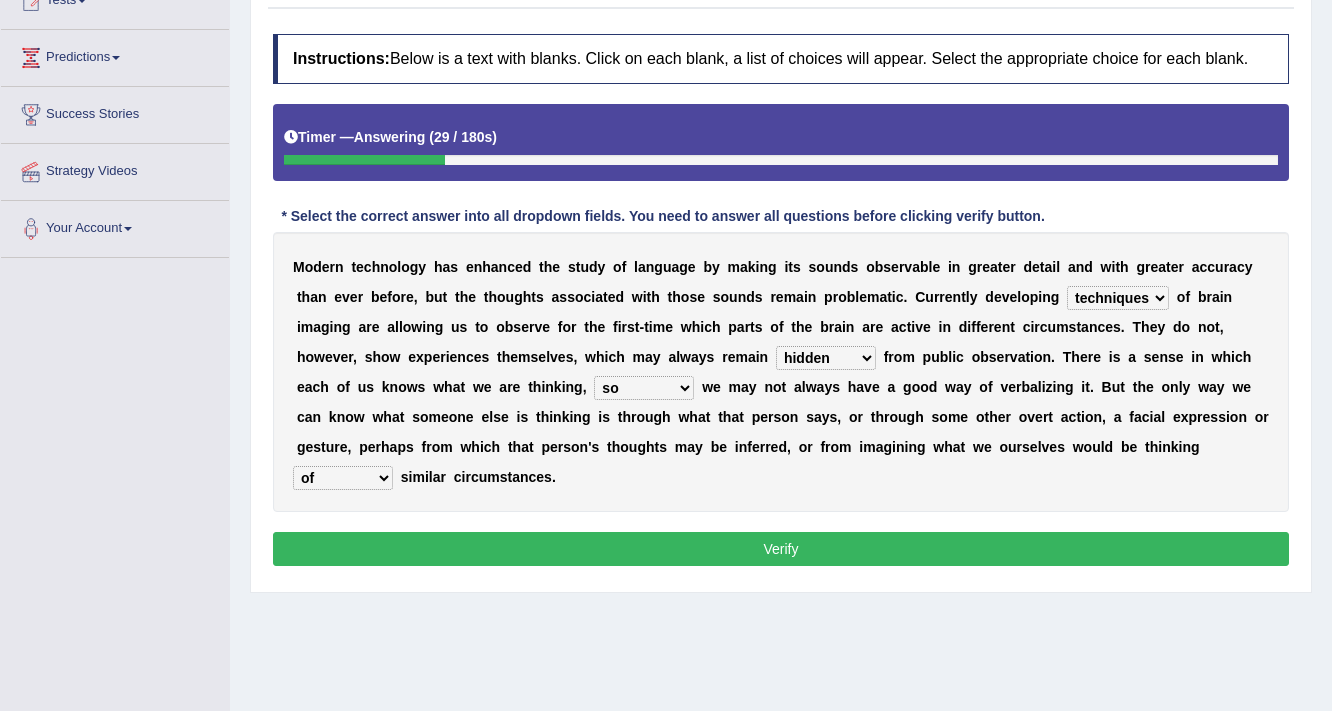 click on "Verify" at bounding box center [781, 549] 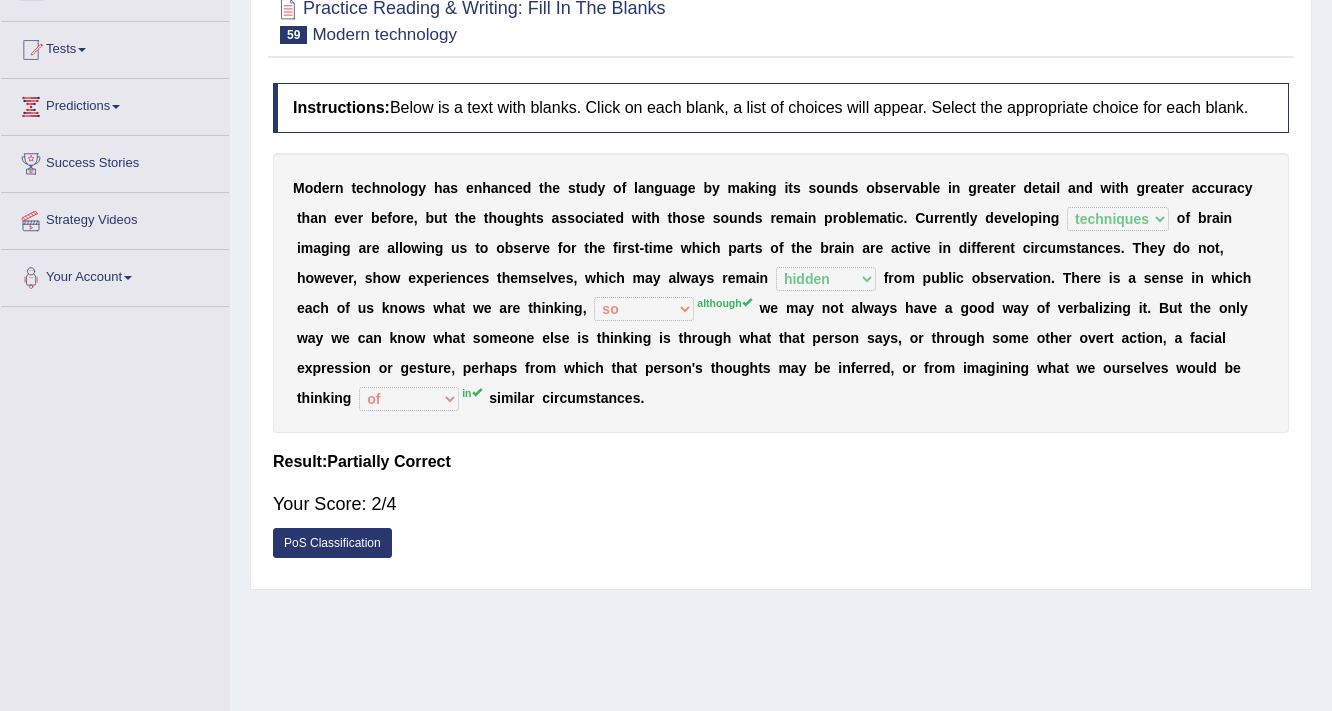 scroll, scrollTop: 0, scrollLeft: 0, axis: both 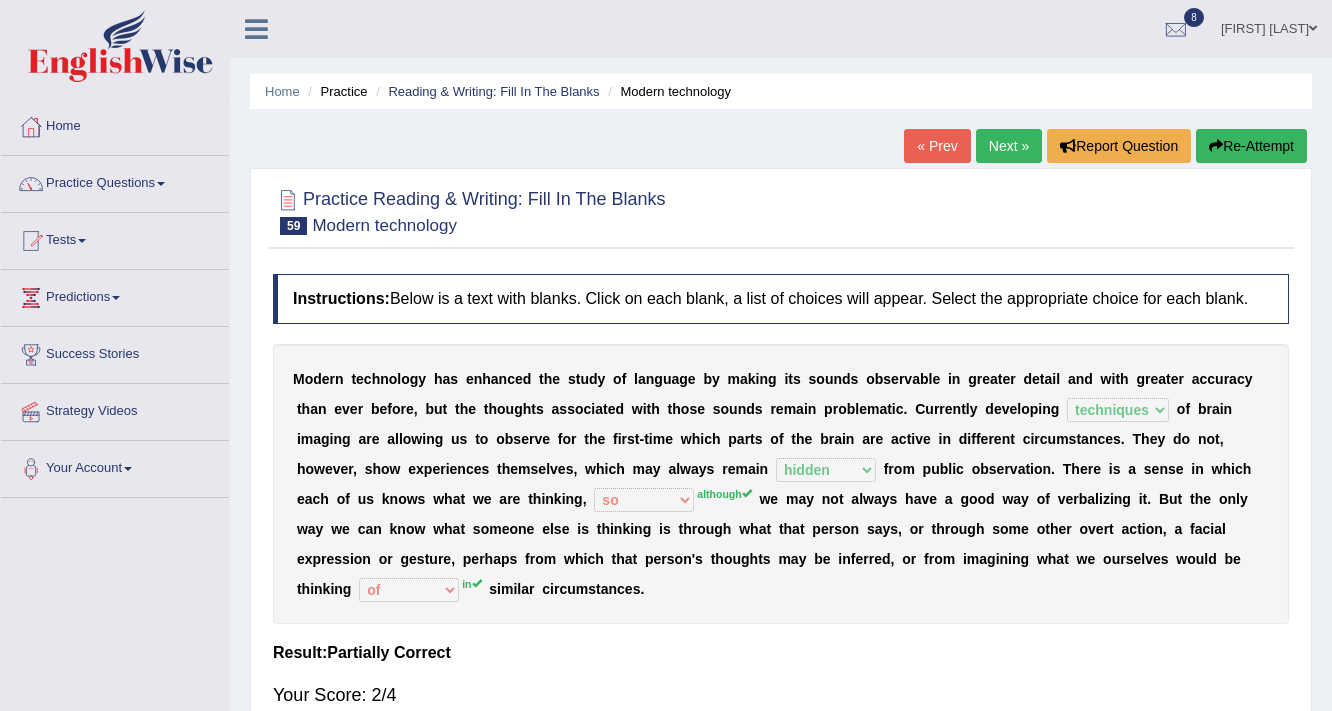 click on "Next »" at bounding box center [1009, 146] 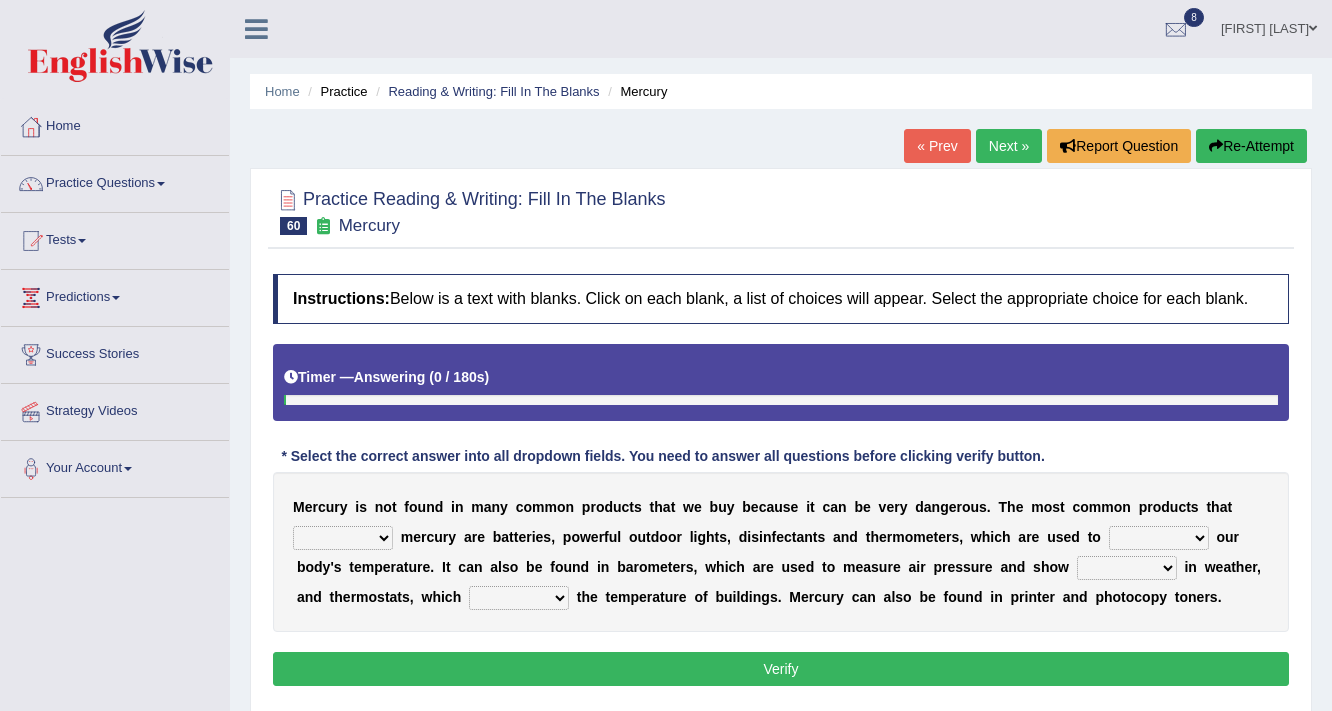 scroll, scrollTop: 4, scrollLeft: 0, axis: vertical 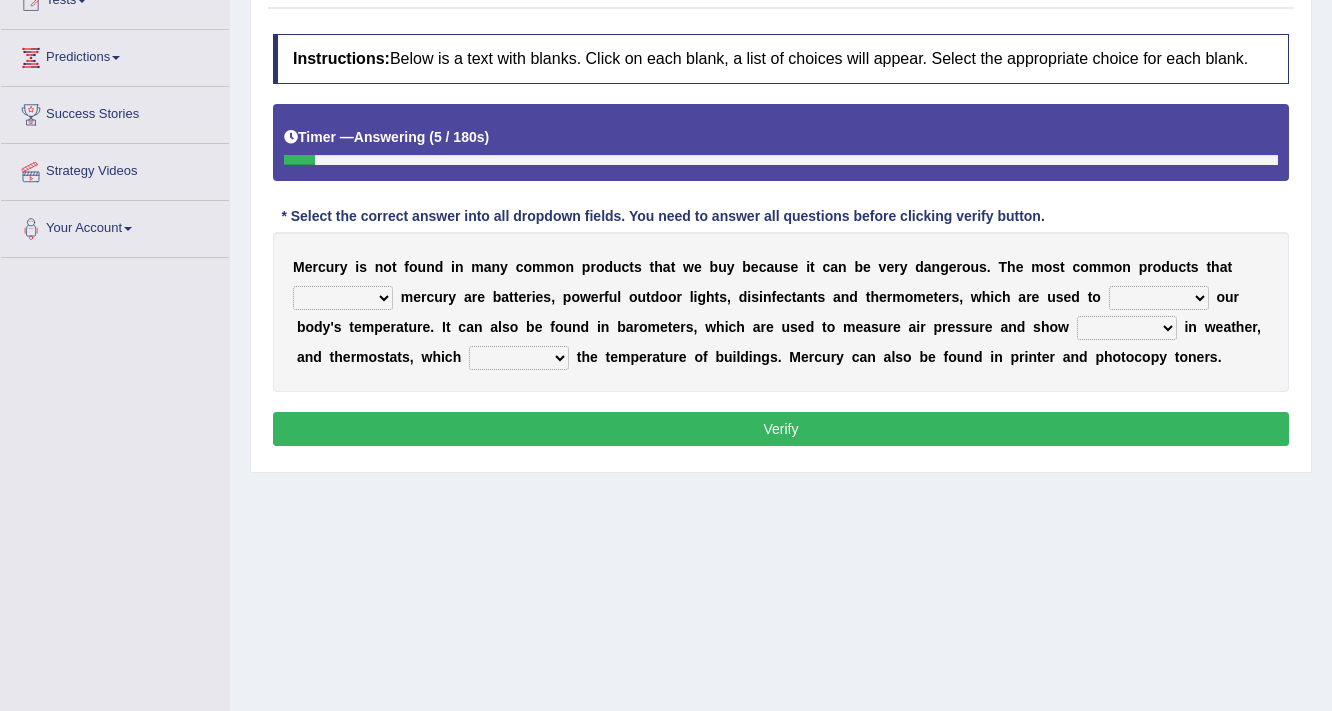click on "M e r c u r y    i s    n o t    f o u n d    i n    m a n y    c o m m o n    p r o d u c t s    t h a t    w e    b u y    b e c a u s e    i t    c a n    b e    v e r y    d a n g e r o u s .    T h e    m o s t    c o m m o n    p r o d u c t s    t h a t       hold contain tribute require    m e r c u r y    a r e    b a t t e r i e s ,    p o w e r f u l    o u t d o o r    l i g h t s ,    d i s i n f e c t a n t s    a n d    t h e r m o m e t e r s ,    w h i c h    a r e    u s e d    t o    depict value measure detect    o u r    b o d y ' s    t e m p e r a t u r e .    I t    c a n    a l s o    b e    f o u n d    i n    b a r o m e t e r s ,    w h i c h    a r e    u s e d    t o    m e a s u r e    a i r    p r e s s u r e    a n d    s h o w    changes contrasts marks contours    i n    w e a t h e r ,    a n d    t h e r m o s t a t s ,    w h i c h    conclude determine fold regulate    t h e    t e m p e r a t u r e    o f" at bounding box center [781, 312] 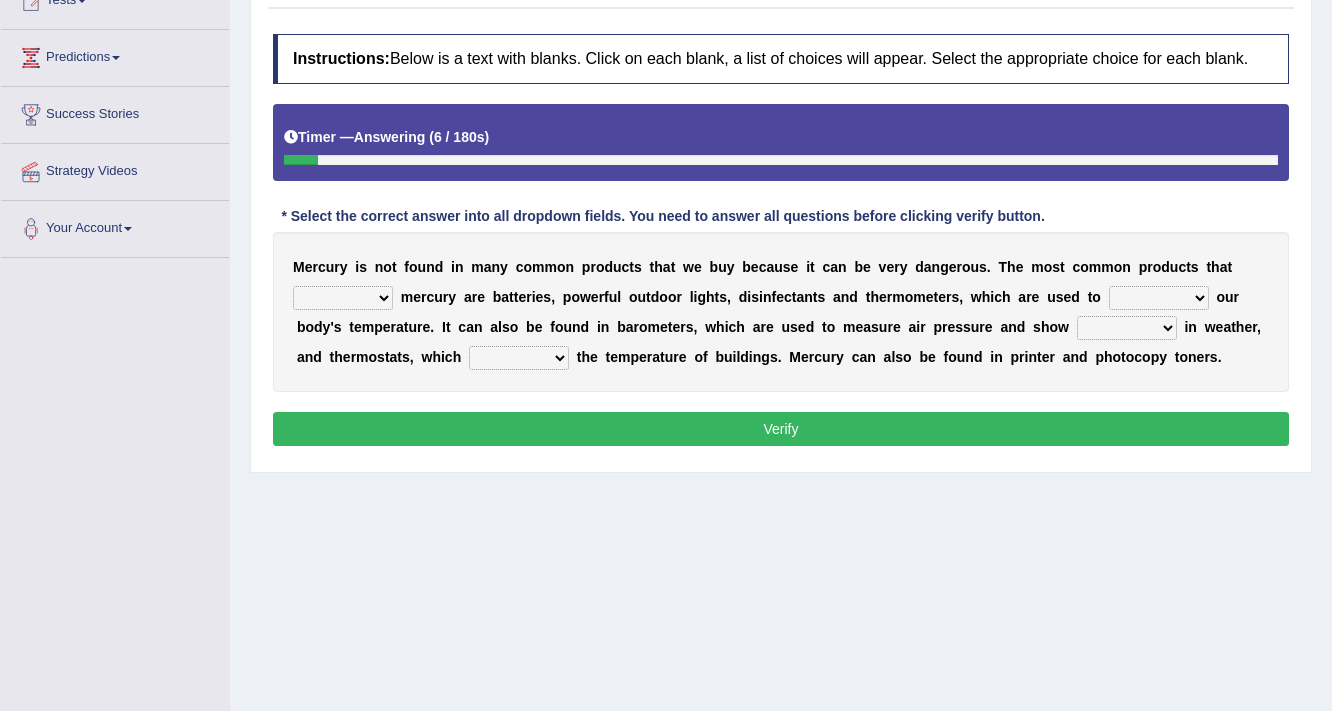 click on "hold contain tribute require" at bounding box center (343, 298) 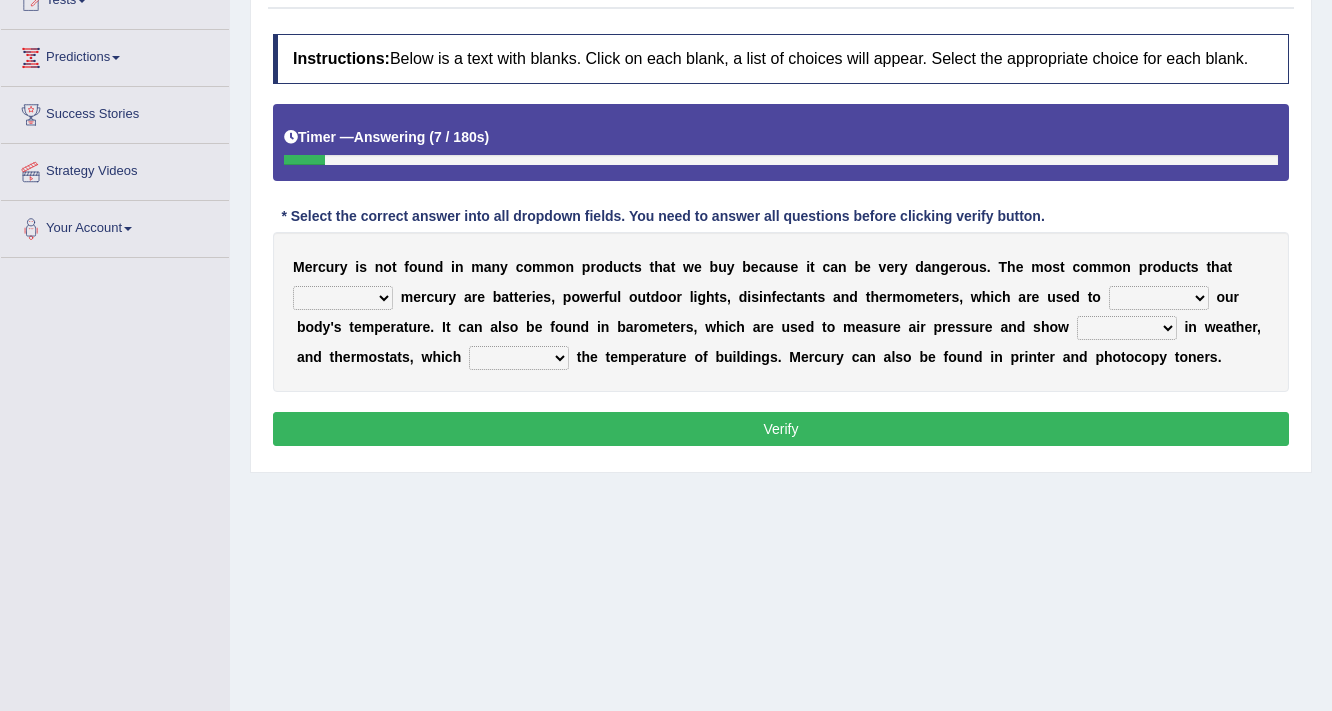 select on "contain" 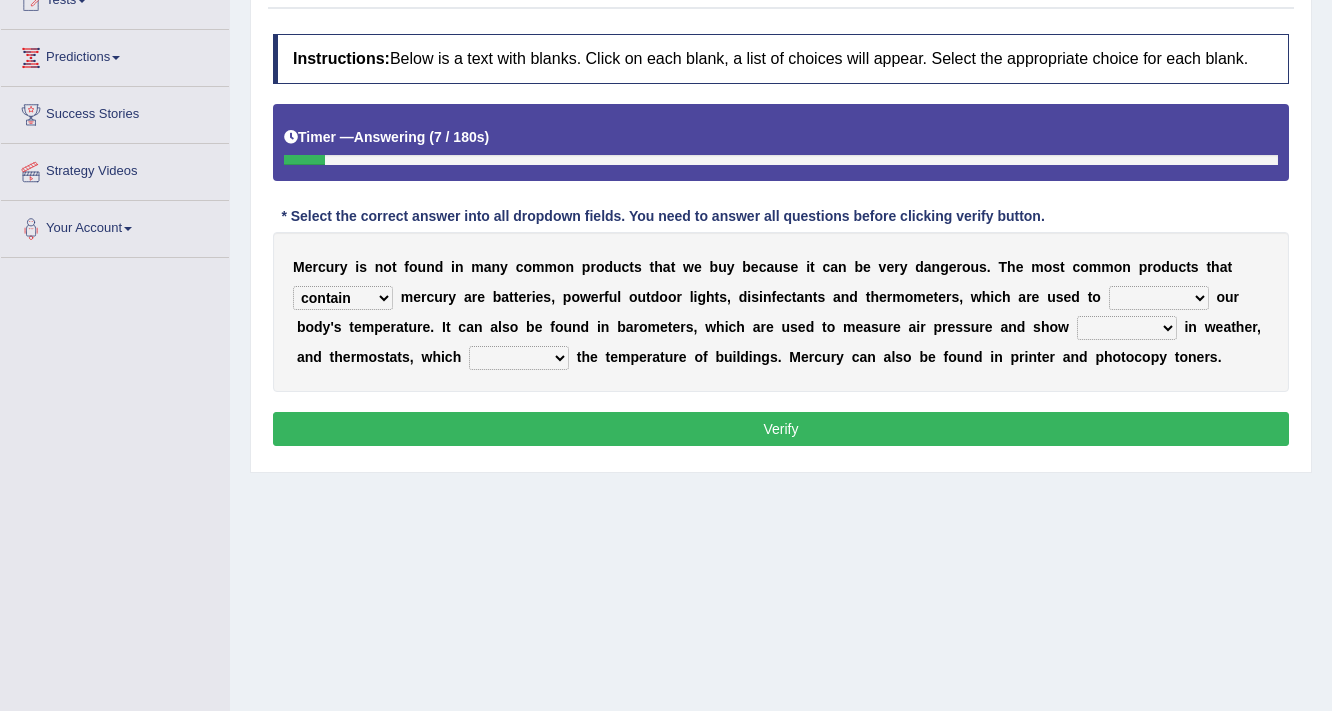 click on "hold contain tribute require" at bounding box center (343, 298) 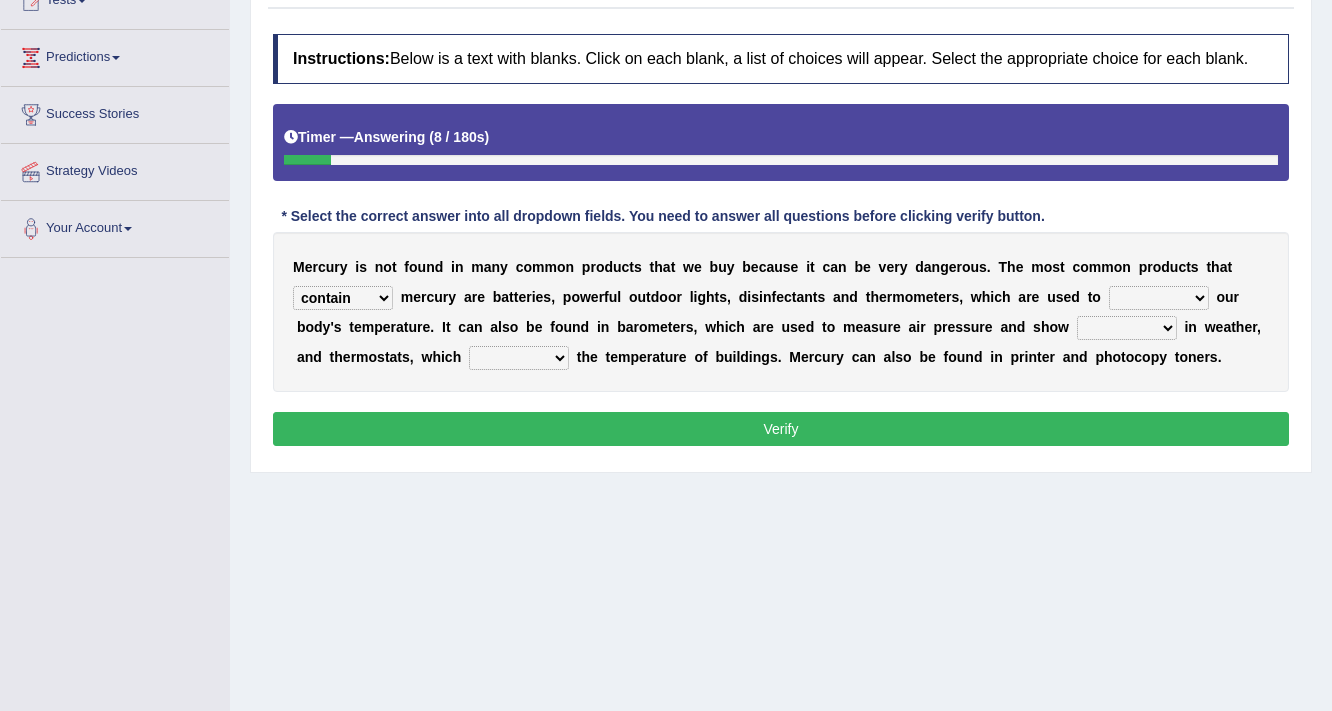 click on "depict value measure detect" at bounding box center [1159, 298] 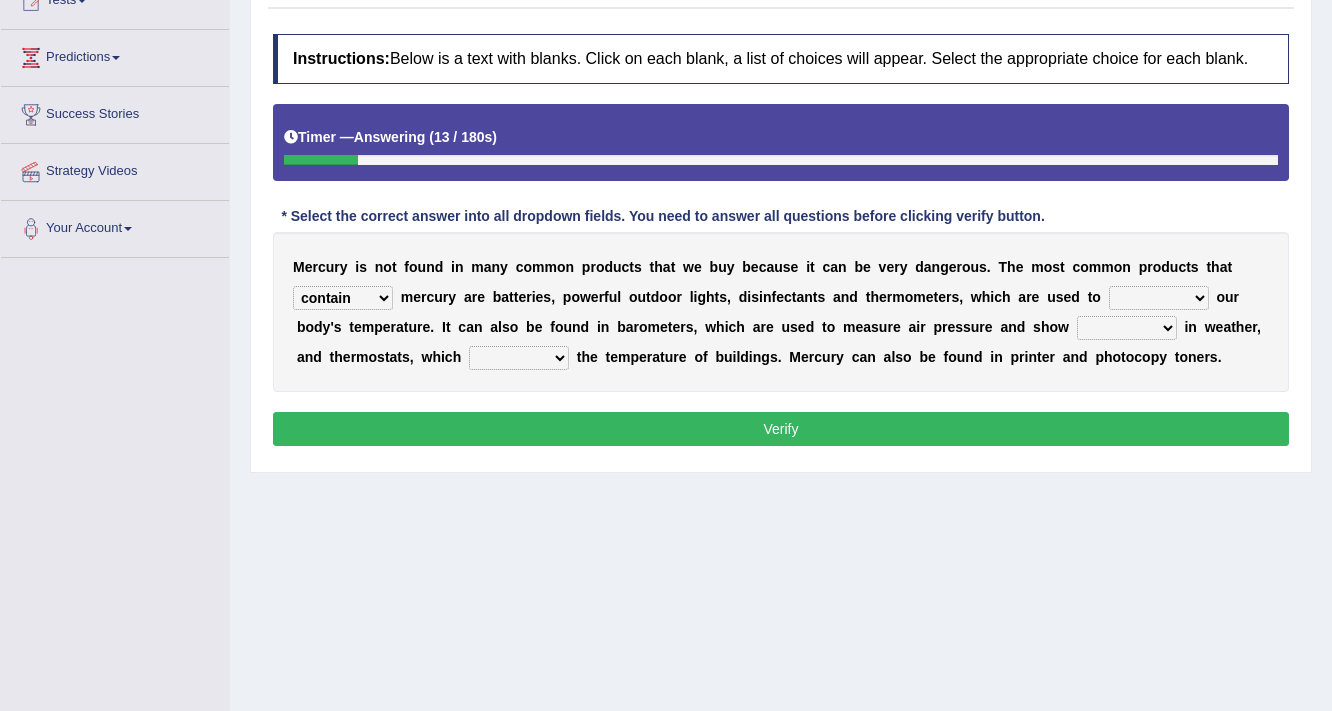 select on "measure" 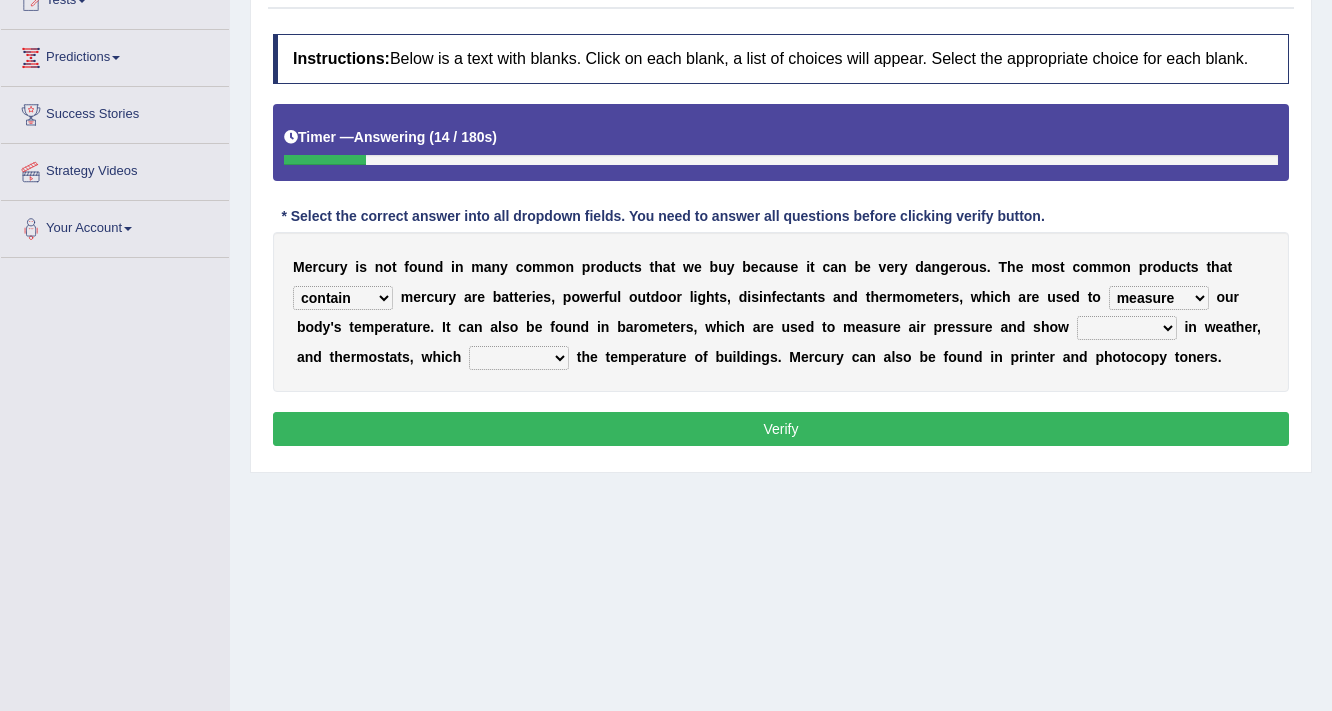 click on "changes contrasts marks contours" at bounding box center (1127, 328) 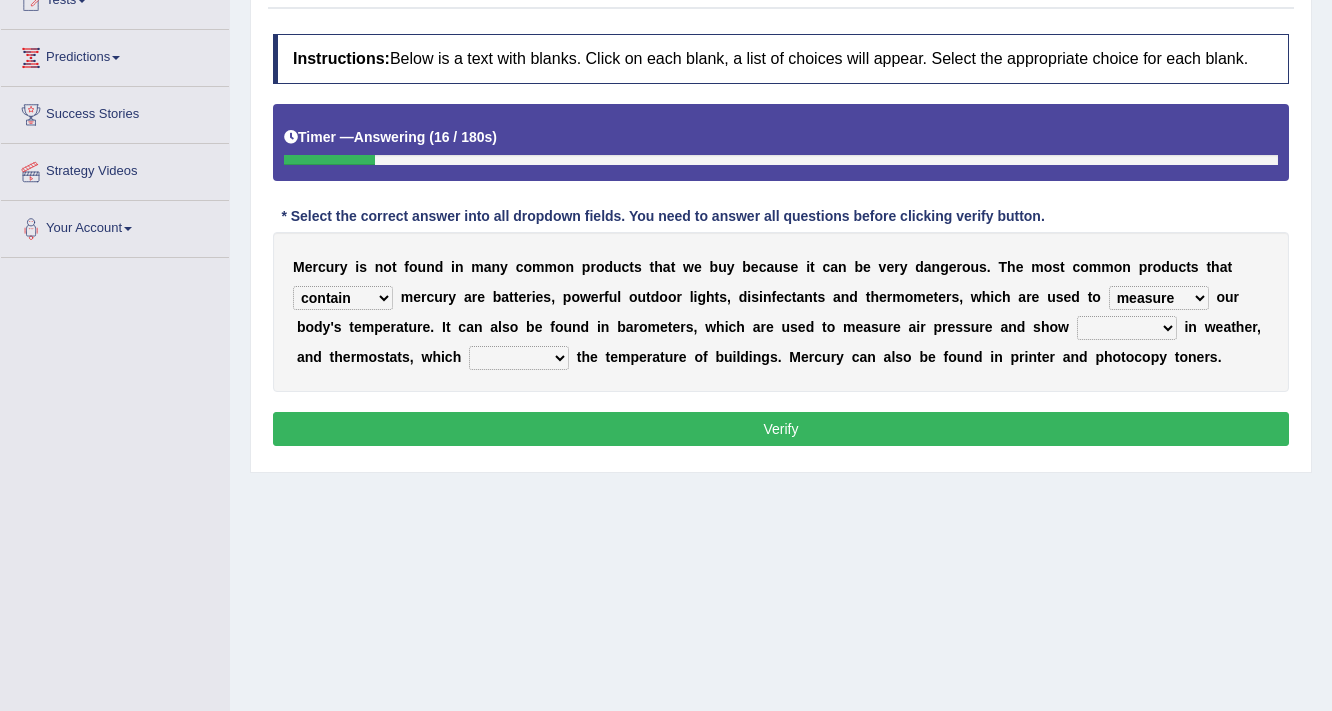 select on "changes" 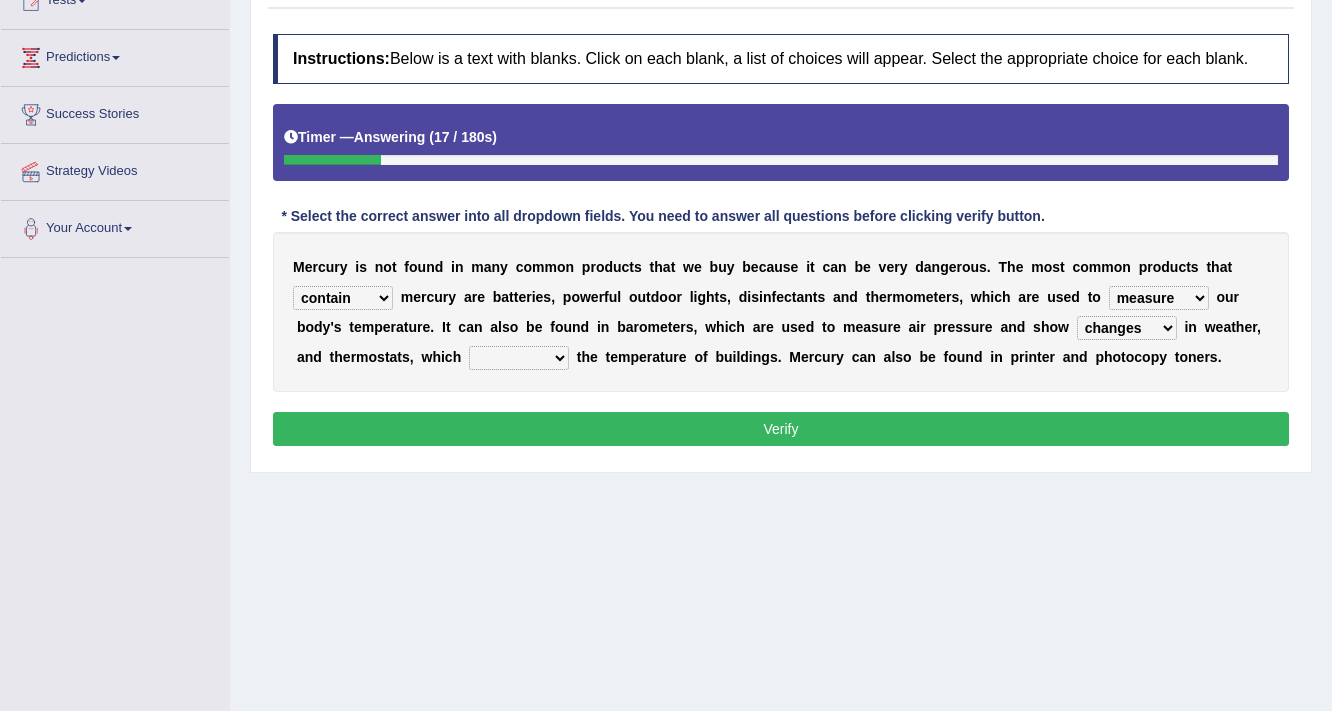 click on "conclude determine fold regulate" at bounding box center (519, 358) 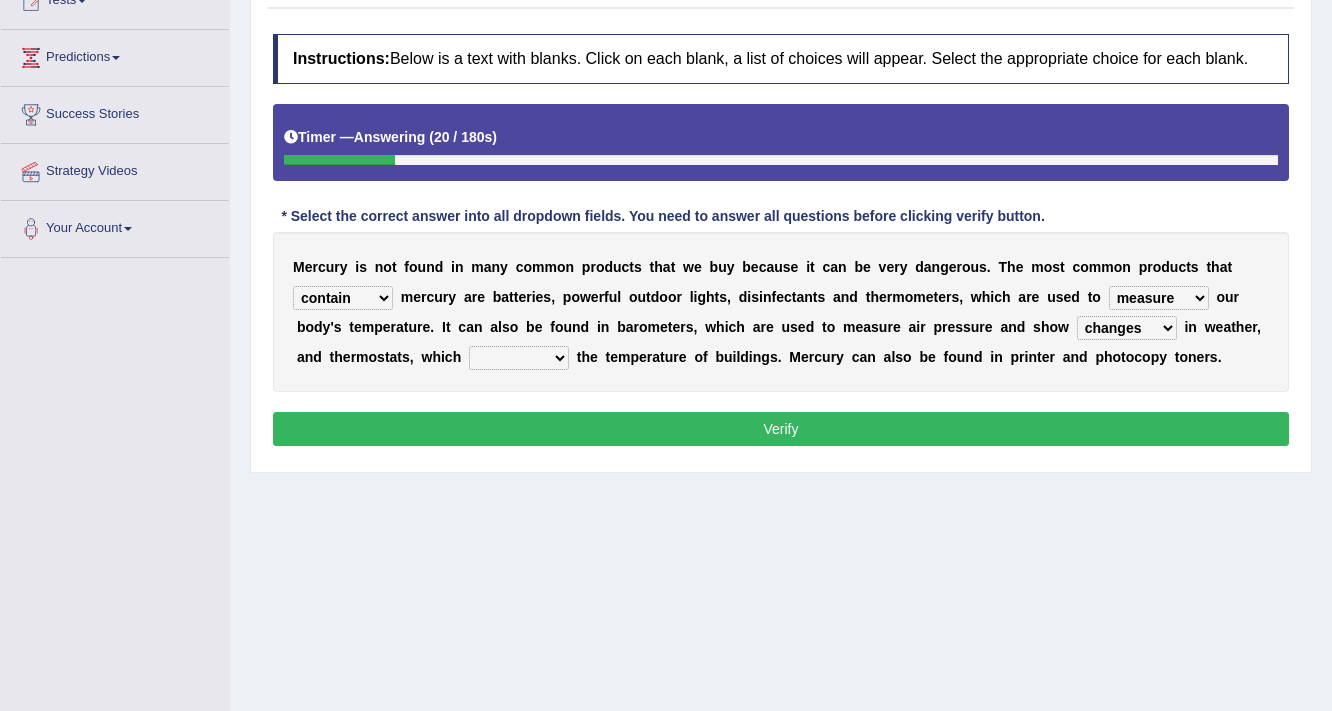 select on "regulate" 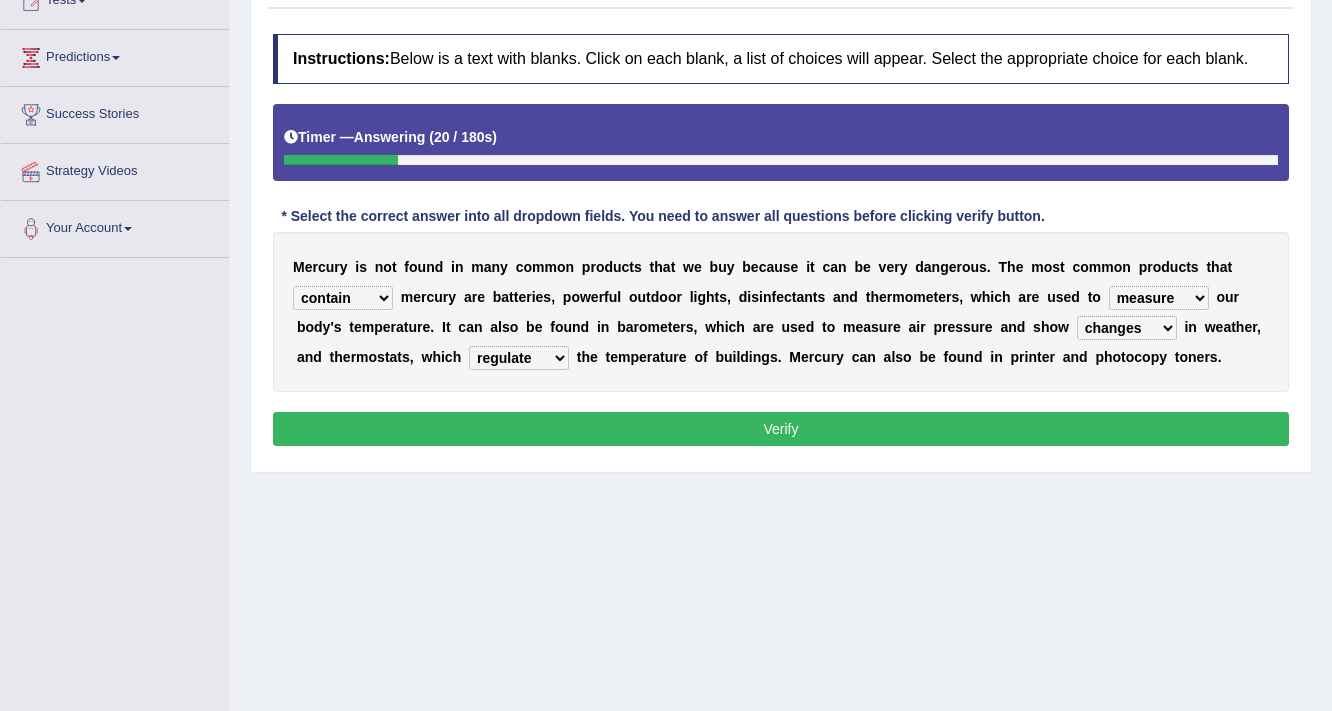 click on "Verify" at bounding box center (781, 429) 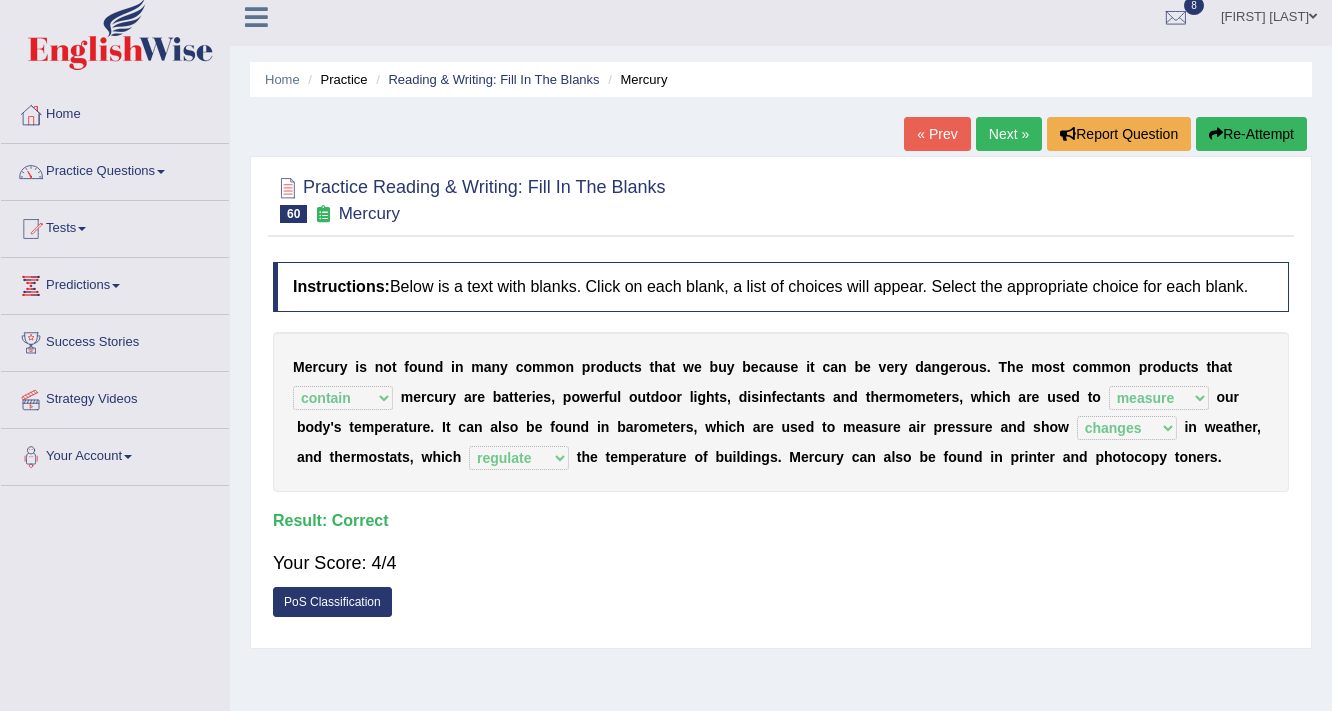 scroll, scrollTop: 0, scrollLeft: 0, axis: both 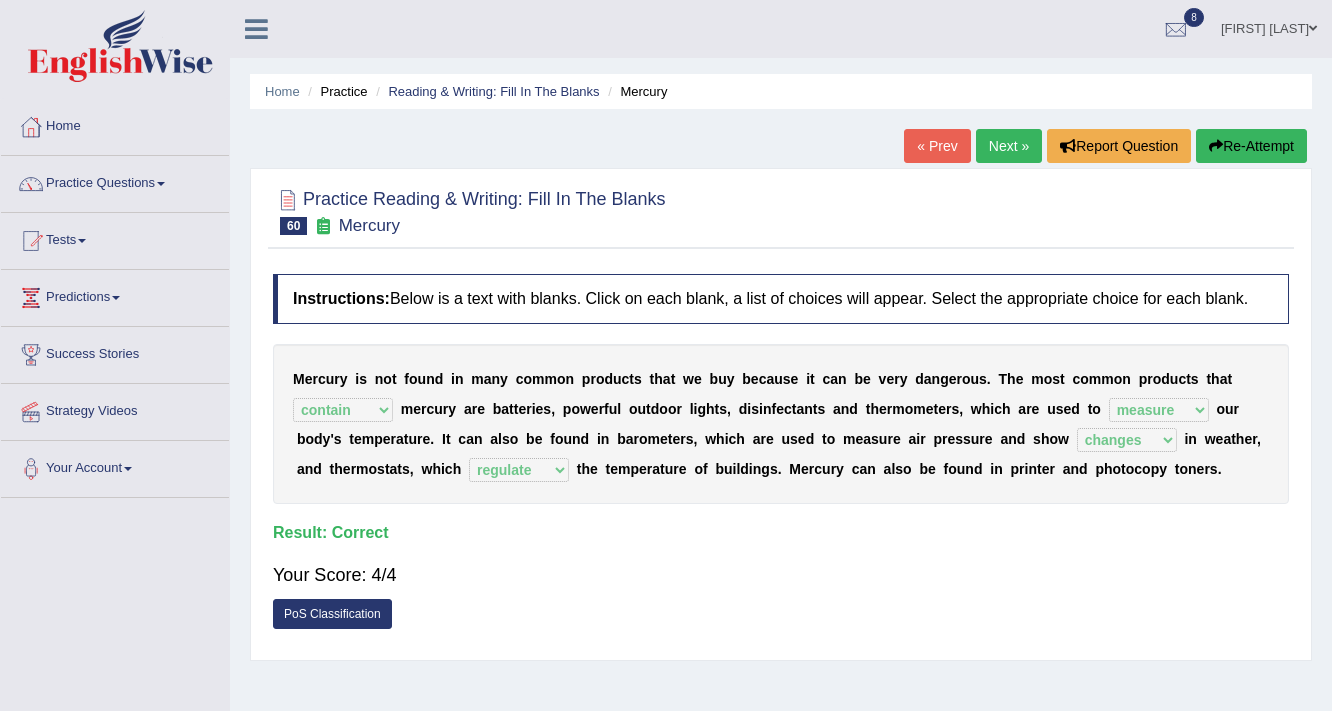 click on "Next »" at bounding box center (1009, 146) 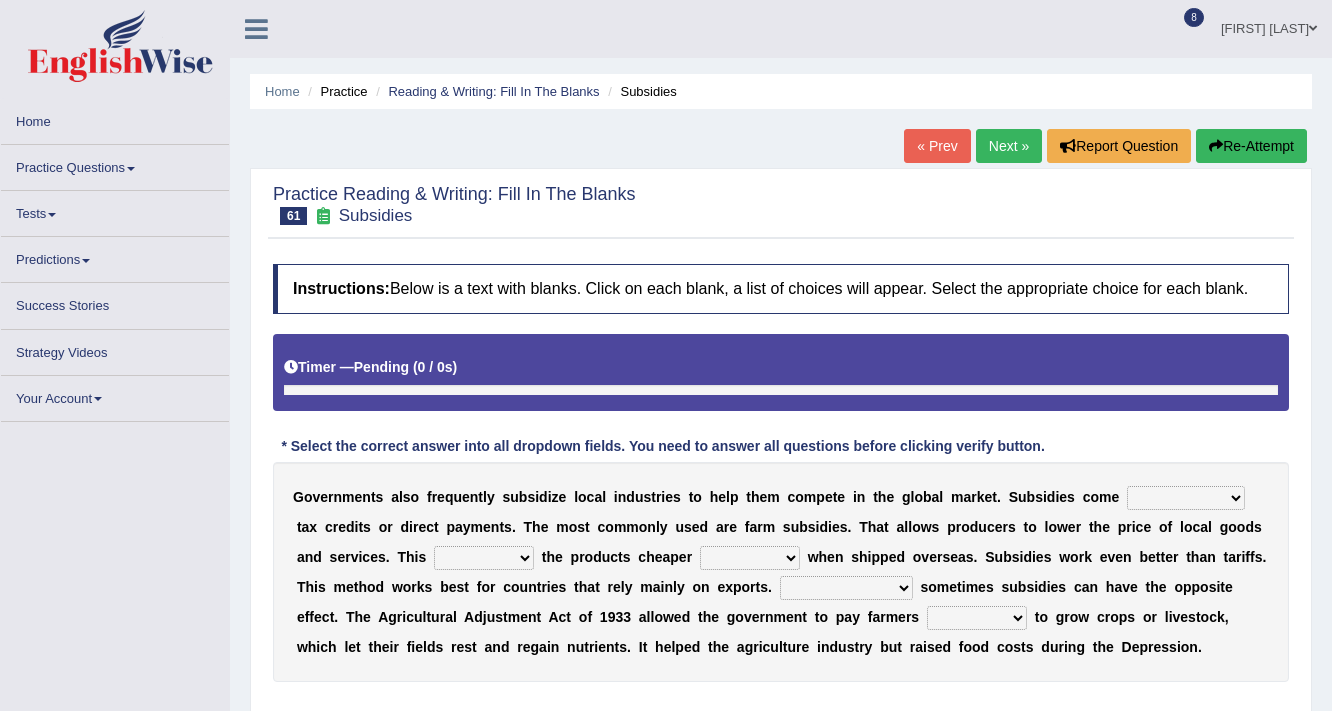 scroll, scrollTop: 0, scrollLeft: 0, axis: both 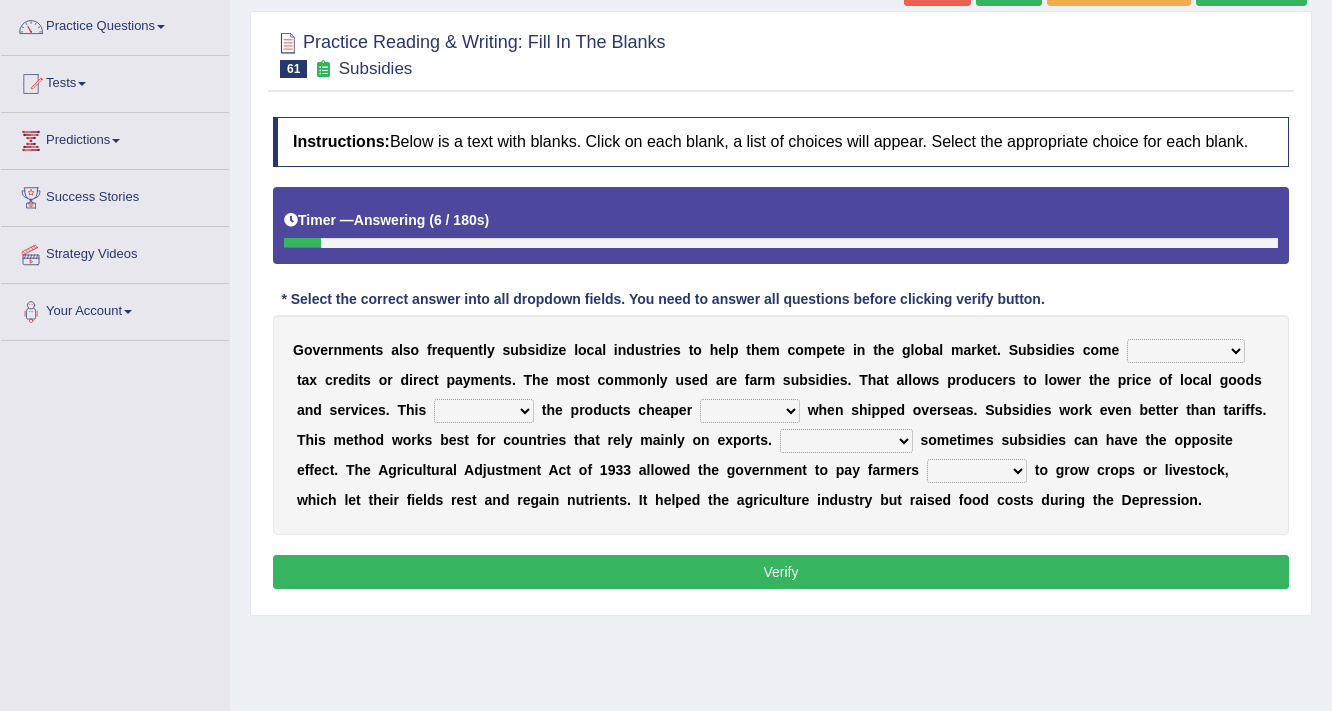 click on "apart from in the form of through as well as" at bounding box center (1186, 351) 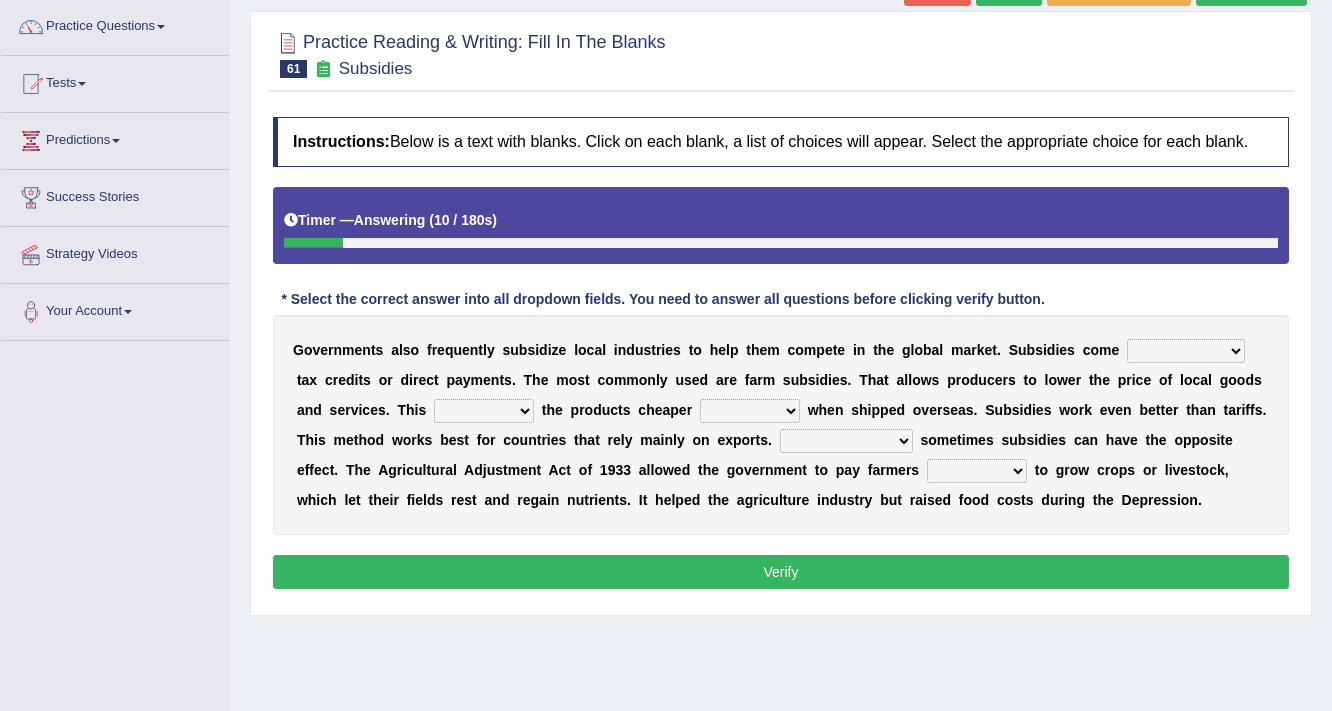 select on "in the form of" 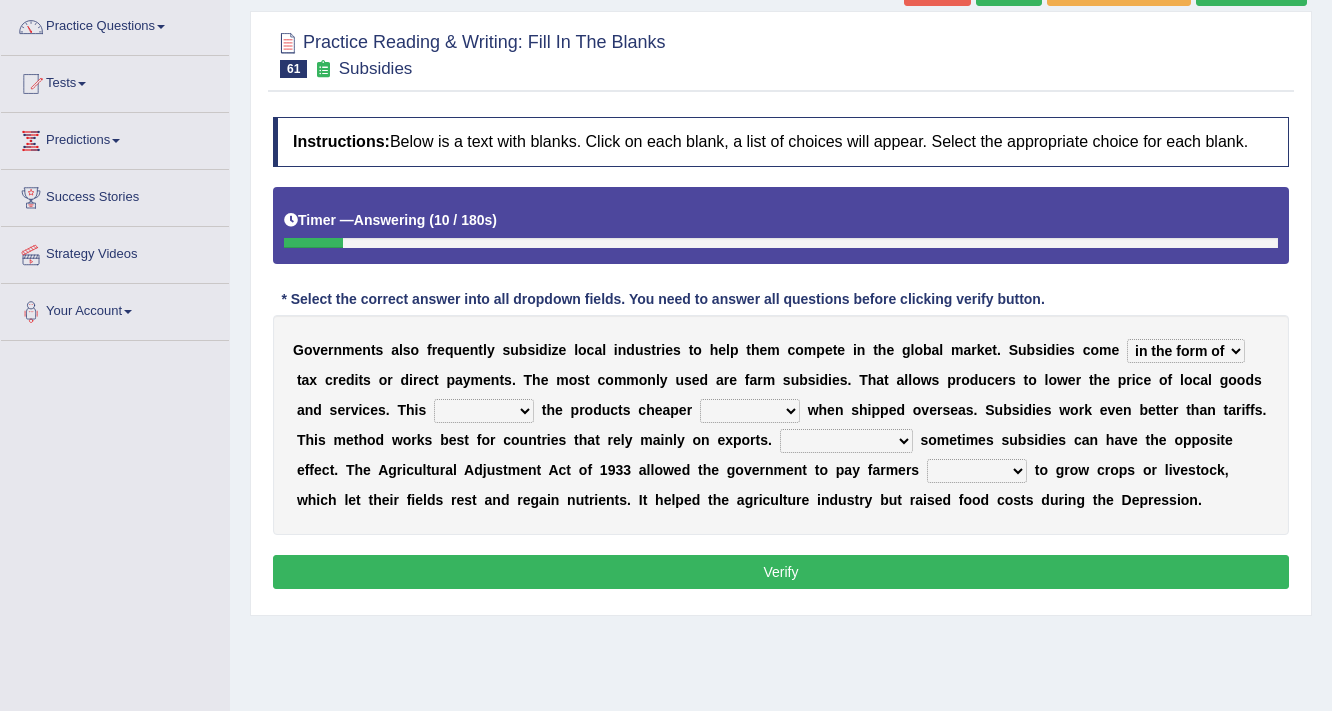 click on "apart from in the form of through as well as" at bounding box center [1186, 351] 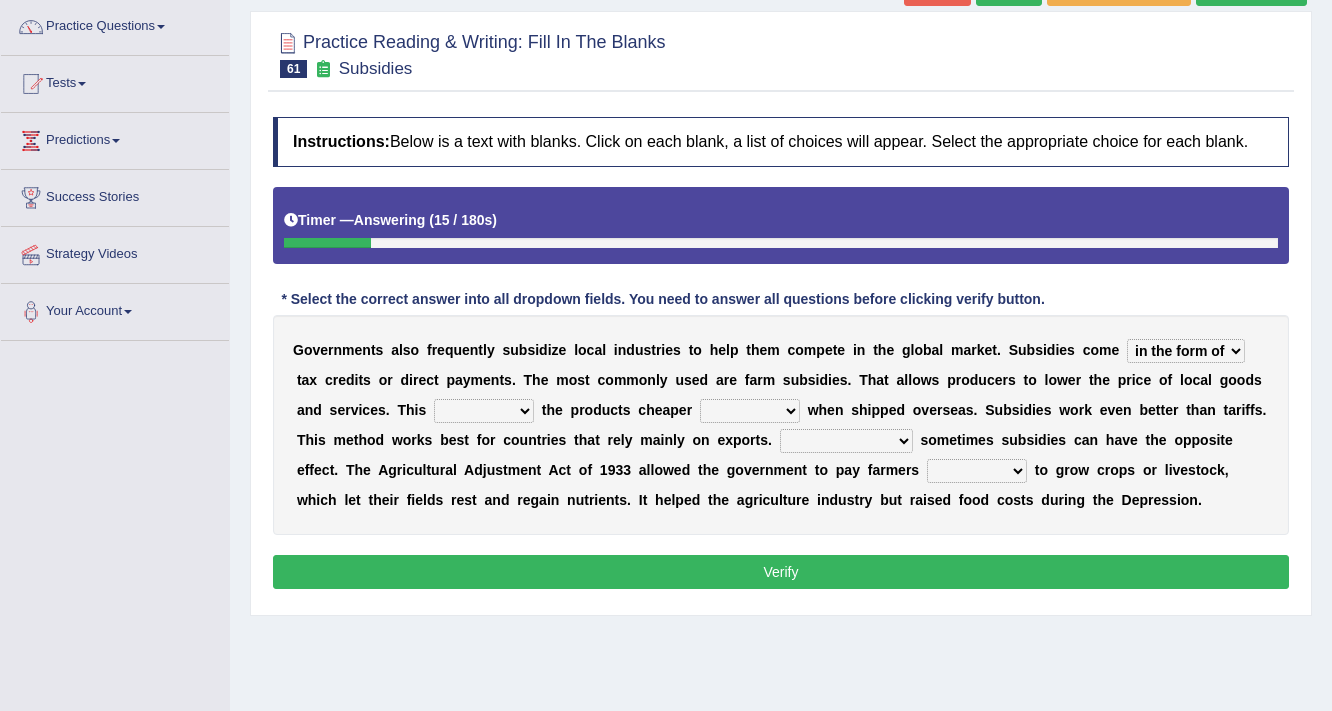 click on "makes allows promises decides" at bounding box center [484, 411] 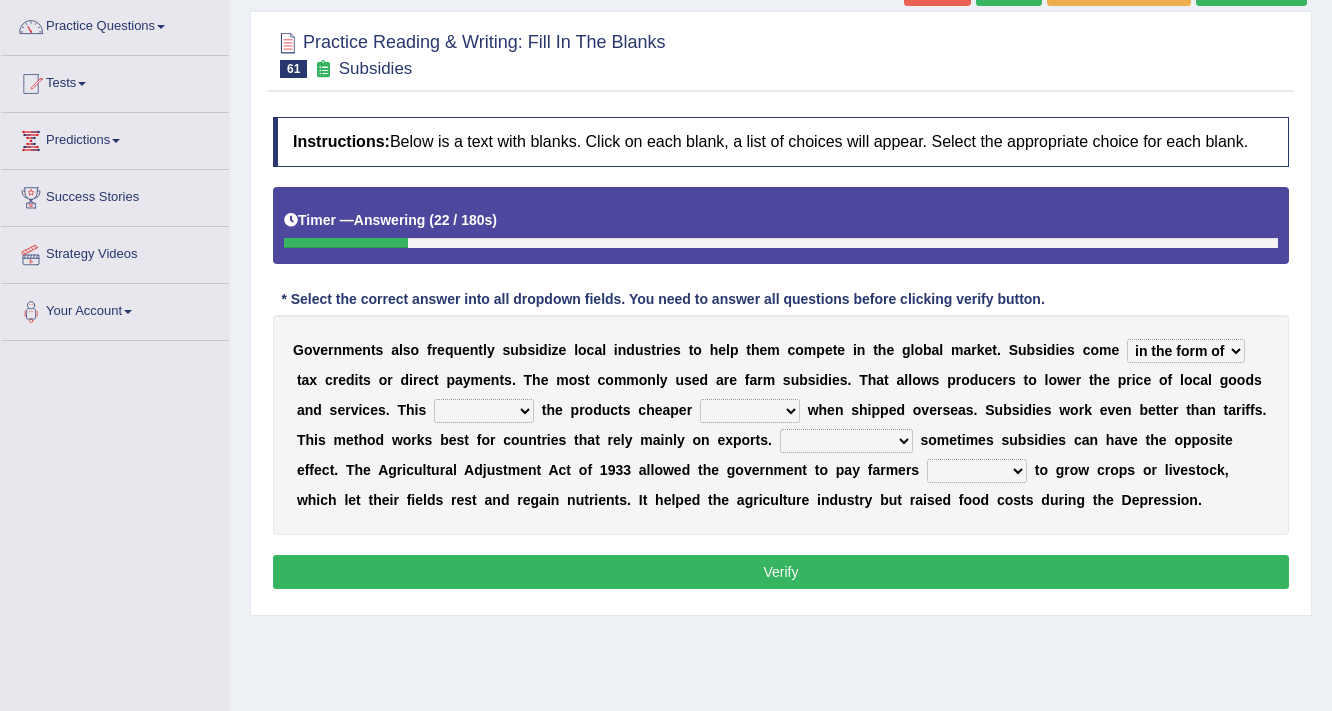 select on "makes" 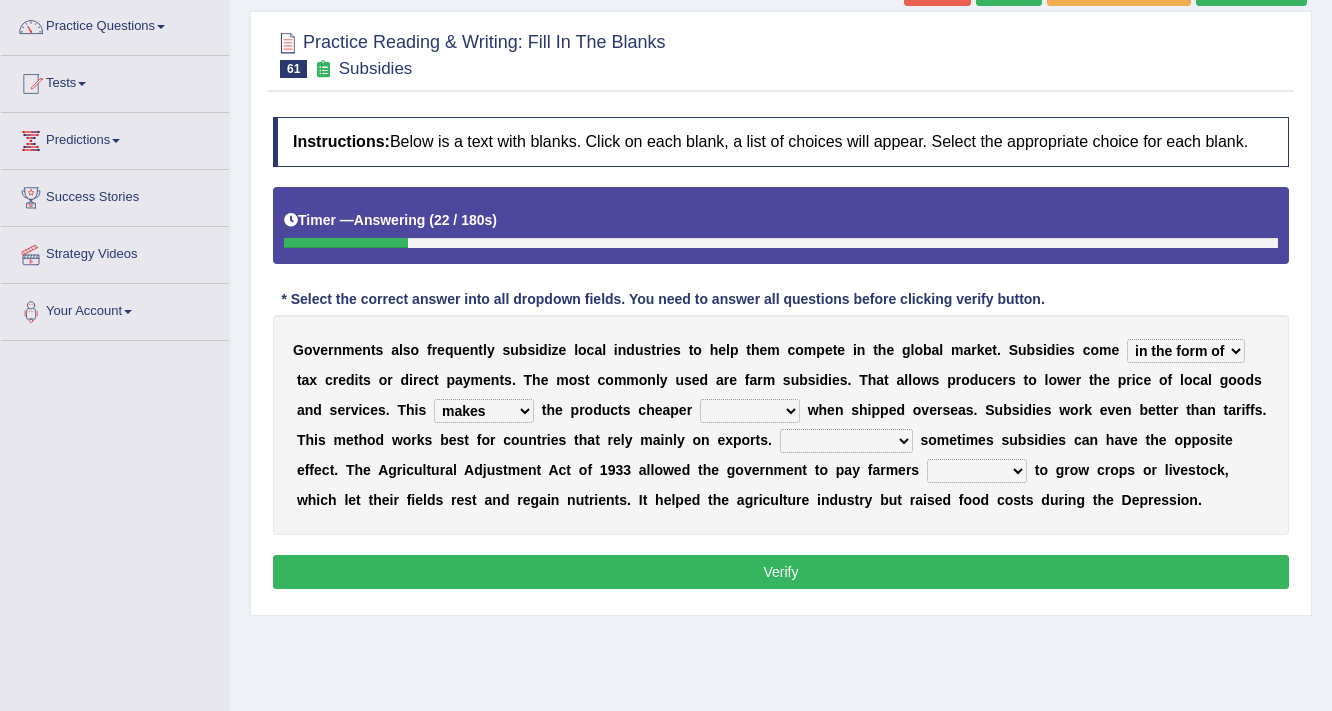 click on "makes allows promises decides" at bounding box center (484, 411) 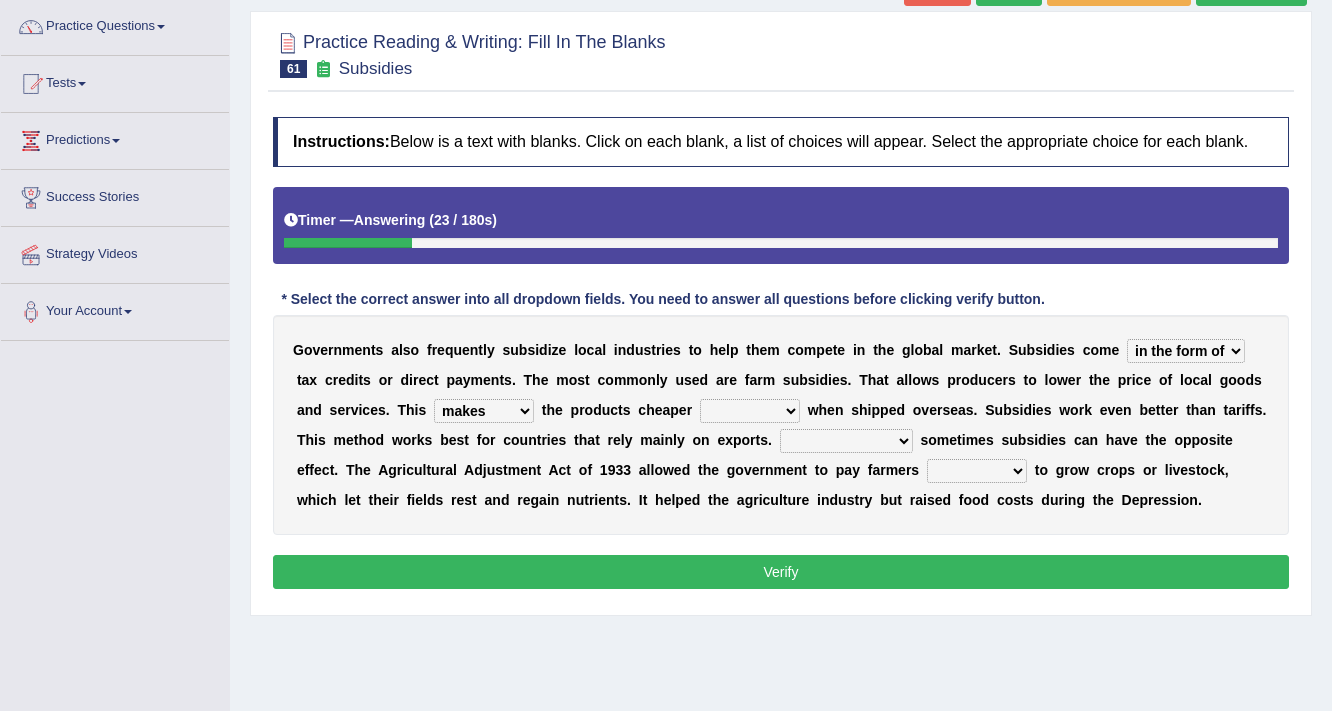 click on "thus despite however even" at bounding box center [750, 411] 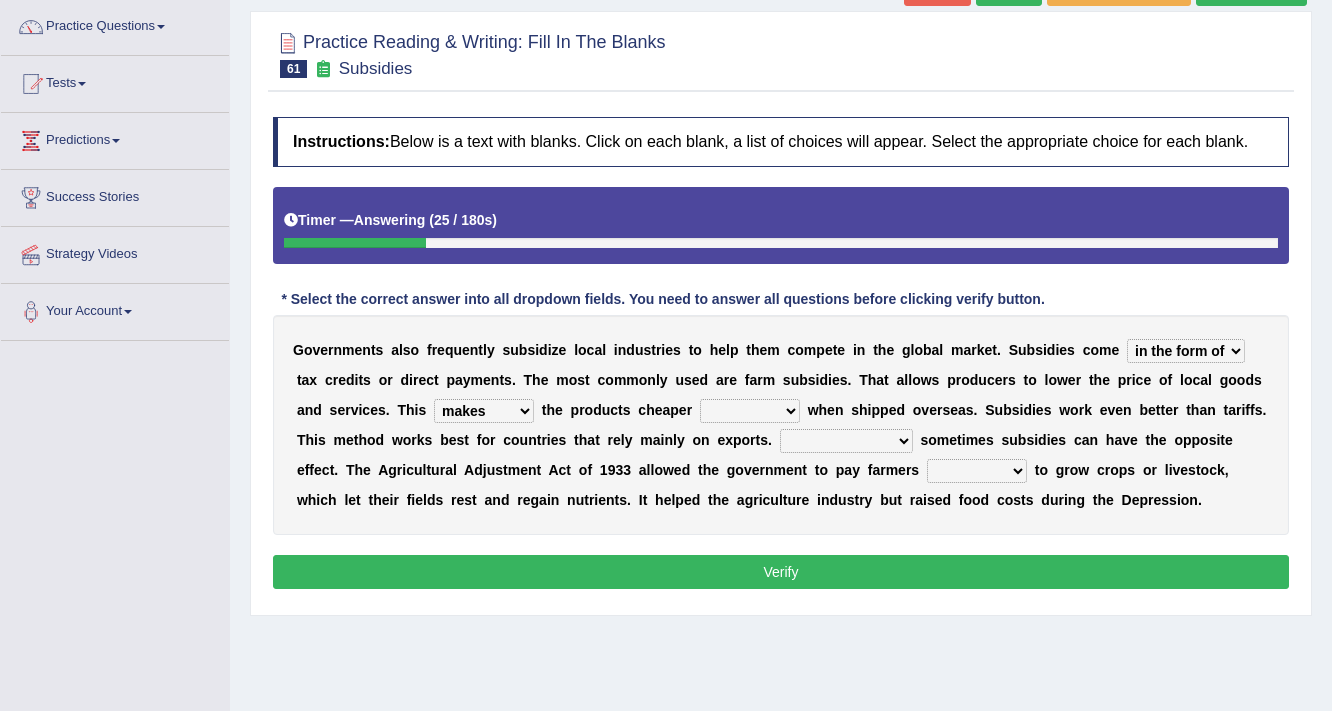 select on "even" 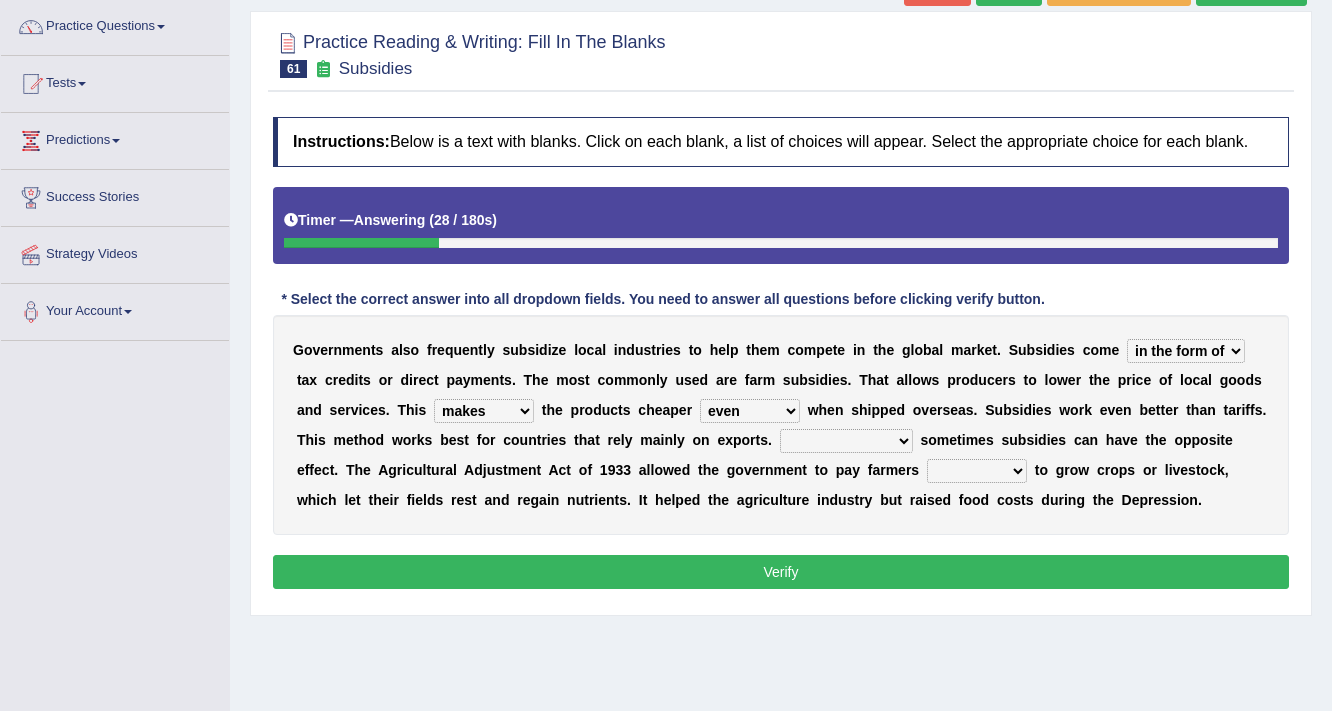 click on "Therefore Unless Besides On the contrary" at bounding box center [846, 441] 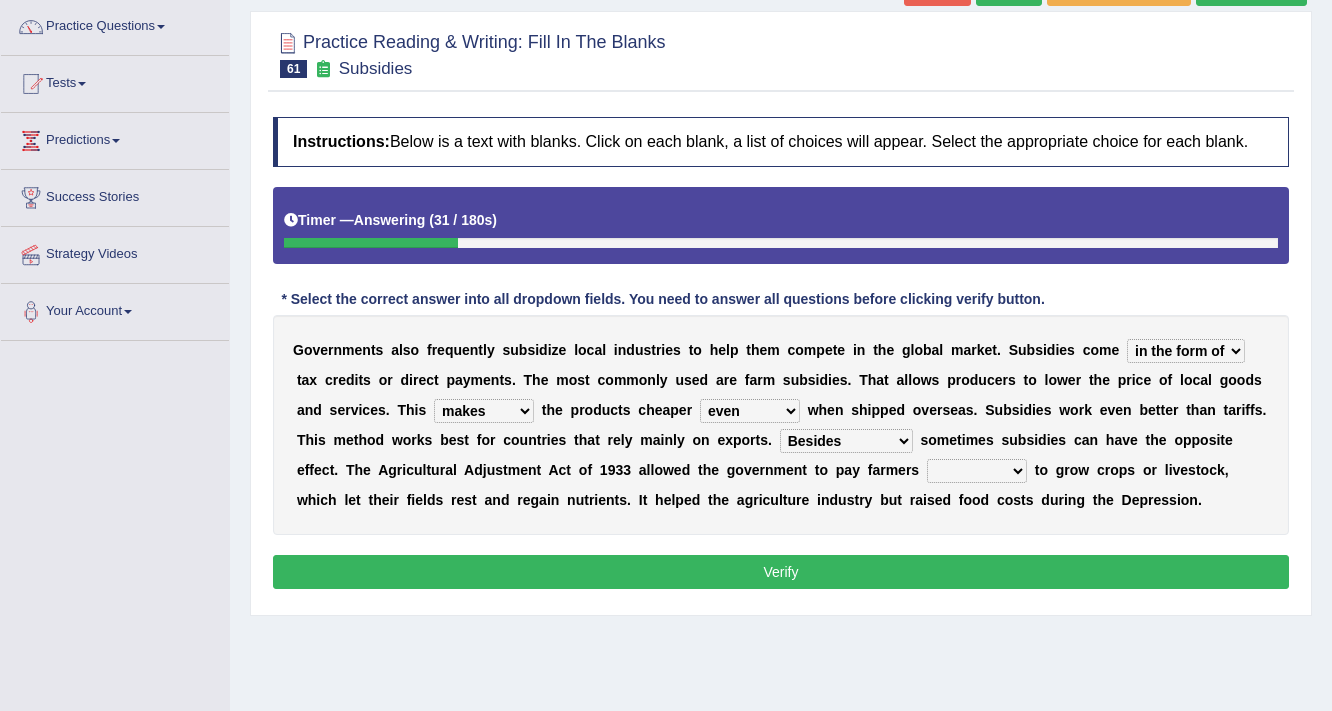 click on "Therefore Unless Besides On the contrary" at bounding box center [846, 441] 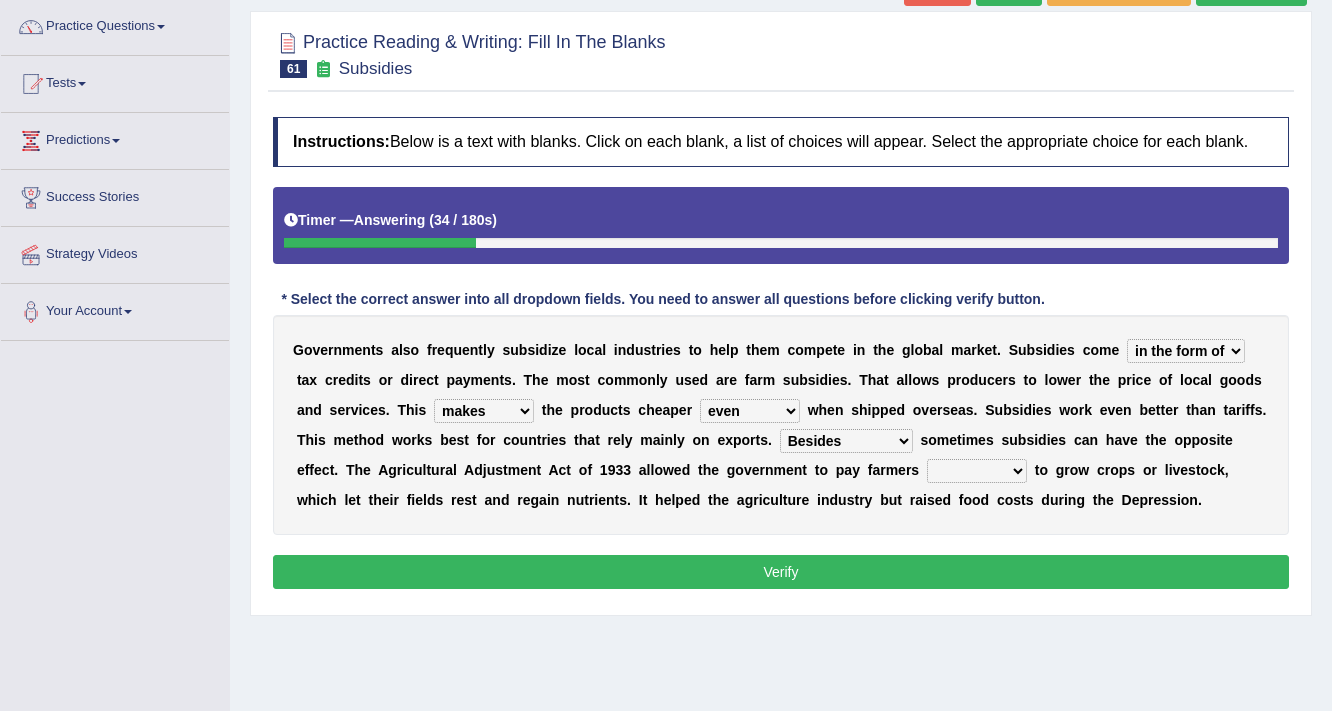 click on "Therefore Unless Besides On the contrary" at bounding box center [846, 441] 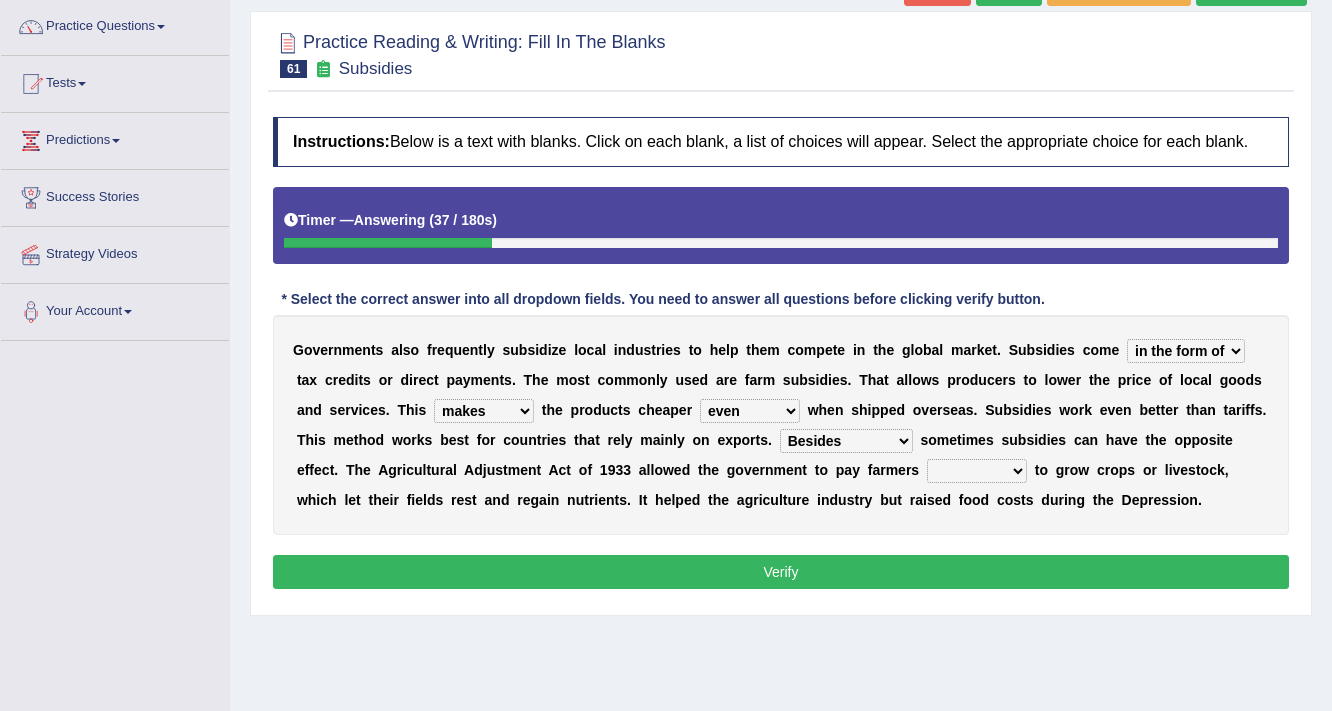 click on "G o v e r n m e n t s    a l s o    f r e q u e n t l y    s u b s i d i z e    l o c a l    i n d u s t r i e s    t o    h e l p    t h e m    c o m p e t e    i n    t h e    g l o b a l    m a r k e t .    S u b s i d i e s    c o m e    apart from in the form of through as well as    t a x    c r e d i t s    o r    d i r e c t    p a y m e n t s .    T h e    m o s t    c o m m o n l y    u s e d    a r e    f a r m    s u b s i d i e s .    T h a t    a l l o w s    p r o d u c e r s    t o    l o w e r    t h e    p r i c e    o f    l o c a l    g o o d s    a n d    s e r v i c e s .    T h i s    makes allows promises decides    t h e    p r o d u c t s    c h e a p e r    thus despite however even    w h e n    s h i p p e d    o v e r s e a s .    S u b s i d i e s    w o r k    e v e n    b e t t e r    t h a n    t a r i f f s .    T h i s    m e t h o d    w o r k s    b e s t    f o r    c o u n t r i e s    t h a t    r e l y" at bounding box center [781, 425] 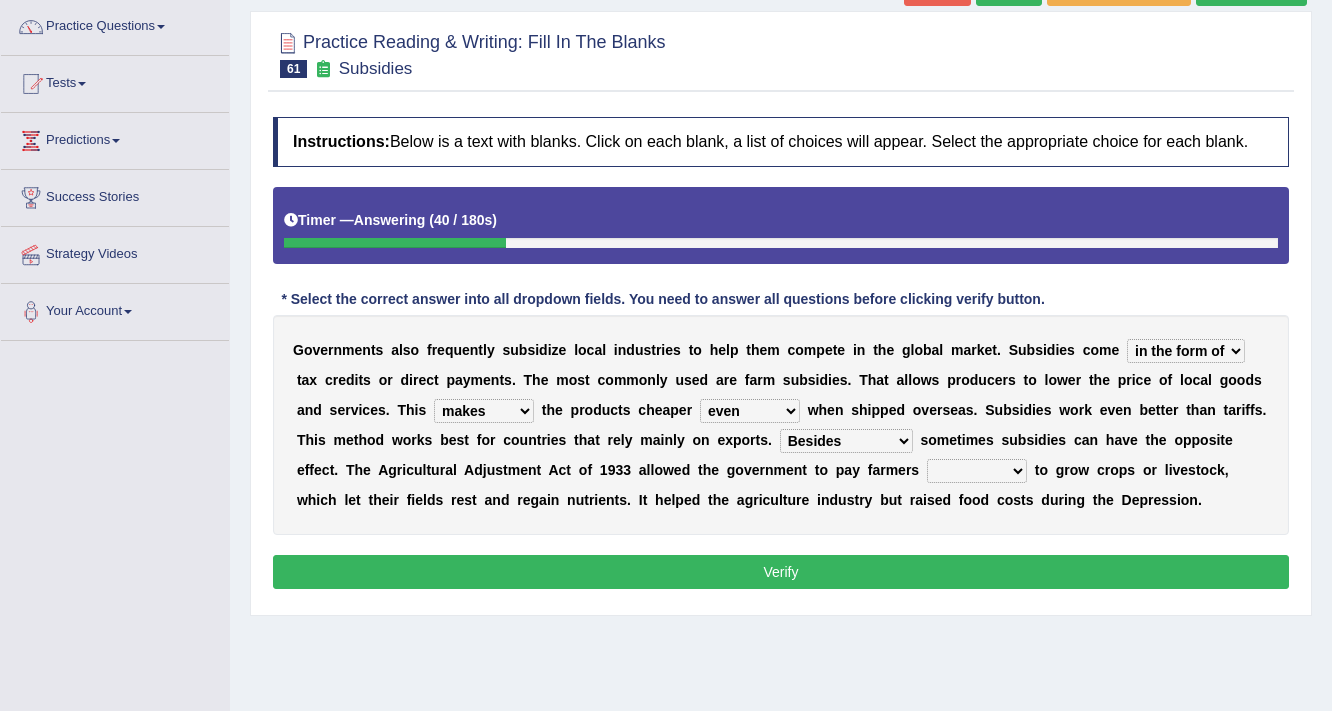 click on "Therefore Unless Besides On the contrary" at bounding box center [846, 441] 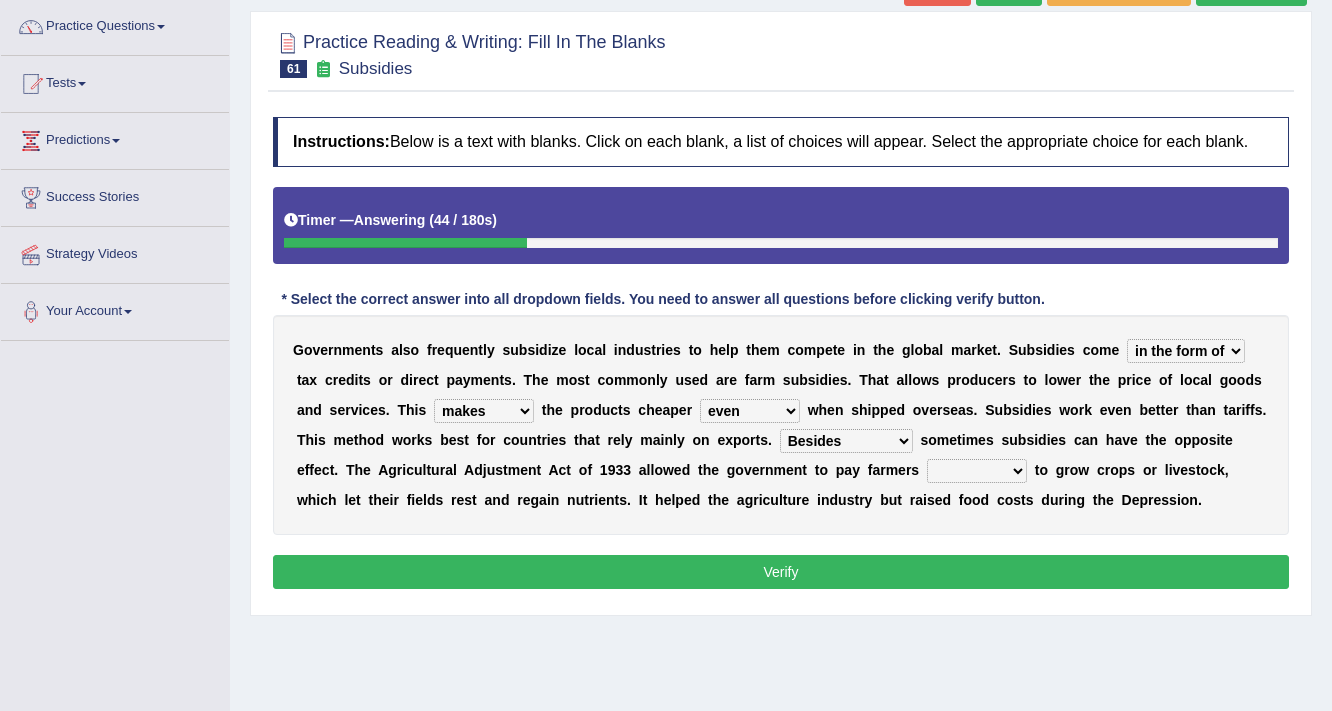 click on "Therefore Unless Besides On the contrary" at bounding box center [846, 441] 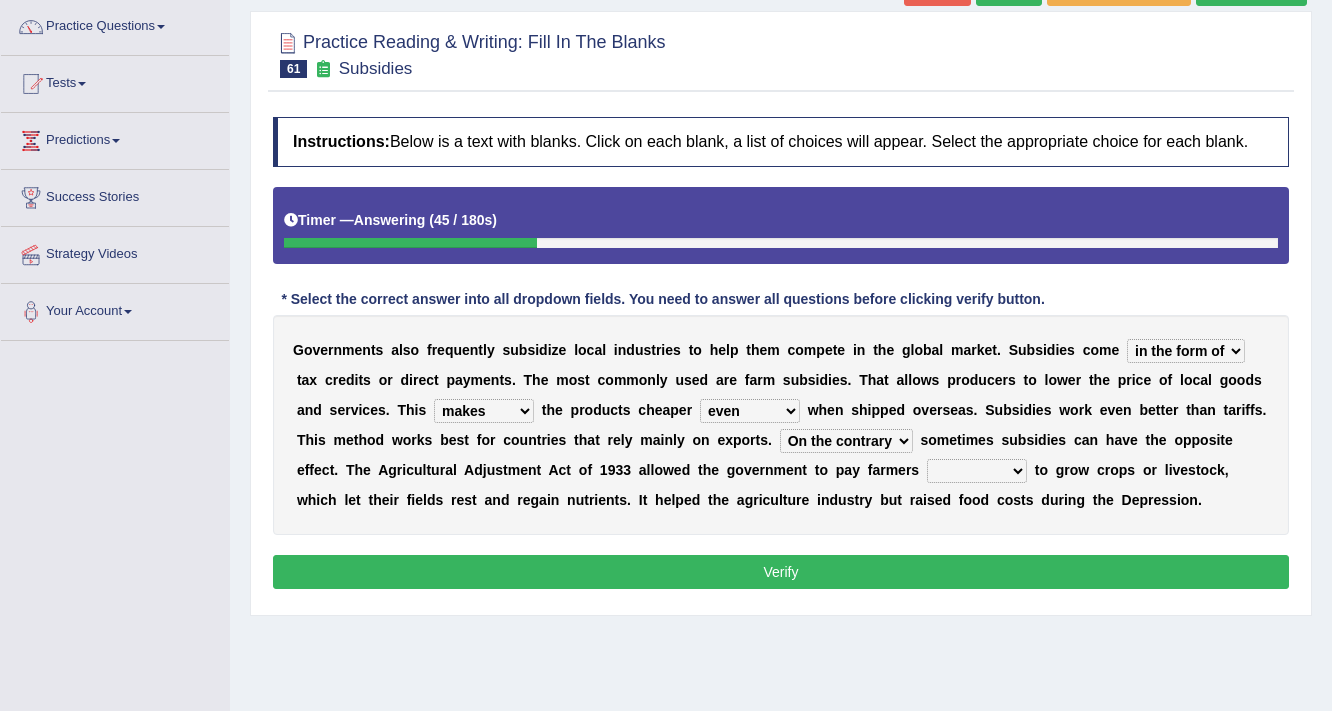 click on "Therefore Unless Besides On the contrary" at bounding box center (846, 441) 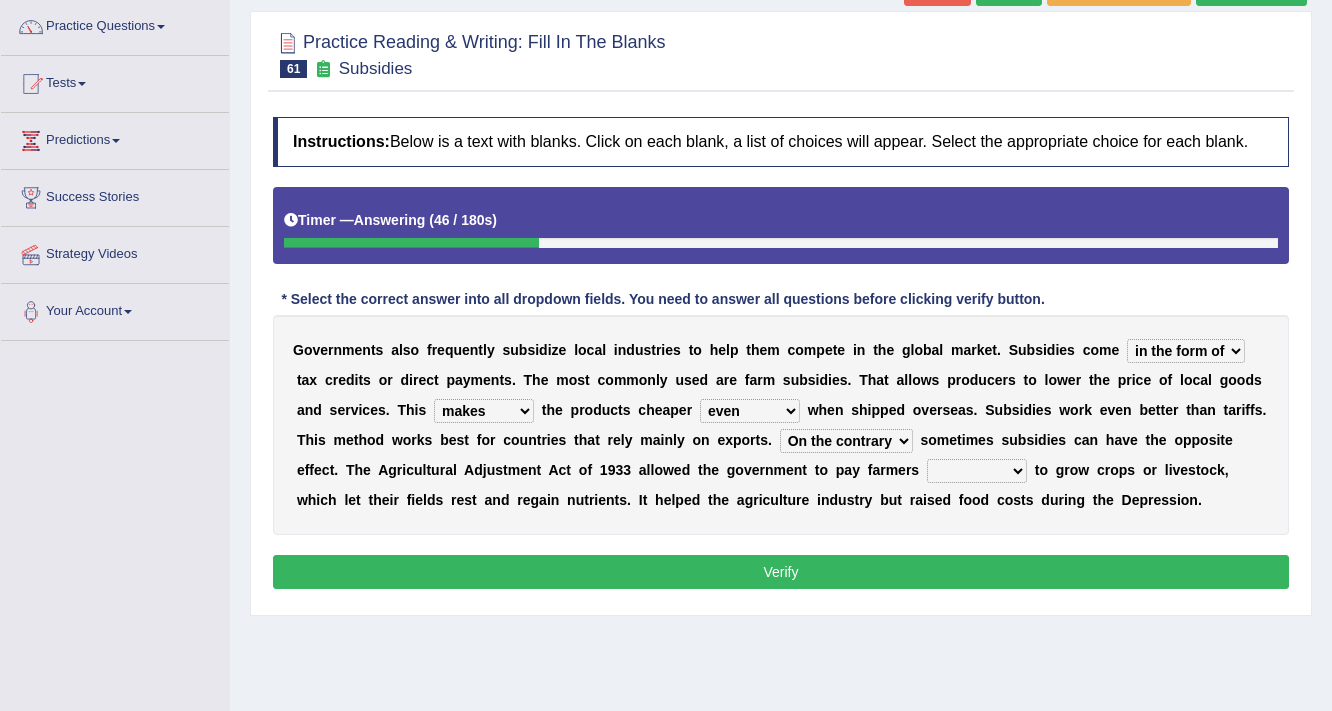 click on "neither either not whether" at bounding box center (977, 471) 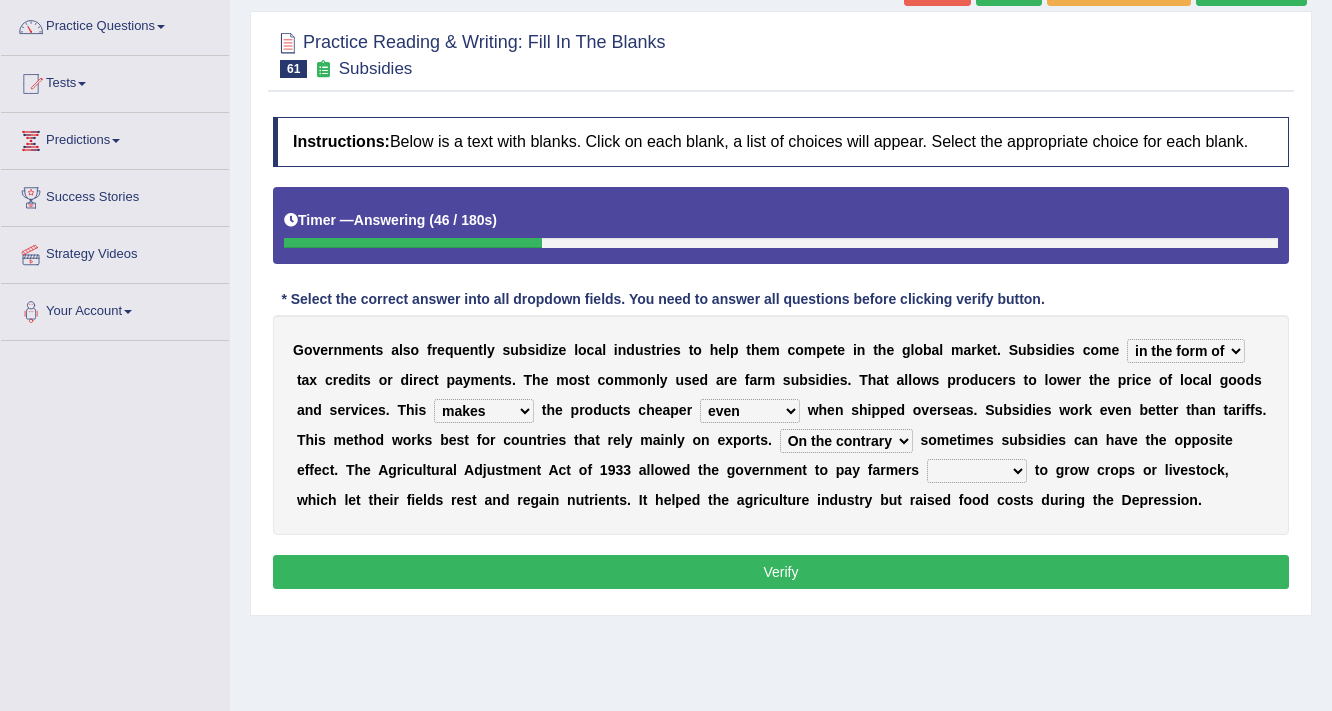 click on "i" at bounding box center (1034, 410) 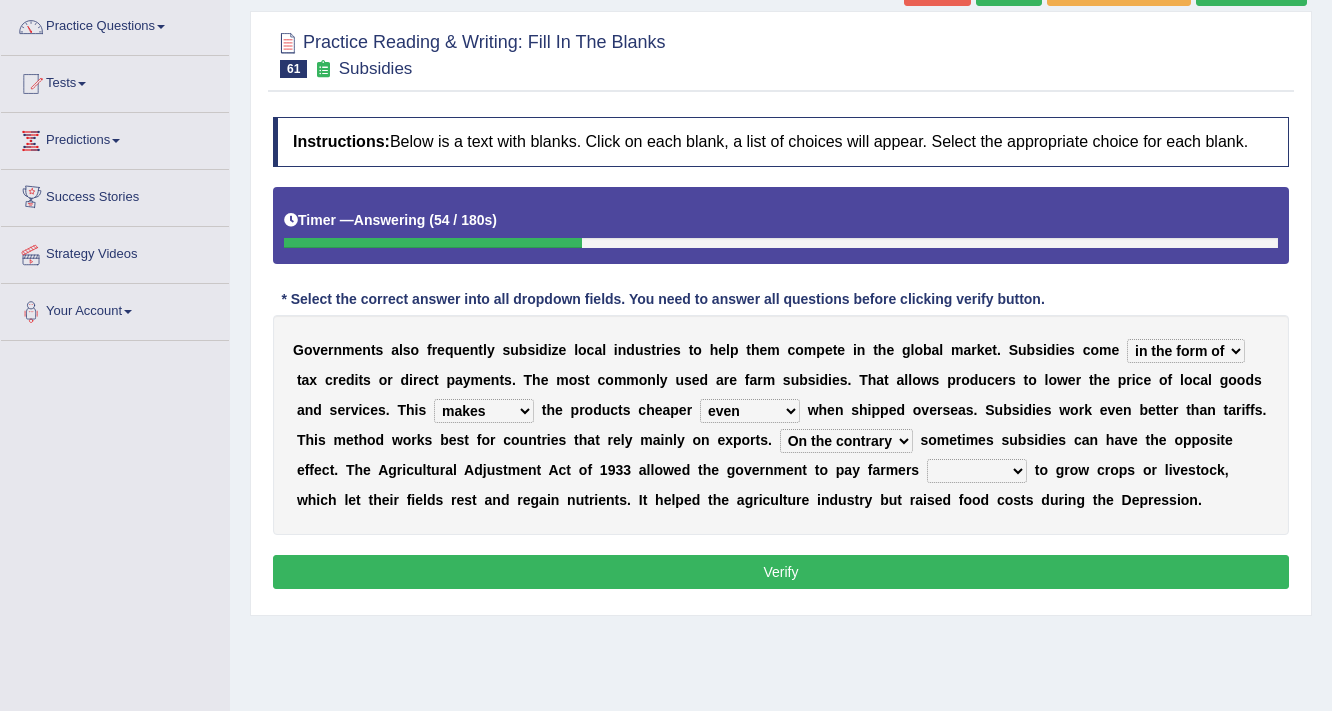 click on "Therefore Unless Besides On the contrary" at bounding box center [846, 441] 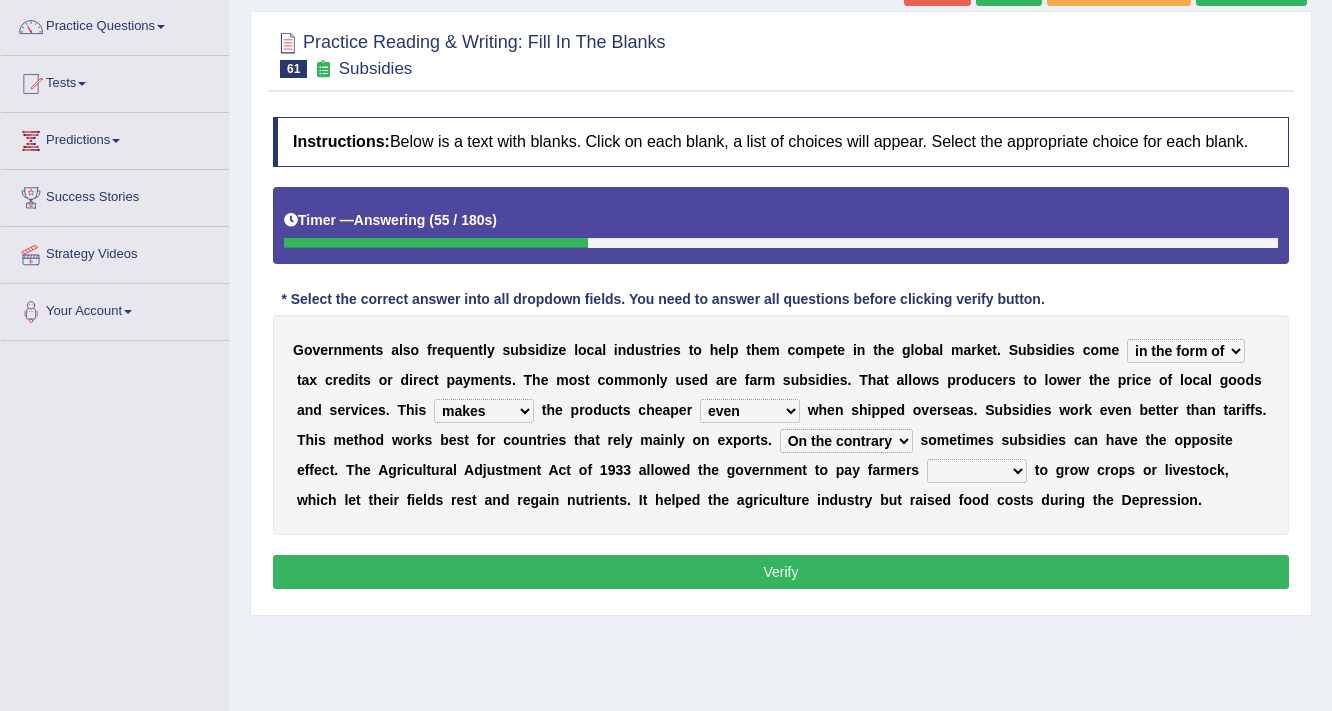 select on "Therefore" 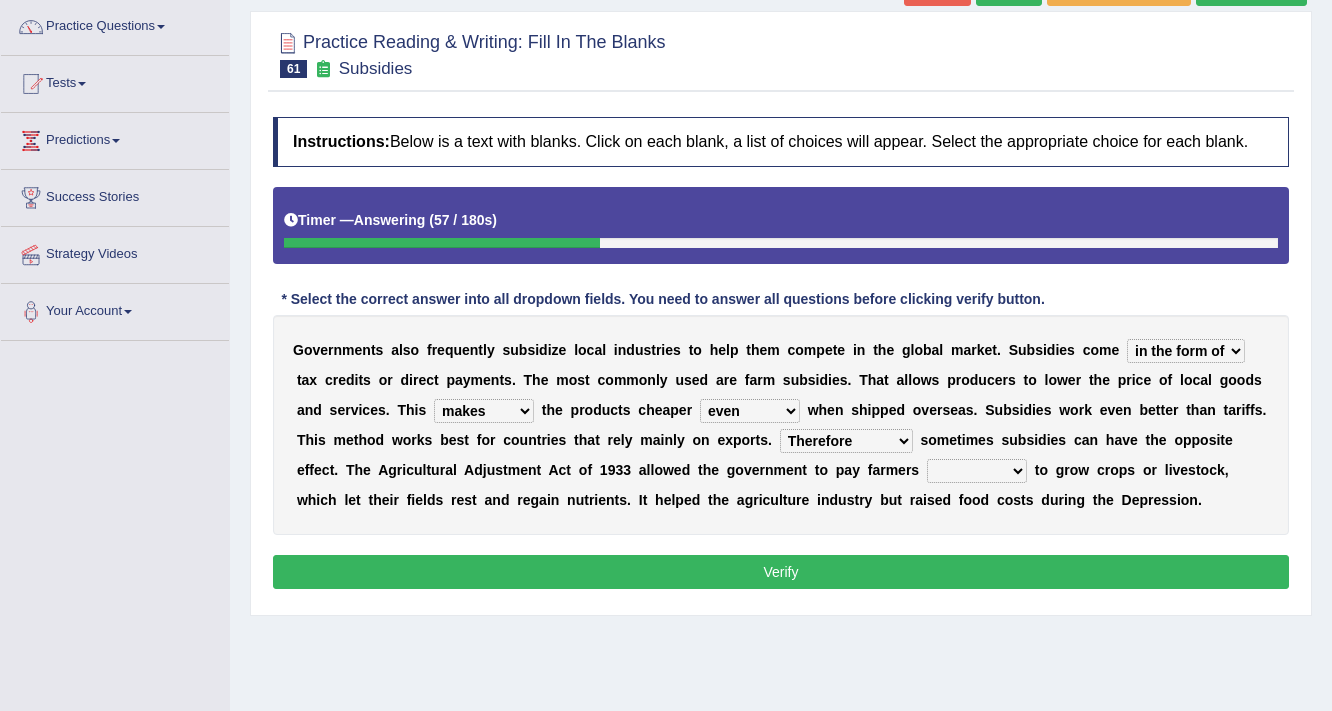 click on "neither either not whether" at bounding box center (977, 471) 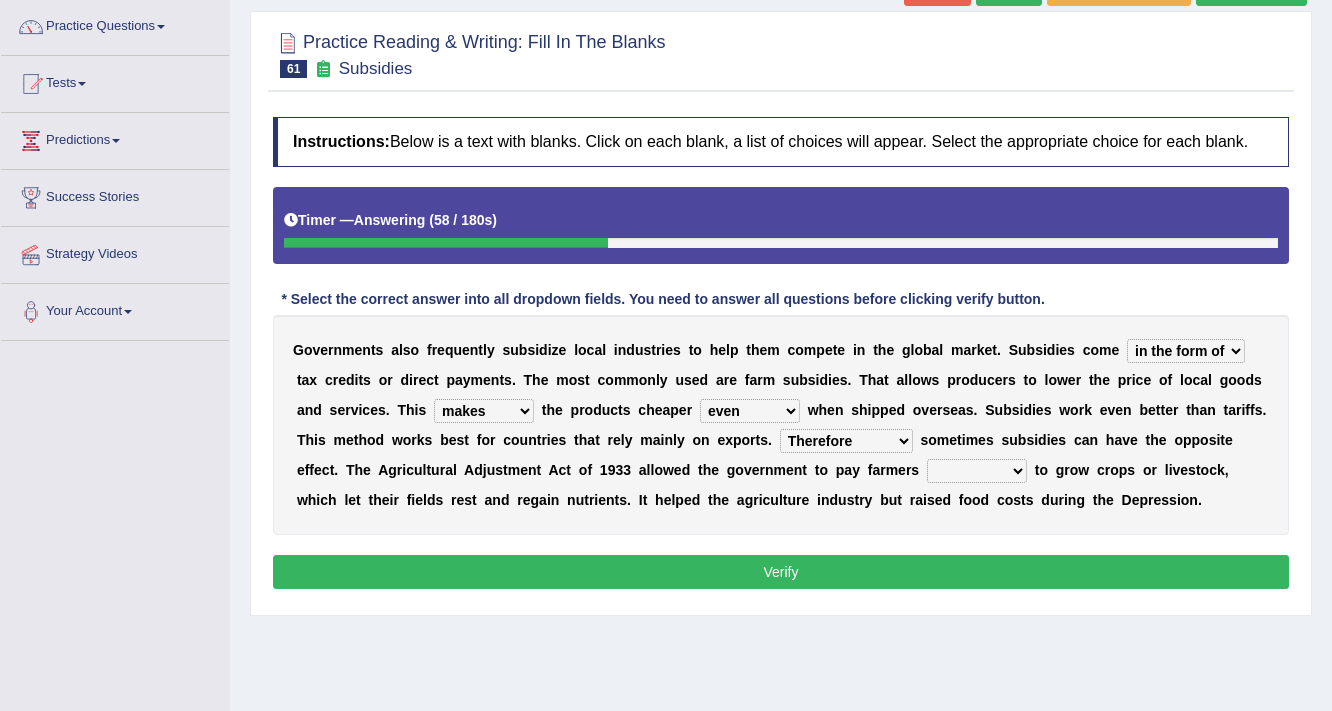 select on "not" 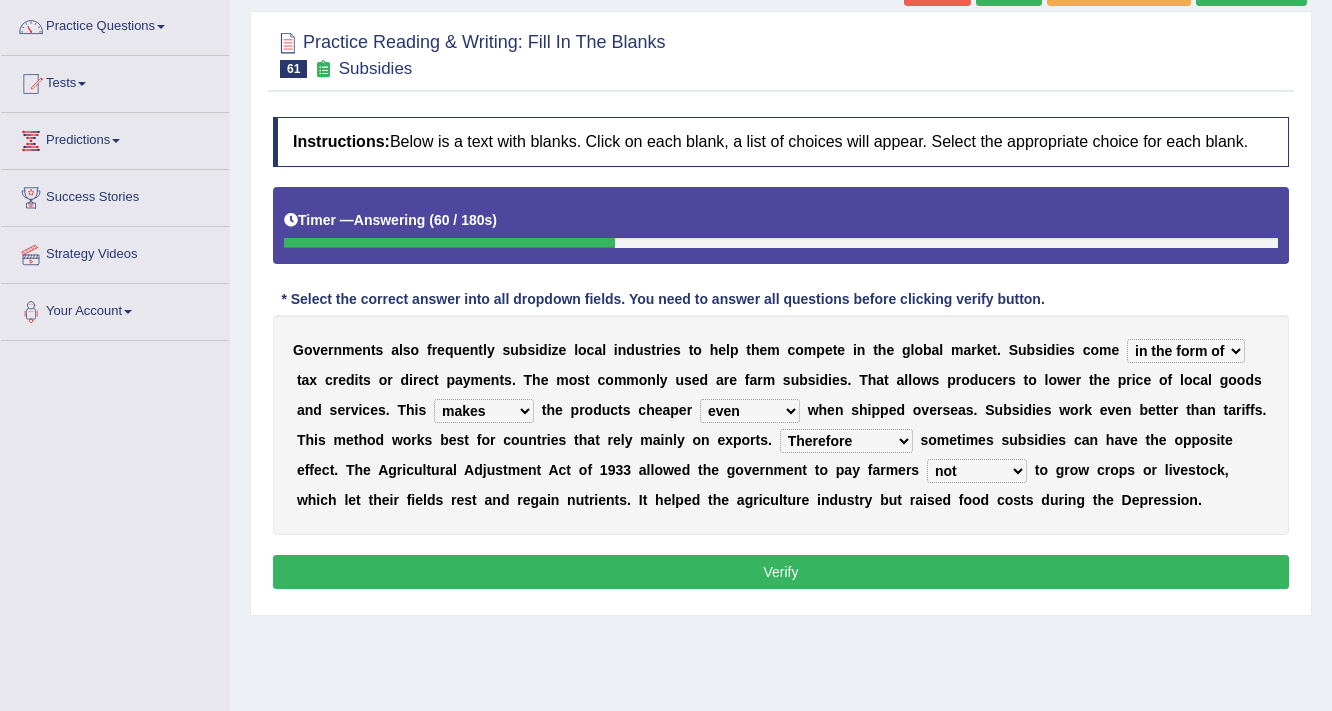 click on "Verify" at bounding box center [781, 572] 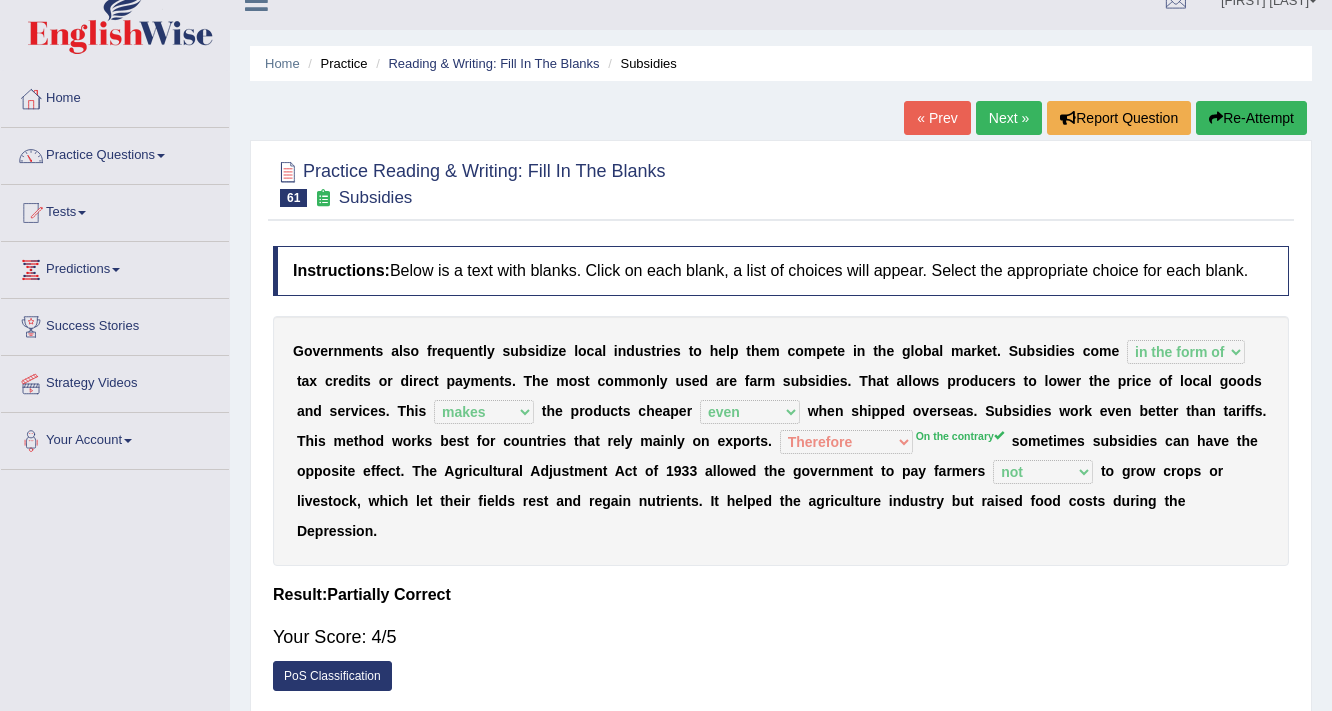 scroll, scrollTop: 0, scrollLeft: 0, axis: both 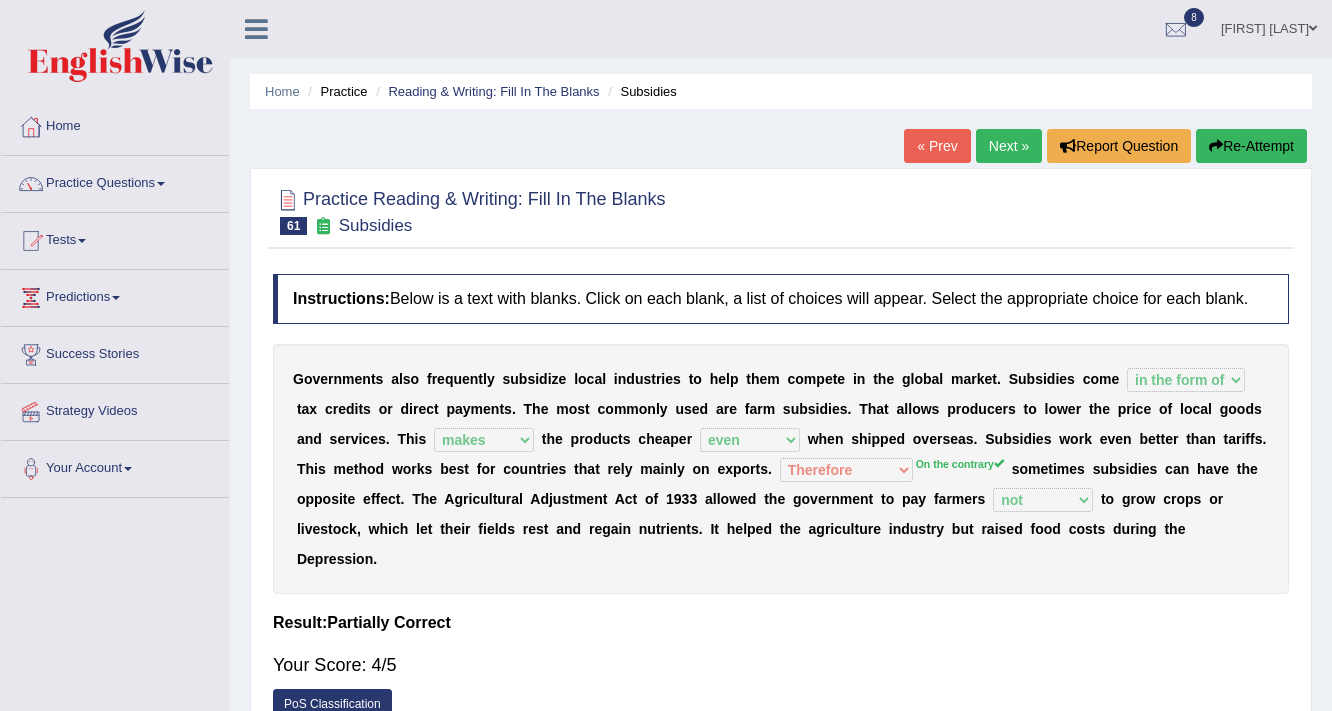 click on "Next »" at bounding box center (1009, 146) 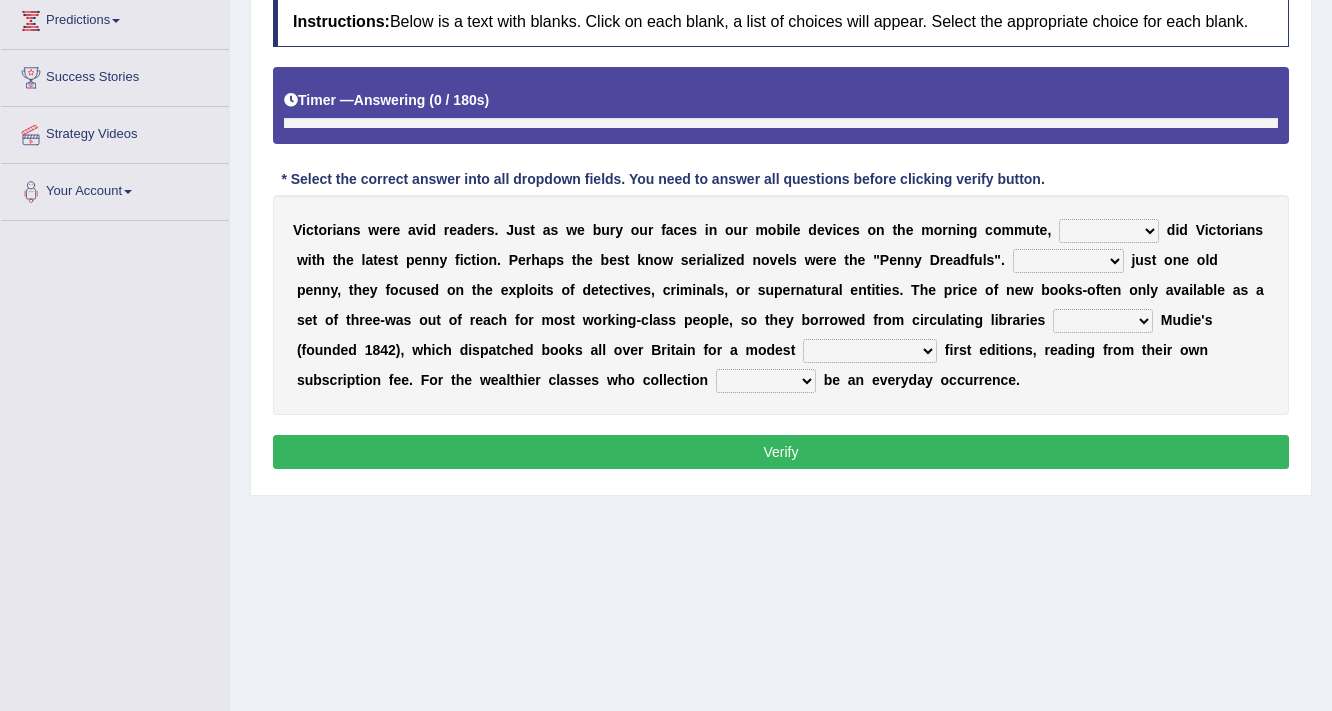 scroll, scrollTop: 277, scrollLeft: 0, axis: vertical 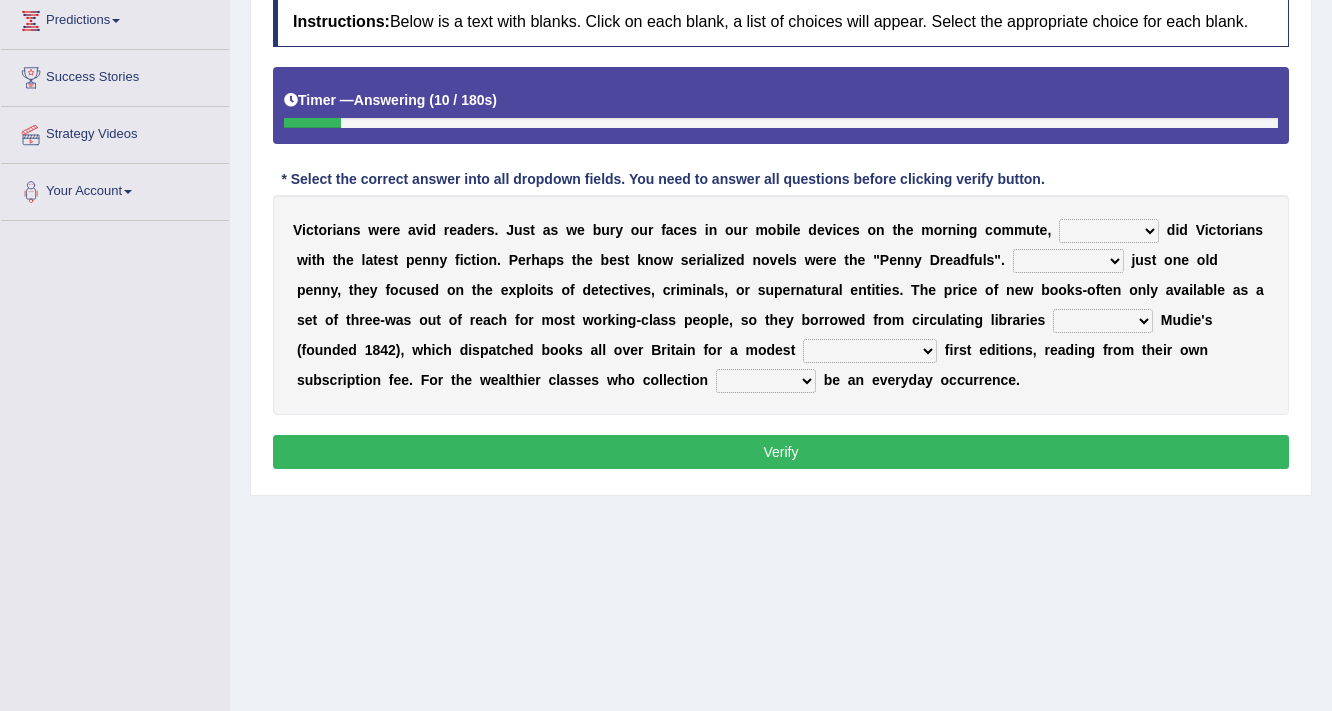 click on "either so too neither whether" at bounding box center [1109, 231] 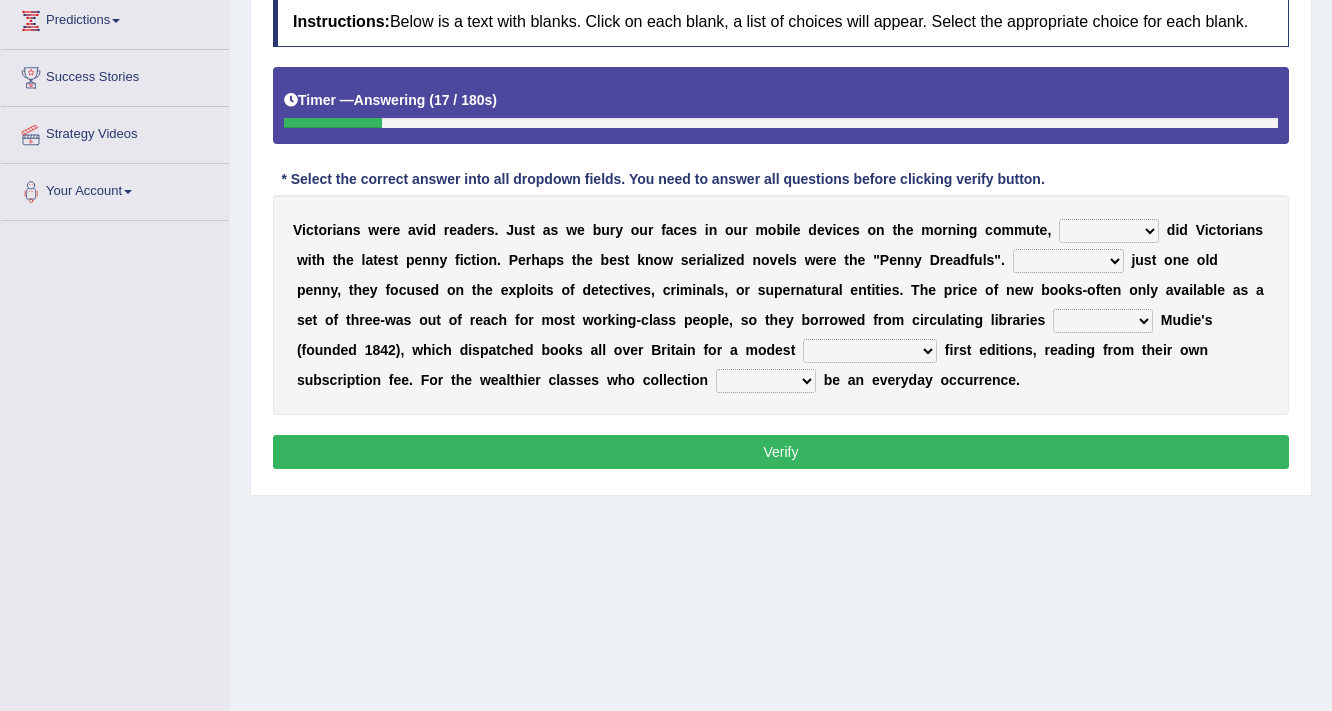select on "so too" 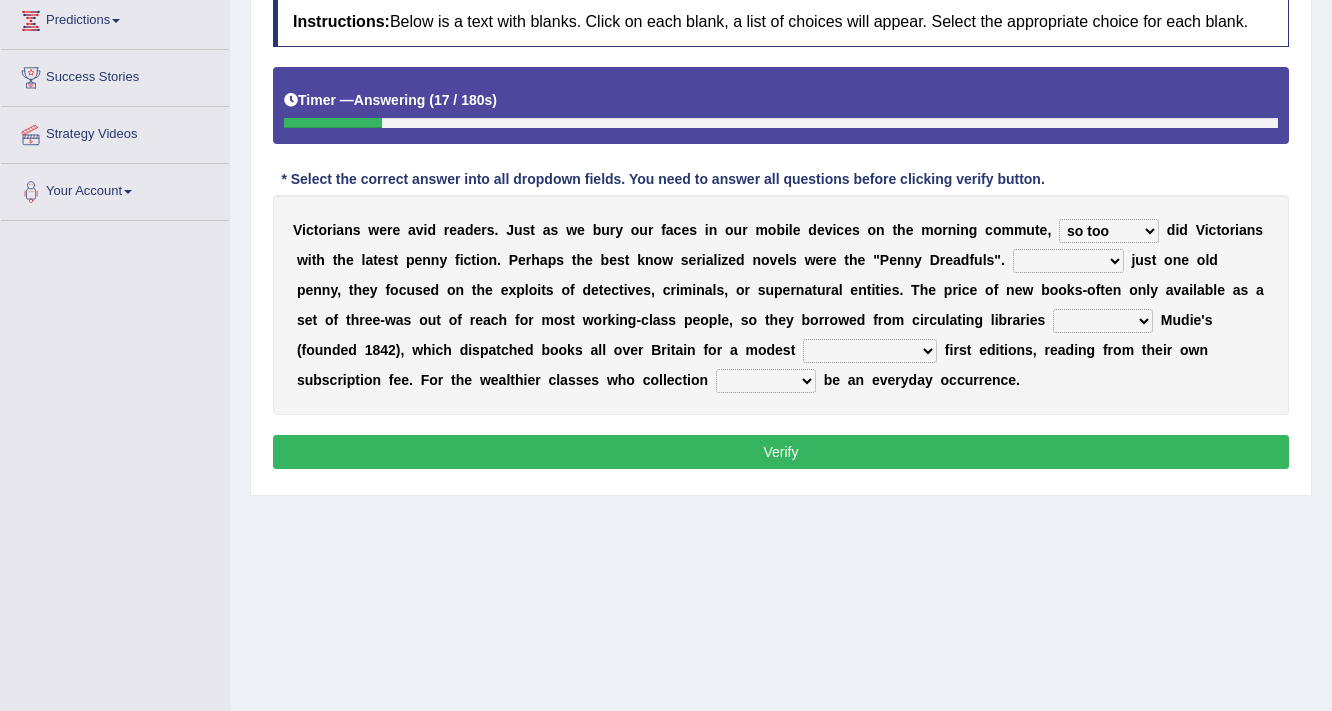 click on "either so too neither whether" at bounding box center [1109, 231] 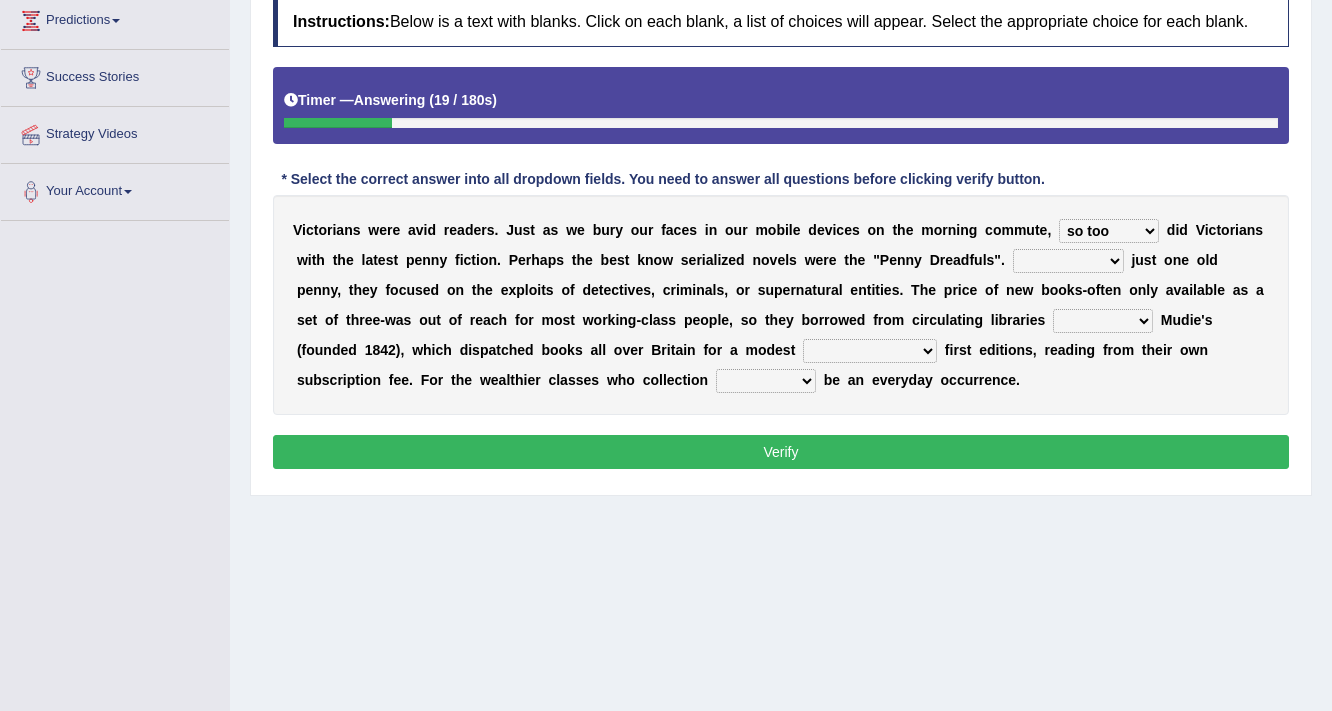 click on "either so too neither whether" at bounding box center (1109, 231) 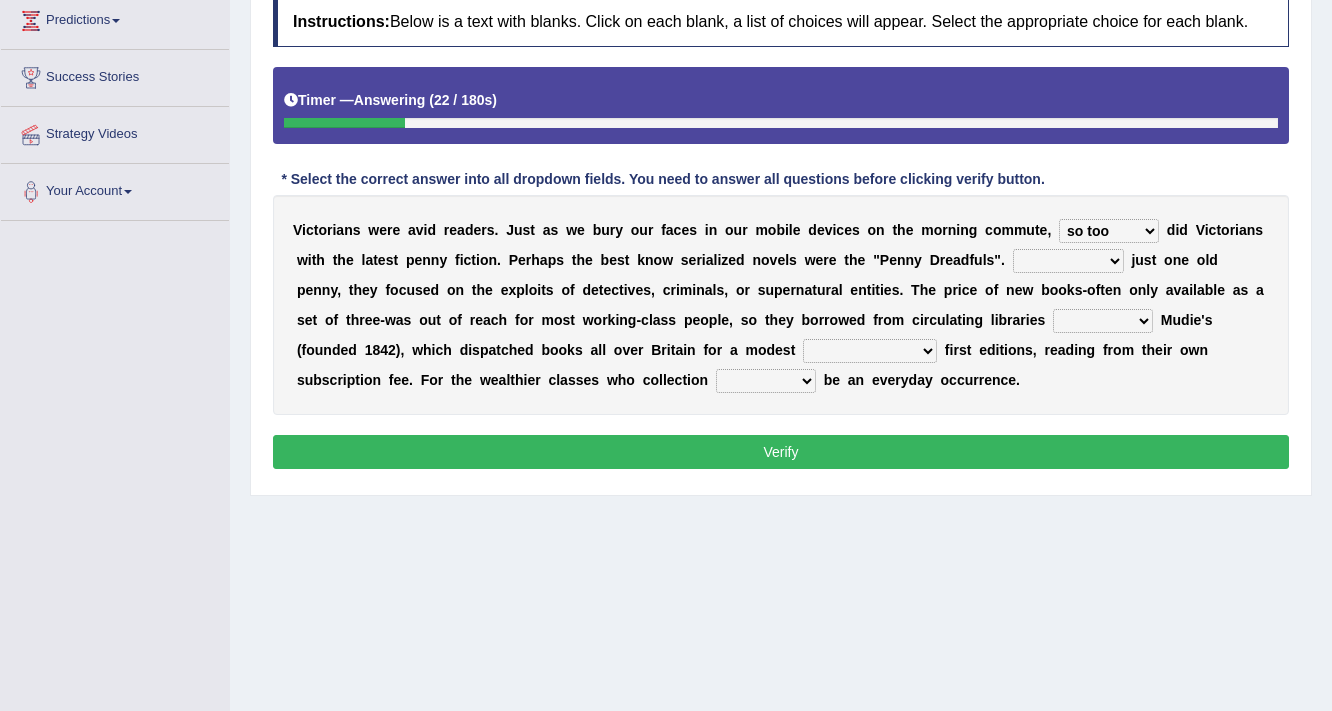 click on "either so too neither whether" at bounding box center [1109, 231] 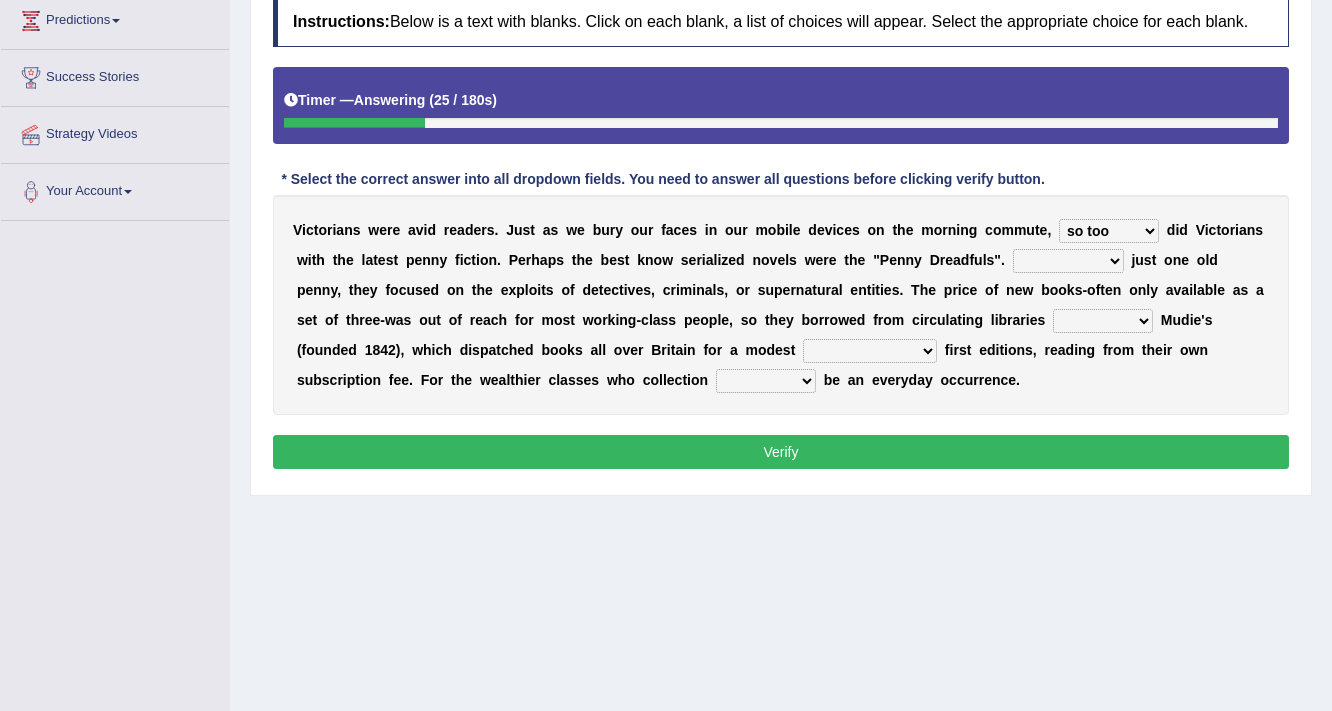 click on "either so too neither whether" at bounding box center [1109, 231] 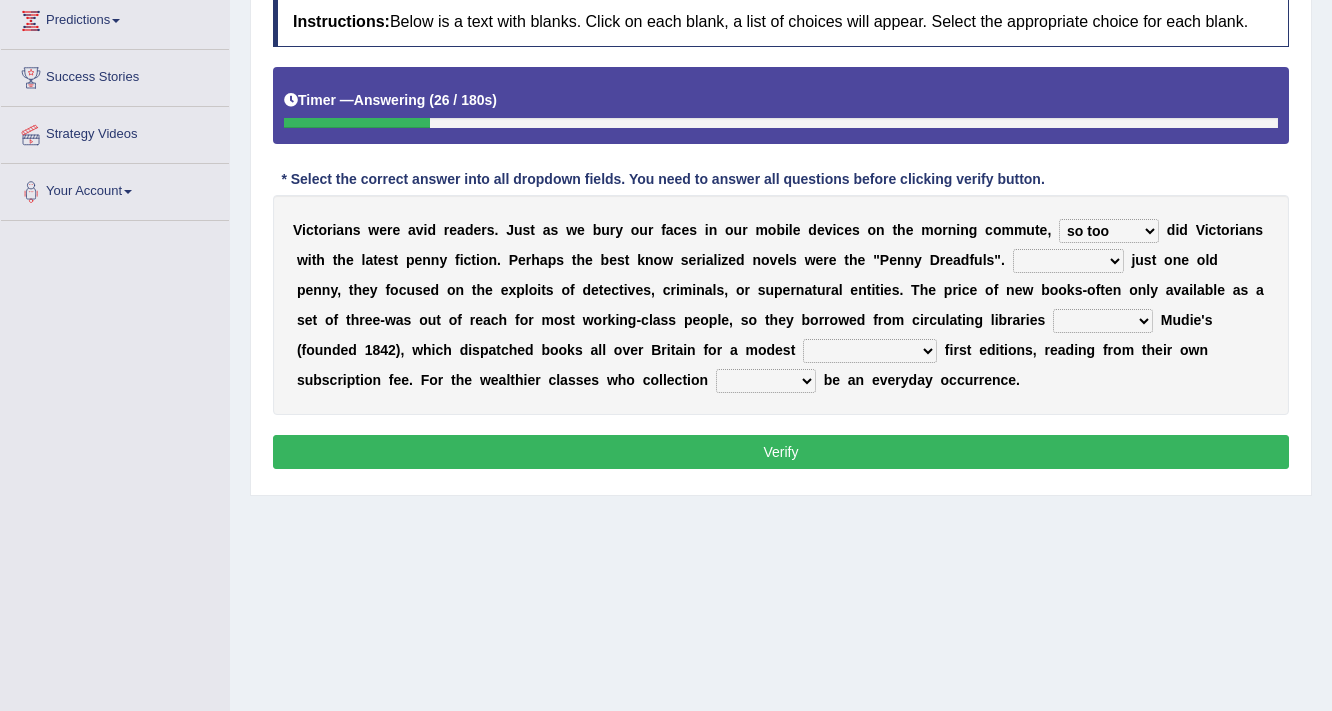 click on "either so too neither whether" at bounding box center (1109, 231) 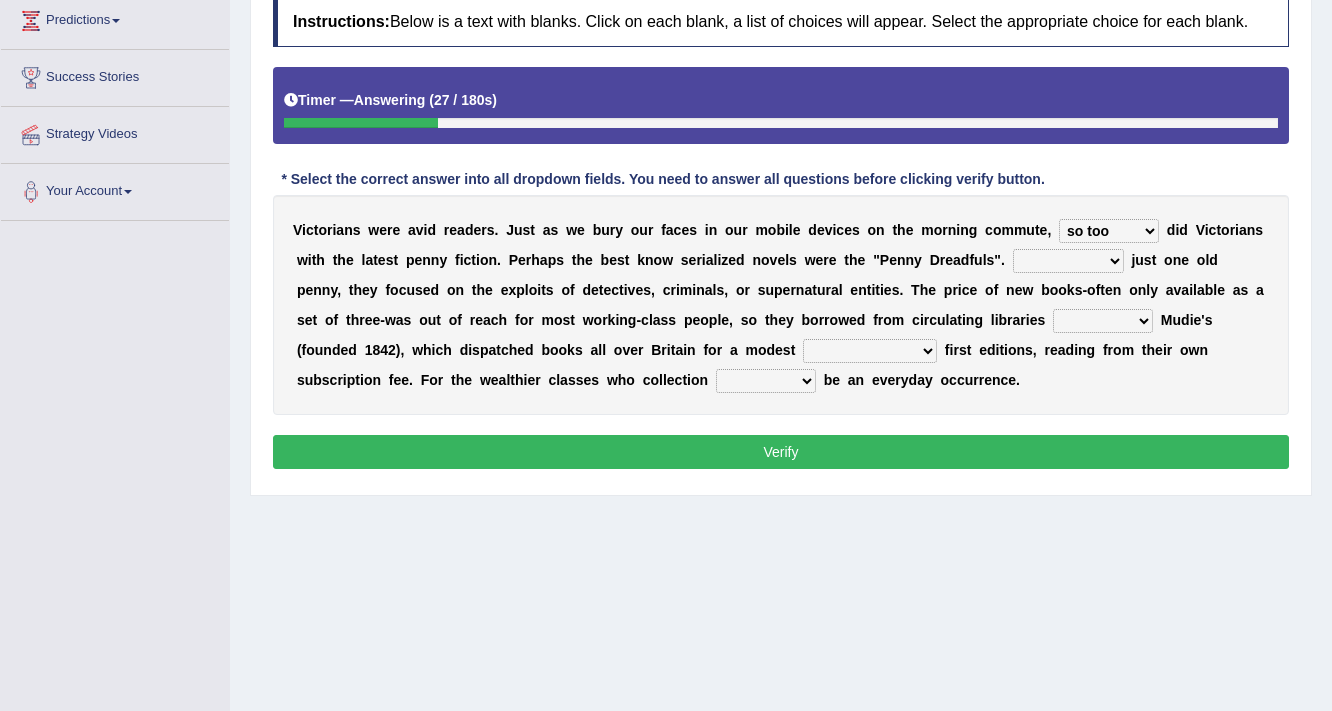 click on "Costed Have costed Cost Costing" at bounding box center [1068, 261] 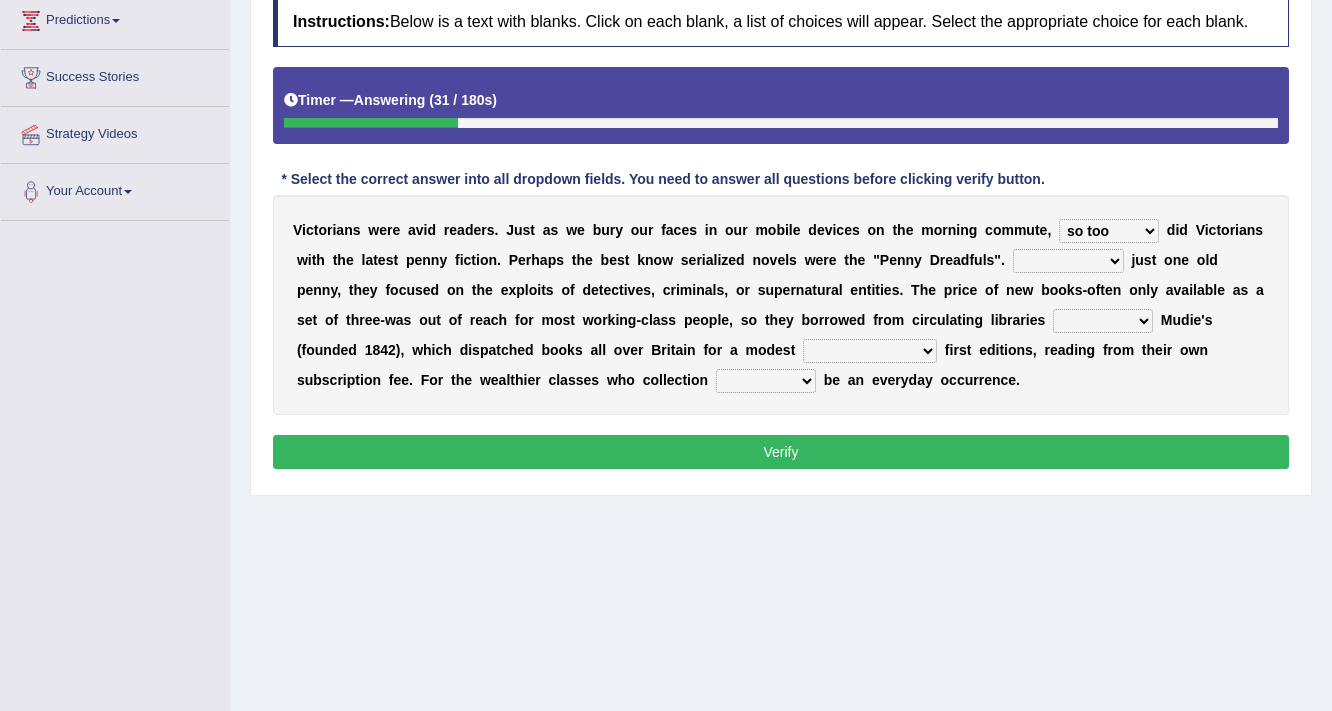 select on "Costed" 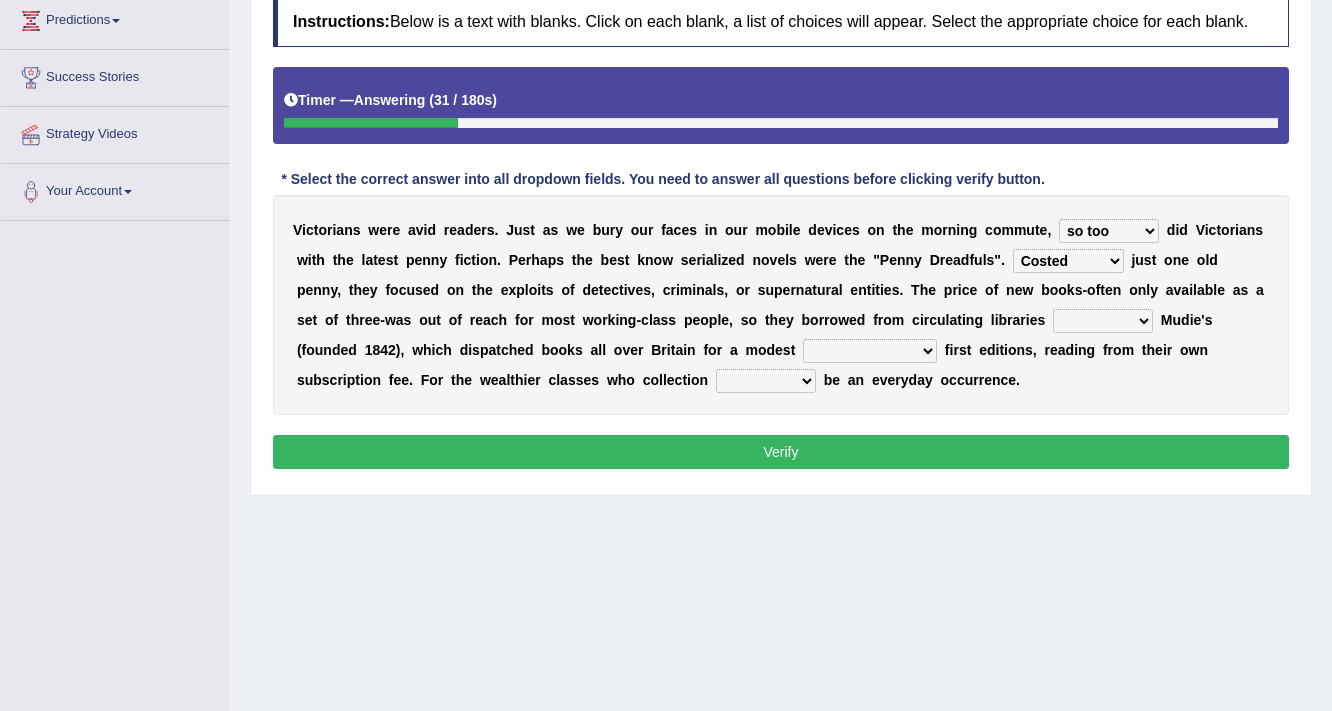 click on "Costed Have costed Cost Costing" at bounding box center (1068, 261) 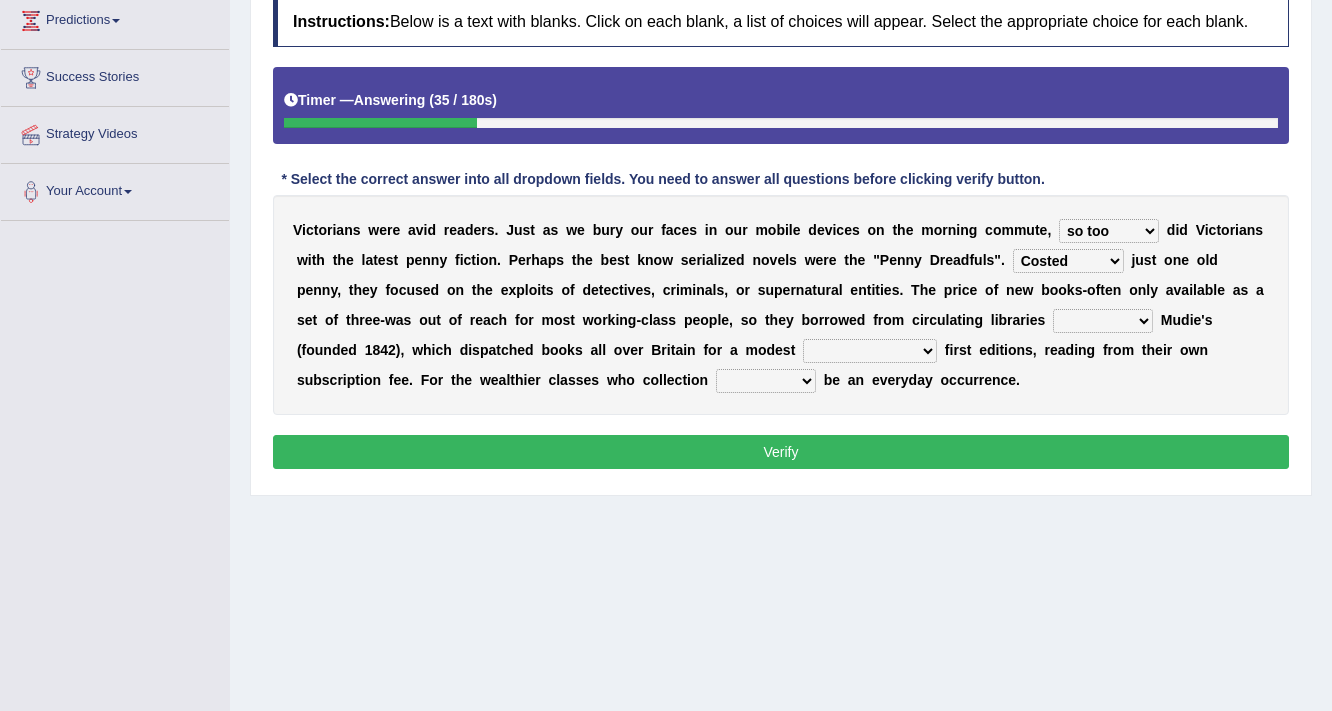 click on "such as other than that is as to" at bounding box center [1103, 321] 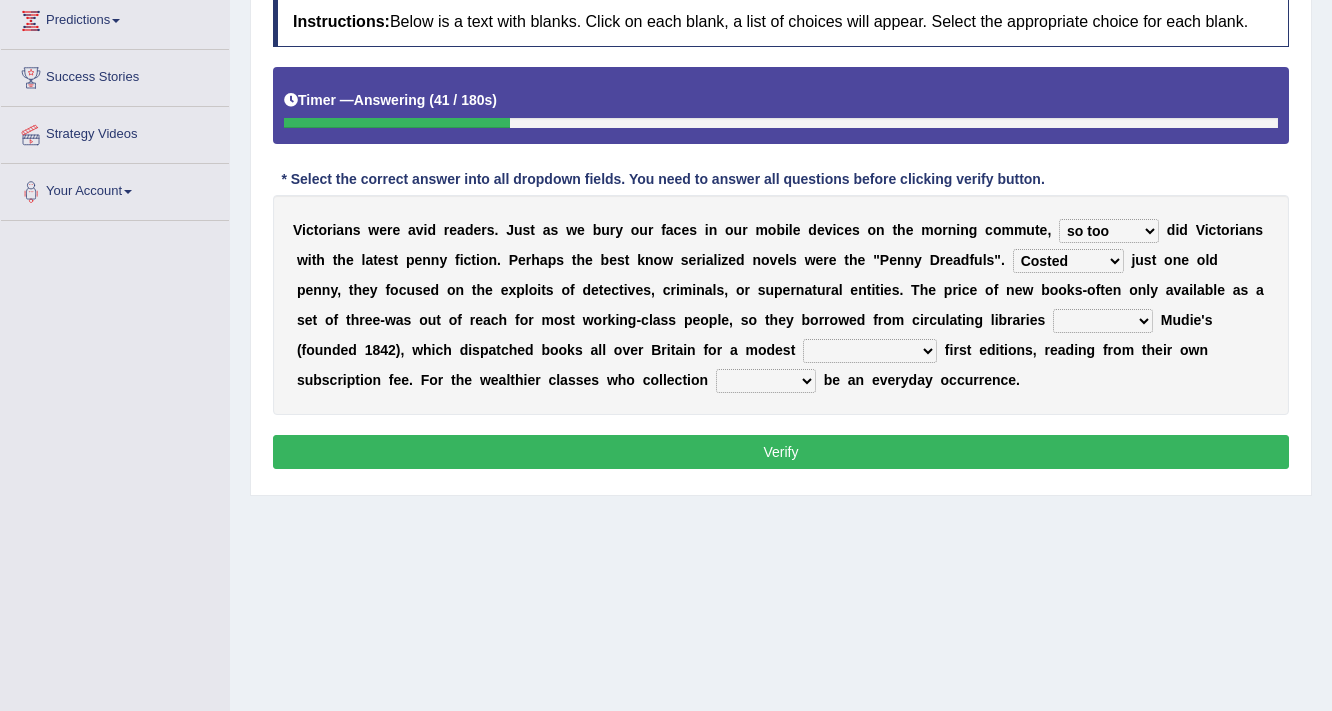 select on "such as" 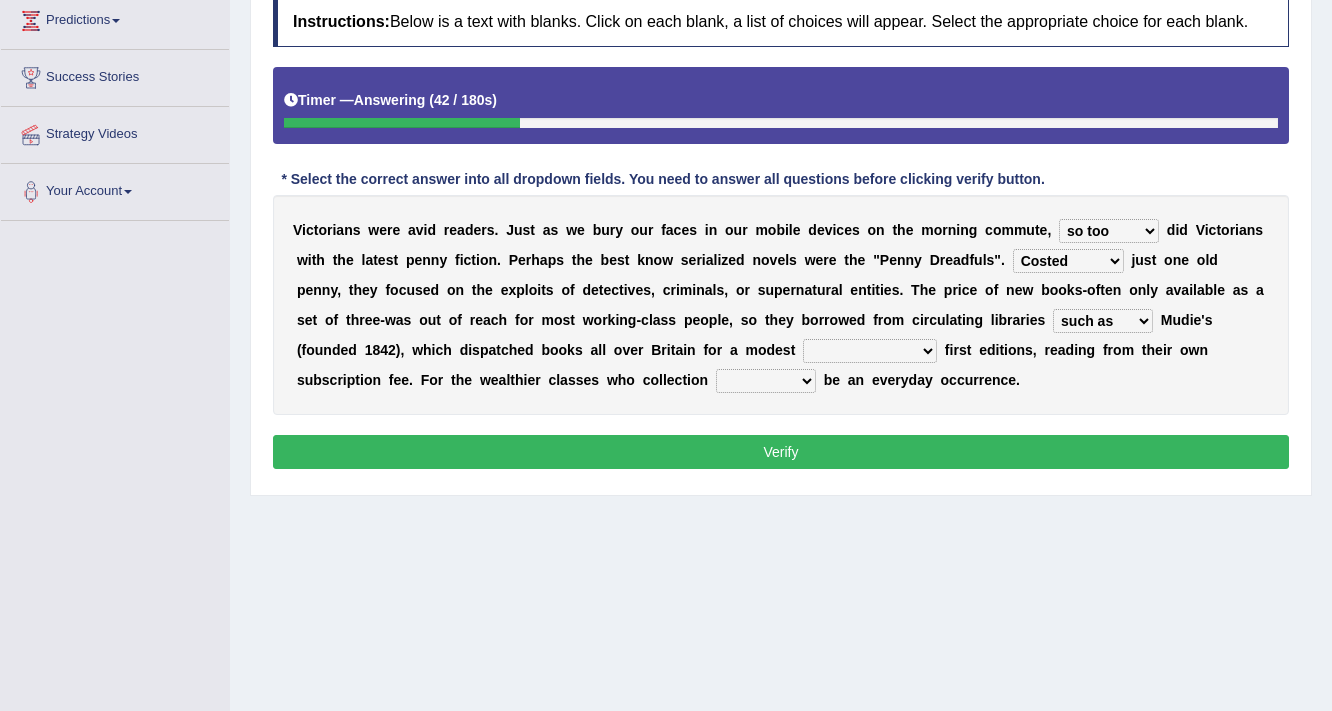 click on "could afford afford having afforded affording" at bounding box center (870, 351) 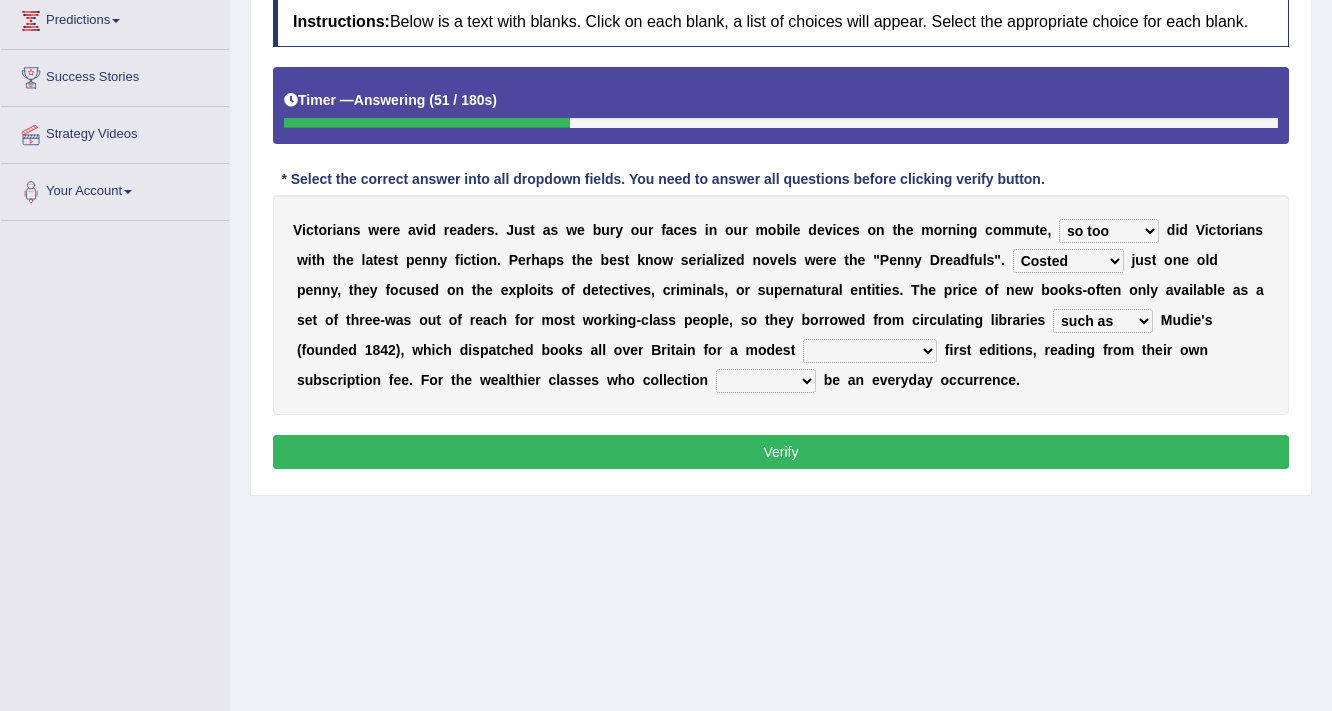 select on "affording" 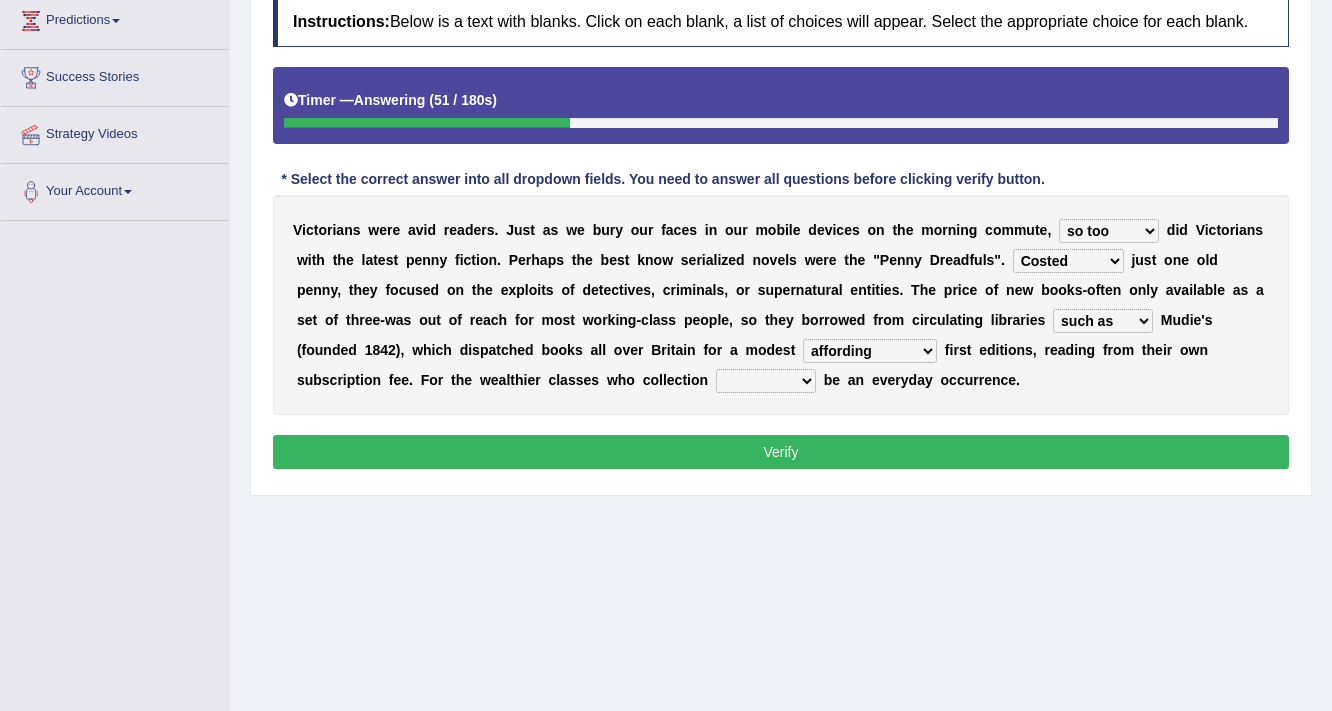 click on "could afford afford having afforded affording" at bounding box center [870, 351] 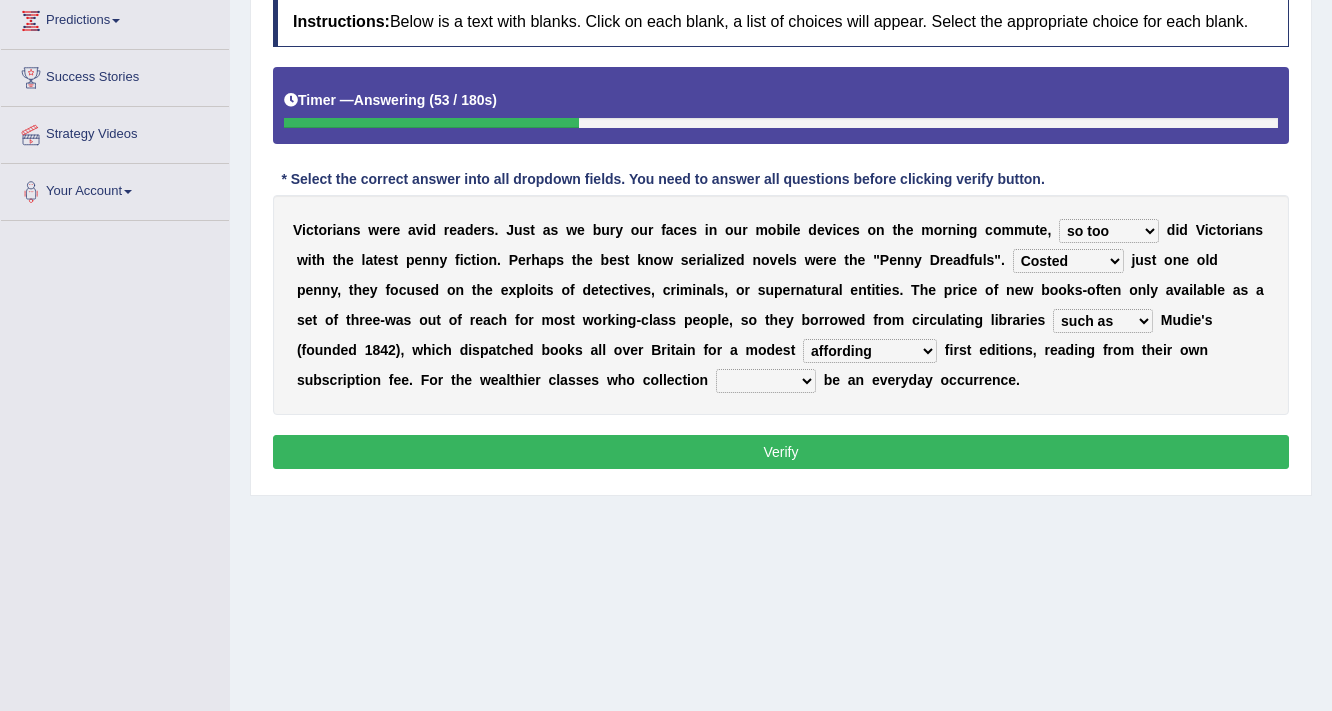 click on "could did should would" at bounding box center [766, 381] 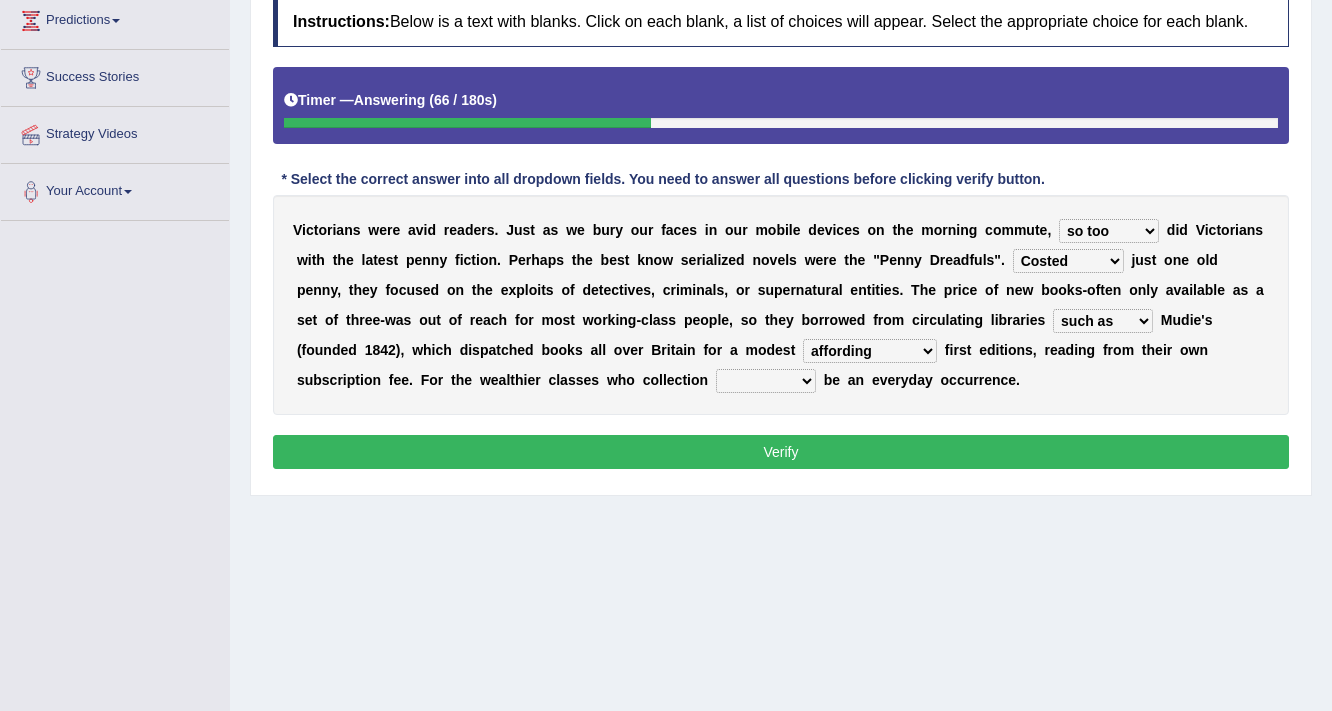 select on "could" 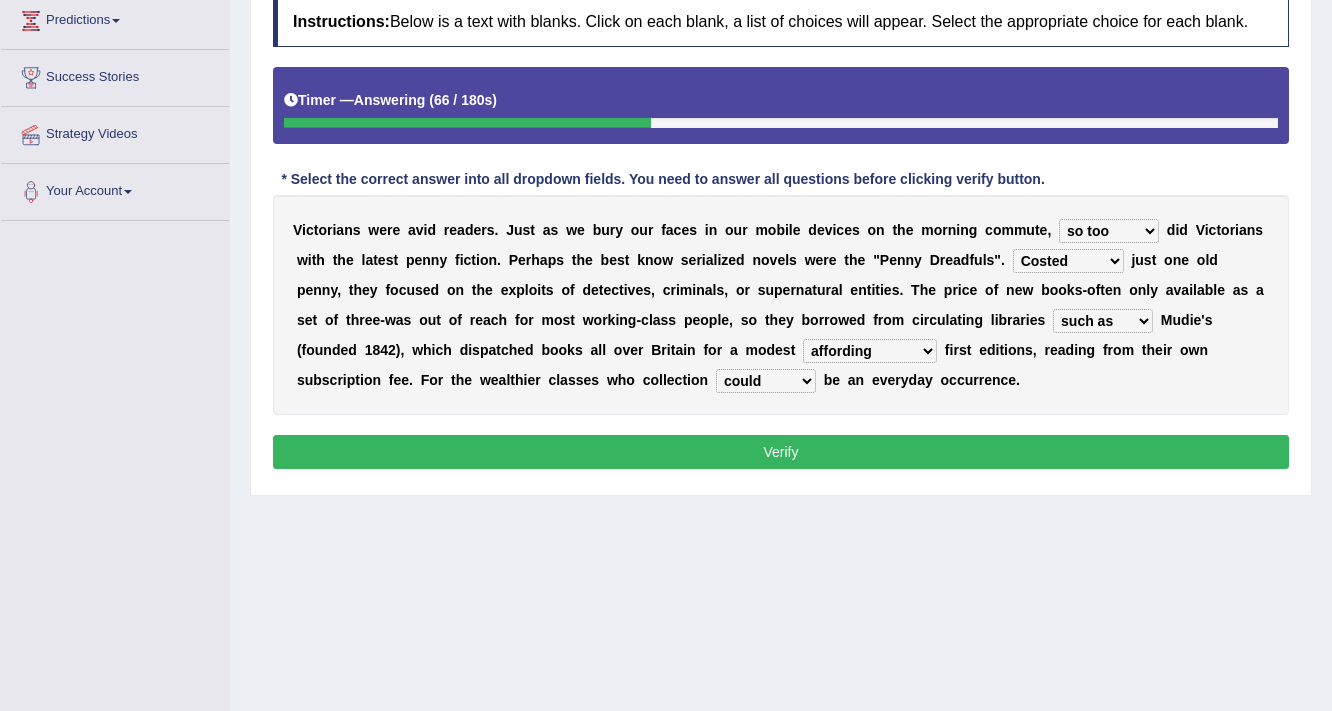 click on "could did should would" at bounding box center [766, 381] 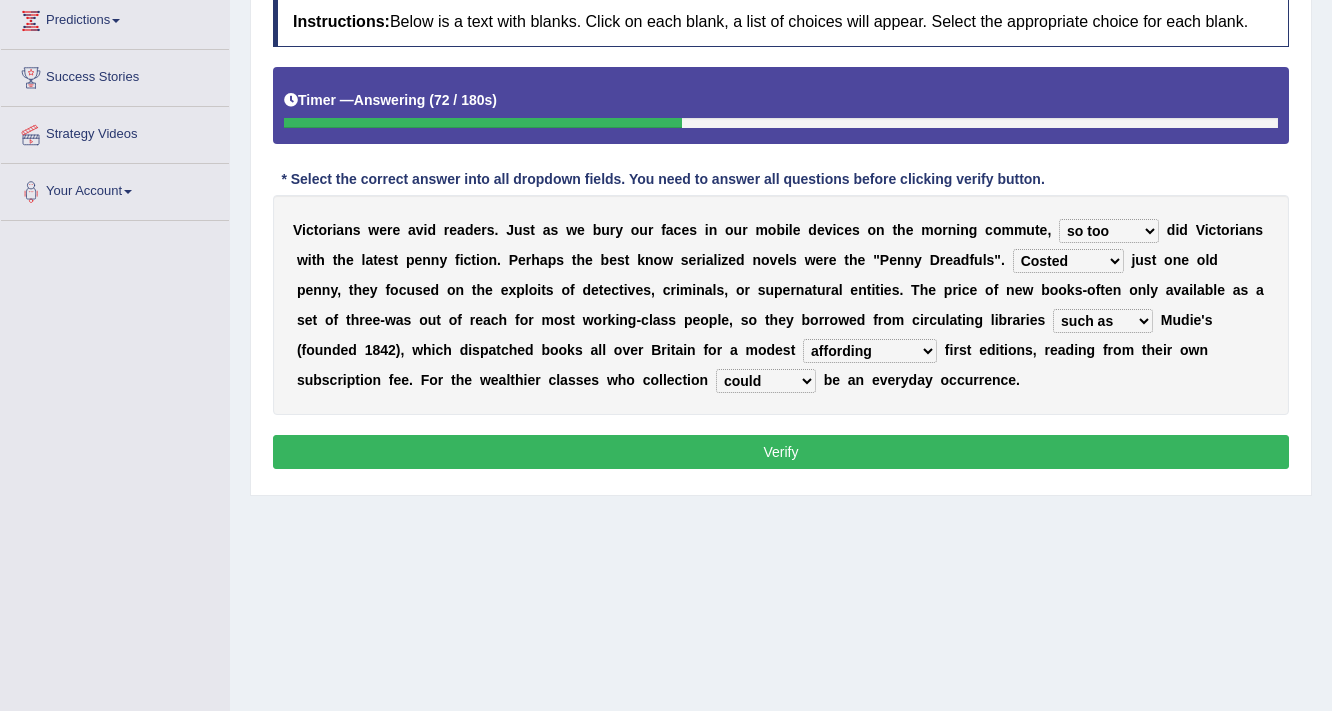 click on "Verify" at bounding box center (781, 452) 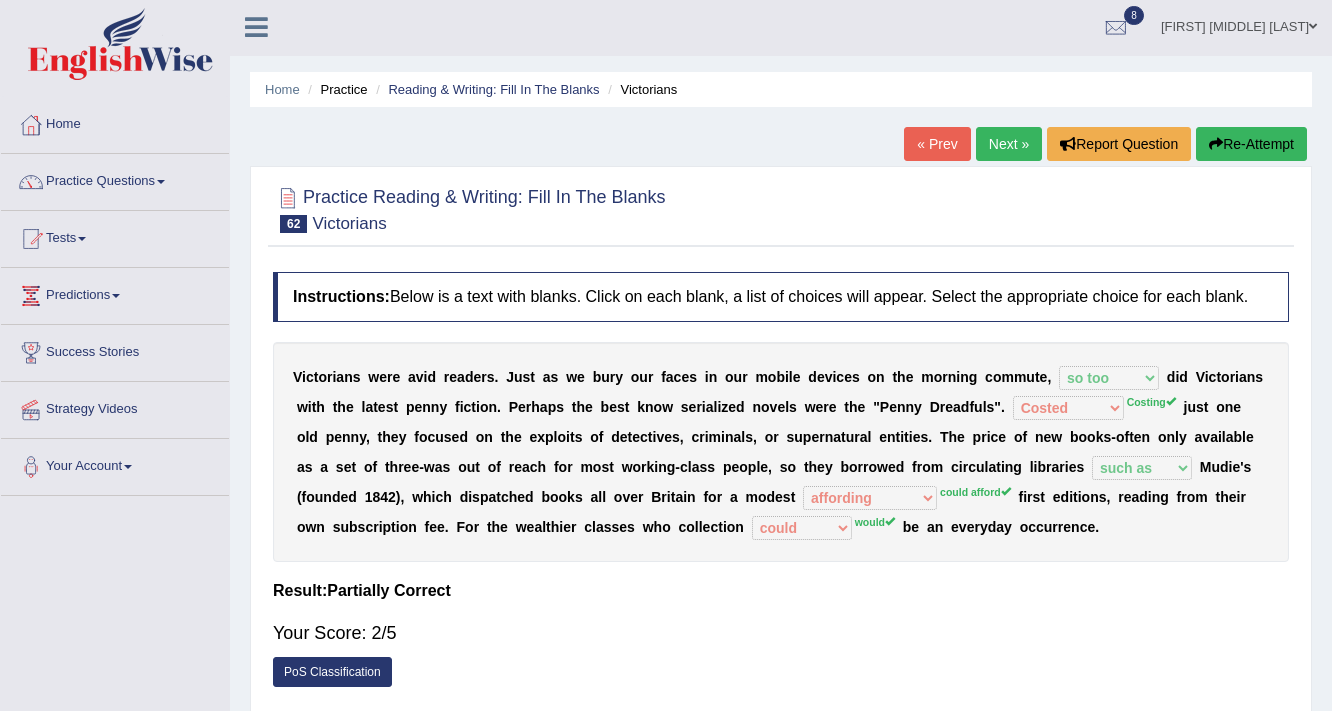 scroll, scrollTop: 0, scrollLeft: 0, axis: both 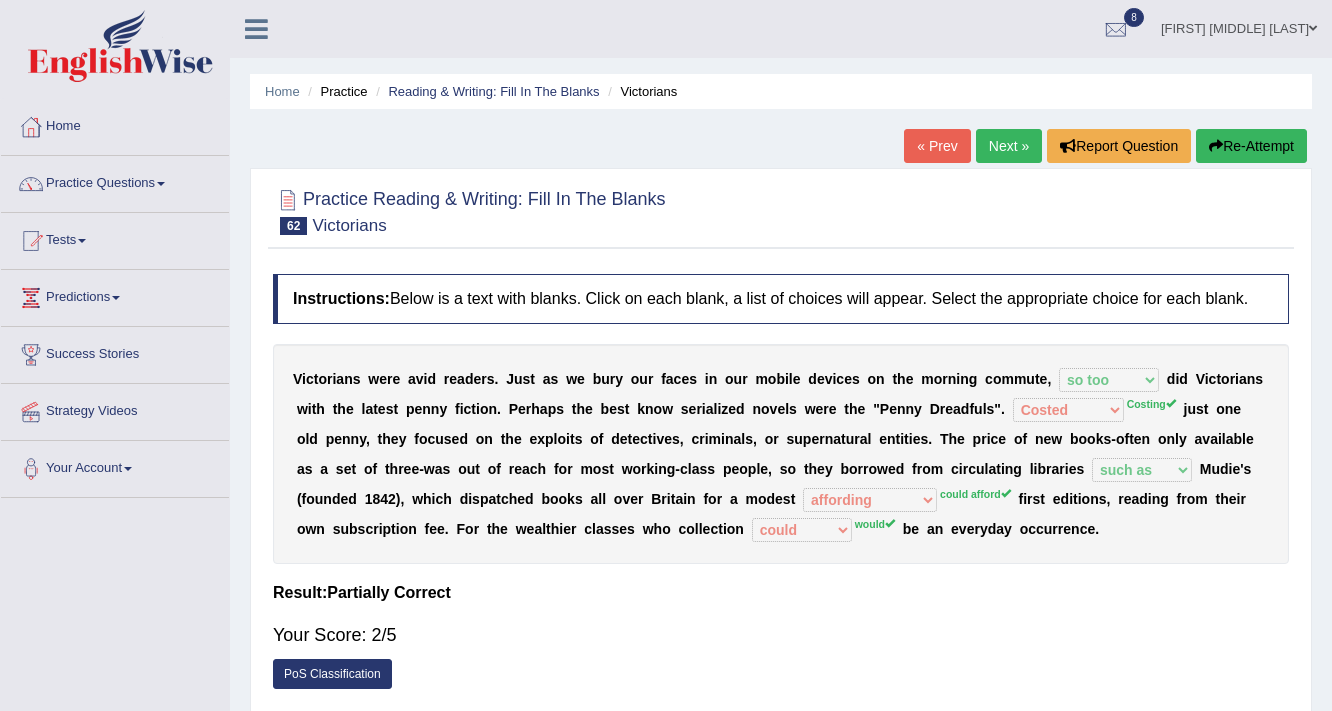 click on "Next »" at bounding box center [1009, 146] 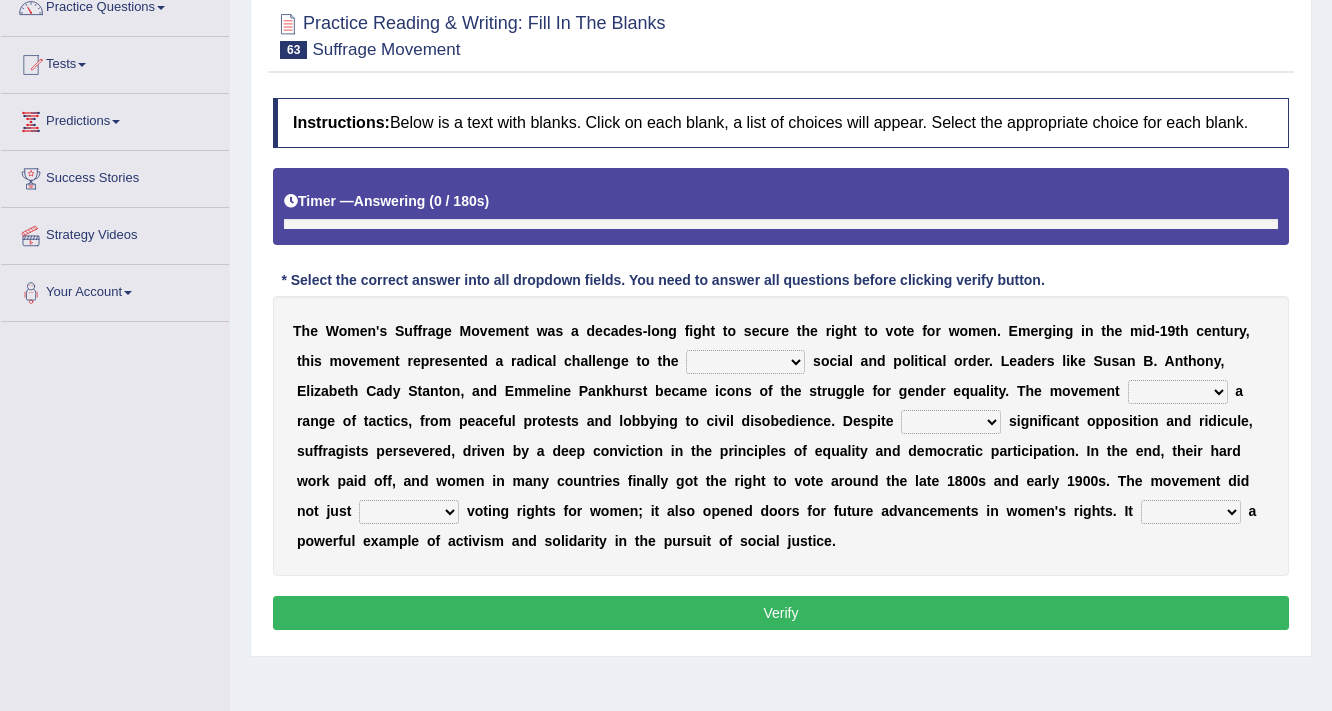 scroll, scrollTop: 176, scrollLeft: 0, axis: vertical 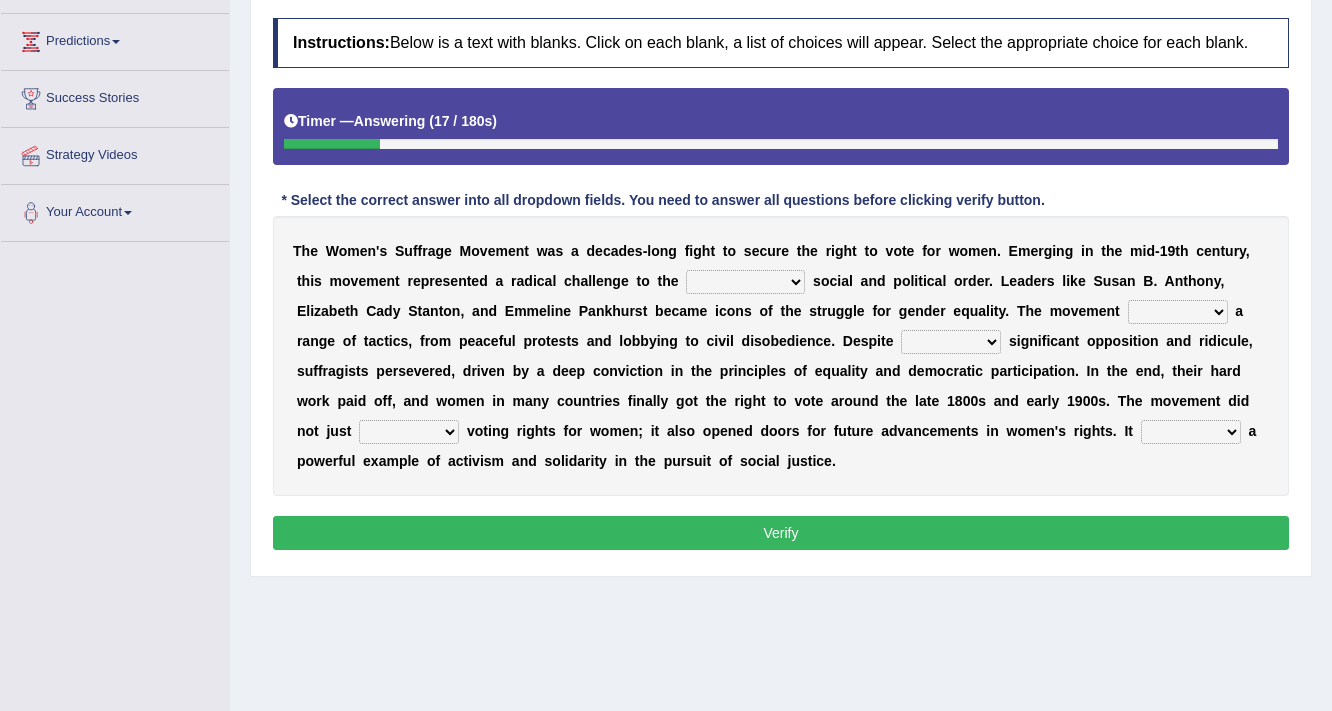 click on "technological existing considerable obligatory" at bounding box center (745, 282) 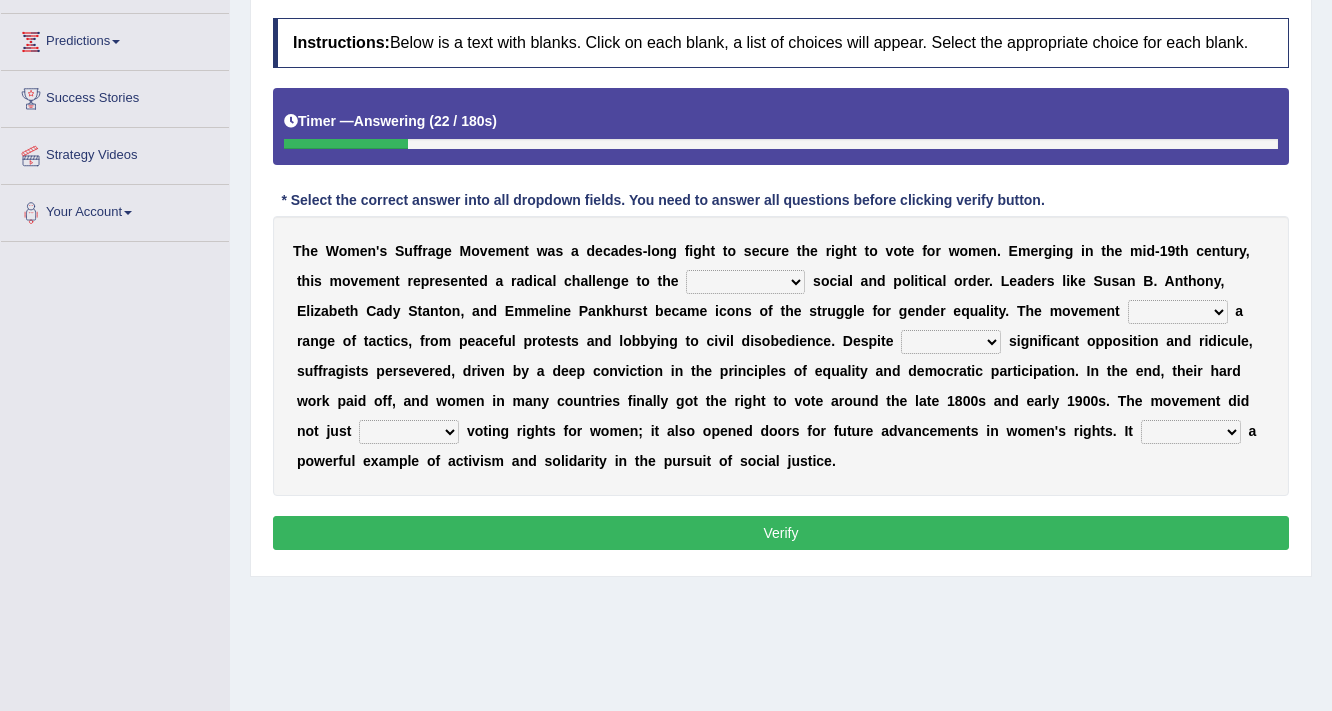 select on "existing" 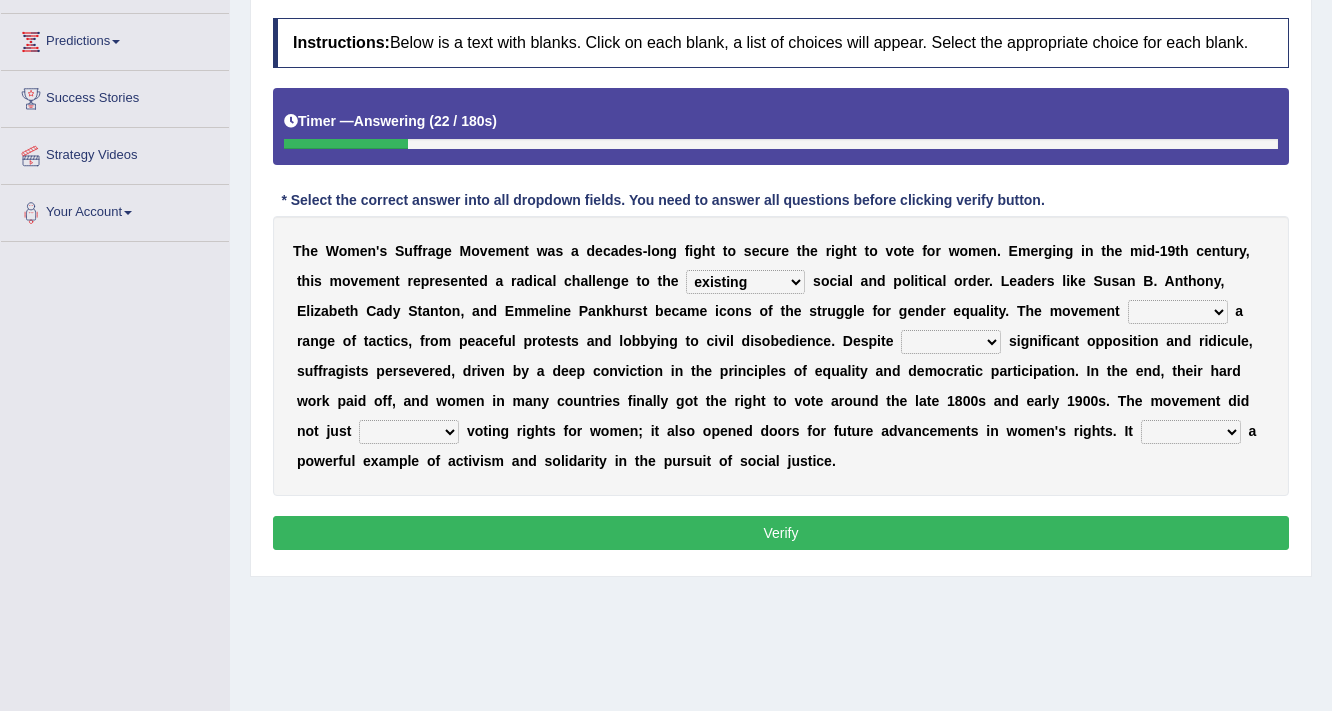 click on "technological existing considerable obligatory" at bounding box center [745, 282] 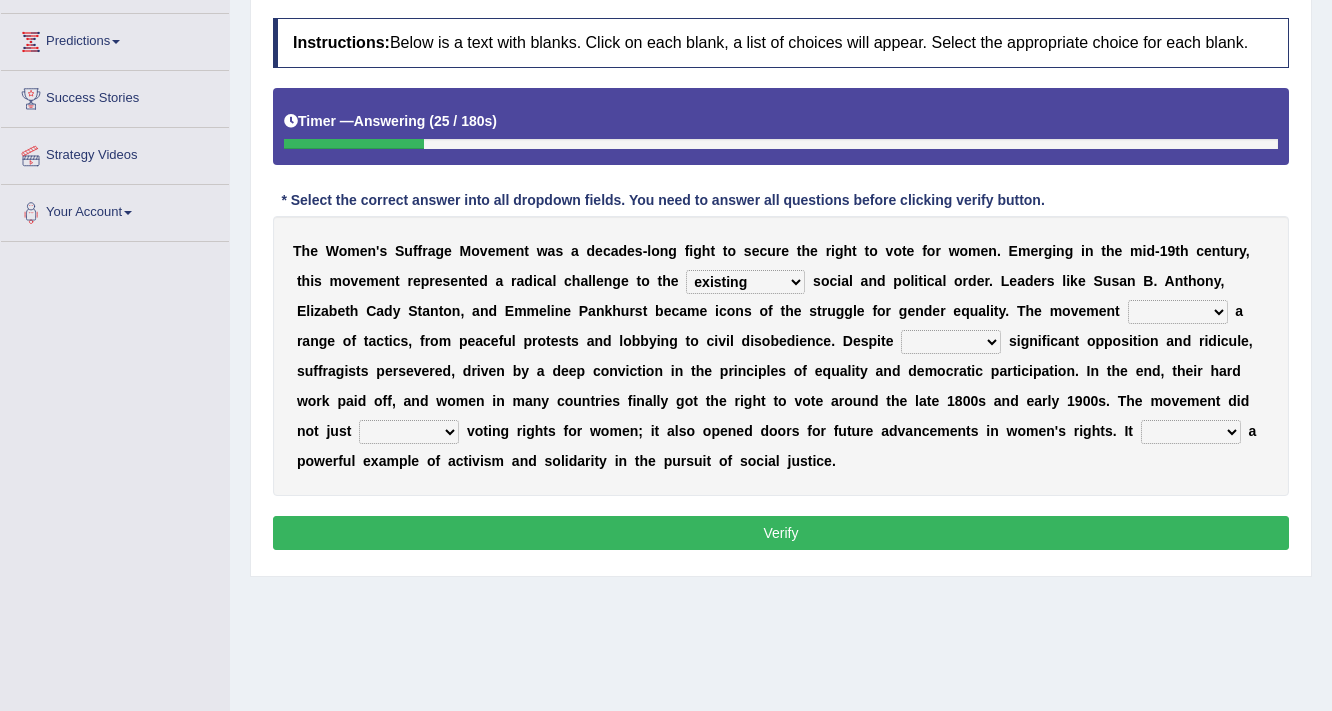 click on "technological existing considerable obligatory" at bounding box center (745, 282) 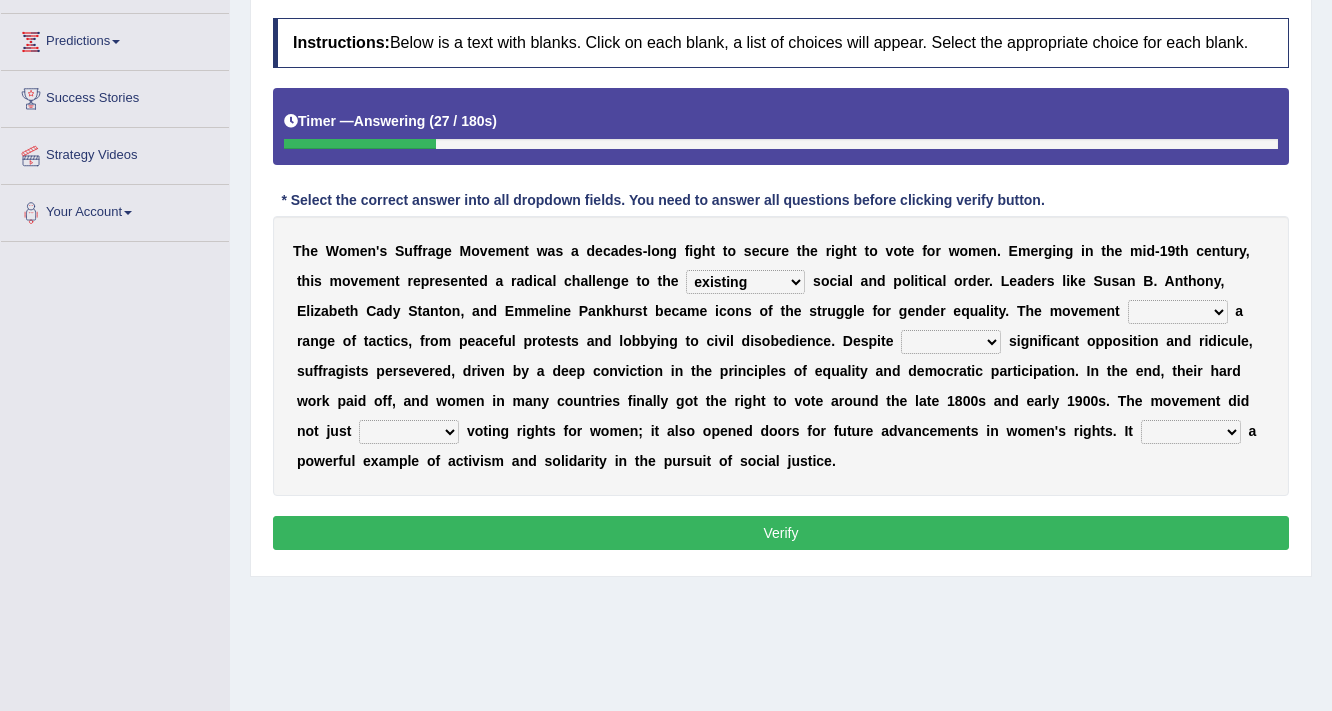 click on "o" at bounding box center [627, 341] 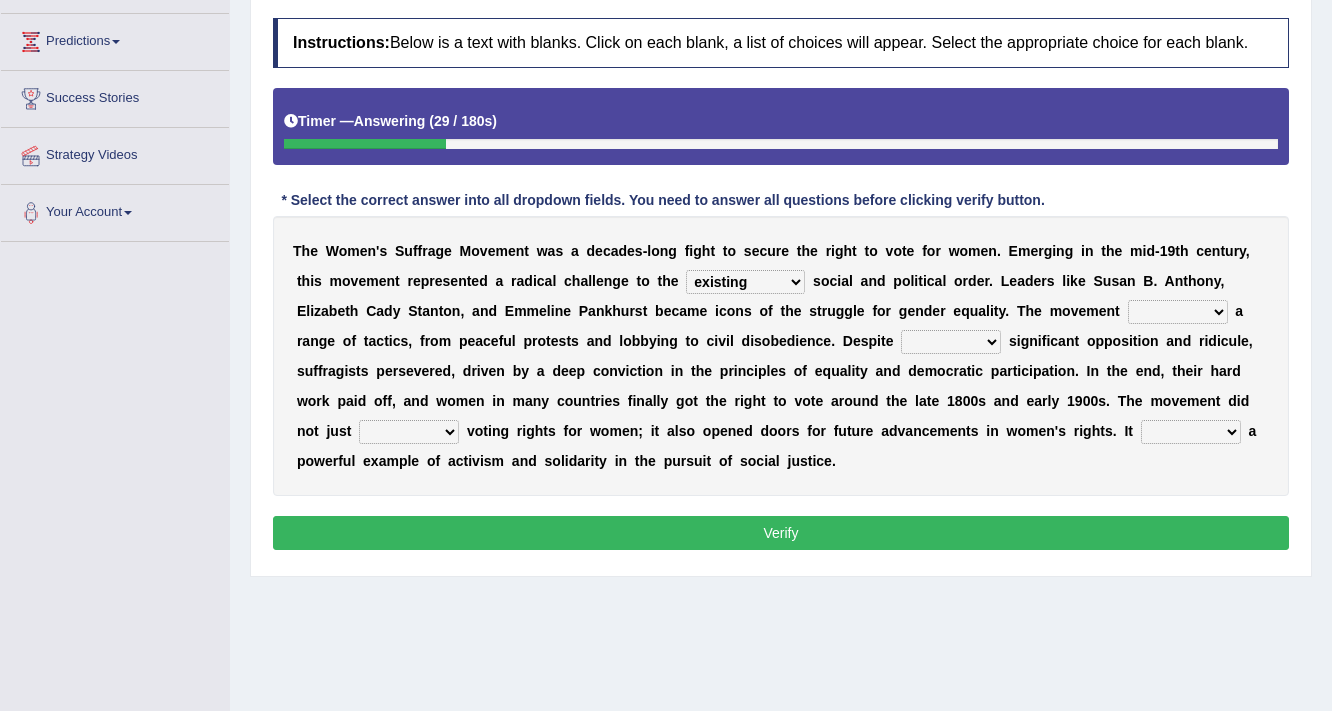 click on "halted invited utilized observed" at bounding box center [1178, 312] 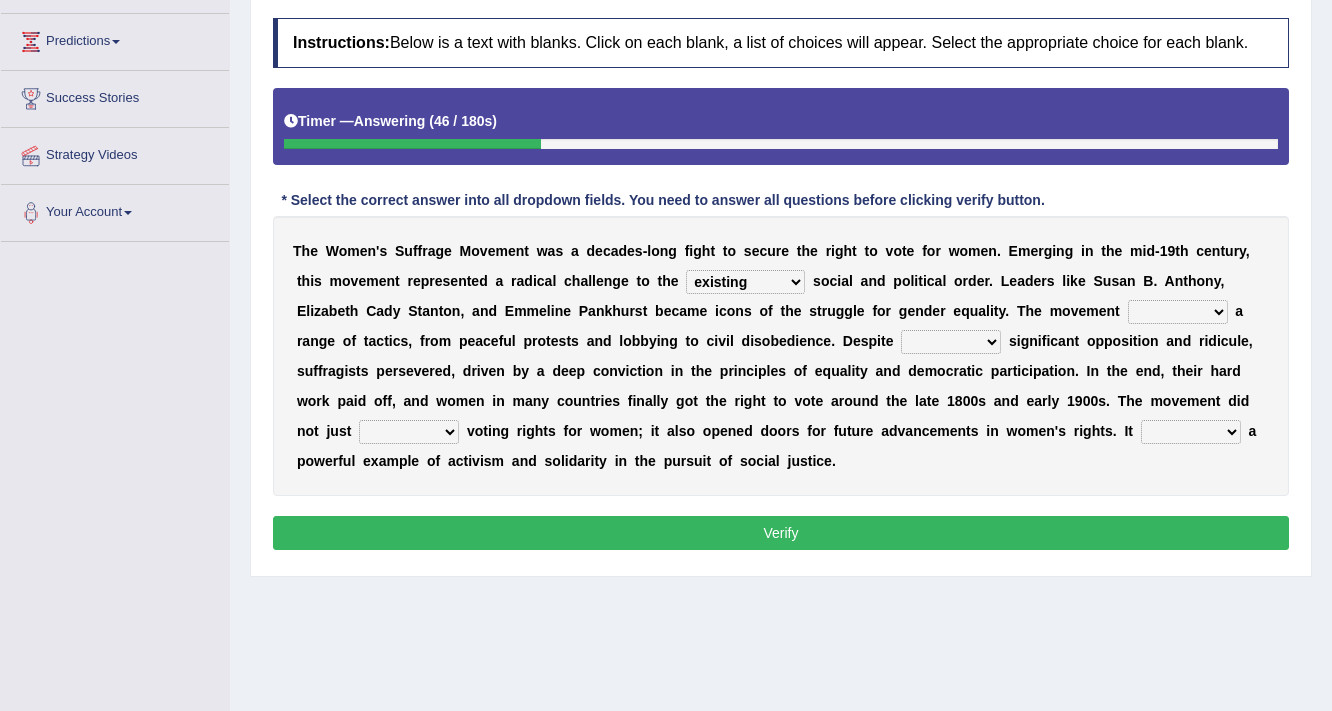 select on "observed" 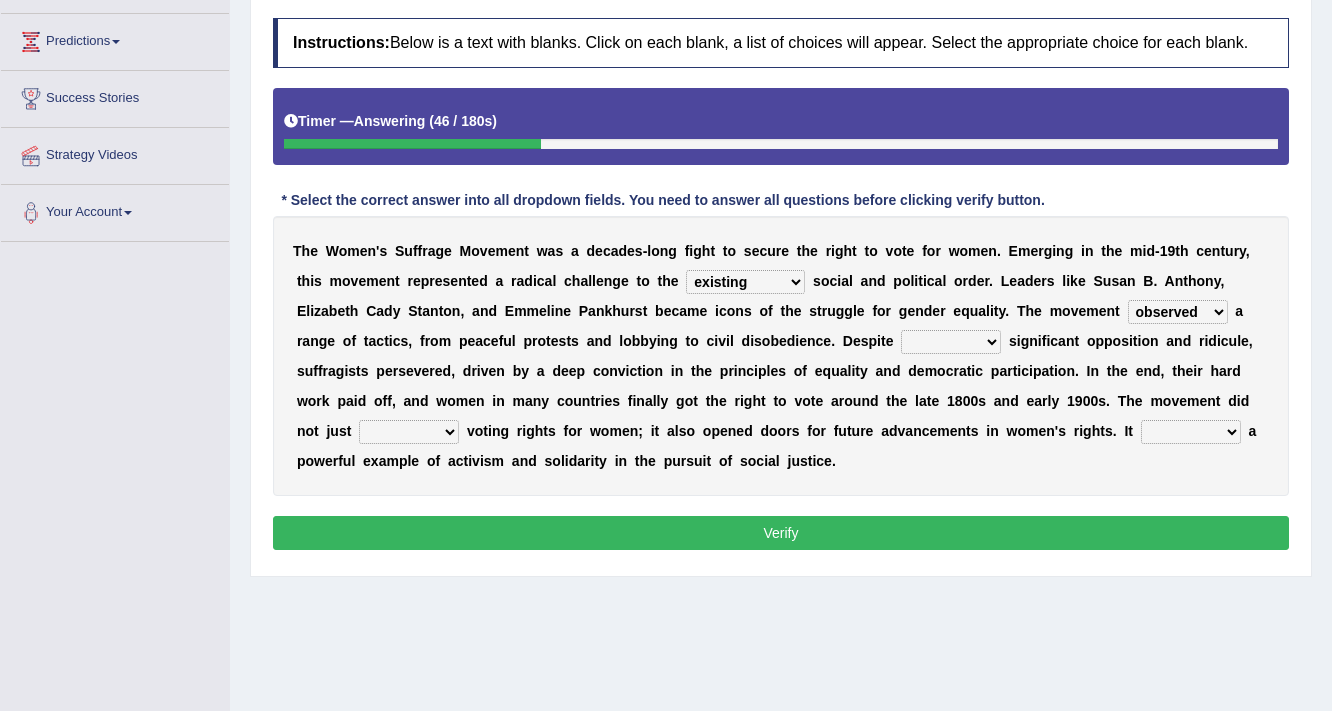 click on "halted invited utilized observed" at bounding box center (1178, 312) 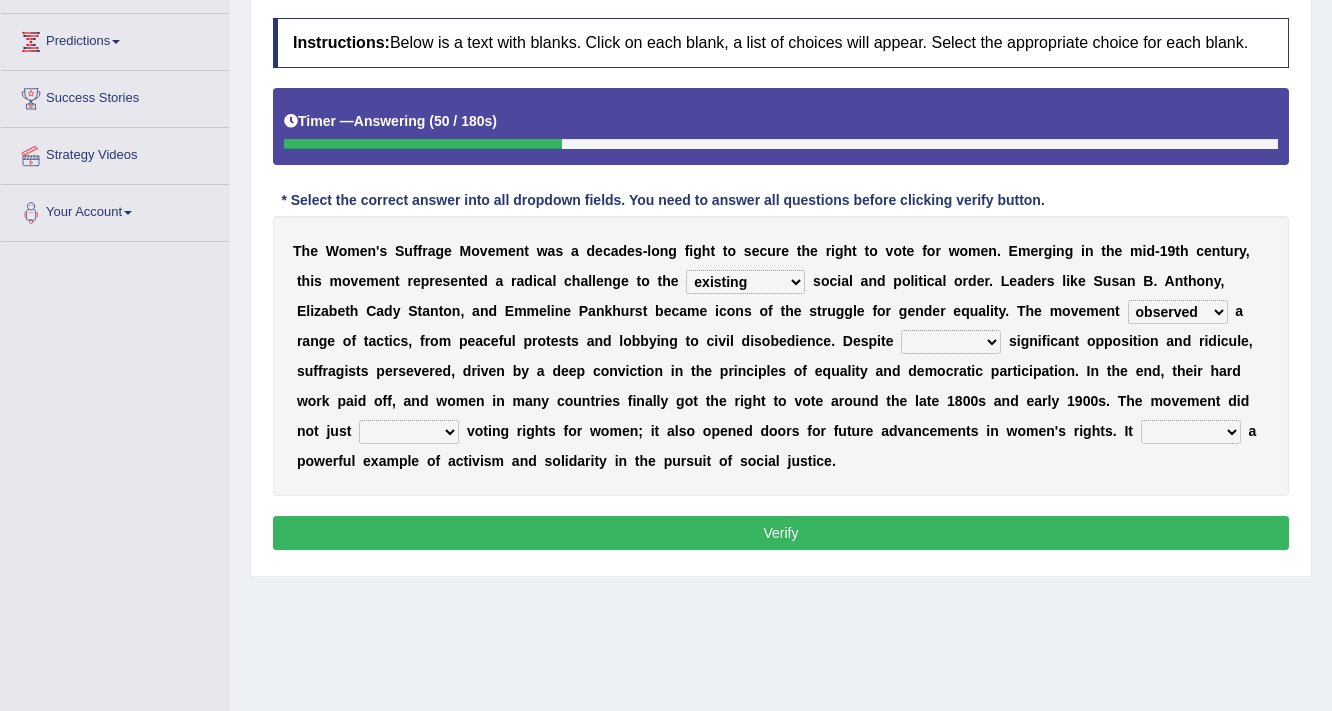 click on "that faced facing of facing they faced" at bounding box center [951, 342] 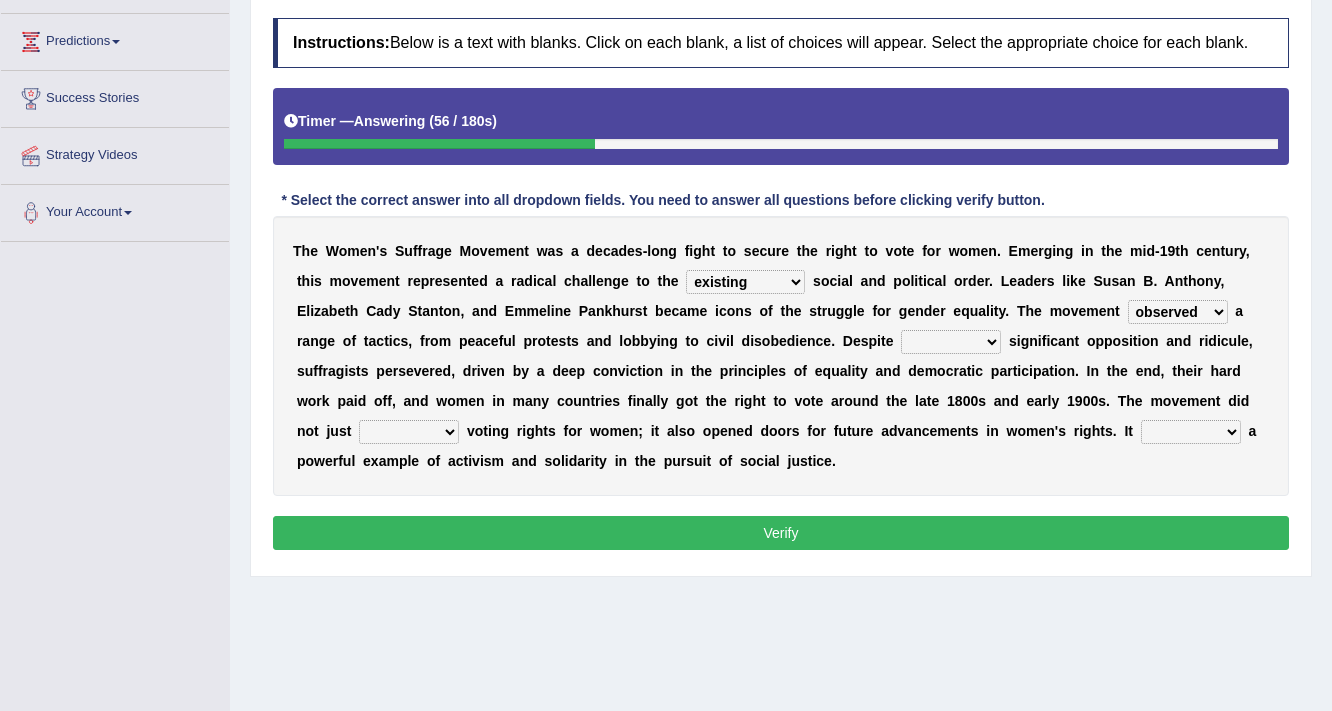 select on "facing" 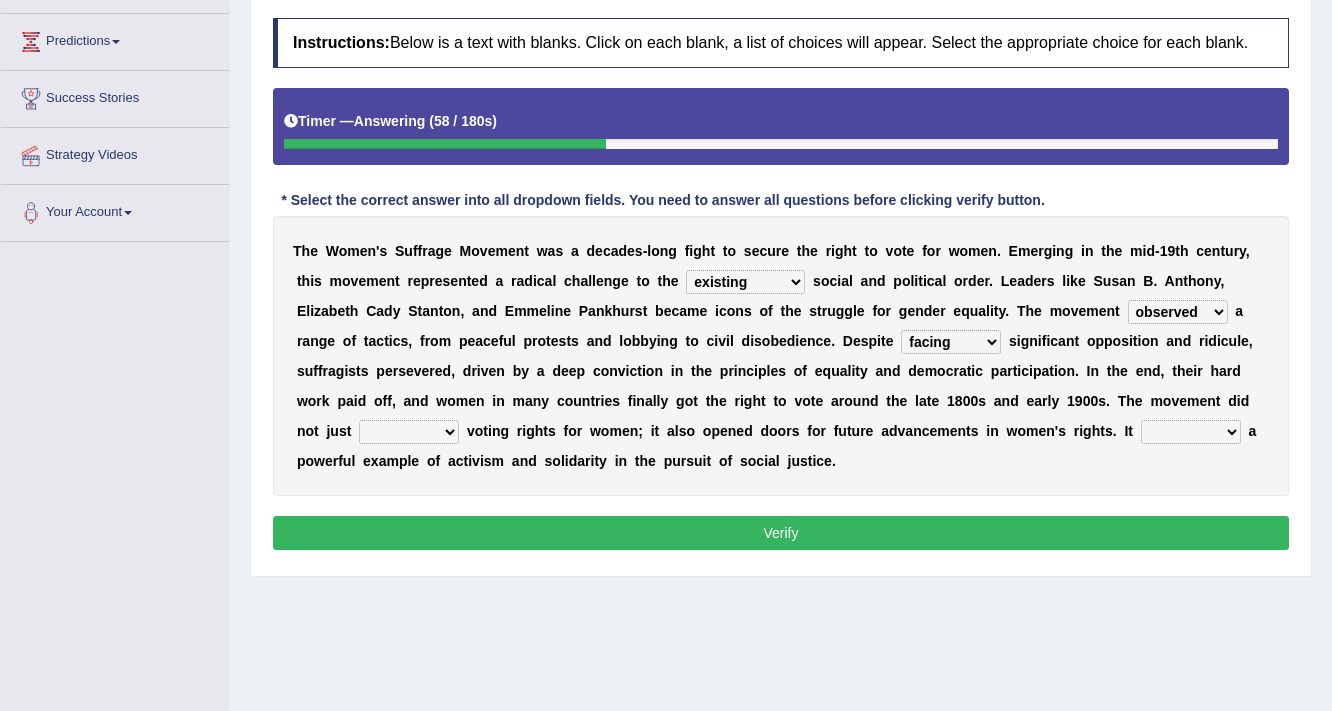 click on "fold fund exploit secure" at bounding box center [409, 432] 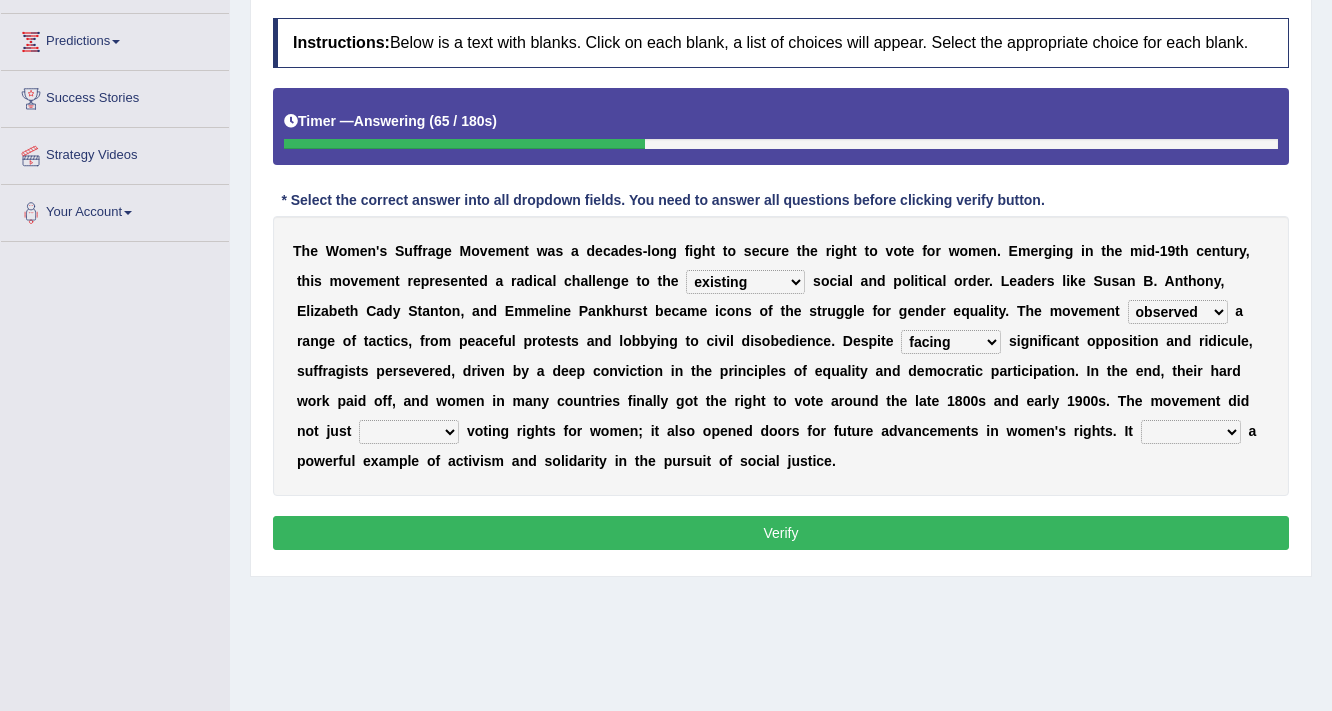 select on "exploit" 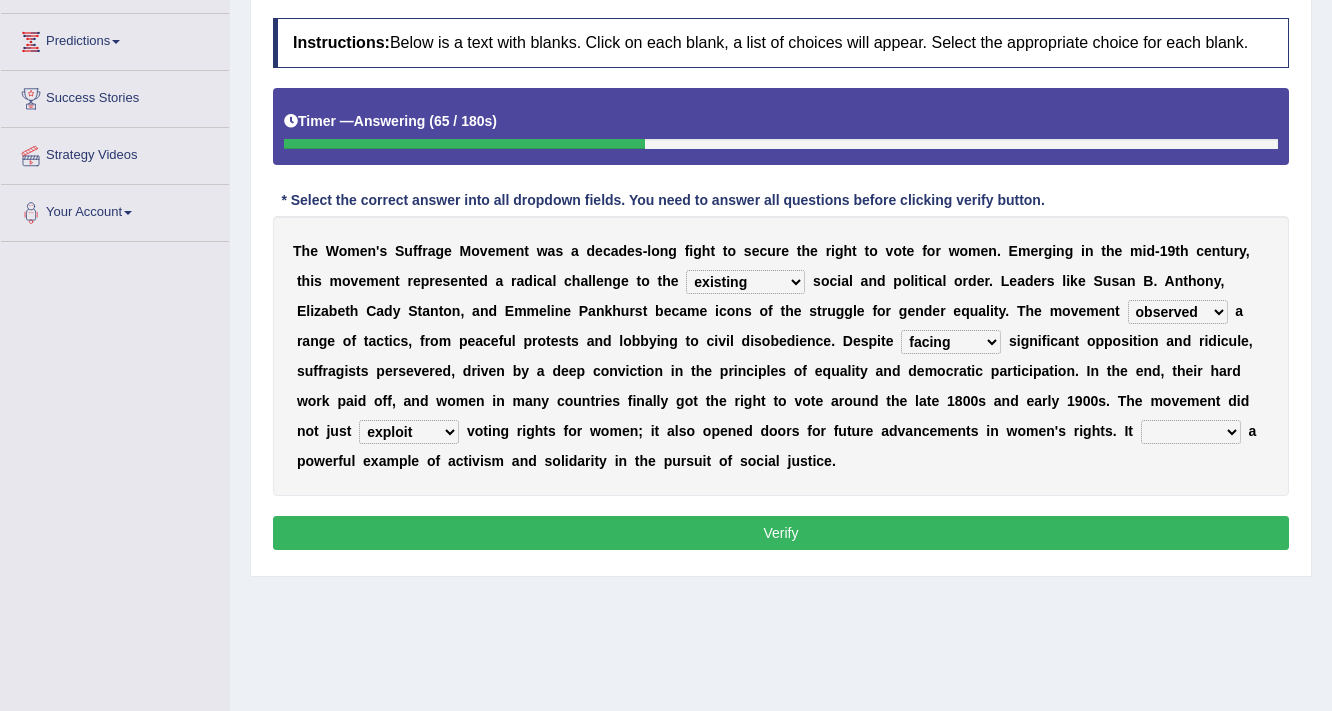 click on "fold fund exploit secure" at bounding box center [409, 432] 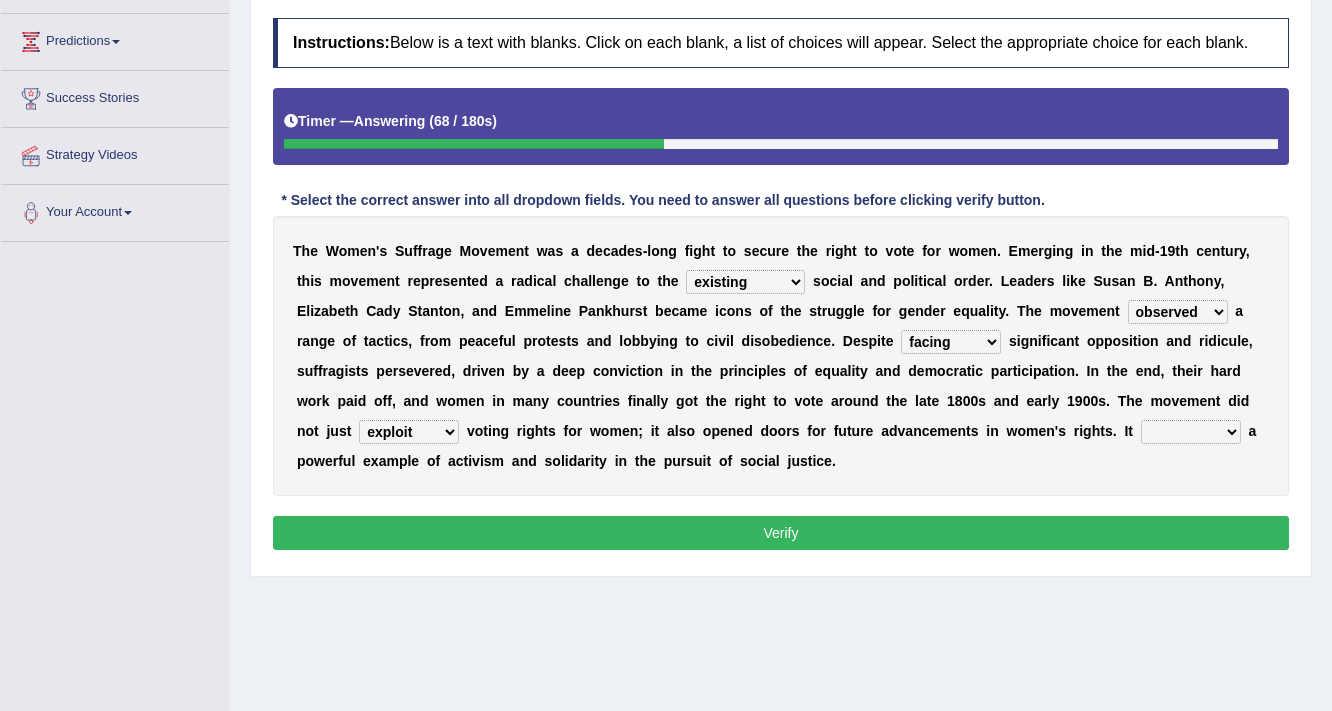 click on "keeps covers charges remains" at bounding box center (1191, 432) 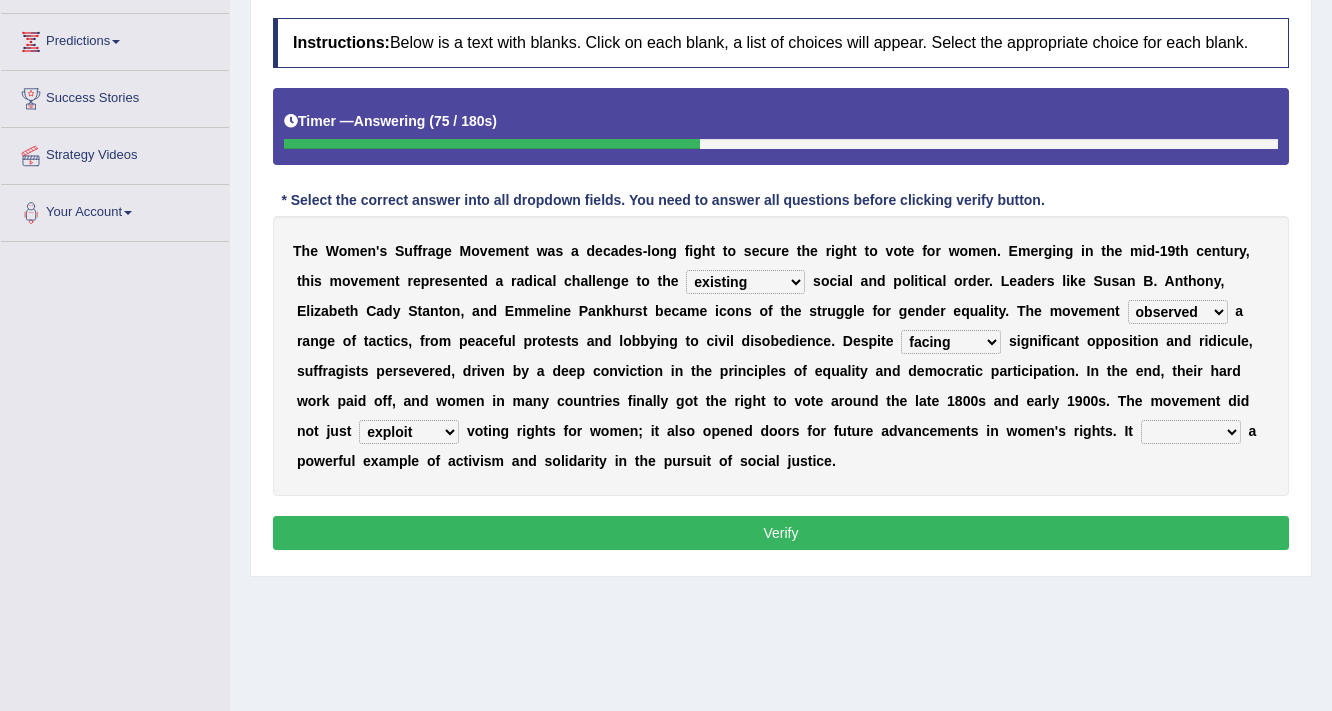 select on "remains" 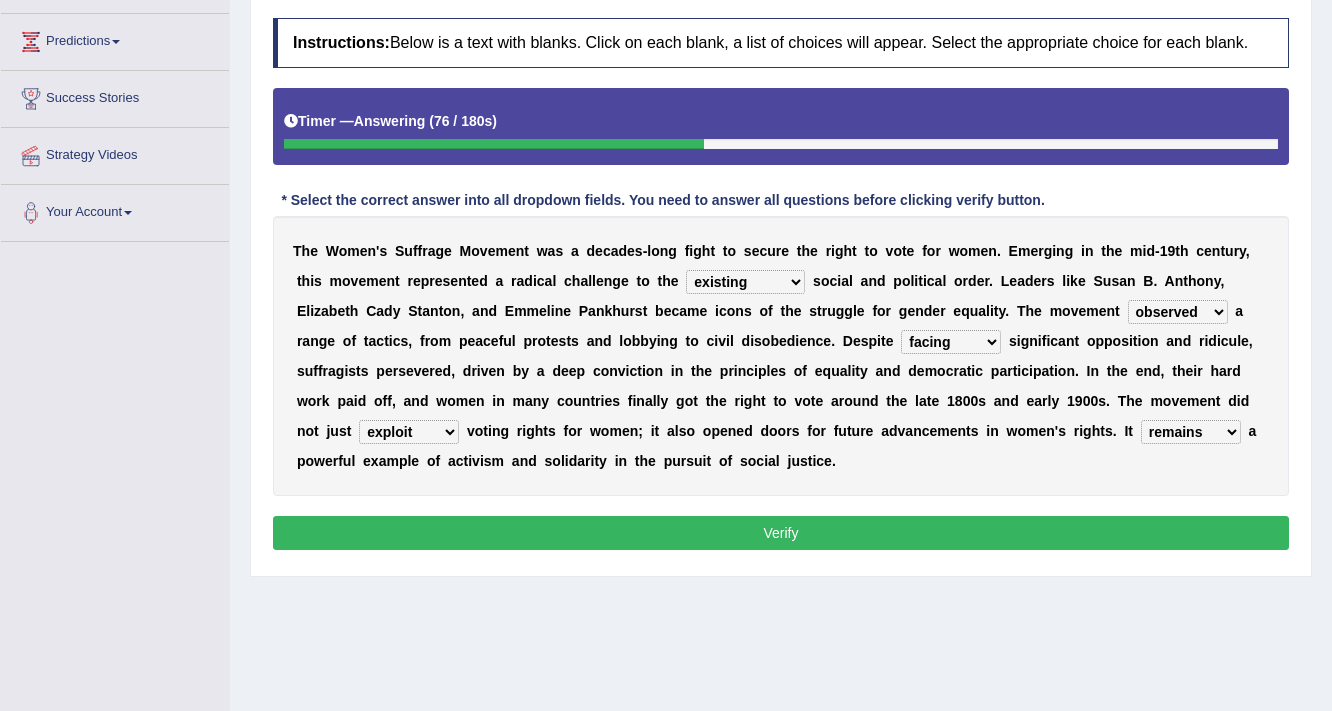 click on "Verify" at bounding box center (781, 533) 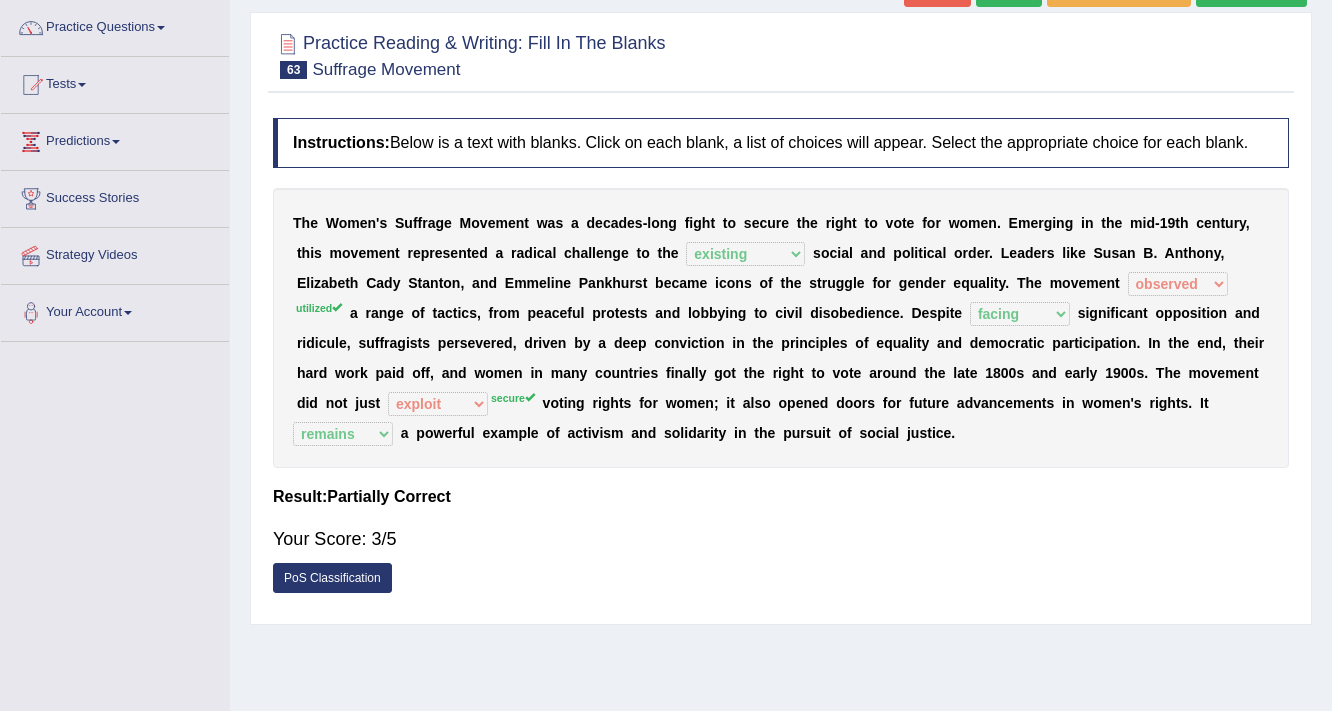 scroll, scrollTop: 96, scrollLeft: 0, axis: vertical 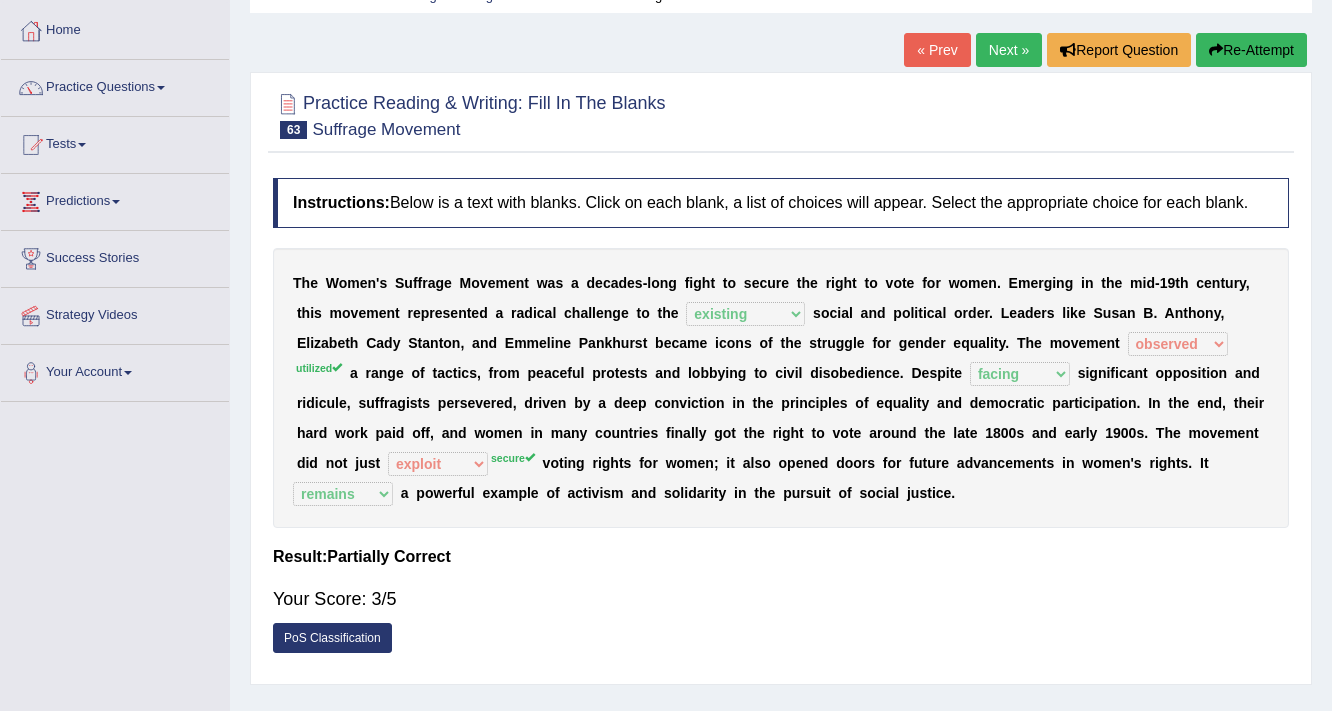 click on "Next »" at bounding box center [1009, 50] 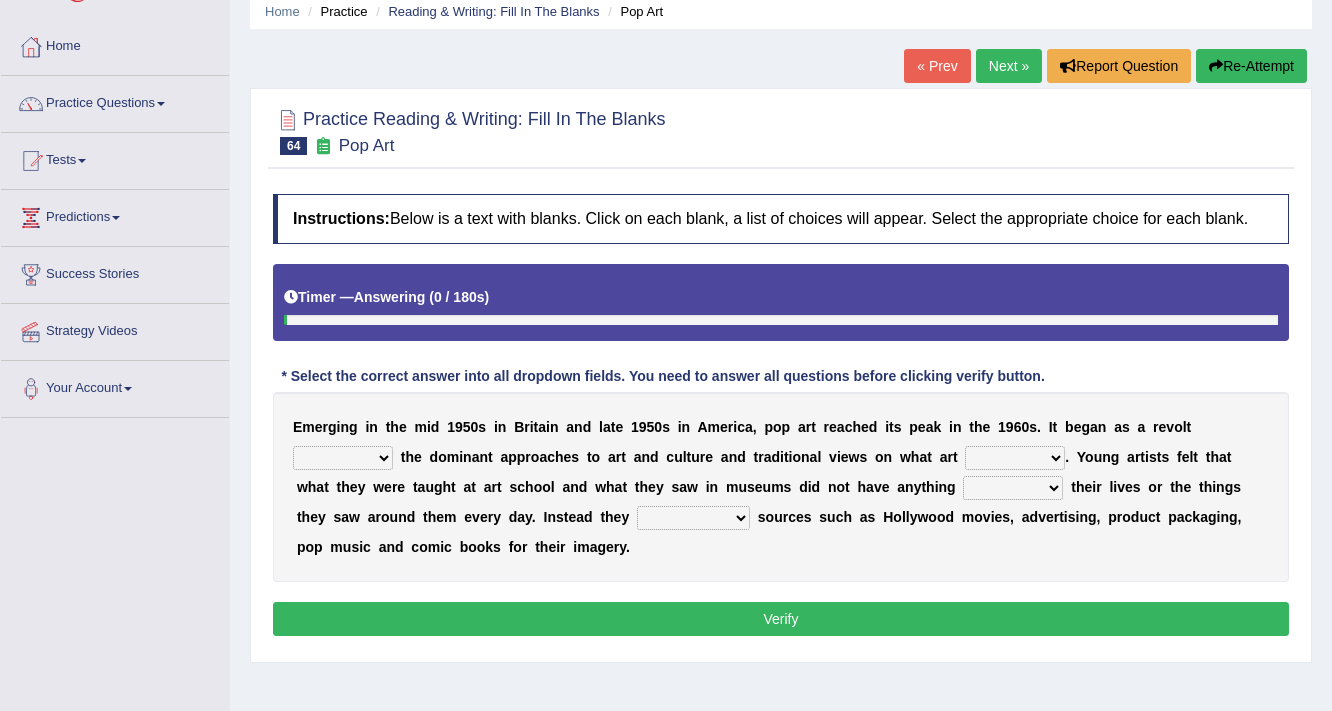 scroll, scrollTop: 80, scrollLeft: 0, axis: vertical 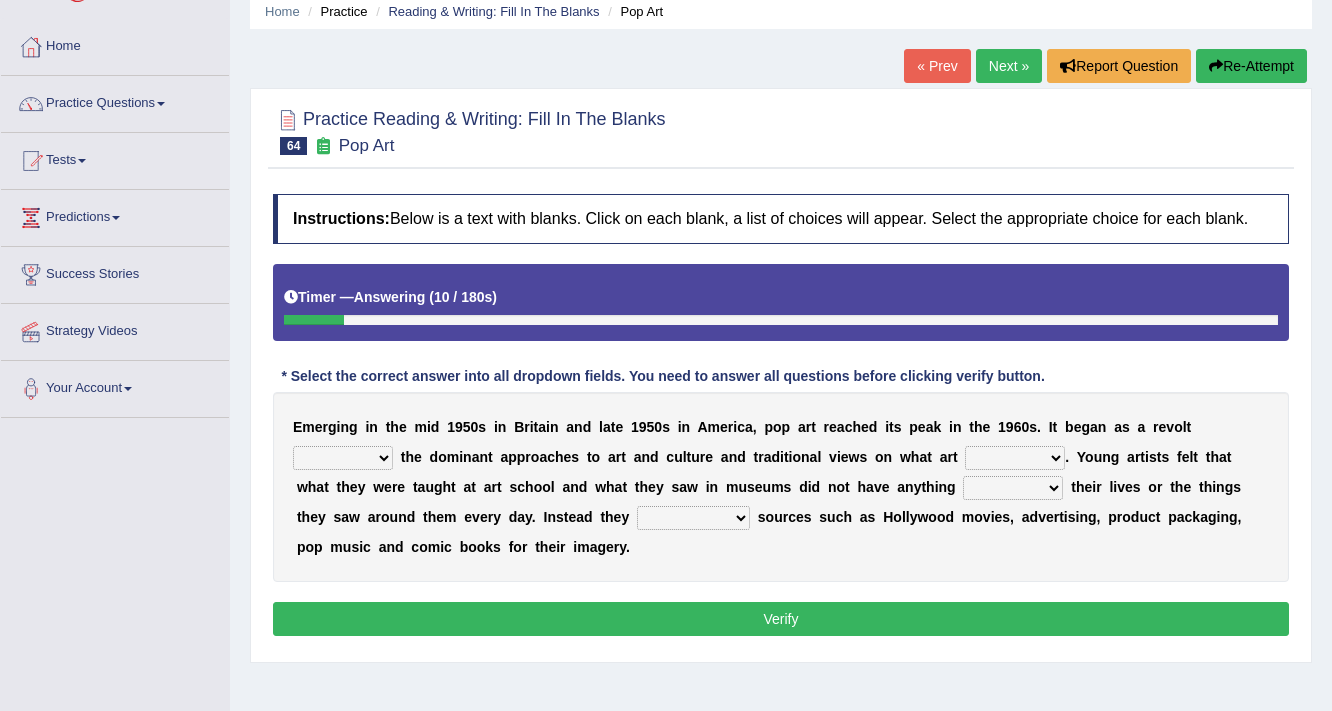 click on "against along with within" at bounding box center (343, 458) 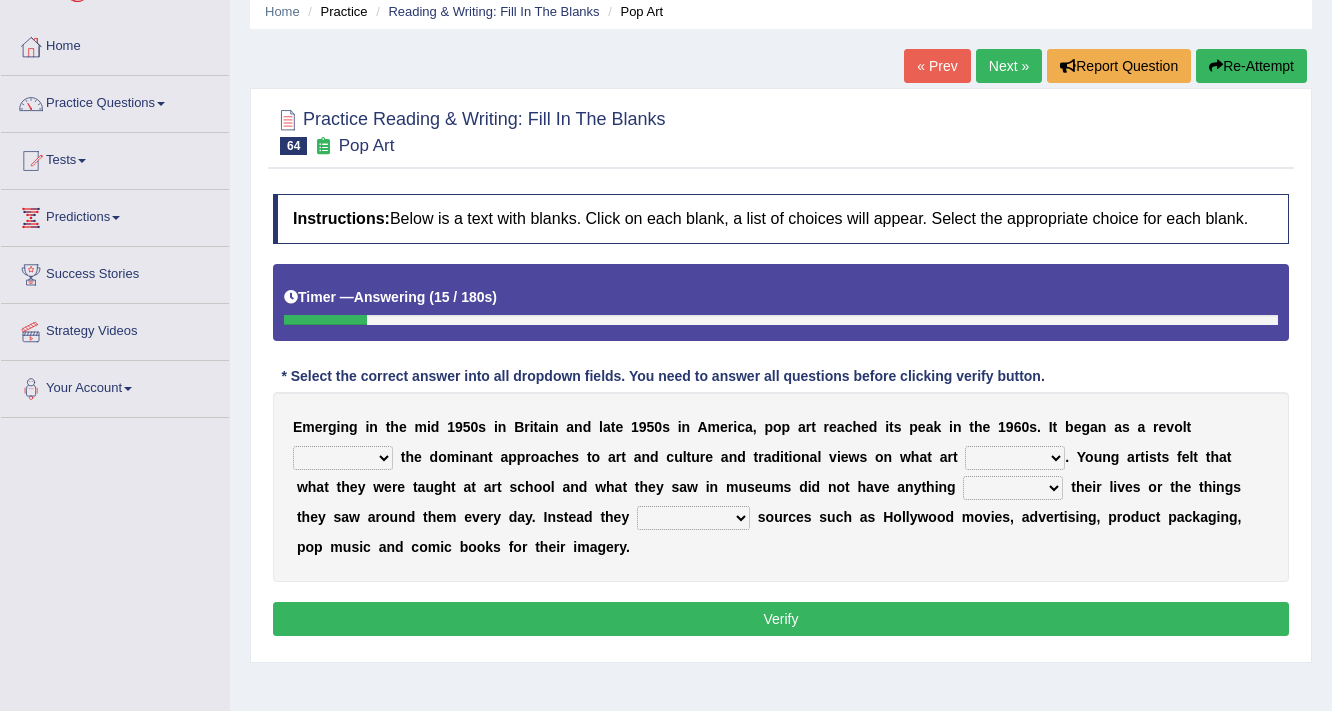 select on "against" 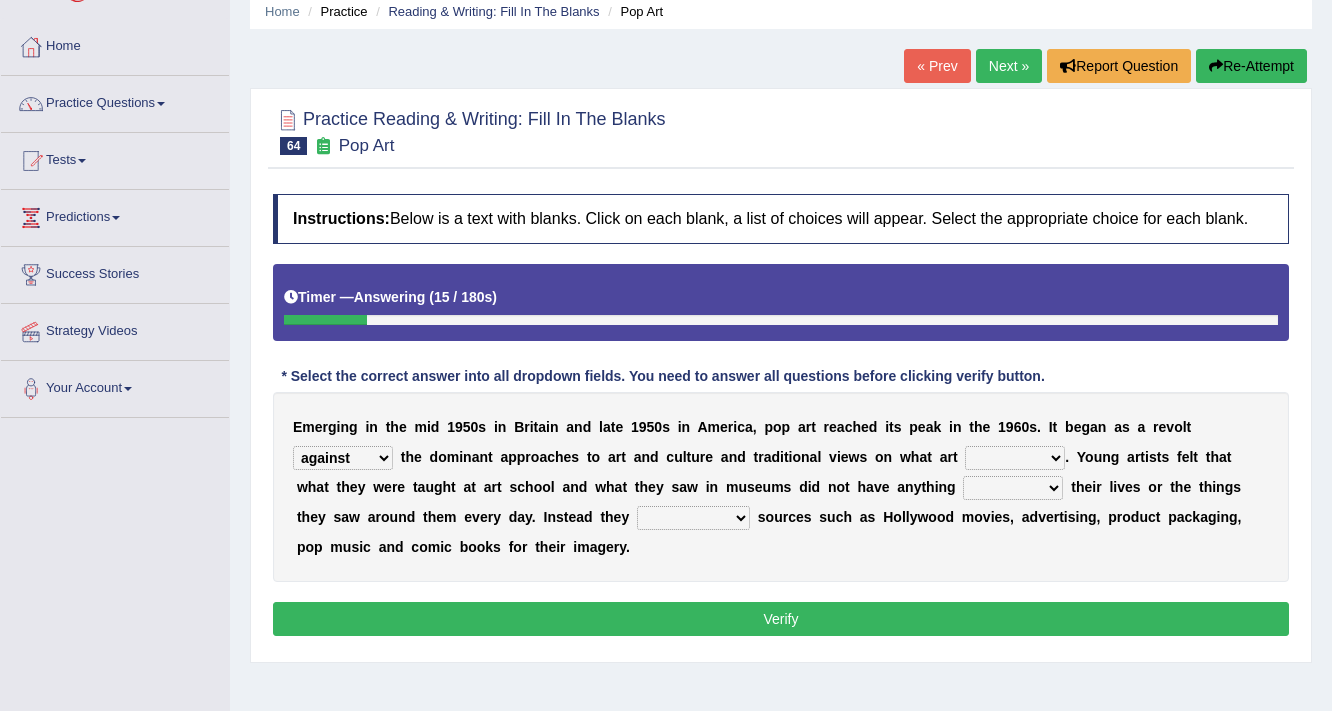 click on "against along with within" at bounding box center [343, 458] 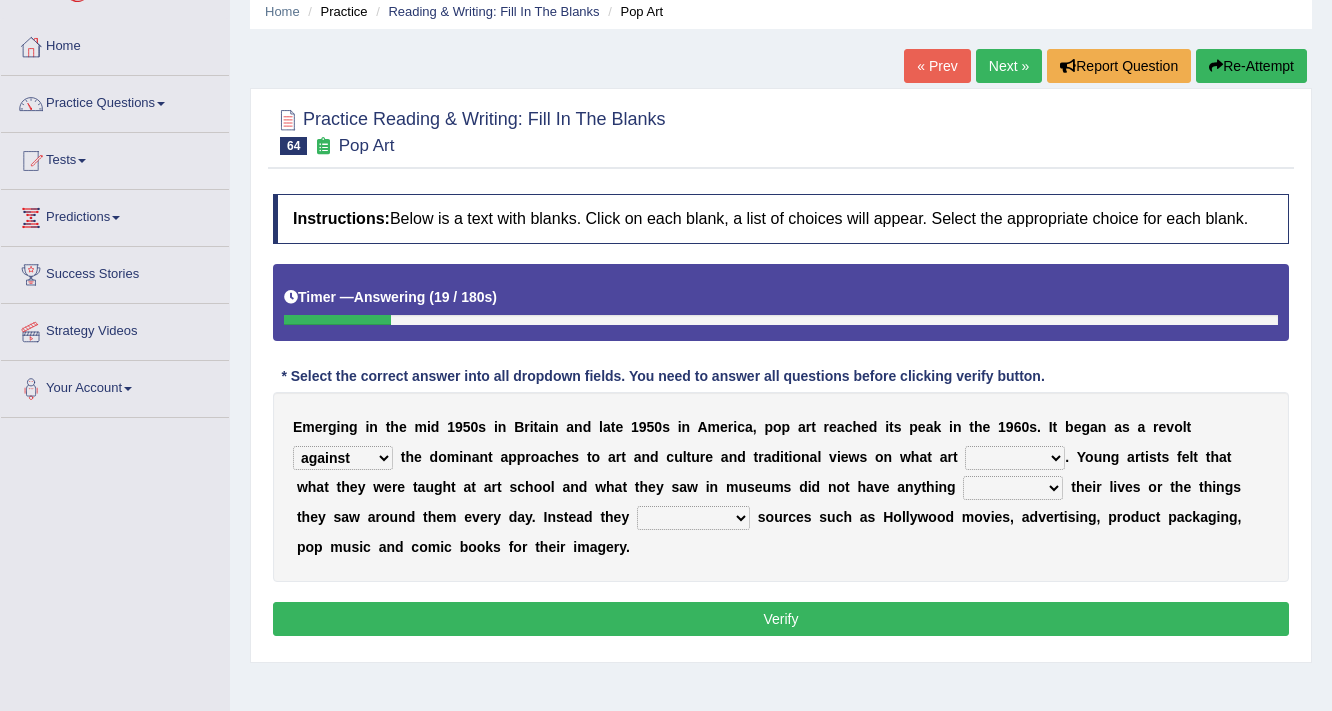 click on "be should be has been would be" at bounding box center [1015, 458] 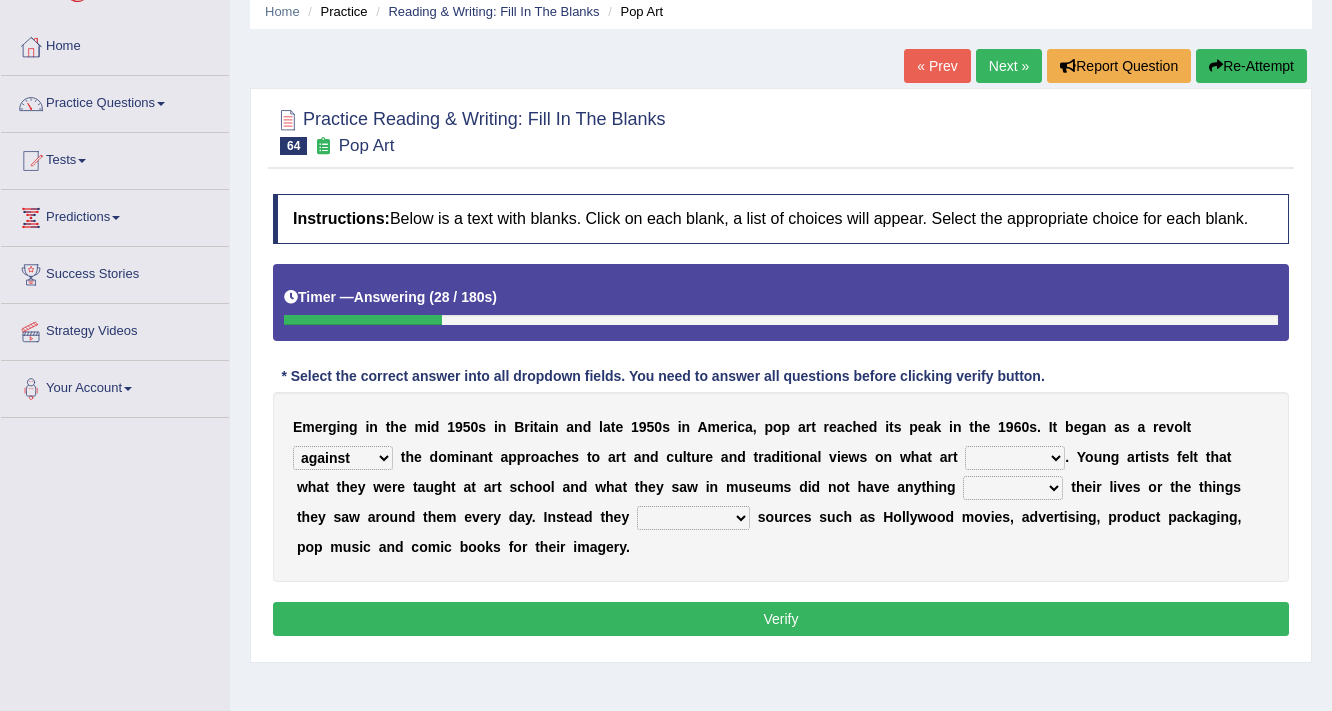 select on "be" 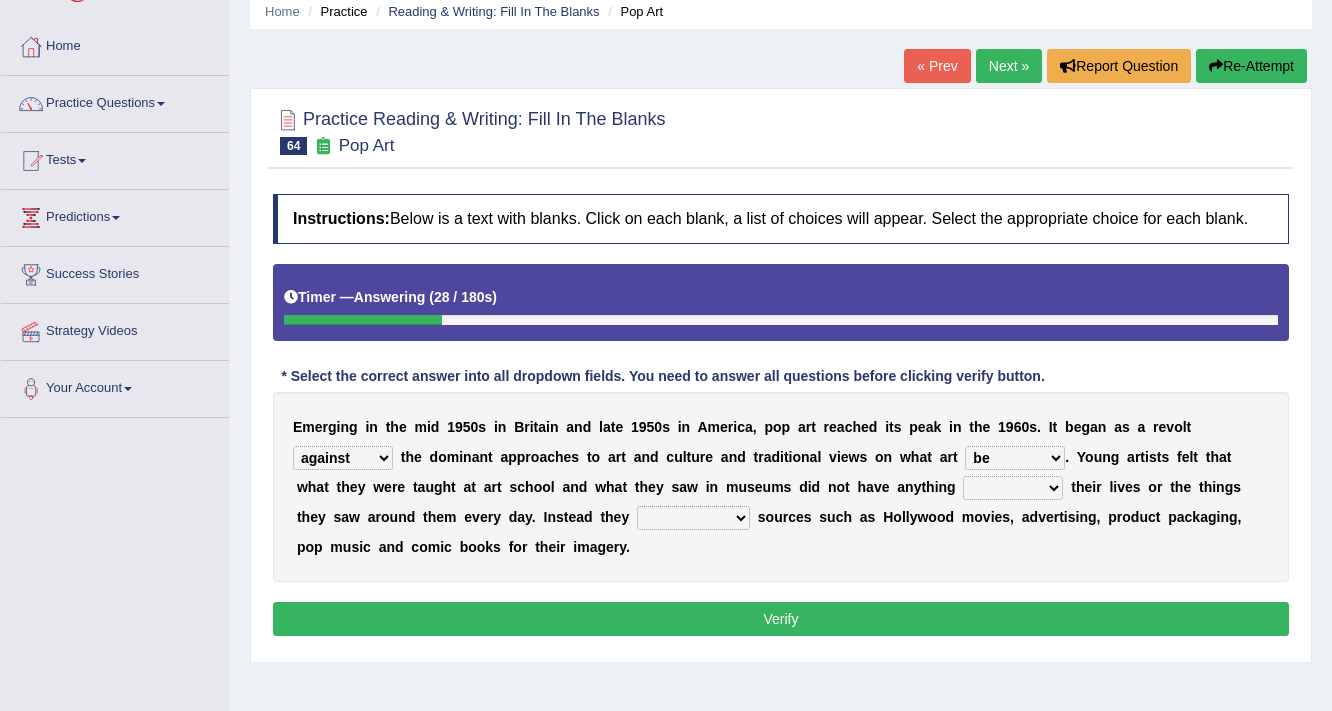 click on "be should be has been would be" at bounding box center (1015, 458) 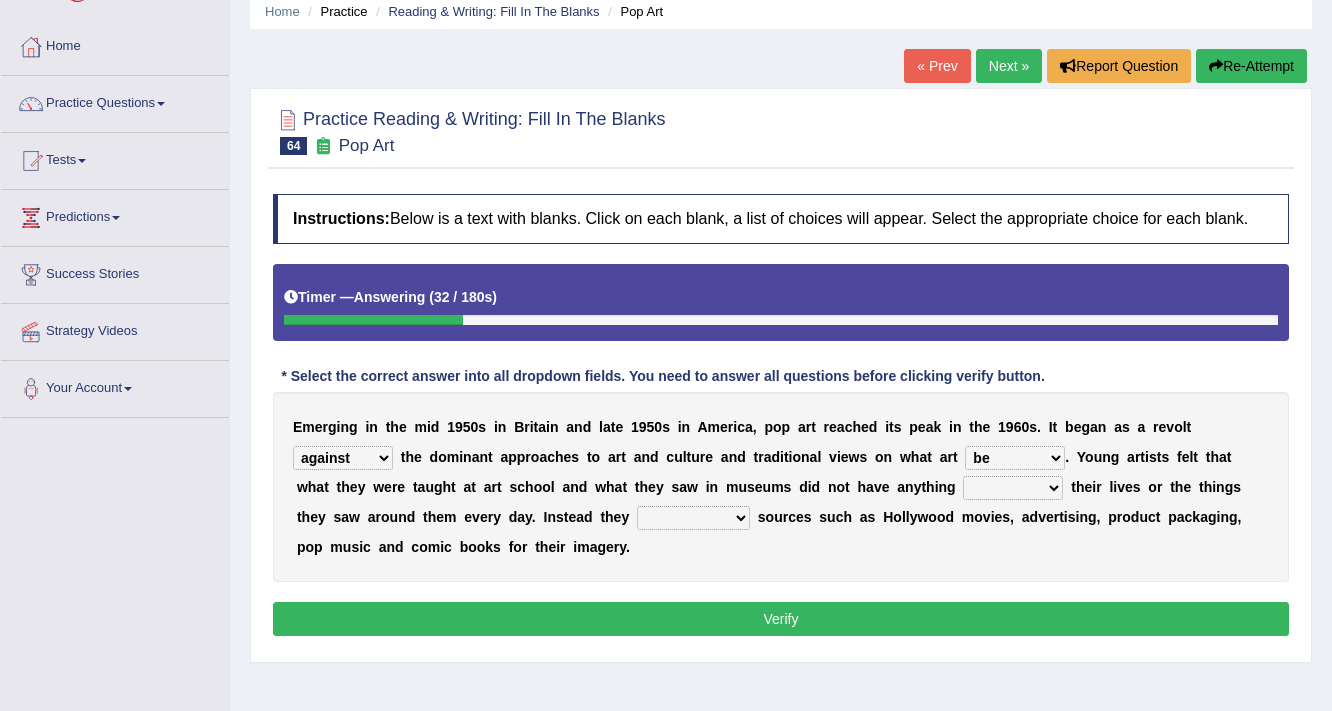 click on "doing with with to do with to do" at bounding box center (1013, 488) 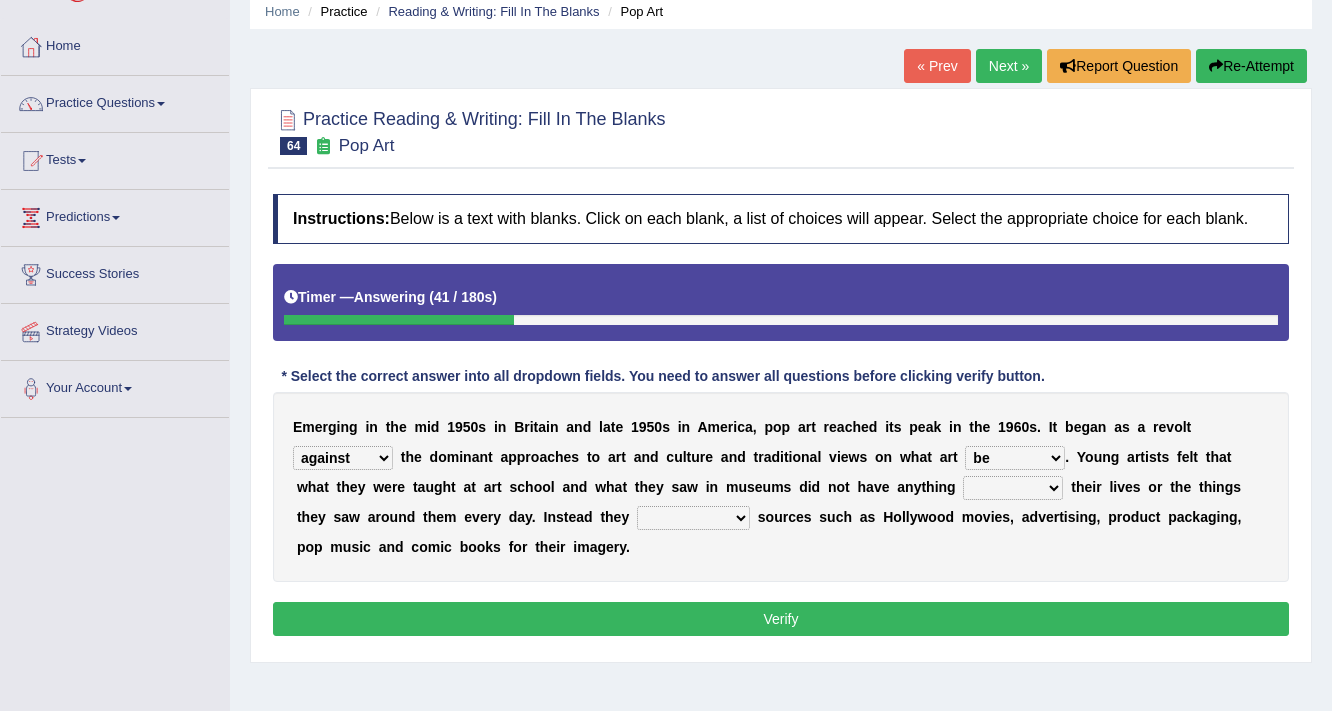 select on "to do with" 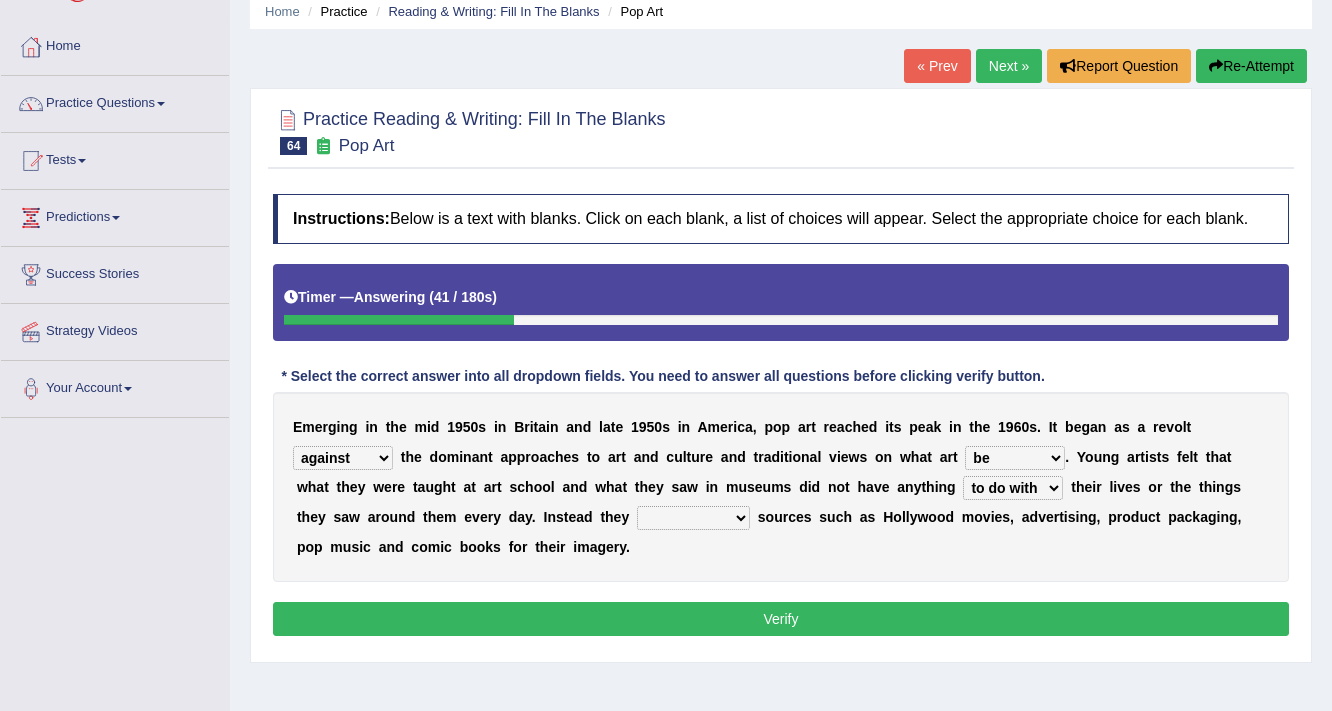click on "doing with with to do with to do" at bounding box center (1013, 488) 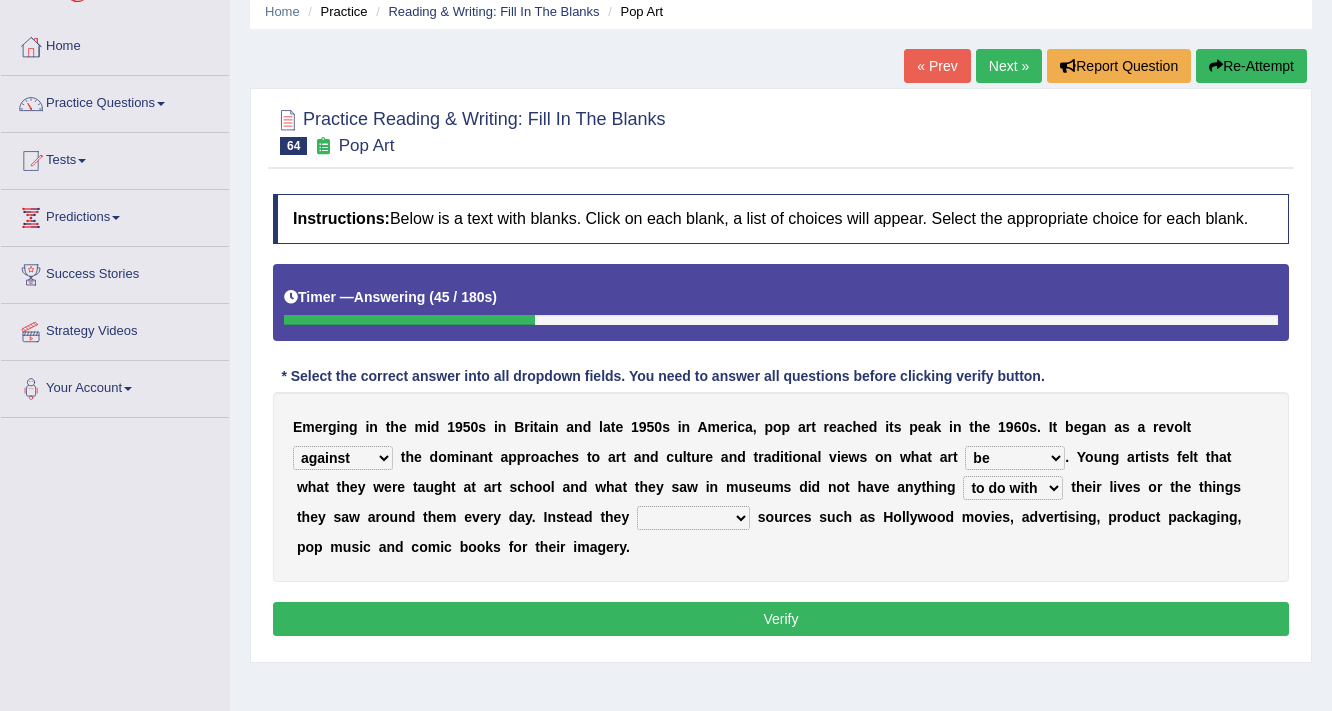 click on "mustered up relevant in turned to reckoned on" at bounding box center (693, 518) 